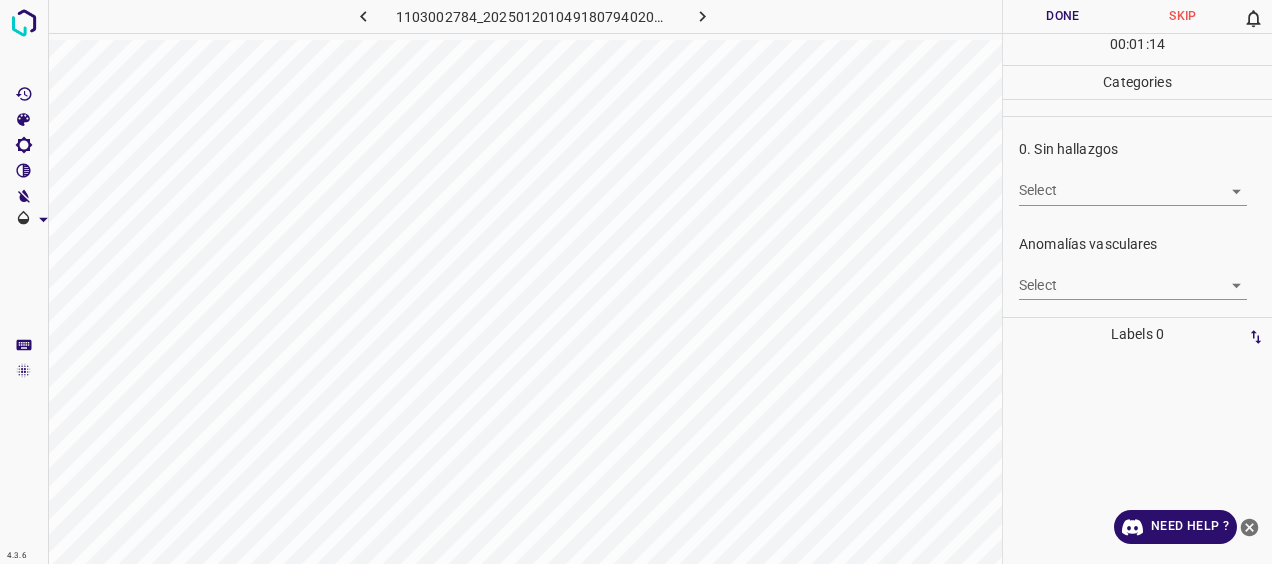 scroll, scrollTop: 0, scrollLeft: 0, axis: both 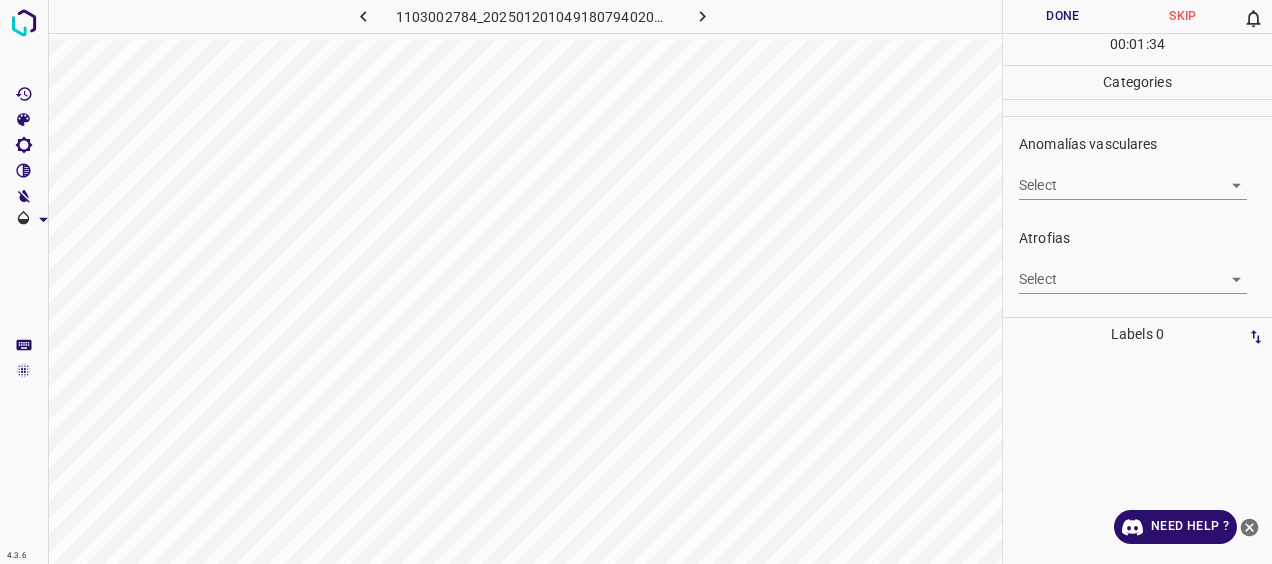 click on "4.3.6  1103002784_20250120104918079402002001_1__a40bb5e67.jpg Done Skip 0 00   : 01   : 34   Categories 0. Sin hallazgos   Select ​ Anomalías vasculares   Select ​ Atrofias   Select ​ [MEDICAL_DATA]   Select ​ Exudados   Select ​ Hemorragias o Microaneurismas   Select ​ Otros hallazgos patológicos   Select ​ Otros hallazgos no patológicos   Select ​ Anomalías de disco óptico   Select ​ Elementos sin calidad suficiente   Select ​ Labels   0 Categories 1 0. Sin hallazgos 2 Anomalías vasculares 3 Atrofias 4 [MEDICAL_DATA] 5 Exudados 6 Hemorragias o Microaneurismas 7 Otros hallazgos patológicos 8 Otros hallazgos no patológicos 9 Anomalías de disco óptico 0 Elementos sin calidad suficiente Tools Space Change between modes (Draw & Edit) I Auto labeling R Restore zoom M Zoom in N Zoom out Delete Delete selecte label Filters Z Restore filters X Saturation filter C Brightness filter V Contrast filter [PERSON_NAME] scale filter General O Download Need Help ? - Text - Hide - Delete" at bounding box center [636, 282] 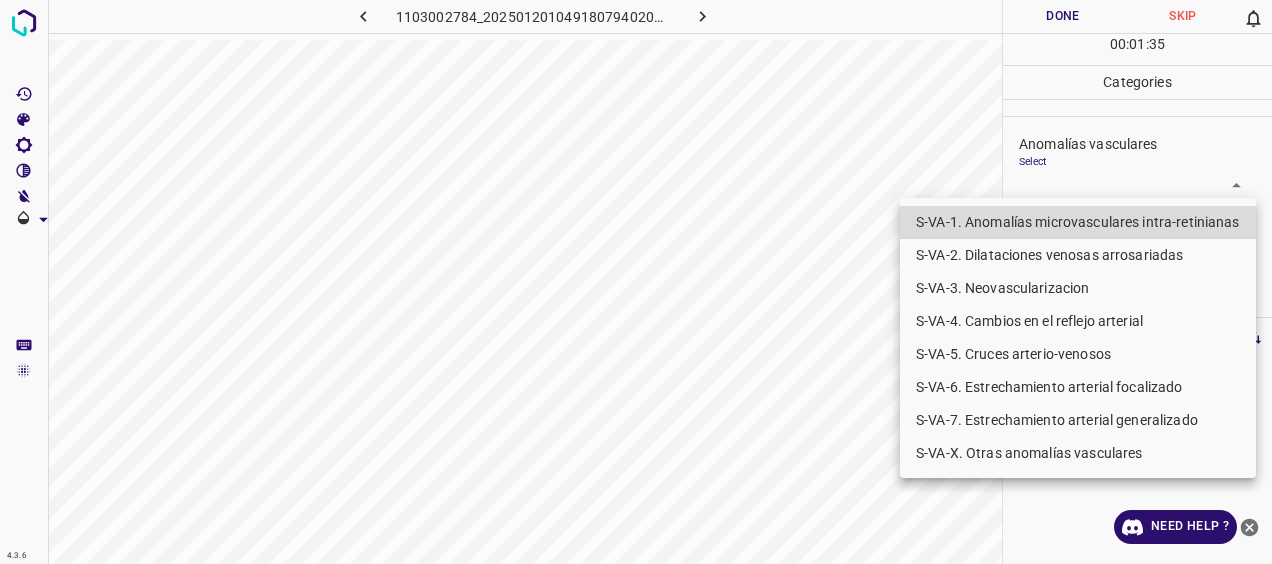 click on "S-VA-2. Dilataciones venosas arrosariadas" at bounding box center (1078, 255) 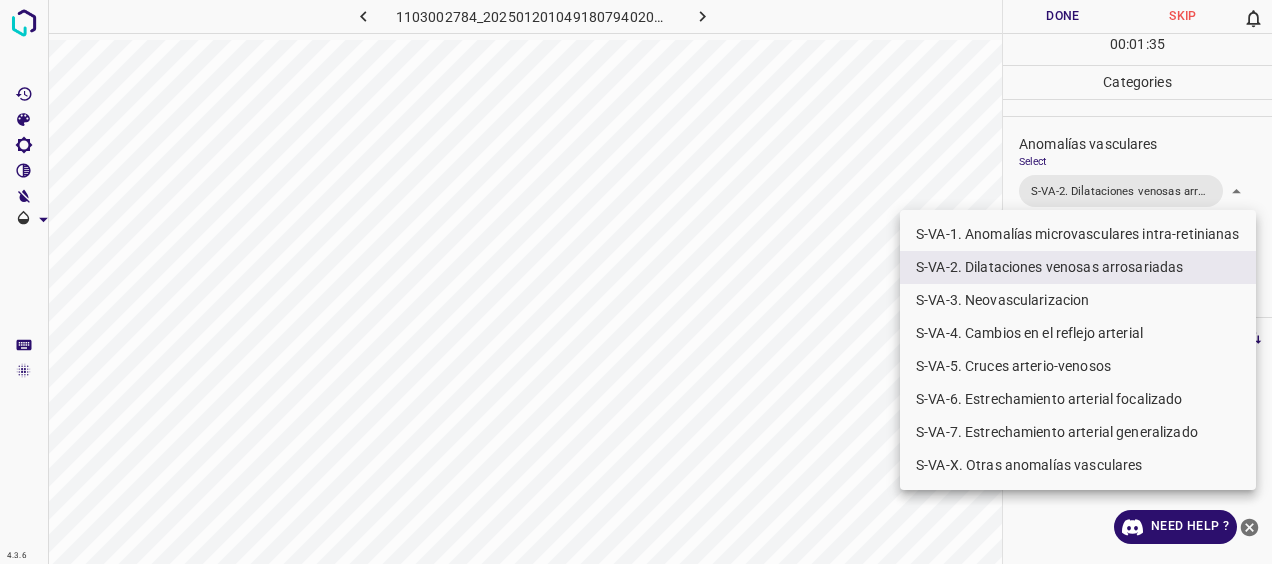 click at bounding box center [636, 282] 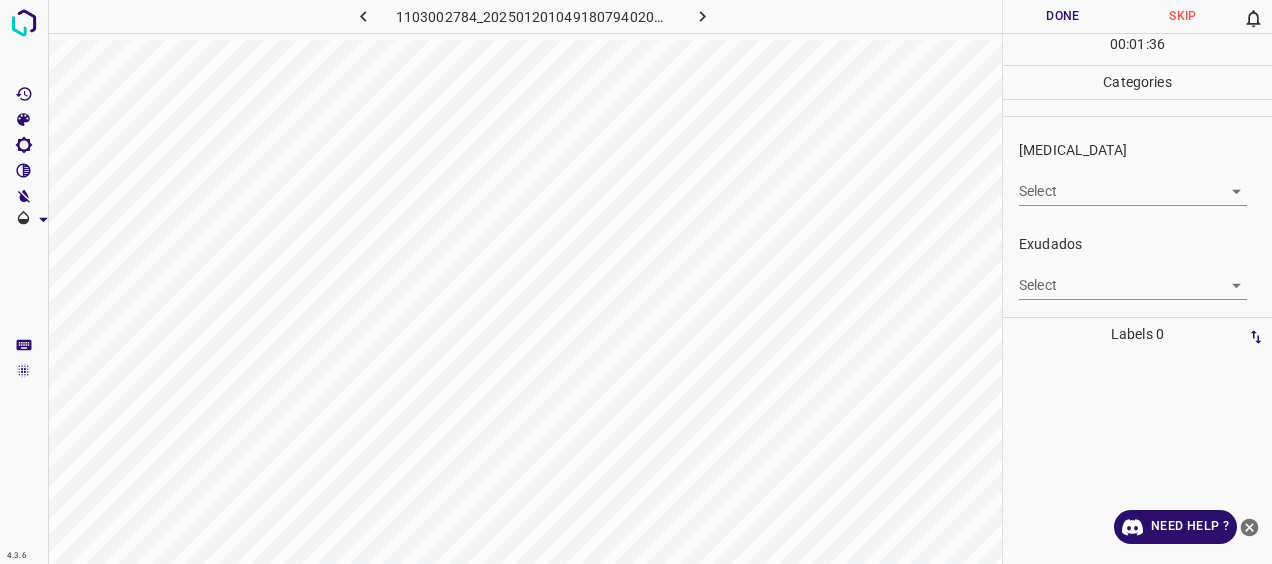 scroll, scrollTop: 300, scrollLeft: 0, axis: vertical 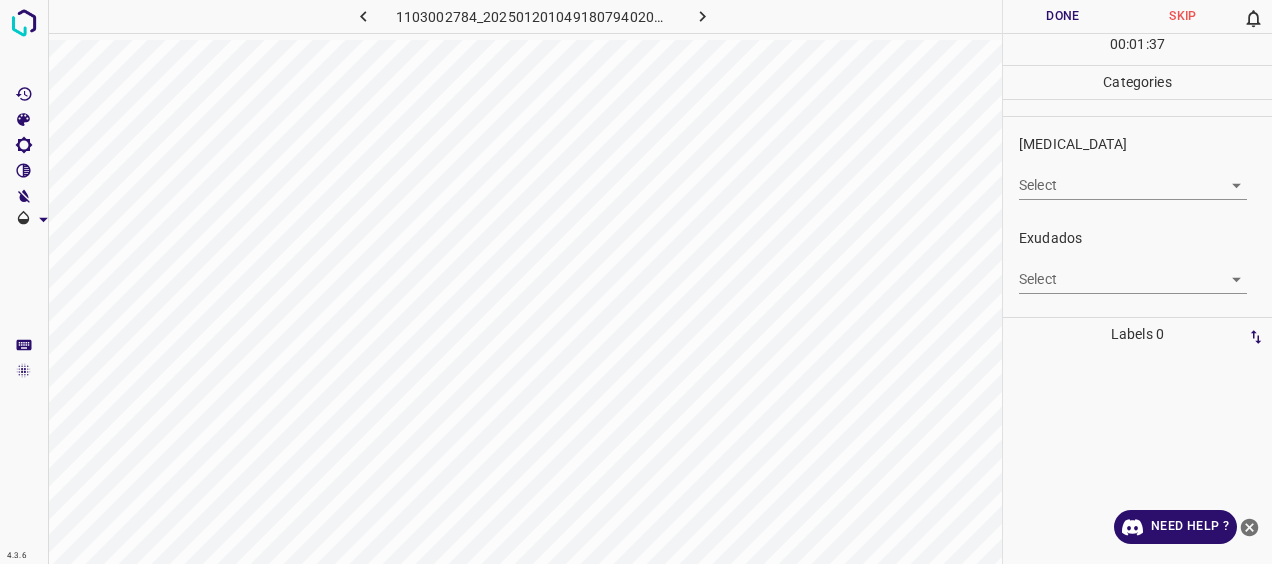 click on "4.3.6  1103002784_20250120104918079402002001_1__a40bb5e67.jpg Done Skip 0 00   : 01   : 37   Categories 0. Sin hallazgos   Select ​ Anomalías vasculares   Select S-VA-2. Dilataciones venosas arrosariadas S-VA-2. Dilataciones venosas arrosariadas Atrofias   Select ​ [MEDICAL_DATA]   Select ​ Exudados   Select ​ Hemorragias o Microaneurismas   Select ​ Otros hallazgos patológicos   Select ​ Otros hallazgos no patológicos   Select ​ Anomalías de disco óptico   Select ​ Elementos sin calidad suficiente   Select ​ Labels   0 Categories 1 0. Sin hallazgos 2 Anomalías vasculares 3 Atrofias 4 [MEDICAL_DATA] 5 Exudados 6 Hemorragias o Microaneurismas 7 Otros hallazgos patológicos 8 Otros hallazgos no patológicos 9 Anomalías de disco óptico 0 Elementos sin calidad suficiente Tools Space Change between modes (Draw & Edit) I Auto labeling R Restore zoom M Zoom in N Zoom out Delete Delete selecte label Filters Z Restore filters X Saturation filter C Brightness filter V Contrast filter [PERSON_NAME] scale filter O" at bounding box center (636, 282) 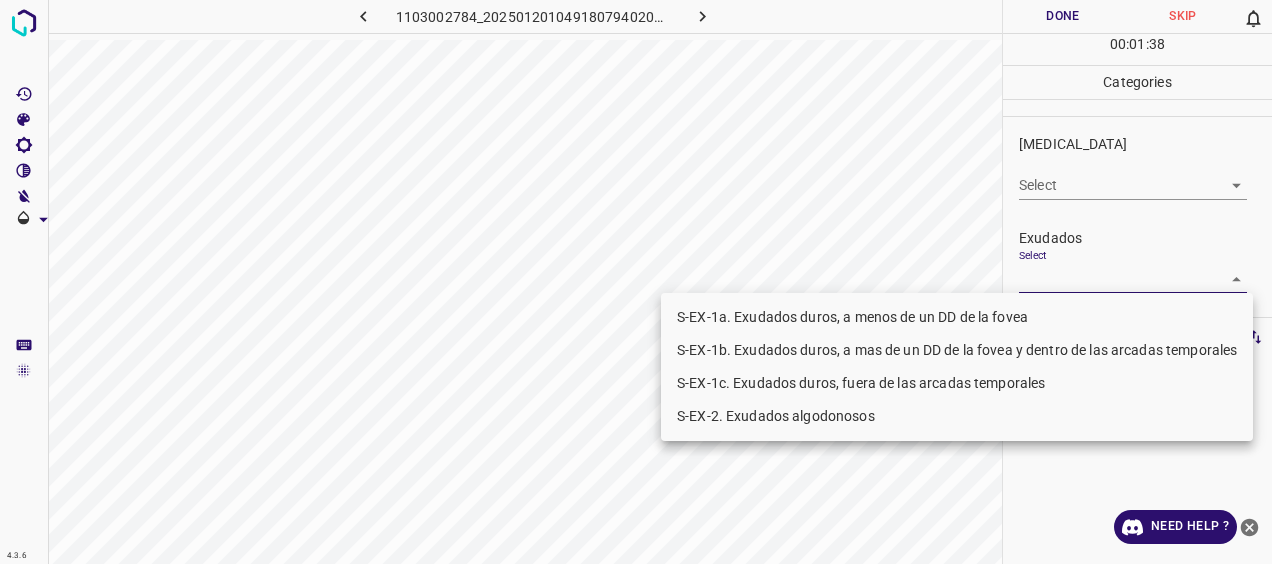 click on "S-EX-1a. Exudados duros, a menos de un DD de la fovea" at bounding box center (957, 317) 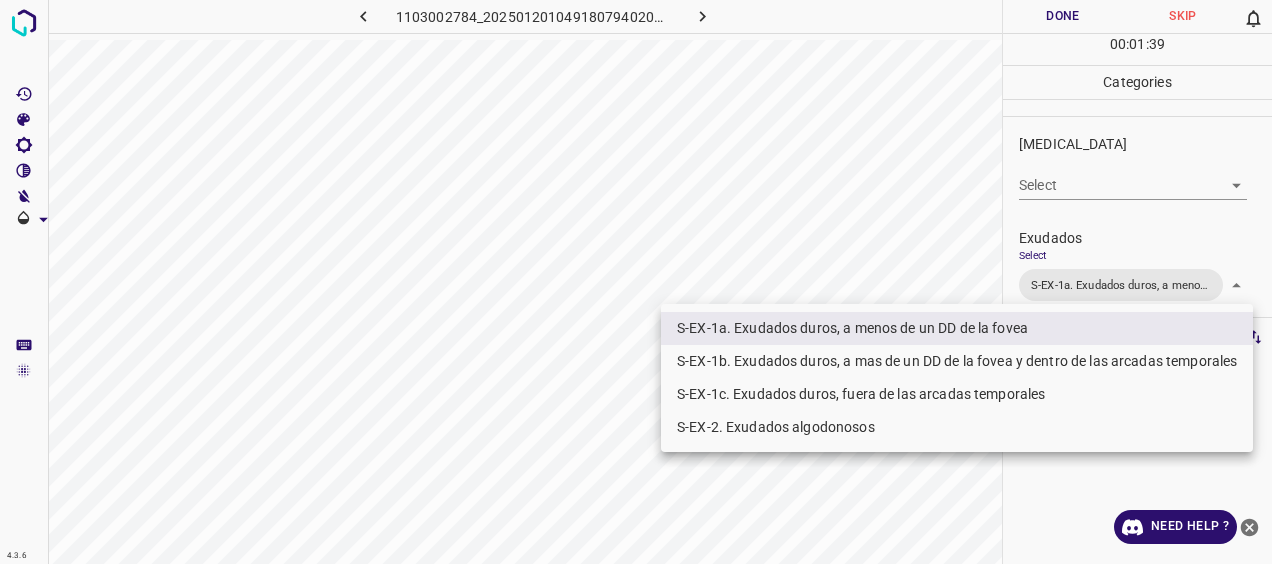click on "S-EX-1b. Exudados duros, a mas de un DD de la fovea y dentro de las arcadas temporales" at bounding box center [957, 361] 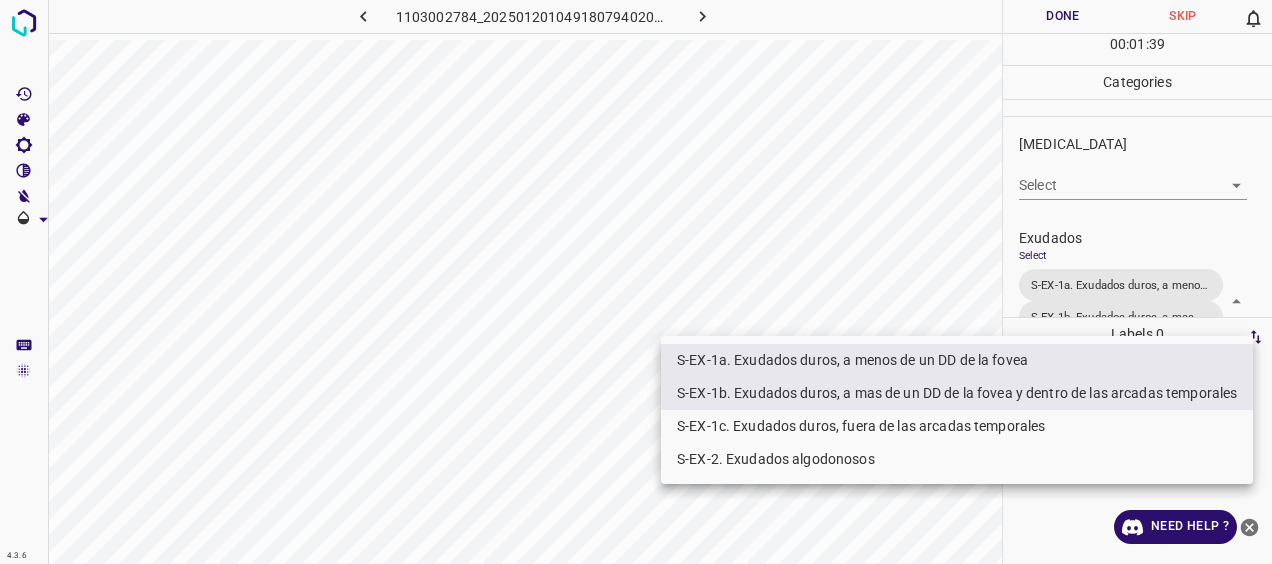 click on "S-EX-1c. Exudados duros, fuera de las arcadas temporales" at bounding box center [957, 426] 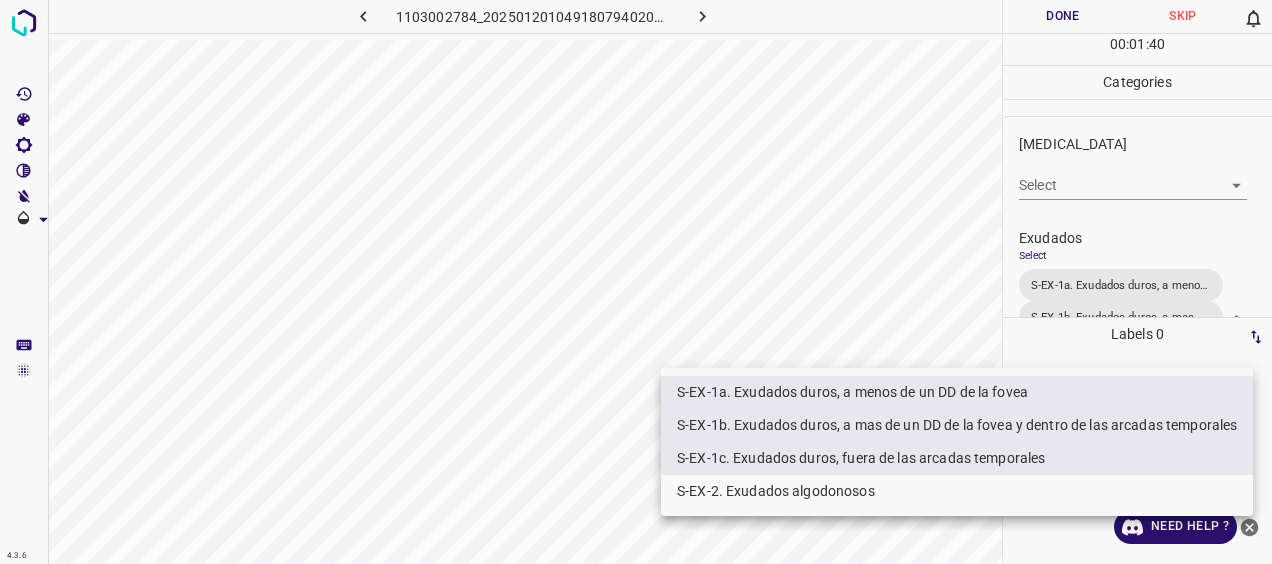 click on "S-EX-2. Exudados algodonosos" at bounding box center [957, 491] 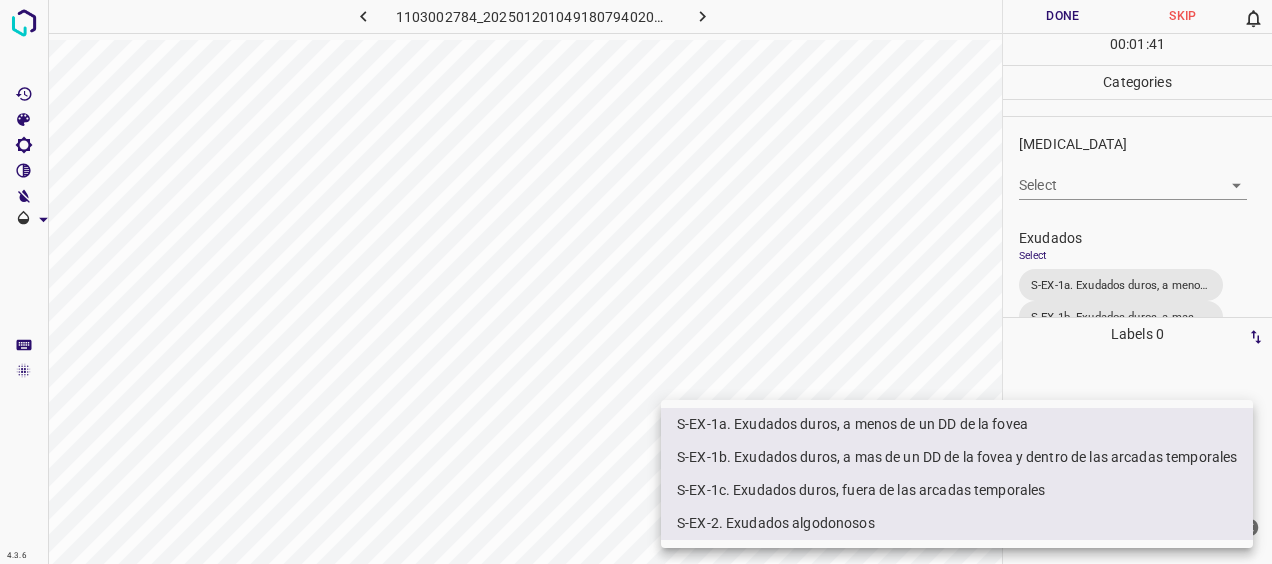 click at bounding box center (636, 282) 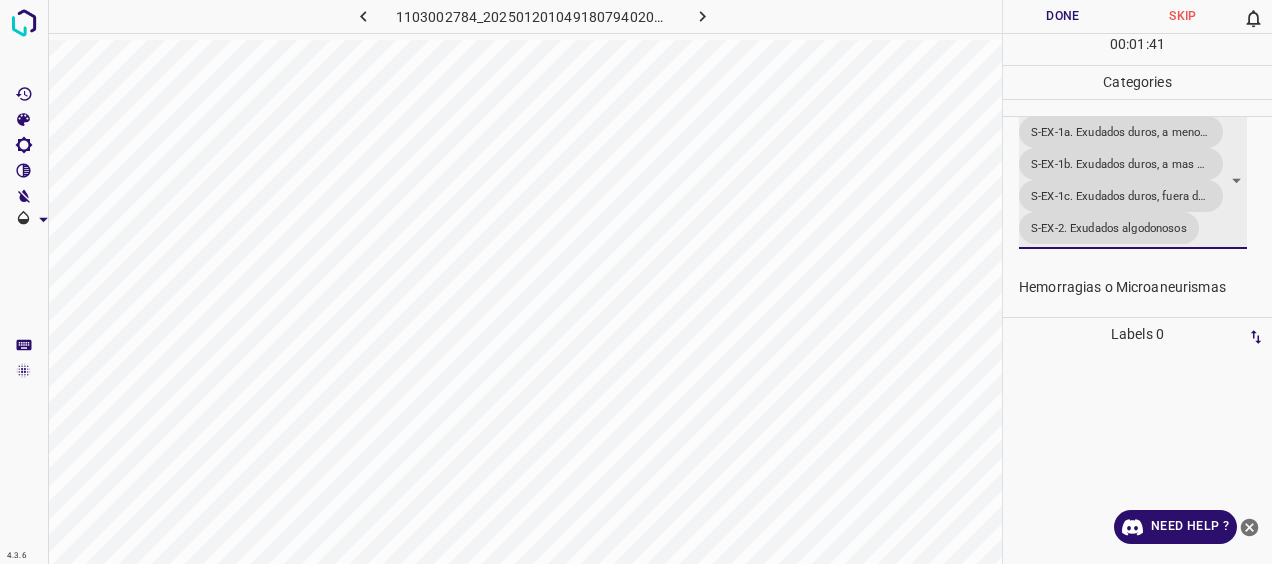 scroll, scrollTop: 486, scrollLeft: 0, axis: vertical 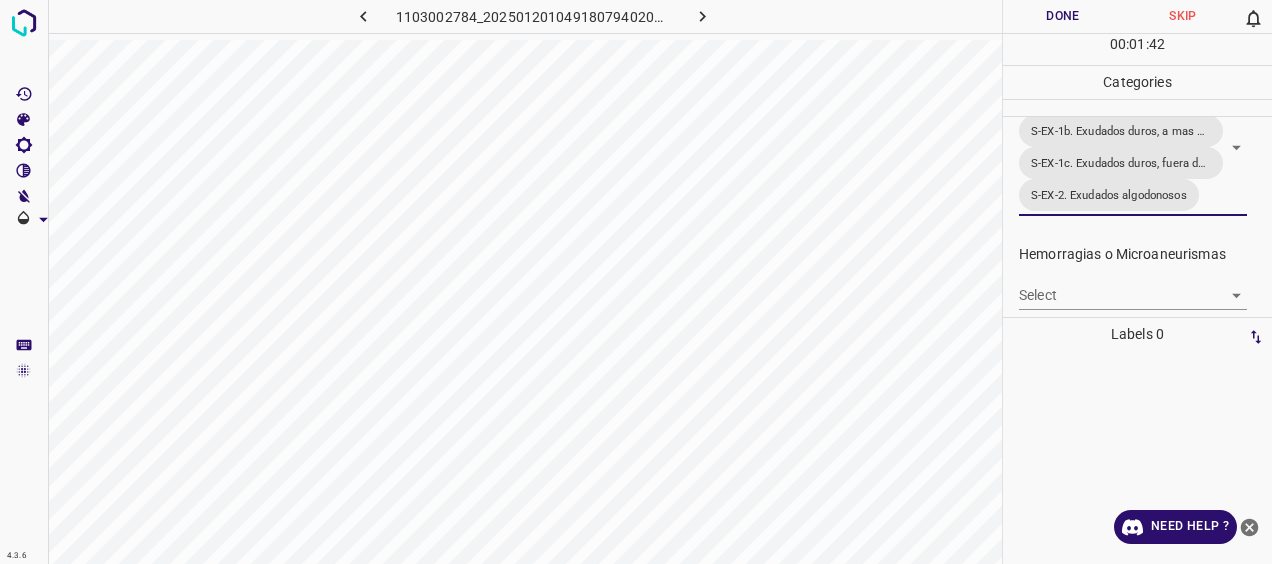 click on "4.3.6  1103002784_20250120104918079402002001_1__a40bb5e67.jpg Done Skip 0 00   : 01   : 42   Categories 0. Sin hallazgos   Select ​ Anomalías vasculares   Select S-VA-2. Dilataciones venosas arrosariadas S-VA-2. Dilataciones venosas arrosariadas Atrofias   Select ​ [MEDICAL_DATA]   Select ​ Exudados   Select S-EX-1a. Exudados duros, a menos de un DD de la fovea S-EX-1b. Exudados duros, a mas de un DD de la fovea y dentro de las arcadas temporales S-EX-1c. Exudados duros, fuera de las arcadas temporales S-EX-2. Exudados algodonosos S-EX-1a. Exudados duros, a menos de un DD de la fovea,S-EX-1b. Exudados duros, a mas de un DD de la fovea y dentro de las arcadas temporales,S-EX-1c. Exudados duros, fuera de las arcadas temporales,S-EX-2. Exudados algodonosos Hemorragias o Microaneurismas   Select ​ Otros hallazgos patológicos   Select ​ Otros hallazgos no patológicos   Select ​ Anomalías de disco óptico   Select ​ Elementos sin calidad suficiente   Select ​ Labels   0 Categories 1 0. Sin hallazgos 2 3" at bounding box center [636, 282] 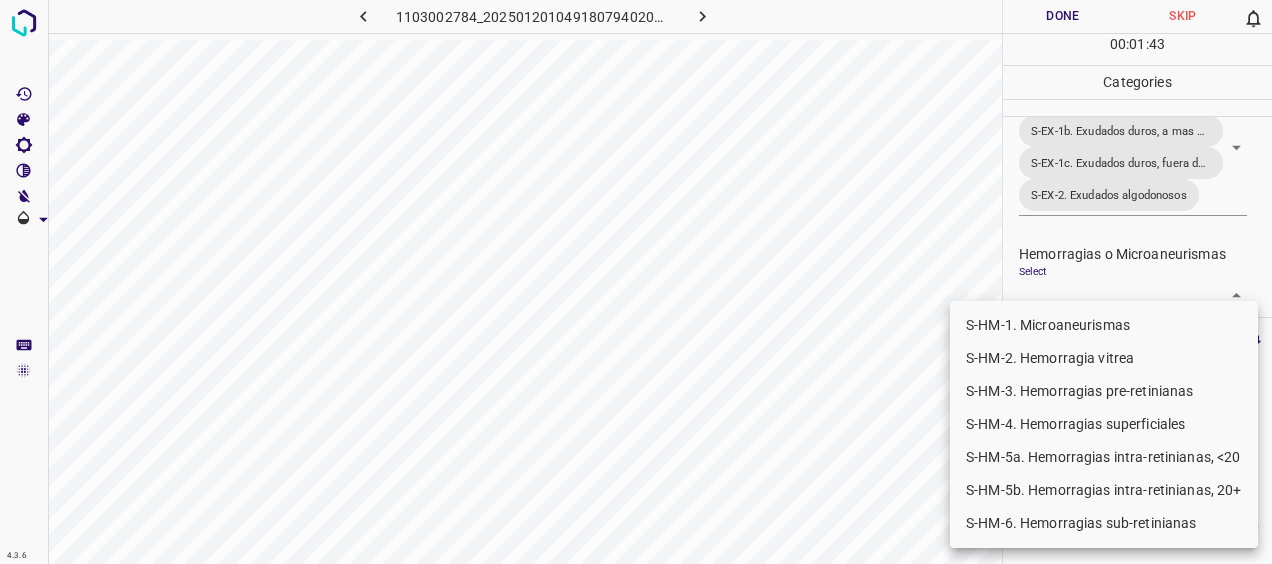 click on "S-HM-1. Microaneurismas" at bounding box center [1104, 325] 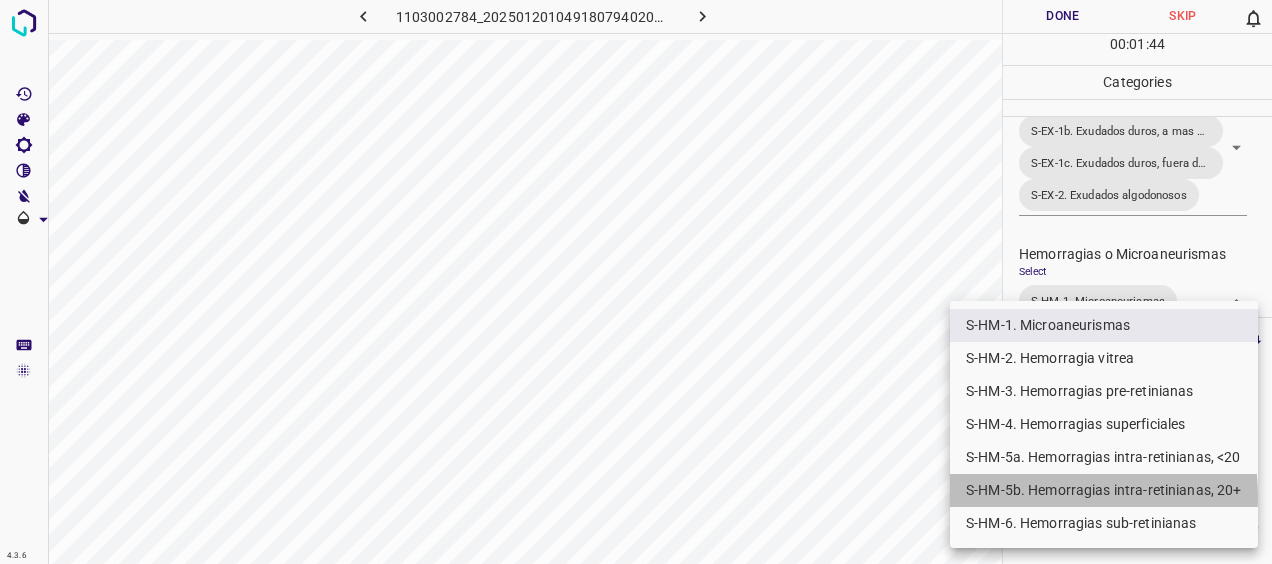 click on "S-HM-5b. Hemorragias intra-retinianas, 20+" at bounding box center [1104, 490] 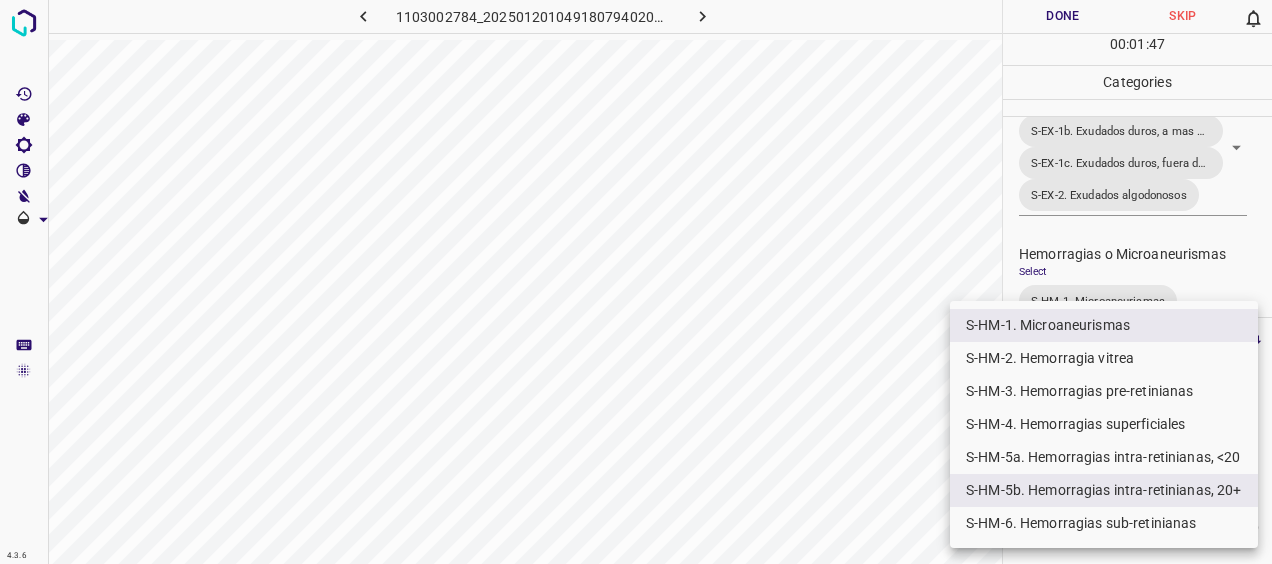 click at bounding box center (636, 282) 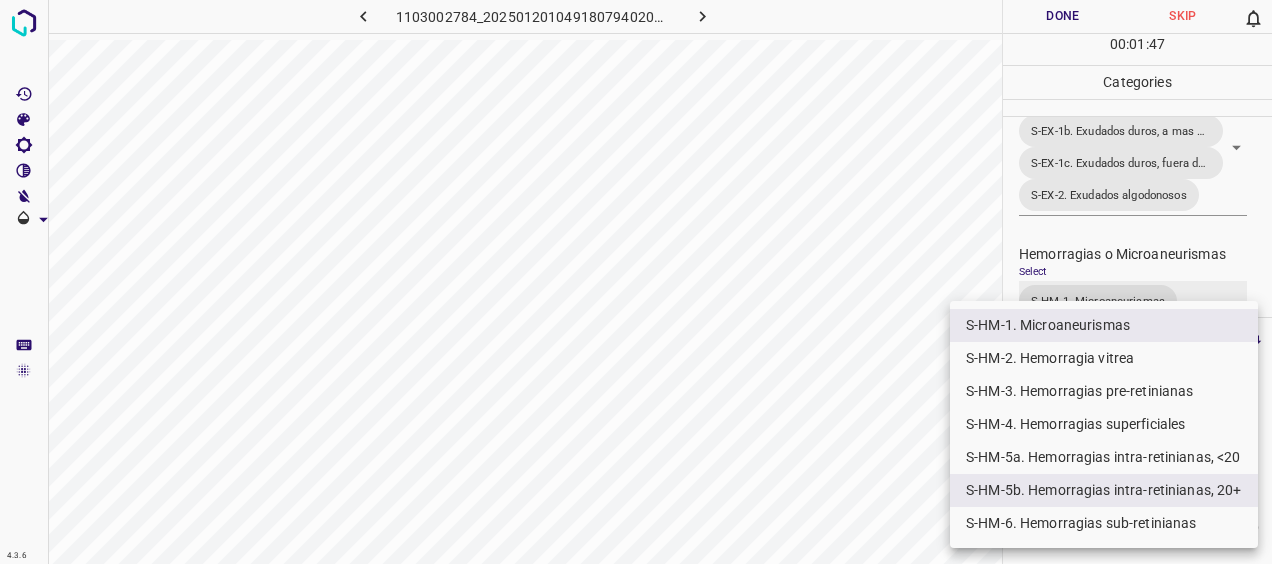 scroll, scrollTop: 522, scrollLeft: 0, axis: vertical 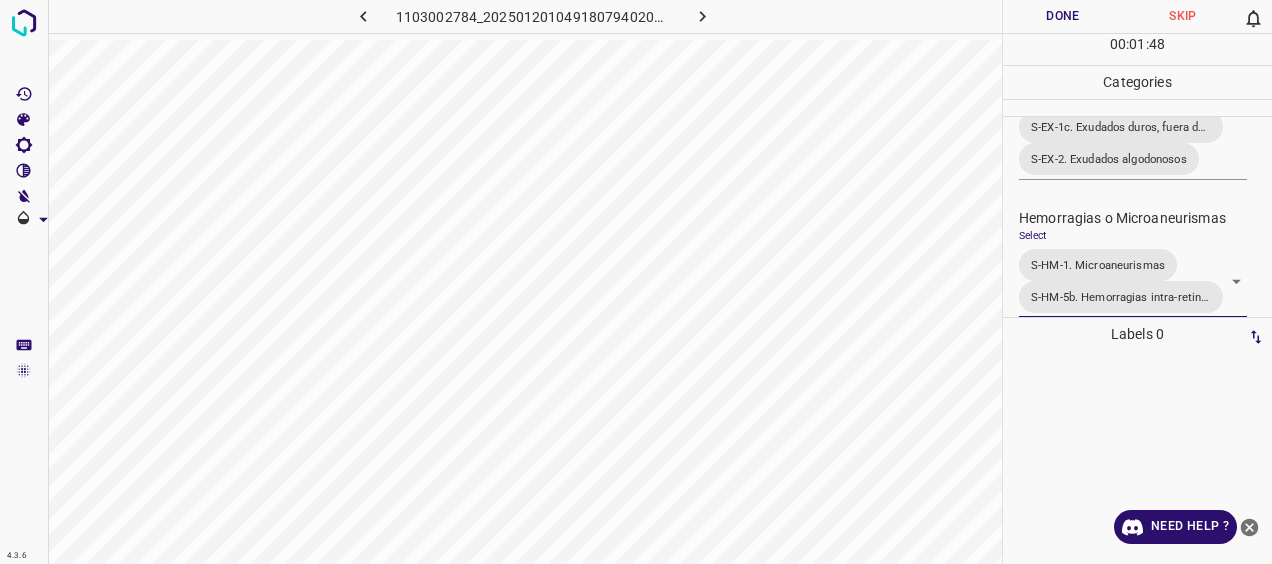 click on "Done" at bounding box center (1063, 16) 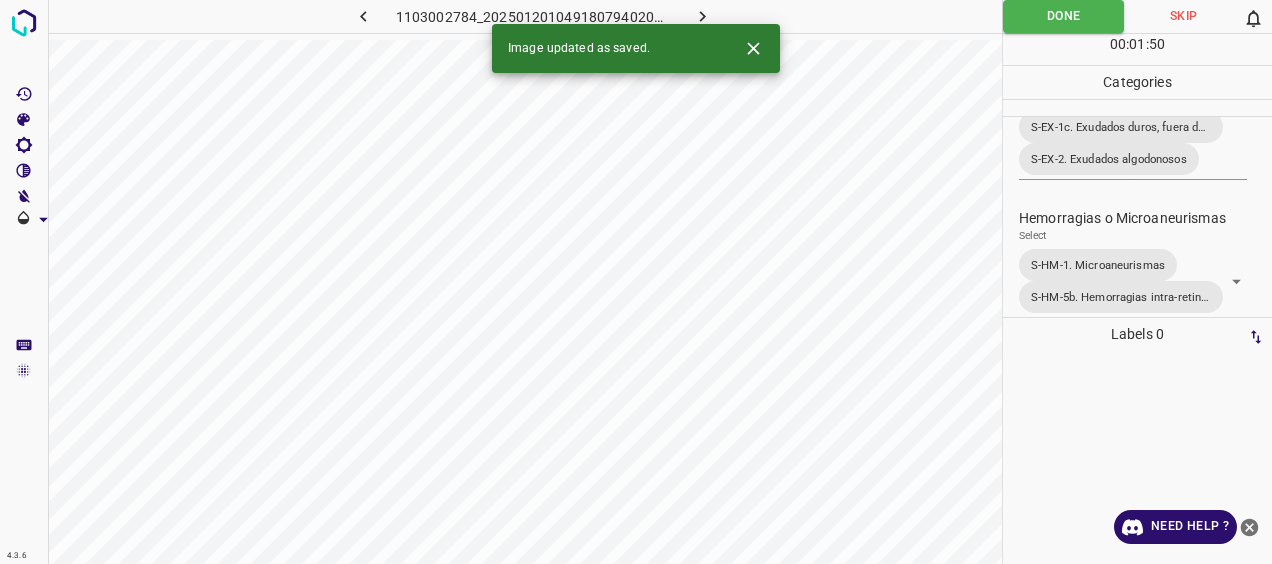 click 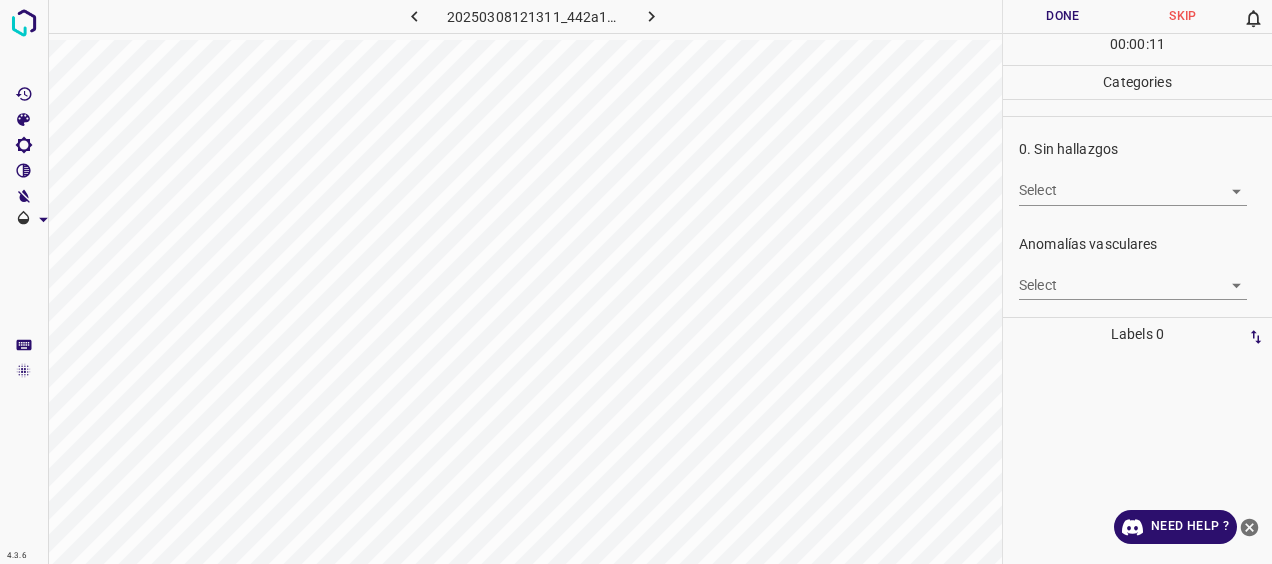 click on "4.3.6  20250308121311_442a1b797.jpg Done Skip 0 00   : 00   : 11   Categories 0. Sin hallazgos   Select ​ Anomalías vasculares   Select ​ Atrofias   Select ​ [MEDICAL_DATA]   Select ​ Exudados   Select ​ Hemorragias o Microaneurismas   Select ​ Otros hallazgos patológicos   Select ​ Otros hallazgos no patológicos   Select ​ Anomalías de disco óptico   Select ​ Elementos sin calidad suficiente   Select ​ Labels   0 Categories 1 0. Sin hallazgos 2 Anomalías vasculares 3 Atrofias 4 [MEDICAL_DATA] 5 Exudados 6 Hemorragias o Microaneurismas 7 Otros hallazgos patológicos 8 Otros hallazgos no patológicos 9 Anomalías de disco óptico 0 Elementos sin calidad suficiente Tools Space Change between modes (Draw & Edit) I Auto labeling R Restore zoom M Zoom in N Zoom out Delete Delete selecte label Filters Z Restore filters X Saturation filter C Brightness filter V Contrast filter [PERSON_NAME] scale filter General O Download Need Help ? - Text - Hide - Delete" at bounding box center (636, 282) 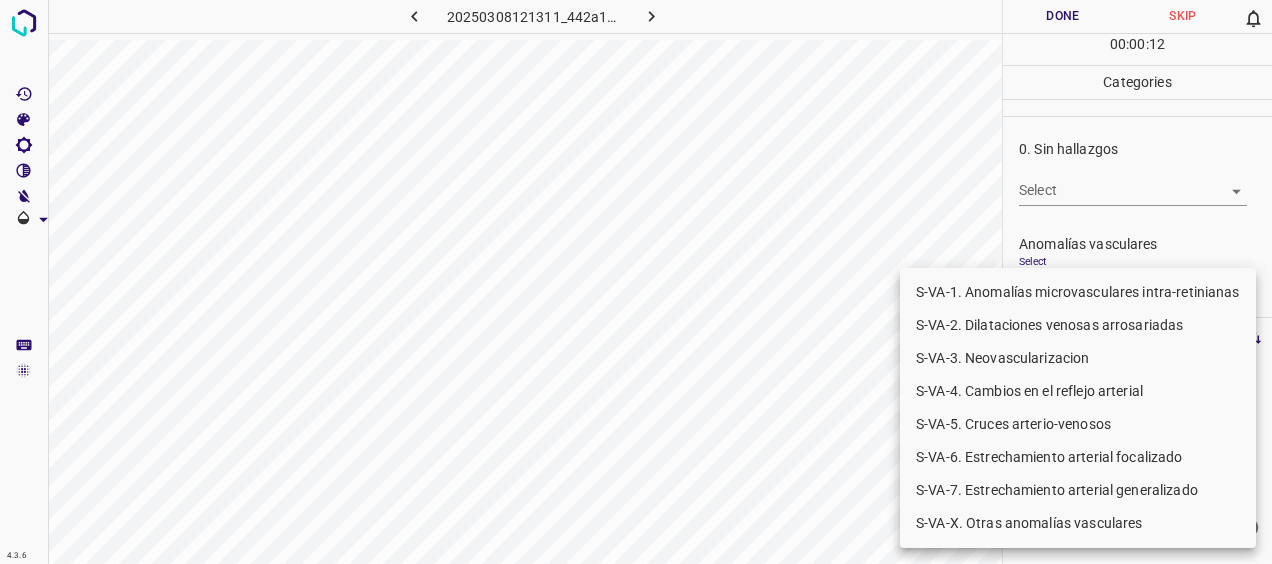 click on "S-VA-X. Otras anomalías vasculares" at bounding box center (1078, 523) 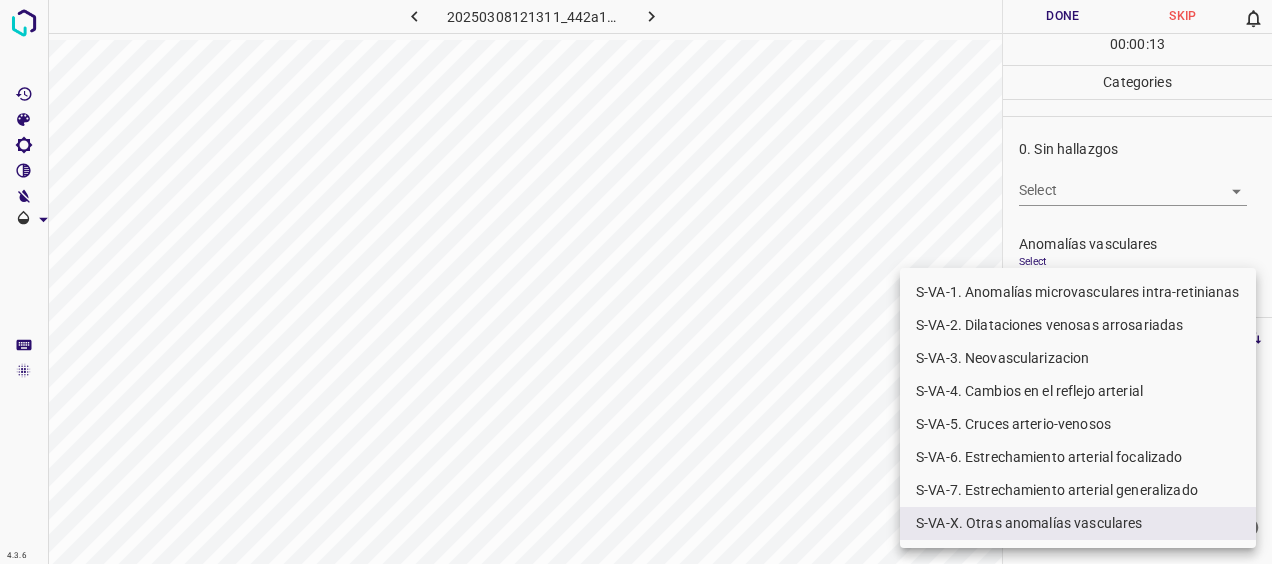 click at bounding box center [636, 282] 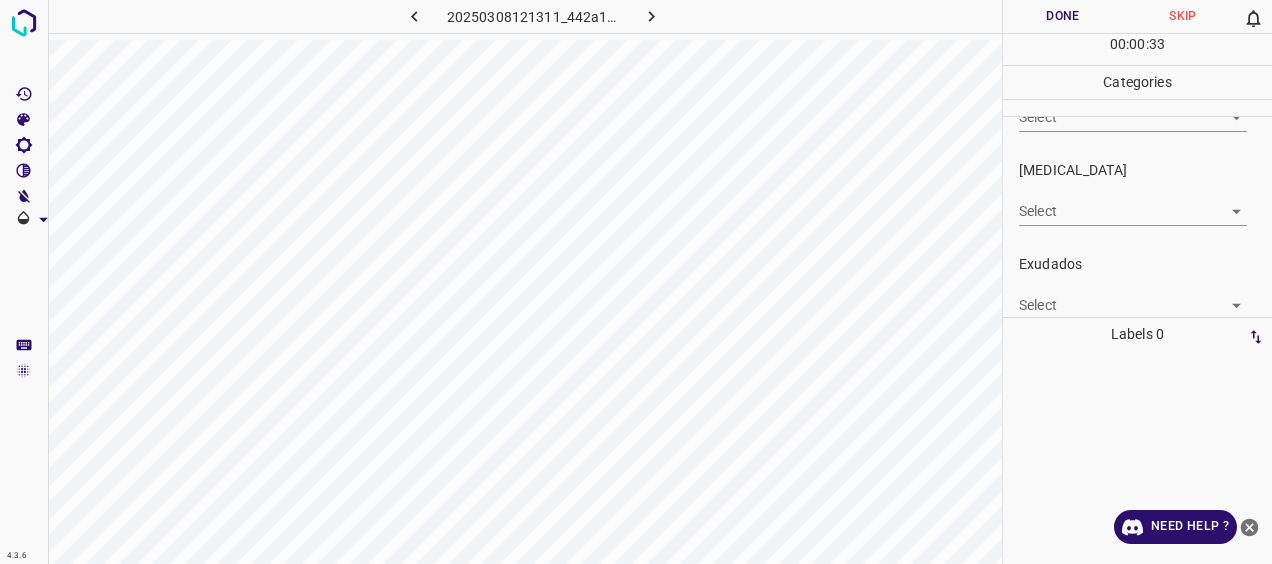 scroll, scrollTop: 300, scrollLeft: 0, axis: vertical 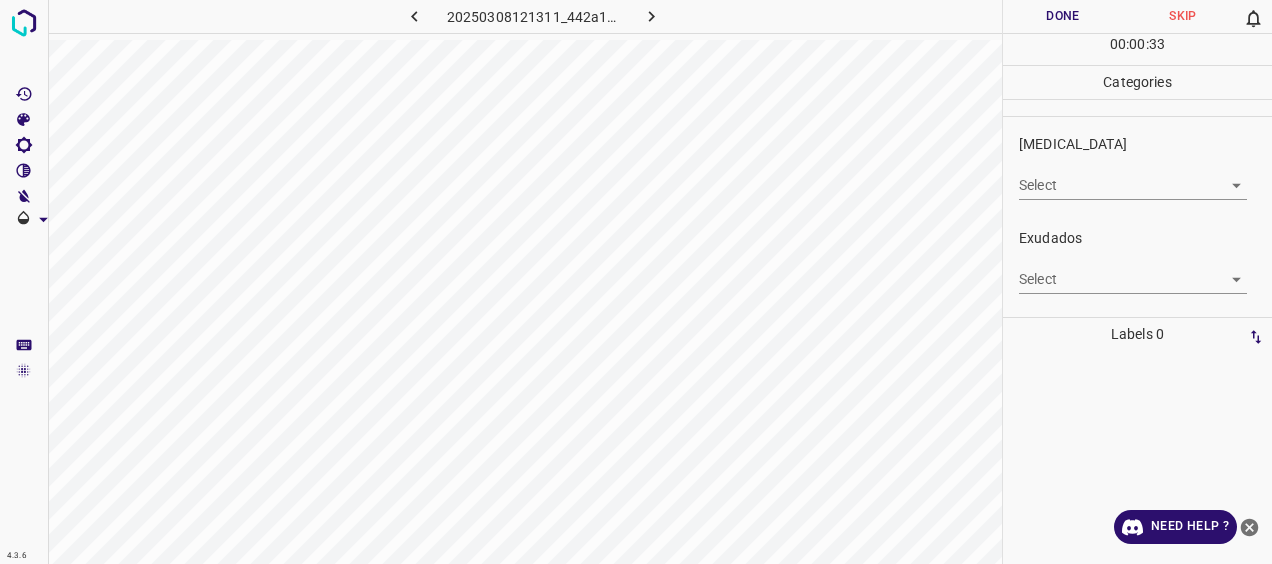 click on "4.3.6  20250308121311_442a1b797.jpg Done Skip 0 00   : 00   : 33   Categories 0. Sin hallazgos   Select ​ Anomalías vasculares   Select S-VA-X. Otras anomalías vasculares S-VA-X. Otras anomalías vasculares Atrofias   Select ​ [MEDICAL_DATA]   Select ​ Exudados   Select ​ Hemorragias o Microaneurismas   Select ​ Otros hallazgos patológicos   Select ​ Otros hallazgos no patológicos   Select ​ Anomalías de disco óptico   Select ​ Elementos sin calidad suficiente   Select ​ Labels   0 Categories 1 0. Sin hallazgos 2 Anomalías vasculares 3 Atrofias 4 [MEDICAL_DATA] 5 Exudados 6 Hemorragias o Microaneurismas 7 Otros hallazgos patológicos 8 Otros hallazgos no patológicos 9 Anomalías de disco óptico 0 Elementos sin calidad suficiente Tools Space Change between modes (Draw & Edit) I Auto labeling R Restore zoom M Zoom in N Zoom out Delete Delete selecte label Filters Z Restore filters X Saturation filter C Brightness filter V Contrast filter [PERSON_NAME] scale filter General O Download Need Help ? - Text" at bounding box center [636, 282] 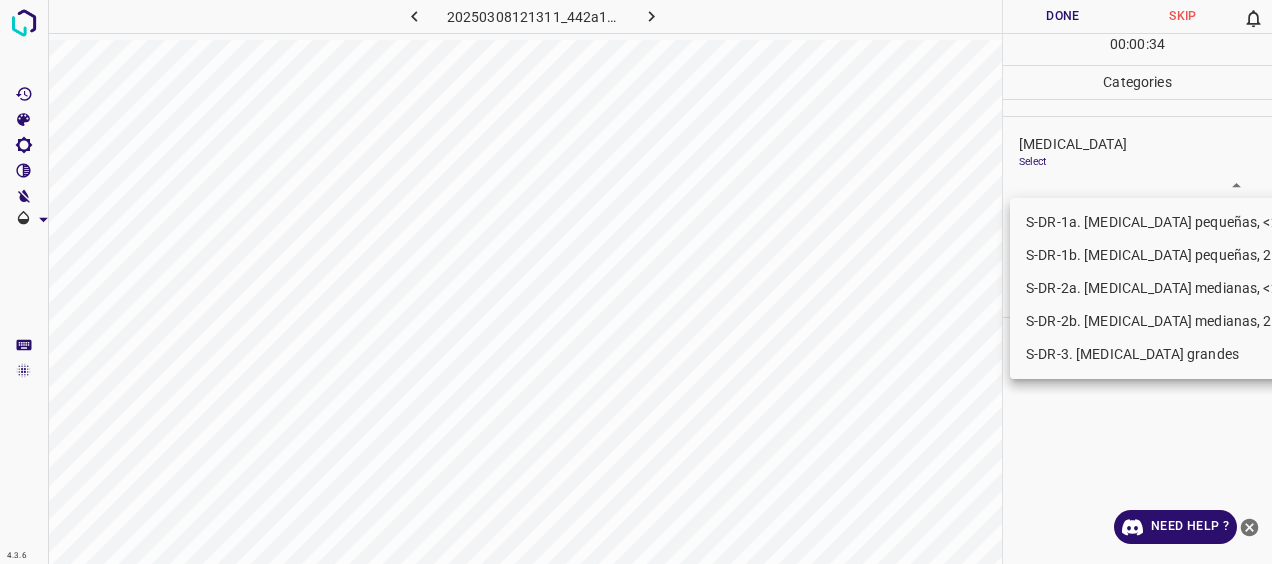 click on "S-DR-1a. [MEDICAL_DATA] pequeñas, <20" at bounding box center (1157, 222) 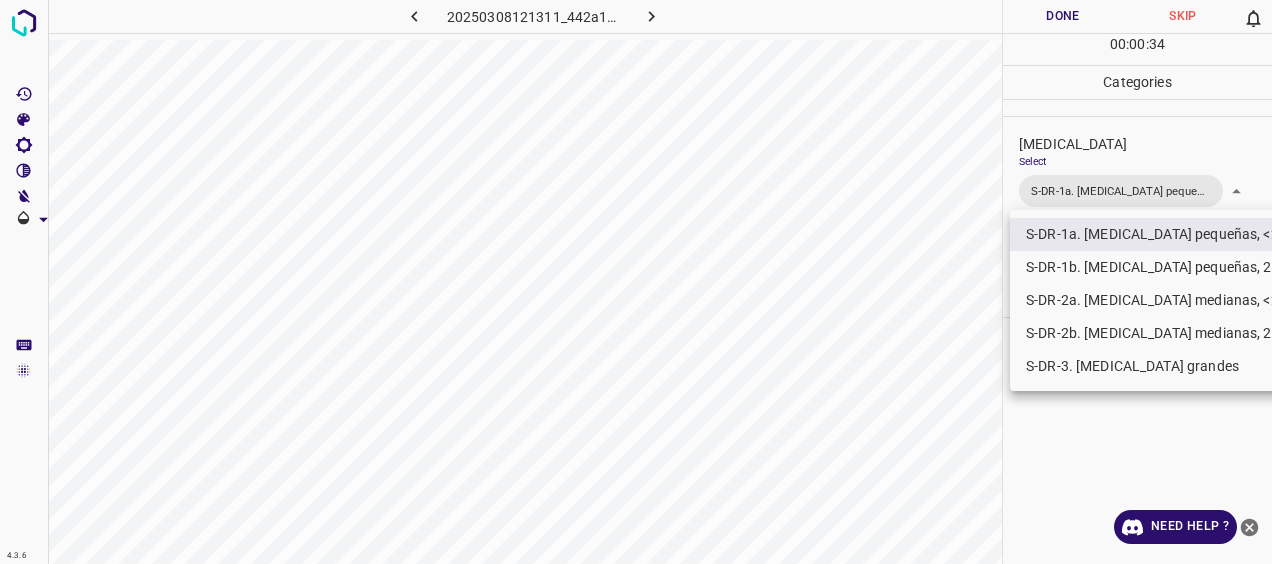 click at bounding box center (636, 282) 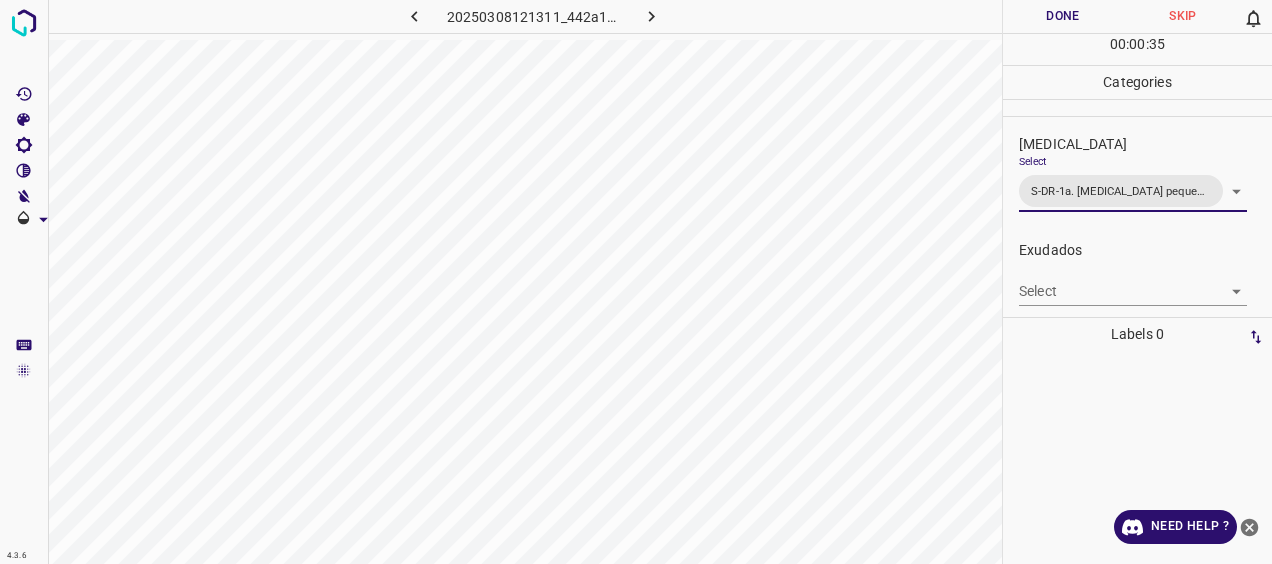 click on "Done" at bounding box center [1063, 16] 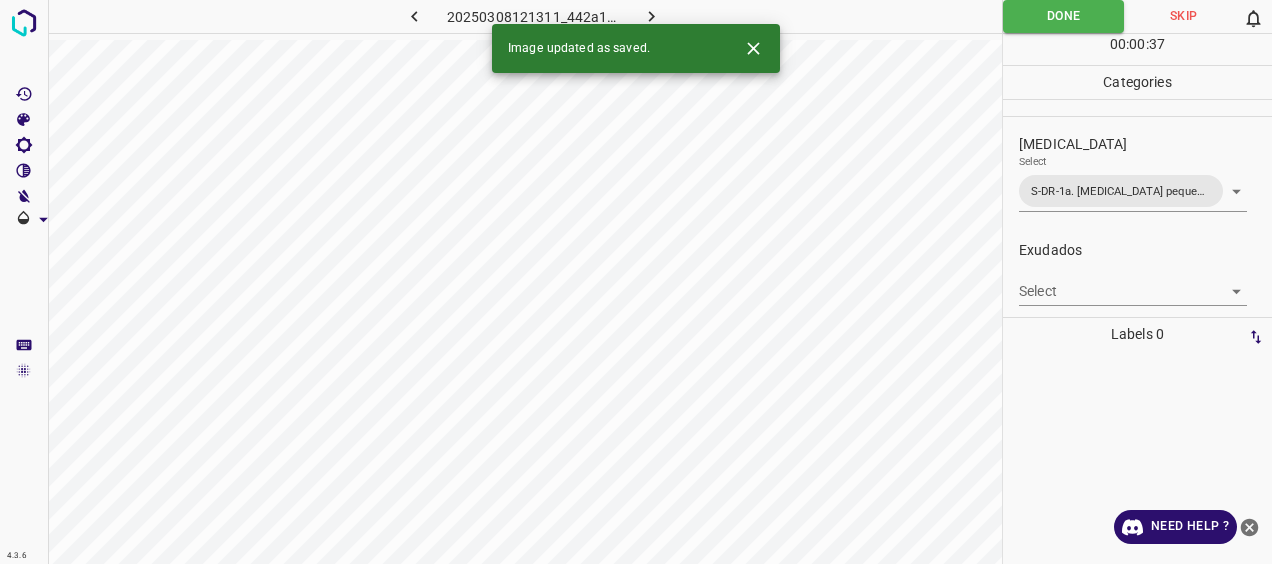 click on "Image updated as saved." at bounding box center (636, 48) 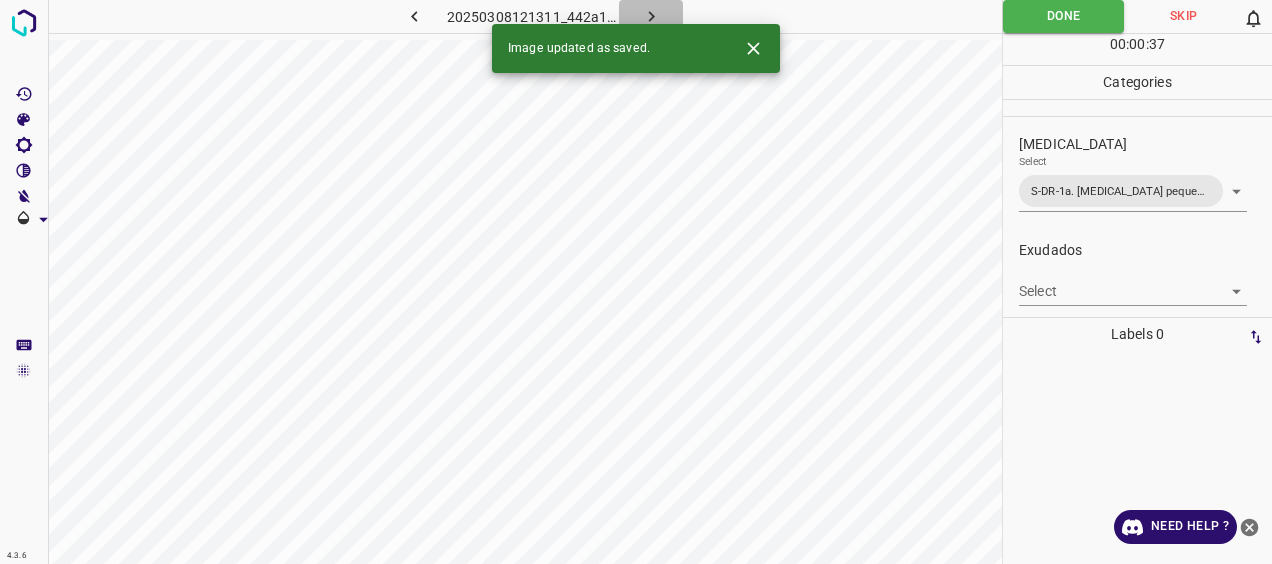 click 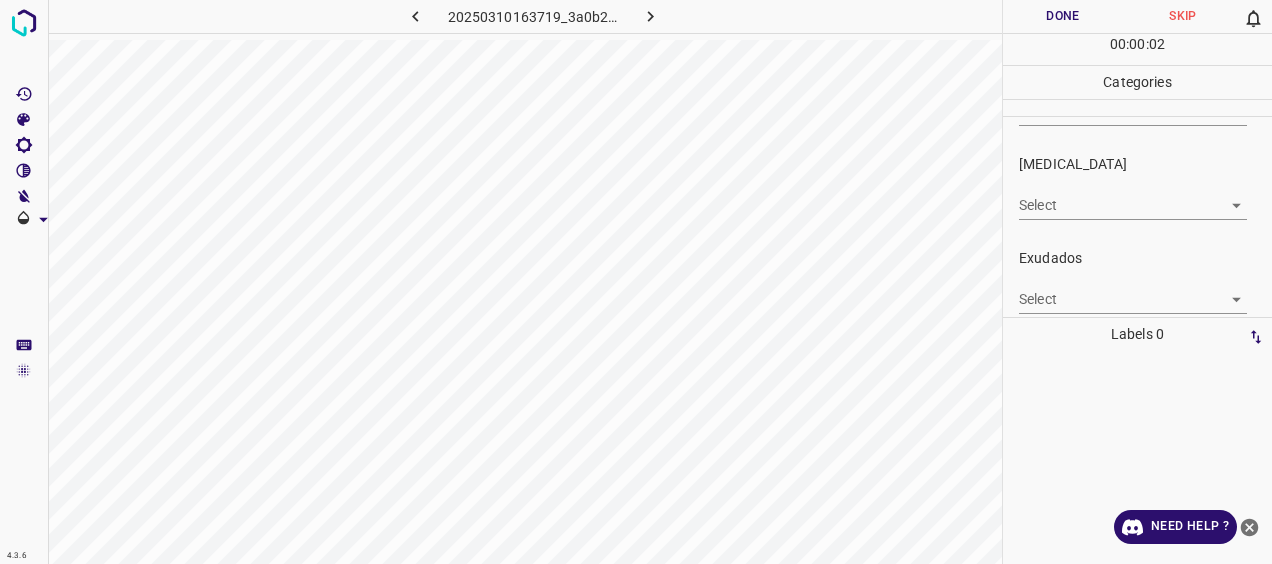 scroll, scrollTop: 300, scrollLeft: 0, axis: vertical 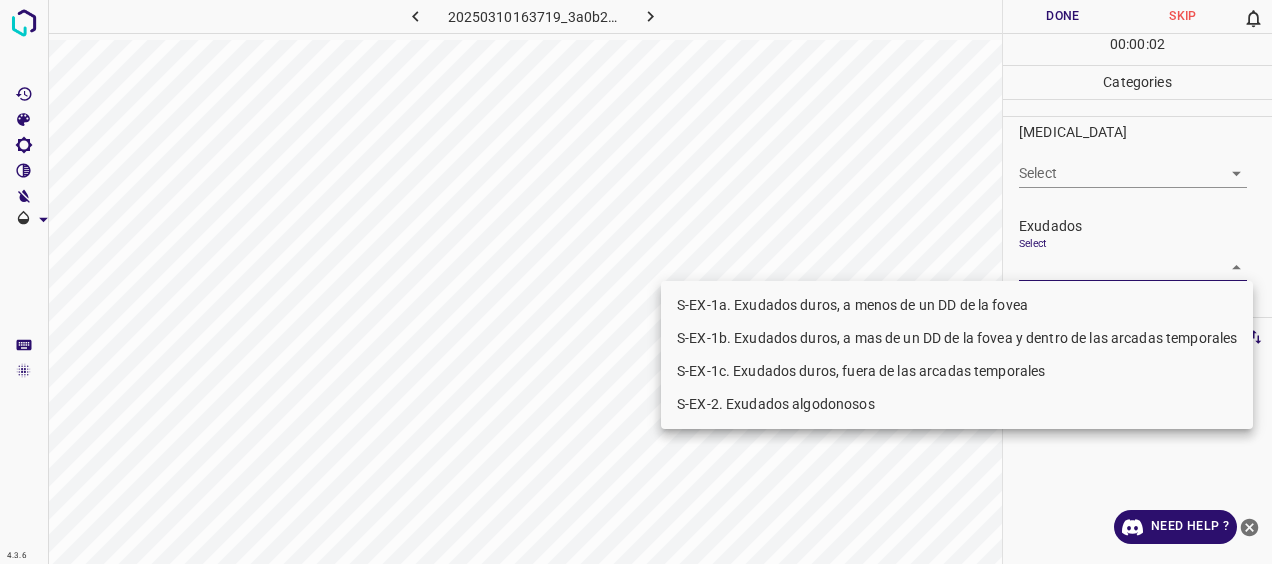 click on "4.3.6  20250310163719_3a0b2f692.jpg Done Skip 0 00   : 00   : 02   Categories 0. Sin hallazgos   Select ​ Anomalías vasculares   Select ​ Atrofias   Select ​ [MEDICAL_DATA]   Select ​ Exudados   Select ​ Hemorragias o Microaneurismas   Select ​ Otros hallazgos patológicos   Select ​ Otros hallazgos no patológicos   Select ​ Anomalías de disco óptico   Select ​ Elementos sin calidad suficiente   Select ​ Labels   0 Categories 1 0. Sin hallazgos 2 Anomalías vasculares 3 Atrofias 4 [MEDICAL_DATA] 5 Exudados 6 Hemorragias o Microaneurismas 7 Otros hallazgos patológicos 8 Otros hallazgos no patológicos 9 Anomalías de disco óptico 0 Elementos sin calidad suficiente Tools Space Change between modes (Draw & Edit) I Auto labeling R Restore zoom M Zoom in N Zoom out Delete Delete selecte label Filters Z Restore filters X Saturation filter C Brightness filter V Contrast filter [PERSON_NAME] scale filter General O Download Need Help ? - Text - Hide - Delete S-EX-1a. Exudados duros, a menos de un DD de la fovea" at bounding box center (636, 282) 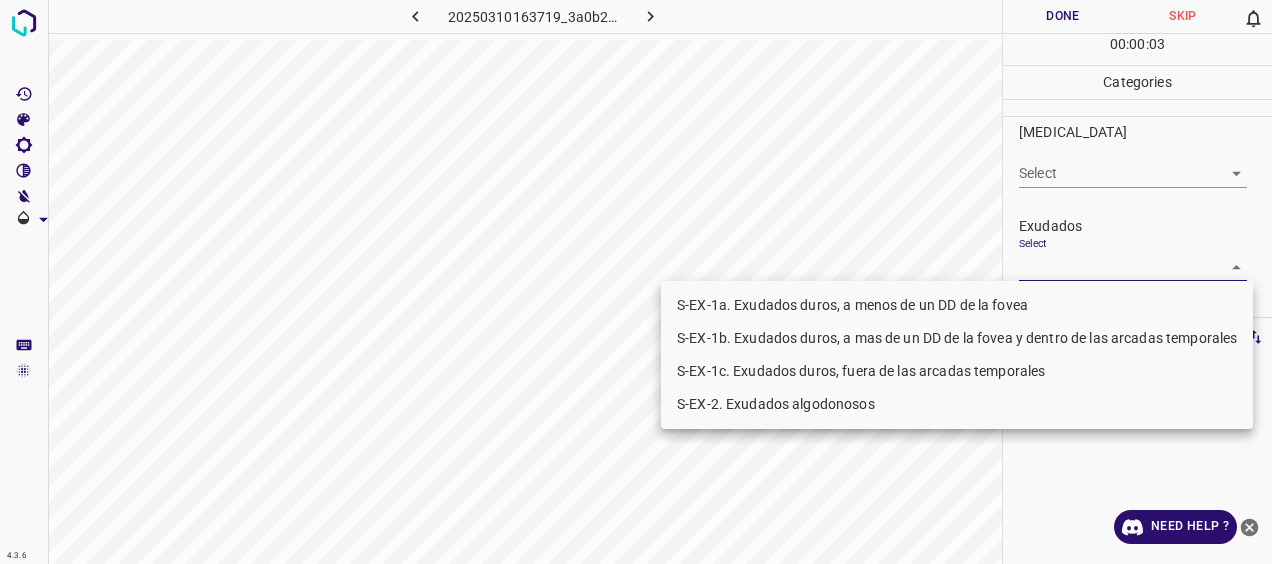 click on "S-EX-1a. Exudados duros, a menos de un DD de la fovea" at bounding box center [957, 305] 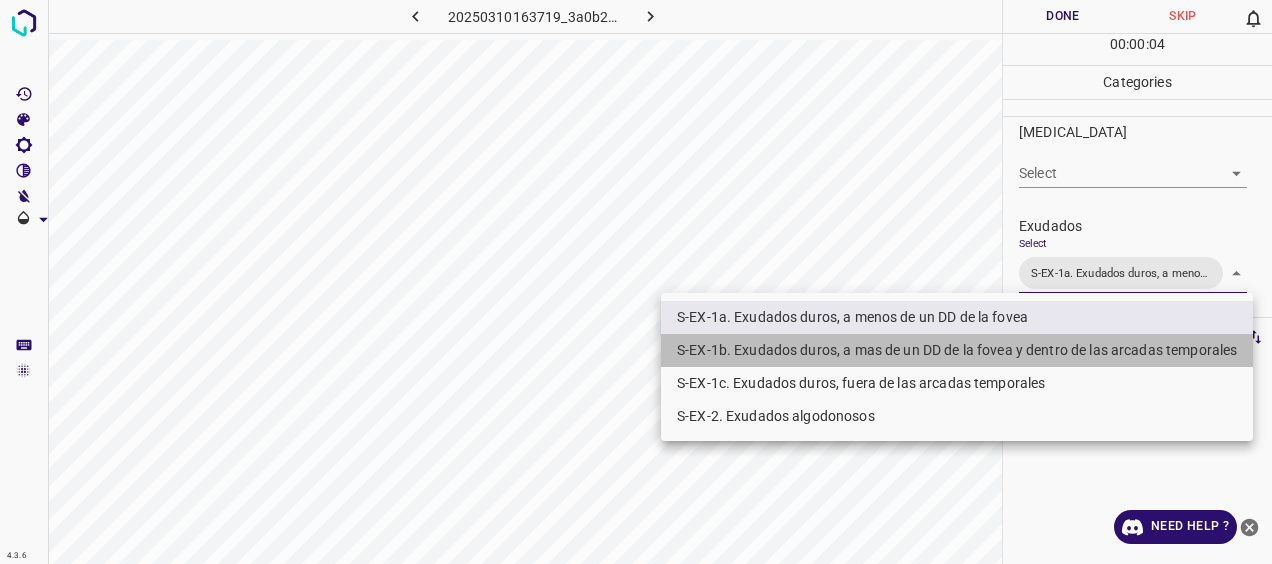 click on "S-EX-1b. Exudados duros, a mas de un DD de la fovea y dentro de las arcadas temporales" at bounding box center (957, 350) 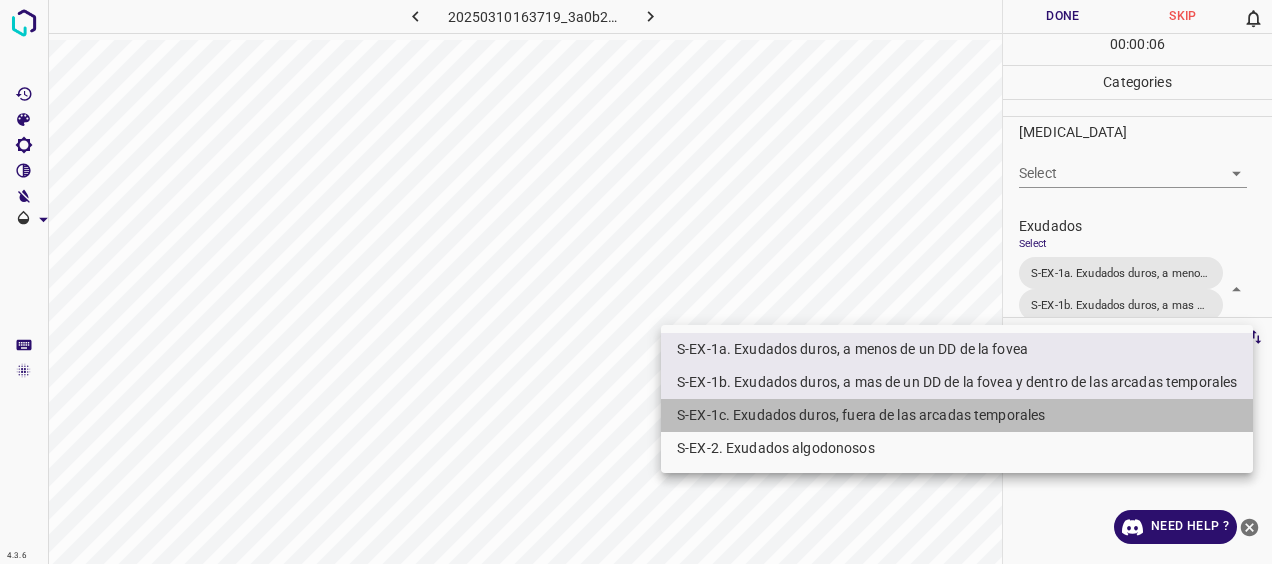 click on "S-EX-1c. Exudados duros, fuera de las arcadas temporales" at bounding box center [957, 415] 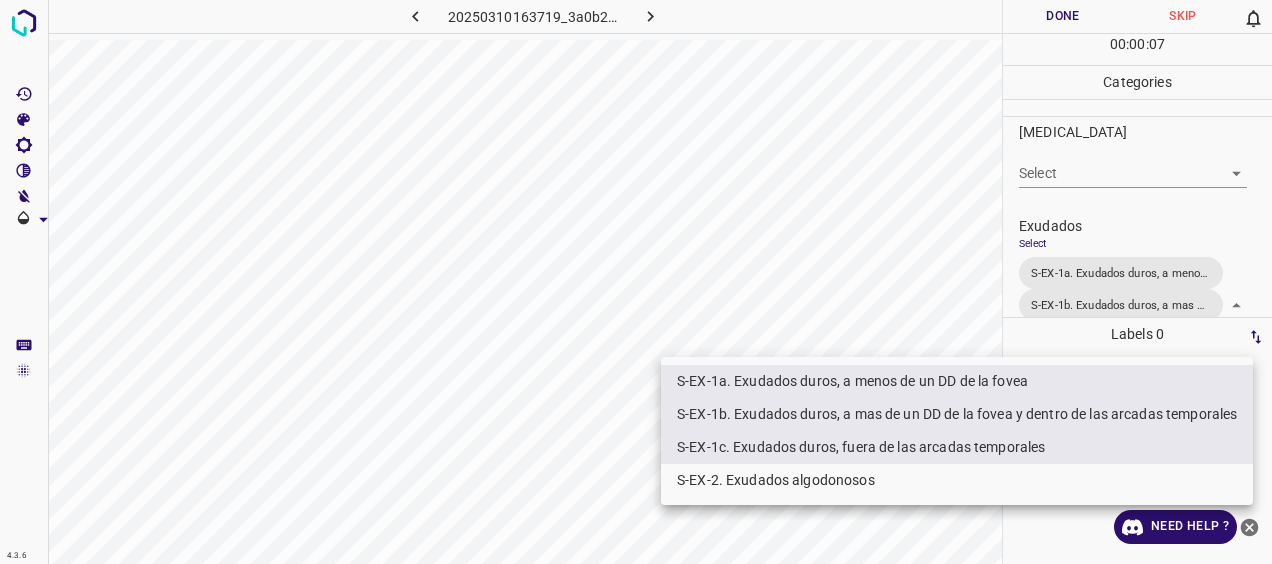 click at bounding box center [636, 282] 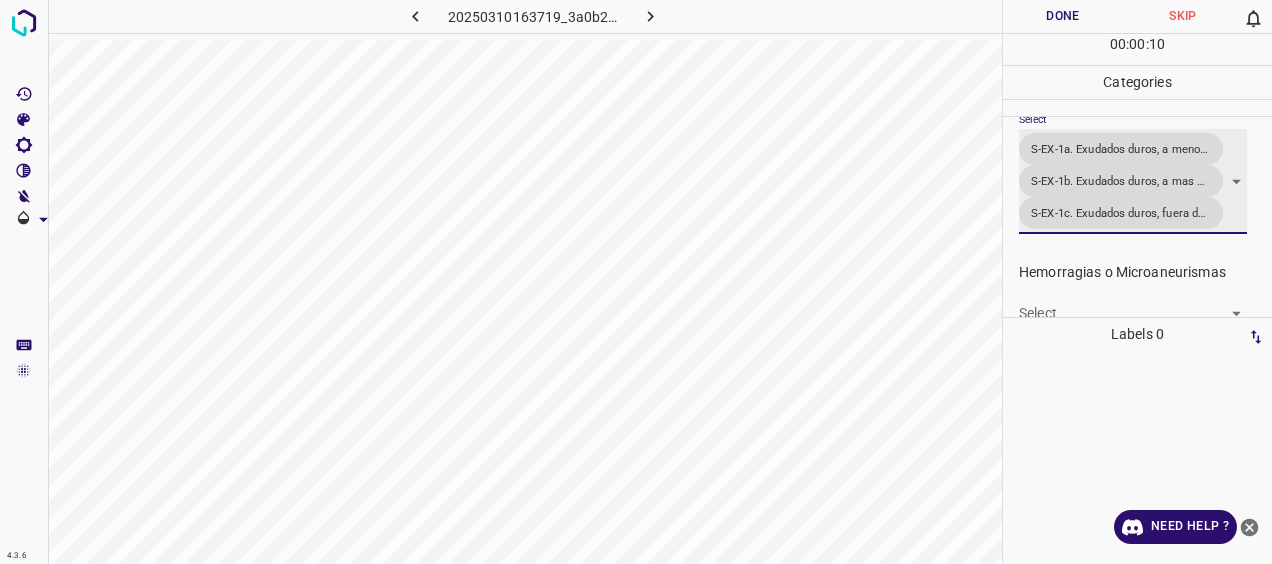 scroll, scrollTop: 540, scrollLeft: 0, axis: vertical 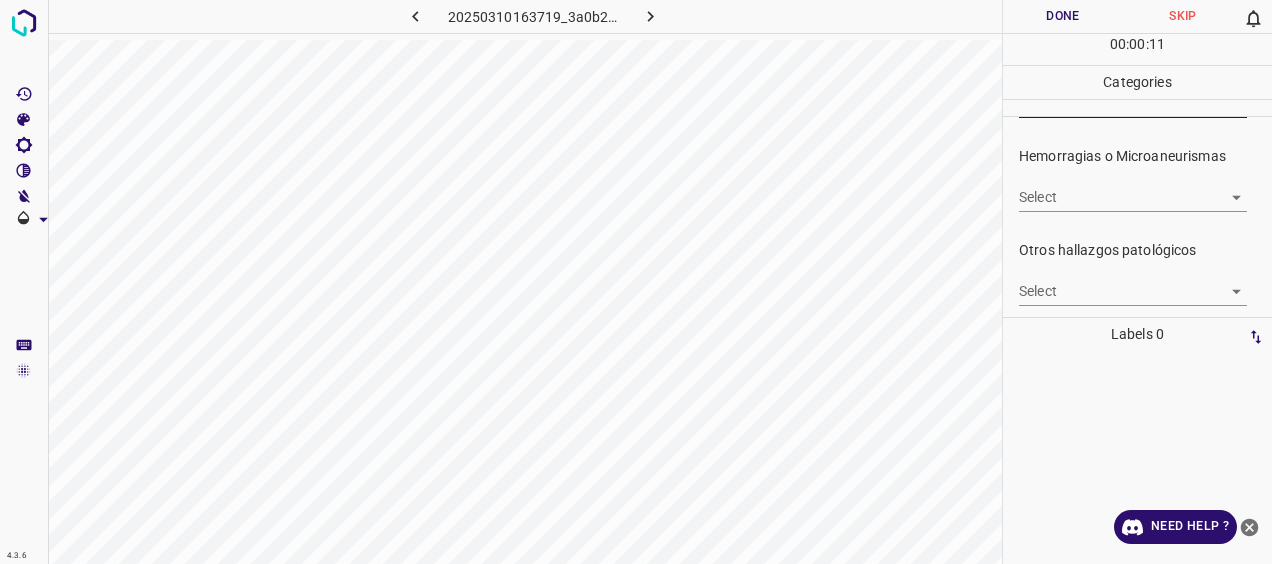 click on "4.3.6  20250310163719_3a0b2f692.jpg Done Skip 0 00   : 00   : 11   Categories 0. Sin hallazgos   Select ​ Anomalías vasculares   Select ​ Atrofias   Select ​ [MEDICAL_DATA]   Select ​ Exudados   Select S-EX-1a. Exudados duros, a menos de un DD de la fovea S-EX-1b. Exudados duros, a mas de un DD de la fovea y dentro de las arcadas temporales S-EX-1c. Exudados duros, fuera de las arcadas temporales S-EX-1a. Exudados duros, a menos de un DD de la fovea,S-EX-1b. Exudados duros, a mas de un DD de la fovea y dentro de las arcadas temporales,S-EX-1c. Exudados duros, fuera de las arcadas temporales Hemorragias o Microaneurismas   Select ​ Otros hallazgos patológicos   Select ​ Otros hallazgos no patológicos   Select ​ Anomalías de disco óptico   Select ​ Elementos sin calidad suficiente   Select ​ Labels   0 Categories 1 0. Sin hallazgos 2 Anomalías vasculares 3 Atrofias 4 [MEDICAL_DATA] 5 Exudados 6 Hemorragias o Microaneurismas 7 Otros hallazgos patológicos 8 Otros hallazgos no patológicos 9 0 Tools Space" at bounding box center (636, 282) 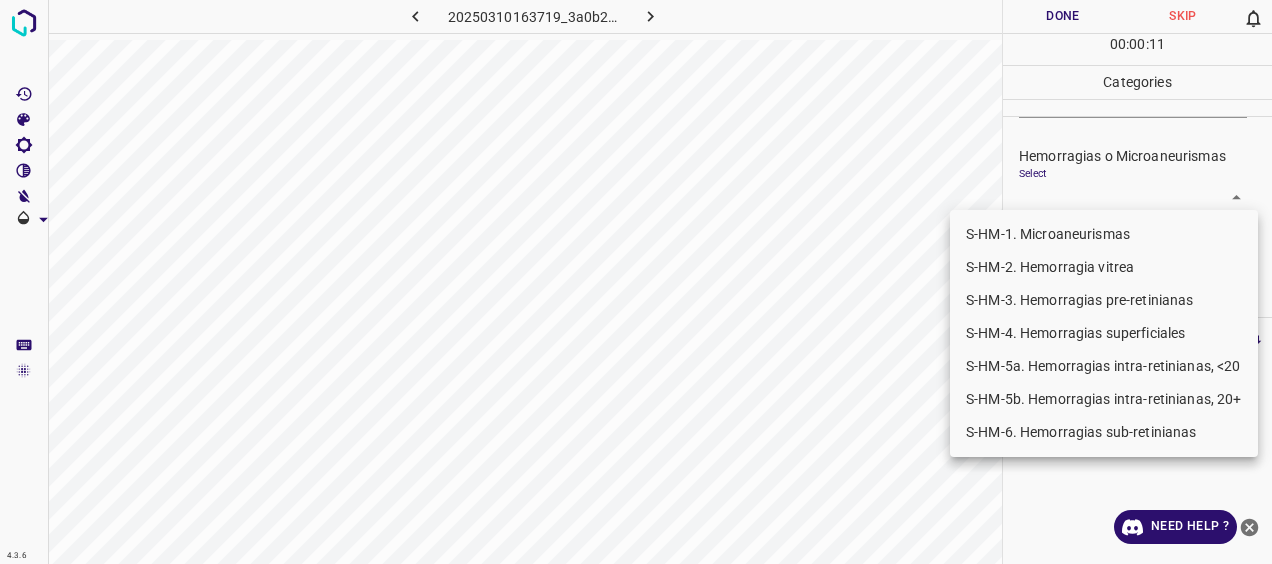 click on "S-HM-1. Microaneurismas" at bounding box center [1104, 234] 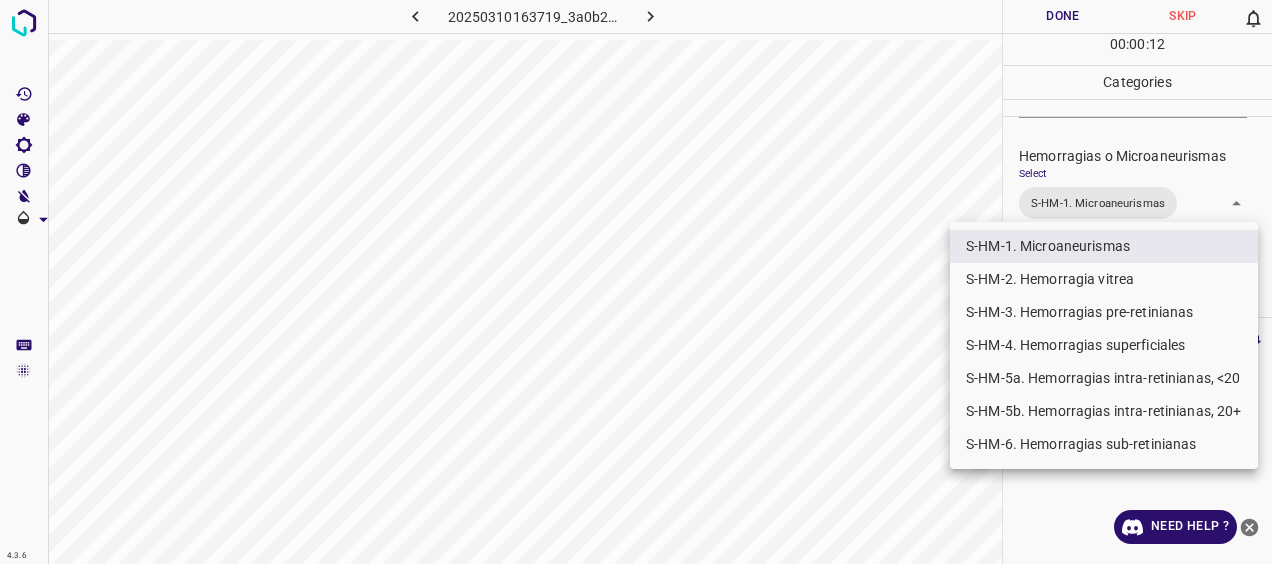 click on "S-HM-4. Hemorragias superficiales" at bounding box center [1104, 345] 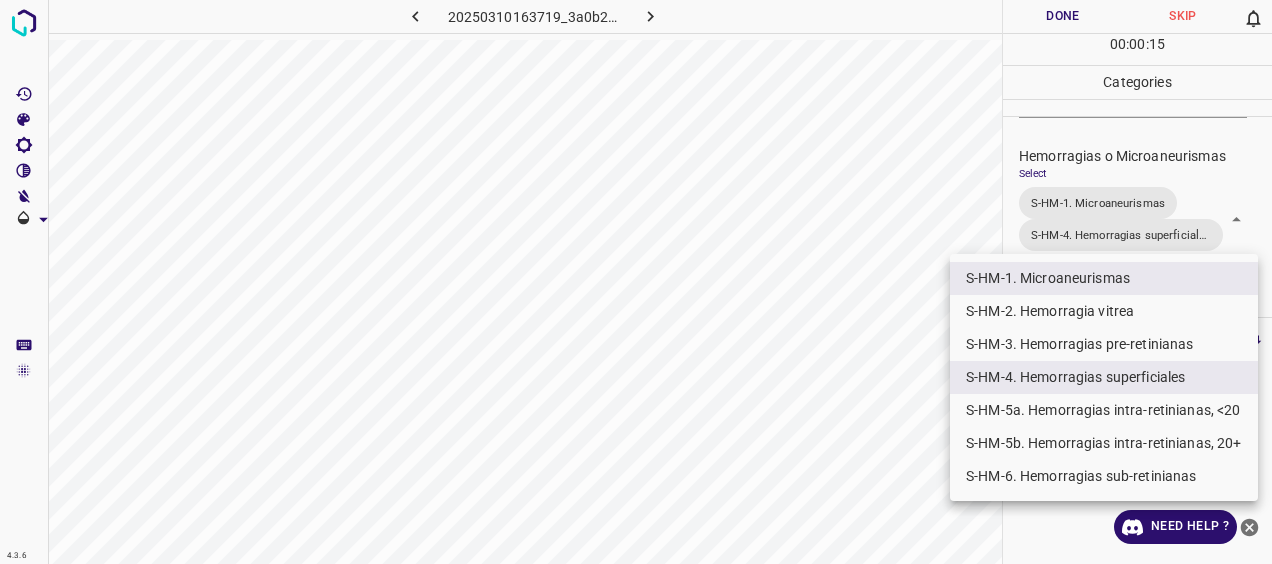 click on "S-HM-5a. Hemorragias intra-retinianas, <20" at bounding box center (1104, 410) 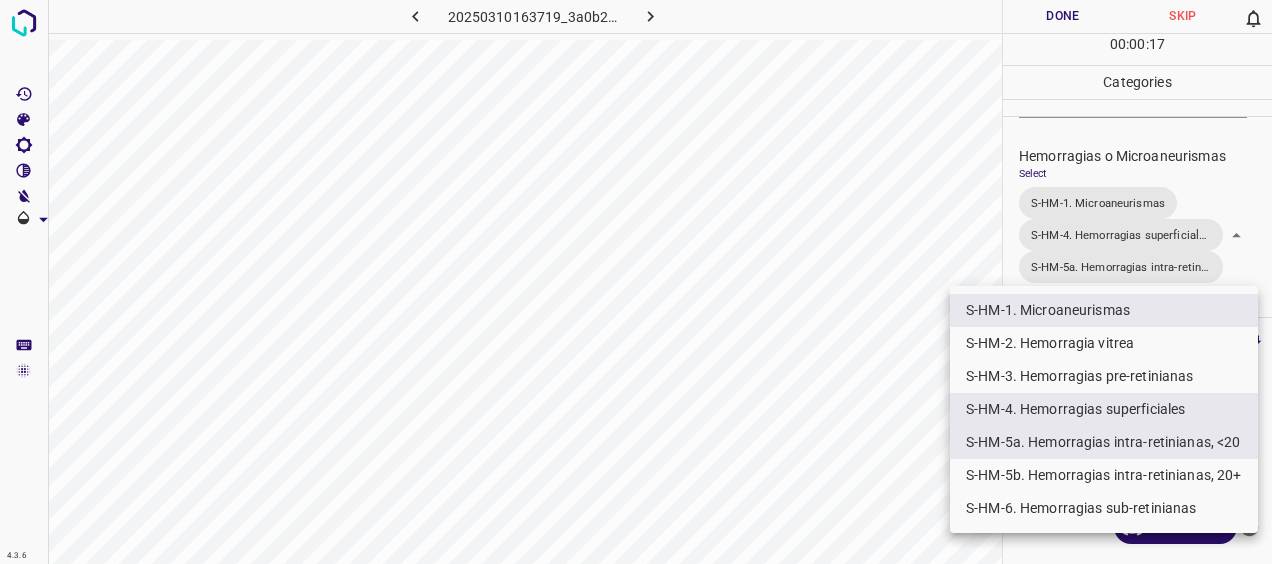 click at bounding box center (636, 282) 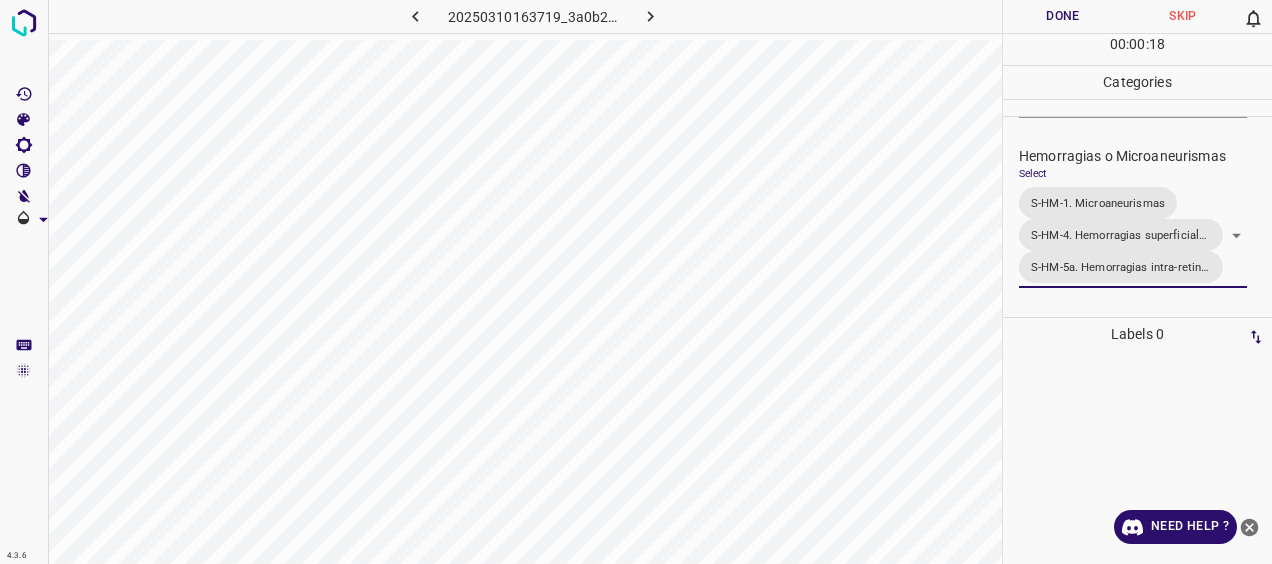 click on "Done" at bounding box center (1063, 16) 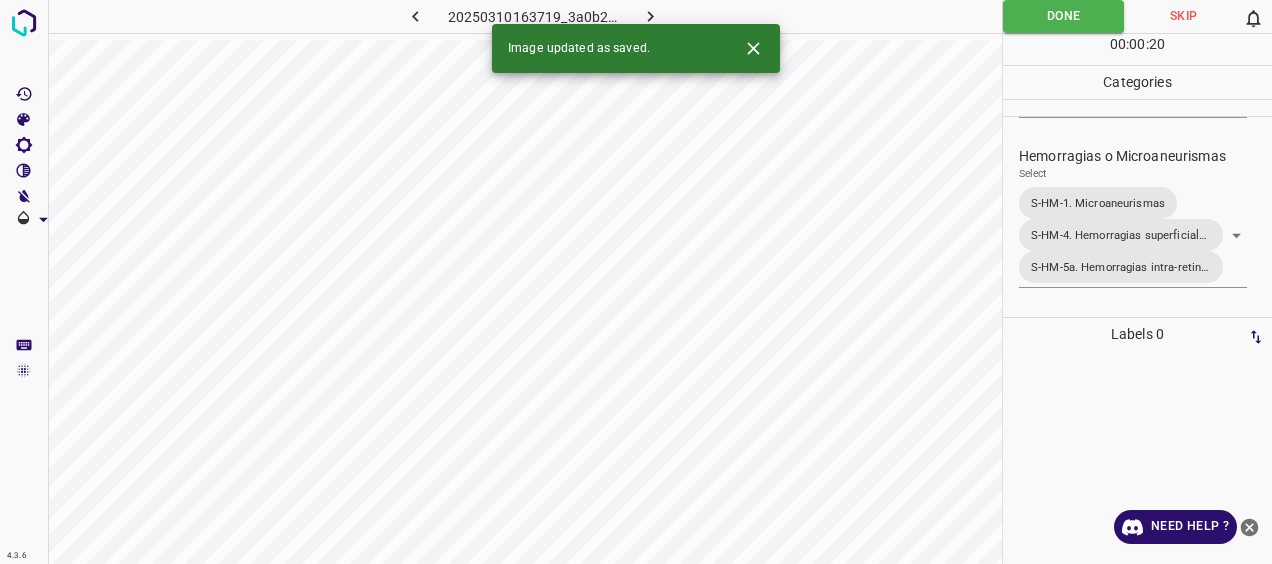 click 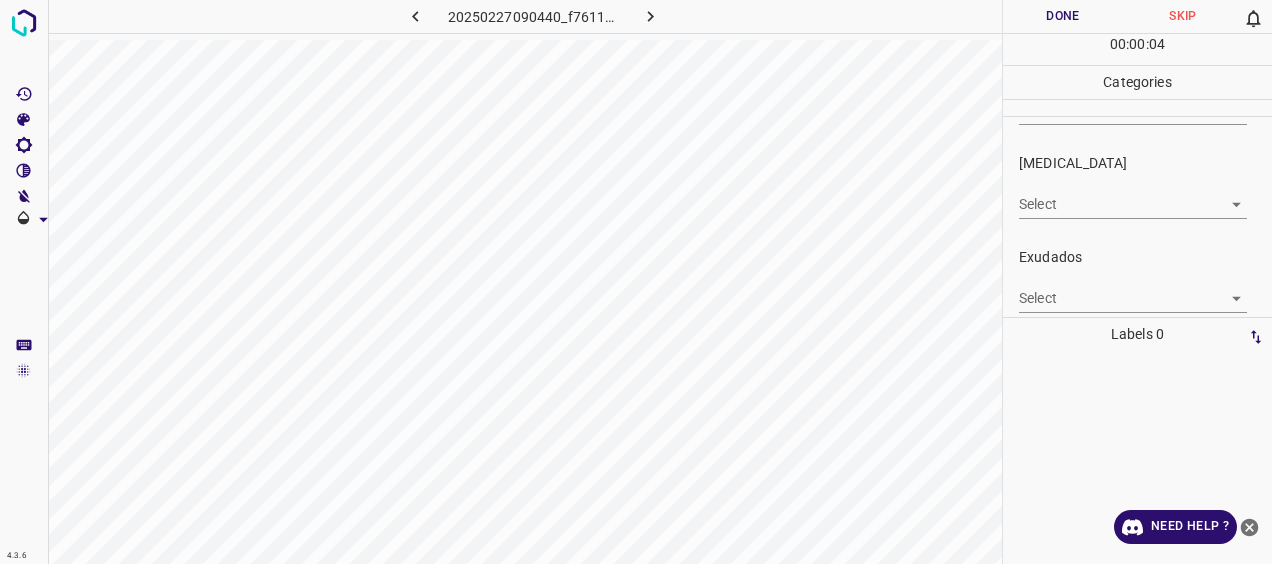 scroll, scrollTop: 300, scrollLeft: 0, axis: vertical 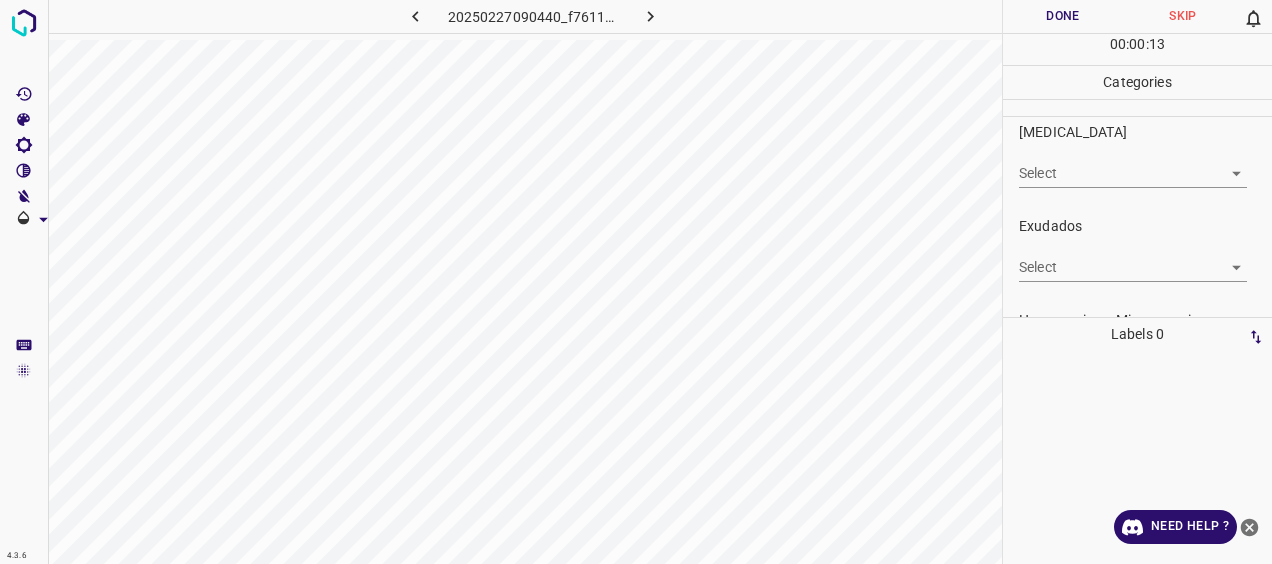 click on "4.3.6  20250227090440_f76112926.jpg Done Skip 0 00   : 00   : 13   Categories 0. Sin hallazgos   Select ​ Anomalías vasculares   Select ​ Atrofias   Select ​ [MEDICAL_DATA]   Select ​ Exudados   Select ​ Hemorragias o Microaneurismas   Select ​ Otros hallazgos patológicos   Select ​ Otros hallazgos no patológicos   Select ​ Anomalías de disco óptico   Select ​ Elementos sin calidad suficiente   Select ​ Labels   0 Categories 1 0. Sin hallazgos 2 Anomalías vasculares 3 Atrofias 4 [MEDICAL_DATA] 5 Exudados 6 Hemorragias o Microaneurismas 7 Otros hallazgos patológicos 8 Otros hallazgos no patológicos 9 Anomalías de disco óptico 0 Elementos sin calidad suficiente Tools Space Change between modes (Draw & Edit) I Auto labeling R Restore zoom M Zoom in N Zoom out Delete Delete selecte label Filters Z Restore filters X Saturation filter C Brightness filter V Contrast filter [PERSON_NAME] scale filter General O Download Need Help ? - Text - Hide - Delete" at bounding box center [636, 282] 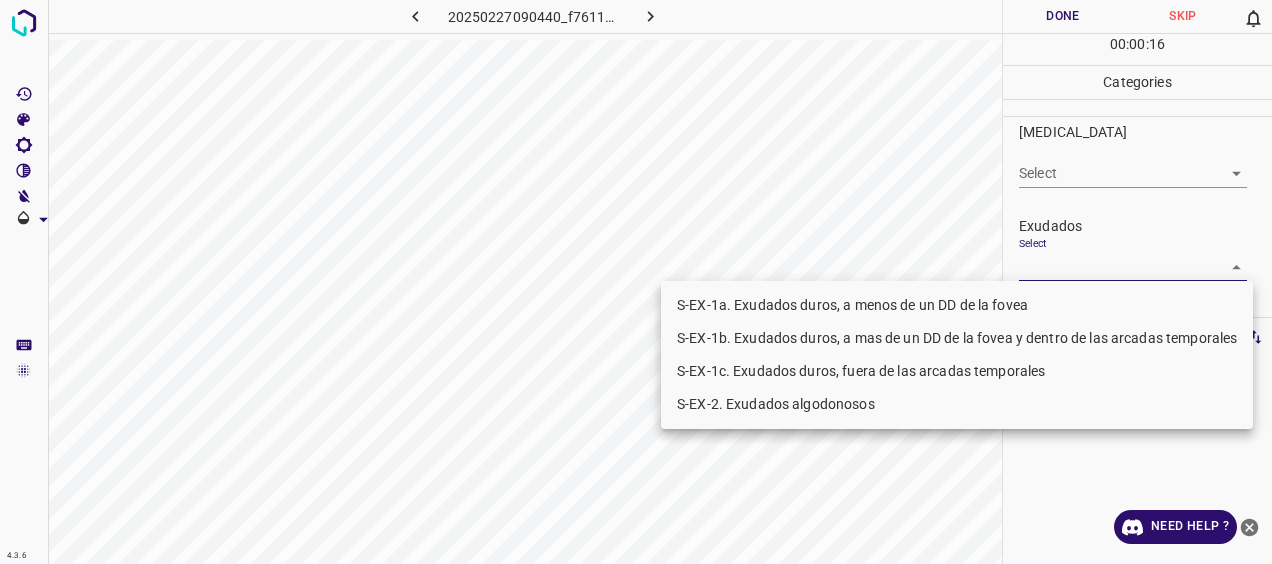 click on "S-EX-1c. Exudados duros, fuera de las arcadas temporales" at bounding box center [957, 371] 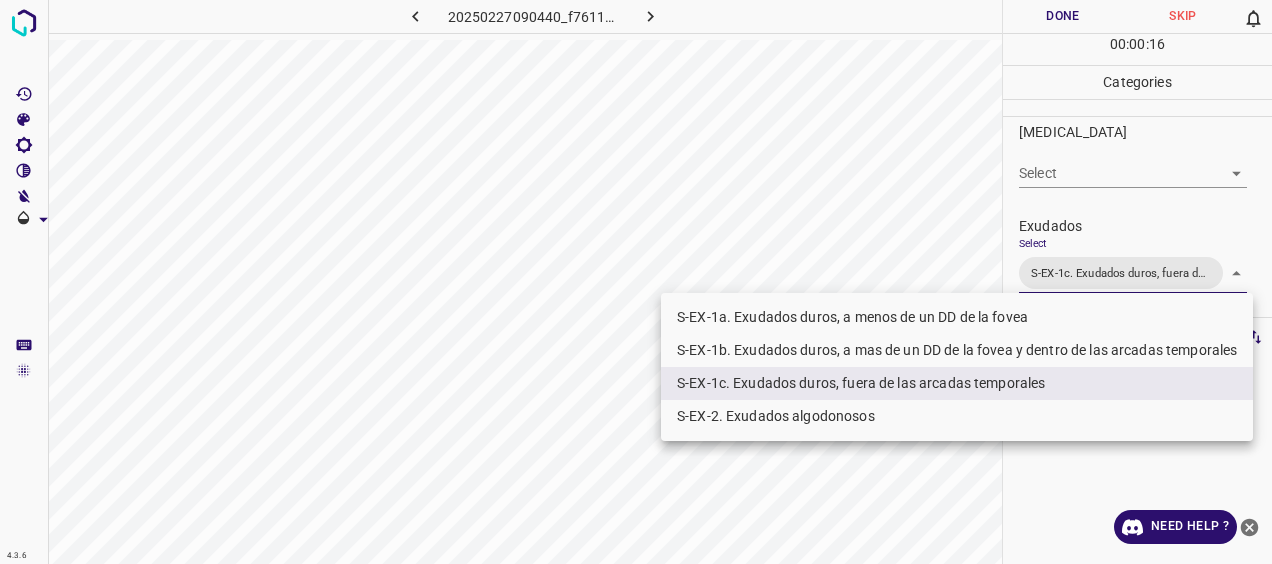 click at bounding box center [636, 282] 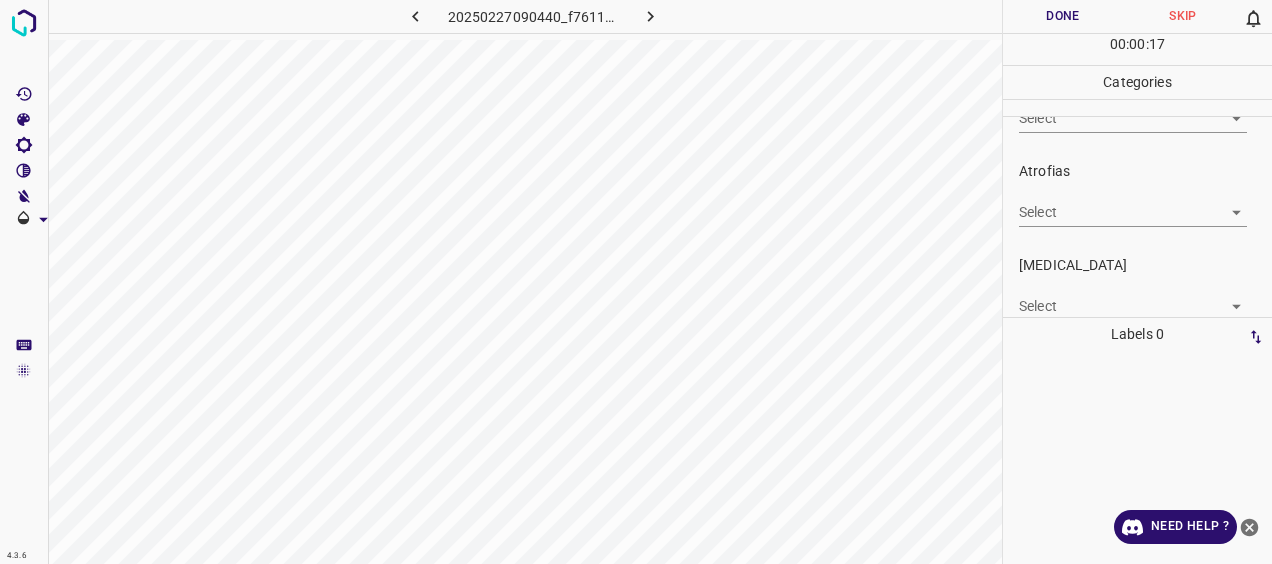 scroll, scrollTop: 100, scrollLeft: 0, axis: vertical 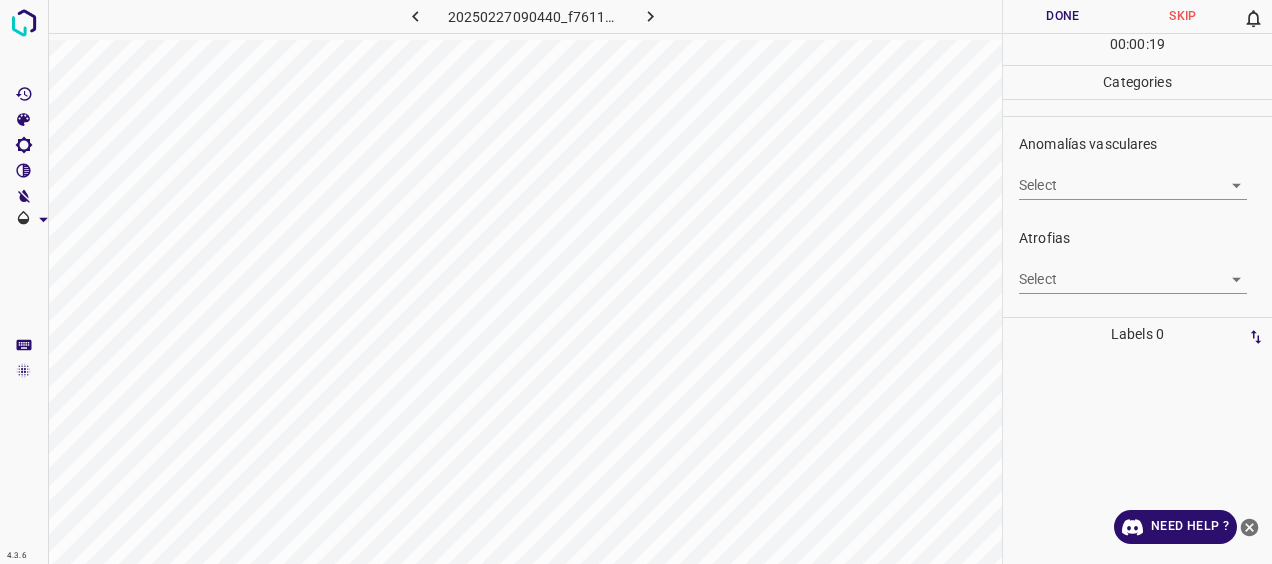 click on "4.3.6  20250227090440_f76112926.jpg Done Skip 0 00   : 00   : 19   Categories 0. Sin hallazgos   Select ​ Anomalías vasculares   Select ​ Atrofias   Select ​ [MEDICAL_DATA]   Select ​ Exudados   Select S-EX-1c. Exudados duros, fuera de las arcadas temporales S-EX-1c. Exudados duros, fuera de las arcadas temporales Hemorragias o Microaneurismas   Select ​ Otros hallazgos patológicos   Select ​ Otros hallazgos no patológicos   Select ​ Anomalías de disco óptico   Select ​ Elementos sin calidad suficiente   Select ​ Labels   0 Categories 1 0. Sin hallazgos 2 Anomalías vasculares 3 Atrofias 4 [MEDICAL_DATA] 5 Exudados 6 Hemorragias o Microaneurismas 7 Otros hallazgos patológicos 8 Otros hallazgos no patológicos 9 Anomalías de disco óptico 0 Elementos sin calidad suficiente Tools Space Change between modes (Draw & Edit) I Auto labeling R Restore zoom M Zoom in N Zoom out Delete Delete selecte label Filters Z Restore filters X Saturation filter C Brightness filter V Contrast filter [PERSON_NAME] scale filter O" at bounding box center [636, 282] 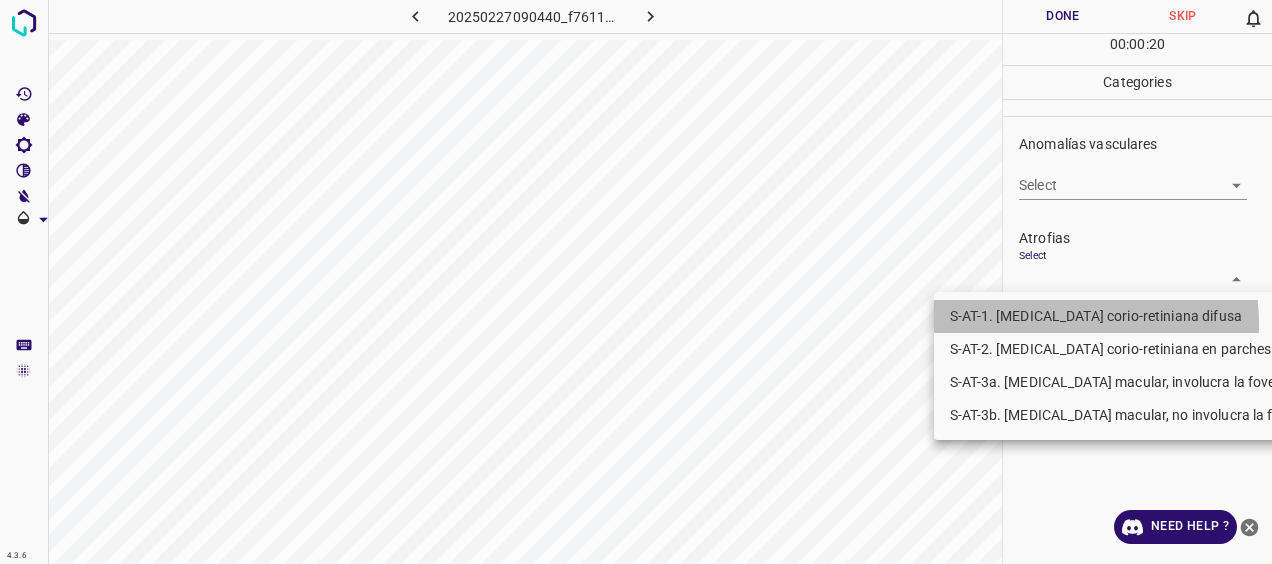 click on "S-AT-1. [MEDICAL_DATA] corio-retiniana difusa" at bounding box center [1126, 316] 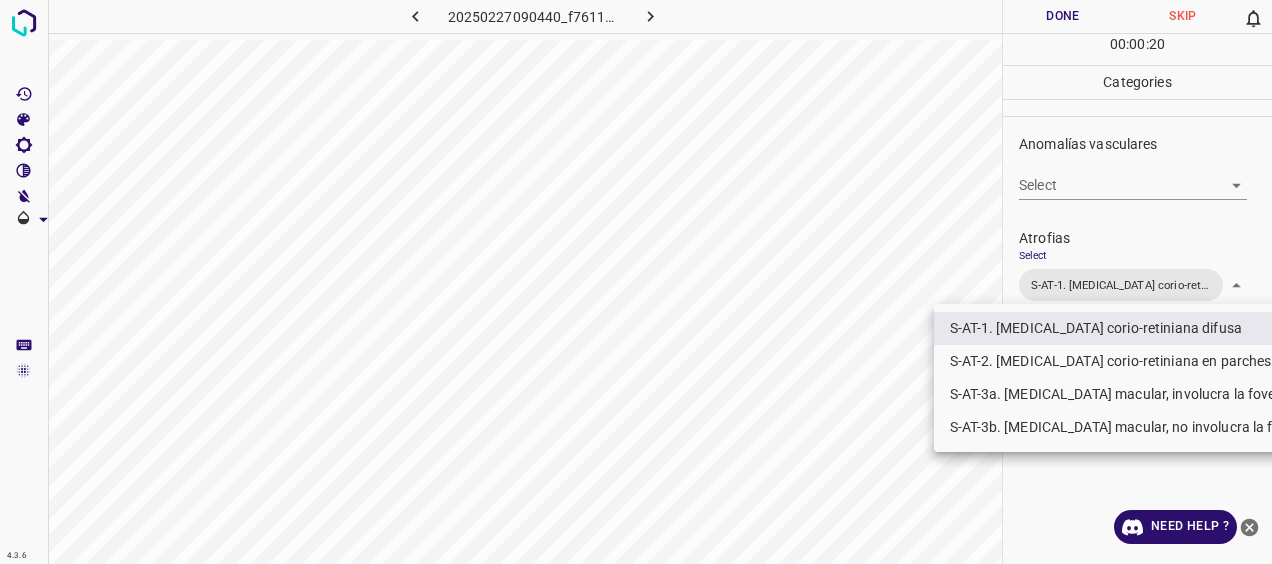 click on "S-AT-1. [MEDICAL_DATA] corio-retiniana difusa" at bounding box center [1126, 328] 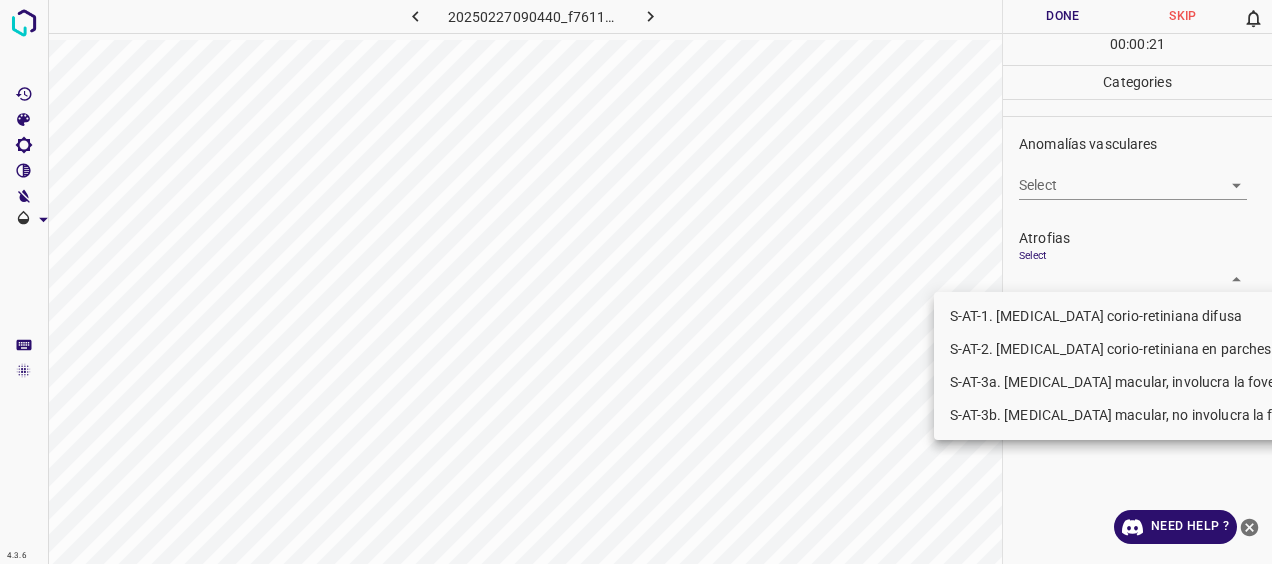 click on "S-AT-2. [MEDICAL_DATA] corio-retiniana en parches" at bounding box center [1126, 349] 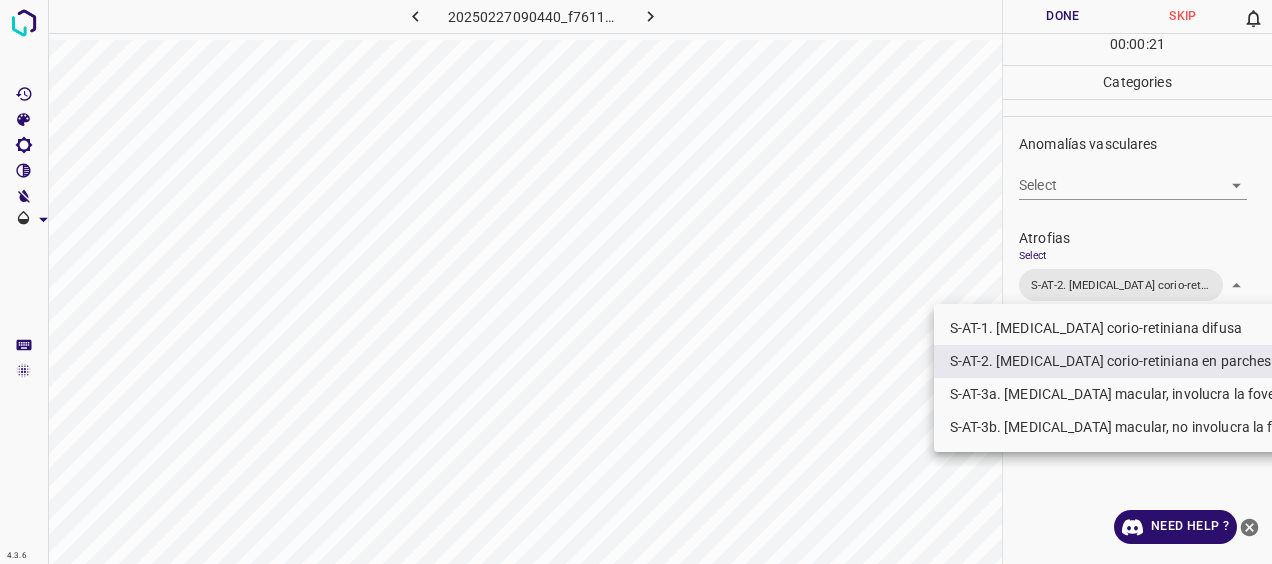 click at bounding box center (636, 282) 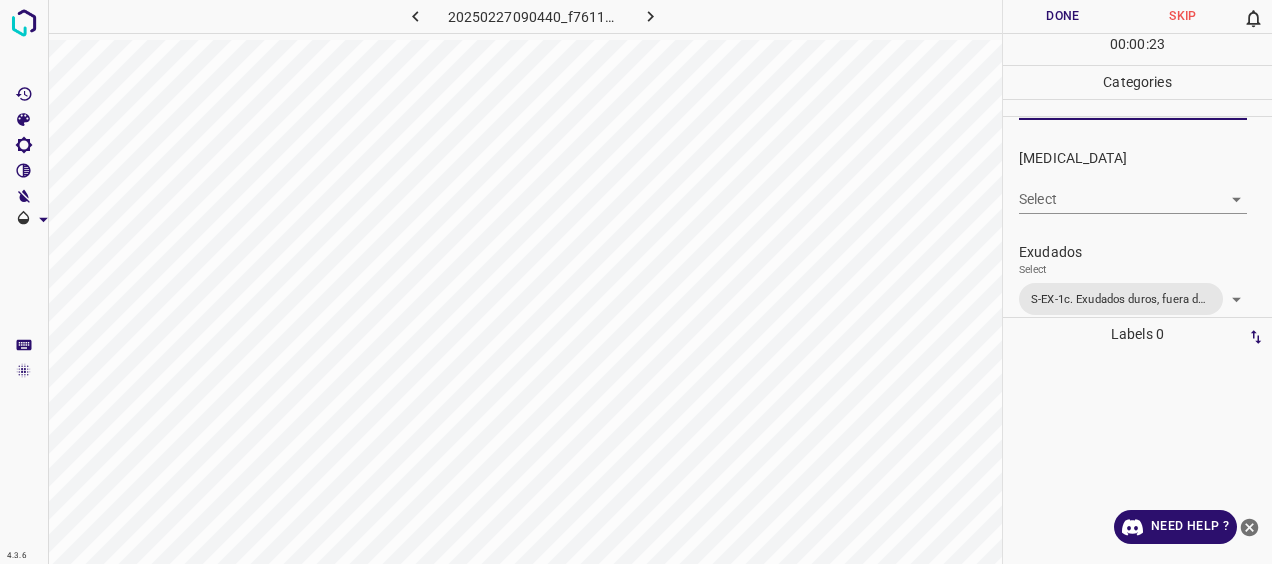 scroll, scrollTop: 600, scrollLeft: 0, axis: vertical 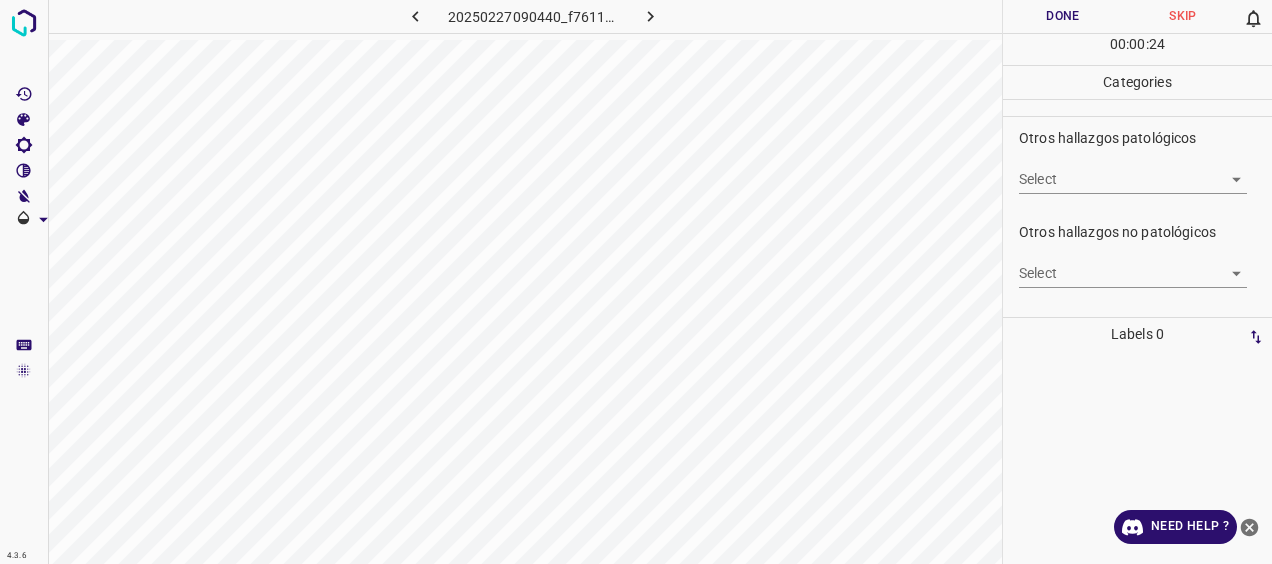 click on "4.3.6  20250227090440_f76112926.jpg Done Skip 0 00   : 00   : 24   Categories 0. Sin hallazgos   Select ​ Anomalías vasculares   Select ​ Atrofias   Select S-AT-2. [MEDICAL_DATA] corio-retiniana en parches S-AT-2. [MEDICAL_DATA] corio-retiniana en parches [MEDICAL_DATA]   Select ​ Exudados   Select S-EX-1c. Exudados duros, fuera de las arcadas temporales S-EX-1c. Exudados duros, fuera de las arcadas temporales Hemorragias o Microaneurismas   Select ​ Otros hallazgos patológicos   Select ​ Otros hallazgos no patológicos   Select ​ Anomalías de disco óptico   Select ​ Elementos sin calidad suficiente   Select ​ Labels   0 Categories 1 0. Sin hallazgos 2 Anomalías vasculares 3 Atrofias 4 [MEDICAL_DATA] 5 Exudados 6 Hemorragias o Microaneurismas 7 Otros hallazgos patológicos 8 Otros hallazgos no patológicos 9 Anomalías de disco óptico 0 Elementos sin calidad suficiente Tools Space Change between modes (Draw & Edit) I Auto labeling R Restore zoom M Zoom in N Zoom out Delete Delete selecte label Filters Z X C V B O" at bounding box center [636, 282] 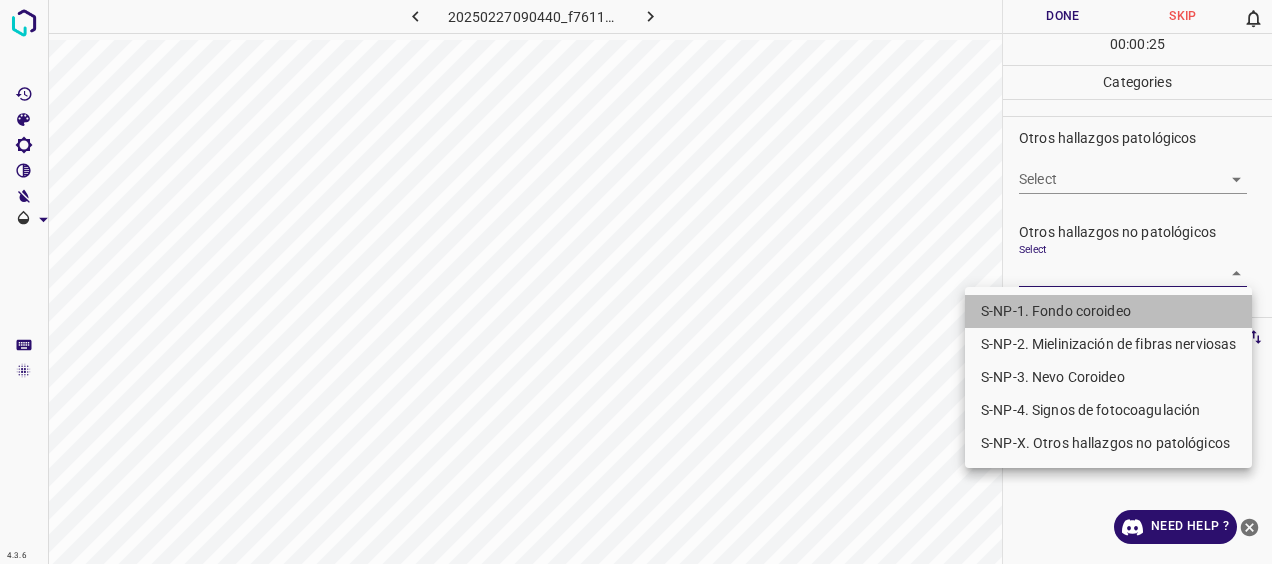 click on "S-NP-1. Fondo coroideo" at bounding box center [1108, 311] 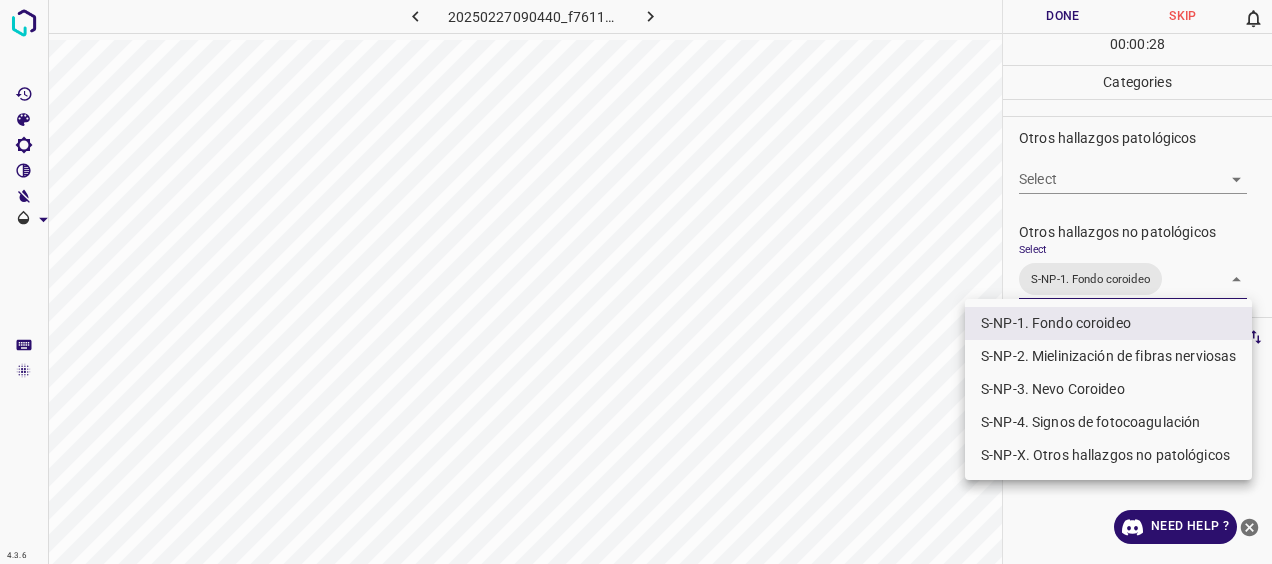 click at bounding box center (636, 282) 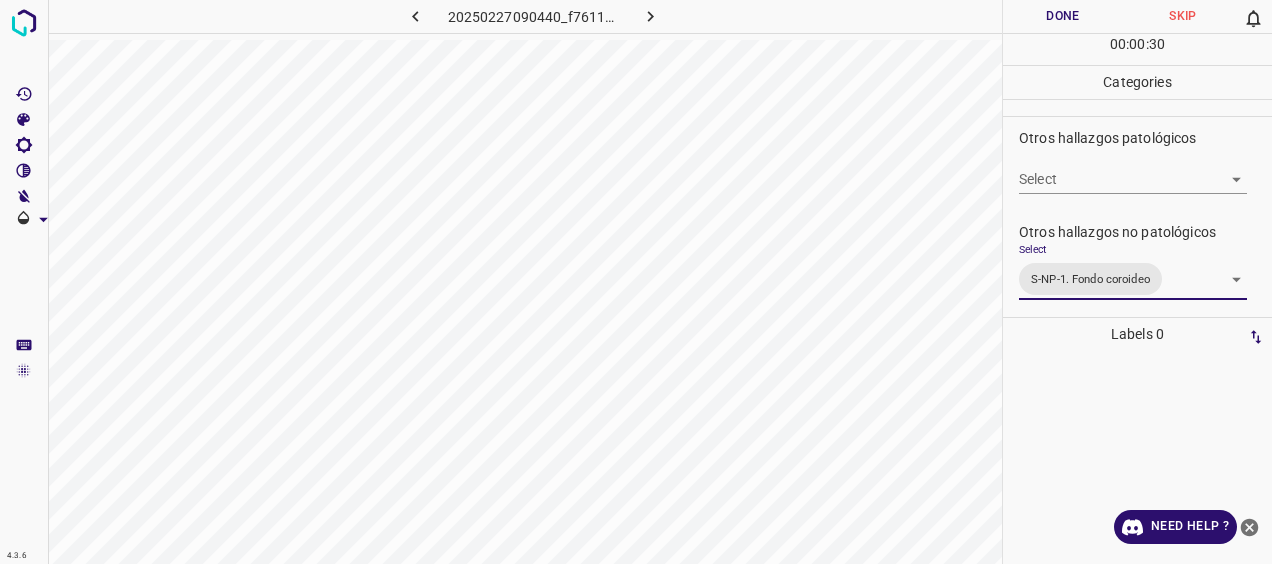 click on "Done" at bounding box center [1063, 16] 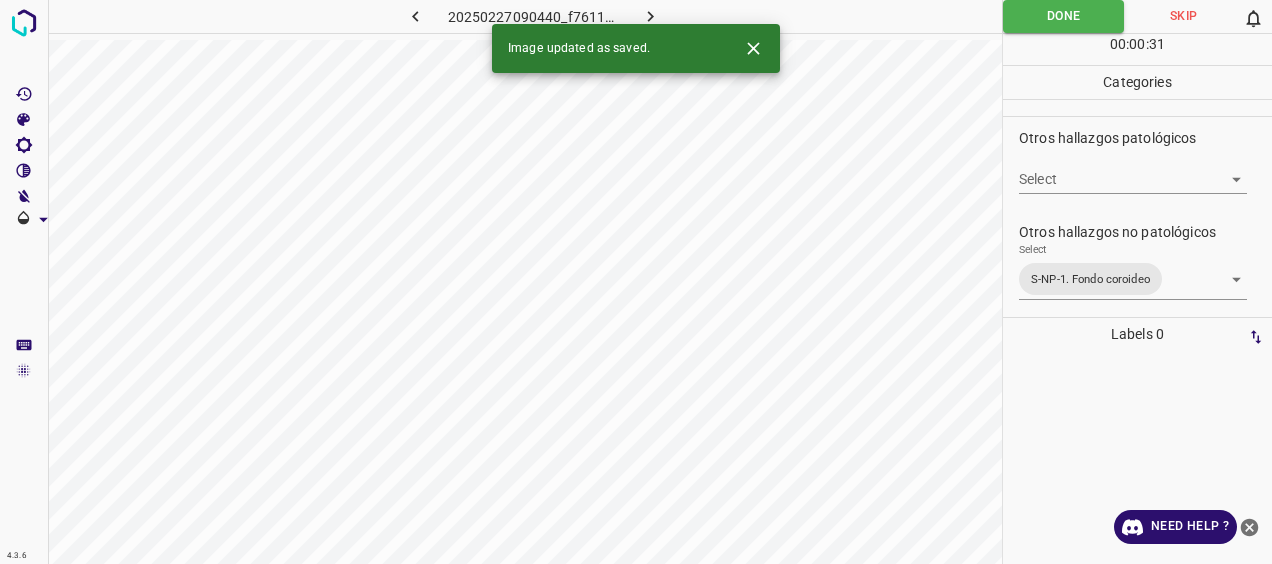 click 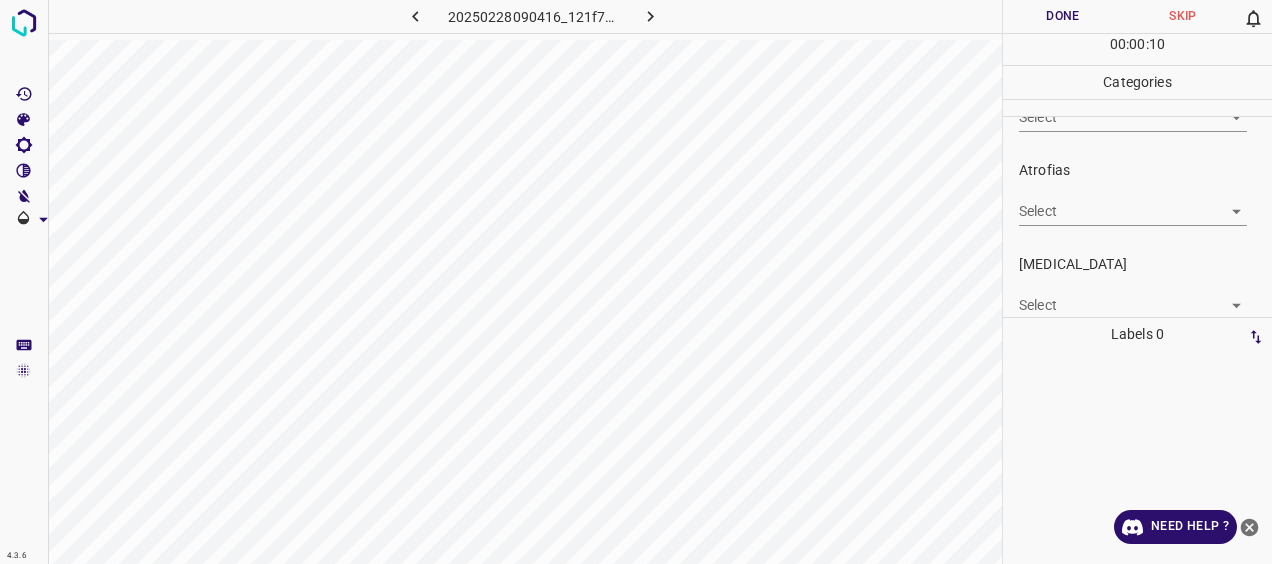 scroll, scrollTop: 200, scrollLeft: 0, axis: vertical 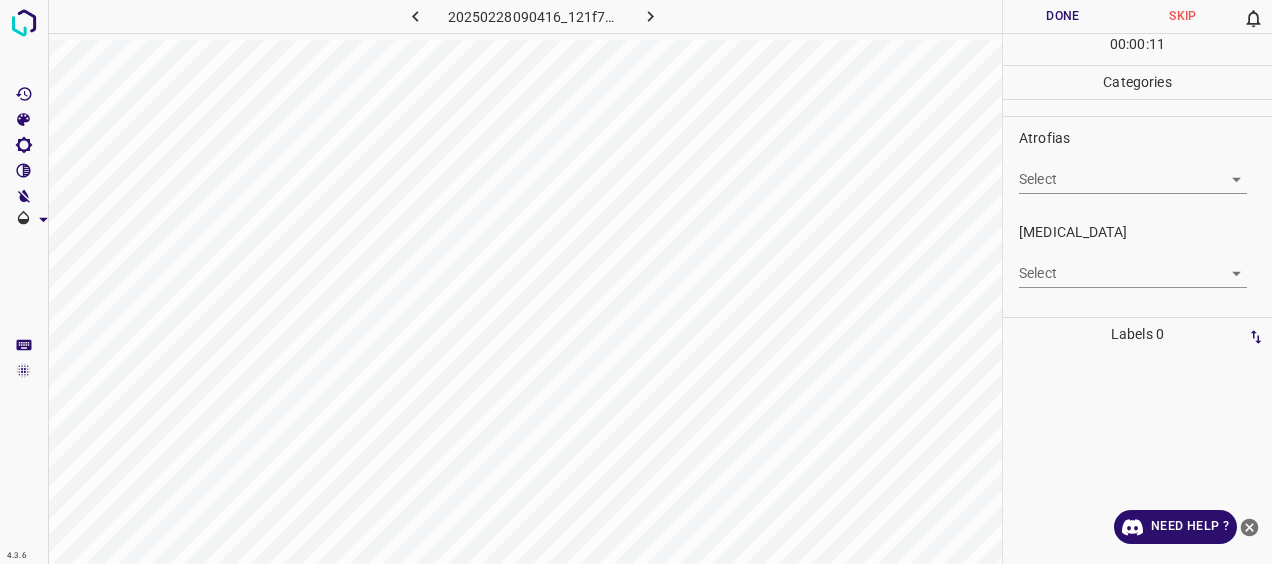 click on "4.3.6  20250228090416_121f73a2d.jpg Done Skip 0 00   : 00   : 11   Categories 0. Sin hallazgos   Select ​ Anomalías vasculares   Select ​ Atrofias   Select ​ [MEDICAL_DATA]   Select ​ Exudados   Select ​ Hemorragias o Microaneurismas   Select ​ Otros hallazgos patológicos   Select ​ Otros hallazgos no patológicos   Select ​ Anomalías de disco óptico   Select ​ Elementos sin calidad suficiente   Select ​ Labels   0 Categories 1 0. Sin hallazgos 2 Anomalías vasculares 3 Atrofias 4 [MEDICAL_DATA] 5 Exudados 6 Hemorragias o Microaneurismas 7 Otros hallazgos patológicos 8 Otros hallazgos no patológicos 9 Anomalías de disco óptico 0 Elementos sin calidad suficiente Tools Space Change between modes (Draw & Edit) I Auto labeling R Restore zoom M Zoom in N Zoom out Delete Delete selecte label Filters Z Restore filters X Saturation filter C Brightness filter V Contrast filter [PERSON_NAME] scale filter General O Download Need Help ? - Text - Hide - Delete" at bounding box center [636, 282] 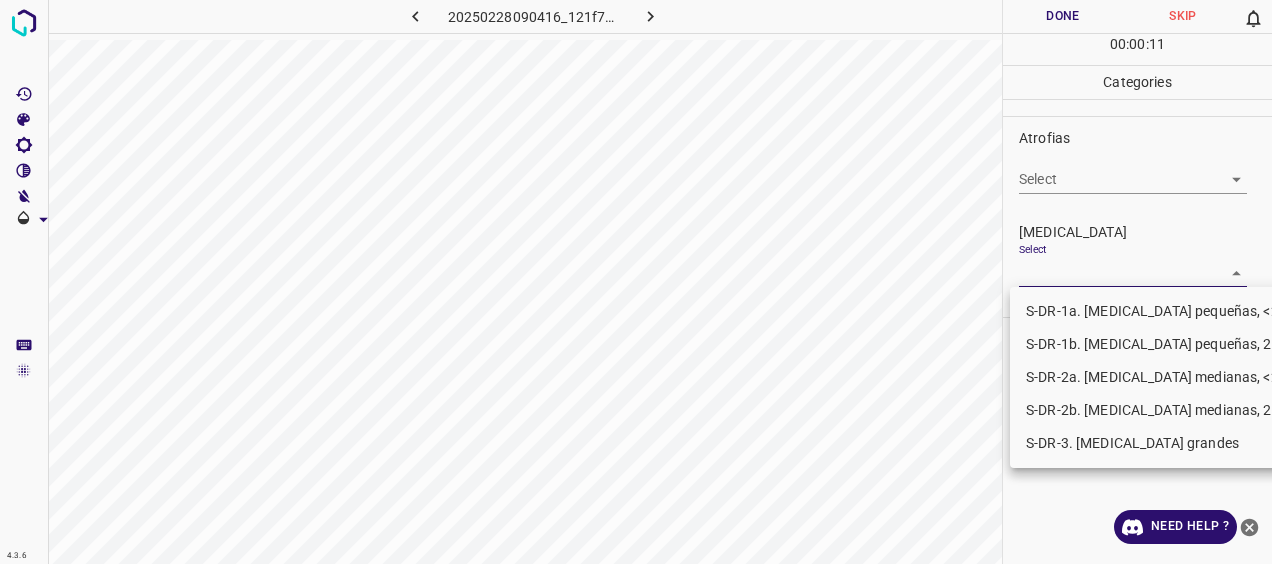 click on "S-DR-1b. [MEDICAL_DATA] pequeñas, 20+" at bounding box center (1157, 344) 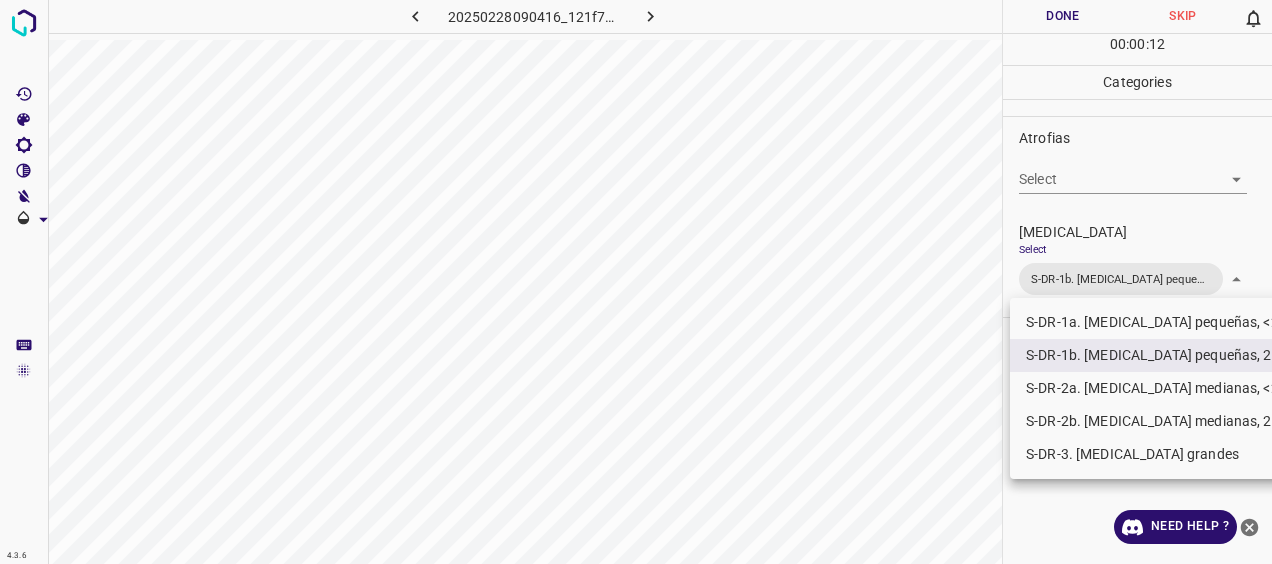 click at bounding box center [636, 282] 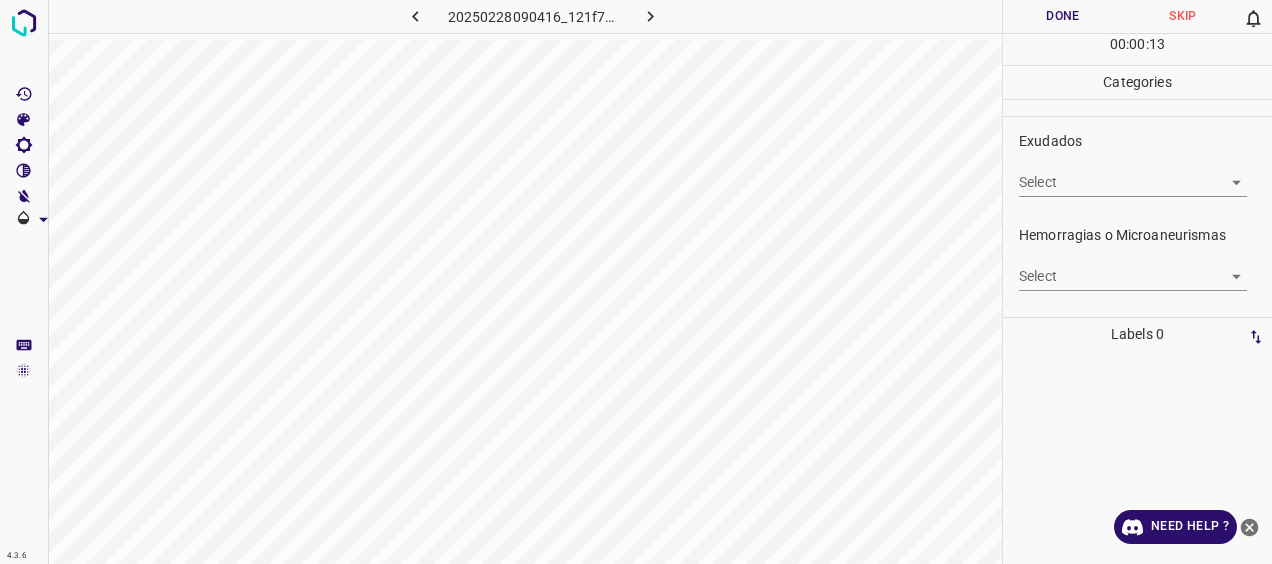 scroll, scrollTop: 400, scrollLeft: 0, axis: vertical 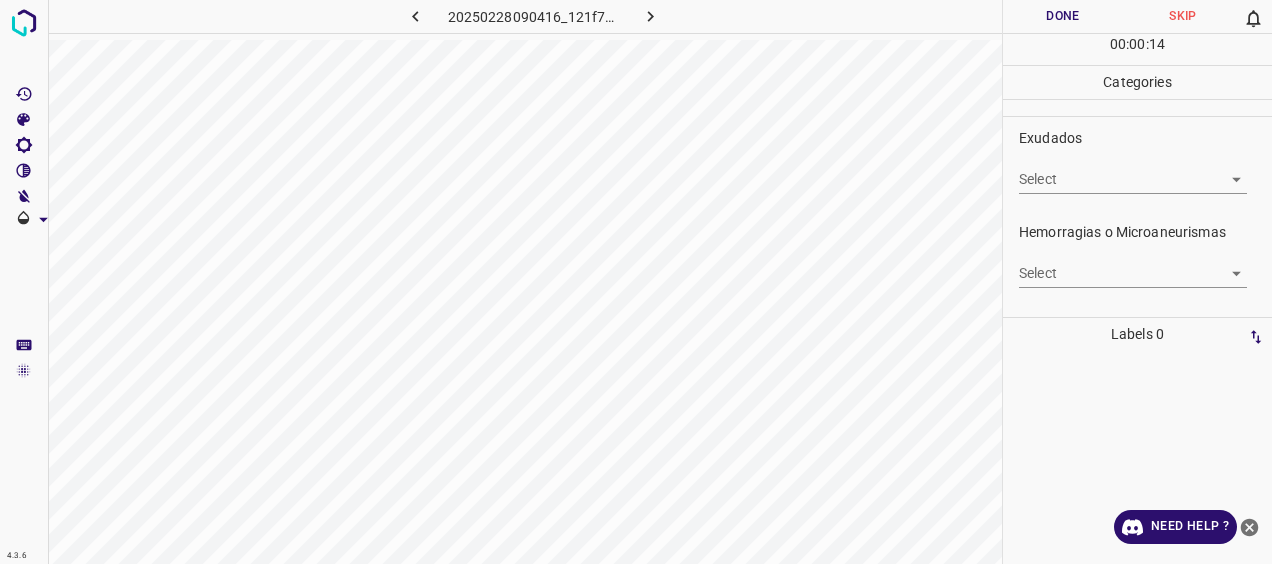 click on "4.3.6  20250228090416_121f73a2d.jpg Done Skip 0 00   : 00   : 14   Categories 0. Sin hallazgos   Select ​ Anomalías vasculares   Select ​ Atrofias   Select ​ [MEDICAL_DATA]   Select S-DR-1b. [MEDICAL_DATA] pequeñas, 20+ S-DR-1b. [MEDICAL_DATA] pequeñas, 20+ Exudados   Select ​ Hemorragias o Microaneurismas   Select ​ Otros hallazgos patológicos   Select ​ Otros hallazgos no patológicos   Select ​ Anomalías de disco óptico   Select ​ Elementos sin calidad suficiente   Select ​ Labels   0 Categories 1 0. Sin hallazgos 2 Anomalías vasculares 3 Atrofias 4 [MEDICAL_DATA] 5 Exudados 6 Hemorragias o Microaneurismas 7 Otros hallazgos patológicos 8 Otros hallazgos no patológicos 9 Anomalías de disco óptico 0 Elementos sin calidad suficiente Tools Space Change between modes (Draw & Edit) I Auto labeling R Restore zoom M Zoom in N Zoom out Delete Delete selecte label Filters Z Restore filters X Saturation filter C Brightness filter V Contrast filter [PERSON_NAME] scale filter General O Download Need Help ? - Text - Hide - Delete" at bounding box center (636, 282) 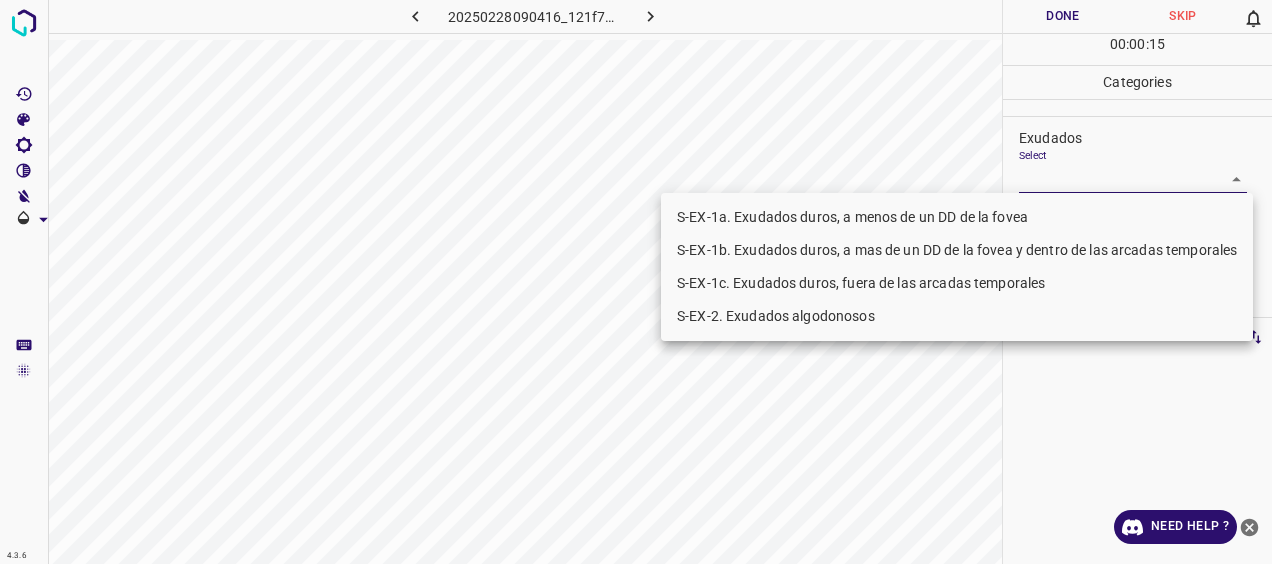 click on "S-EX-1c. Exudados duros, fuera de las arcadas temporales" at bounding box center (957, 283) 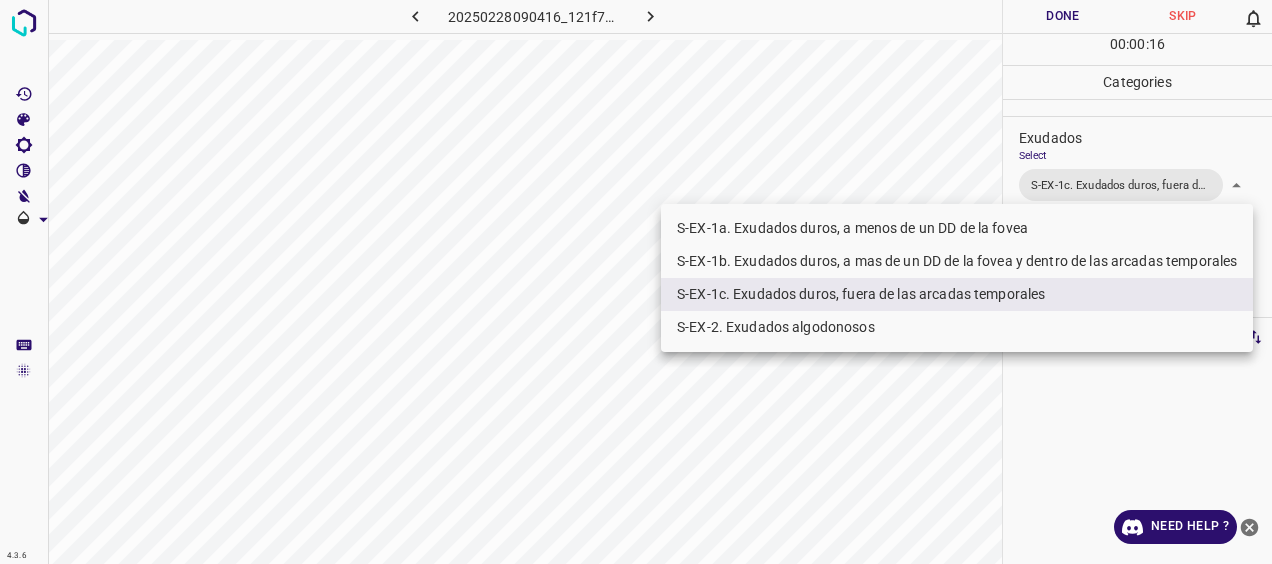 click at bounding box center (636, 282) 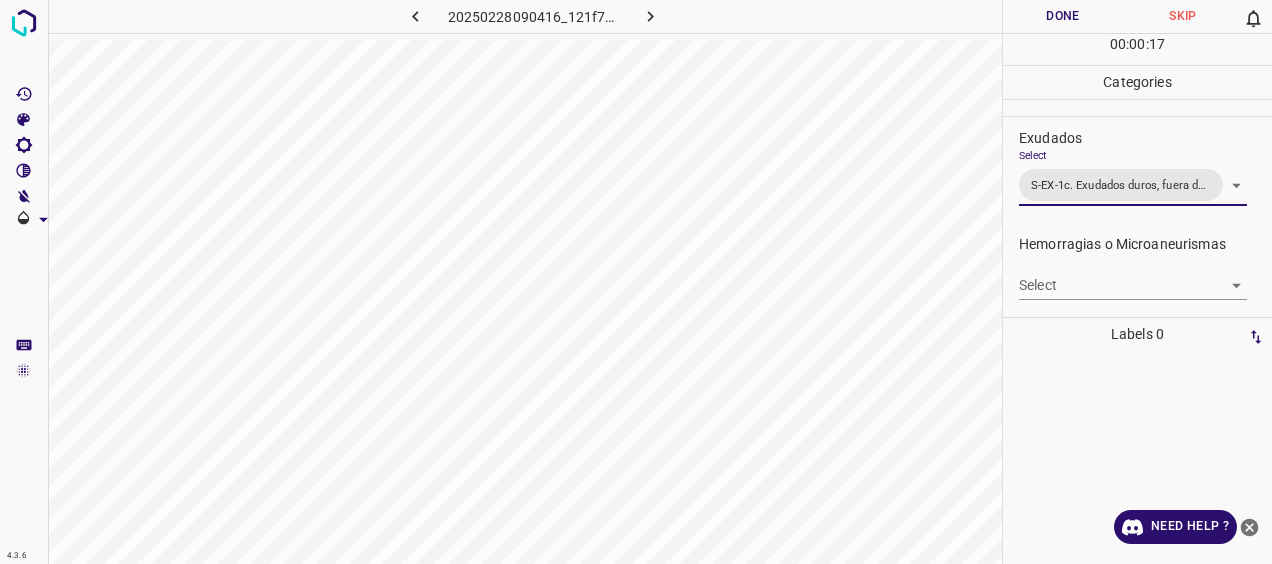 click on "4.3.6  20250228090416_121f73a2d.jpg Done Skip 0 00   : 00   : 17   Categories 0. Sin hallazgos   Select ​ Anomalías vasculares   Select ​ Atrofias   Select ​ [MEDICAL_DATA]   Select S-DR-1b. [MEDICAL_DATA] pequeñas, 20+ S-DR-1b. [MEDICAL_DATA] pequeñas, 20+ Exudados   Select S-EX-1c. Exudados duros, fuera de las arcadas temporales S-EX-1c. Exudados duros, fuera de las arcadas temporales Hemorragias o Microaneurismas   Select ​ Otros hallazgos patológicos   Select ​ Otros hallazgos no patológicos   Select ​ Anomalías de disco óptico   Select ​ Elementos sin calidad suficiente   Select ​ Labels   0 Categories 1 0. Sin hallazgos 2 Anomalías vasculares 3 Atrofias 4 [MEDICAL_DATA] 5 Exudados 6 Hemorragias o Microaneurismas 7 Otros hallazgos patológicos 8 Otros hallazgos no patológicos 9 Anomalías de disco óptico 0 Elementos sin calidad suficiente Tools Space Change between modes (Draw & Edit) I Auto labeling R Restore zoom M Zoom in N Zoom out Delete Delete selecte label Filters Z Restore filters X Saturation filter C" at bounding box center [636, 282] 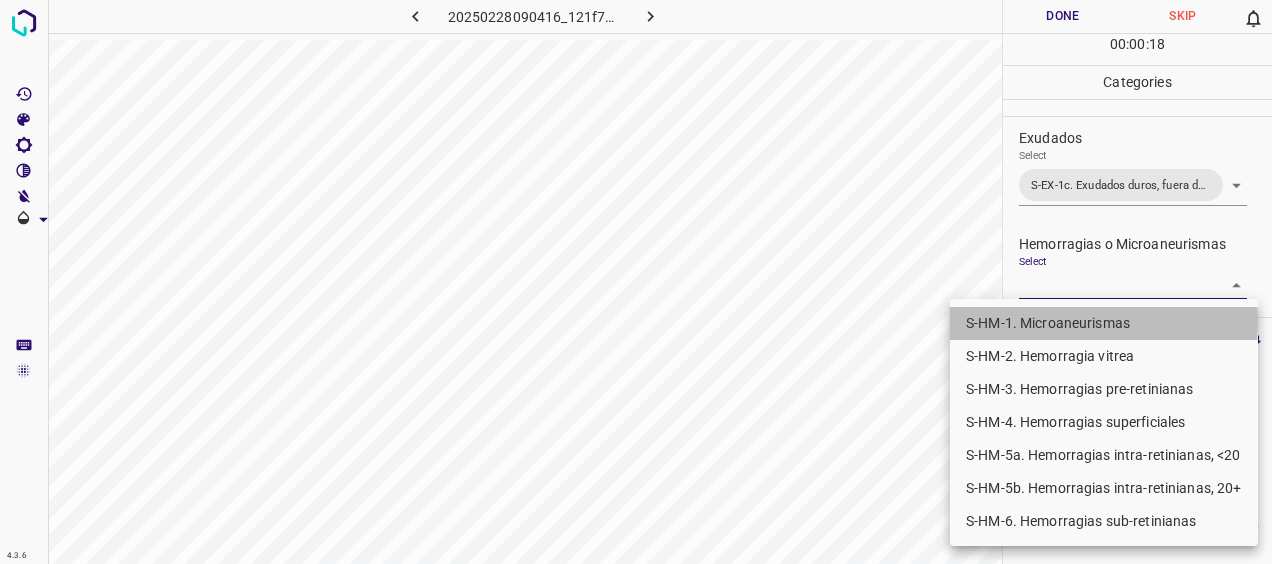 click on "S-HM-1. Microaneurismas" at bounding box center (1104, 323) 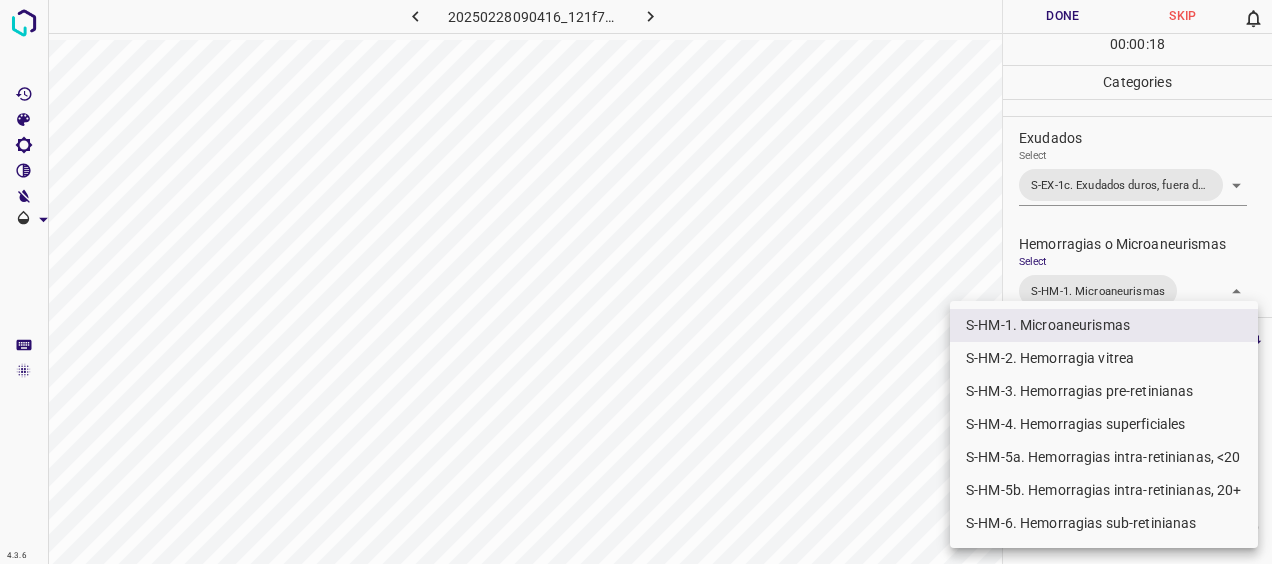 click on "S-HM-5a. Hemorragias intra-retinianas, <20" at bounding box center (1104, 457) 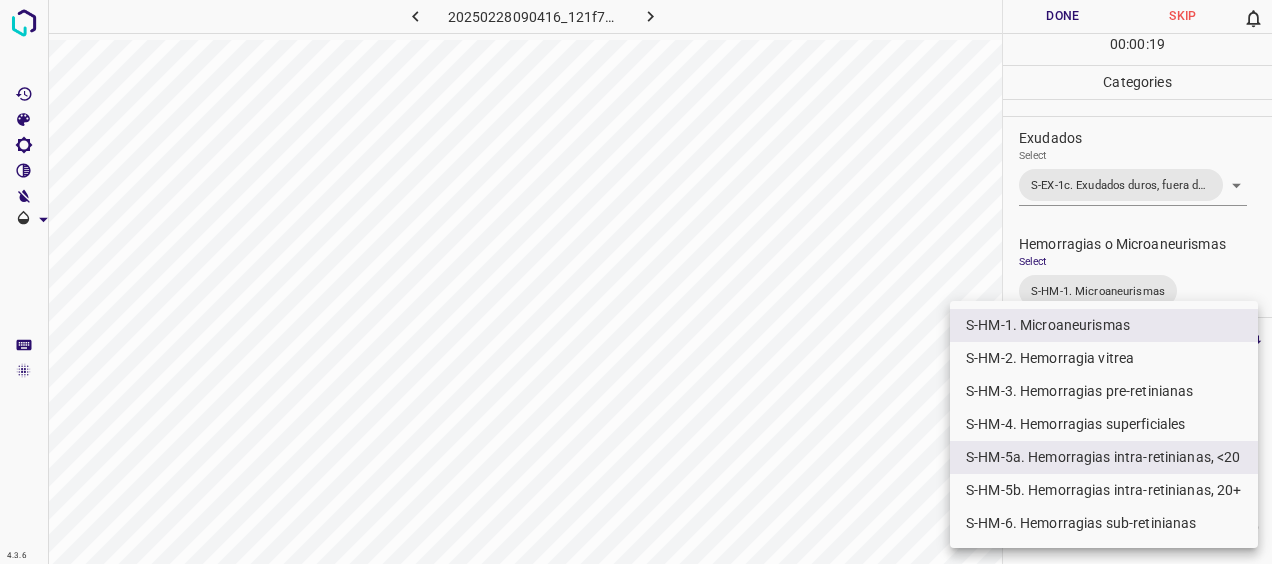 click at bounding box center (636, 282) 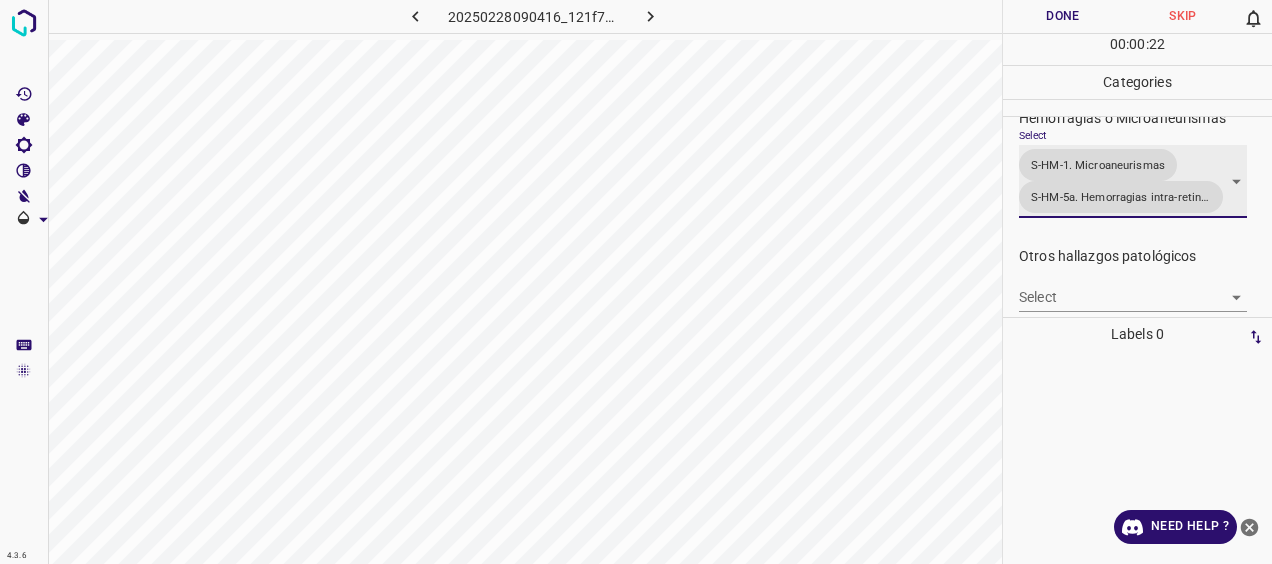 scroll, scrollTop: 626, scrollLeft: 0, axis: vertical 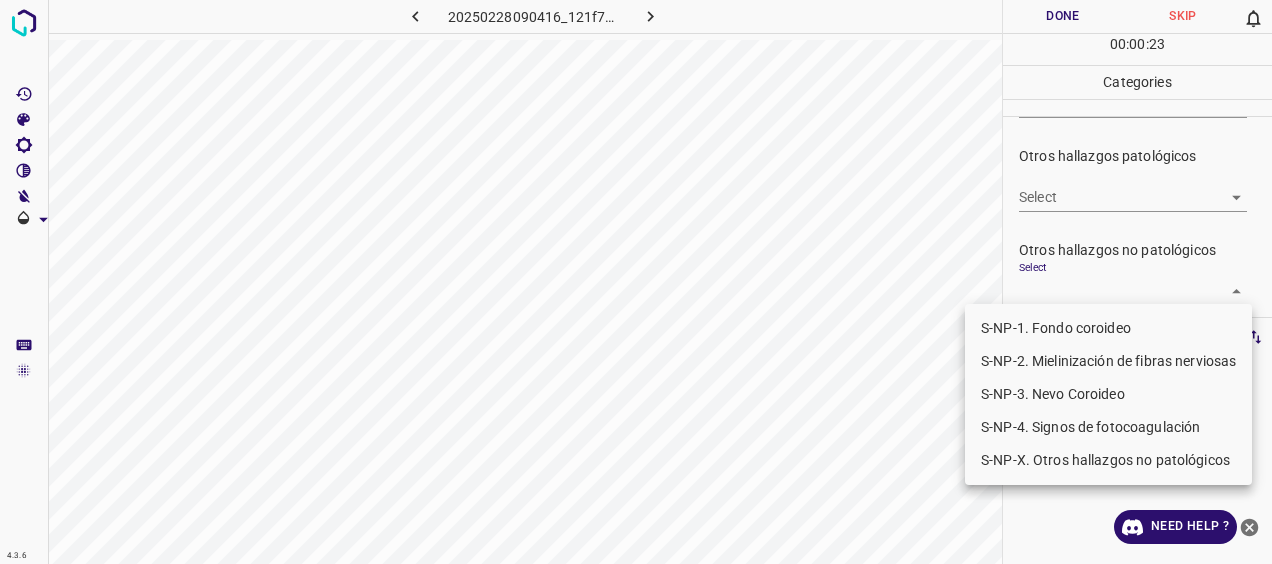 click on "4.3.6  20250228090416_121f73a2d.jpg Done Skip 0 00   : 00   : 23   Categories 0. Sin hallazgos   Select ​ Anomalías vasculares   Select ​ Atrofias   Select ​ [MEDICAL_DATA]   Select S-DR-1b. [MEDICAL_DATA] pequeñas, 20+ S-DR-1b. [MEDICAL_DATA] pequeñas, 20+ Exudados   Select S-EX-1c. Exudados duros, fuera de las arcadas temporales S-EX-1c. Exudados duros, fuera de las arcadas temporales Hemorragias o Microaneurismas   Select S-HM-1. Microaneurismas S-HM-5a. Hemorragias intra-retinianas, <20 S-HM-1. Microaneurismas,S-HM-5a. Hemorragias intra-retinianas, <20 Otros hallazgos patológicos   Select ​ Otros hallazgos no patológicos   Select ​ Anomalías de disco óptico   Select ​ Elementos sin calidad suficiente   Select ​ Labels   0 Categories 1 0. Sin hallazgos 2 Anomalías vasculares 3 Atrofias 4 [MEDICAL_DATA] 5 Exudados 6 Hemorragias o Microaneurismas 7 Otros hallazgos patológicos 8 Otros hallazgos no patológicos 9 Anomalías de disco óptico 0 Elementos sin calidad suficiente Tools Space I Auto labeling R Restore zoom M" at bounding box center (636, 282) 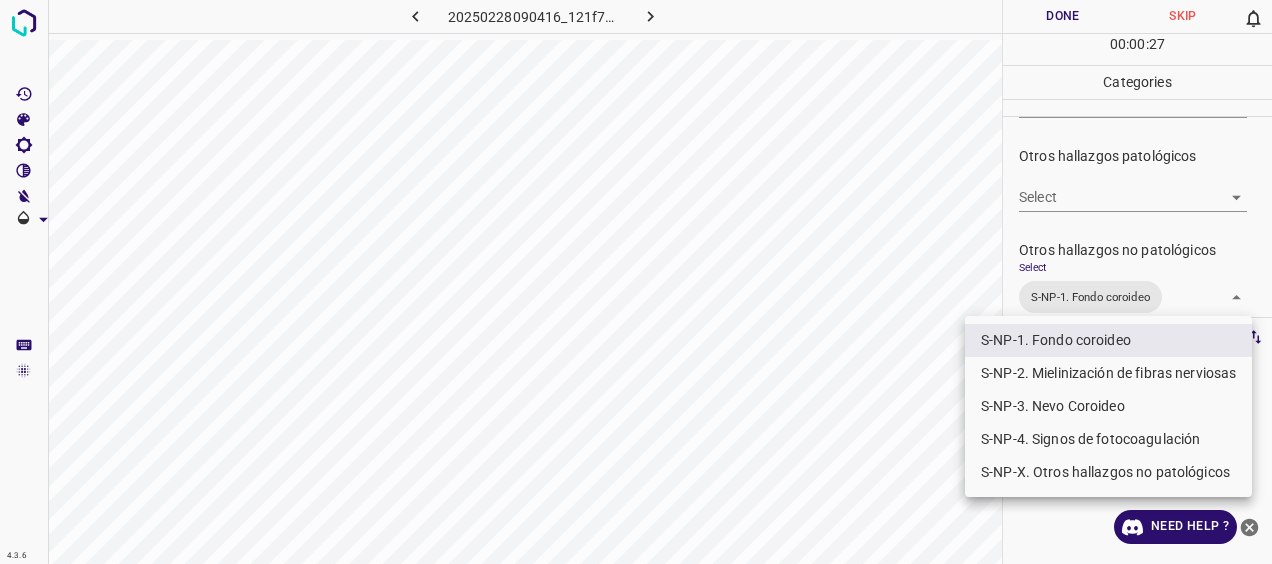 click at bounding box center [636, 282] 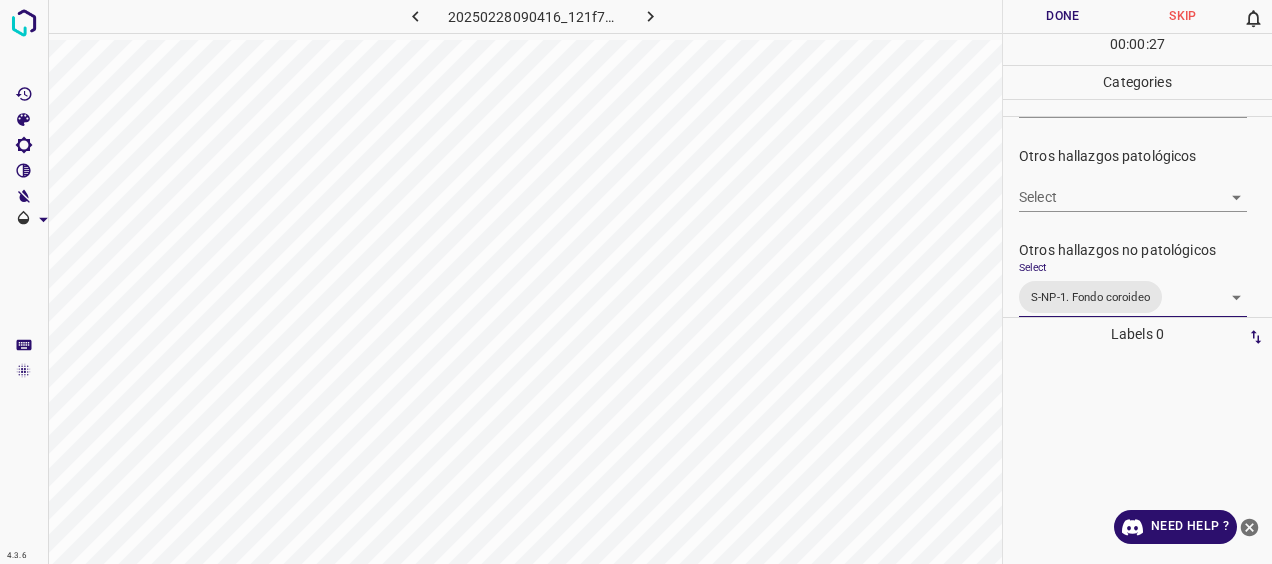 click on "Done" at bounding box center [1063, 16] 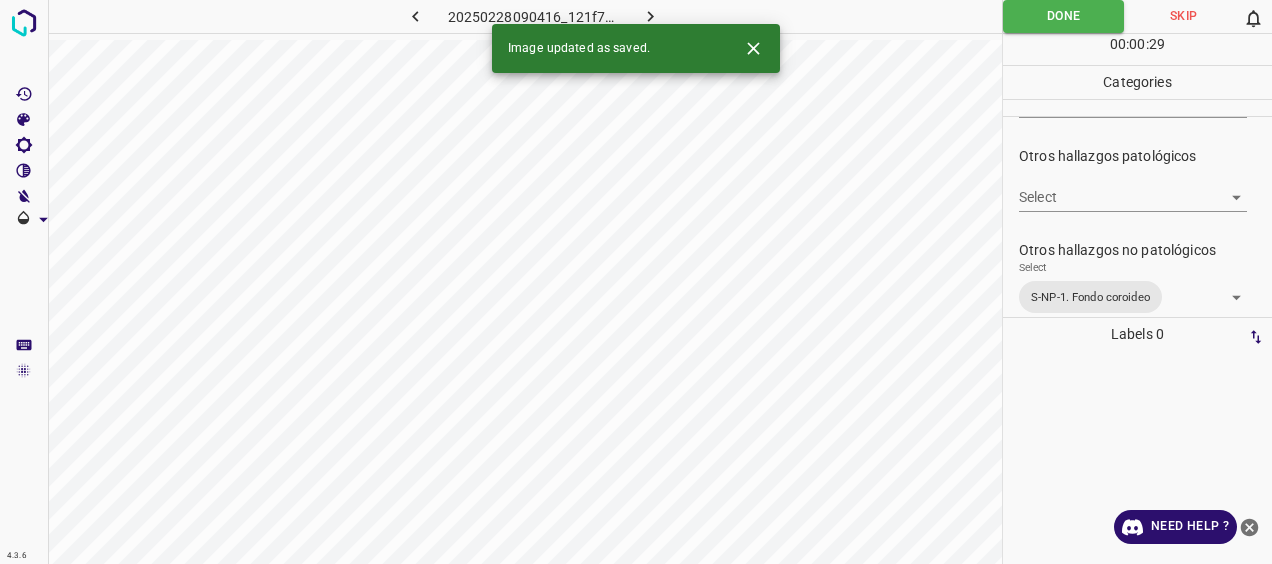 click 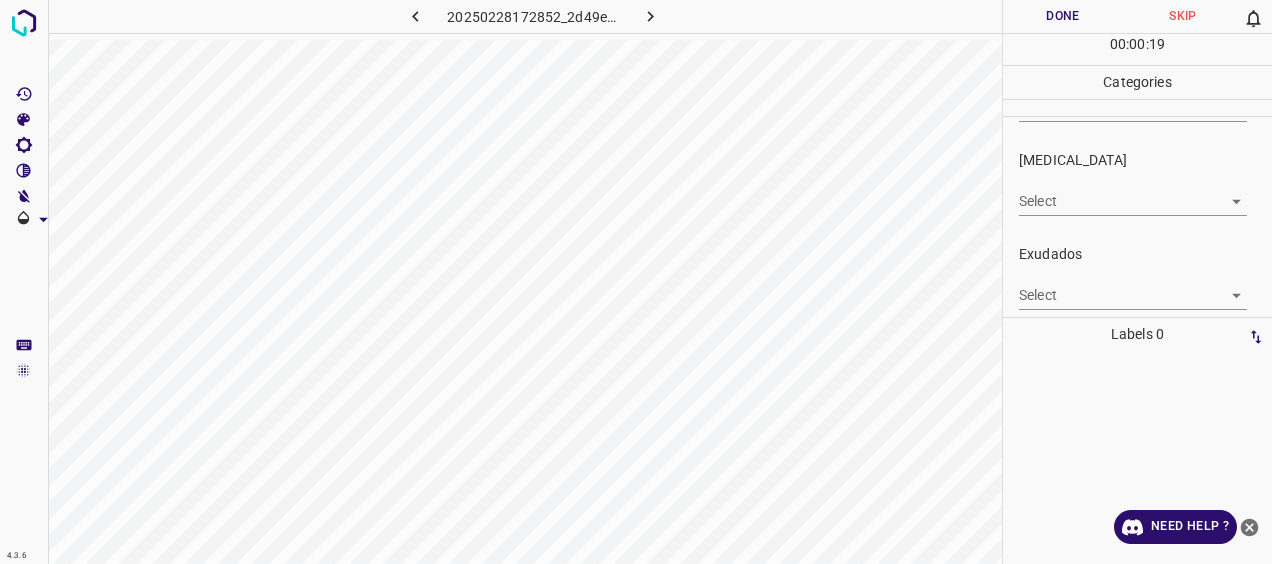 scroll, scrollTop: 301, scrollLeft: 0, axis: vertical 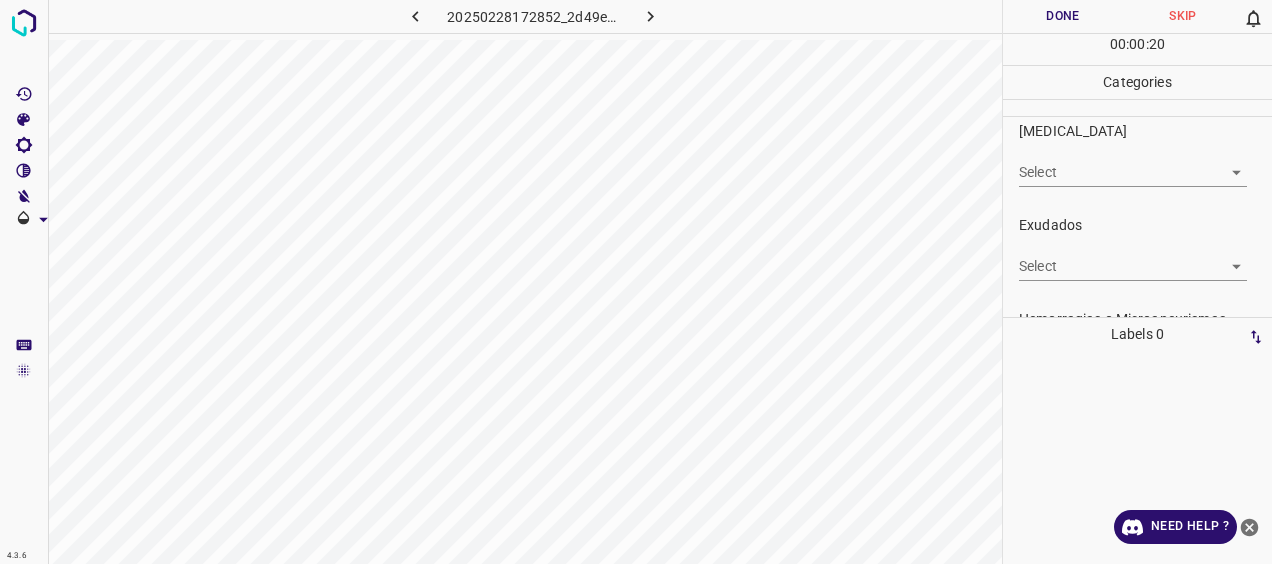 click on "4.3.6  20250228172852_2d49ea34e.jpg Done Skip 0 00   : 00   : 20   Categories 0. Sin hallazgos   Select ​ Anomalías vasculares   Select ​ Atrofias   Select ​ [MEDICAL_DATA]   Select ​ Exudados   Select ​ Hemorragias o Microaneurismas   Select ​ Otros hallazgos patológicos   Select ​ Otros hallazgos no patológicos   Select ​ Anomalías de disco óptico   Select ​ Elementos sin calidad suficiente   Select ​ Labels   0 Categories 1 0. Sin hallazgos 2 Anomalías vasculares 3 Atrofias 4 [MEDICAL_DATA] 5 Exudados 6 Hemorragias o Microaneurismas 7 Otros hallazgos patológicos 8 Otros hallazgos no patológicos 9 Anomalías de disco óptico 0 Elementos sin calidad suficiente Tools Space Change between modes (Draw & Edit) I Auto labeling R Restore zoom M Zoom in N Zoom out Delete Delete selecte label Filters Z Restore filters X Saturation filter C Brightness filter V Contrast filter [PERSON_NAME] scale filter General O Download Need Help ? - Text - Hide - Delete" at bounding box center (636, 282) 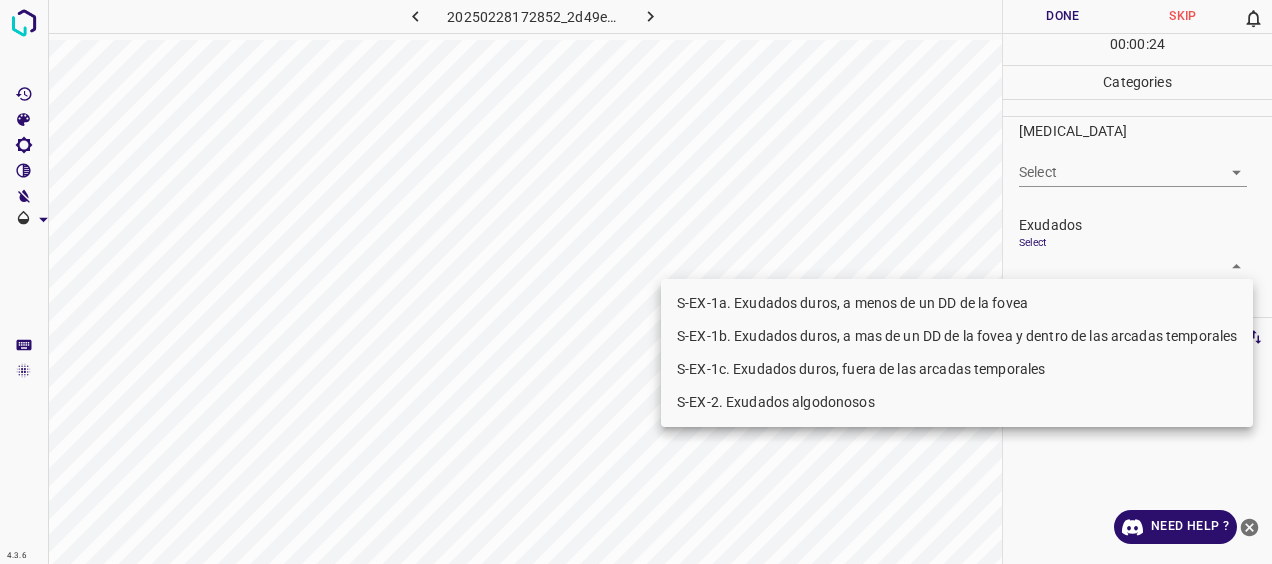 click on "S-EX-1c. Exudados duros, fuera de las arcadas temporales" at bounding box center [957, 369] 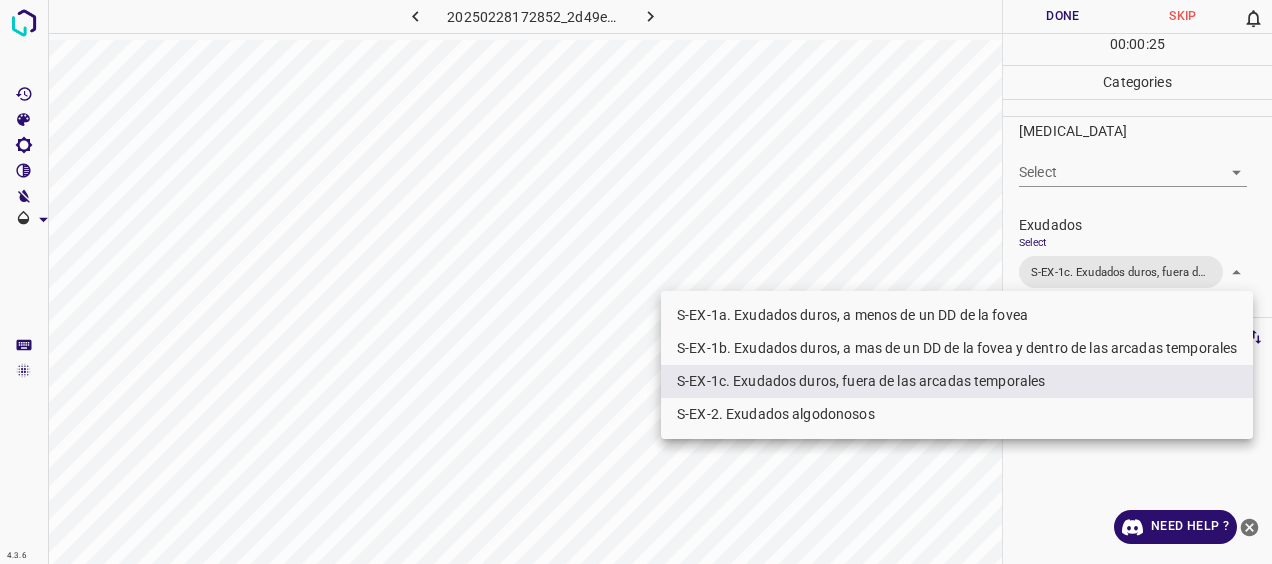click at bounding box center (636, 282) 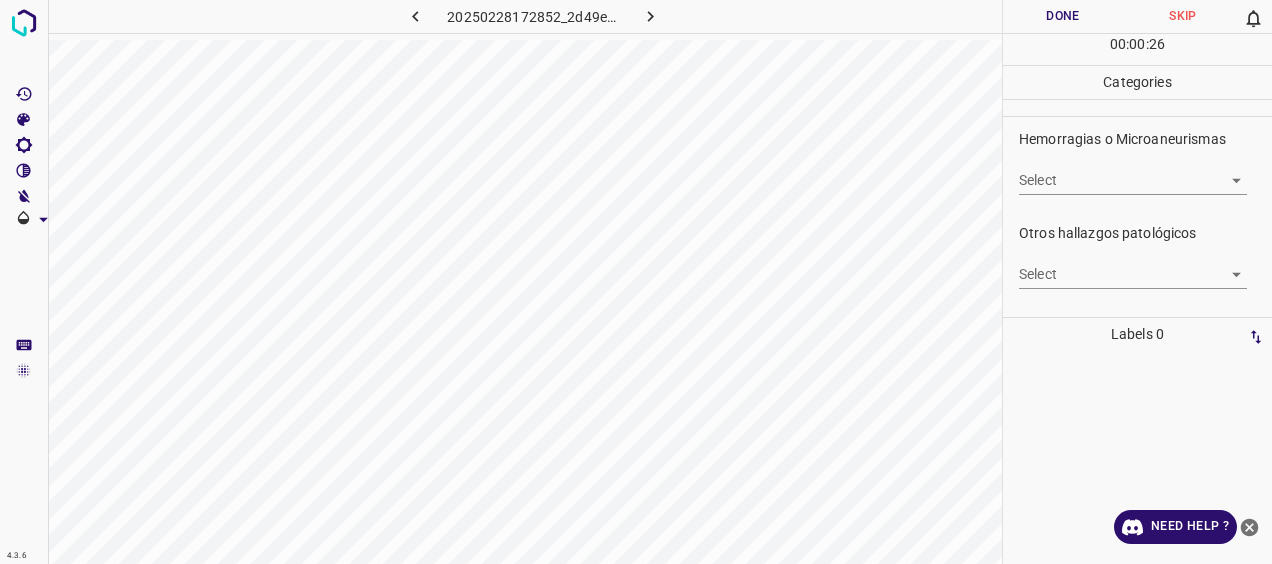 scroll, scrollTop: 501, scrollLeft: 0, axis: vertical 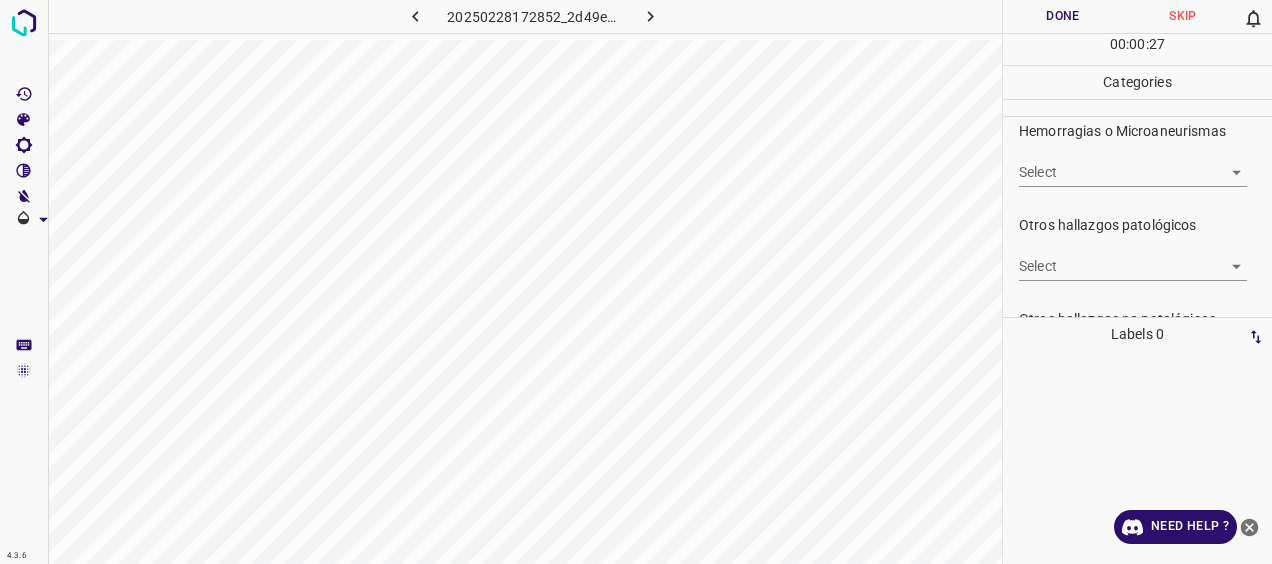 click on "4.3.6  20250228172852_2d49ea34e.jpg Done Skip 0 00   : 00   : 27   Categories 0. Sin hallazgos   Select ​ Anomalías vasculares   Select ​ Atrofias   Select ​ [MEDICAL_DATA]   Select ​ Exudados   Select S-EX-1c. Exudados duros, fuera de las arcadas temporales S-EX-1c. Exudados duros, fuera de las arcadas temporales Hemorragias o Microaneurismas   Select ​ Otros hallazgos patológicos   Select ​ Otros hallazgos no patológicos   Select ​ Anomalías de disco óptico   Select ​ Elementos sin calidad suficiente   Select ​ Labels   0 Categories 1 0. Sin hallazgos 2 Anomalías vasculares 3 Atrofias 4 [MEDICAL_DATA] 5 Exudados 6 Hemorragias o Microaneurismas 7 Otros hallazgos patológicos 8 Otros hallazgos no patológicos 9 Anomalías de disco óptico 0 Elementos sin calidad suficiente Tools Space Change between modes (Draw & Edit) I Auto labeling R Restore zoom M Zoom in N Zoom out Delete Delete selecte label Filters Z Restore filters X Saturation filter C Brightness filter V Contrast filter [PERSON_NAME] scale filter O" at bounding box center (636, 282) 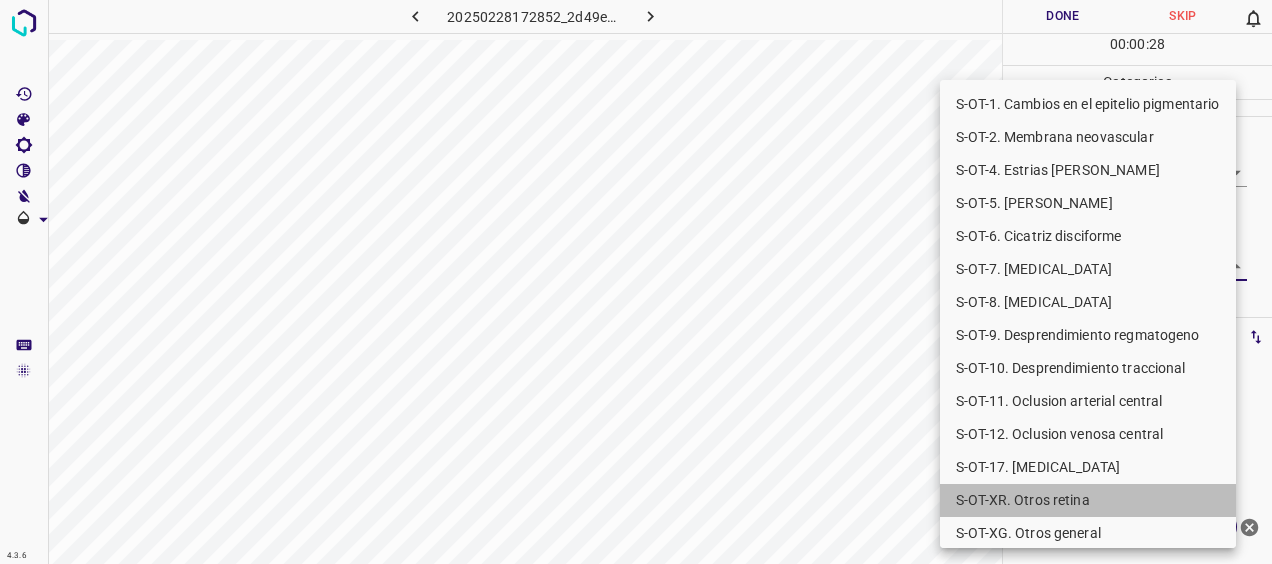 click on "S-OT-XR. Otros retina" at bounding box center (1088, 500) 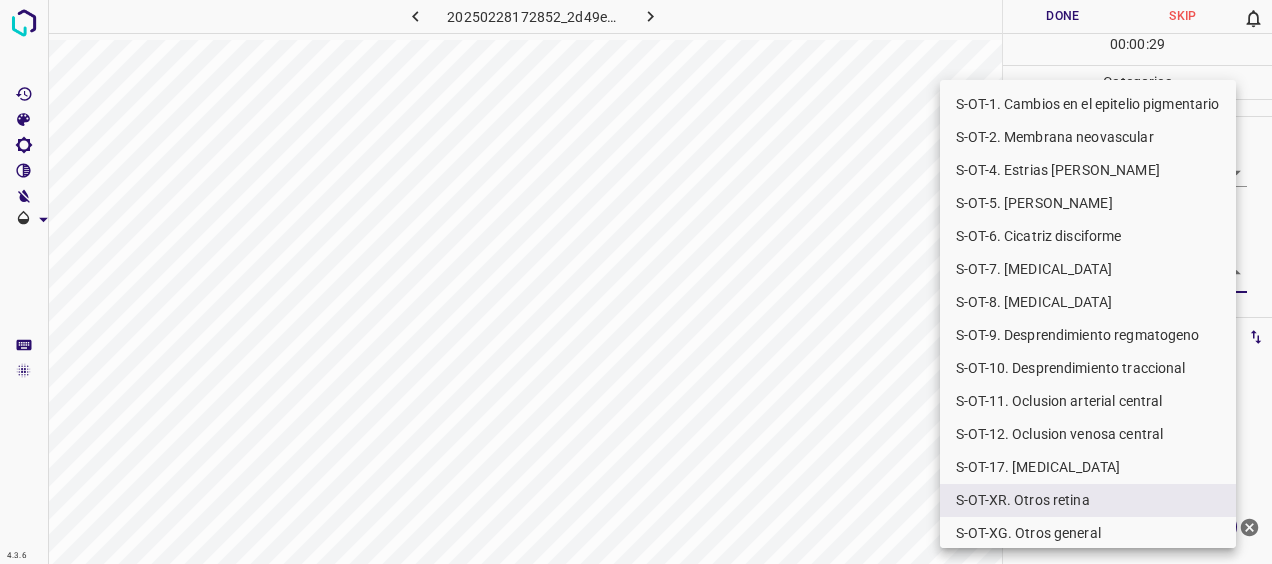 drag, startPoint x: 163, startPoint y: 423, endPoint x: 212, endPoint y: 387, distance: 60.80296 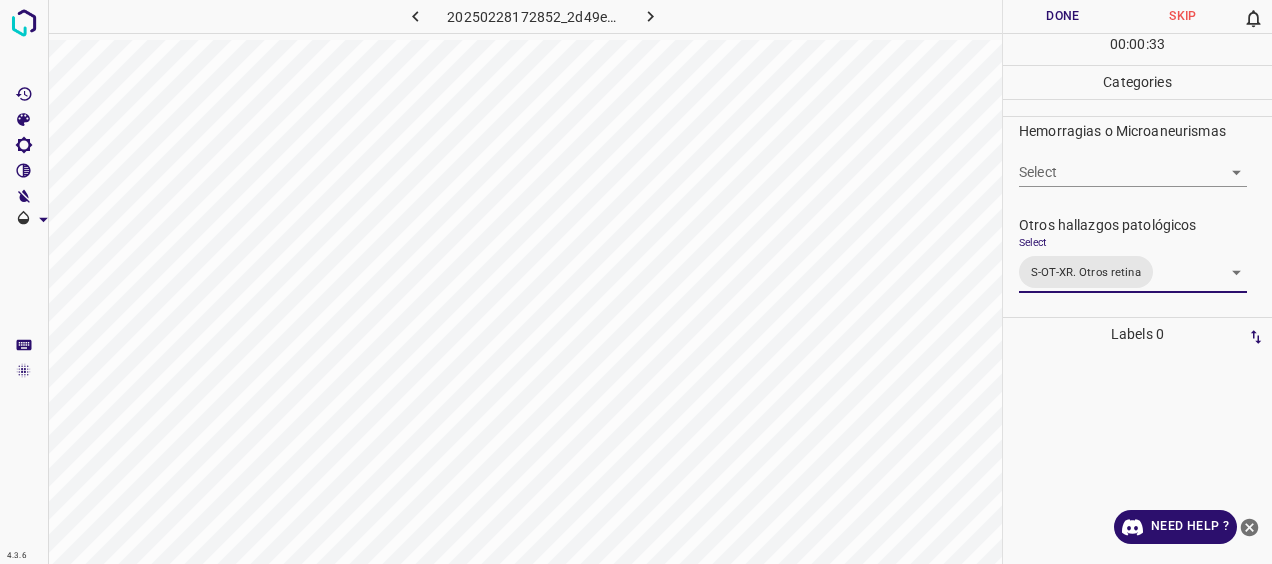 click on "Done" at bounding box center (1063, 16) 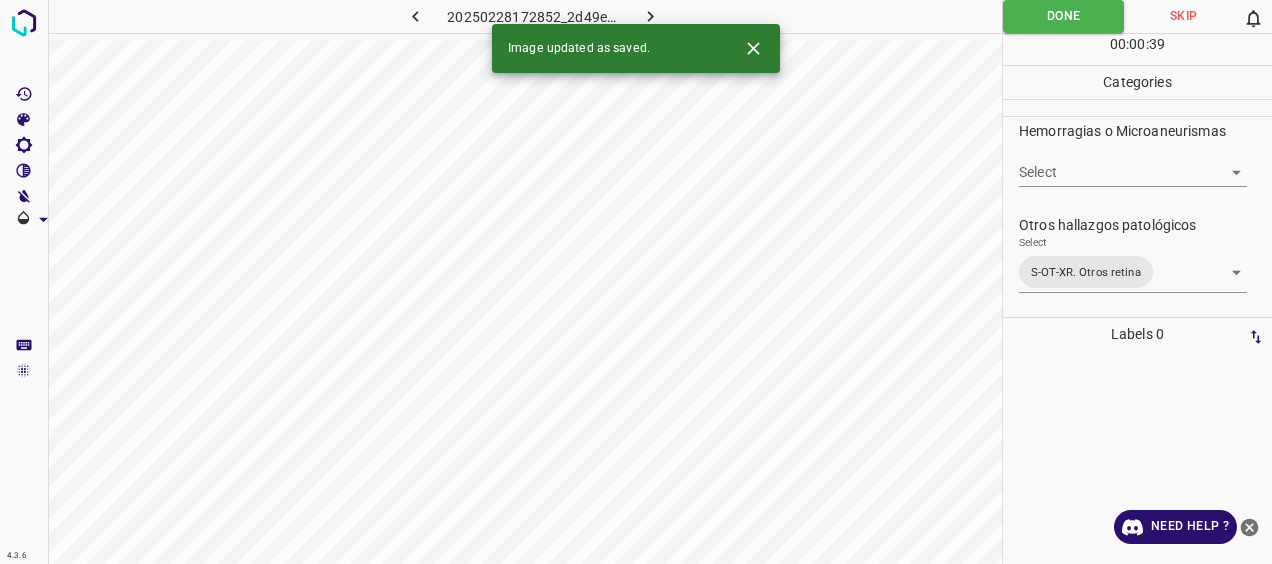 click on "4.3.6  20250228172852_2d49ea34e.jpg Done Skip 0 00   : 00   : 39   Categories 0. Sin hallazgos   Select ​ Anomalías vasculares   Select ​ Atrofias   Select ​ [MEDICAL_DATA]   Select ​ Exudados   Select S-EX-1c. Exudados duros, fuera de las arcadas temporales S-EX-1c. Exudados duros, fuera de las arcadas temporales Hemorragias o Microaneurismas   Select ​ Otros hallazgos patológicos   Select S-OT-XR. Otros retina S-OT-XR. Otros retina Otros hallazgos no patológicos   Select ​ Anomalías de disco óptico   Select ​ Elementos sin calidad suficiente   Select ​ Labels   0 Categories 1 0. Sin hallazgos 2 Anomalías vasculares 3 Atrofias 4 [MEDICAL_DATA] 5 Exudados 6 Hemorragias o Microaneurismas 7 Otros hallazgos patológicos 8 Otros hallazgos no patológicos 9 Anomalías de disco óptico 0 Elementos sin calidad suficiente Tools Space Change between modes (Draw & Edit) I Auto labeling R Restore zoom M Zoom in N Zoom out Delete Delete selecte label Filters Z Restore filters X Saturation filter C Brightness filter" at bounding box center (636, 282) 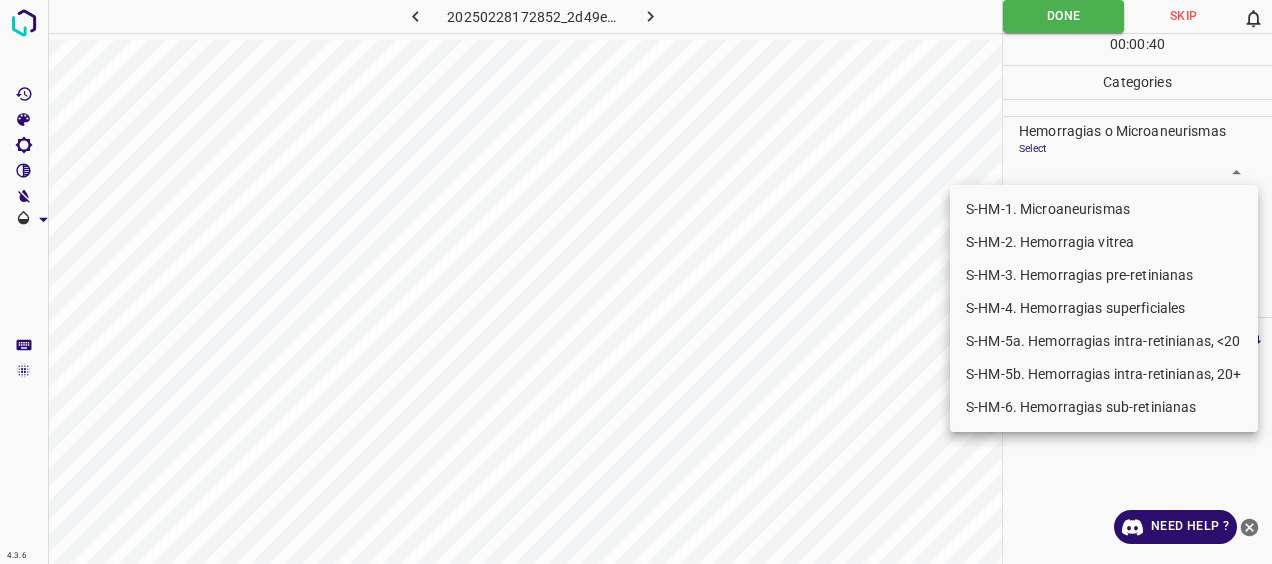 click on "S-HM-5a. Hemorragias intra-retinianas, <20" at bounding box center (1104, 341) 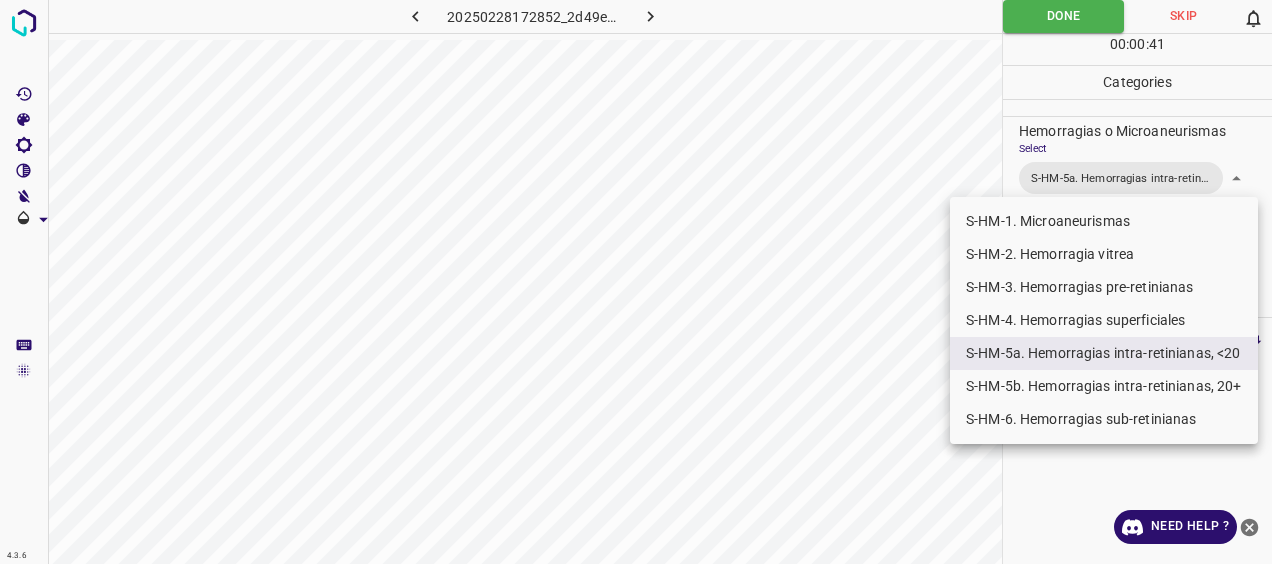 click at bounding box center (636, 282) 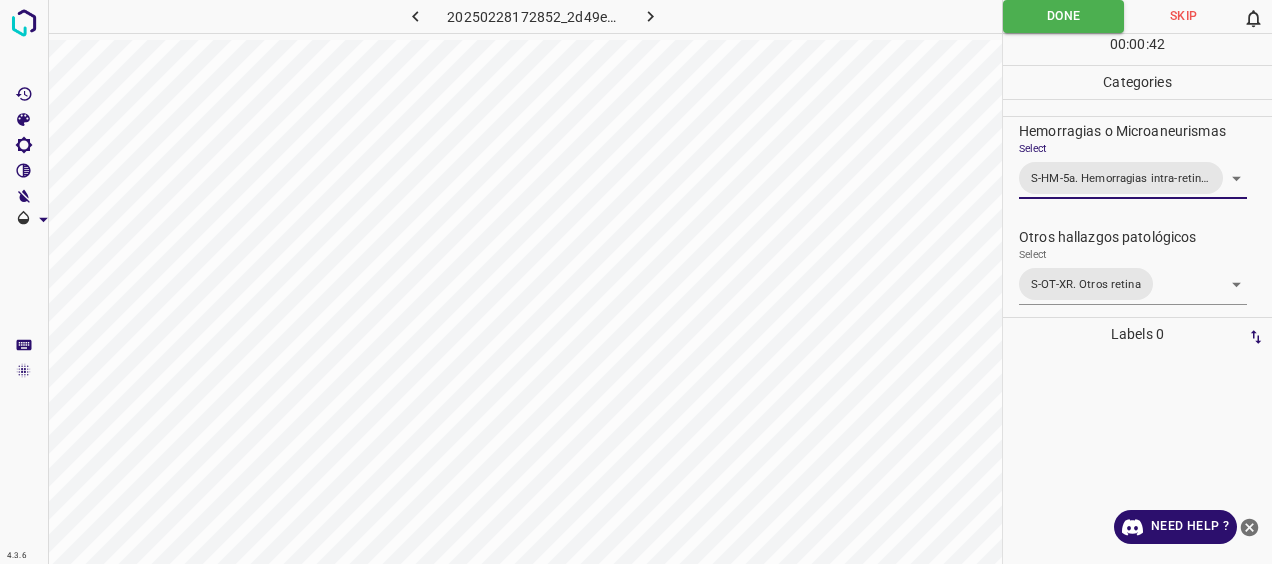 click 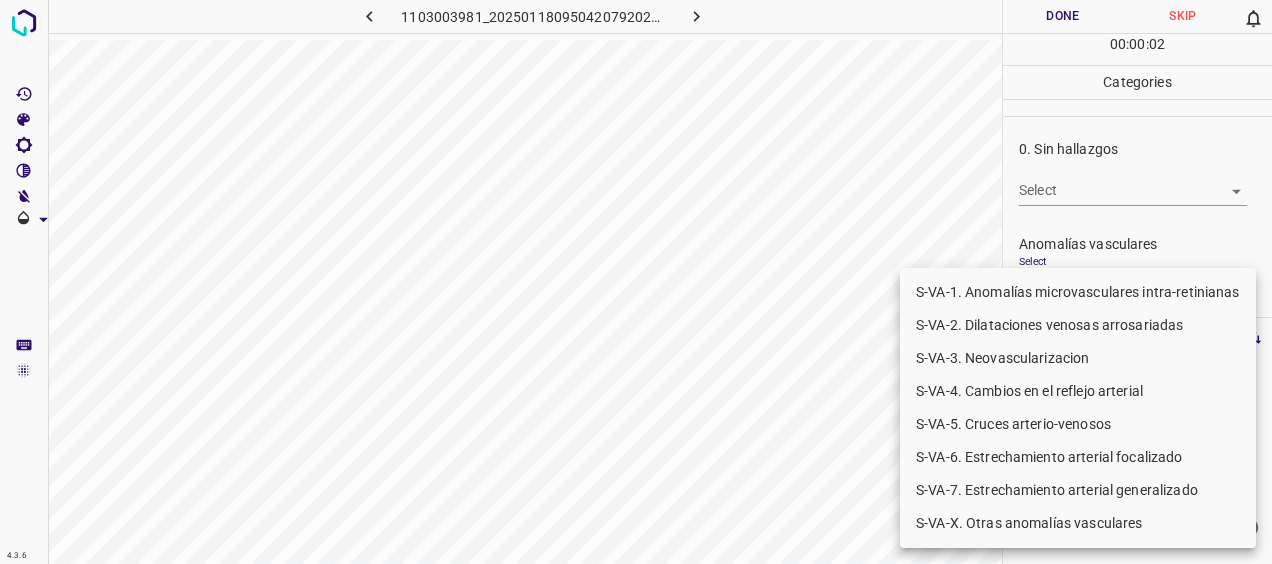 click on "4.3.6  1103003981_20250118095042079202004001_b1a18f902.jpg Done Skip 0 00   : 00   : 02   Categories 0. Sin hallazgos   Select ​ Anomalías vasculares   Select ​ Atrofias   Select ​ [MEDICAL_DATA]   Select ​ Exudados   Select ​ Hemorragias o Microaneurismas   Select ​ Otros hallazgos patológicos   Select ​ Otros hallazgos no patológicos   Select ​ Anomalías de disco óptico   Select ​ Elementos sin calidad suficiente   Select ​ Labels   0 Categories 1 0. Sin hallazgos 2 Anomalías vasculares 3 Atrofias 4 [MEDICAL_DATA] 5 Exudados 6 Hemorragias o Microaneurismas 7 Otros hallazgos patológicos 8 Otros hallazgos no patológicos 9 Anomalías de disco óptico 0 Elementos sin calidad suficiente Tools Space Change between modes (Draw & Edit) I Auto labeling R Restore zoom M Zoom in N Zoom out Delete Delete selecte label Filters Z Restore filters X Saturation filter C Brightness filter V Contrast filter [PERSON_NAME] scale filter General O Download Need Help ? - Text - Hide - Delete S-VA-3. Neovascularizacion" at bounding box center [636, 282] 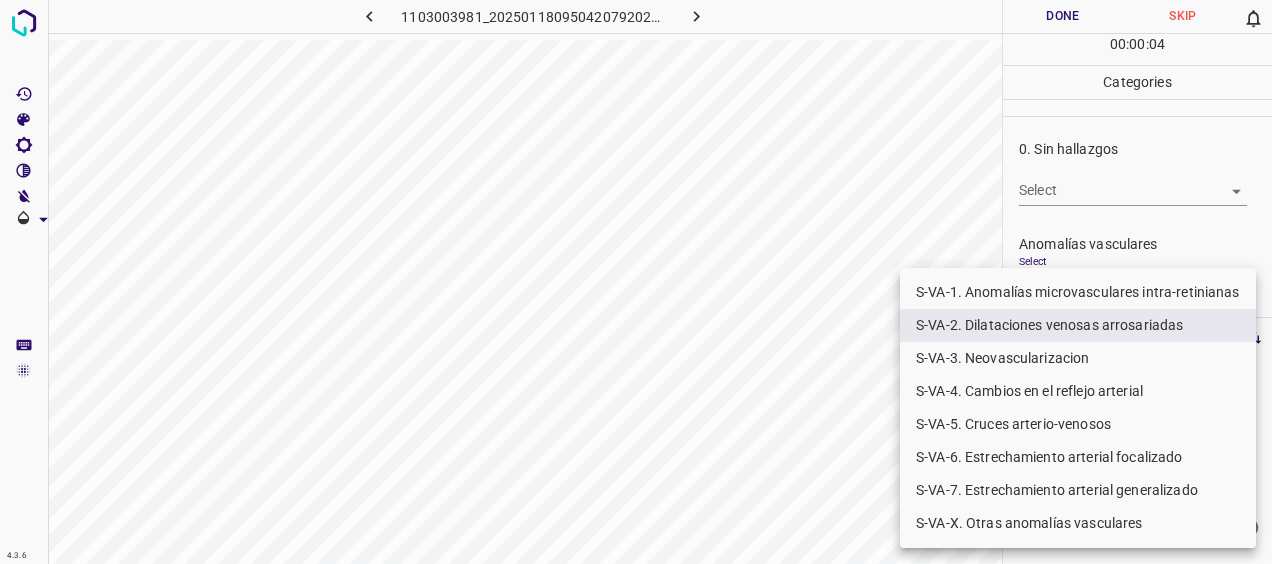 click at bounding box center [636, 282] 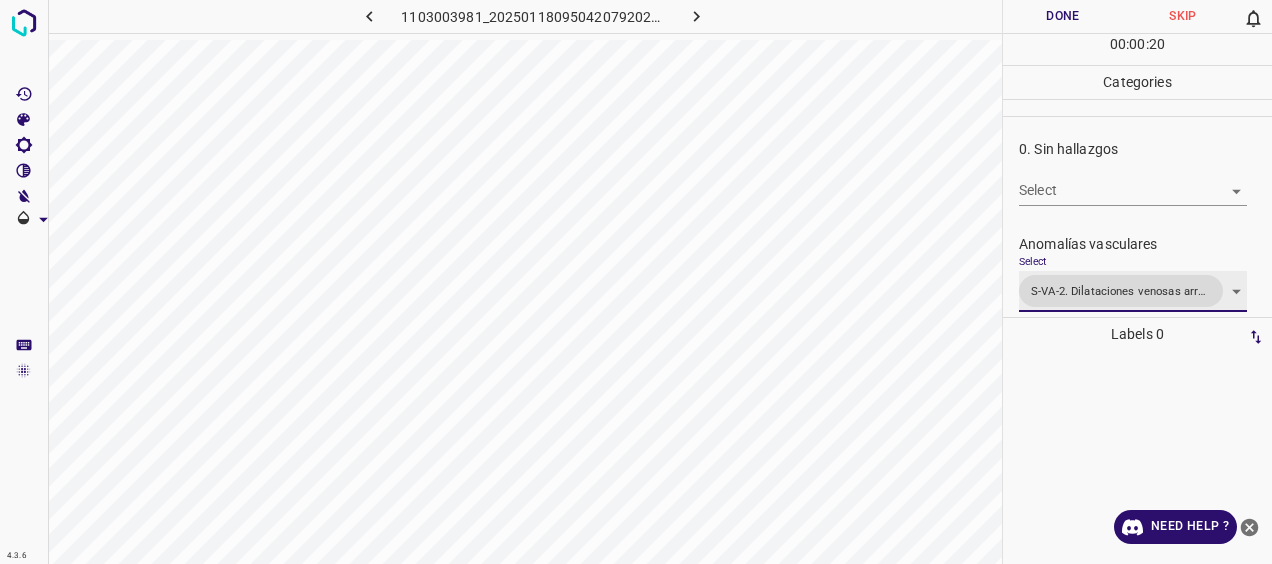 scroll, scrollTop: 100, scrollLeft: 0, axis: vertical 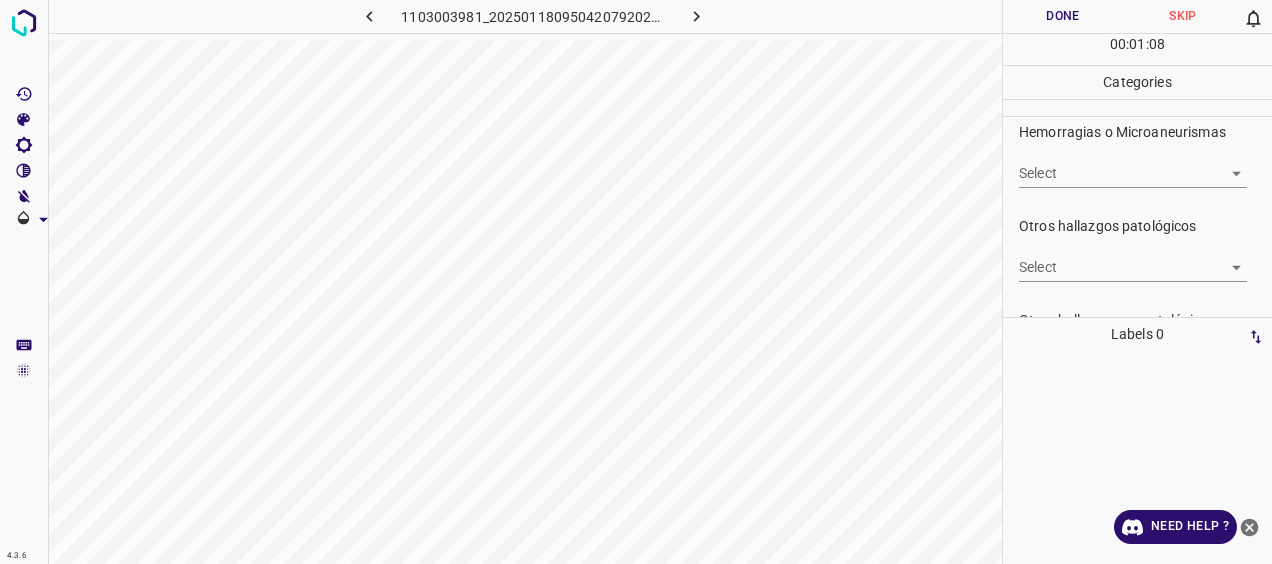 click on "4.3.6  1103003981_20250118095042079202004001_b1a18f902.jpg Done Skip 0 00   : 01   : 08   Categories 0. Sin hallazgos   Select ​ Anomalías vasculares   Select S-VA-2. Dilataciones venosas arrosariadas S-VA-2. Dilataciones venosas arrosariadas Atrofias   Select ​ [MEDICAL_DATA]   Select ​ Exudados   Select ​ Hemorragias o Microaneurismas   Select ​ Otros hallazgos patológicos   Select ​ Otros hallazgos no patológicos   Select ​ Anomalías de disco óptico   Select ​ Elementos sin calidad suficiente   Select ​ Labels   0 Categories 1 0. Sin hallazgos 2 Anomalías vasculares 3 Atrofias 4 [MEDICAL_DATA] 5 Exudados 6 Hemorragias o Microaneurismas 7 Otros hallazgos patológicos 8 Otros hallazgos no patológicos 9 Anomalías de disco óptico 0 Elementos sin calidad suficiente Tools Space Change between modes (Draw & Edit) I Auto labeling R Restore zoom M Zoom in N Zoom out Delete Delete selecte label Filters Z Restore filters X Saturation filter C Brightness filter V Contrast filter [PERSON_NAME] scale filter General" at bounding box center (636, 282) 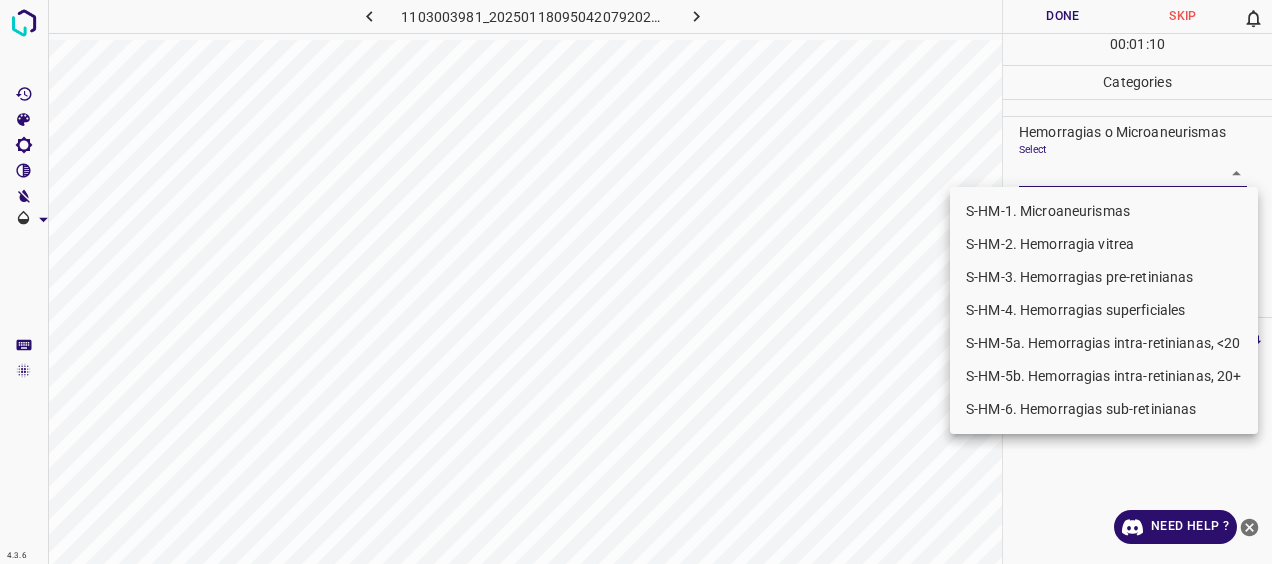 click on "S-HM-5a. Hemorragias intra-retinianas, <20" at bounding box center [1104, 343] 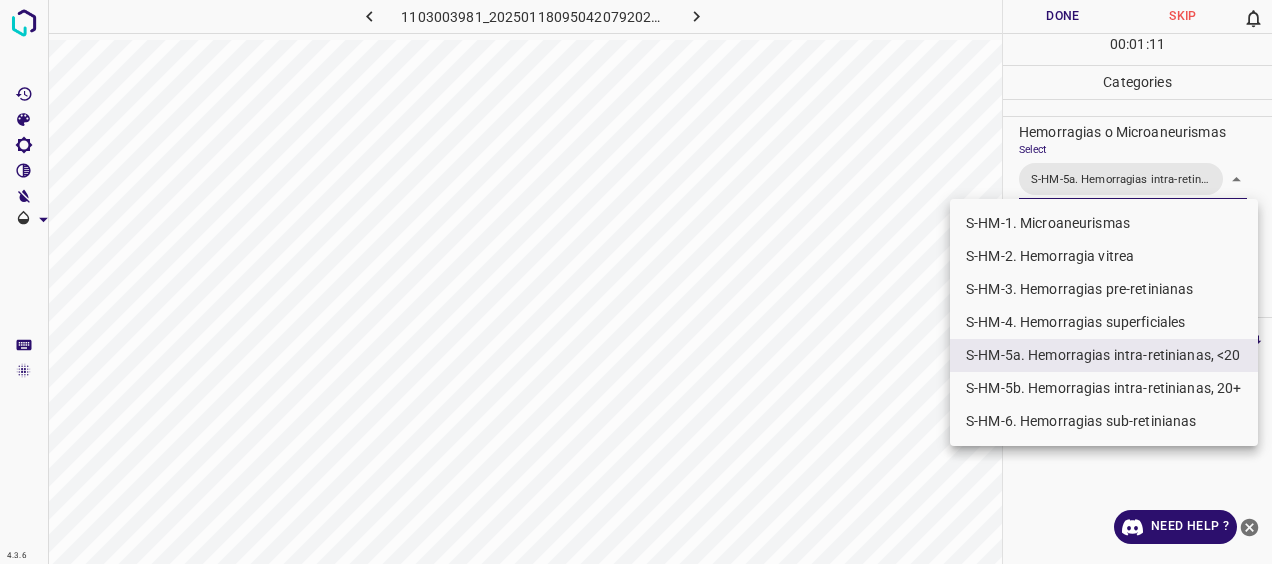 click at bounding box center (636, 282) 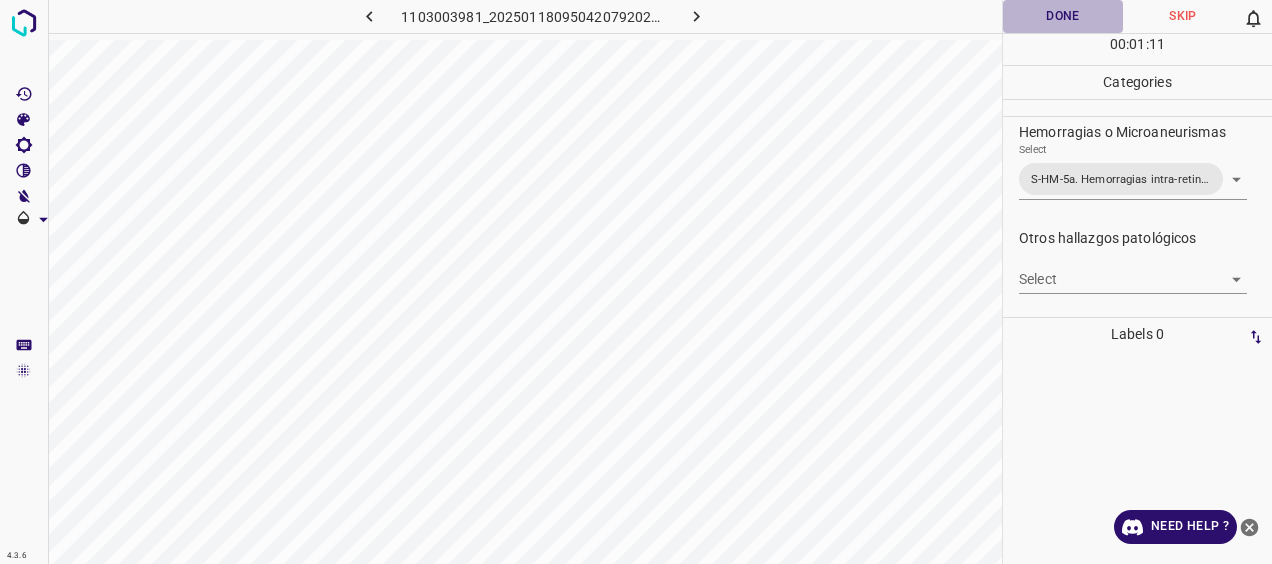 click on "Done" at bounding box center [1063, 16] 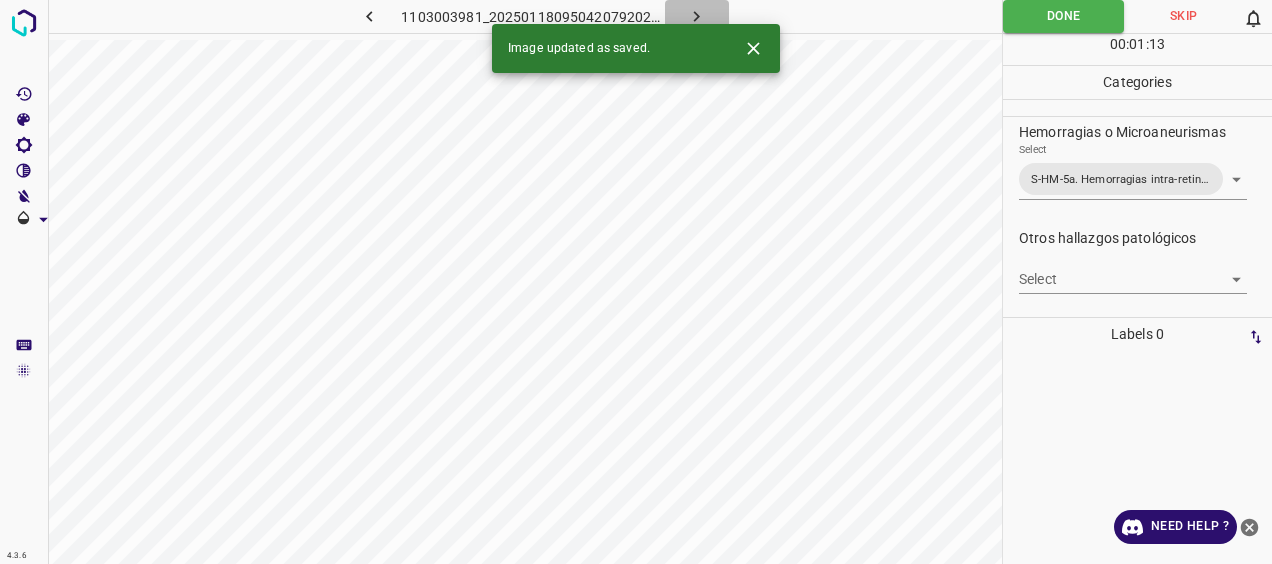 click 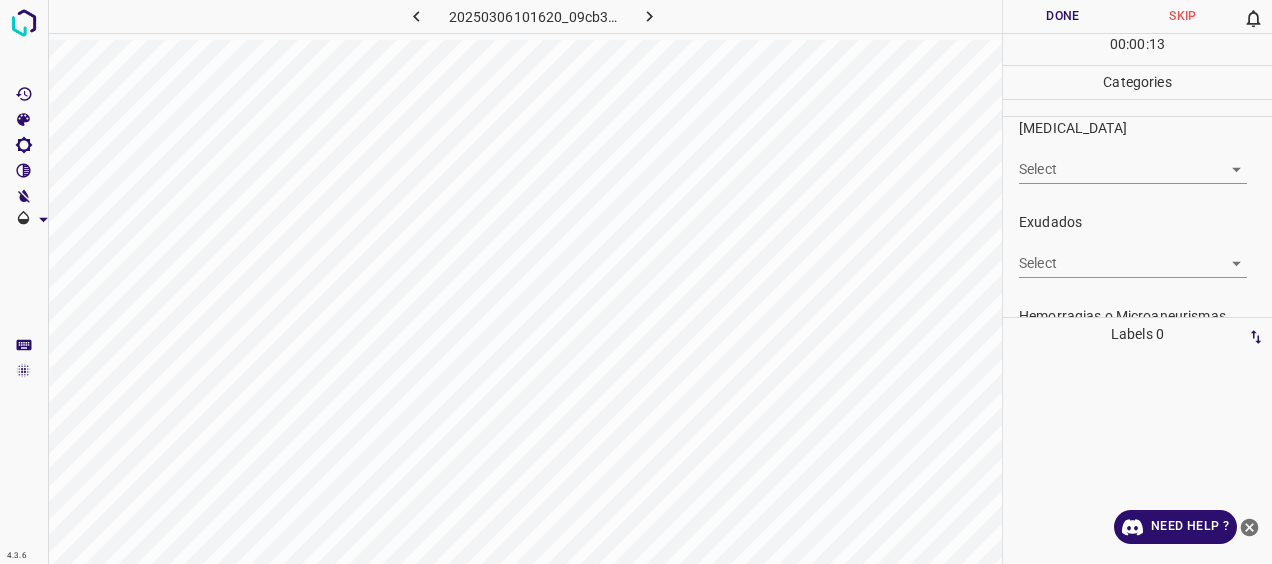 scroll, scrollTop: 400, scrollLeft: 0, axis: vertical 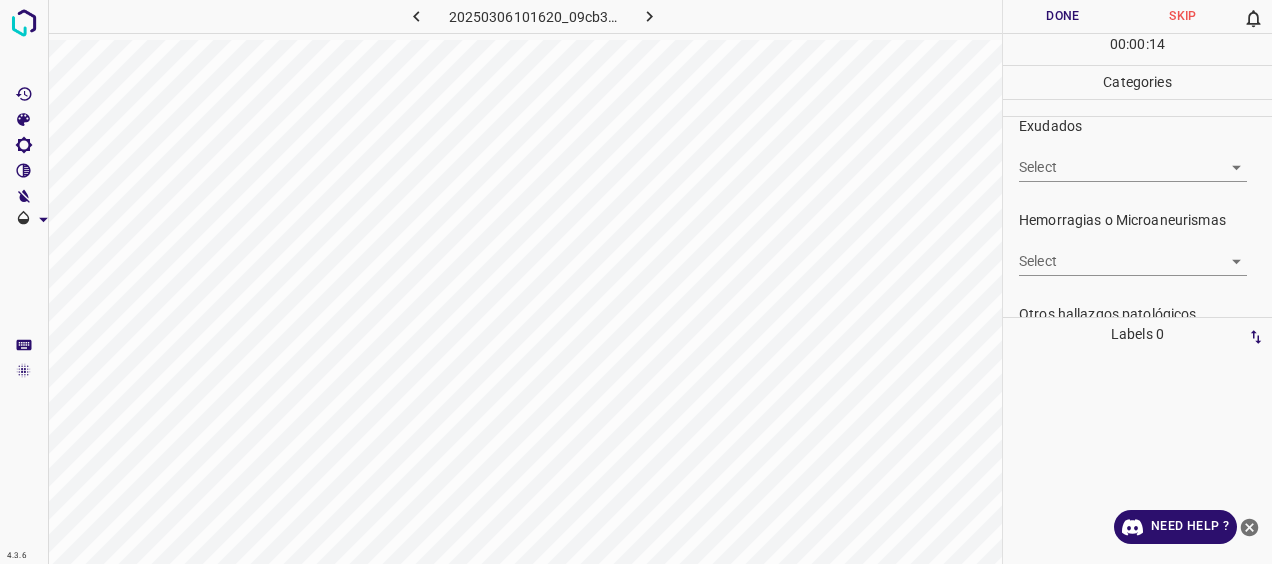 click on "4.3.6  20250306101620_09cb3f36f.jpg Done Skip 0 00   : 00   : 14   Categories 0. Sin hallazgos   Select ​ Anomalías vasculares   Select ​ Atrofias   Select ​ [MEDICAL_DATA]   Select ​ Exudados   Select ​ Hemorragias o Microaneurismas   Select ​ Otros hallazgos patológicos   Select ​ Otros hallazgos no patológicos   Select ​ Anomalías de disco óptico   Select ​ Elementos sin calidad suficiente   Select ​ Labels   0 Categories 1 0. Sin hallazgos 2 Anomalías vasculares 3 Atrofias 4 [MEDICAL_DATA] 5 Exudados 6 Hemorragias o Microaneurismas 7 Otros hallazgos patológicos 8 Otros hallazgos no patológicos 9 Anomalías de disco óptico 0 Elementos sin calidad suficiente Tools Space Change between modes (Draw & Edit) I Auto labeling R Restore zoom M Zoom in N Zoom out Delete Delete selecte label Filters Z Restore filters X Saturation filter C Brightness filter V Contrast filter [PERSON_NAME] scale filter General O Download Need Help ? - Text - Hide - Delete" at bounding box center (636, 282) 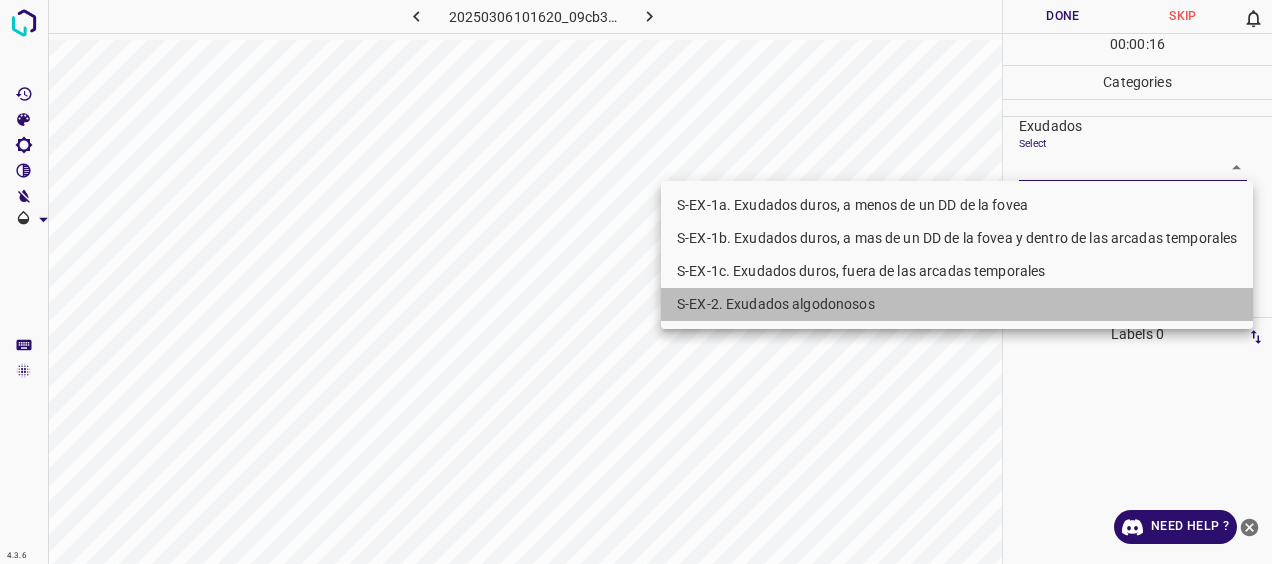 click on "S-EX-2. Exudados algodonosos" at bounding box center (957, 304) 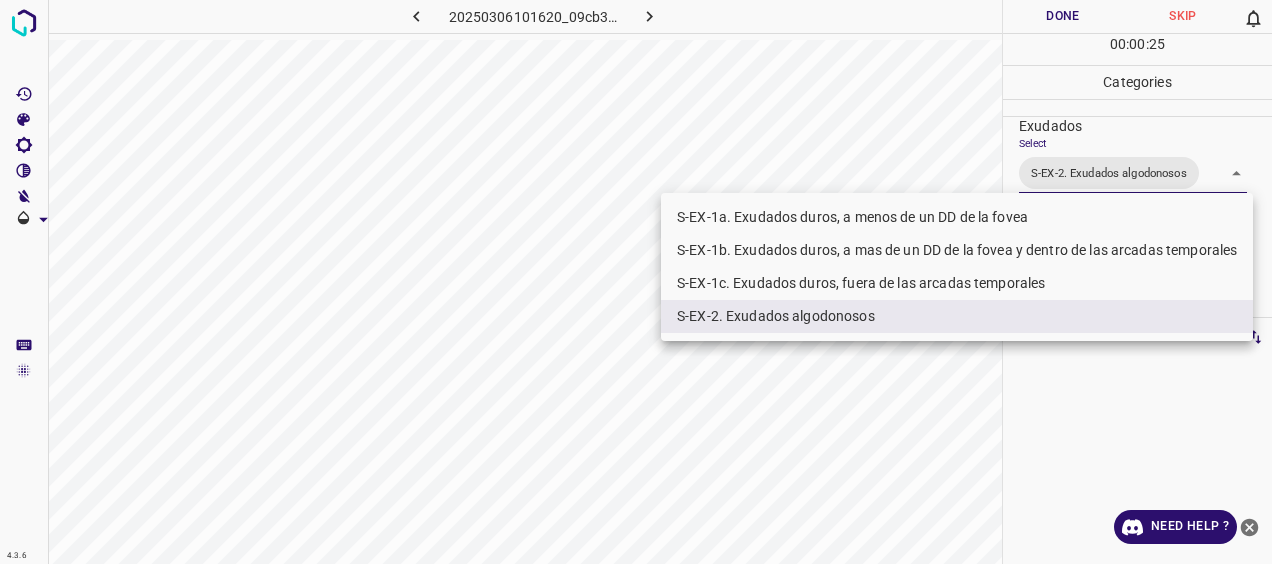 click on "S-EX-1c. Exudados duros, fuera de las arcadas temporales" at bounding box center (957, 283) 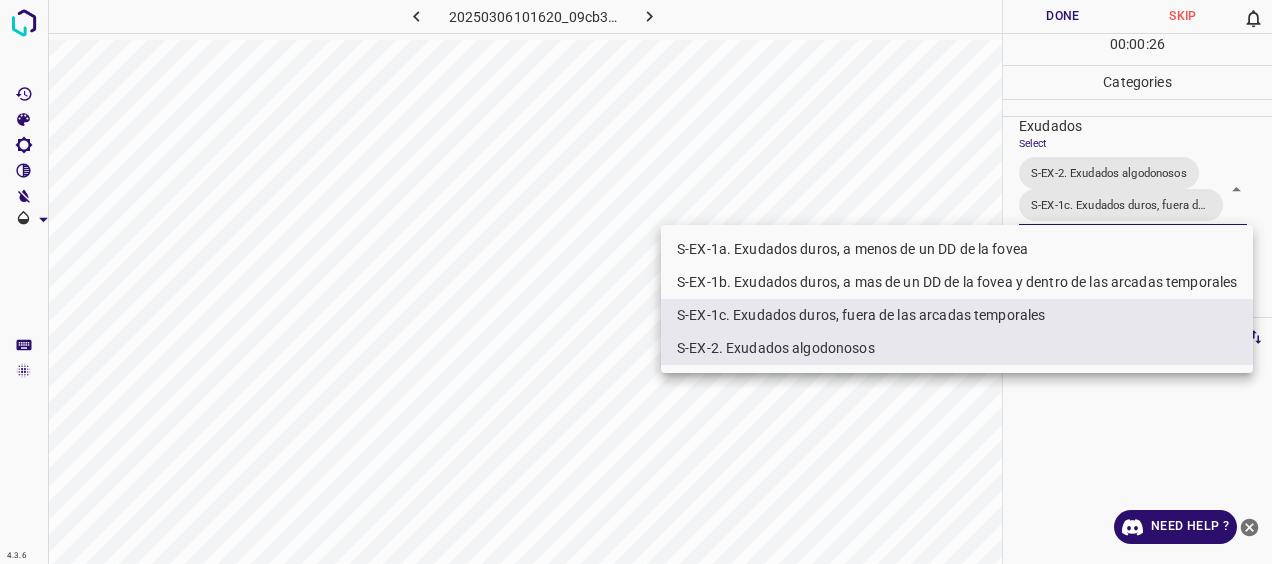 click at bounding box center (636, 282) 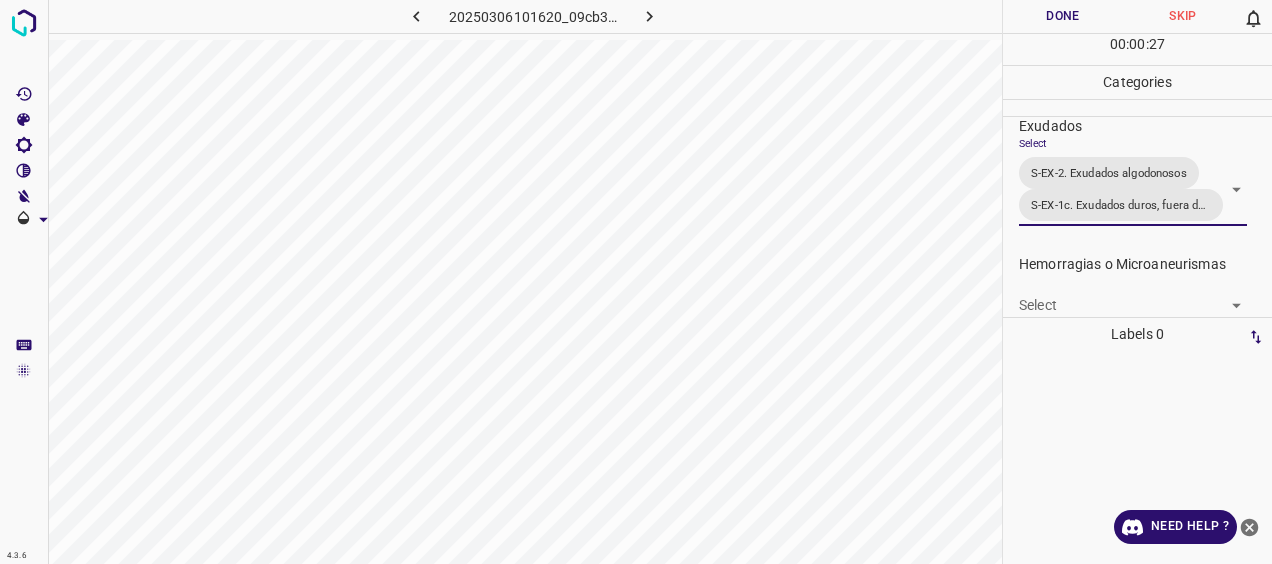 click on "Select ​" at bounding box center [1133, 297] 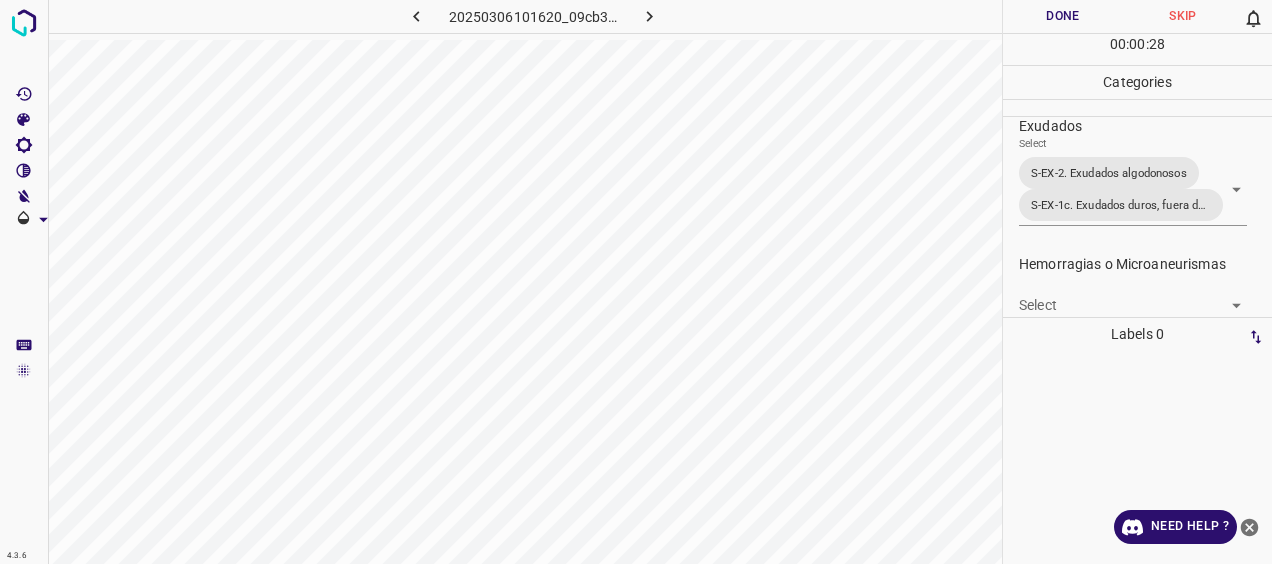 click on "4.3.6  20250306101620_09cb3f36f.jpg Done Skip 0 00   : 00   : 28   Categories 0. Sin hallazgos   Select ​ Anomalías vasculares   Select ​ Atrofias   Select ​ [MEDICAL_DATA]   Select ​ Exudados   Select S-EX-2. Exudados algodonosos S-EX-1c. Exudados duros, fuera de las arcadas temporales S-EX-2. Exudados algodonosos,S-EX-1c. Exudados duros, fuera de las arcadas temporales Hemorragias o Microaneurismas   Select ​ Otros hallazgos patológicos   Select ​ Otros hallazgos no patológicos   Select ​ Anomalías de disco óptico   Select ​ Elementos sin calidad suficiente   Select ​ Labels   0 Categories 1 0. Sin hallazgos 2 Anomalías vasculares 3 Atrofias 4 [MEDICAL_DATA] 5 Exudados 6 Hemorragias o Microaneurismas 7 Otros hallazgos patológicos 8 Otros hallazgos no patológicos 9 Anomalías de disco óptico 0 Elementos sin calidad suficiente Tools Space Change between modes (Draw & Edit) I Auto labeling R Restore zoom M Zoom in N Zoom out Delete Delete selecte label Filters Z Restore filters X Saturation filter C" at bounding box center [636, 282] 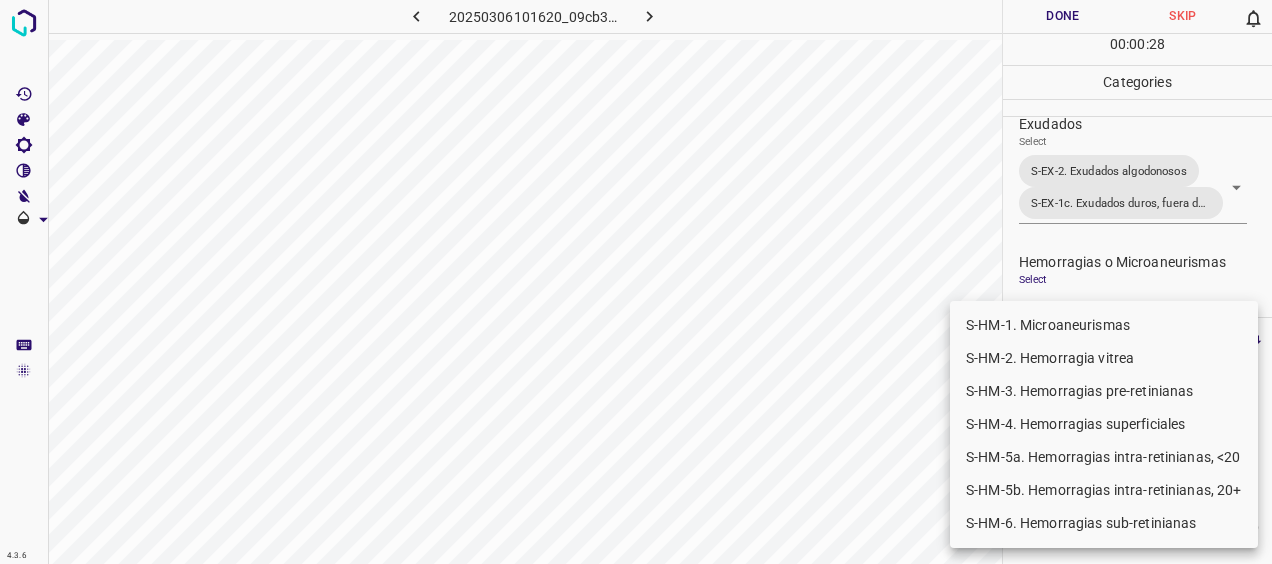 click on "S-HM-1. Microaneurismas" at bounding box center (1104, 325) 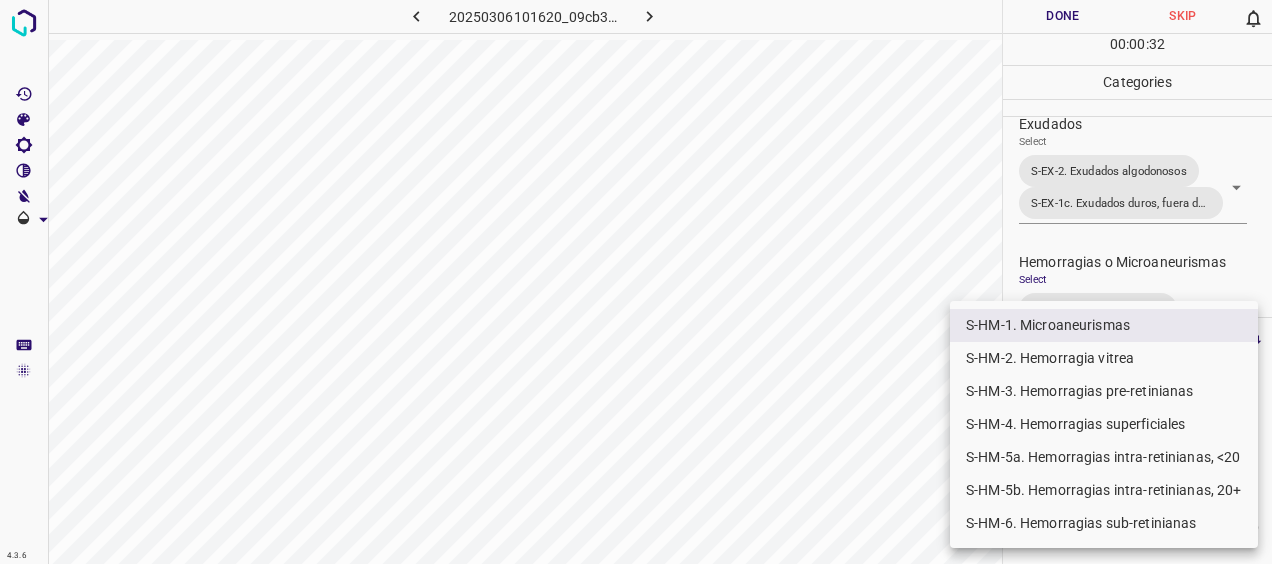 click at bounding box center [636, 282] 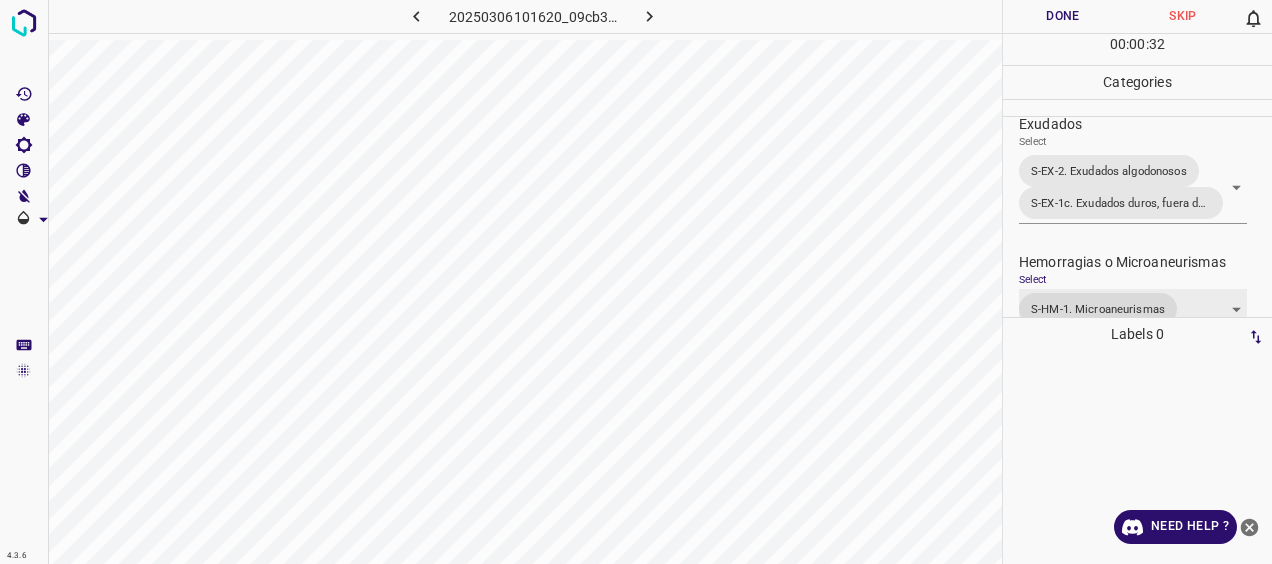 scroll, scrollTop: 414, scrollLeft: 0, axis: vertical 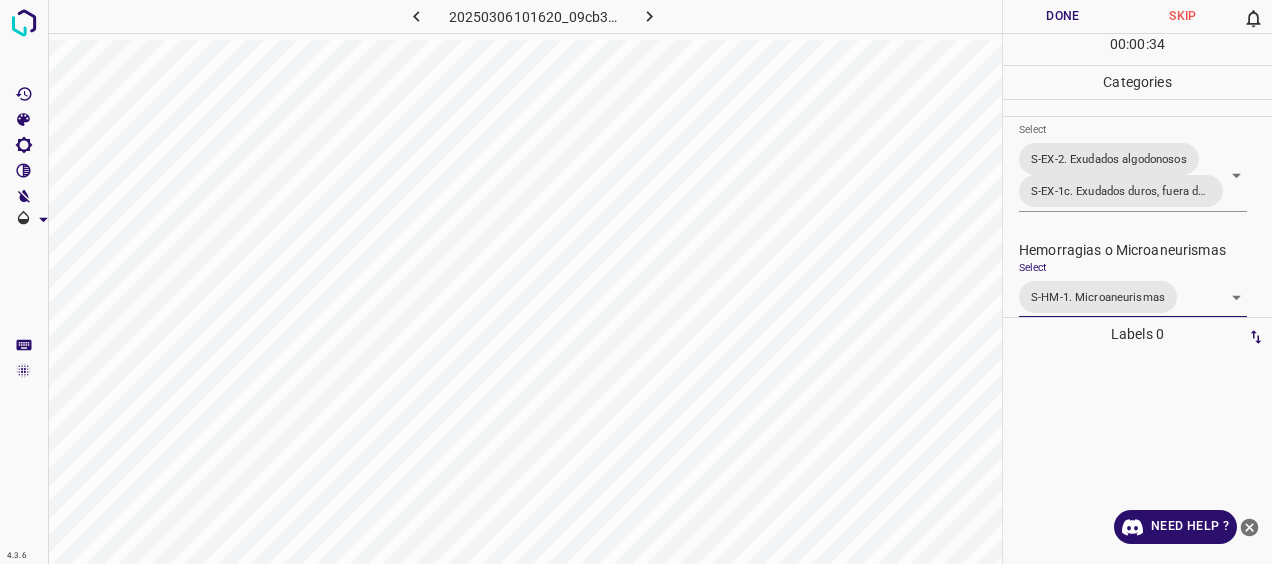 click on "Done" at bounding box center (1063, 16) 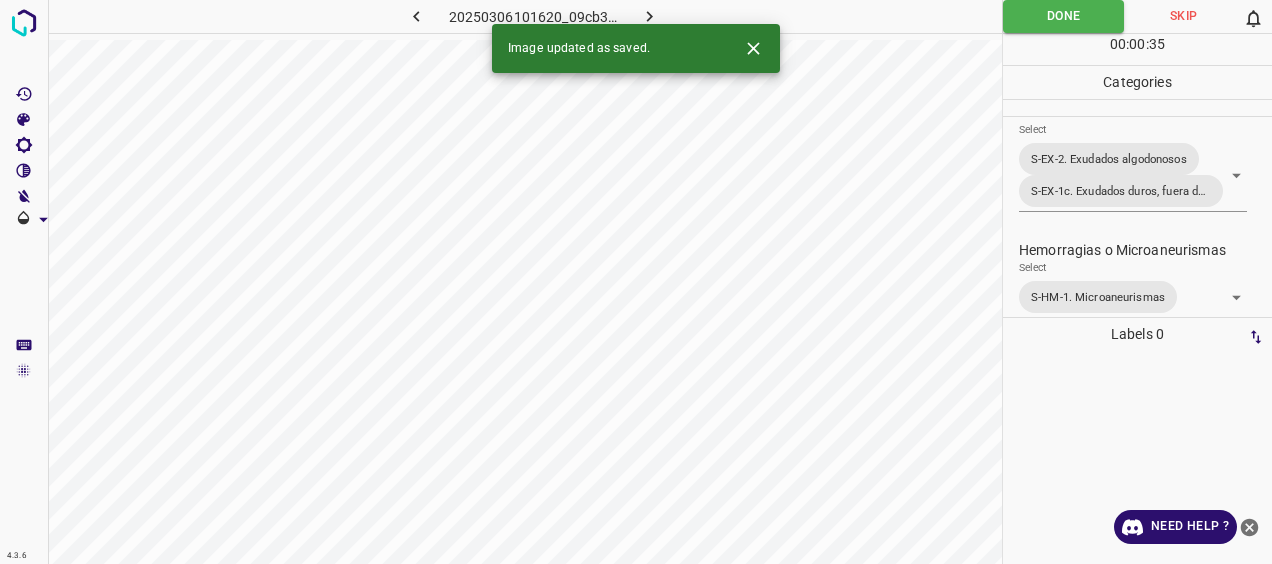 click 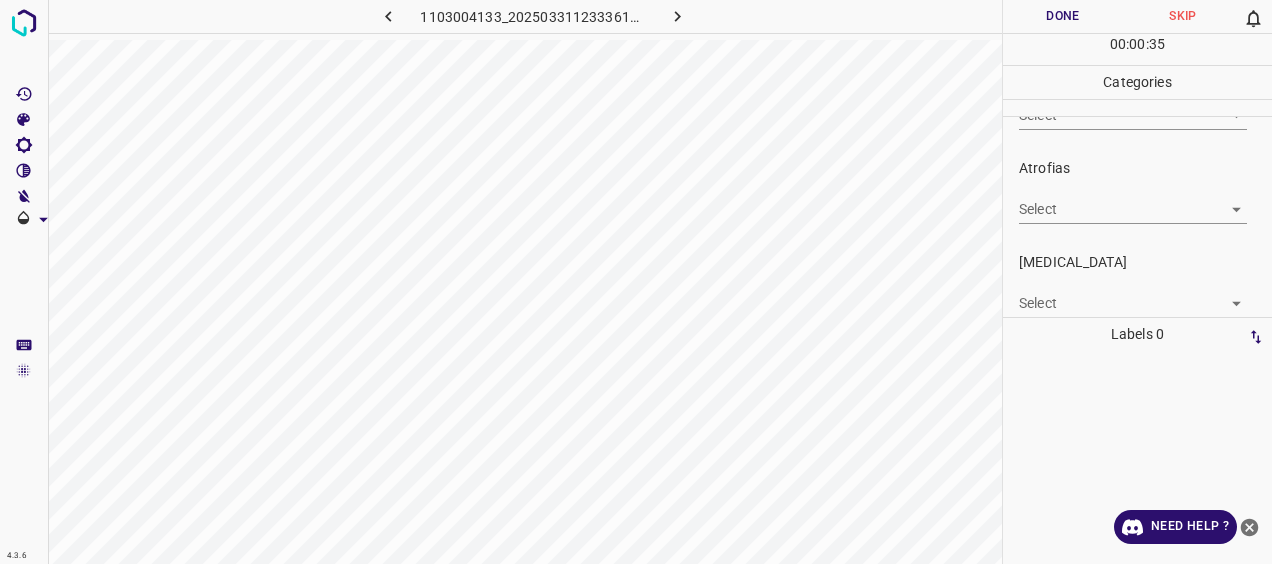 scroll, scrollTop: 757, scrollLeft: 0, axis: vertical 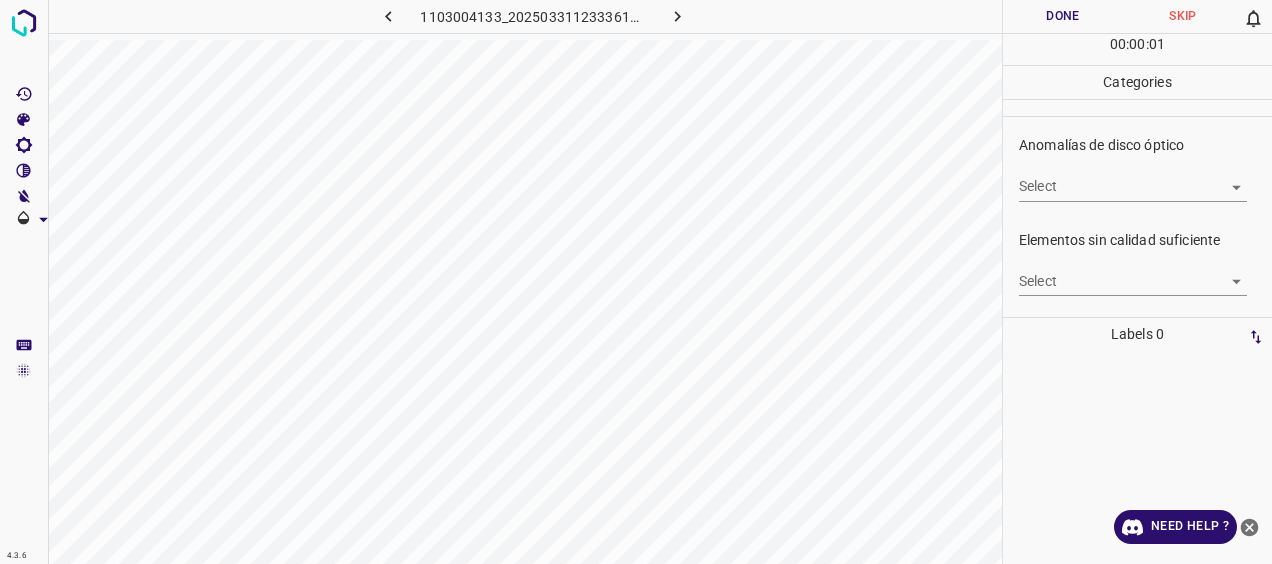click on "4.3.6  1103004133_20250331123336100302002001.jpg Done Skip 0 00   : 00   : 01   Categories 0. Sin hallazgos   Select ​ Anomalías vasculares   Select ​ Atrofias   Select ​ [MEDICAL_DATA]   Select ​ Exudados   Select ​ Hemorragias o Microaneurismas   Select ​ Otros hallazgos patológicos   Select ​ Otros hallazgos no patológicos   Select ​ Anomalías de disco óptico   Select ​ Elementos sin calidad suficiente   Select ​ Labels   0 Categories 1 0. Sin hallazgos 2 Anomalías vasculares 3 Atrofias 4 [MEDICAL_DATA] 5 Exudados 6 Hemorragias o Microaneurismas 7 Otros hallazgos patológicos 8 Otros hallazgos no patológicos 9 Anomalías de disco óptico 0 Elementos sin calidad suficiente Tools Space Change between modes (Draw & Edit) I Auto labeling R Restore zoom M Zoom in N Zoom out Delete Delete selecte label Filters Z Restore filters X Saturation filter C Brightness filter V Contrast filter [PERSON_NAME] scale filter General O Download Need Help ? - Text - Hide - Delete" at bounding box center [636, 282] 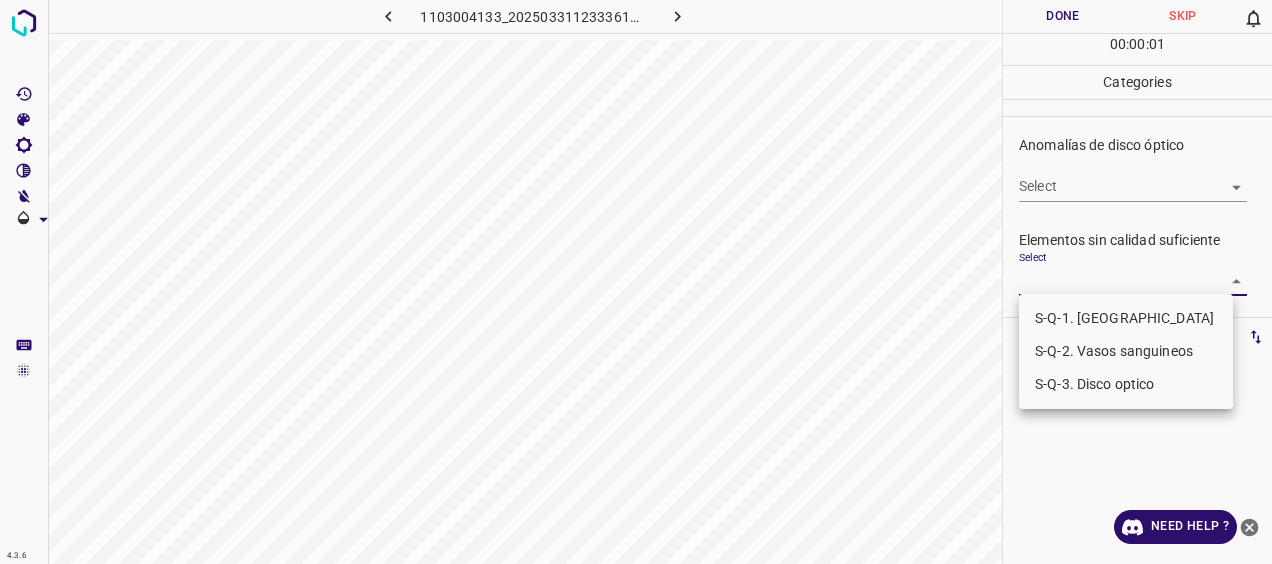 click on "S-Q-1. [GEOGRAPHIC_DATA]" at bounding box center [1126, 318] 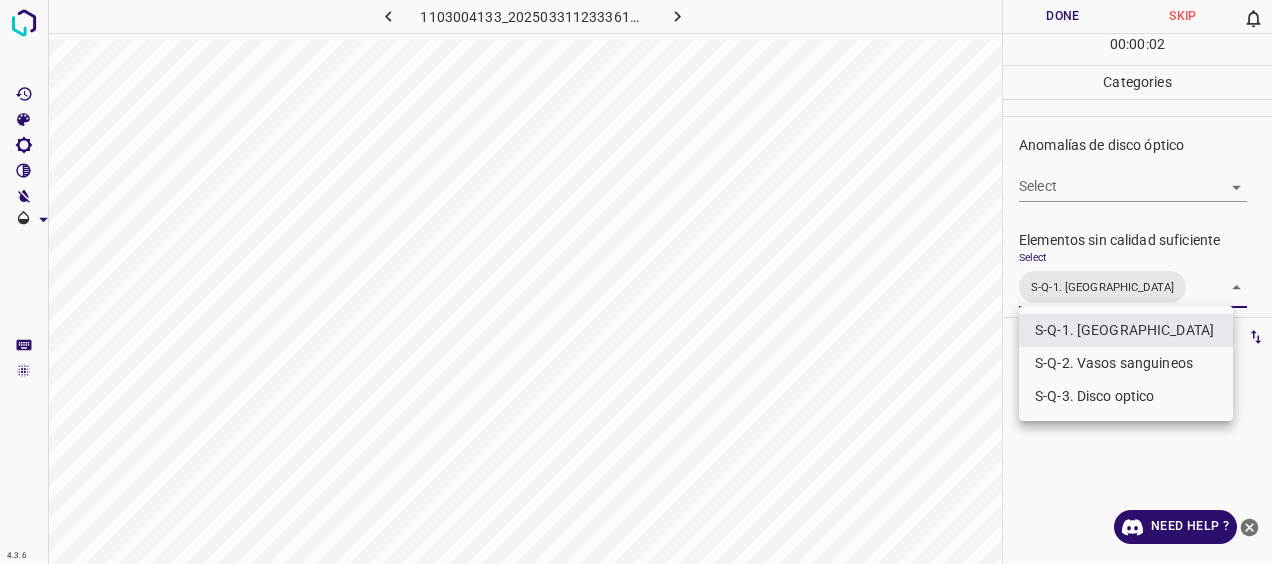 click on "S-Q-2. Vasos sanguineos" at bounding box center [1126, 363] 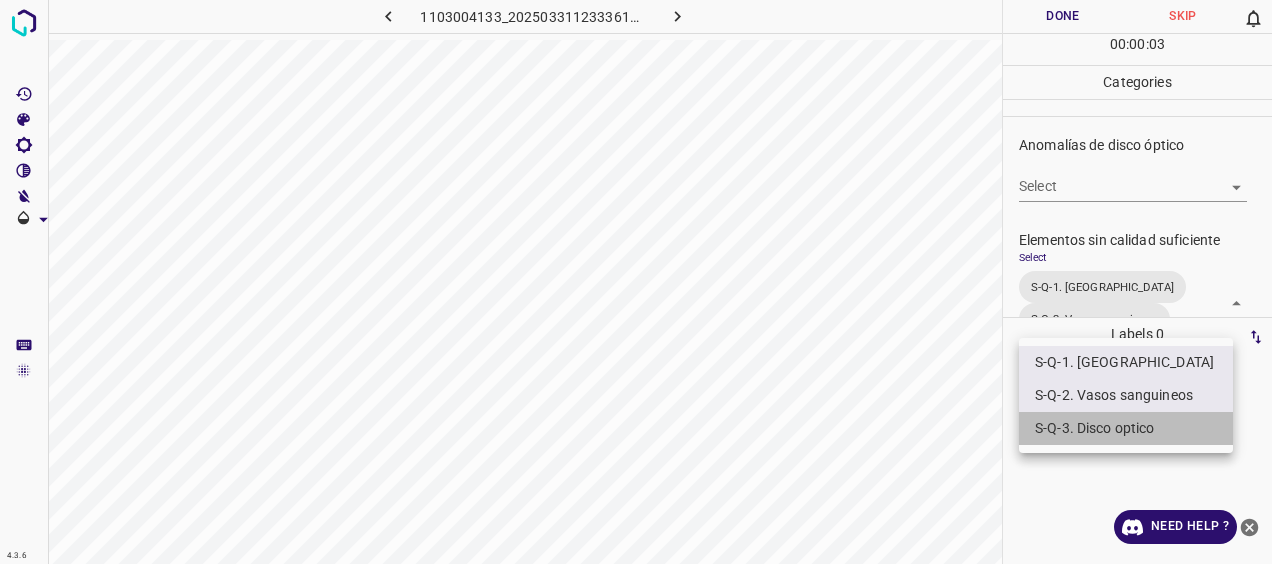 click on "S-Q-3. Disco optico" at bounding box center (1126, 428) 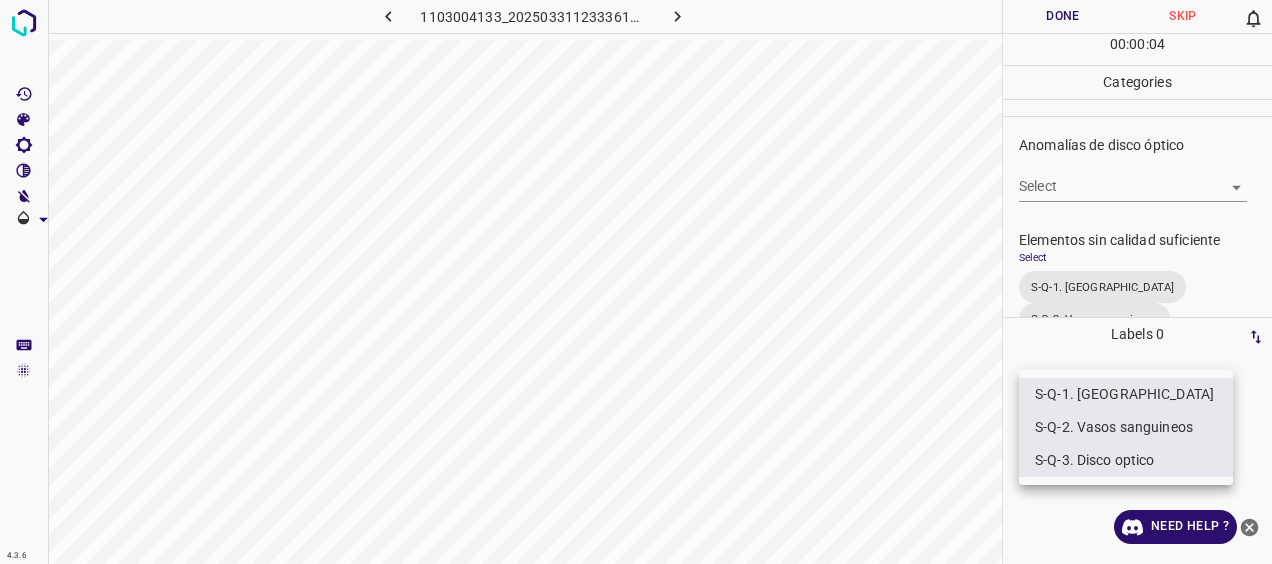 click at bounding box center (636, 282) 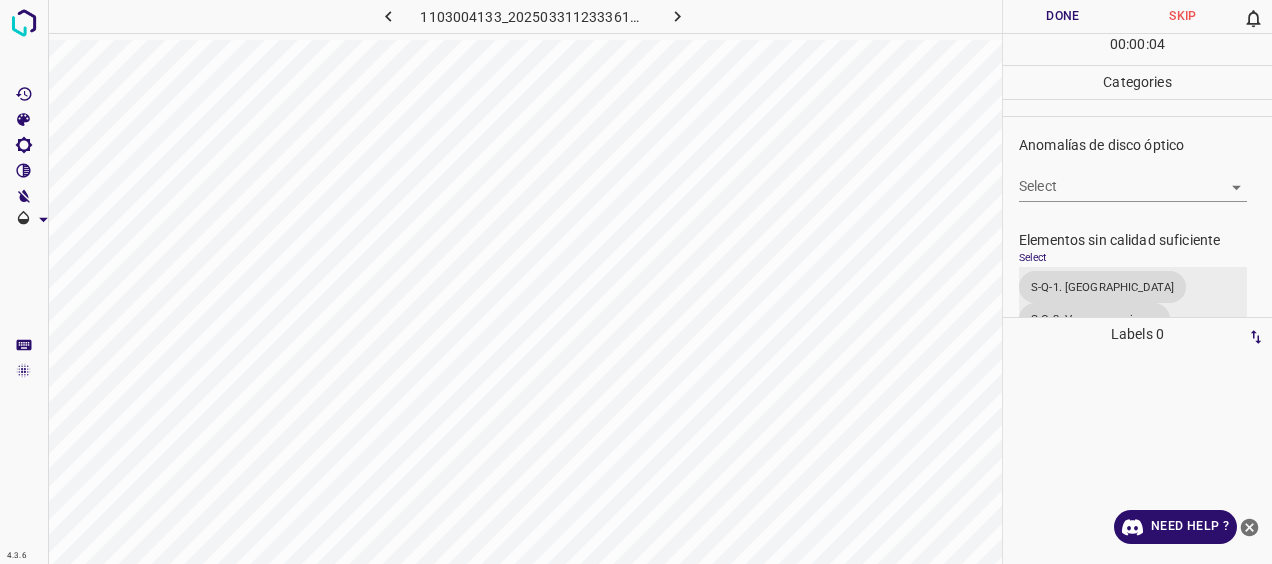 scroll, scrollTop: 811, scrollLeft: 0, axis: vertical 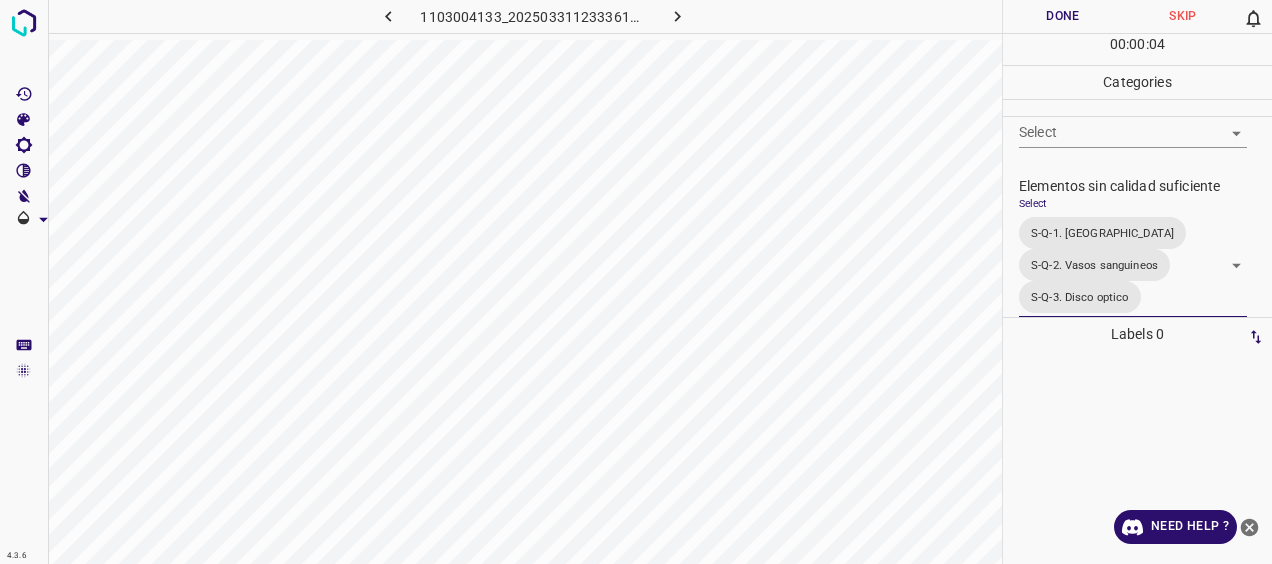 click on "Done" at bounding box center (1063, 16) 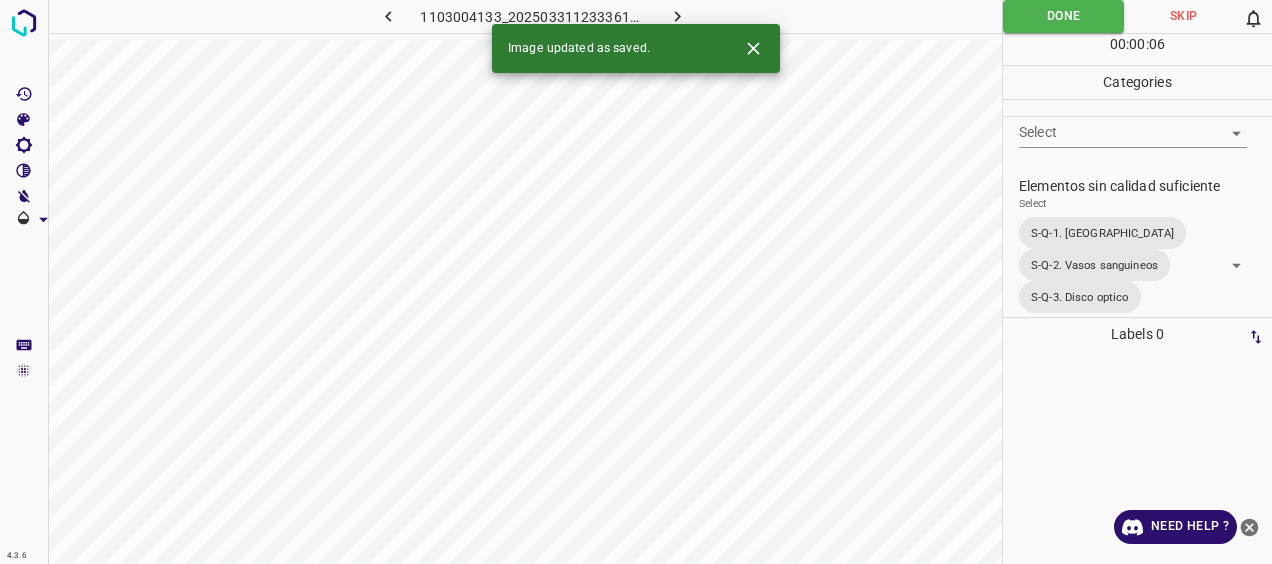 click 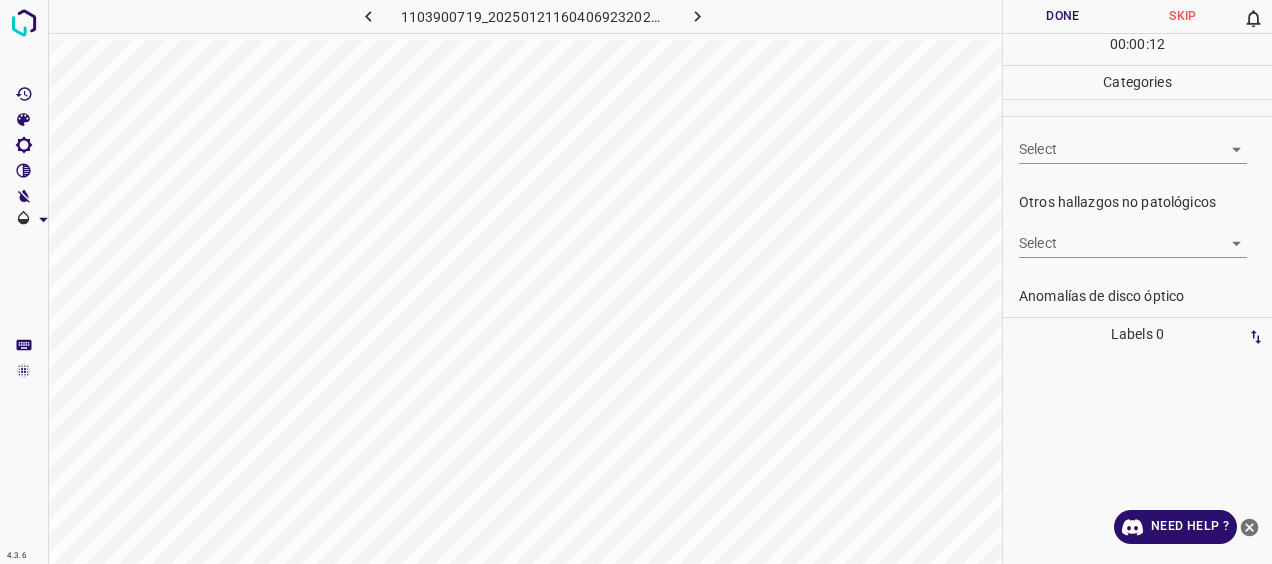 scroll, scrollTop: 757, scrollLeft: 0, axis: vertical 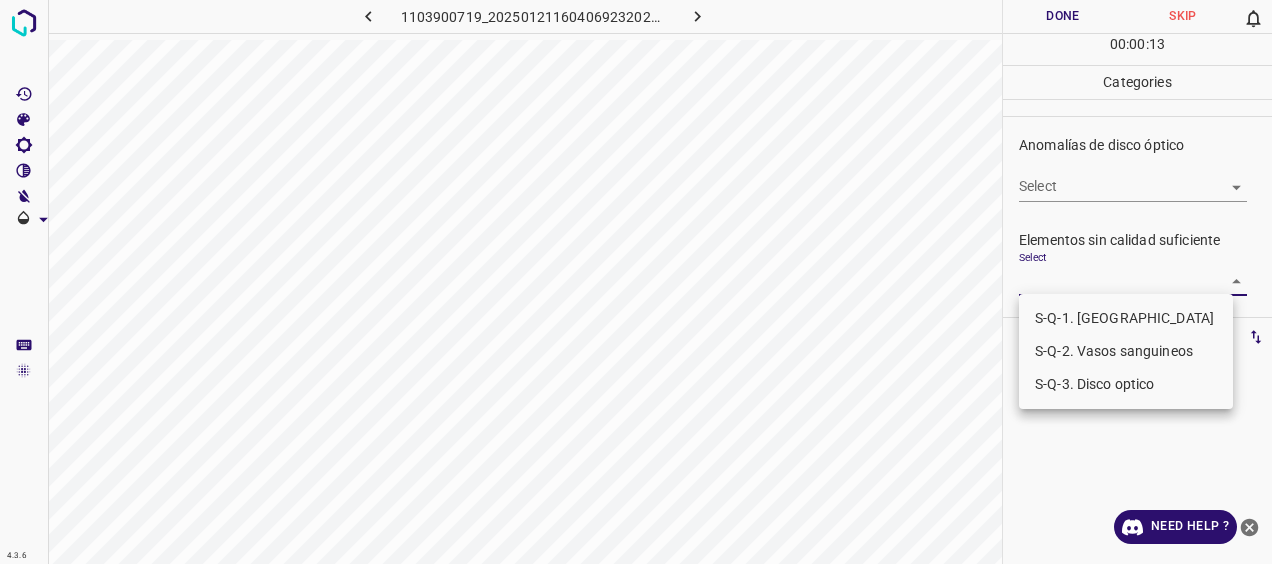 click on "4.3.6  1103900719_20250121160406923202001001_1444160ab.jpg Done Skip 0 00   : 00   : 13   Categories 0. Sin hallazgos   Select ​ Anomalías vasculares   Select ​ Atrofias   Select ​ [MEDICAL_DATA]   Select ​ Exudados   Select ​ Hemorragias o Microaneurismas   Select ​ Otros hallazgos patológicos   Select ​ Otros hallazgos no patológicos   Select ​ Anomalías de disco óptico   Select ​ Elementos sin calidad suficiente   Select ​ Labels   0 Categories 1 0. Sin hallazgos 2 Anomalías vasculares 3 Atrofias 4 [MEDICAL_DATA] 5 Exudados 6 Hemorragias o Microaneurismas 7 Otros hallazgos patológicos 8 Otros hallazgos no patológicos 9 Anomalías de disco óptico 0 Elementos sin calidad suficiente Tools Space Change between modes (Draw & Edit) I Auto labeling R Restore zoom M Zoom in N Zoom out Delete Delete selecte label Filters Z Restore filters X Saturation filter C Brightness filter V Contrast filter [PERSON_NAME] scale filter General O Download Need Help ? - Text - Hide - Delete S-Q-1. Macula S-Q-3. Disco optico" at bounding box center (636, 282) 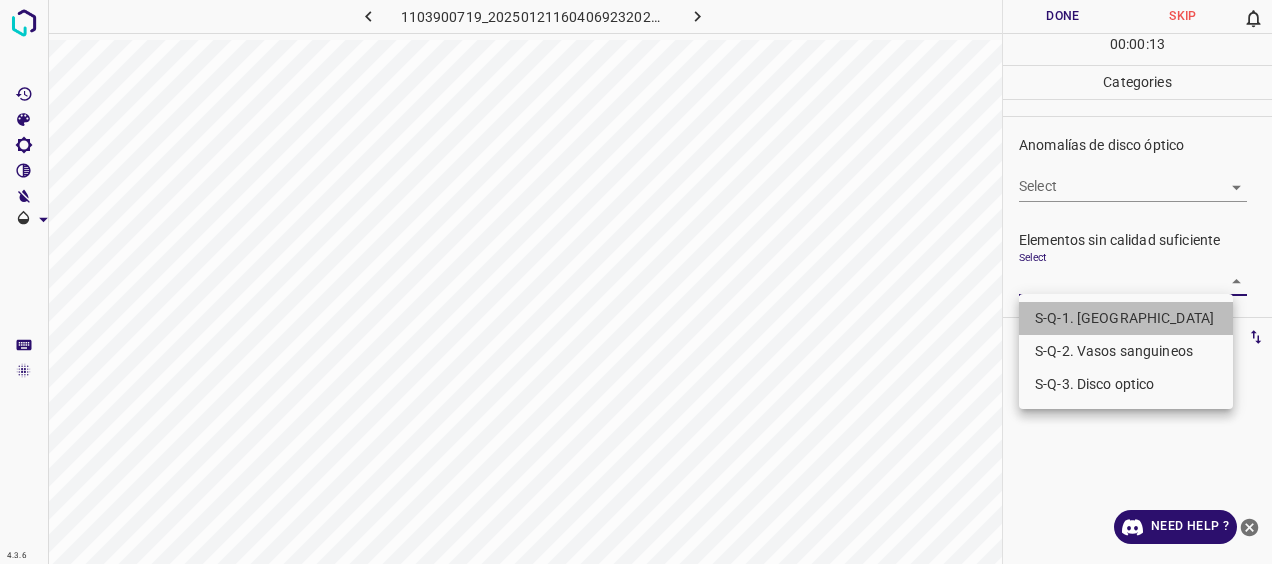 click on "S-Q-1. [GEOGRAPHIC_DATA]" at bounding box center [1126, 318] 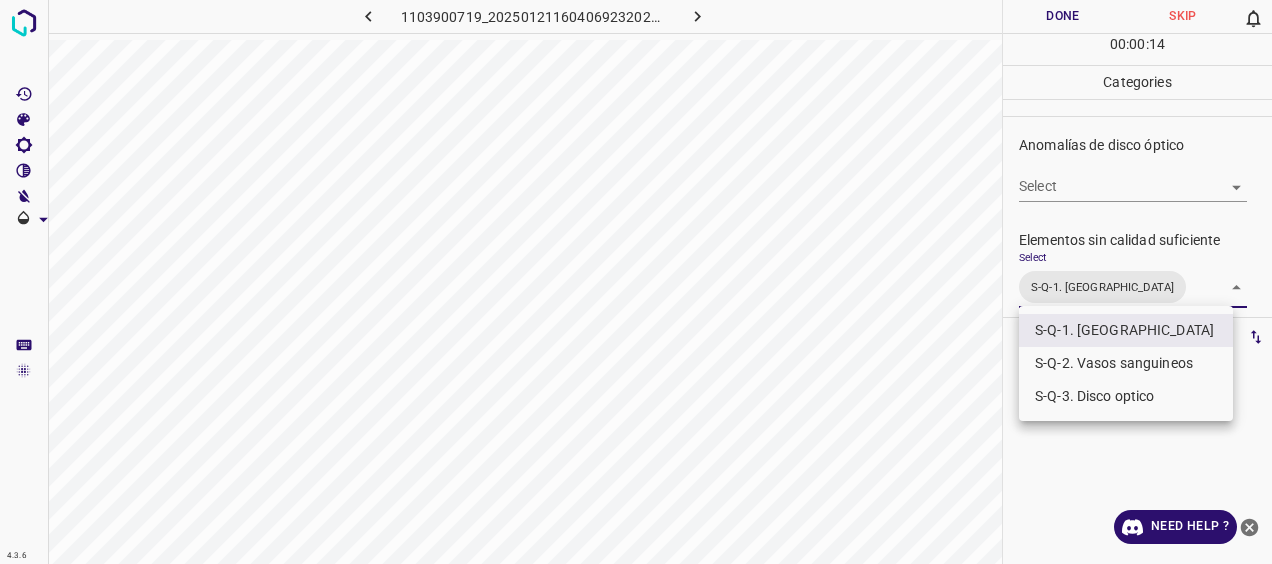 click on "S-Q-2. Vasos sanguineos" at bounding box center (1126, 363) 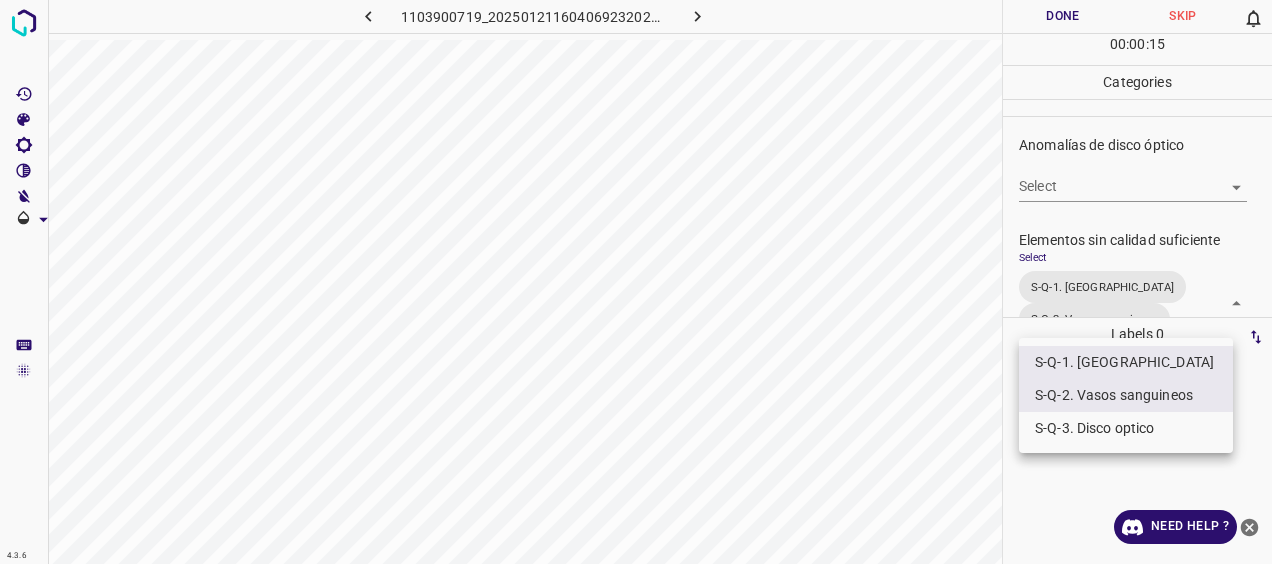 click at bounding box center (636, 282) 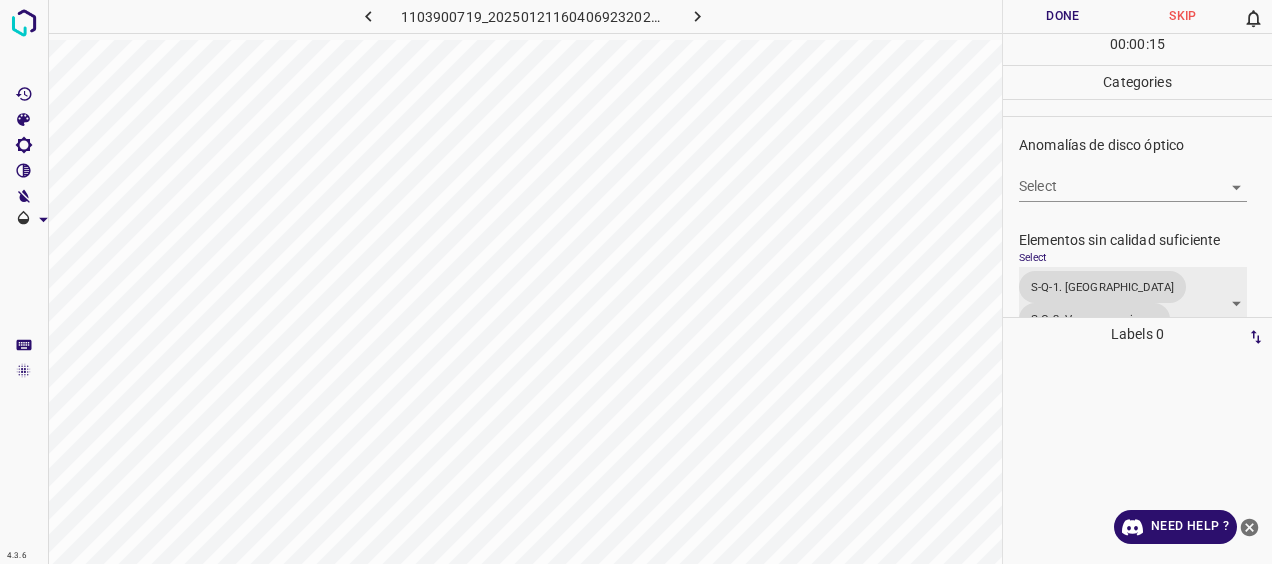 scroll, scrollTop: 779, scrollLeft: 0, axis: vertical 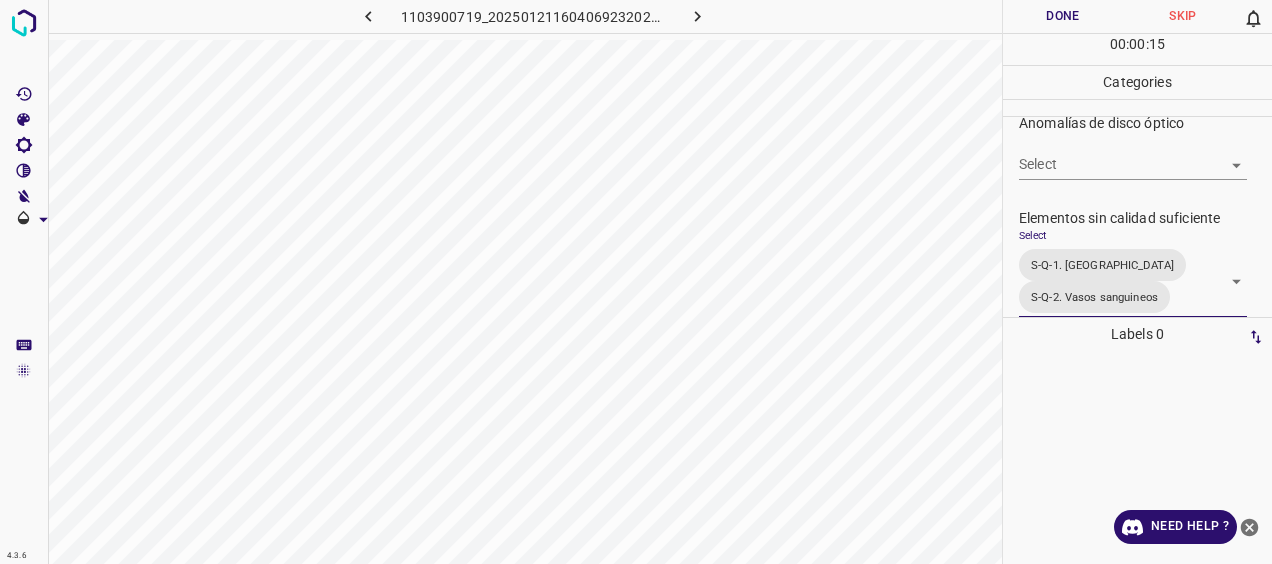 click on "Done" at bounding box center (1063, 16) 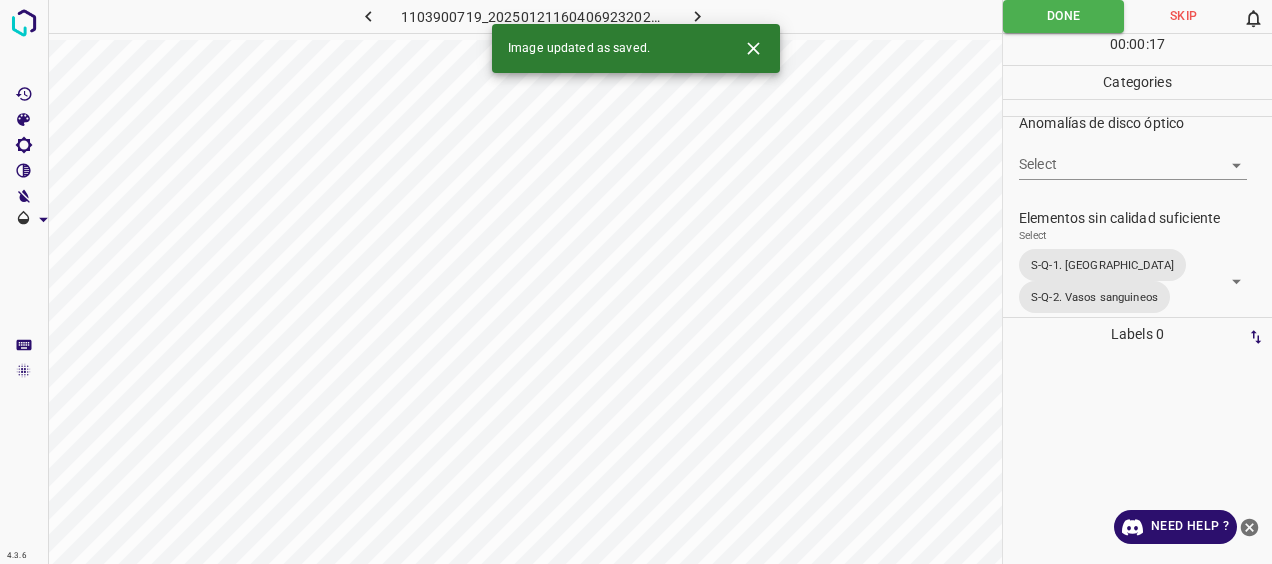 click 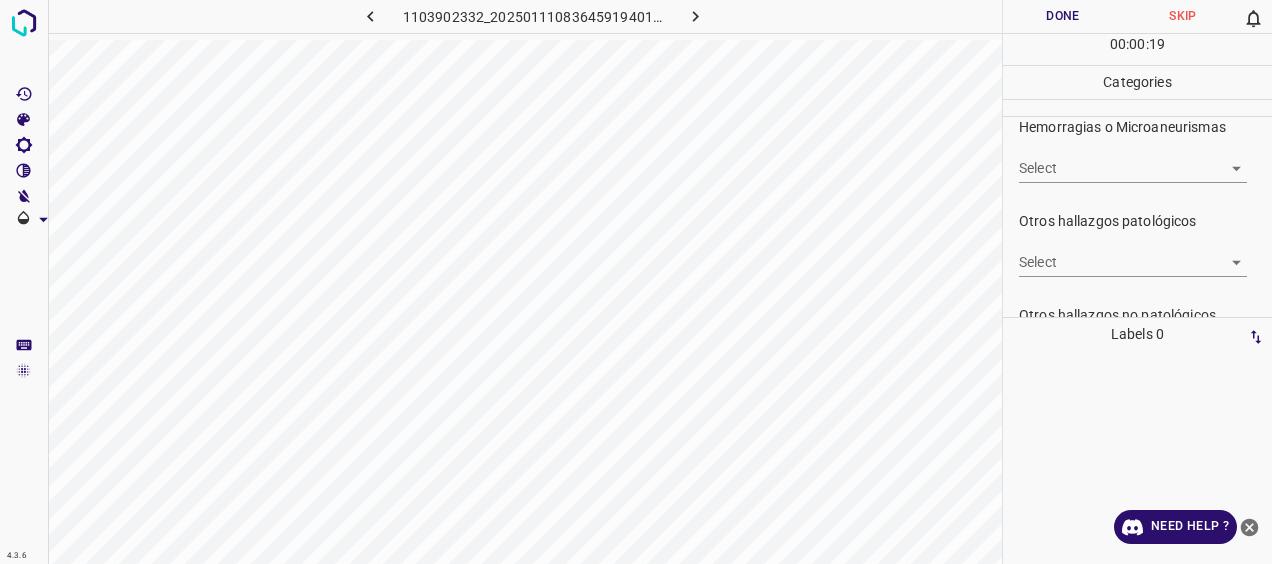 scroll, scrollTop: 500, scrollLeft: 0, axis: vertical 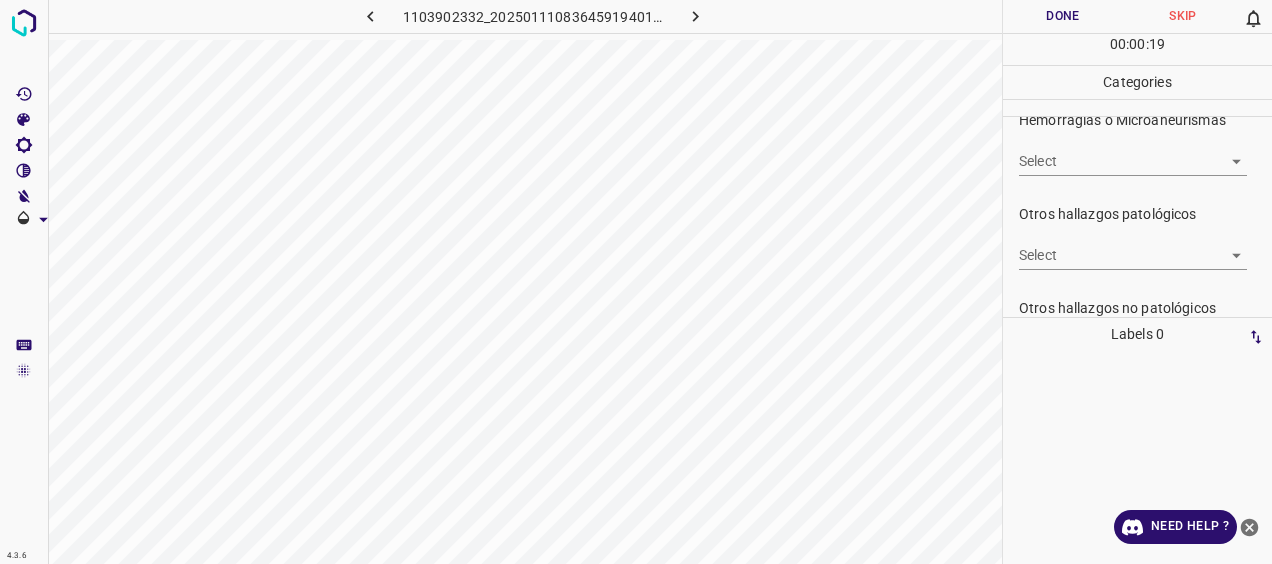 click on "4.3.6  1103902332_20250111083645919401001001_370f7bf0f.jpg Done Skip 0 00   : 00   : 19   Categories 0. Sin hallazgos   Select ​ Anomalías vasculares   Select ​ Atrofias   Select ​ [MEDICAL_DATA]   Select ​ Exudados   Select ​ Hemorragias o Microaneurismas   Select ​ Otros hallazgos patológicos   Select ​ Otros hallazgos no patológicos   Select ​ Anomalías de disco óptico   Select ​ Elementos sin calidad suficiente   Select ​ Labels   0 Categories 1 0. Sin hallazgos 2 Anomalías vasculares 3 Atrofias 4 [MEDICAL_DATA] 5 Exudados 6 Hemorragias o Microaneurismas 7 Otros hallazgos patológicos 8 Otros hallazgos no patológicos 9 Anomalías de disco óptico 0 Elementos sin calidad suficiente Tools Space Change between modes (Draw & Edit) I Auto labeling R Restore zoom M Zoom in N Zoom out Delete Delete selecte label Filters Z Restore filters X Saturation filter C Brightness filter V Contrast filter [PERSON_NAME] scale filter General O Download Need Help ? - Text - Hide - Delete" at bounding box center [636, 282] 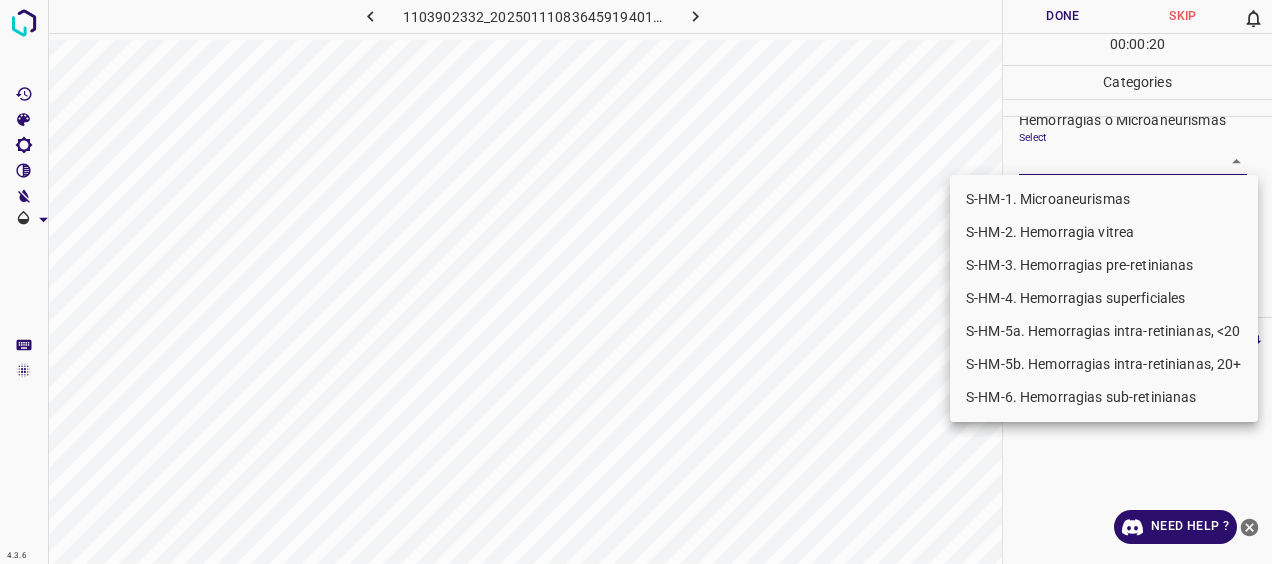 click on "S-HM-1. Microaneurismas" at bounding box center (1104, 199) 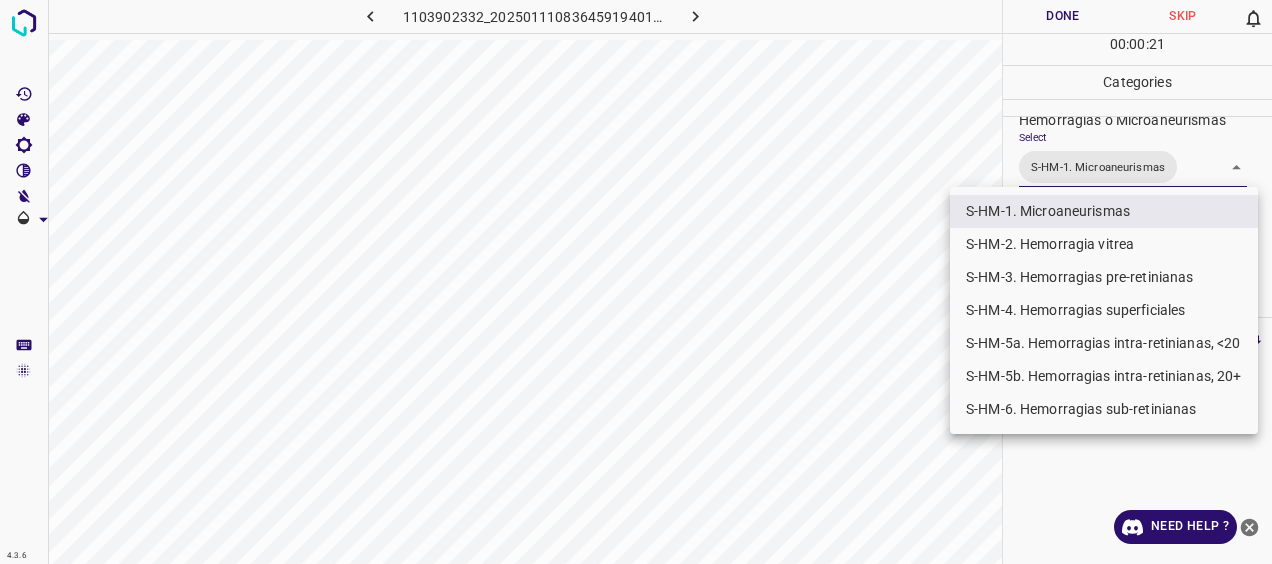 click on "S-HM-5a. Hemorragias intra-retinianas, <20" at bounding box center (1104, 343) 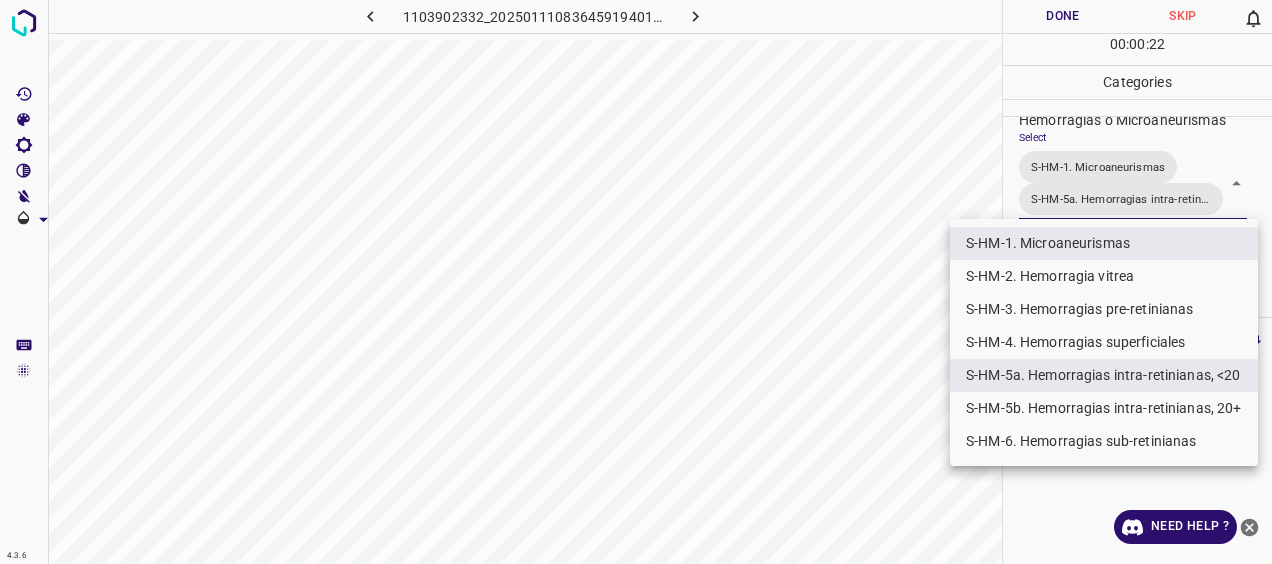 click at bounding box center (636, 282) 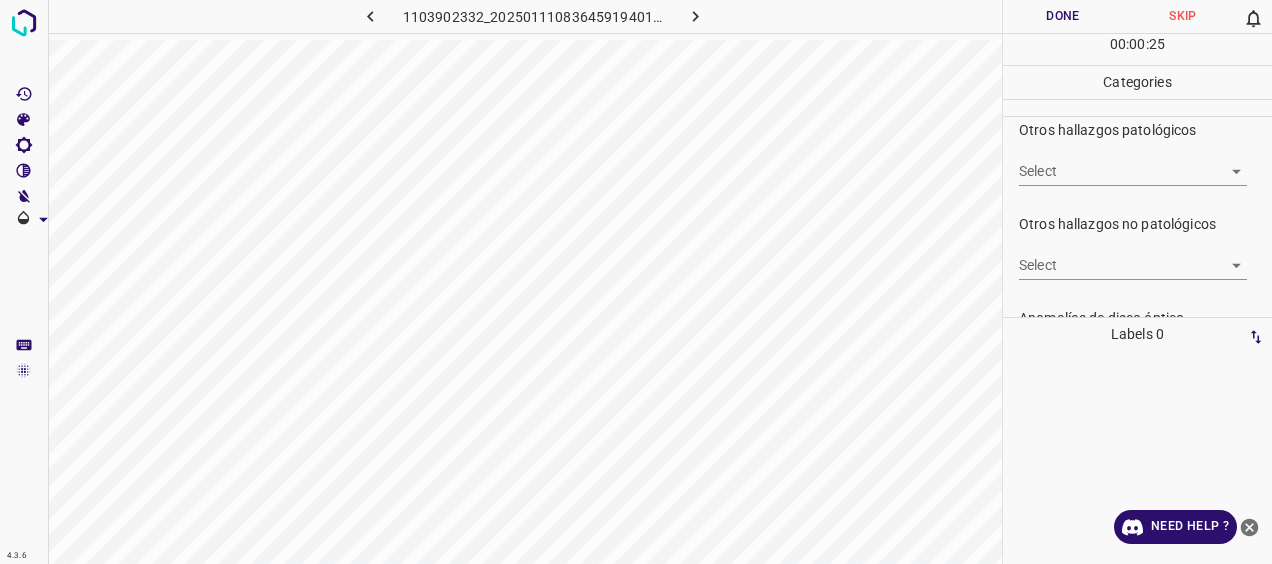 scroll, scrollTop: 801, scrollLeft: 0, axis: vertical 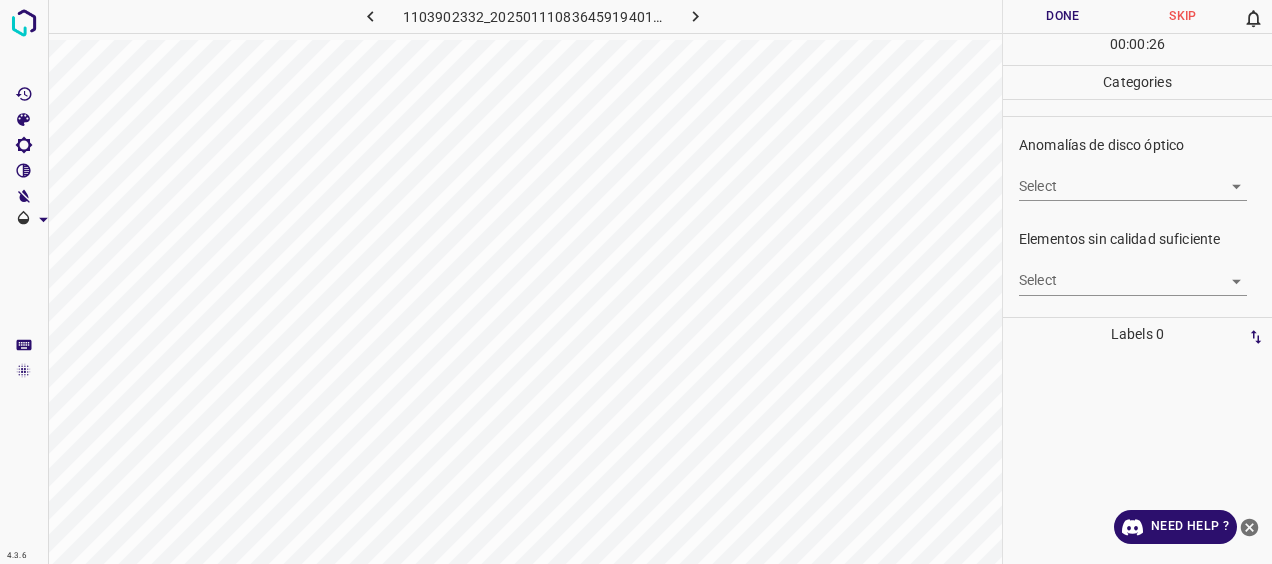 click on "4.3.6  1103902332_20250111083645919401001001_370f7bf0f.jpg Done Skip 0 00   : 00   : 26   Categories 0. Sin hallazgos   Select ​ Anomalías vasculares   Select ​ Atrofias   Select ​ [MEDICAL_DATA]   Select ​ Exudados   Select ​ Hemorragias o Microaneurismas   Select S-HM-1. Microaneurismas S-HM-5a. Hemorragias intra-retinianas, <20 S-HM-1. Microaneurismas,S-HM-5a. Hemorragias intra-retinianas, <20 Otros hallazgos patológicos   Select ​ Otros hallazgos no patológicos   Select ​ Anomalías de disco óptico   Select ​ Elementos sin calidad suficiente   Select ​ Labels   0 Categories 1 0. Sin hallazgos 2 Anomalías vasculares 3 Atrofias 4 [MEDICAL_DATA] 5 Exudados 6 Hemorragias o Microaneurismas 7 Otros hallazgos patológicos 8 Otros hallazgos no patológicos 9 Anomalías de disco óptico 0 Elementos sin calidad suficiente Tools Space Change between modes (Draw & Edit) I Auto labeling R Restore zoom M Zoom in N Zoom out Delete Delete selecte label Filters Z Restore filters X Saturation filter C V B General O" at bounding box center [636, 282] 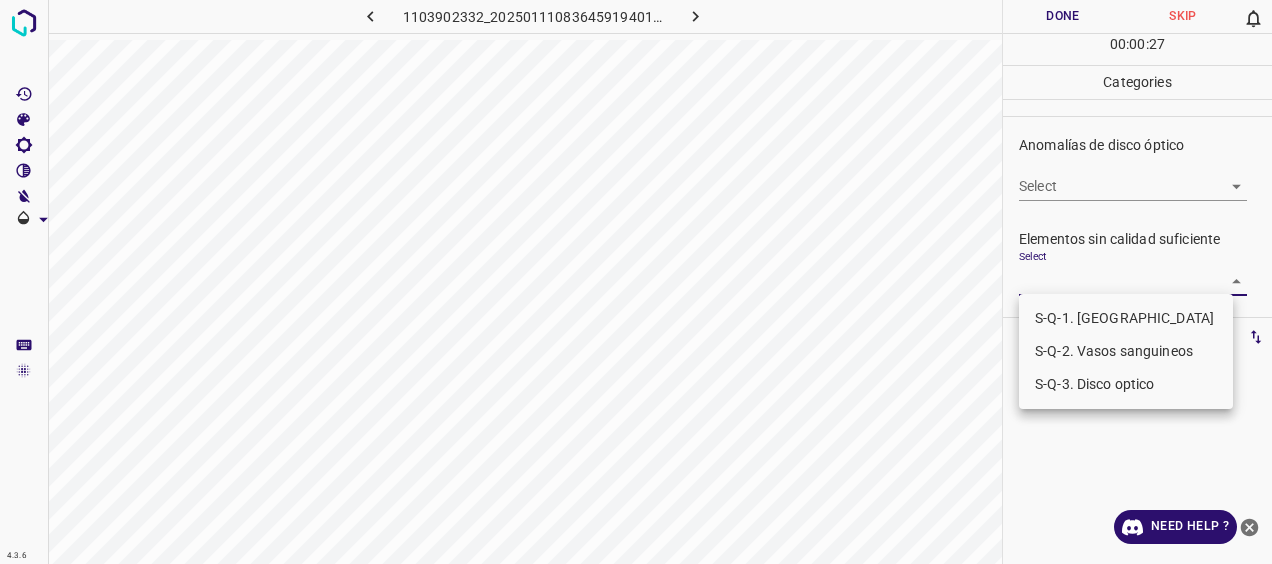 click on "S-Q-1. [GEOGRAPHIC_DATA]" at bounding box center [1126, 318] 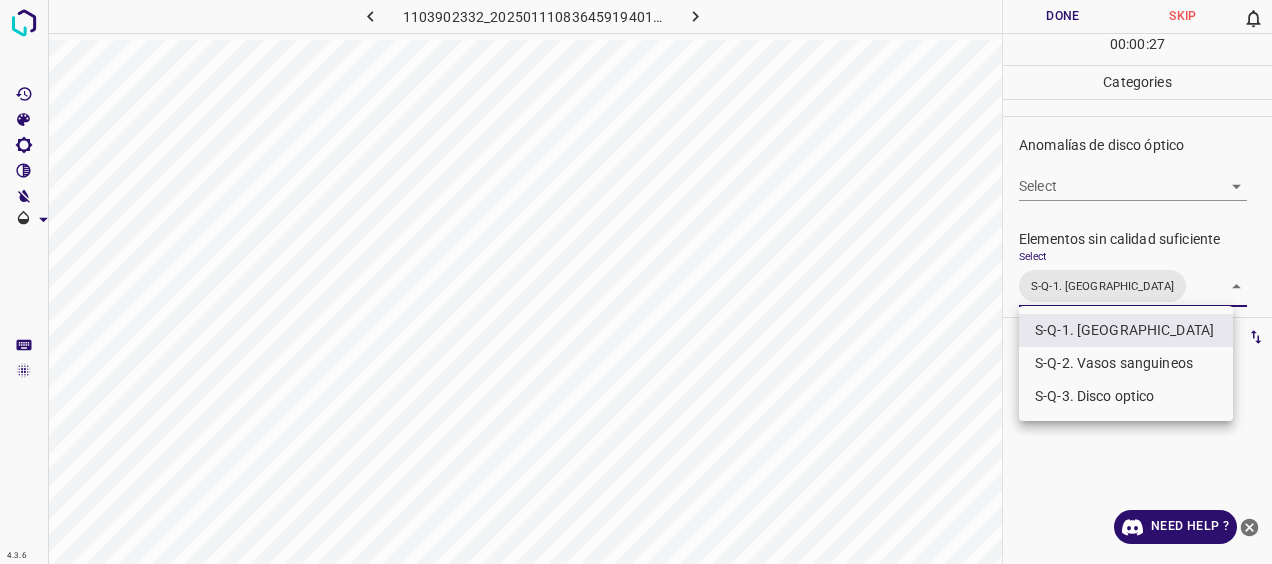 click on "S-Q-2. Vasos sanguineos" at bounding box center (1126, 363) 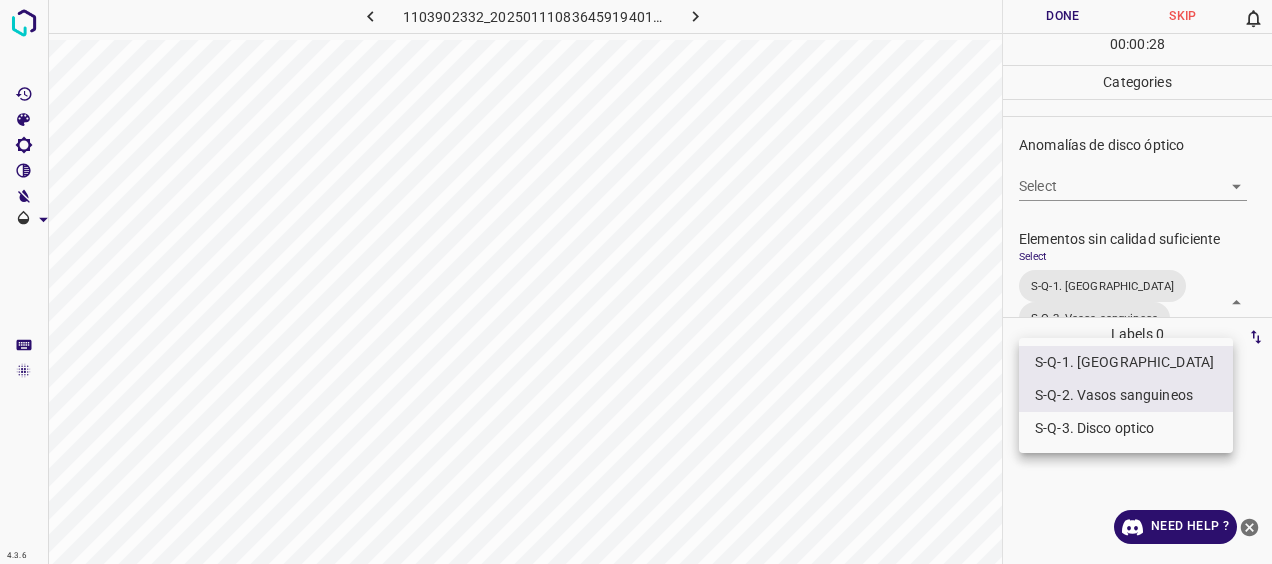 click at bounding box center (636, 282) 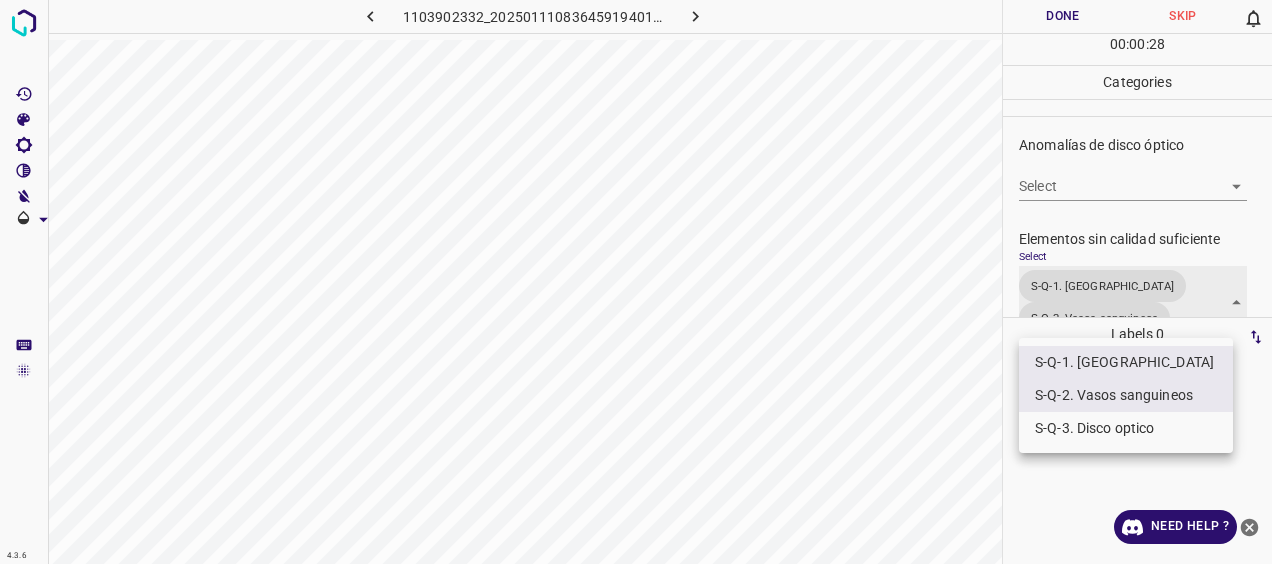 scroll, scrollTop: 823, scrollLeft: 0, axis: vertical 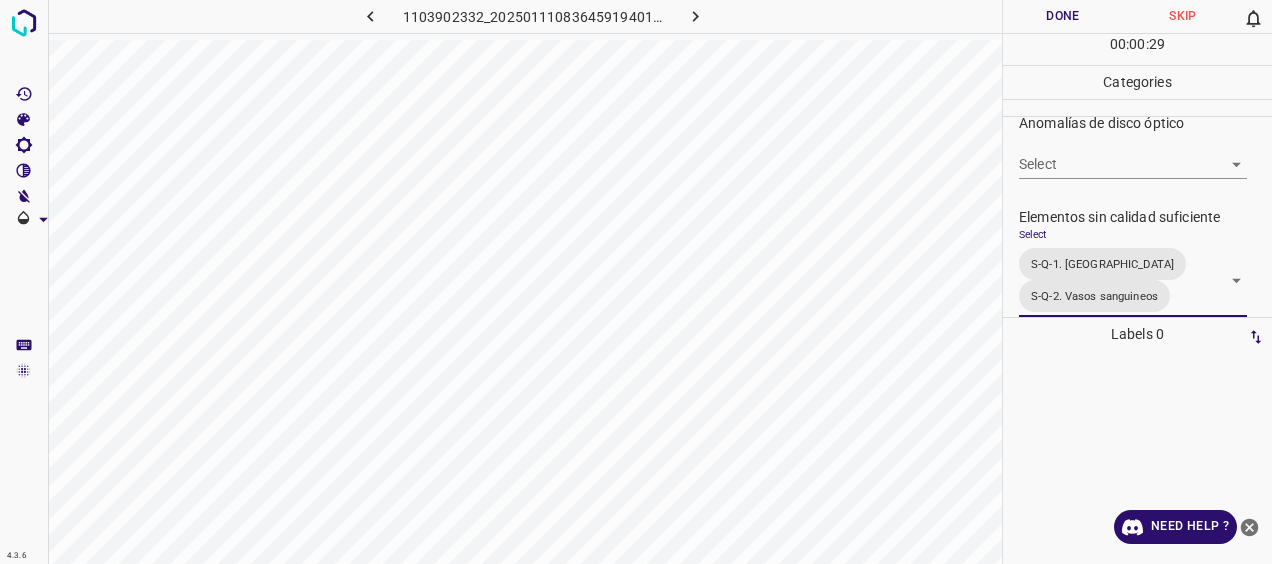 click on "Done" at bounding box center (1063, 16) 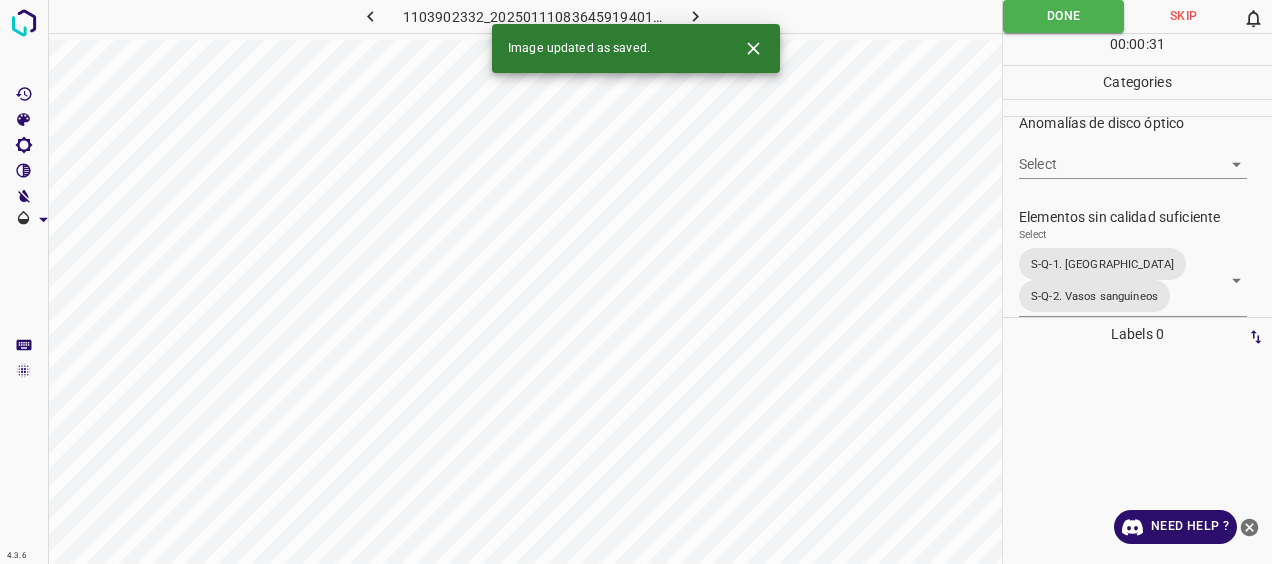 click 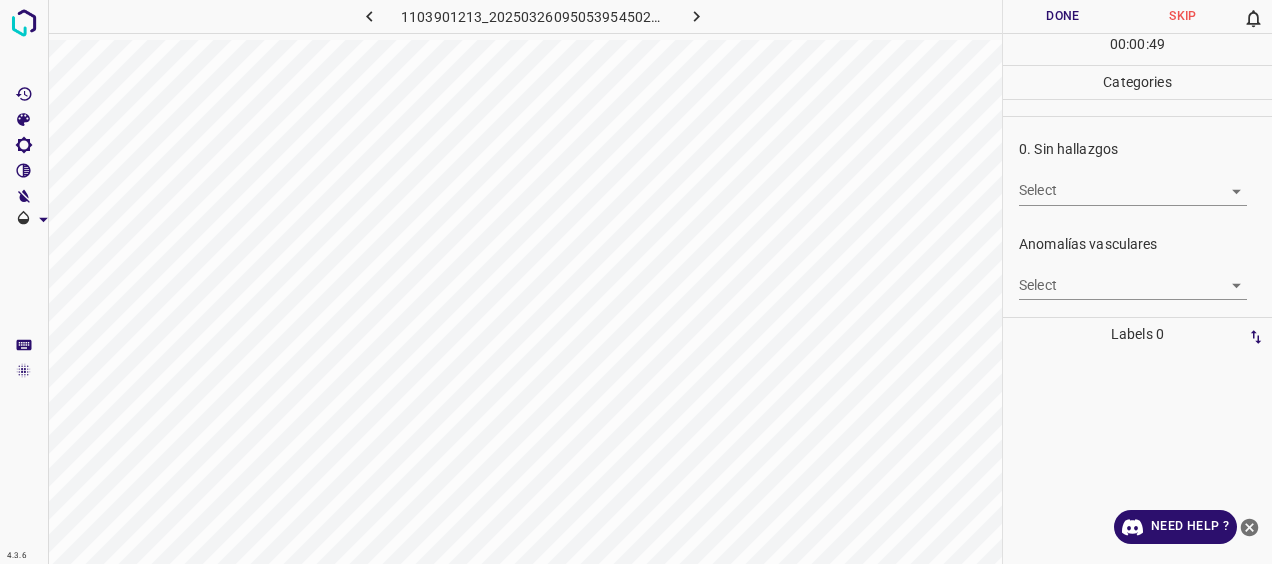 click on "4.3.6  1103901213_20250326095053954502001001_50c961c71.jpg Done Skip 0 00   : 00   : 49   Categories 0. Sin hallazgos   Select ​ Anomalías vasculares   Select ​ Atrofias   Select ​ [MEDICAL_DATA]   Select ​ Exudados   Select ​ Hemorragias o Microaneurismas   Select ​ Otros hallazgos patológicos   Select ​ Otros hallazgos no patológicos   Select ​ Anomalías de disco óptico   Select ​ Elementos sin calidad suficiente   Select ​ Labels   0 Categories 1 0. Sin hallazgos 2 Anomalías vasculares 3 Atrofias 4 [MEDICAL_DATA] 5 Exudados 6 Hemorragias o Microaneurismas 7 Otros hallazgos patológicos 8 Otros hallazgos no patológicos 9 Anomalías de disco óptico 0 Elementos sin calidad suficiente Tools Space Change between modes (Draw & Edit) I Auto labeling R Restore zoom M Zoom in N Zoom out Delete Delete selecte label Filters Z Restore filters X Saturation filter C Brightness filter V Contrast filter [PERSON_NAME] scale filter General O Download Need Help ? - Text - Hide - Delete" at bounding box center (636, 282) 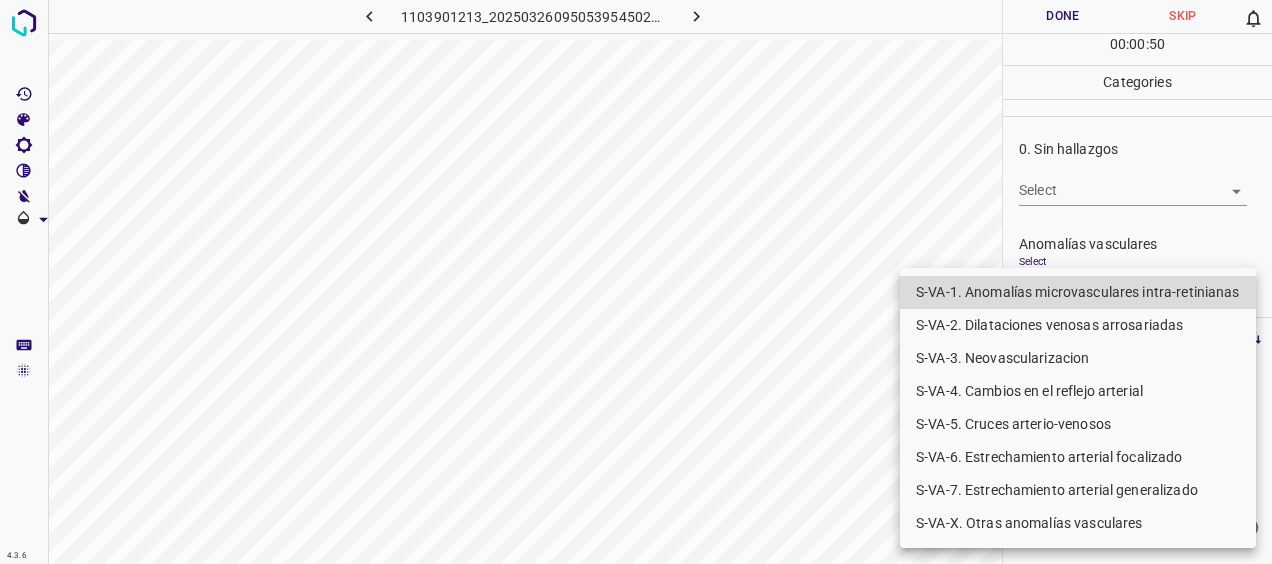 click on "S-VA-5. Cruces arterio-venosos" at bounding box center (1078, 424) 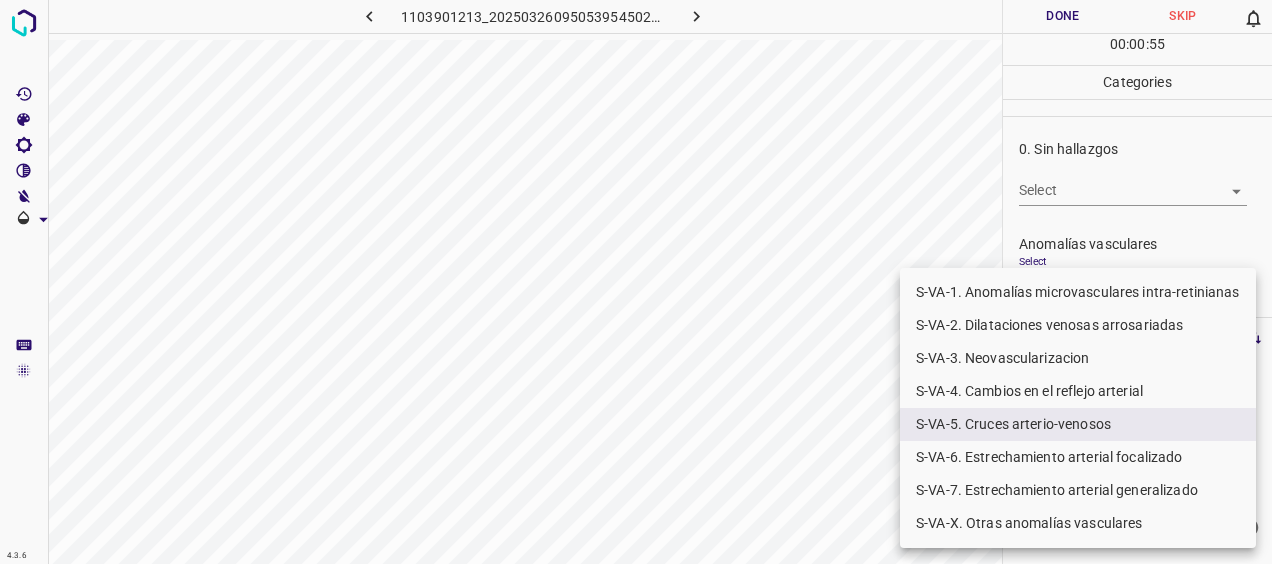 click on "S-VA-X. Otras anomalías vasculares" at bounding box center (1078, 523) 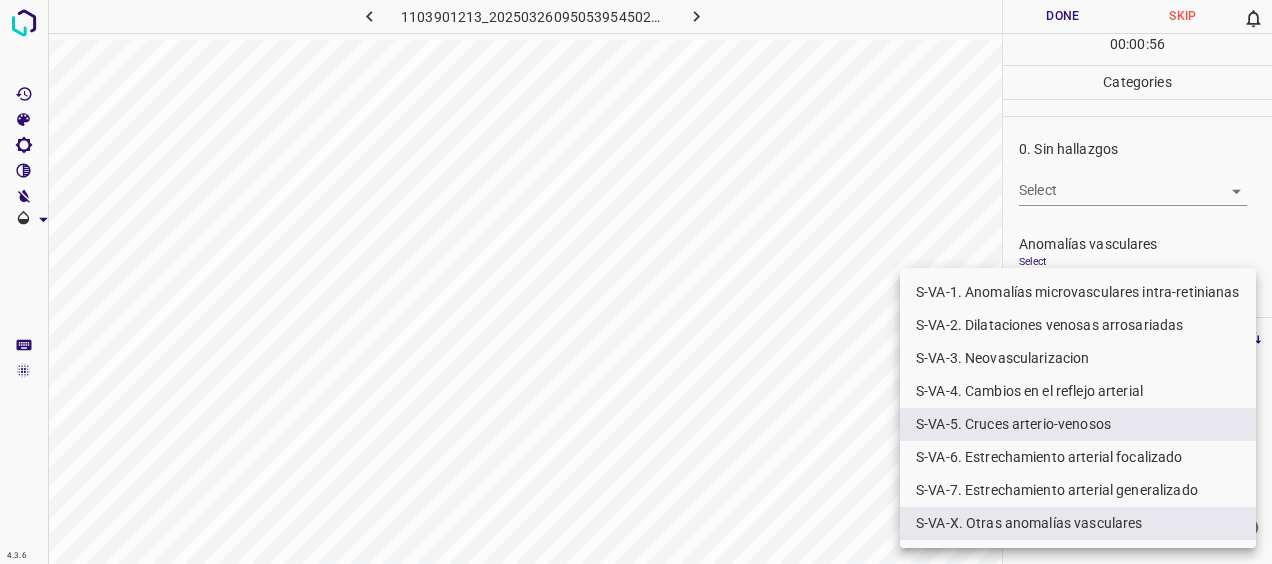 drag, startPoint x: 910, startPoint y: 216, endPoint x: 920, endPoint y: 222, distance: 11.661903 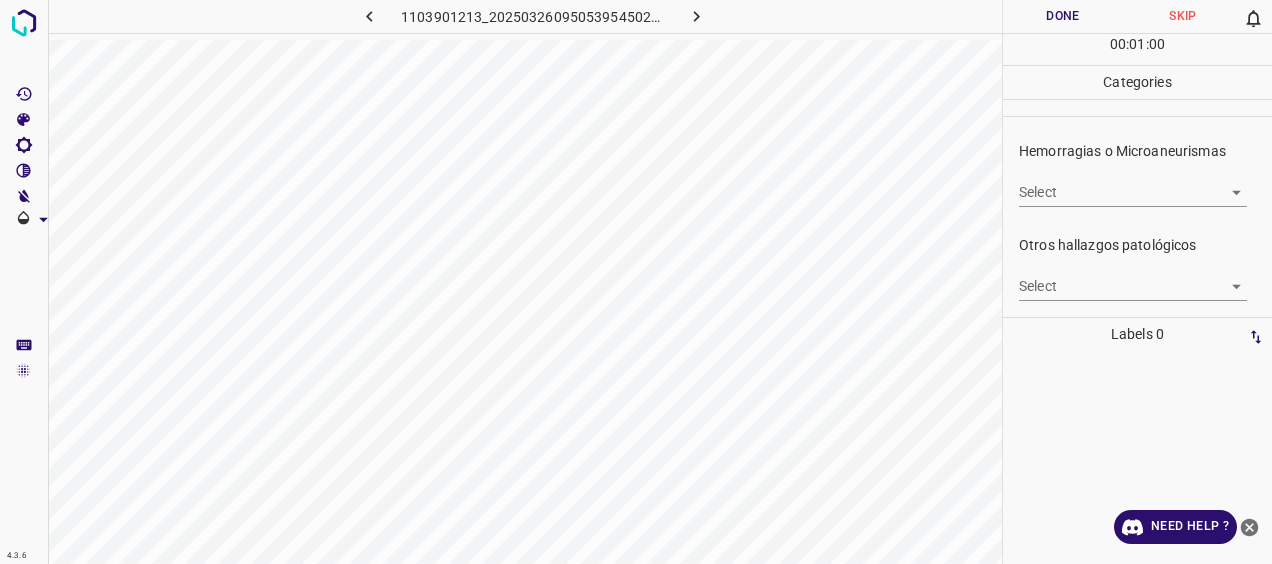 scroll, scrollTop: 526, scrollLeft: 0, axis: vertical 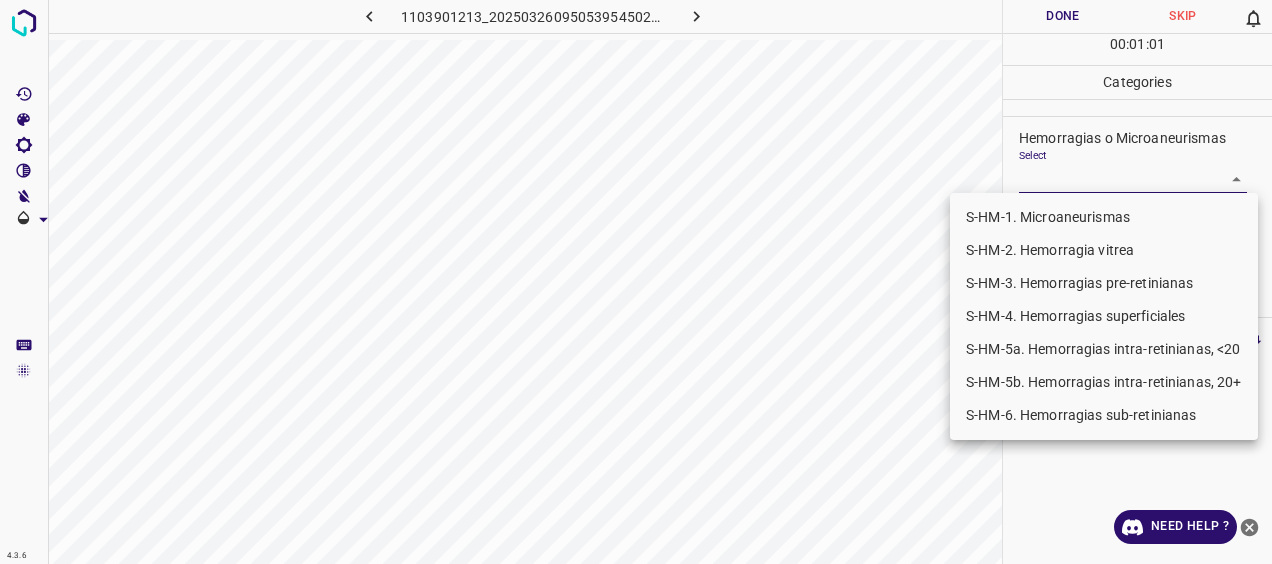 click on "4.3.6  1103901213_20250326095053954502001001_50c961c71.jpg Done Skip 0 00   : 01   : 01   Categories 0. Sin hallazgos   Select ​ Anomalías vasculares   Select S-VA-5. Cruces arterio-venosos S-VA-X. Otras anomalías vasculares S-VA-5. Cruces arterio-venosos,S-VA-X. Otras anomalías vasculares Atrofias   Select ​ [MEDICAL_DATA]   Select ​ Exudados   Select ​ Hemorragias o Microaneurismas   Select ​ Otros hallazgos patológicos   Select ​ Otros hallazgos no patológicos   Select ​ Anomalías de disco óptico   Select ​ Elementos sin calidad suficiente   Select ​ Labels   0 Categories 1 0. Sin hallazgos 2 Anomalías vasculares 3 Atrofias 4 [MEDICAL_DATA] 5 Exudados 6 Hemorragias o Microaneurismas 7 Otros hallazgos patológicos 8 Otros hallazgos no patológicos 9 Anomalías de disco óptico 0 Elementos sin calidad suficiente Tools Space Change between modes (Draw & Edit) I Auto labeling R Restore zoom M Zoom in N Zoom out Delete Delete selecte label Filters Z Restore filters X Saturation filter C V B General O" at bounding box center (636, 282) 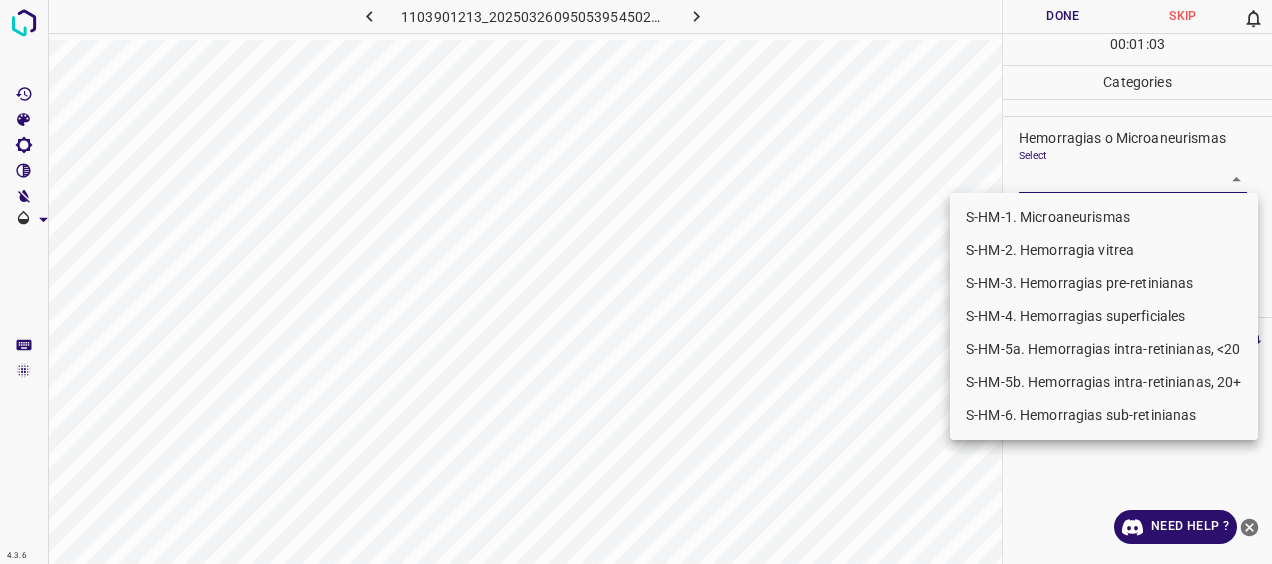 click on "S-HM-4. Hemorragias superficiales" at bounding box center (1104, 316) 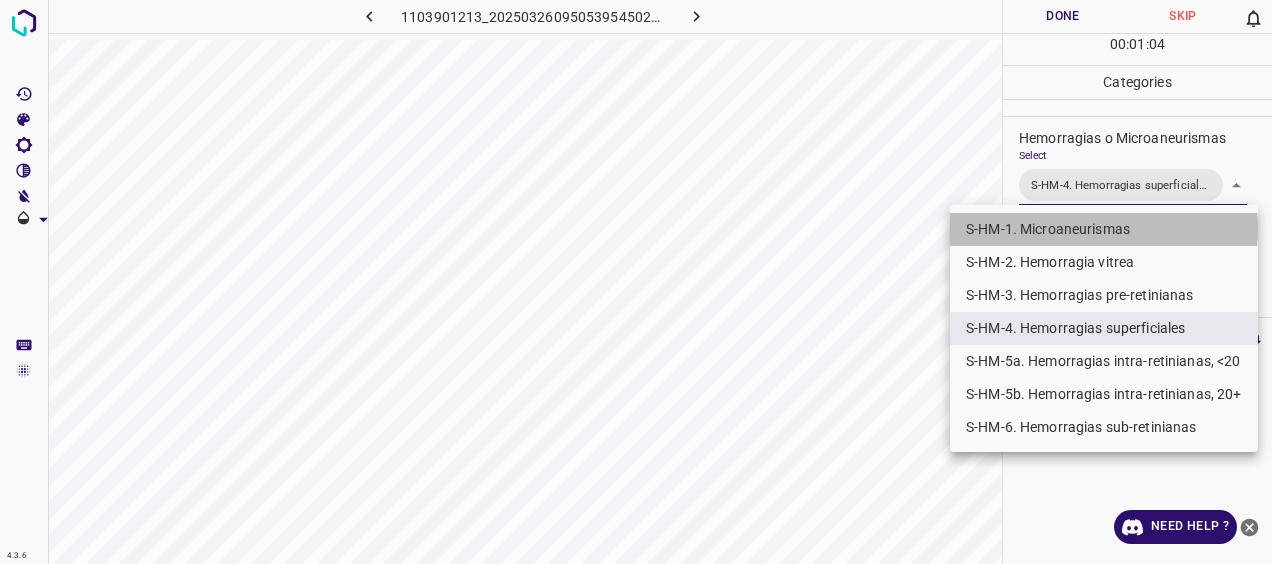 click on "S-HM-1. Microaneurismas" at bounding box center (1104, 229) 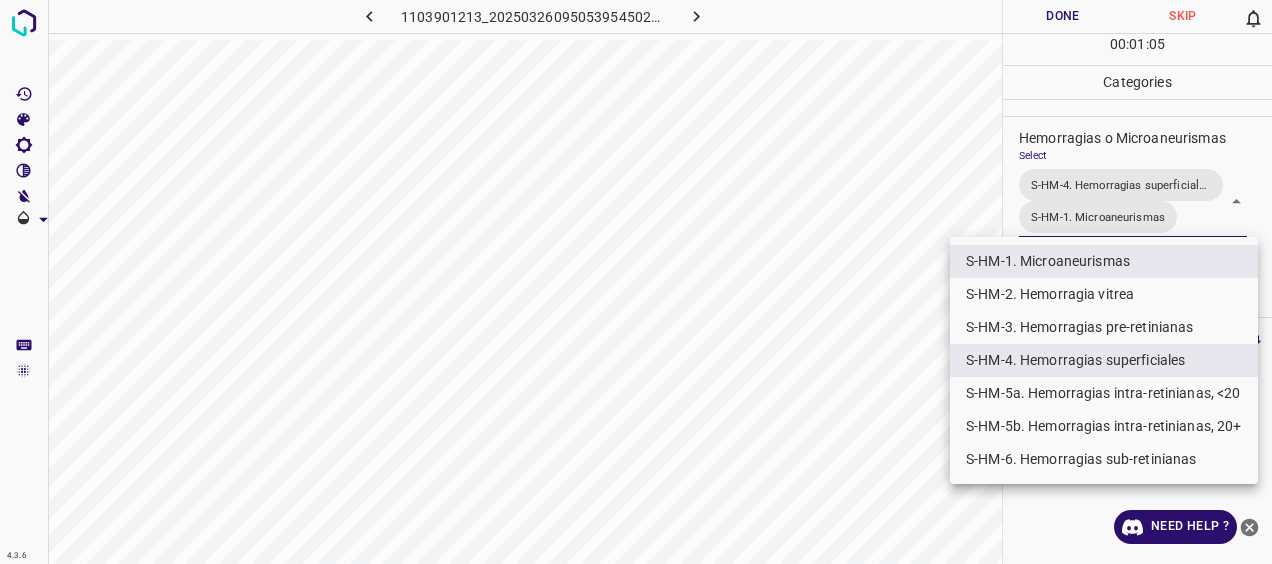 drag, startPoint x: 942, startPoint y: 146, endPoint x: 964, endPoint y: 149, distance: 22.203604 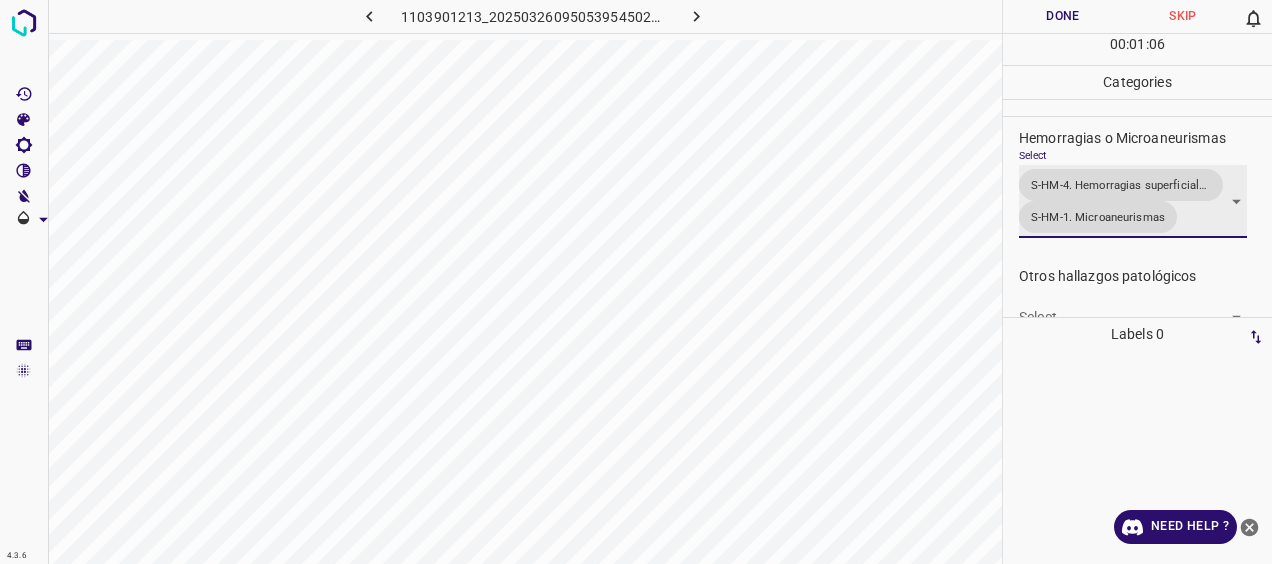 scroll, scrollTop: 426, scrollLeft: 0, axis: vertical 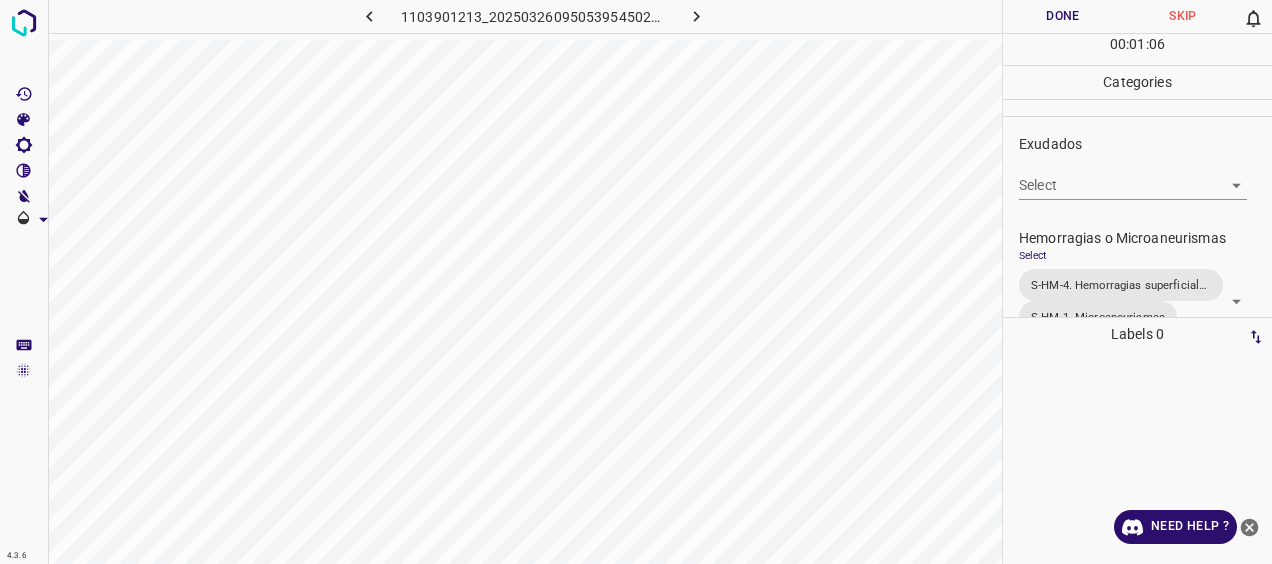 click on "4.3.6  1103901213_20250326095053954502001001_50c961c71.jpg Done Skip 0 00   : 01   : 06   Categories 0. Sin hallazgos   Select ​ Anomalías vasculares   Select S-VA-5. Cruces arterio-venosos S-VA-X. Otras anomalías vasculares S-VA-5. Cruces arterio-venosos,S-VA-X. Otras anomalías vasculares Atrofias   Select ​ [MEDICAL_DATA]   Select ​ Exudados   Select ​ Hemorragias o Microaneurismas   Select S-HM-4. Hemorragias superficiales S-HM-1. Microaneurismas S-HM-4. Hemorragias superficiales,S-HM-1. Microaneurismas Otros hallazgos patológicos   Select ​ Otros hallazgos no patológicos   Select ​ Anomalías de disco óptico   Select ​ Elementos sin calidad suficiente   Select ​ Labels   0 Categories 1 0. Sin hallazgos 2 Anomalías vasculares 3 Atrofias 4 [MEDICAL_DATA] 5 Exudados 6 Hemorragias o Microaneurismas 7 Otros hallazgos patológicos 8 Otros hallazgos no patológicos 9 Anomalías de disco óptico 0 Elementos sin calidad suficiente Tools Space Change between modes (Draw & Edit) I Auto labeling R Restore zoom" at bounding box center [636, 282] 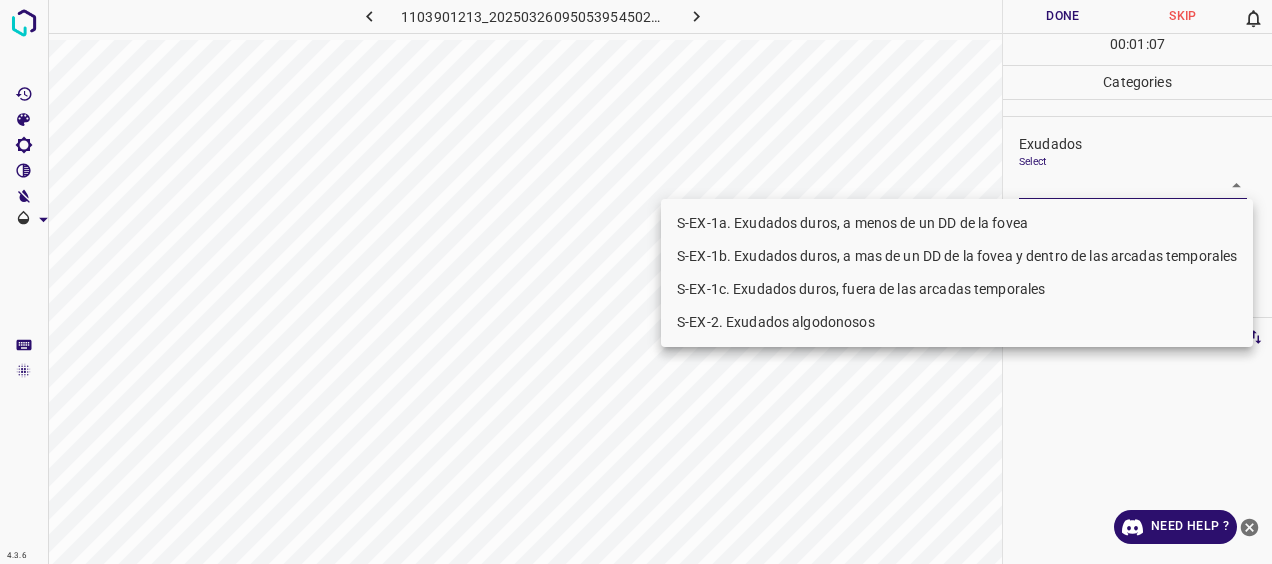 click on "S-EX-2. Exudados algodonosos" at bounding box center (957, 322) 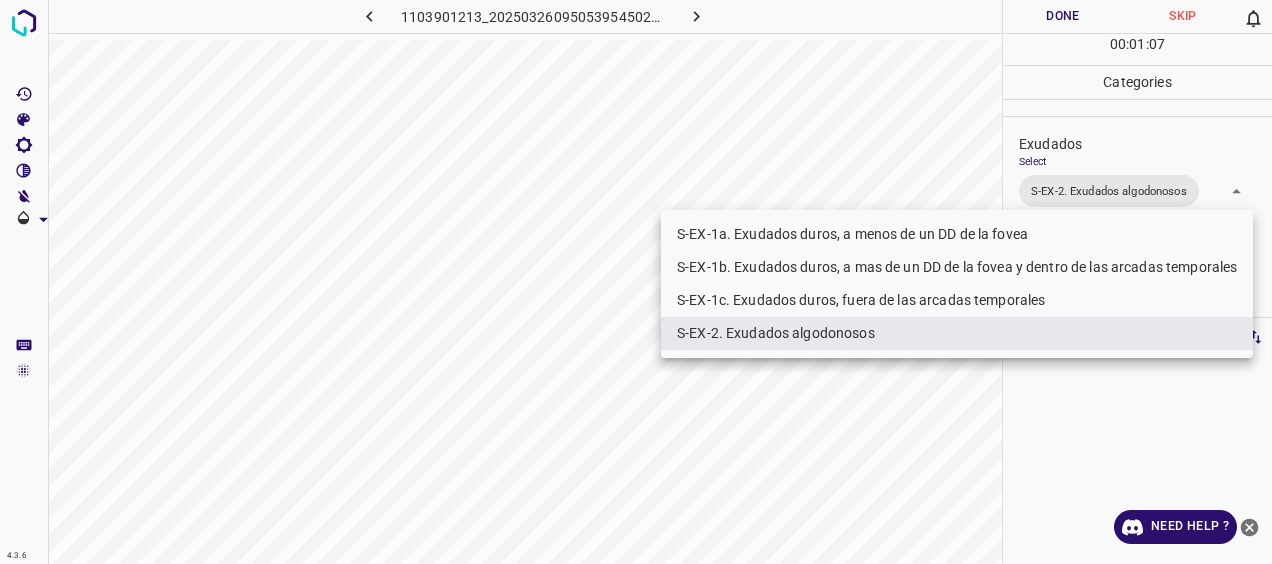 click at bounding box center [636, 282] 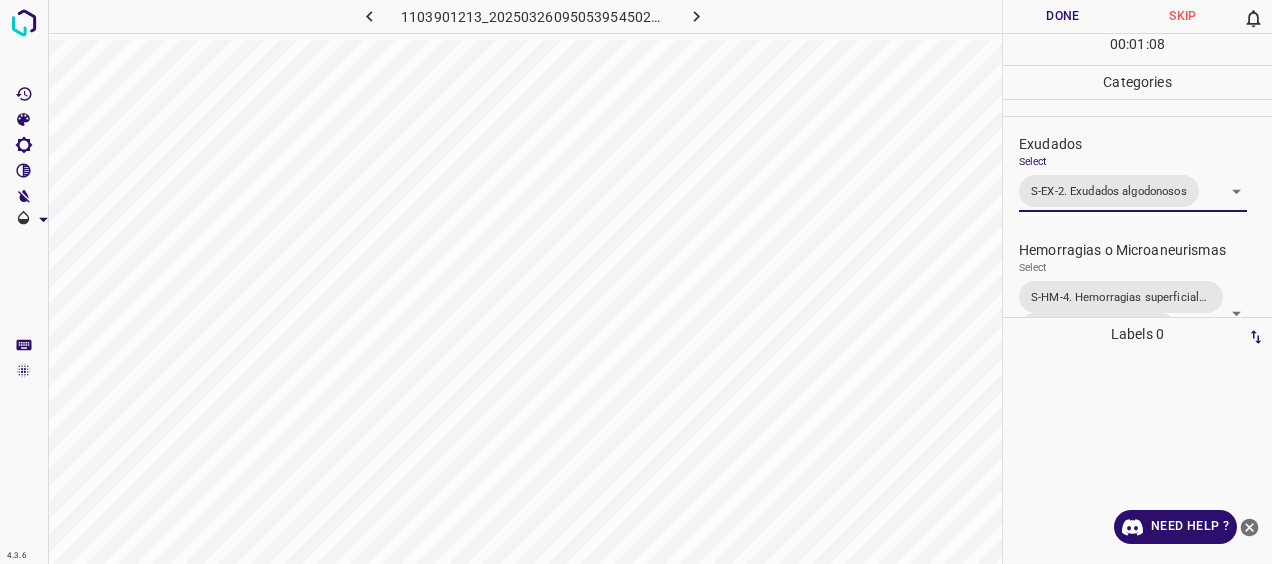 click on "Done" at bounding box center (1063, 16) 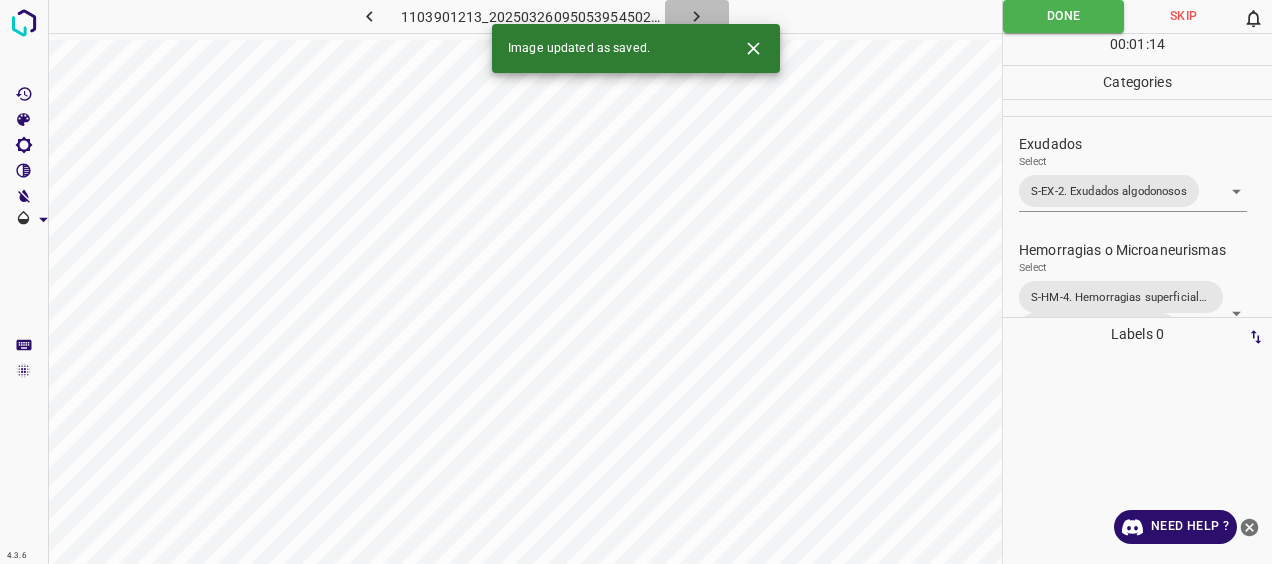click 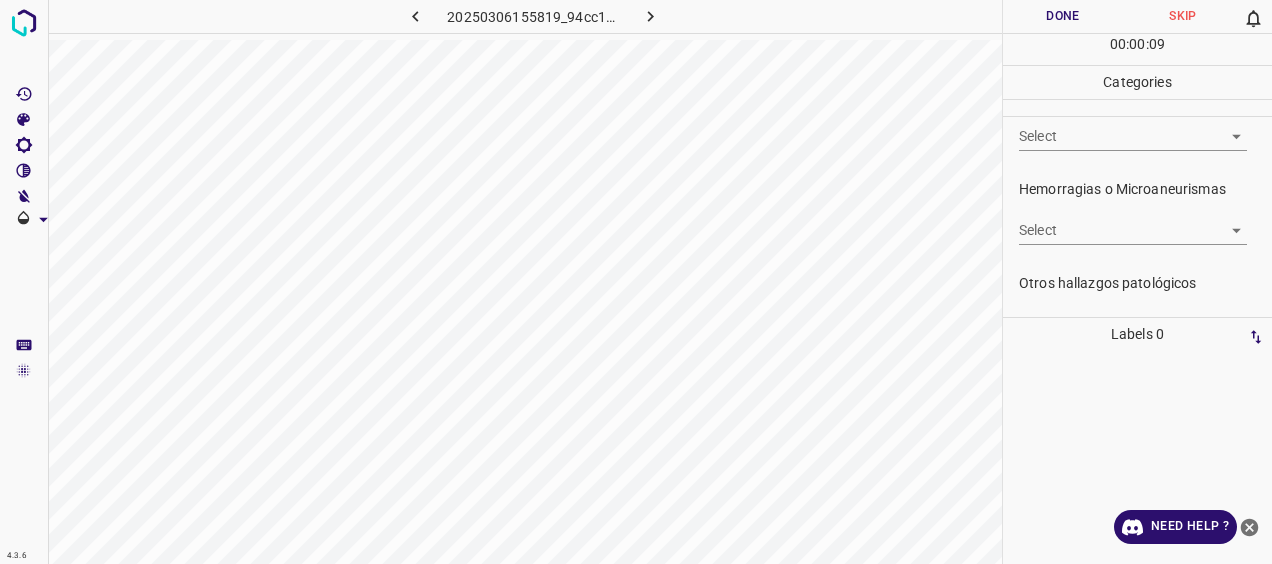 scroll, scrollTop: 400, scrollLeft: 0, axis: vertical 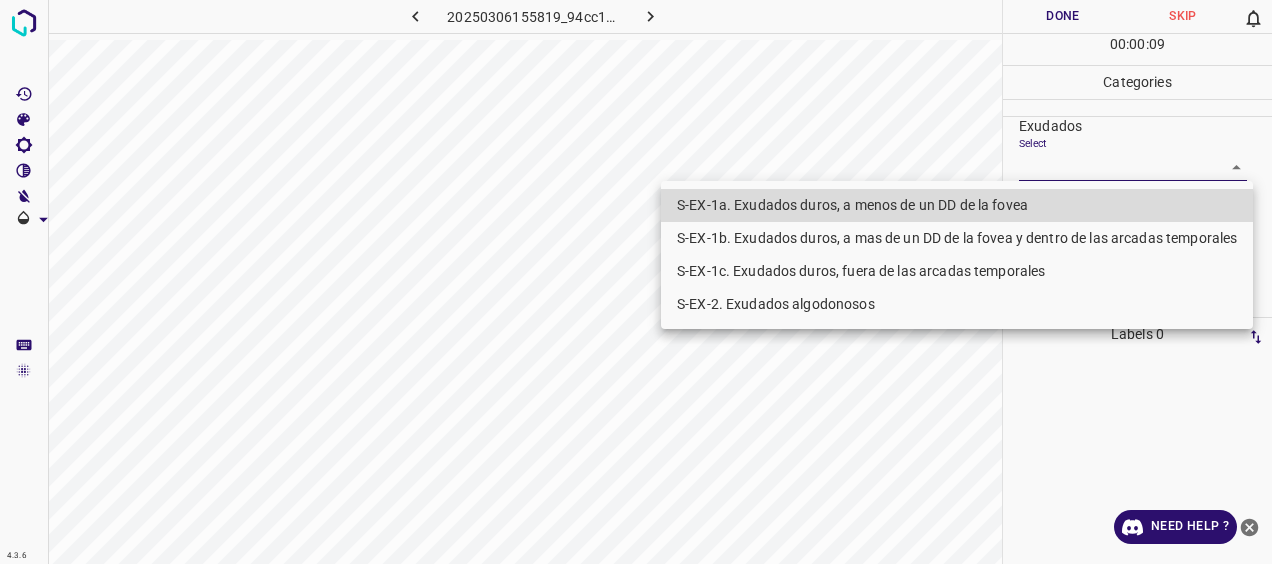 click on "4.3.6  20250306155819_94cc1308b.jpg Done Skip 0 00   : 00   : 09   Categories 0. Sin hallazgos   Select ​ Anomalías vasculares   Select ​ Atrofias   Select ​ [MEDICAL_DATA]   Select ​ Exudados   Select ​ Hemorragias o Microaneurismas   Select ​ Otros hallazgos patológicos   Select ​ Otros hallazgos no patológicos   Select ​ Anomalías de disco óptico   Select ​ Elementos sin calidad suficiente   Select ​ Labels   0 Categories 1 0. Sin hallazgos 2 Anomalías vasculares 3 Atrofias 4 [MEDICAL_DATA] 5 Exudados 6 Hemorragias o Microaneurismas 7 Otros hallazgos patológicos 8 Otros hallazgos no patológicos 9 Anomalías de disco óptico 0 Elementos sin calidad suficiente Tools Space Change between modes (Draw & Edit) I Auto labeling R Restore zoom M Zoom in N Zoom out Delete Delete selecte label Filters Z Restore filters X Saturation filter C Brightness filter V Contrast filter [PERSON_NAME] scale filter General O Download Need Help ? - Text - Hide - Delete S-EX-1a. Exudados duros, a menos de un DD de la fovea" at bounding box center [636, 282] 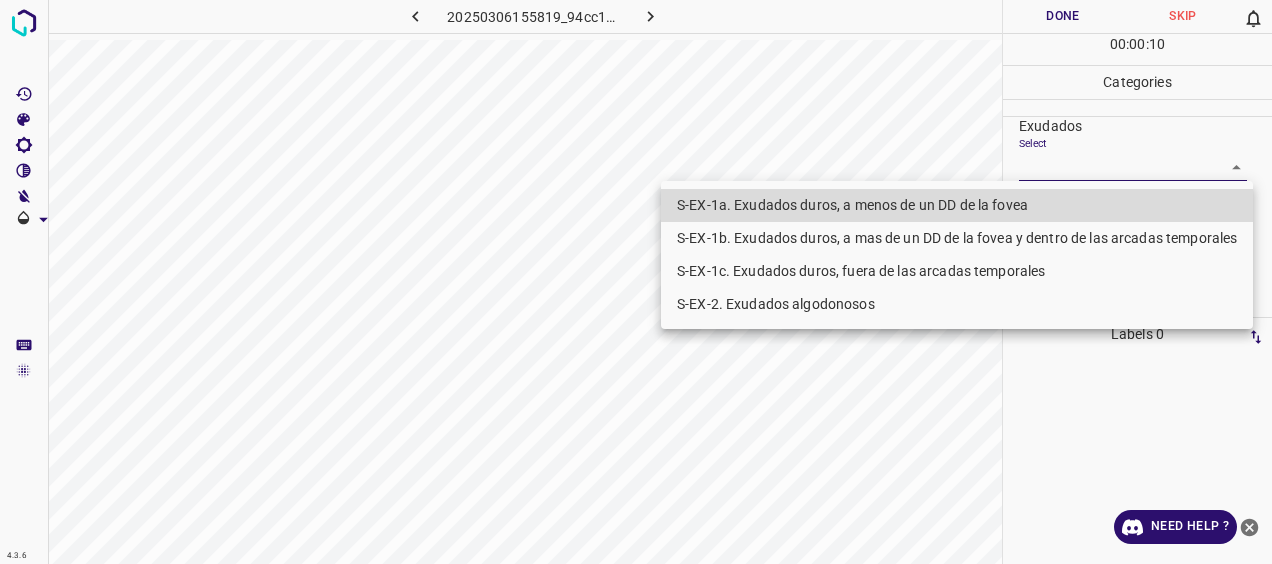click on "S-EX-2. Exudados algodonosos" at bounding box center (957, 304) 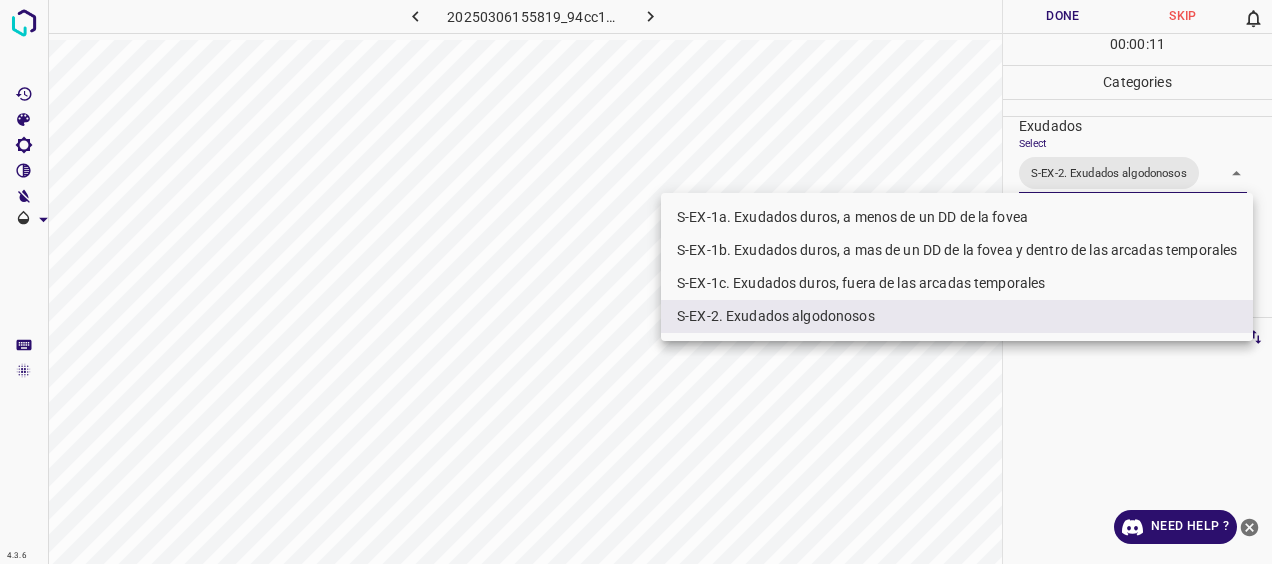 click at bounding box center [636, 282] 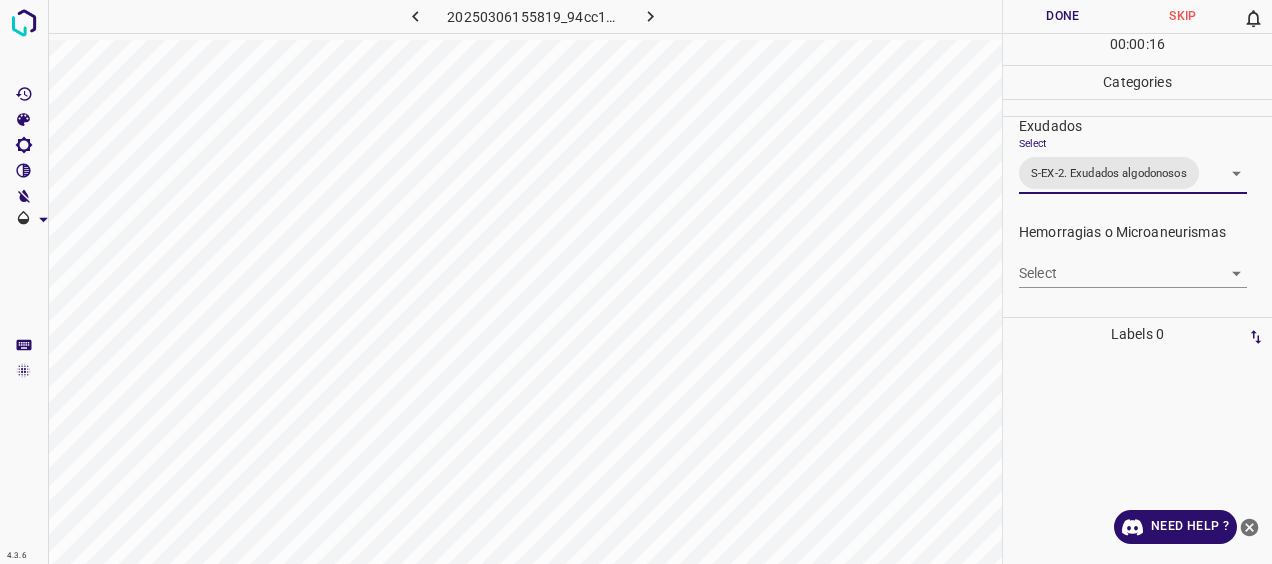click on "Done" at bounding box center [1063, 16] 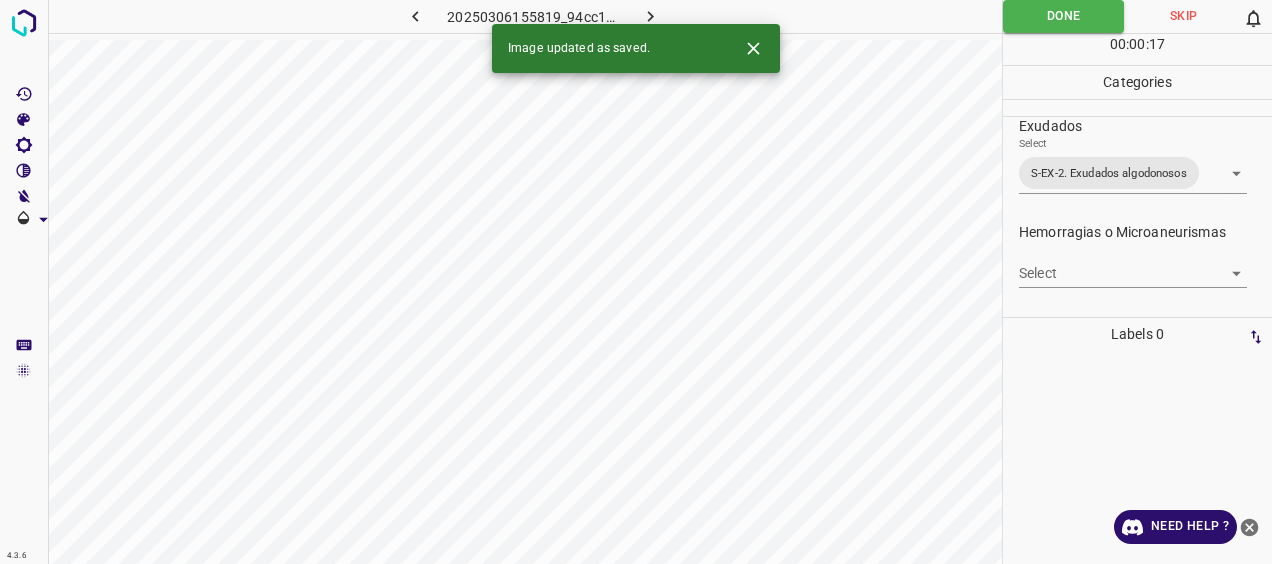 click at bounding box center [651, 16] 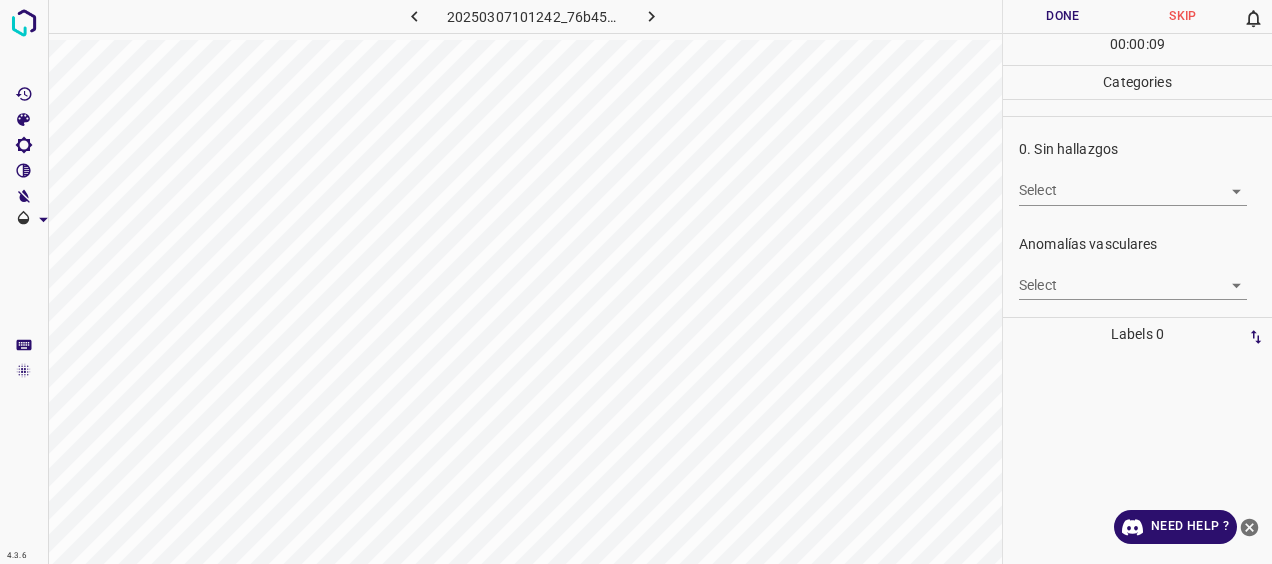 click on "Done" at bounding box center (1063, 16) 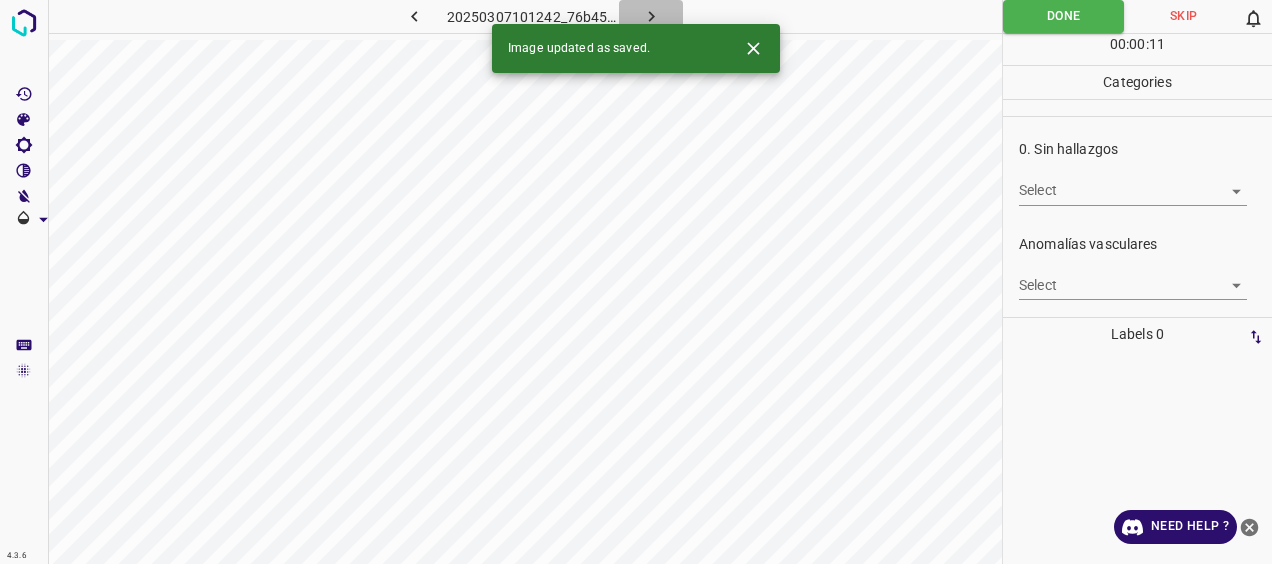 click at bounding box center [651, 16] 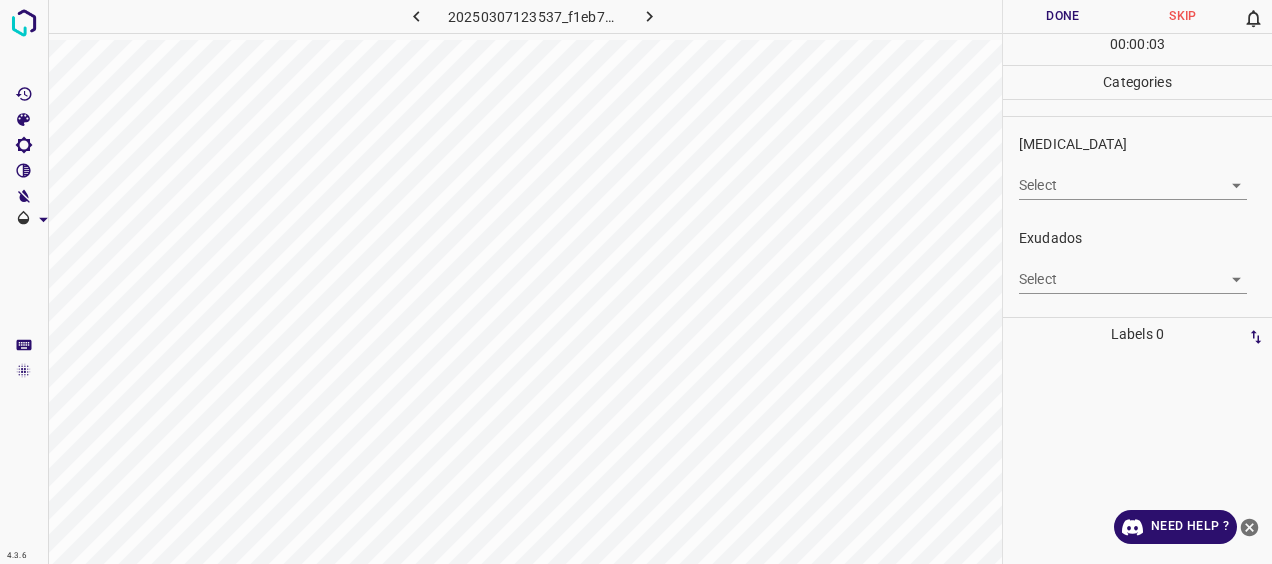 scroll, scrollTop: 300, scrollLeft: 0, axis: vertical 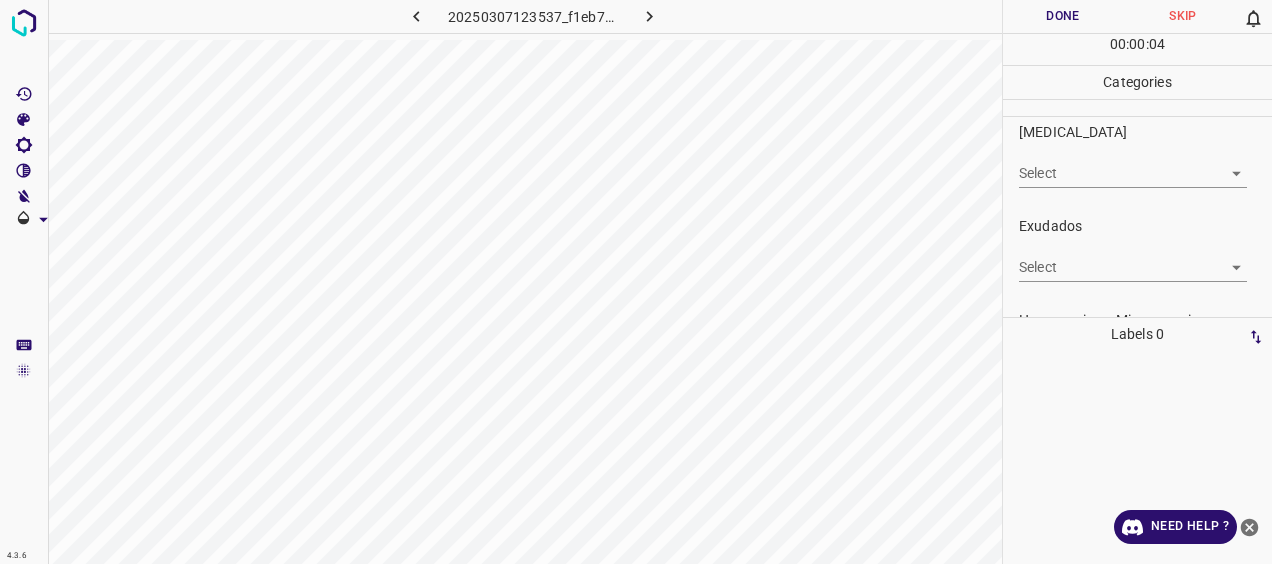 click on "4.3.6  20250307123537_f1eb74c37.jpg Done Skip 0 00   : 00   : 04   Categories 0. Sin hallazgos   Select ​ Anomalías vasculares   Select ​ Atrofias   Select ​ [MEDICAL_DATA]   Select ​ Exudados   Select ​ Hemorragias o Microaneurismas   Select ​ Otros hallazgos patológicos   Select ​ Otros hallazgos no patológicos   Select ​ Anomalías de disco óptico   Select ​ Elementos sin calidad suficiente   Select ​ Labels   0 Categories 1 0. Sin hallazgos 2 Anomalías vasculares 3 Atrofias 4 [MEDICAL_DATA] 5 Exudados 6 Hemorragias o Microaneurismas 7 Otros hallazgos patológicos 8 Otros hallazgos no patológicos 9 Anomalías de disco óptico 0 Elementos sin calidad suficiente Tools Space Change between modes (Draw & Edit) I Auto labeling R Restore zoom M Zoom in N Zoom out Delete Delete selecte label Filters Z Restore filters X Saturation filter C Brightness filter V Contrast filter [PERSON_NAME] scale filter General O Download Need Help ? - Text - Hide - Delete" at bounding box center (636, 282) 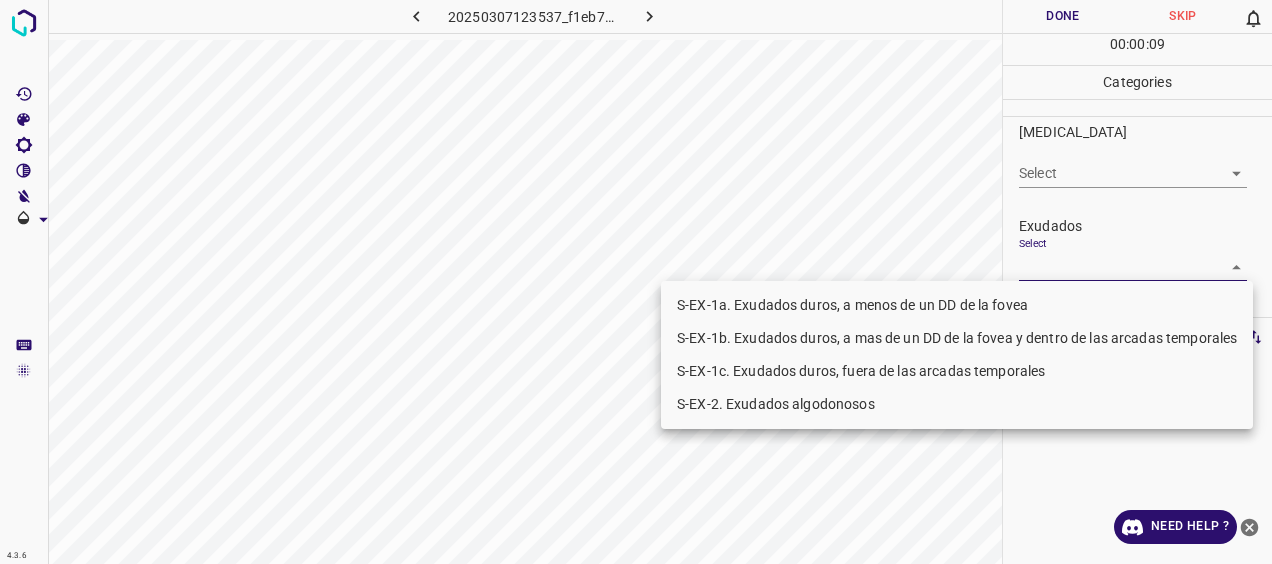 click on "S-EX-1a. Exudados duros, a menos de un DD de la fovea" at bounding box center [957, 305] 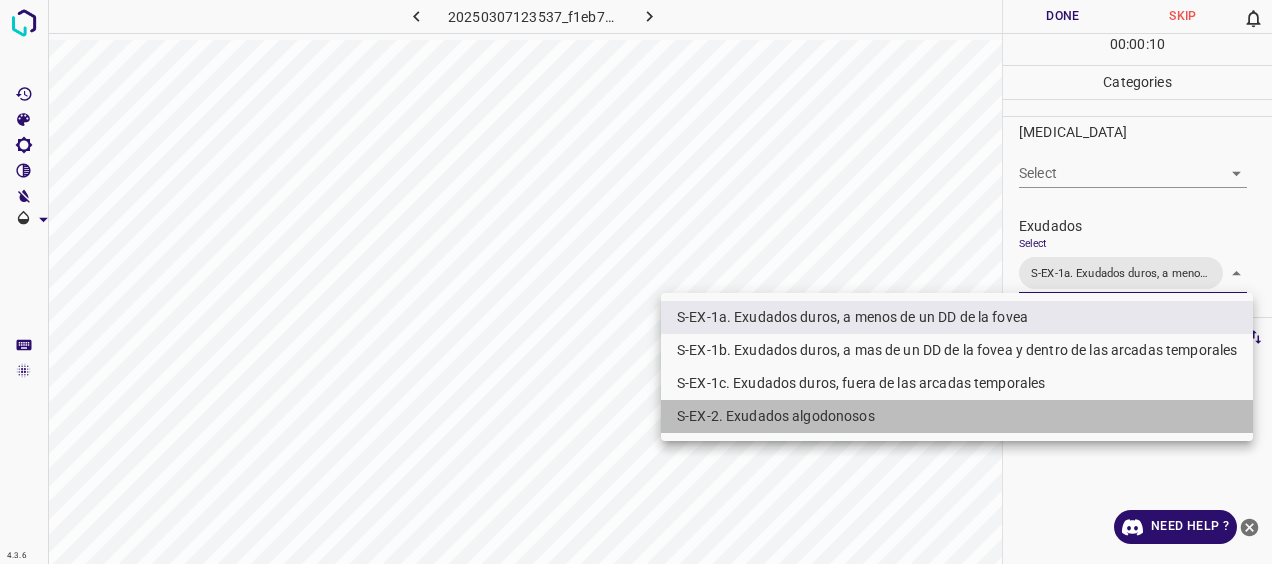 click on "S-EX-2. Exudados algodonosos" at bounding box center (957, 416) 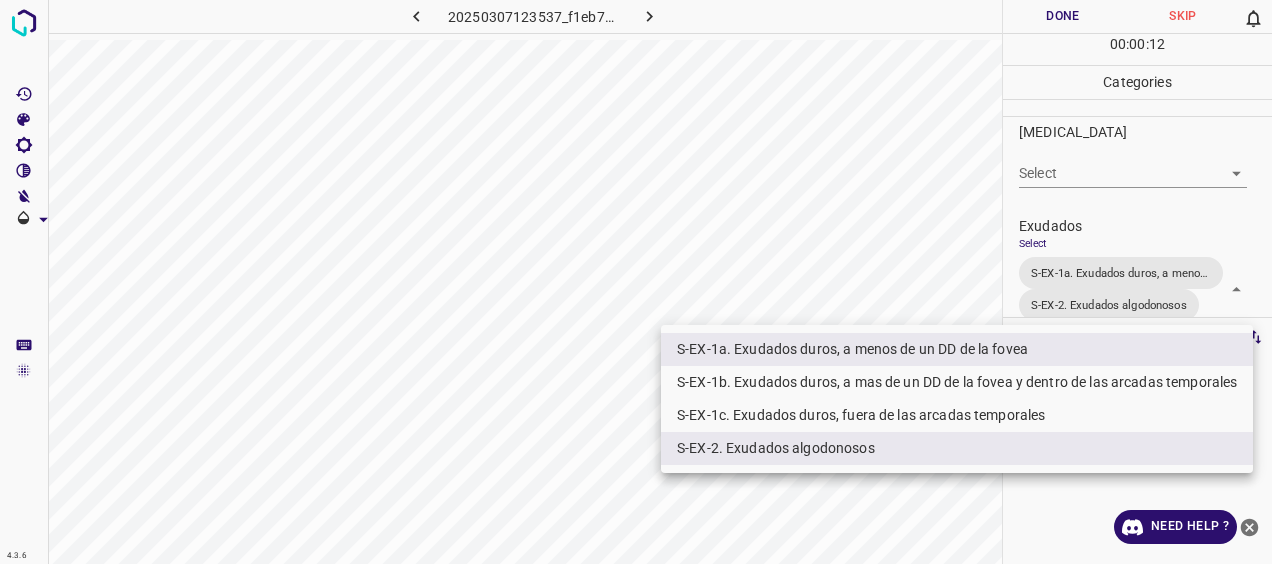 click at bounding box center (636, 282) 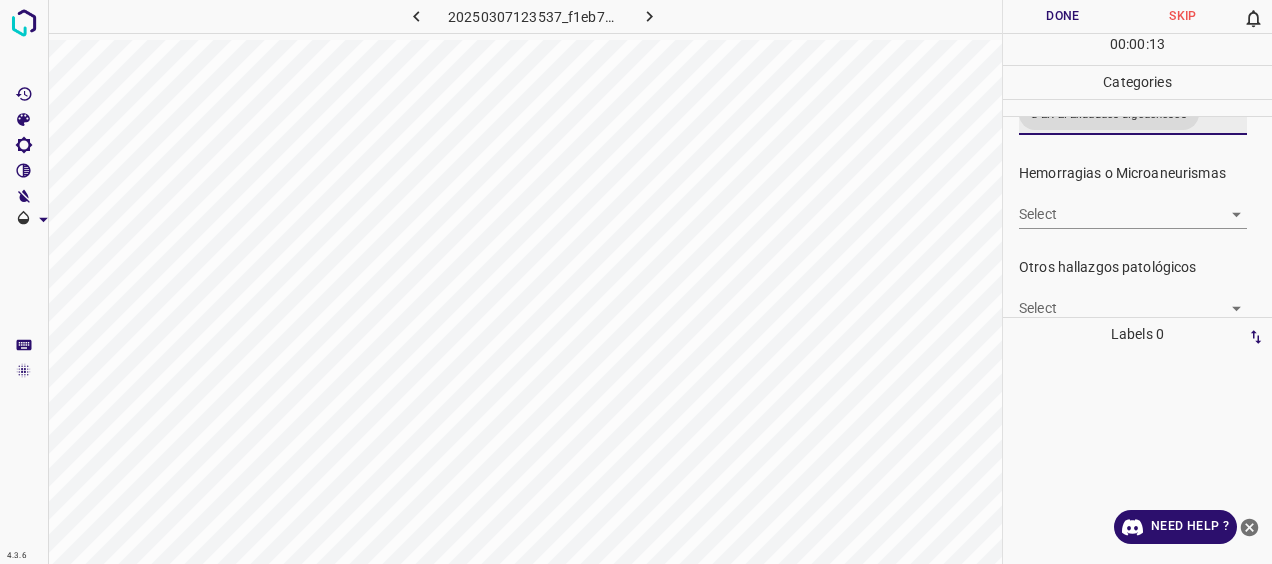 scroll, scrollTop: 510, scrollLeft: 0, axis: vertical 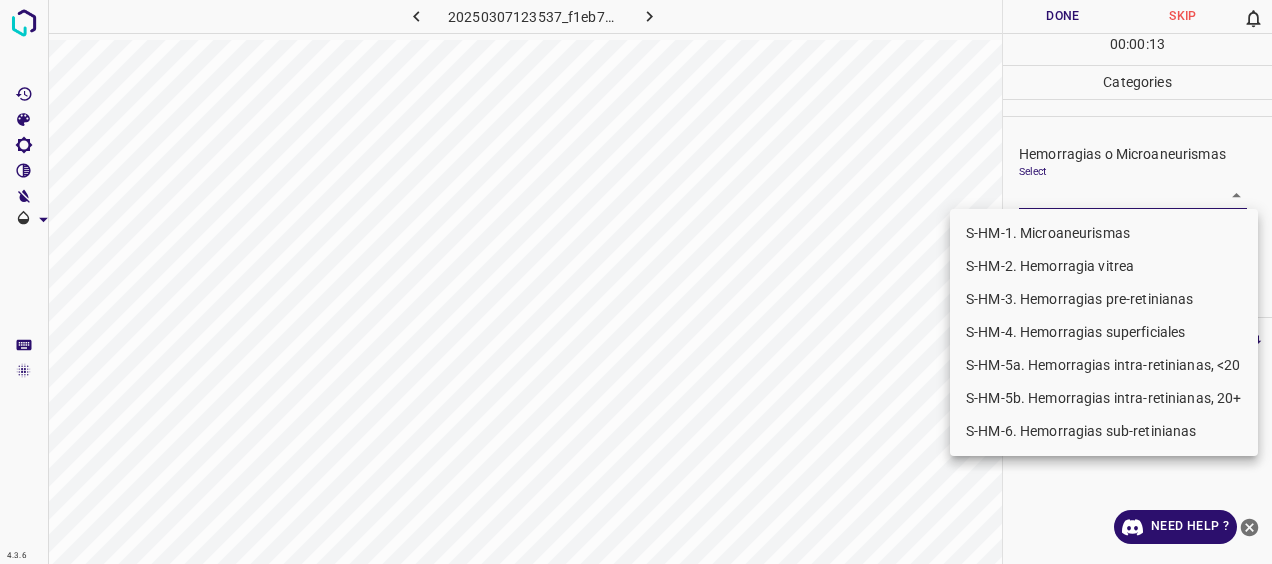 click on "4.3.6  20250307123537_f1eb74c37.jpg Done Skip 0 00   : 00   : 13   Categories 0. Sin hallazgos   Select ​ Anomalías vasculares   Select ​ Atrofias   Select ​ [MEDICAL_DATA]   Select ​ Exudados   Select S-EX-1a. Exudados duros, a menos de un DD de la fovea S-EX-2. Exudados algodonosos S-EX-1a. Exudados duros, a menos de un DD de la fovea,S-EX-2. Exudados algodonosos Hemorragias o Microaneurismas   Select ​ Otros hallazgos patológicos   Select ​ Otros hallazgos no patológicos   Select ​ Anomalías de disco óptico   Select ​ Elementos sin calidad suficiente   Select ​ Labels   0 Categories 1 0. Sin hallazgos 2 Anomalías vasculares 3 Atrofias 4 [MEDICAL_DATA] 5 Exudados 6 Hemorragias o Microaneurismas 7 Otros hallazgos patológicos 8 Otros hallazgos no patológicos 9 Anomalías de disco óptico 0 Elementos sin calidad suficiente Tools Space Change between modes (Draw & Edit) I Auto labeling R Restore zoom M Zoom in N Zoom out Delete Delete selecte label Filters Z Restore filters X Saturation filter C V B O" at bounding box center (636, 282) 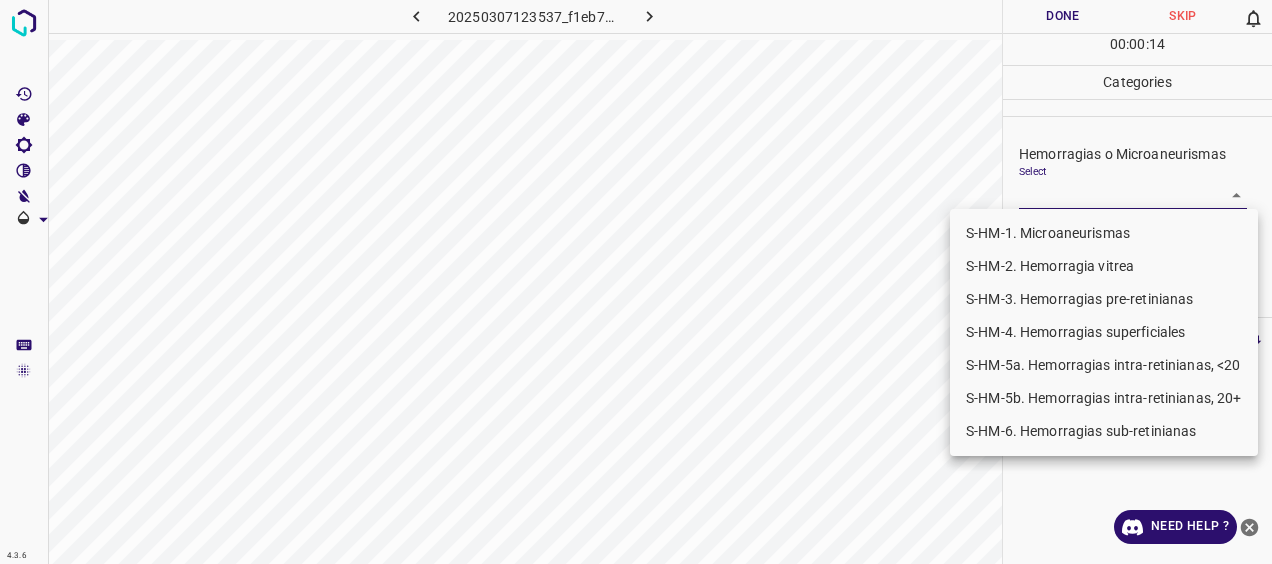 click on "S-HM-1. Microaneurismas" at bounding box center [1104, 233] 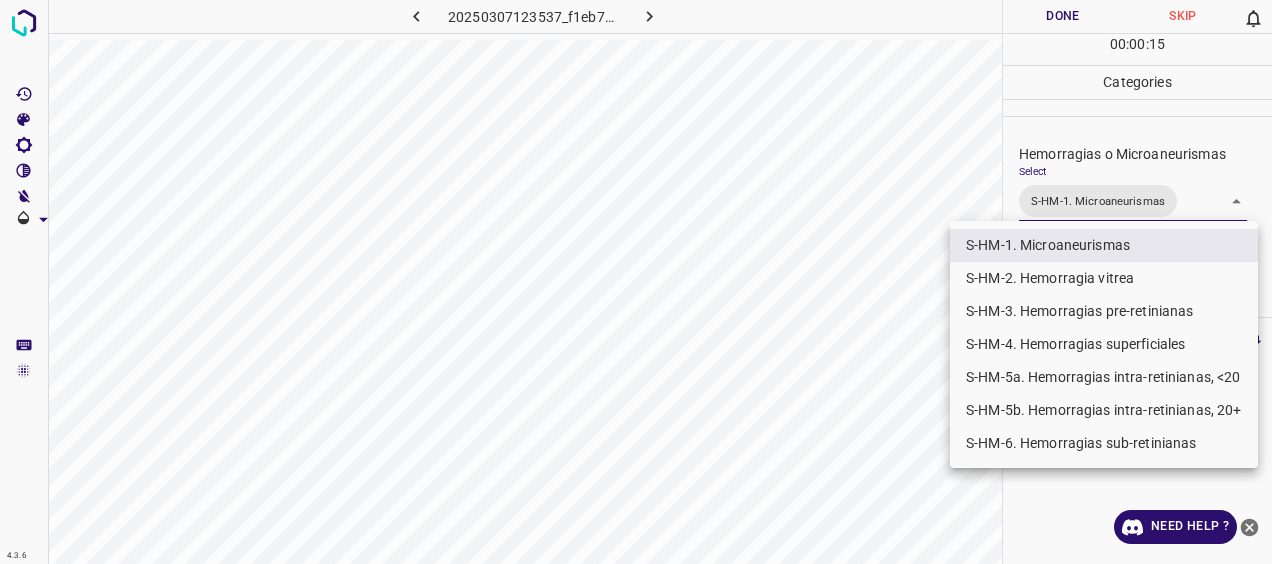 click on "S-HM-5a. Hemorragias intra-retinianas, <20" at bounding box center (1104, 377) 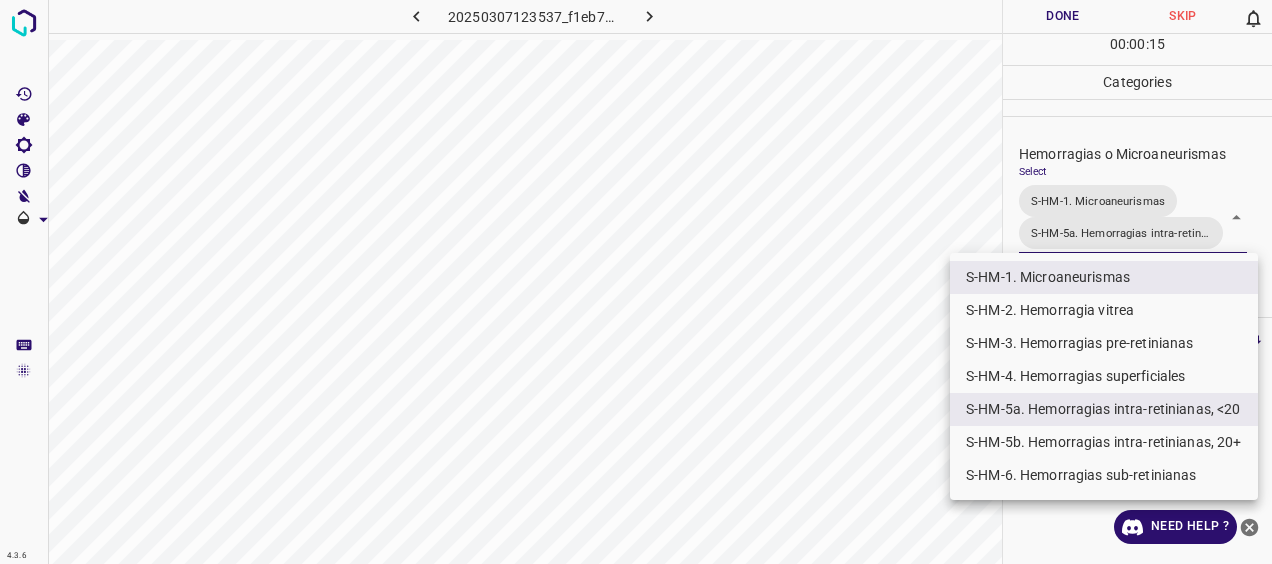 click at bounding box center [636, 282] 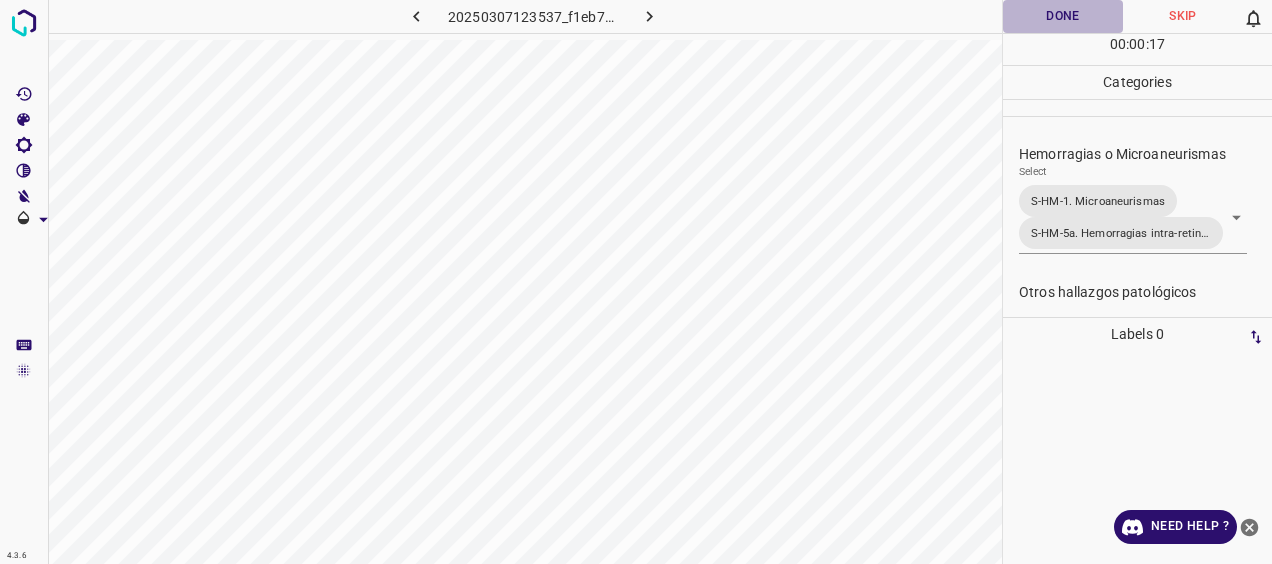 click on "Done" at bounding box center (1063, 16) 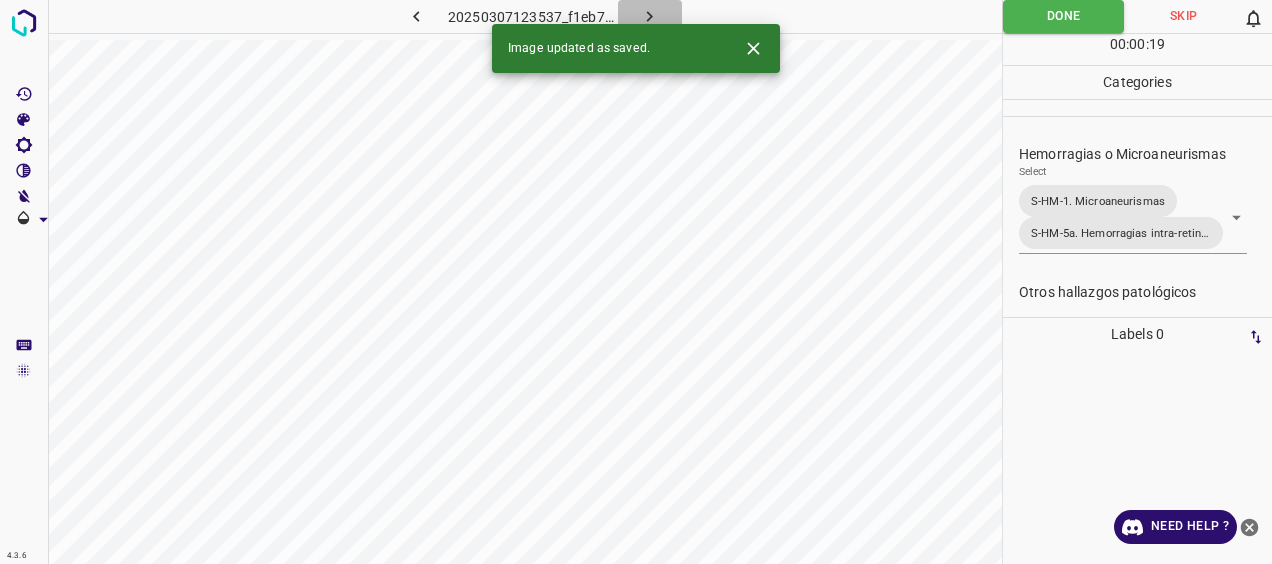click at bounding box center [650, 16] 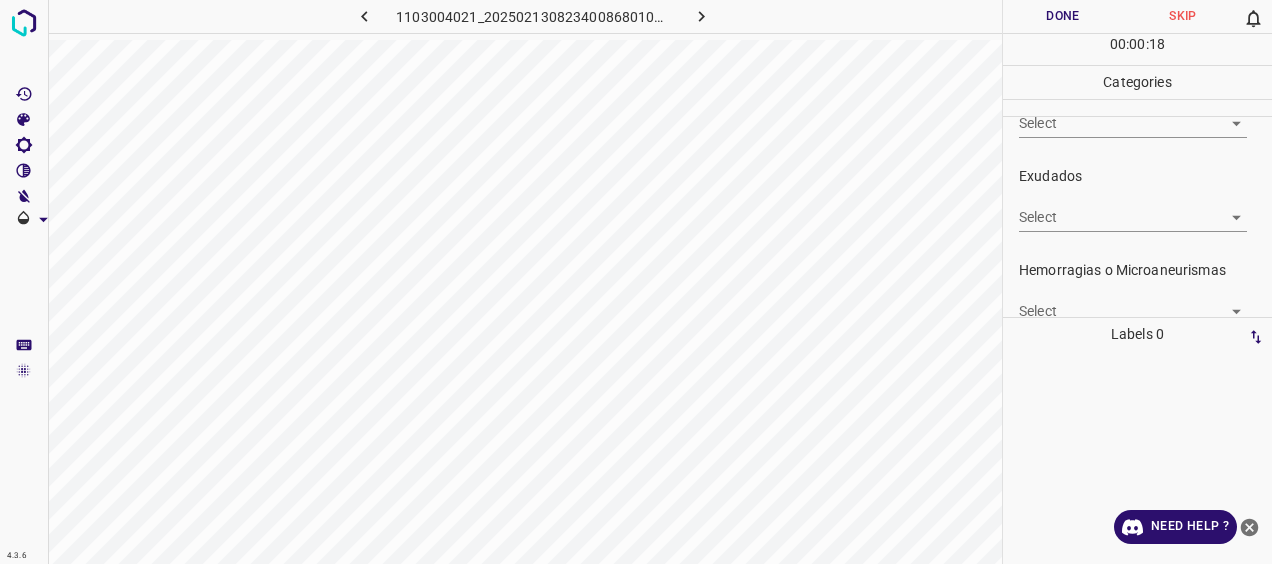 scroll, scrollTop: 400, scrollLeft: 0, axis: vertical 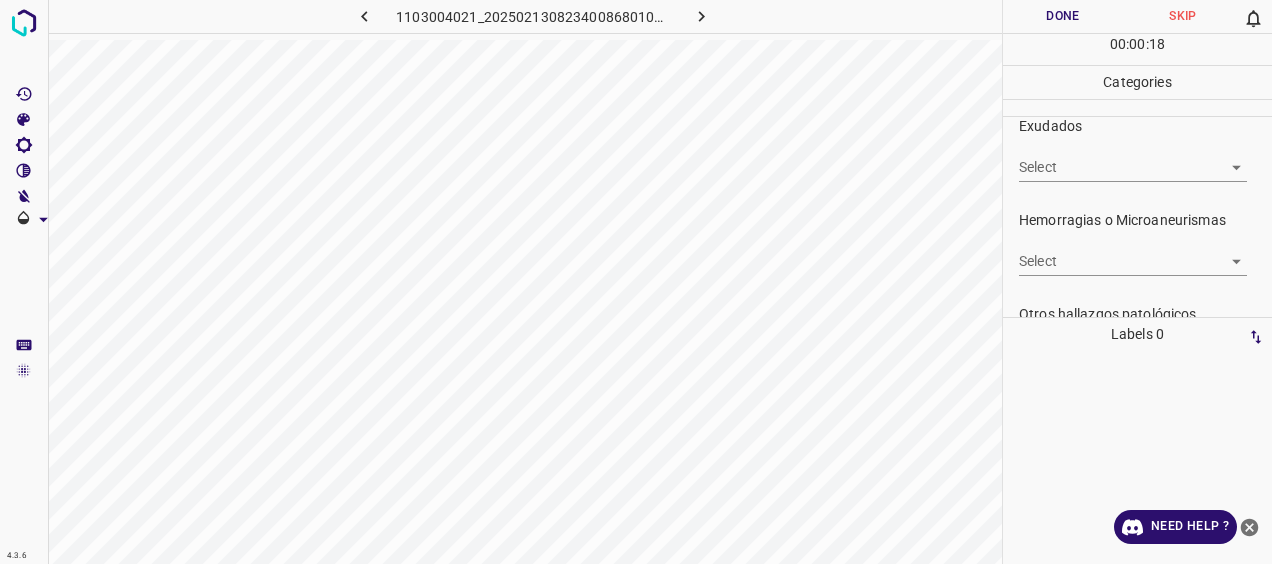 click on "4.3.6  1103004021_20250213082340086801002001_1__f42843d78.jpg Done Skip 0 00   : 00   : 18   Categories 0. Sin hallazgos   Select ​ Anomalías vasculares   Select ​ Atrofias   Select ​ [MEDICAL_DATA]   Select ​ Exudados   Select ​ Hemorragias o Microaneurismas   Select ​ Otros hallazgos patológicos   Select ​ Otros hallazgos no patológicos   Select ​ Anomalías de disco óptico   Select ​ Elementos sin calidad suficiente   Select ​ Labels   0 Categories 1 0. Sin hallazgos 2 Anomalías vasculares 3 Atrofias 4 [MEDICAL_DATA] 5 Exudados 6 Hemorragias o Microaneurismas 7 Otros hallazgos patológicos 8 Otros hallazgos no patológicos 9 Anomalías de disco óptico 0 Elementos sin calidad suficiente Tools Space Change between modes (Draw & Edit) I Auto labeling R Restore zoom M Zoom in N Zoom out Delete Delete selecte label Filters Z Restore filters X Saturation filter C Brightness filter V Contrast filter [PERSON_NAME] scale filter General O Download Need Help ? - Text - Hide - Delete" at bounding box center (636, 282) 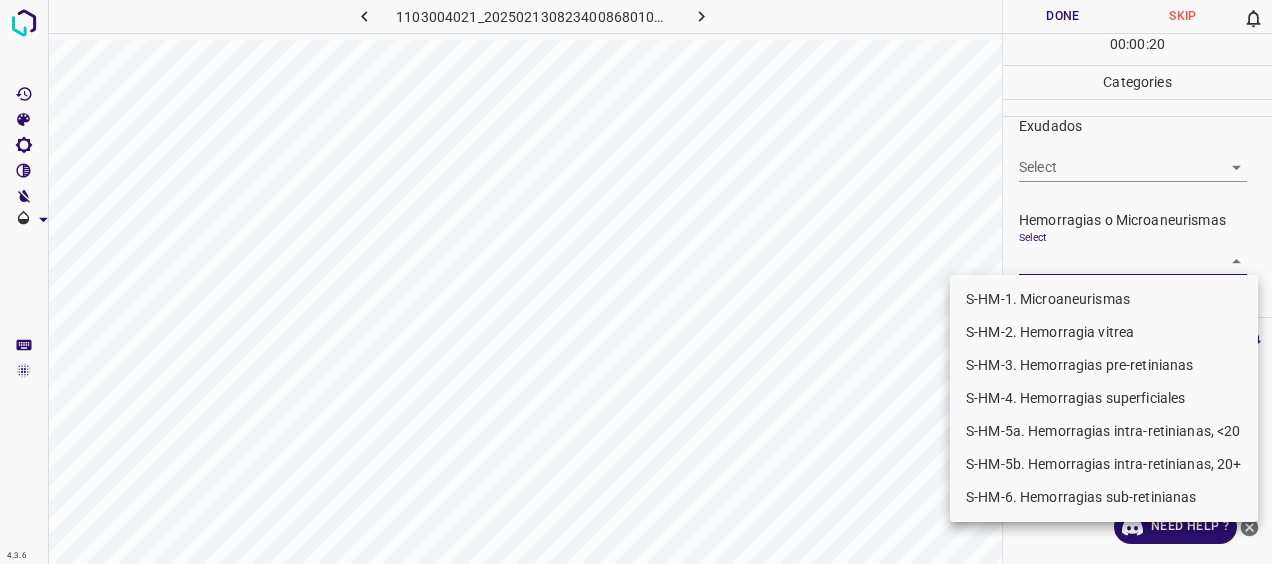 click on "S-HM-1. Microaneurismas" at bounding box center [1104, 299] 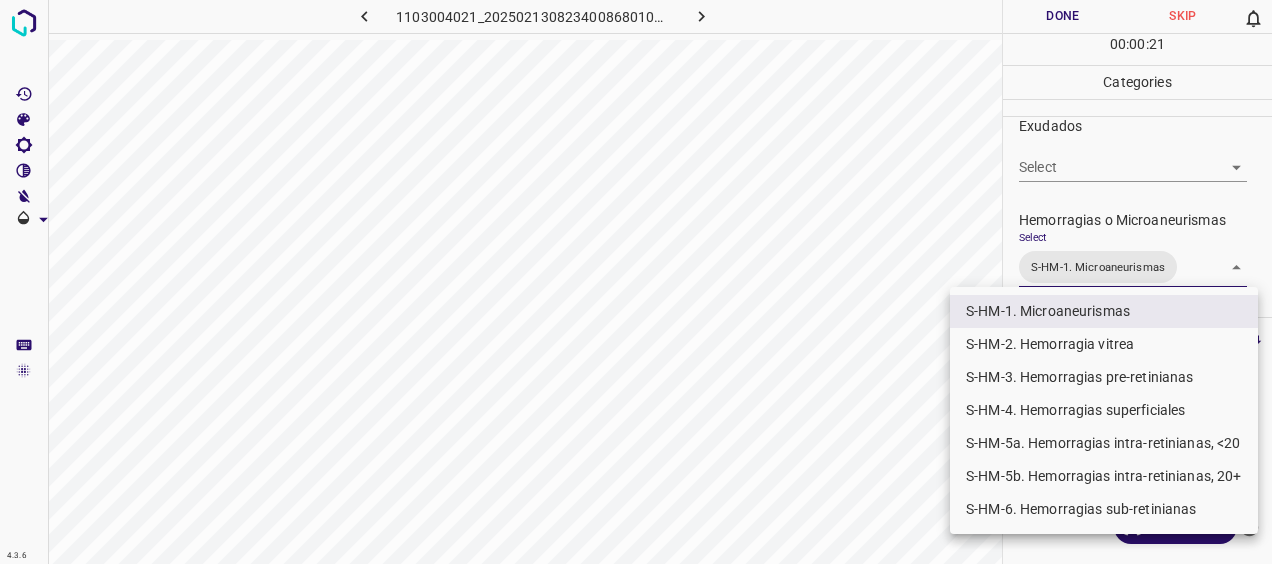click on "S-HM-4. Hemorragias superficiales" at bounding box center [1104, 410] 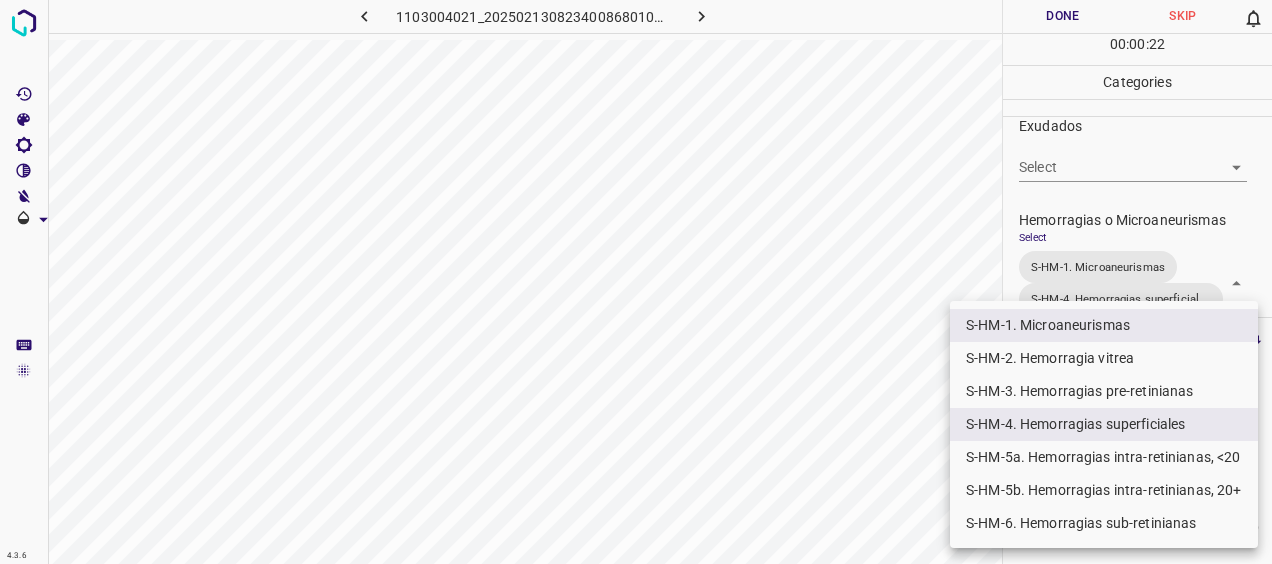 click at bounding box center (636, 282) 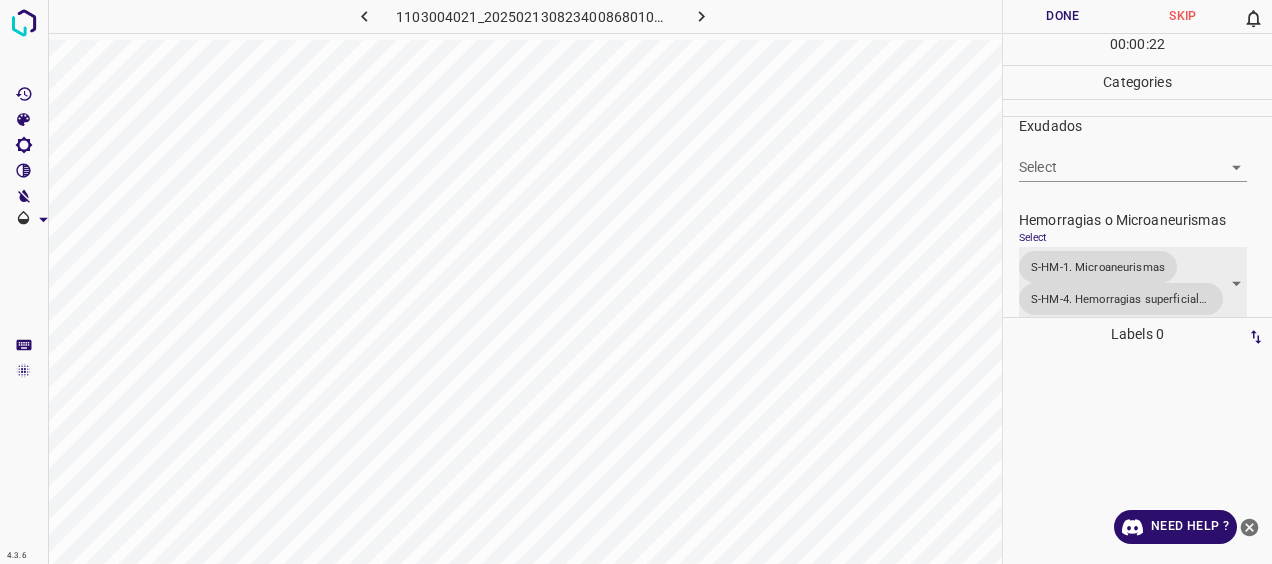 scroll, scrollTop: 402, scrollLeft: 0, axis: vertical 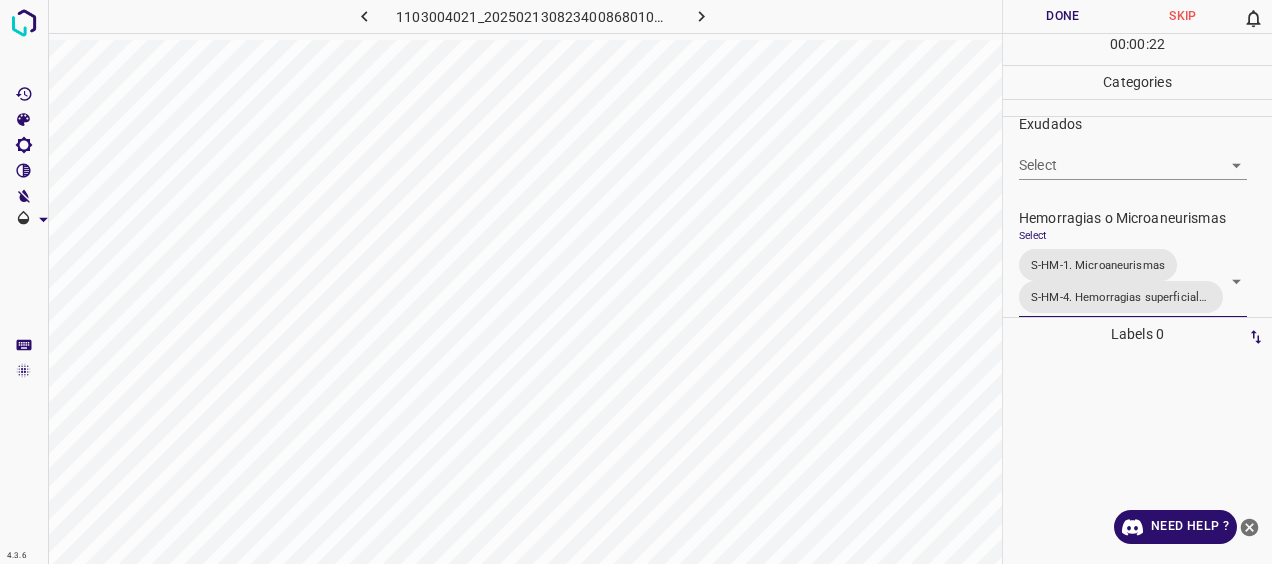 click on "Done" at bounding box center [1063, 16] 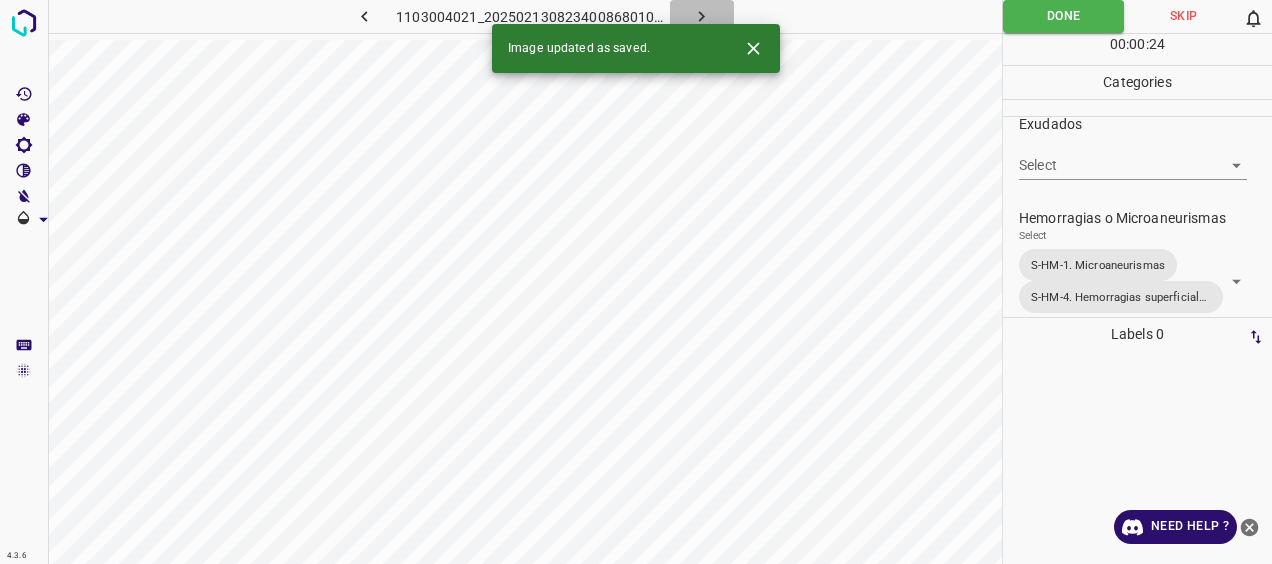 click 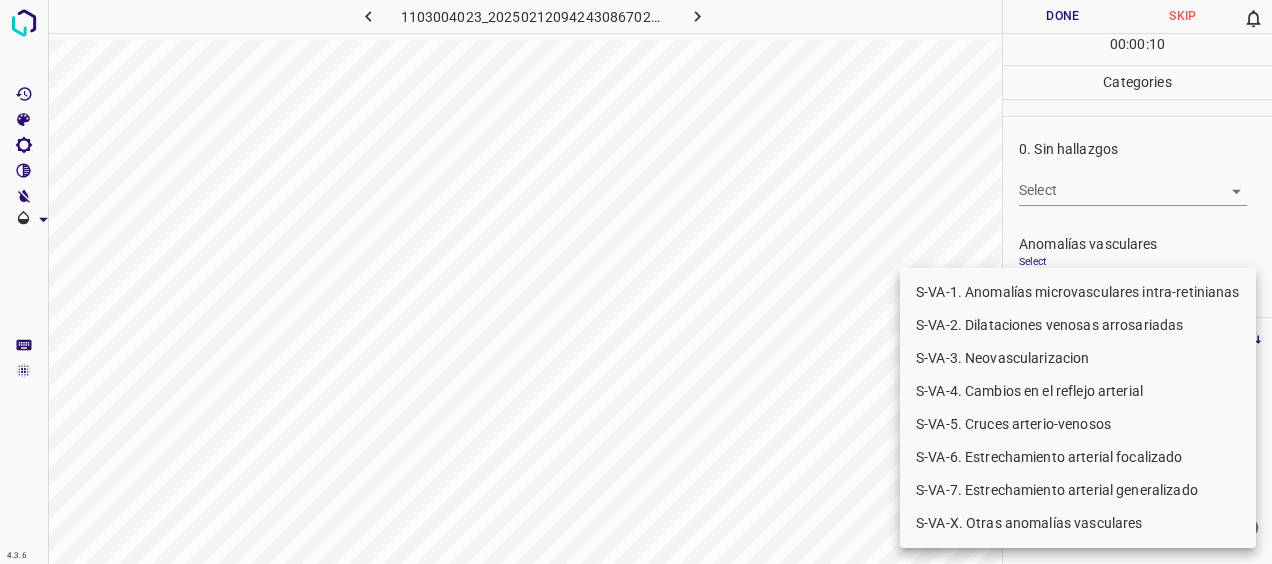 click on "4.3.6  1103004023_20250212094243086702001001_47682a99a.jpg Done Skip 0 00   : 00   : 10   Categories 0. Sin hallazgos   Select ​ Anomalías vasculares   Select ​ Atrofias   Select ​ [MEDICAL_DATA]   Select ​ Exudados   Select ​ Hemorragias o Microaneurismas   Select ​ Otros hallazgos patológicos   Select ​ Otros hallazgos no patológicos   Select ​ Anomalías de disco óptico   Select ​ Elementos sin calidad suficiente   Select ​ Labels   0 Categories 1 0. Sin hallazgos 2 Anomalías vasculares 3 Atrofias 4 [MEDICAL_DATA] 5 Exudados 6 Hemorragias o Microaneurismas 7 Otros hallazgos patológicos 8 Otros hallazgos no patológicos 9 Anomalías de disco óptico 0 Elementos sin calidad suficiente Tools Space Change between modes (Draw & Edit) I Auto labeling R Restore zoom M Zoom in N Zoom out Delete Delete selecte label Filters Z Restore filters X Saturation filter C Brightness filter V Contrast filter [PERSON_NAME] scale filter General O Download Need Help ? - Text - Hide - Delete S-VA-3. Neovascularizacion" at bounding box center (636, 282) 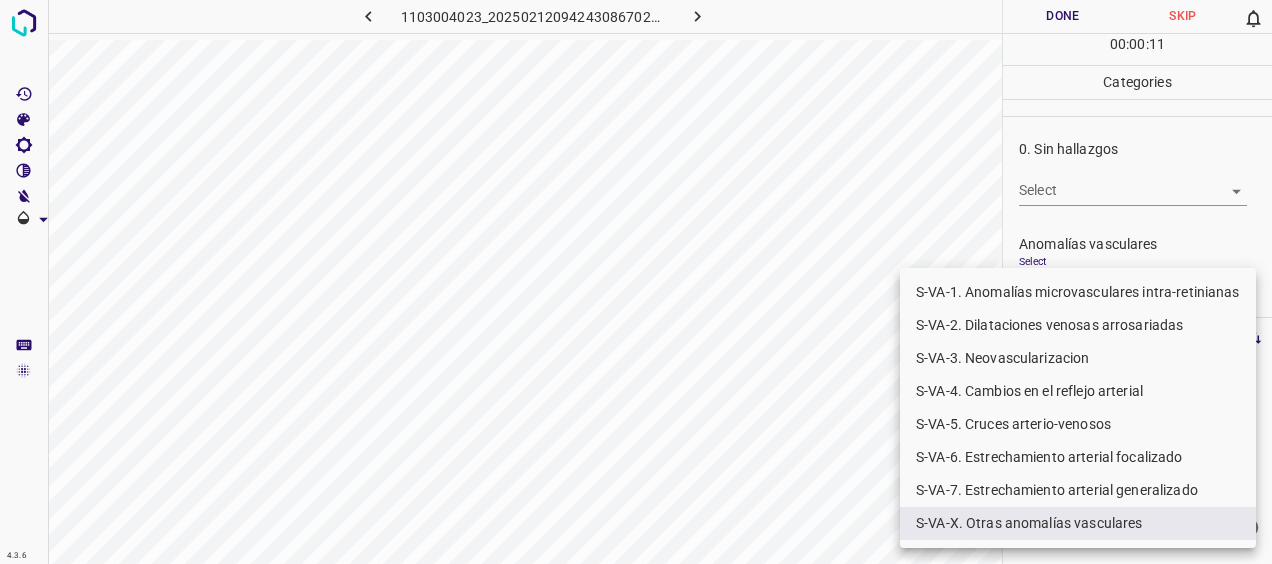 click at bounding box center [636, 282] 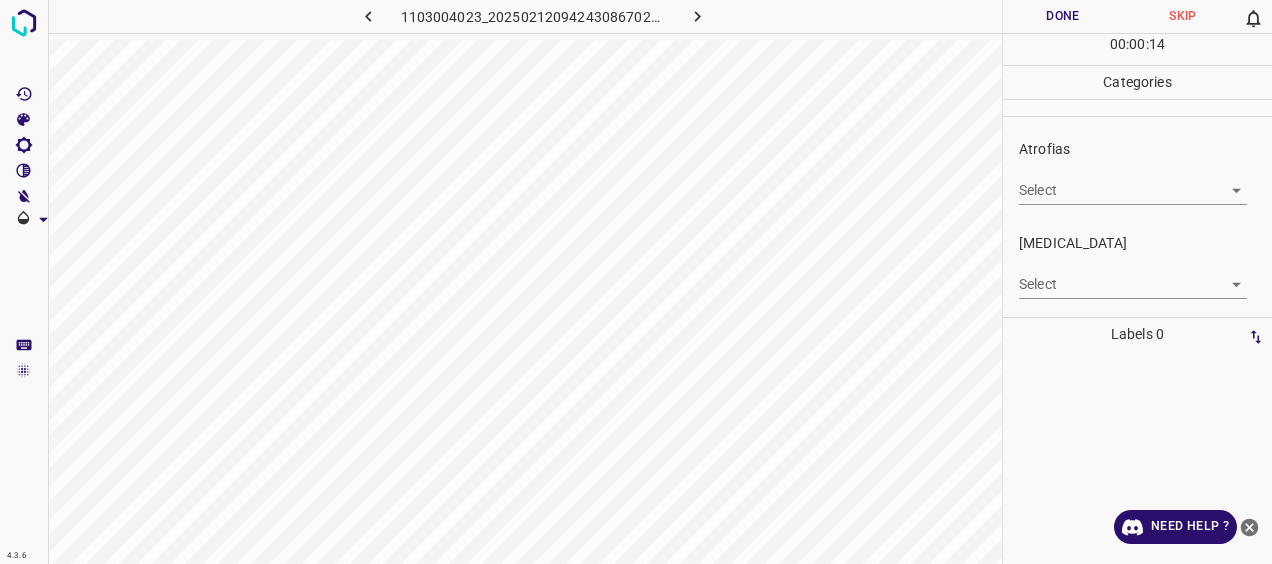 scroll, scrollTop: 301, scrollLeft: 0, axis: vertical 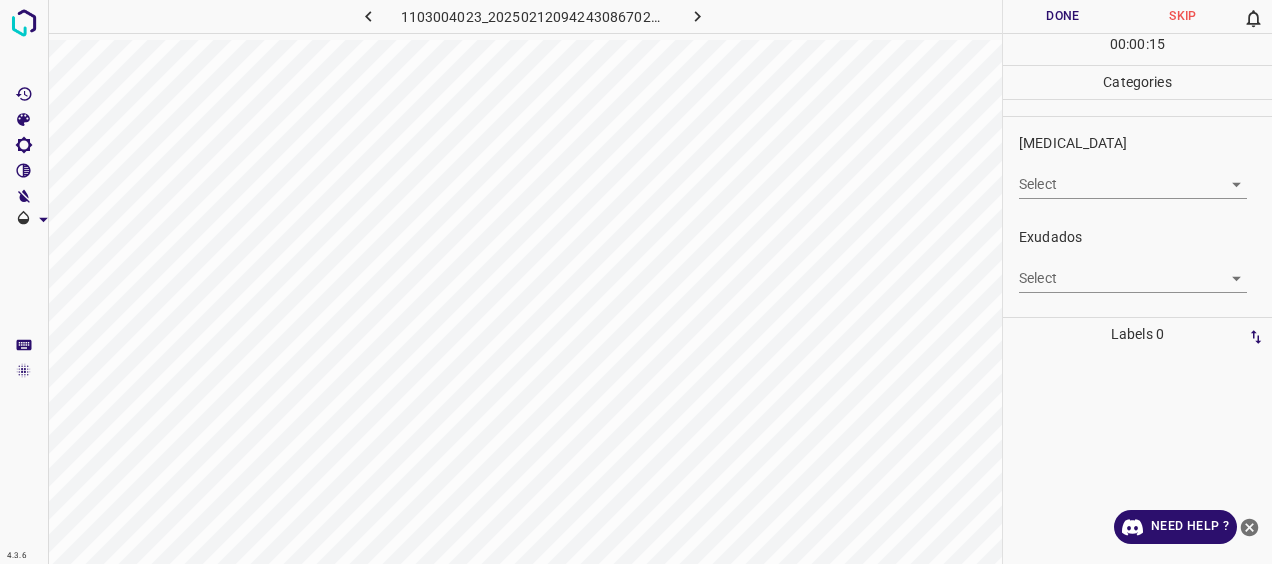 click on "4.3.6  1103004023_20250212094243086702001001_47682a99a.jpg Done Skip 0 00   : 00   : 15   Categories 0. Sin hallazgos   Select ​ Anomalías vasculares   Select S-VA-X. Otras anomalías vasculares S-VA-X. Otras anomalías vasculares Atrofias   Select ​ [MEDICAL_DATA]   Select ​ Exudados   Select ​ Hemorragias o Microaneurismas   Select ​ Otros hallazgos patológicos   Select ​ Otros hallazgos no patológicos   Select ​ Anomalías de disco óptico   Select ​ Elementos sin calidad suficiente   Select ​ Labels   0 Categories 1 0. Sin hallazgos 2 Anomalías vasculares 3 Atrofias 4 [MEDICAL_DATA] 5 Exudados 6 Hemorragias o Microaneurismas 7 Otros hallazgos patológicos 8 Otros hallazgos no patológicos 9 Anomalías de disco óptico 0 Elementos sin calidad suficiente Tools Space Change between modes (Draw & Edit) I Auto labeling R Restore zoom M Zoom in N Zoom out Delete Delete selecte label Filters Z Restore filters X Saturation filter C Brightness filter V Contrast filter [PERSON_NAME] scale filter General O Download" at bounding box center [636, 282] 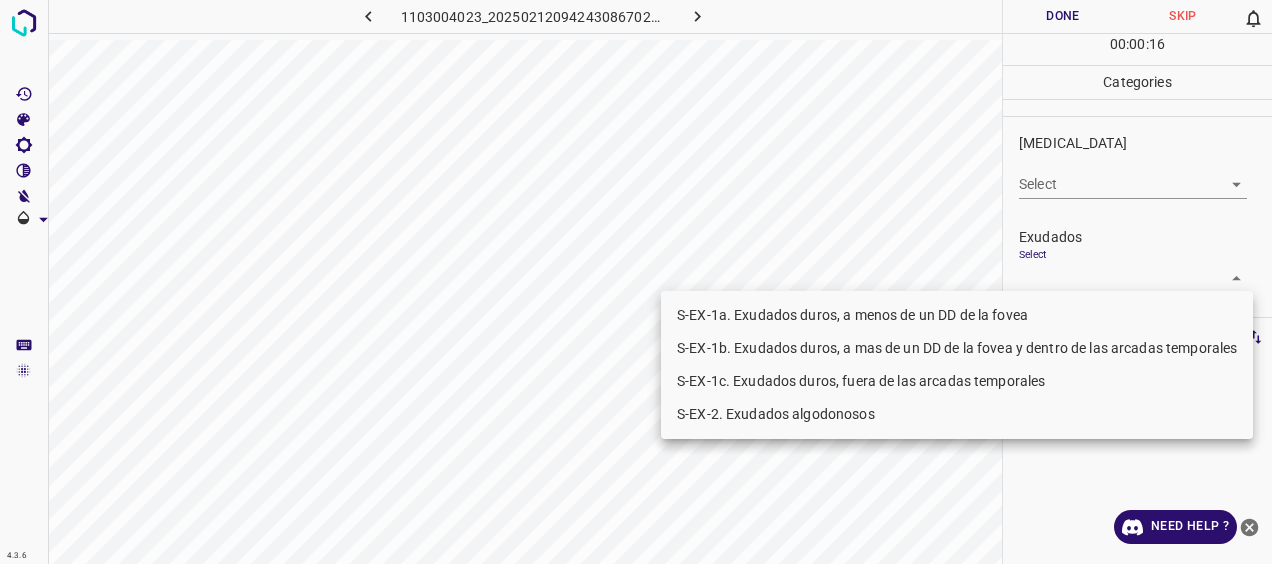 click on "S-EX-1a. Exudados duros, a menos de un DD de la fovea" at bounding box center [957, 315] 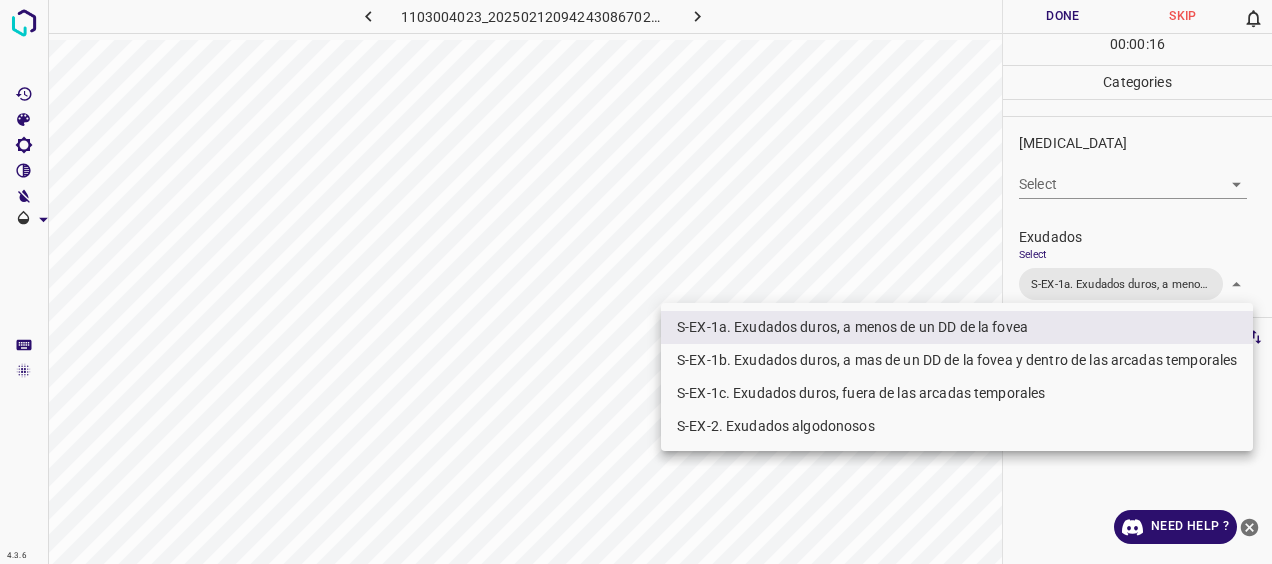 click at bounding box center (636, 282) 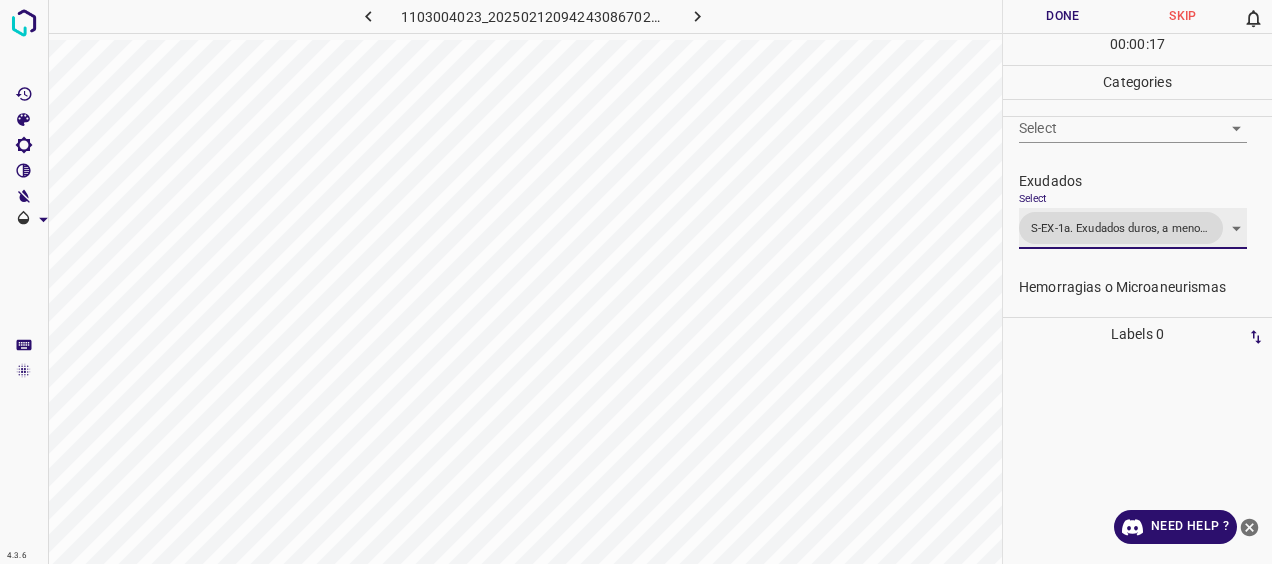 scroll, scrollTop: 401, scrollLeft: 0, axis: vertical 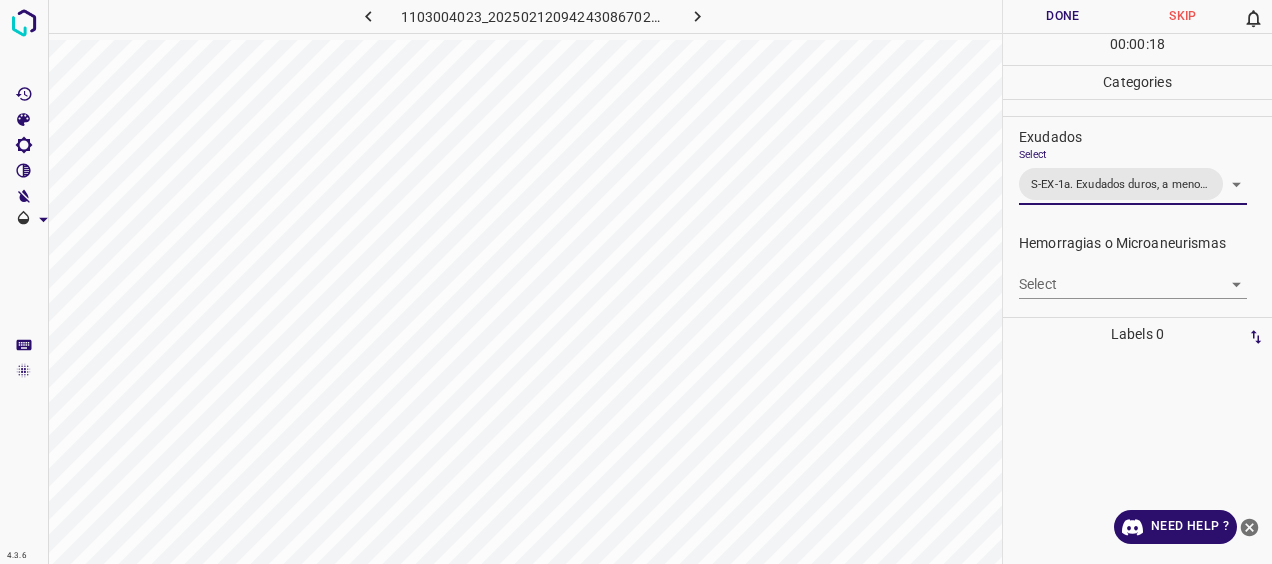 click on "4.3.6  1103004023_20250212094243086702001001_47682a99a.jpg Done Skip 0 00   : 00   : 18   Categories 0. Sin hallazgos   Select ​ Anomalías vasculares   Select S-VA-X. Otras anomalías vasculares S-VA-X. Otras anomalías vasculares Atrofias   Select ​ [MEDICAL_DATA]   Select ​ Exudados   Select S-EX-1a. Exudados duros, a menos de un DD de la fovea S-EX-1a. Exudados duros, a menos de un DD de la fovea Hemorragias o Microaneurismas   Select ​ Otros hallazgos patológicos   Select ​ Otros hallazgos no patológicos   Select ​ Anomalías de disco óptico   Select ​ Elementos sin calidad suficiente   Select ​ Labels   0 Categories 1 0. Sin hallazgos 2 Anomalías vasculares 3 Atrofias 4 [MEDICAL_DATA] 5 Exudados 6 Hemorragias o Microaneurismas 7 Otros hallazgos patológicos 8 Otros hallazgos no patológicos 9 Anomalías de disco óptico 0 Elementos sin calidad suficiente Tools Space Change between modes (Draw & Edit) I Auto labeling R Restore zoom M Zoom in N Zoom out Delete Delete selecte label Filters Z X C V B O" at bounding box center [636, 282] 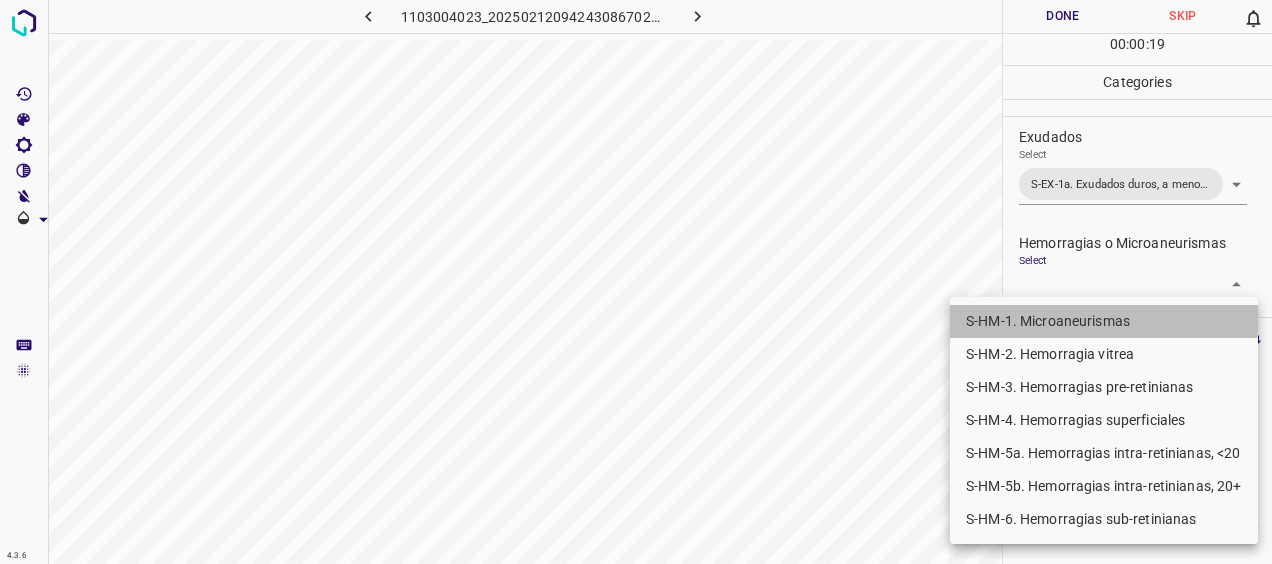 click on "S-HM-1. Microaneurismas" at bounding box center (1104, 321) 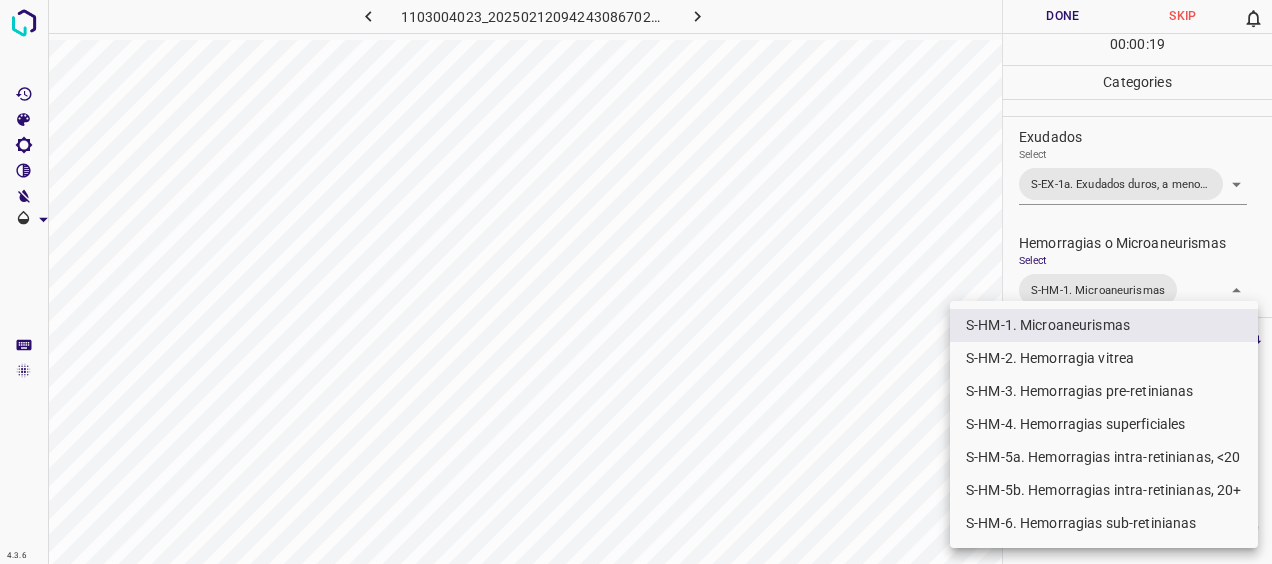 click at bounding box center [636, 282] 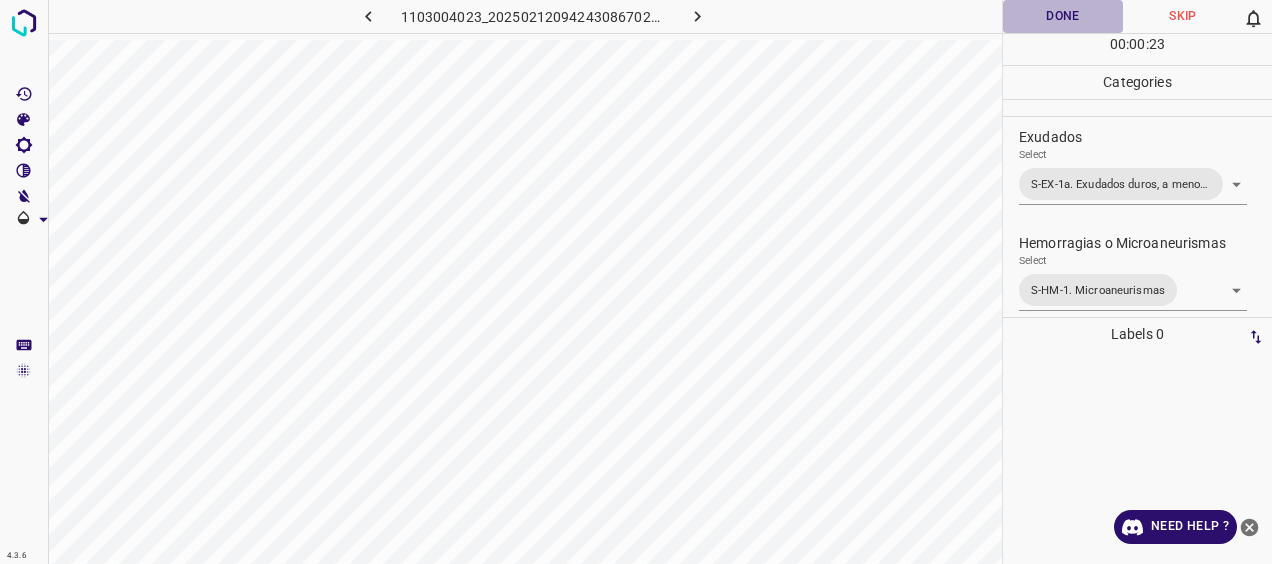 click on "Done" at bounding box center [1063, 16] 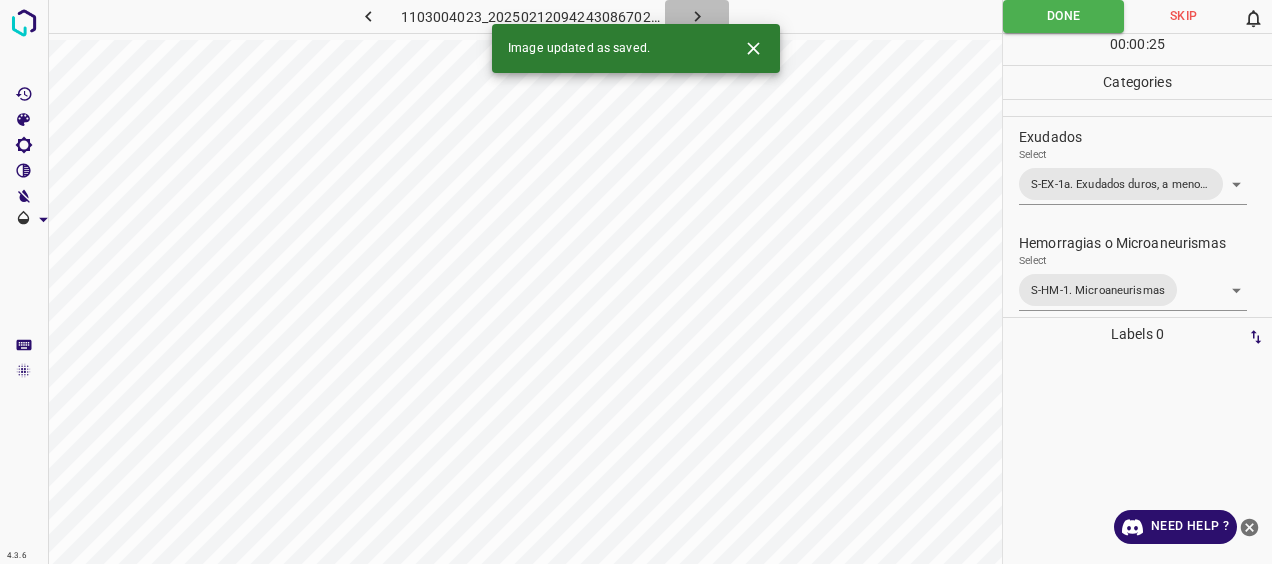 click at bounding box center [697, 16] 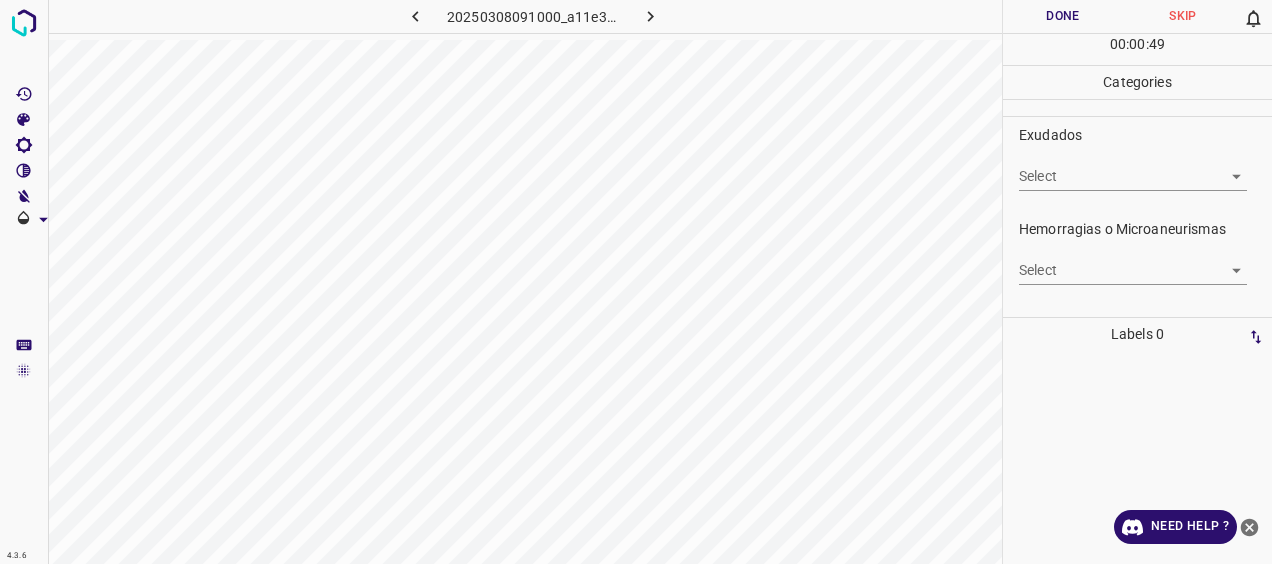 scroll, scrollTop: 400, scrollLeft: 0, axis: vertical 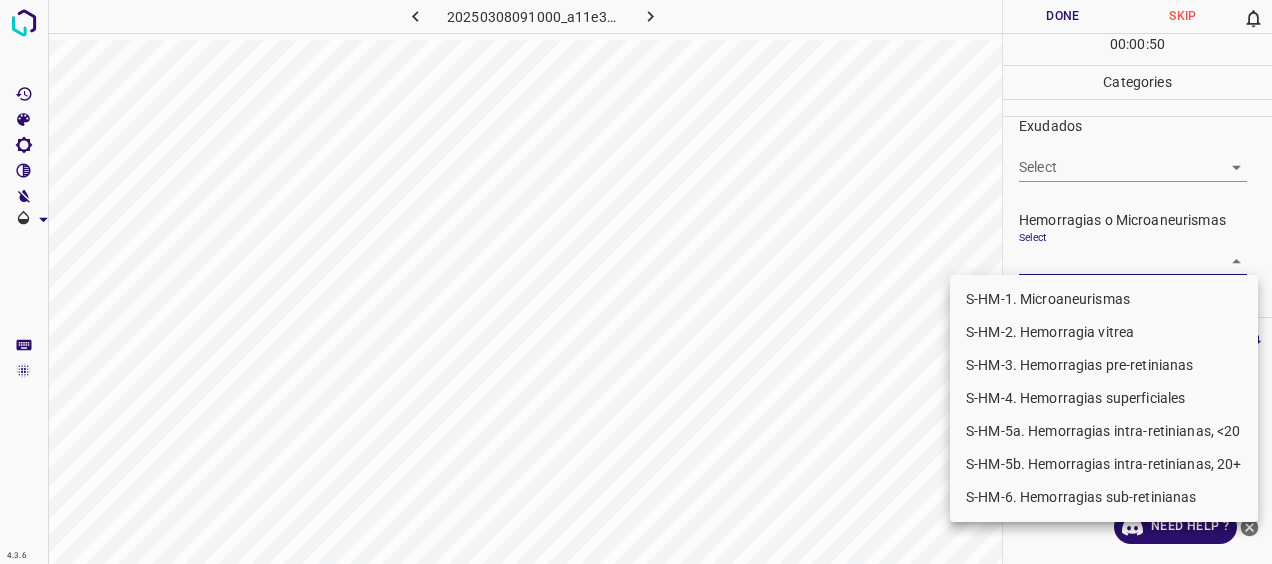 click on "4.3.6  20250308091000_a11e30a21.jpg Done Skip 0 00   : 00   : 50   Categories 0. Sin hallazgos   Select ​ Anomalías vasculares   Select ​ Atrofias   Select ​ [MEDICAL_DATA]   Select ​ Exudados   Select ​ Hemorragias o Microaneurismas   Select ​ Otros hallazgos patológicos   Select ​ Otros hallazgos no patológicos   Select ​ Anomalías de disco óptico   Select ​ Elementos sin calidad suficiente   Select ​ Labels   0 Categories 1 0. Sin hallazgos 2 Anomalías vasculares 3 Atrofias 4 [MEDICAL_DATA] 5 Exudados 6 Hemorragias o Microaneurismas 7 Otros hallazgos patológicos 8 Otros hallazgos no patológicos 9 Anomalías de disco óptico 0 Elementos sin calidad suficiente Tools Space Change between modes (Draw & Edit) I Auto labeling R Restore zoom M Zoom in N Zoom out Delete Delete selecte label Filters Z Restore filters X Saturation filter C Brightness filter V Contrast filter [PERSON_NAME] scale filter General O Download Need Help ? - Text - Hide - Delete S-HM-1. Microaneurismas S-HM-2. Hemorragia vitrea" at bounding box center (636, 282) 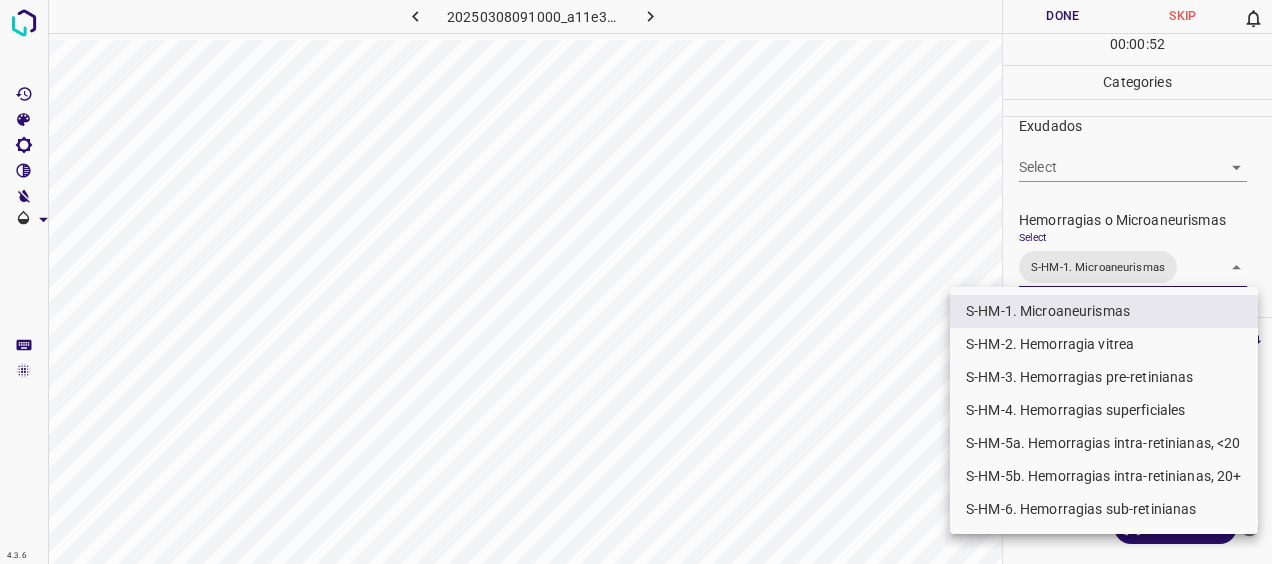 click at bounding box center (636, 282) 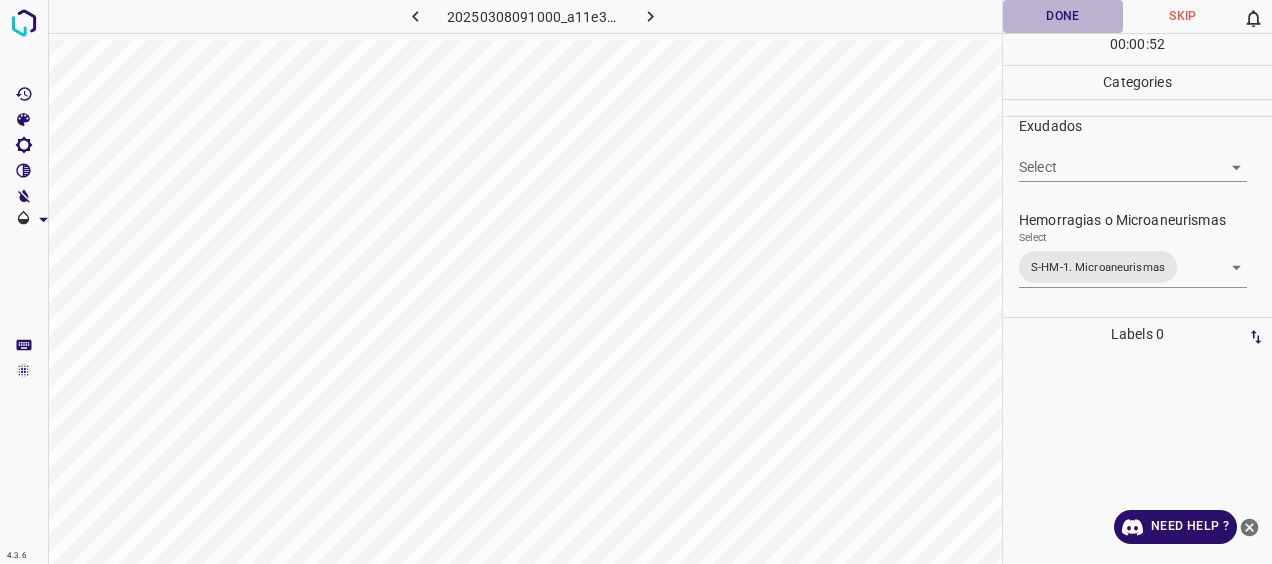 click on "Done" at bounding box center [1063, 16] 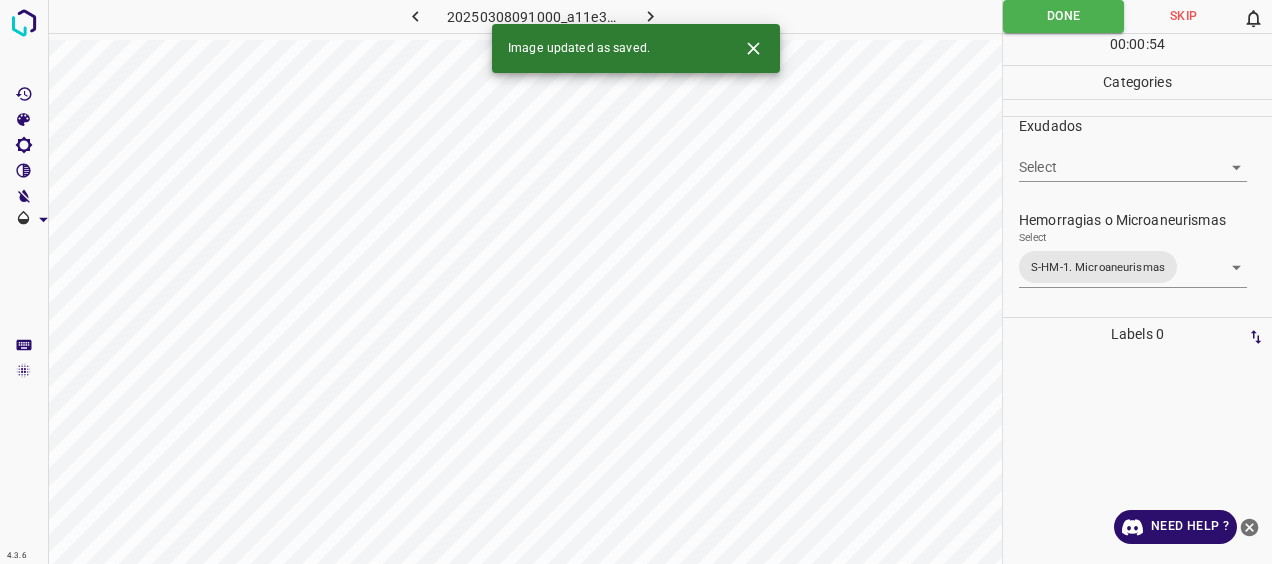 click 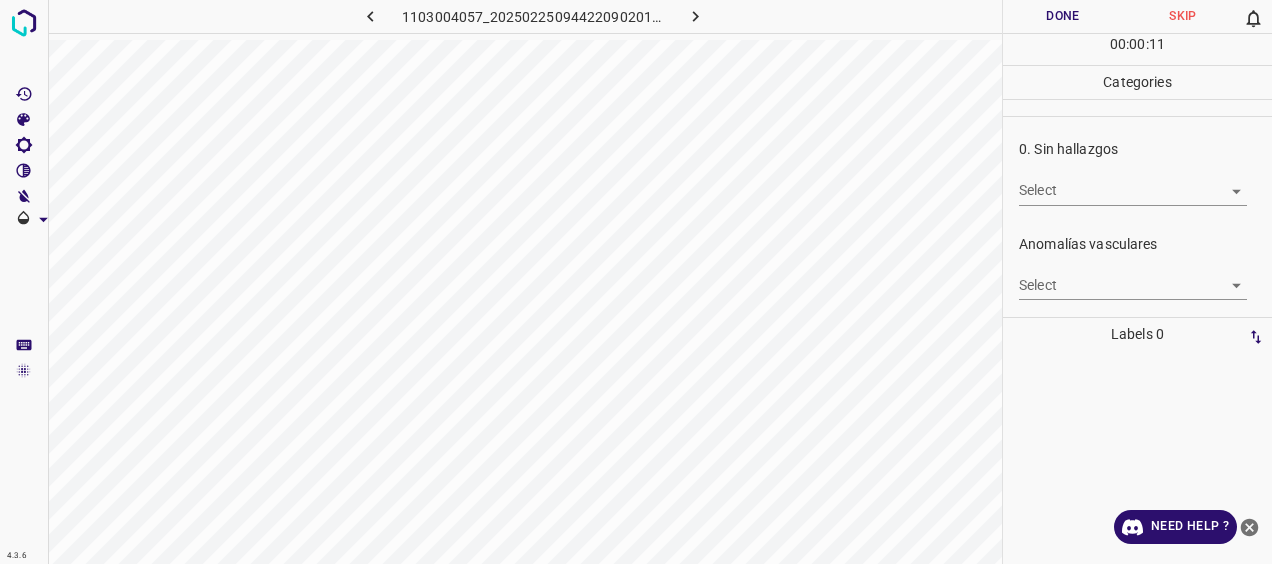 click on "Done" at bounding box center [1063, 16] 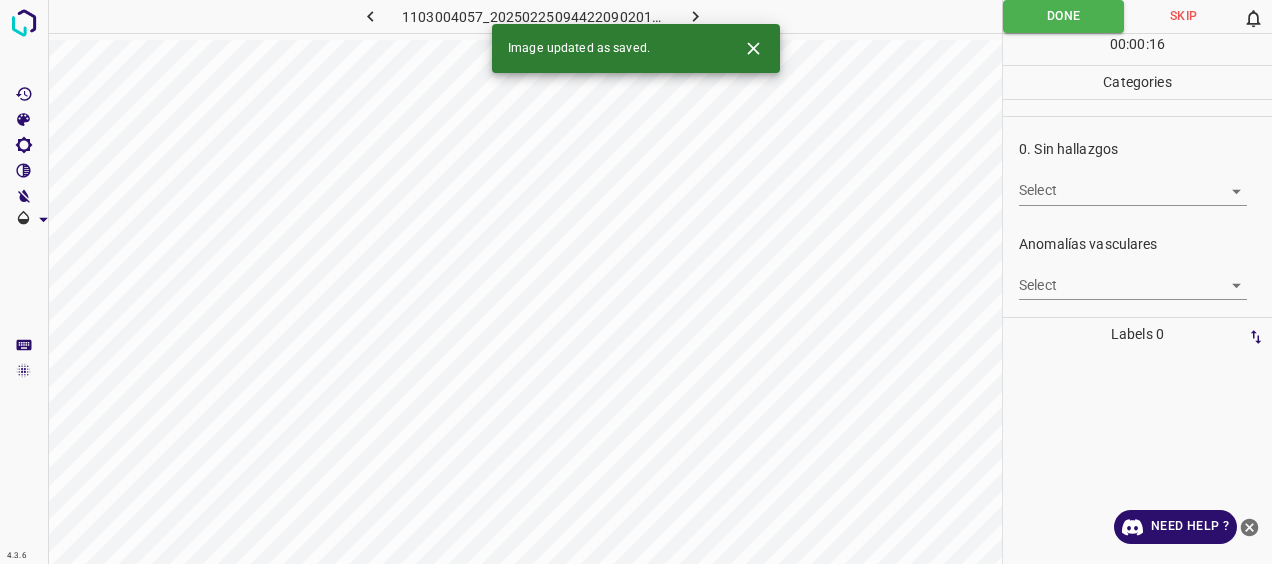 click 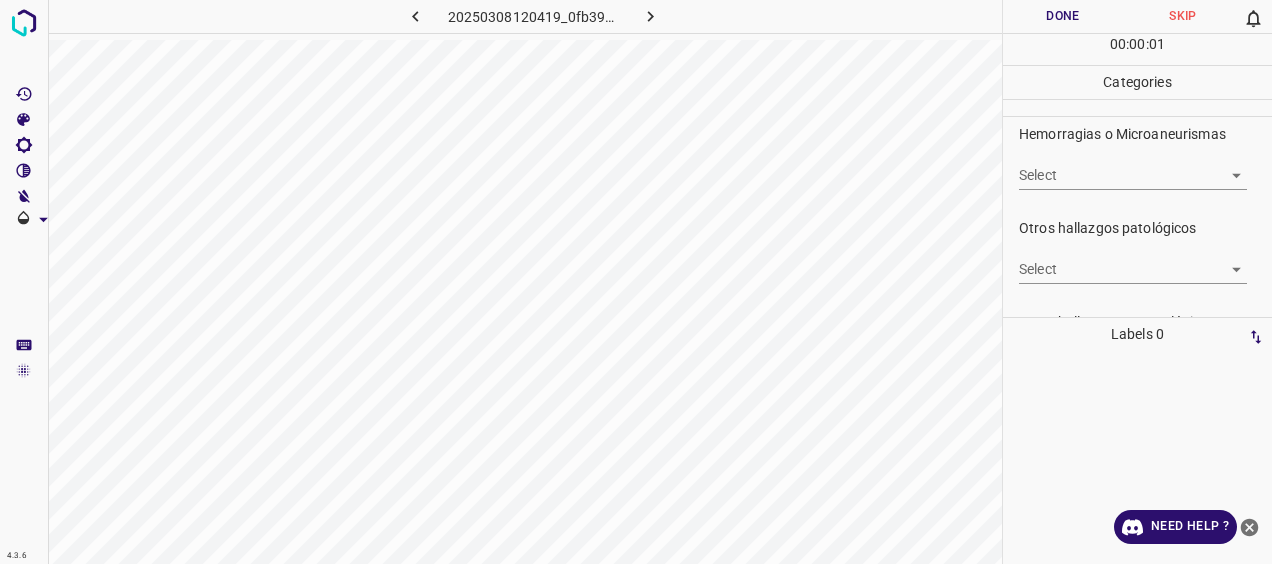 scroll, scrollTop: 600, scrollLeft: 0, axis: vertical 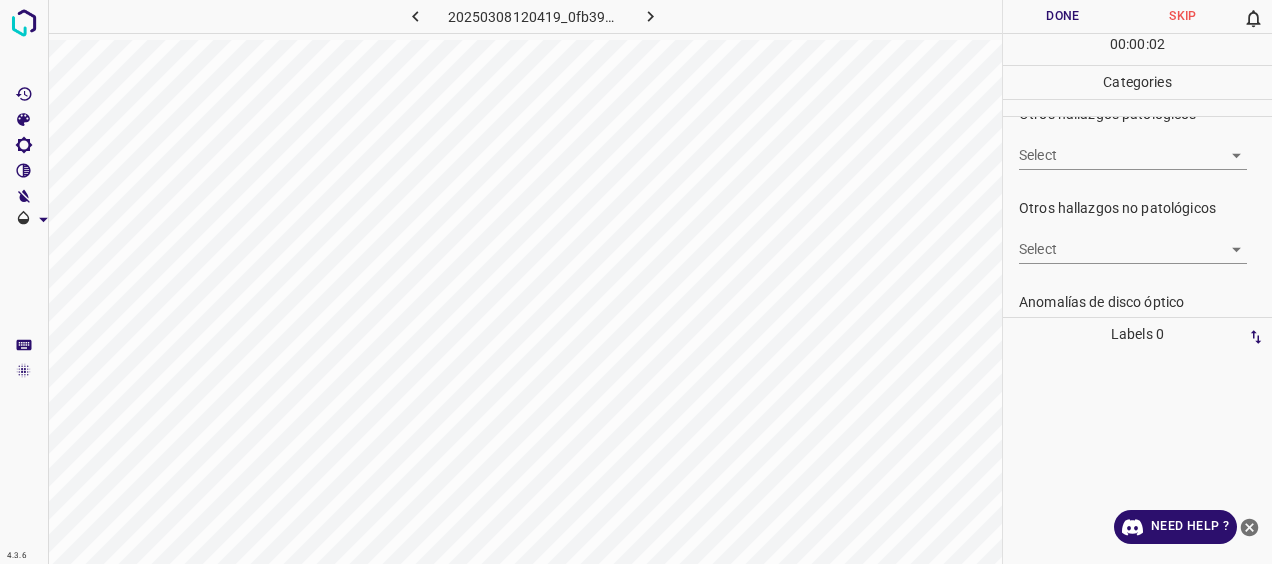 click on "4.3.6  20250308120419_0fb390a8b.jpg Done Skip 0 00   : 00   : 02   Categories 0. Sin hallazgos   Select ​ Anomalías vasculares   Select ​ Atrofias   Select ​ [MEDICAL_DATA]   Select ​ Exudados   Select ​ Hemorragias o Microaneurismas   Select ​ Otros hallazgos patológicos   Select ​ Otros hallazgos no patológicos   Select ​ Anomalías de disco óptico   Select ​ Elementos sin calidad suficiente   Select ​ Labels   0 Categories 1 0. Sin hallazgos 2 Anomalías vasculares 3 Atrofias 4 [MEDICAL_DATA] 5 Exudados 6 Hemorragias o Microaneurismas 7 Otros hallazgos patológicos 8 Otros hallazgos no patológicos 9 Anomalías de disco óptico 0 Elementos sin calidad suficiente Tools Space Change between modes (Draw & Edit) I Auto labeling R Restore zoom M Zoom in N Zoom out Delete Delete selecte label Filters Z Restore filters X Saturation filter C Brightness filter V Contrast filter [PERSON_NAME] scale filter General O Download Need Help ? - Text - Hide - Delete" at bounding box center [636, 282] 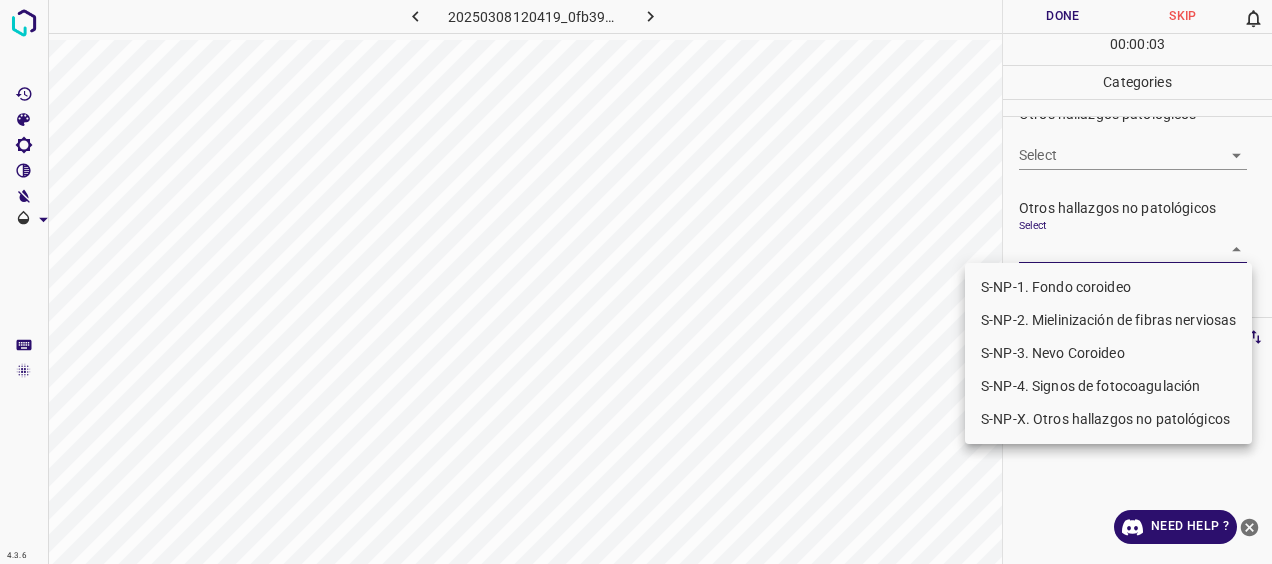 click on "S-NP-1. Fondo coroideo" at bounding box center (1108, 287) 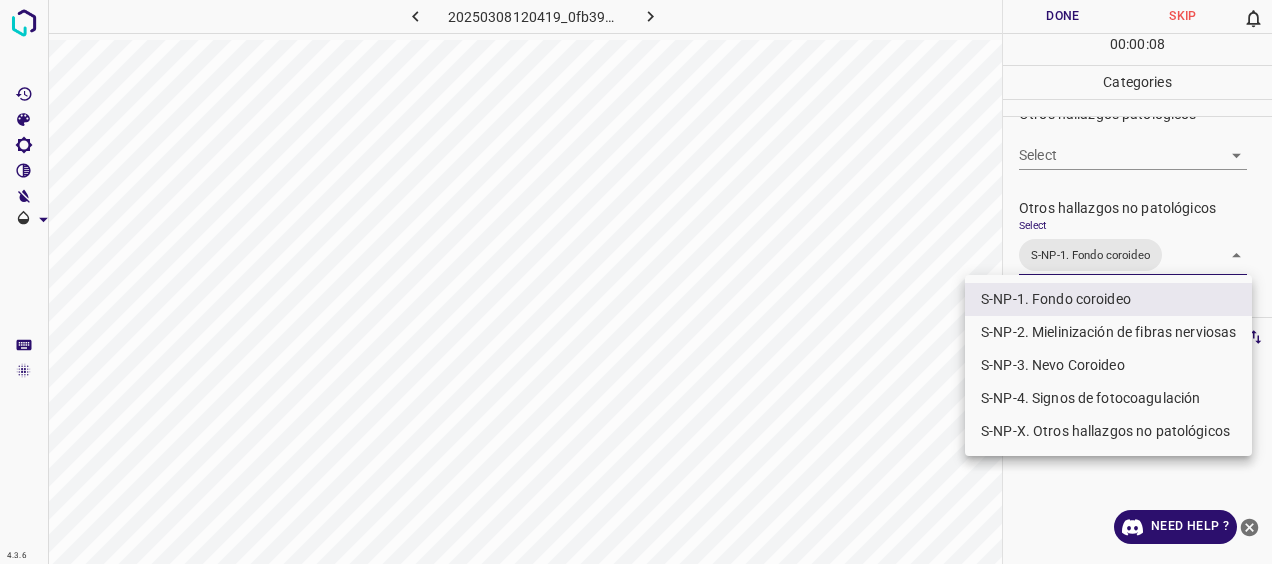 click at bounding box center [636, 282] 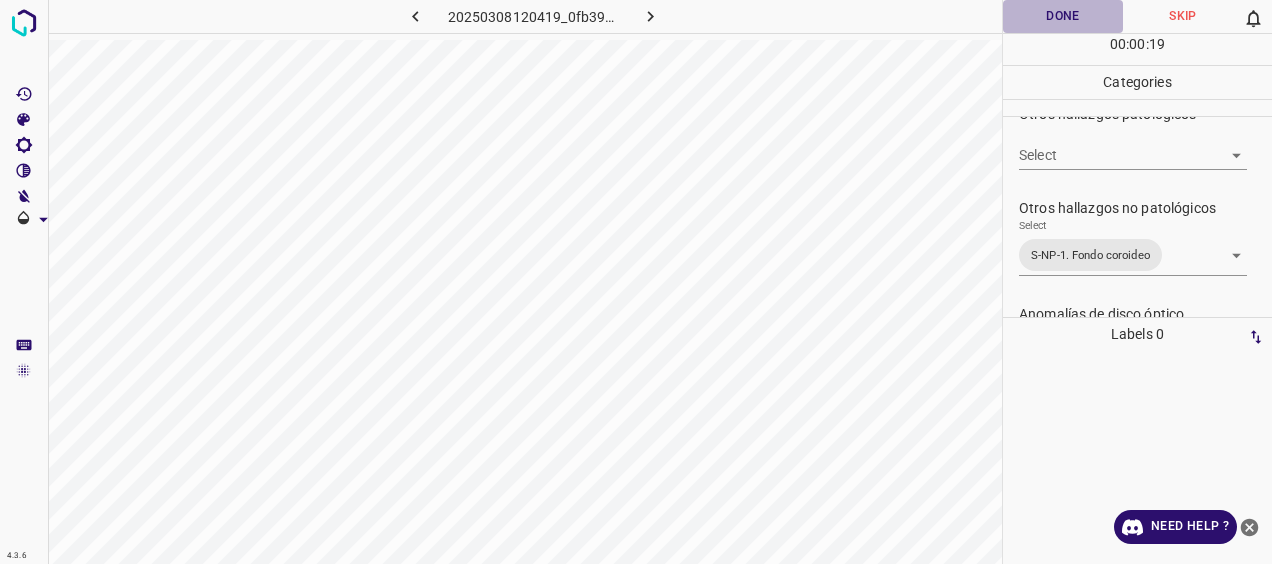 click on "Done" at bounding box center [1063, 16] 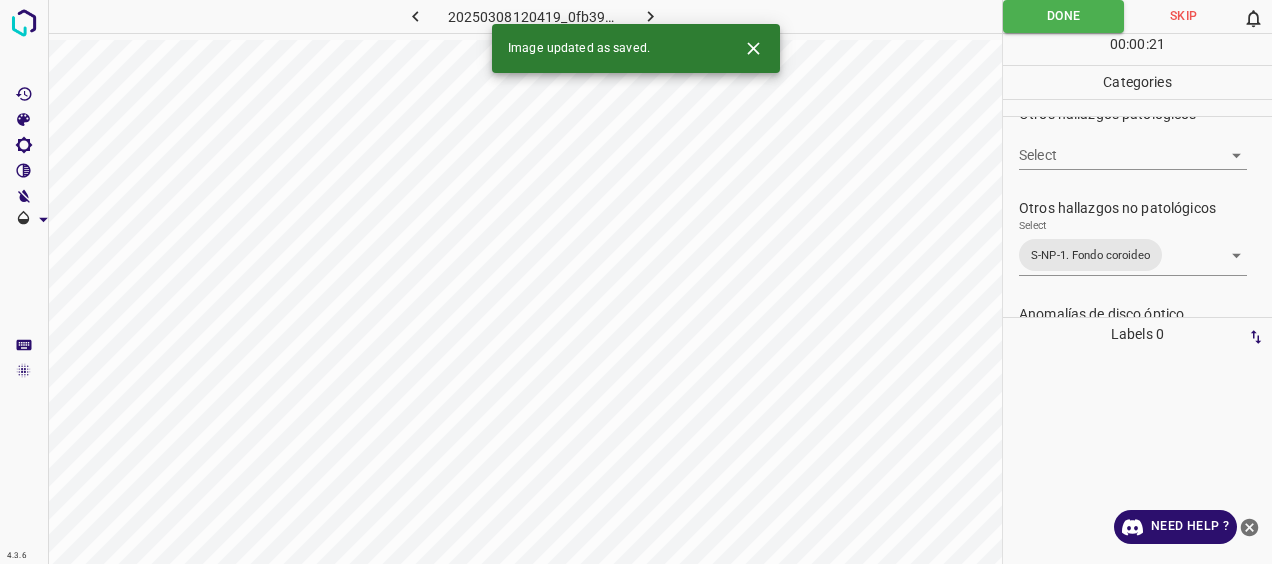 click 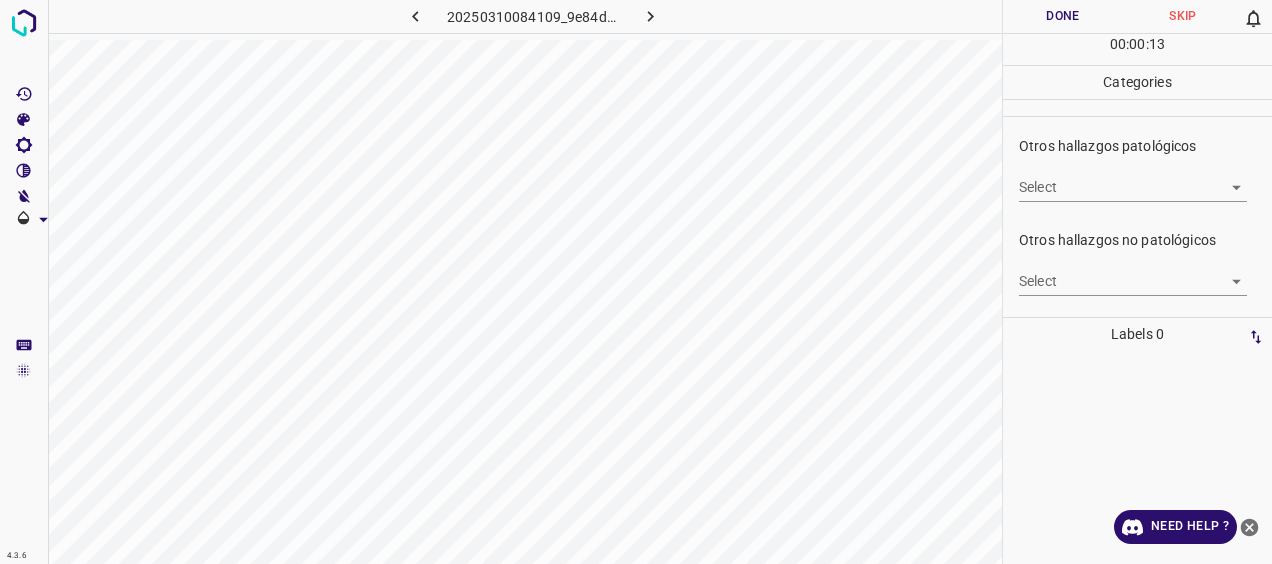 scroll, scrollTop: 600, scrollLeft: 0, axis: vertical 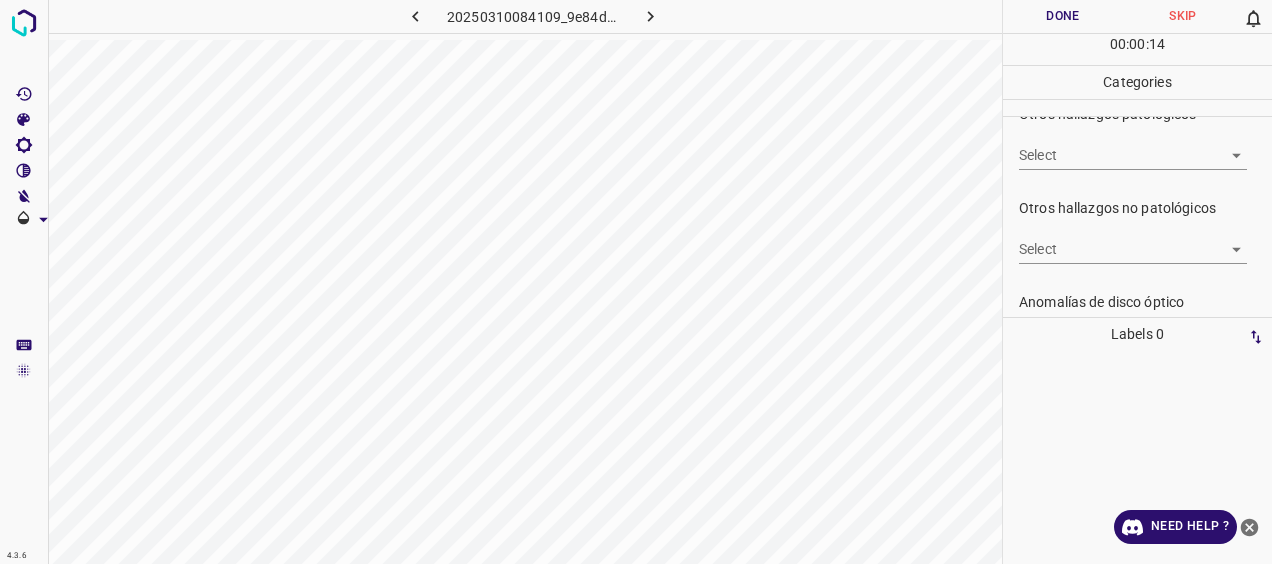 click on "4.3.6  20250310084109_9e84ddbd6.jpg Done Skip 0 00   : 00   : 14   Categories 0. Sin hallazgos   Select ​ Anomalías vasculares   Select ​ Atrofias   Select ​ [MEDICAL_DATA]   Select ​ Exudados   Select ​ Hemorragias o Microaneurismas   Select ​ Otros hallazgos patológicos   Select ​ Otros hallazgos no patológicos   Select ​ Anomalías de disco óptico   Select ​ Elementos sin calidad suficiente   Select ​ Labels   0 Categories 1 0. Sin hallazgos 2 Anomalías vasculares 3 Atrofias 4 [MEDICAL_DATA] 5 Exudados 6 Hemorragias o Microaneurismas 7 Otros hallazgos patológicos 8 Otros hallazgos no patológicos 9 Anomalías de disco óptico 0 Elementos sin calidad suficiente Tools Space Change between modes (Draw & Edit) I Auto labeling R Restore zoom M Zoom in N Zoom out Delete Delete selecte label Filters Z Restore filters X Saturation filter C Brightness filter V Contrast filter [PERSON_NAME] scale filter General O Download Need Help ? - Text - Hide - Delete" at bounding box center [636, 282] 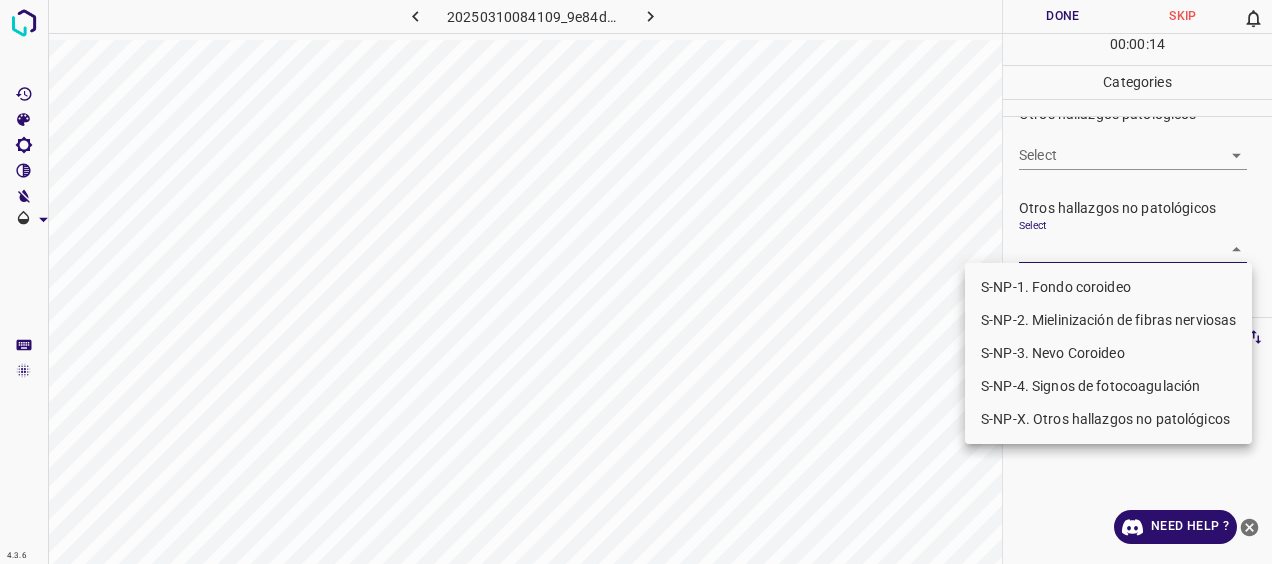 click on "S-NP-1. Fondo coroideo" at bounding box center (1108, 287) 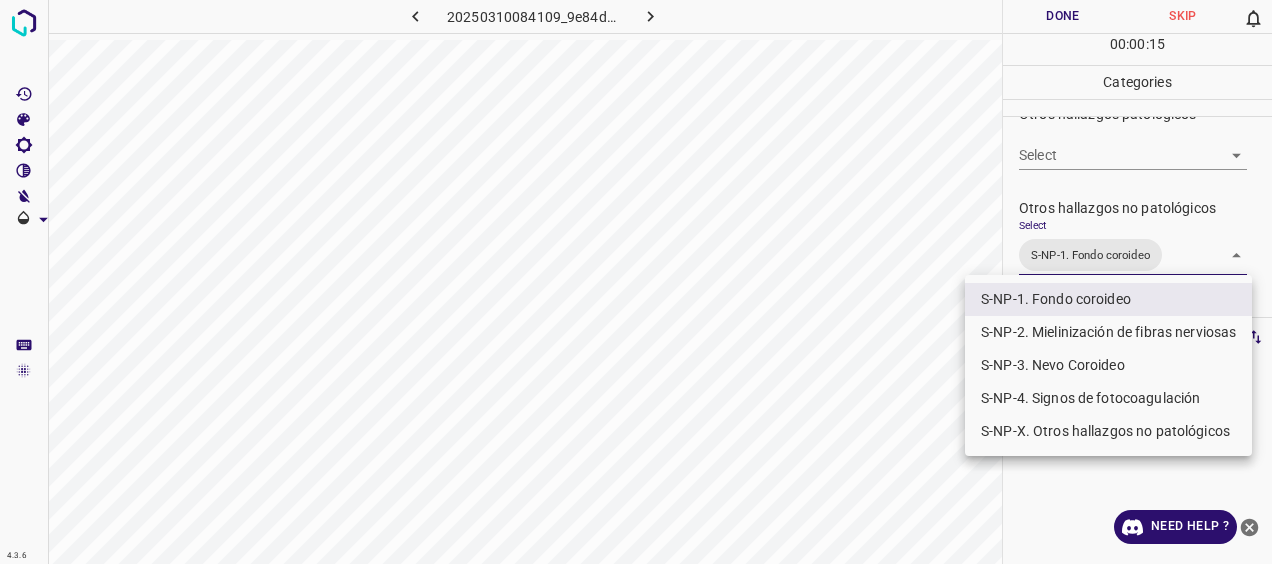 click at bounding box center [636, 282] 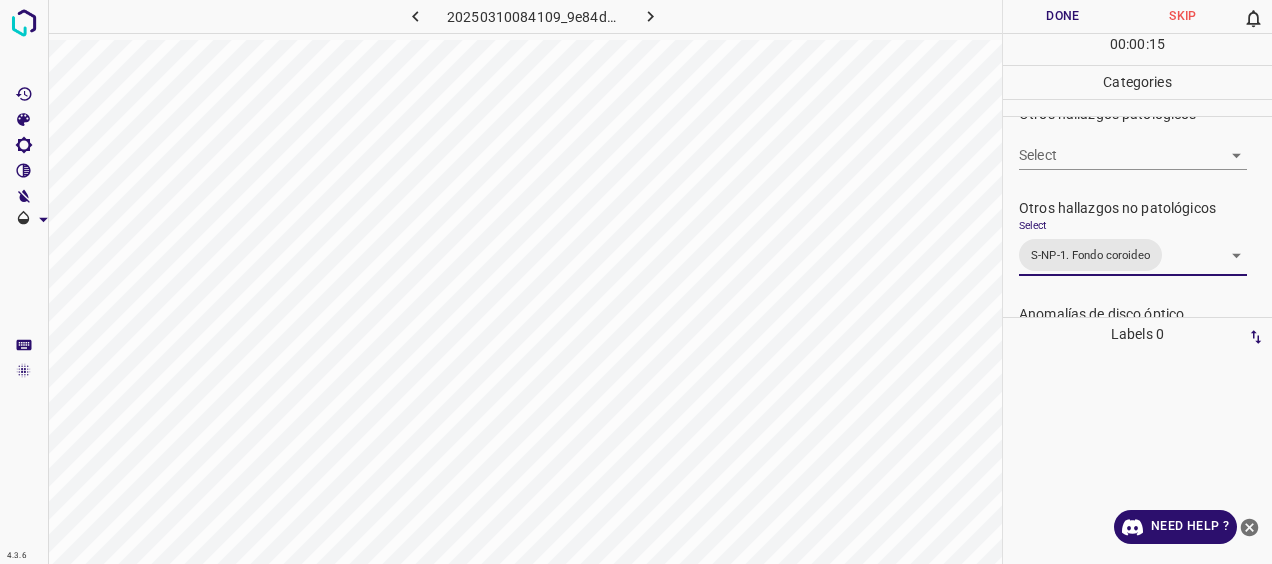 click on "Done" at bounding box center [1063, 16] 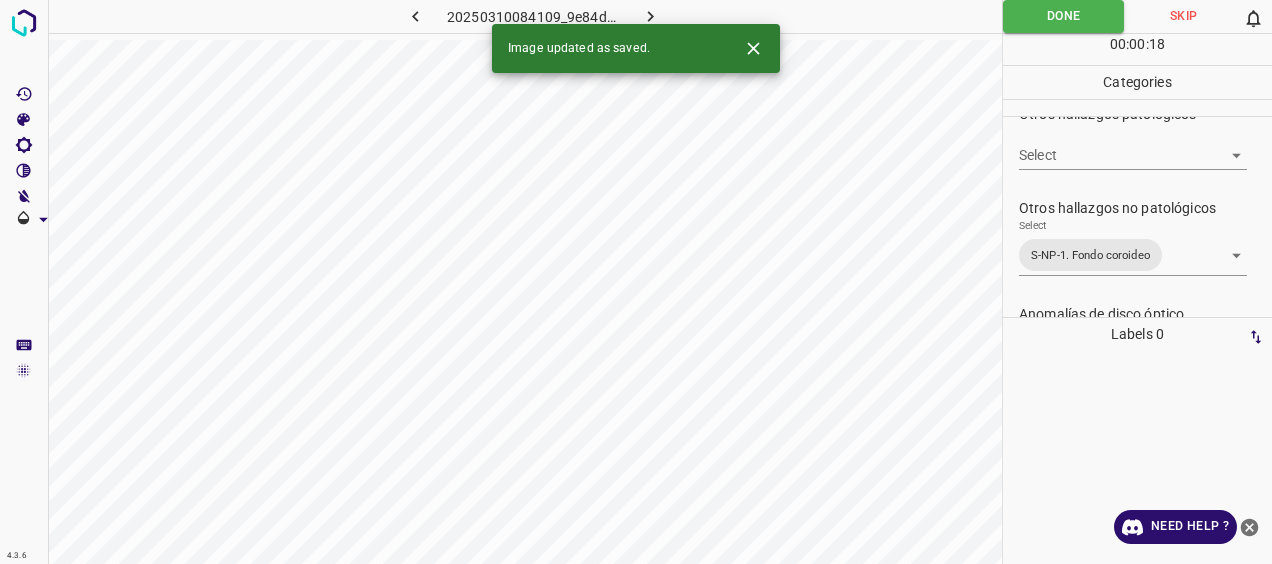 click 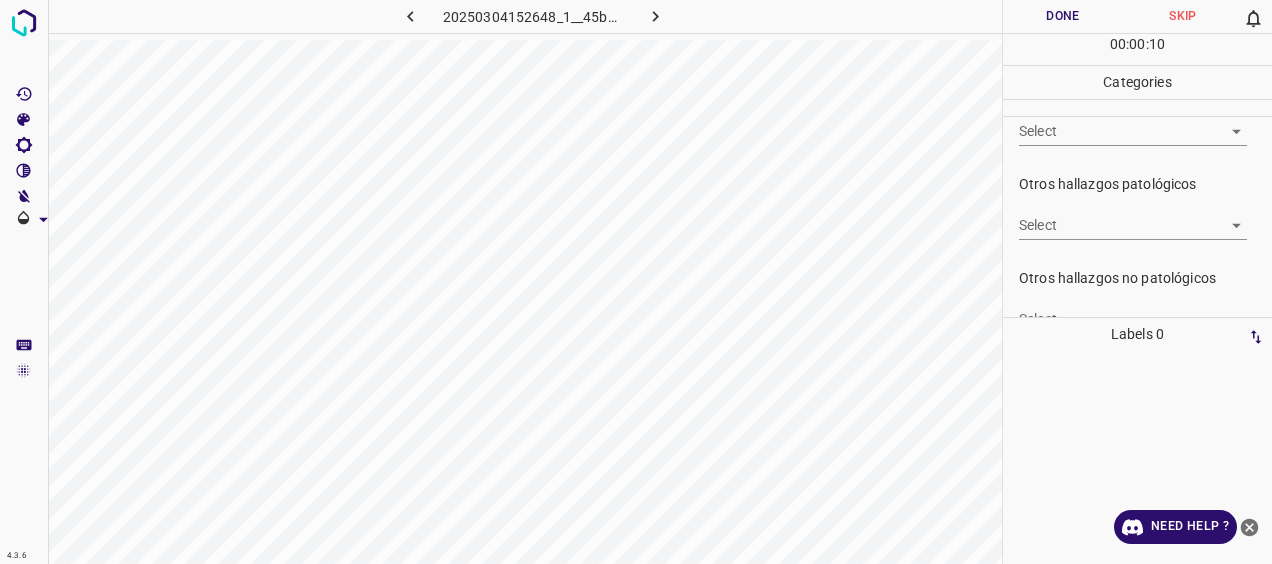 scroll, scrollTop: 500, scrollLeft: 0, axis: vertical 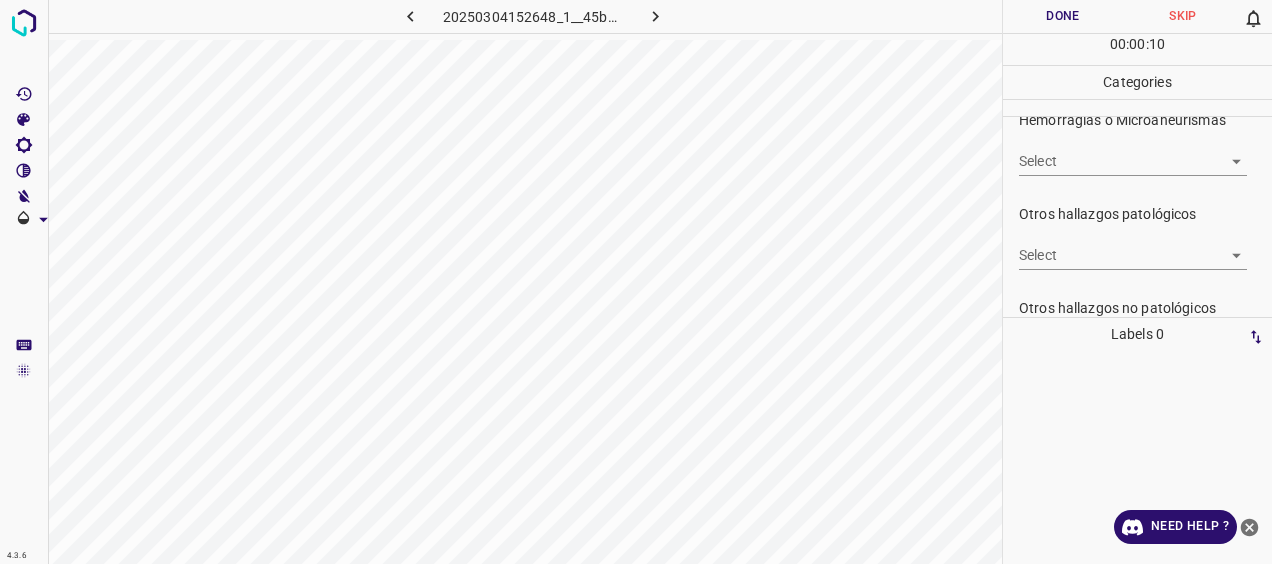 click on "4.3.6  20250304152648_1__45bc5f2b7.jpg Done Skip 0 00   : 00   : 10   Categories 0. Sin hallazgos   Select ​ Anomalías vasculares   Select ​ Atrofias   Select ​ [MEDICAL_DATA]   Select ​ Exudados   Select ​ Hemorragias o Microaneurismas   Select ​ Otros hallazgos patológicos   Select ​ Otros hallazgos no patológicos   Select ​ Anomalías de disco óptico   Select ​ Elementos sin calidad suficiente   Select ​ Labels   0 Categories 1 0. Sin hallazgos 2 Anomalías vasculares 3 Atrofias 4 [MEDICAL_DATA] 5 Exudados 6 Hemorragias o Microaneurismas 7 Otros hallazgos patológicos 8 Otros hallazgos no patológicos 9 Anomalías de disco óptico 0 Elementos sin calidad suficiente Tools Space Change between modes (Draw & Edit) I Auto labeling R Restore zoom M Zoom in N Zoom out Delete Delete selecte label Filters Z Restore filters X Saturation filter C Brightness filter V Contrast filter [PERSON_NAME] scale filter General O Download Need Help ? - Text - Hide - Delete" at bounding box center [636, 282] 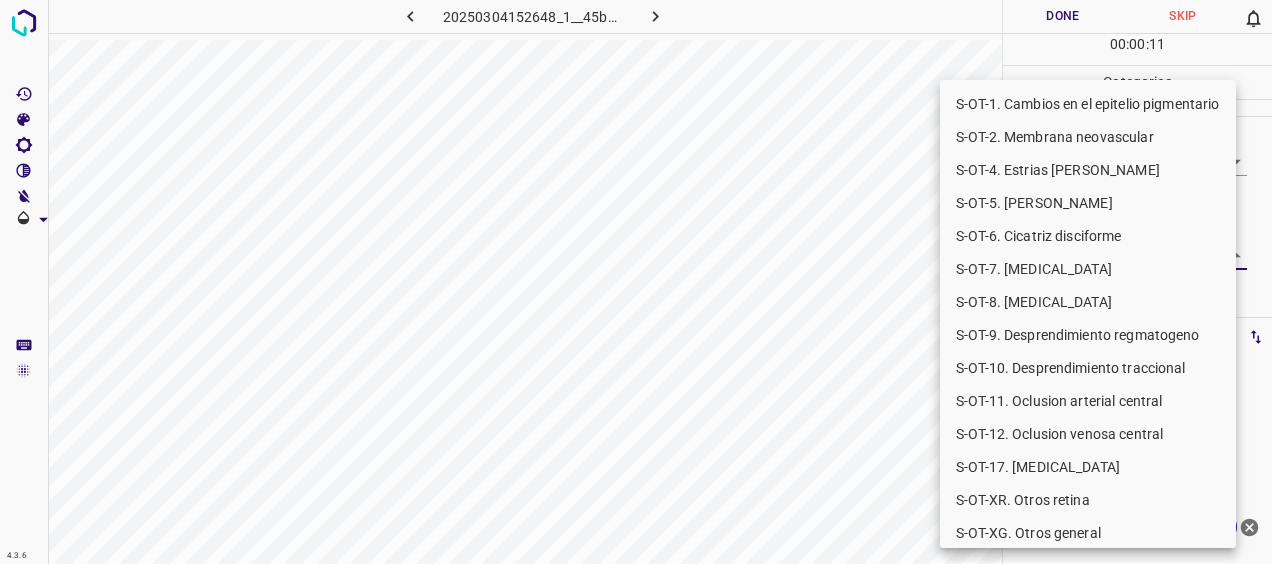 click on "S-OT-XR. Otros retina" at bounding box center [1088, 500] 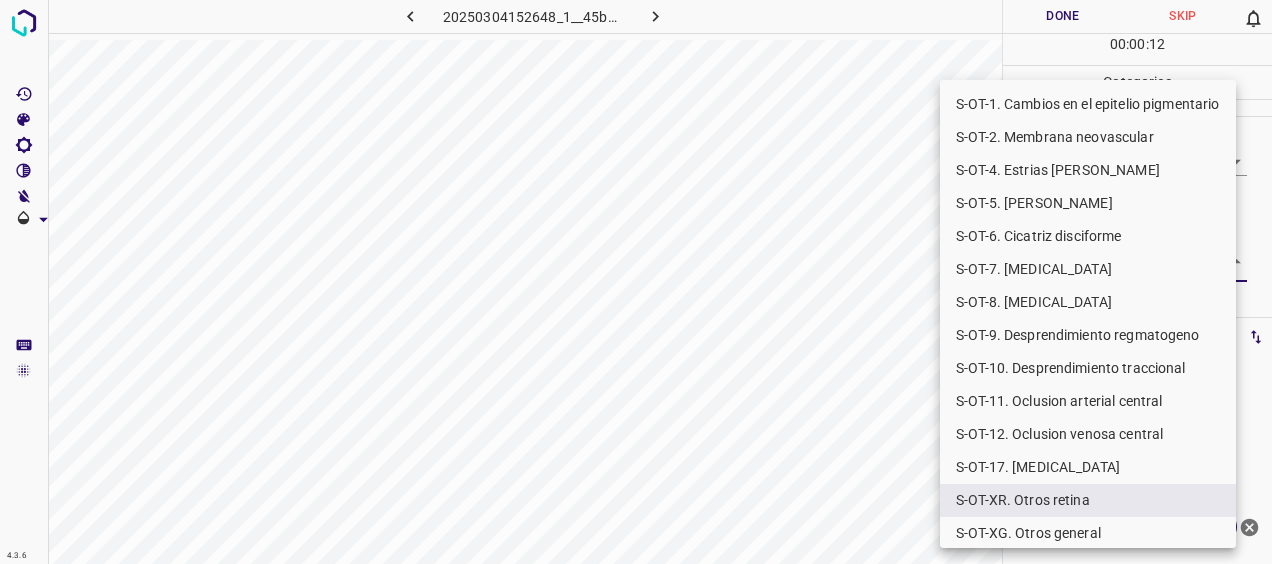 click at bounding box center (636, 282) 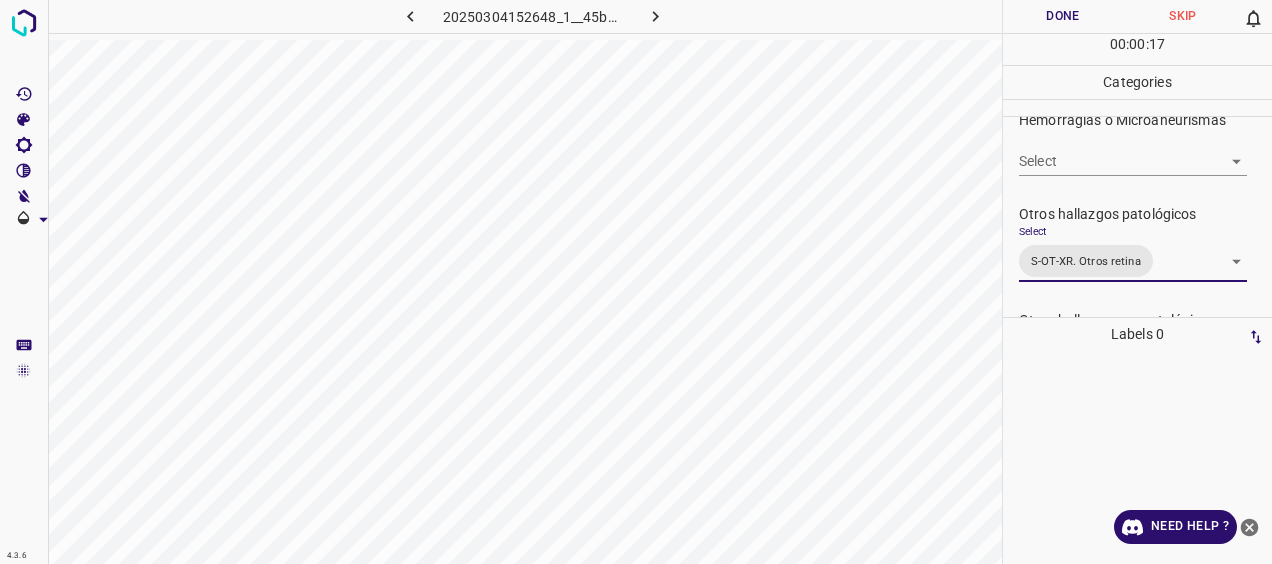 click on "Done" at bounding box center (1063, 16) 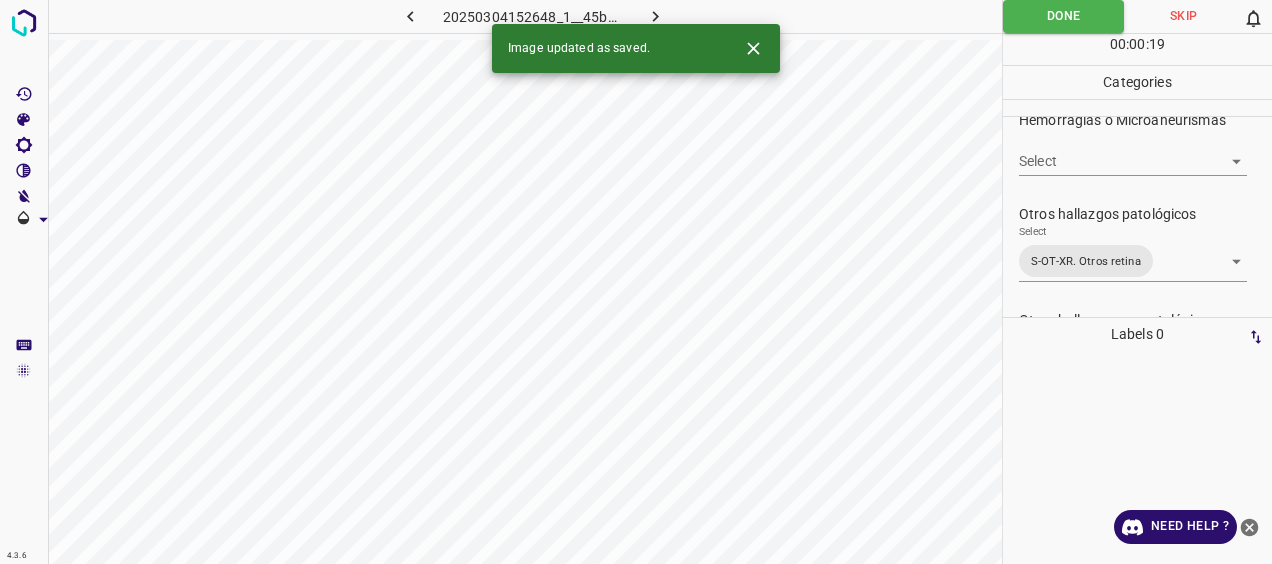 click 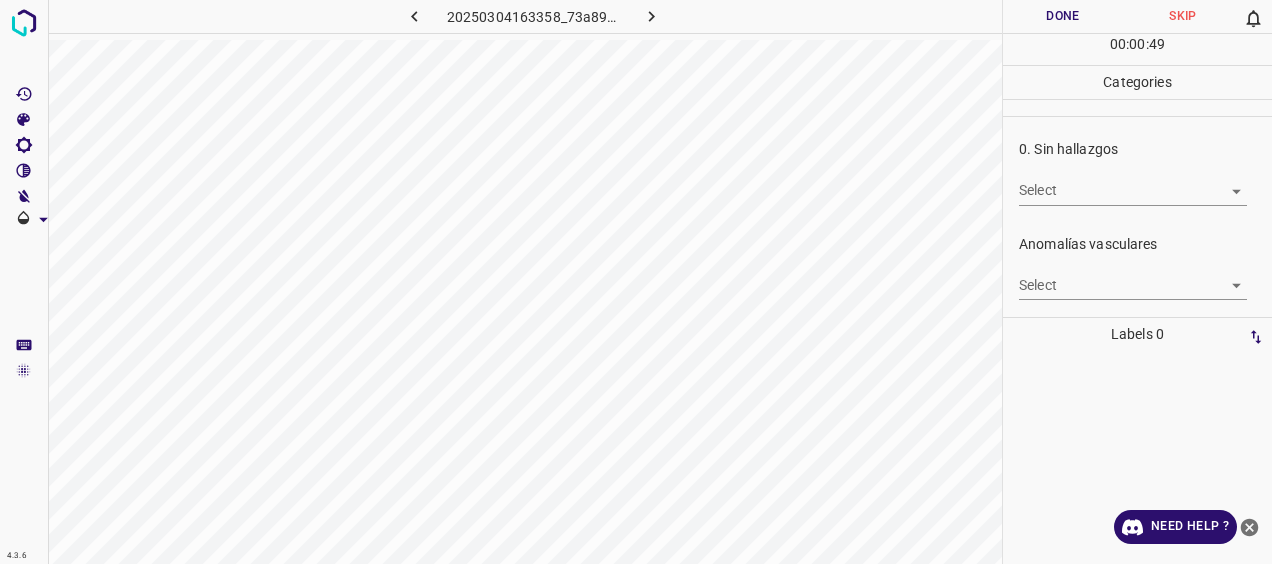 click on "Done" at bounding box center (1063, 16) 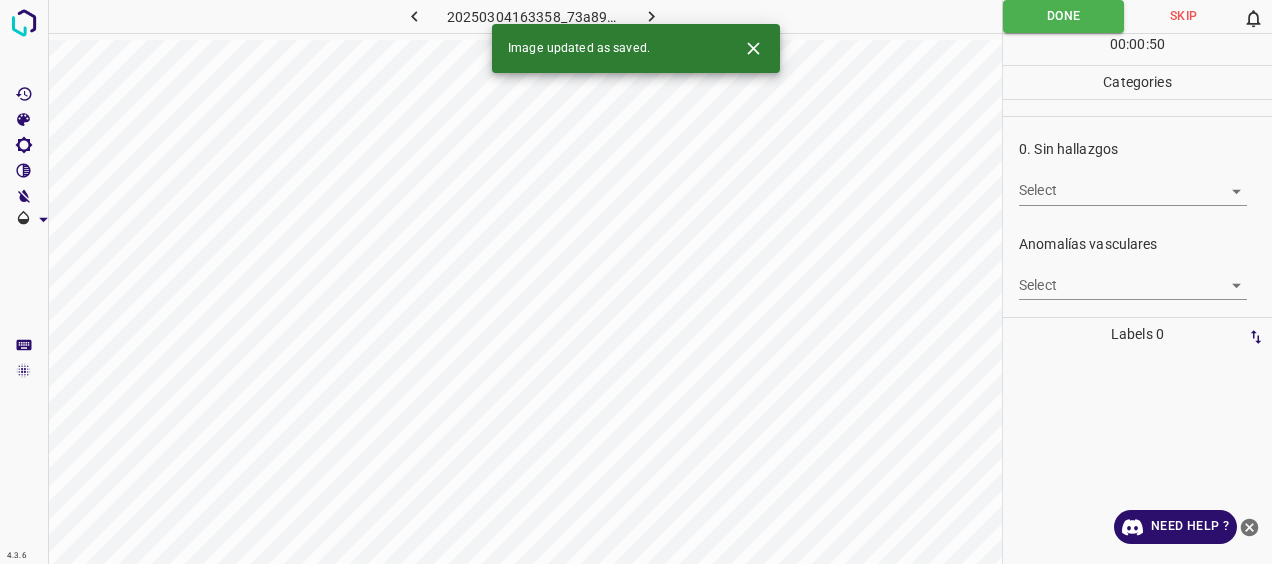 click 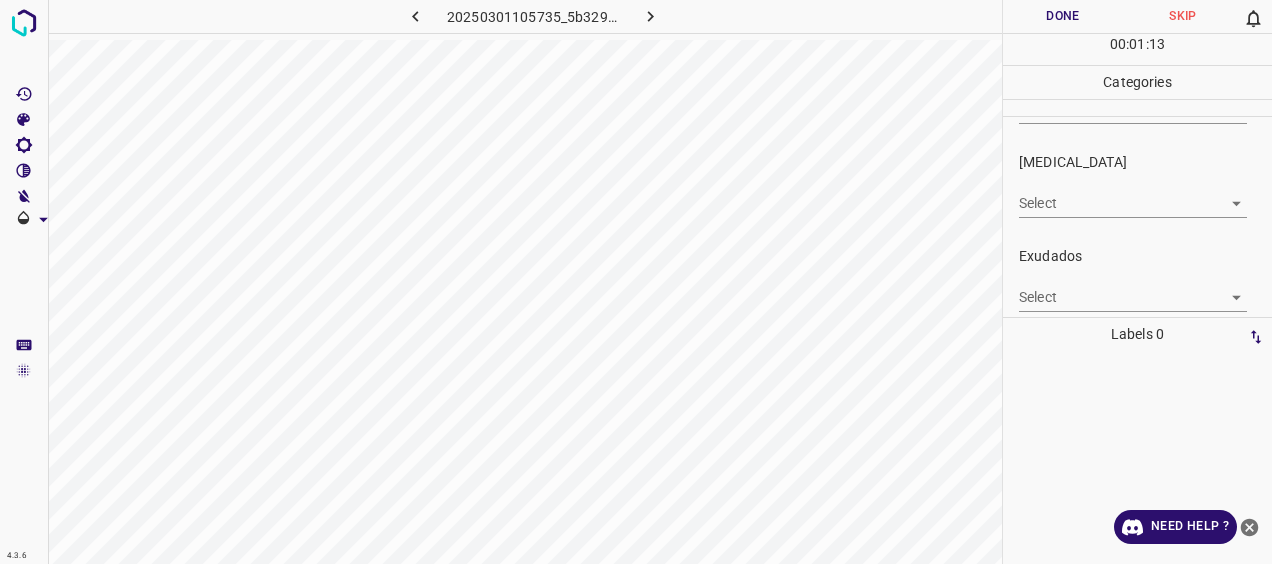scroll, scrollTop: 300, scrollLeft: 0, axis: vertical 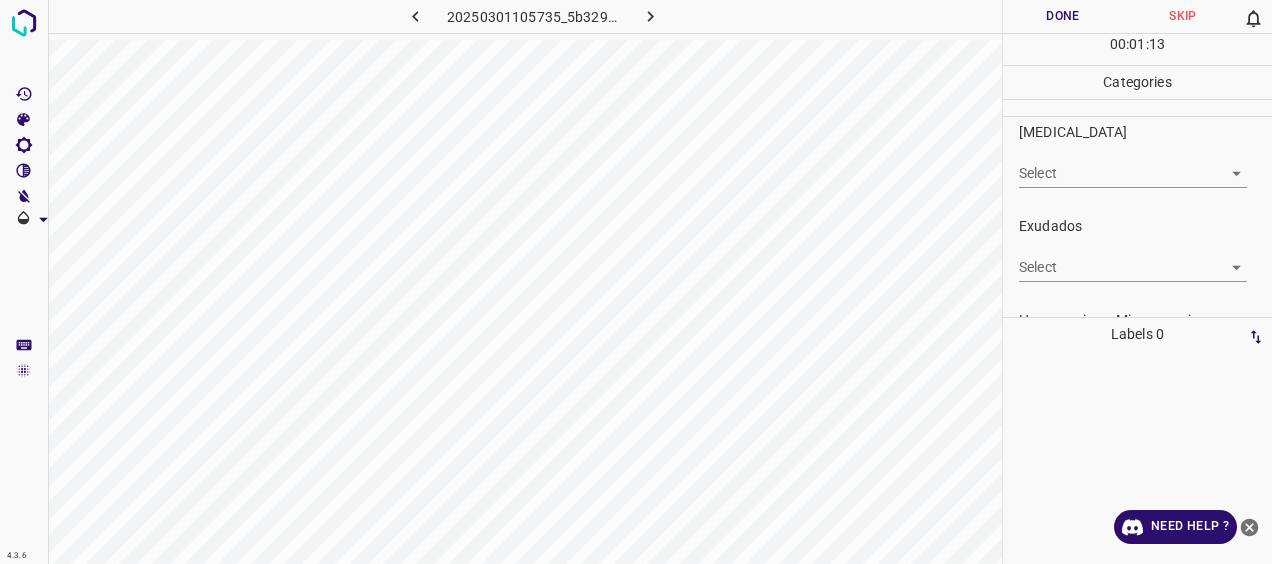 click on "4.3.6  20250301105735_5b329270c.jpg Done Skip 0 00   : 01   : 13   Categories 0. Sin hallazgos   Select ​ Anomalías vasculares   Select ​ Atrofias   Select ​ [MEDICAL_DATA]   Select ​ Exudados   Select ​ Hemorragias o Microaneurismas   Select ​ Otros hallazgos patológicos   Select ​ Otros hallazgos no patológicos   Select ​ Anomalías de disco óptico   Select ​ Elementos sin calidad suficiente   Select ​ Labels   0 Categories 1 0. Sin hallazgos 2 Anomalías vasculares 3 Atrofias 4 [MEDICAL_DATA] 5 Exudados 6 Hemorragias o Microaneurismas 7 Otros hallazgos patológicos 8 Otros hallazgos no patológicos 9 Anomalías de disco óptico 0 Elementos sin calidad suficiente Tools Space Change between modes (Draw & Edit) I Auto labeling R Restore zoom M Zoom in N Zoom out Delete Delete selecte label Filters Z Restore filters X Saturation filter C Brightness filter V Contrast filter [PERSON_NAME] scale filter General O Download Need Help ? - Text - Hide - Delete" at bounding box center [636, 282] 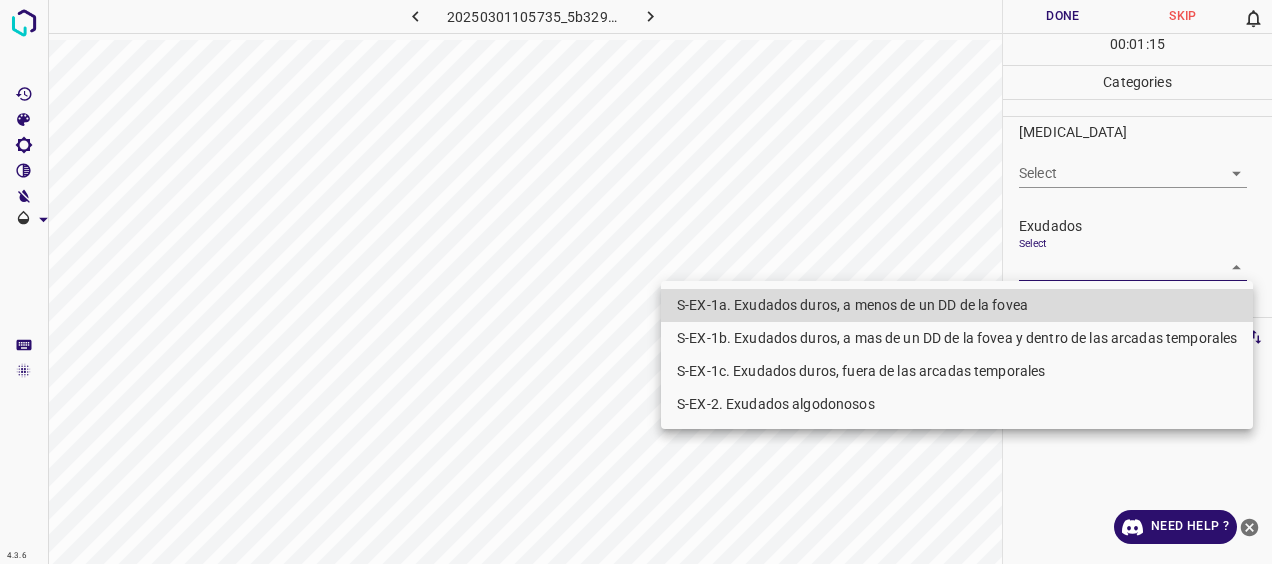 click on "S-EX-1a. Exudados duros, a menos de un DD de la fovea" at bounding box center [957, 305] 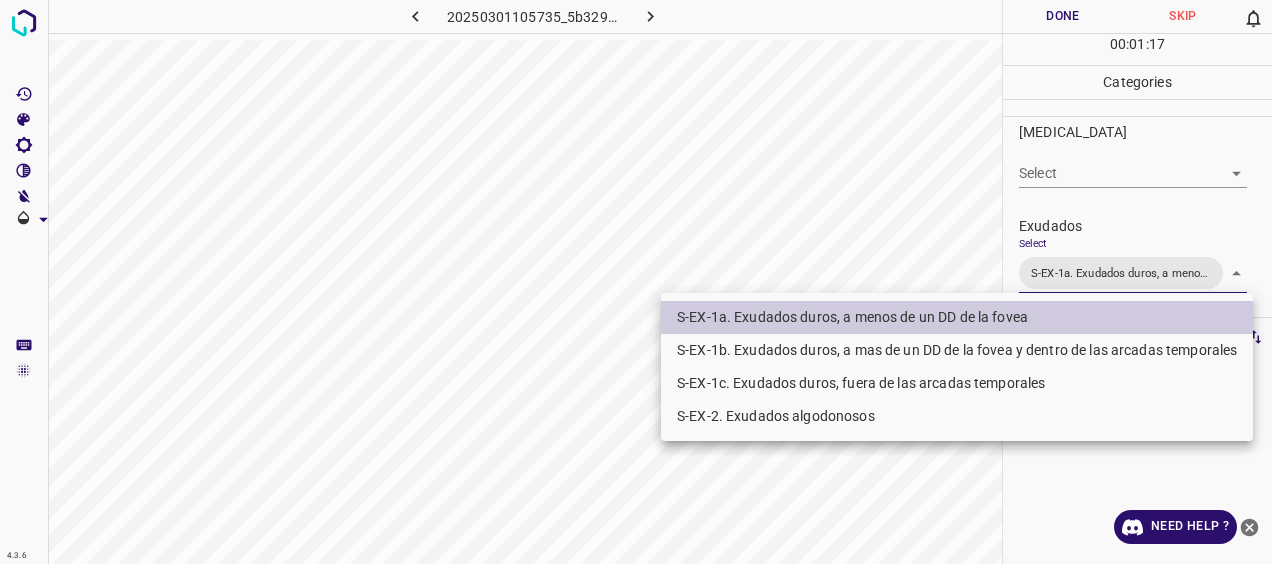 click on "S-EX-1c. Exudados duros, fuera de las arcadas temporales" at bounding box center [957, 383] 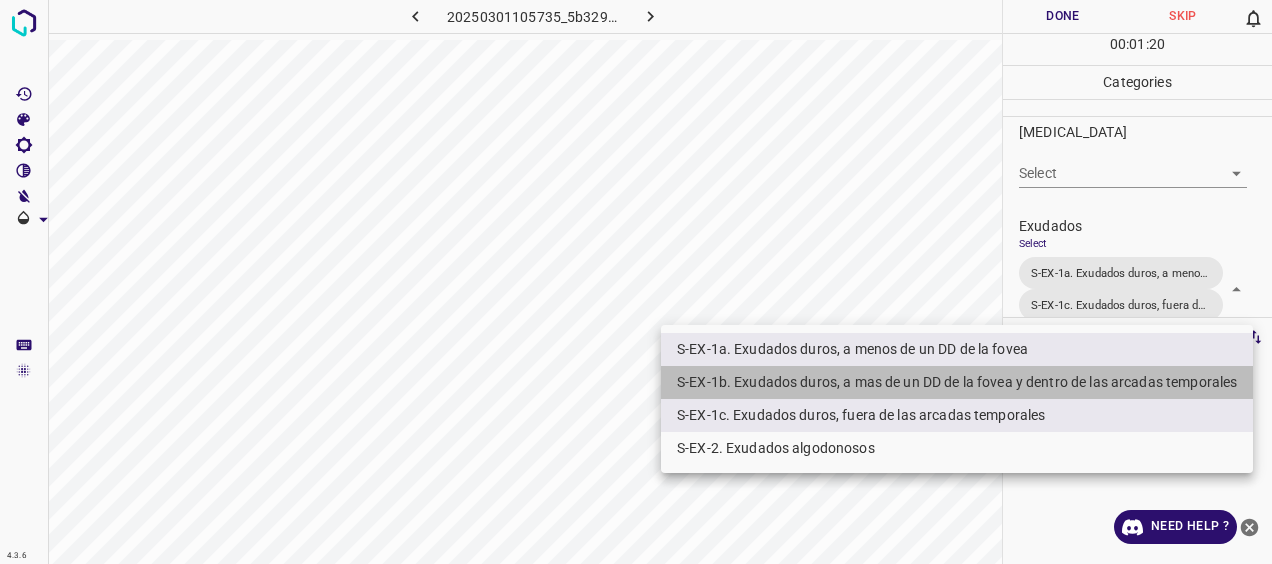 click on "S-EX-1b. Exudados duros, a mas de un DD de la fovea y dentro de las arcadas temporales" at bounding box center [957, 382] 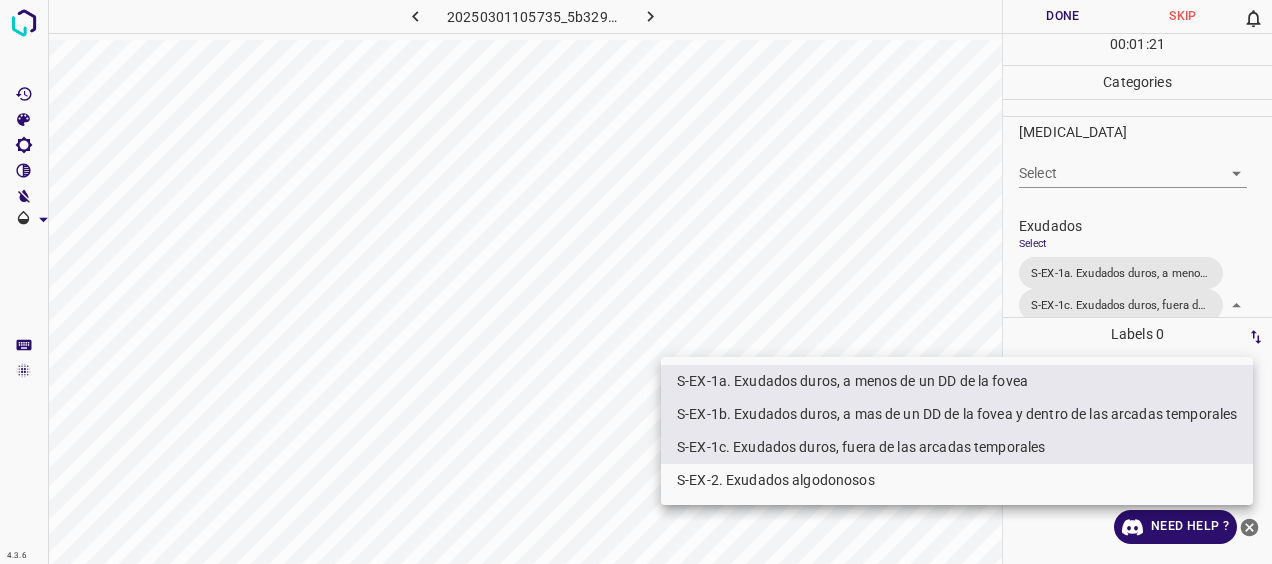 click on "S-EX-1a. Exudados duros, a menos de un DD de la fovea" at bounding box center (957, 381) 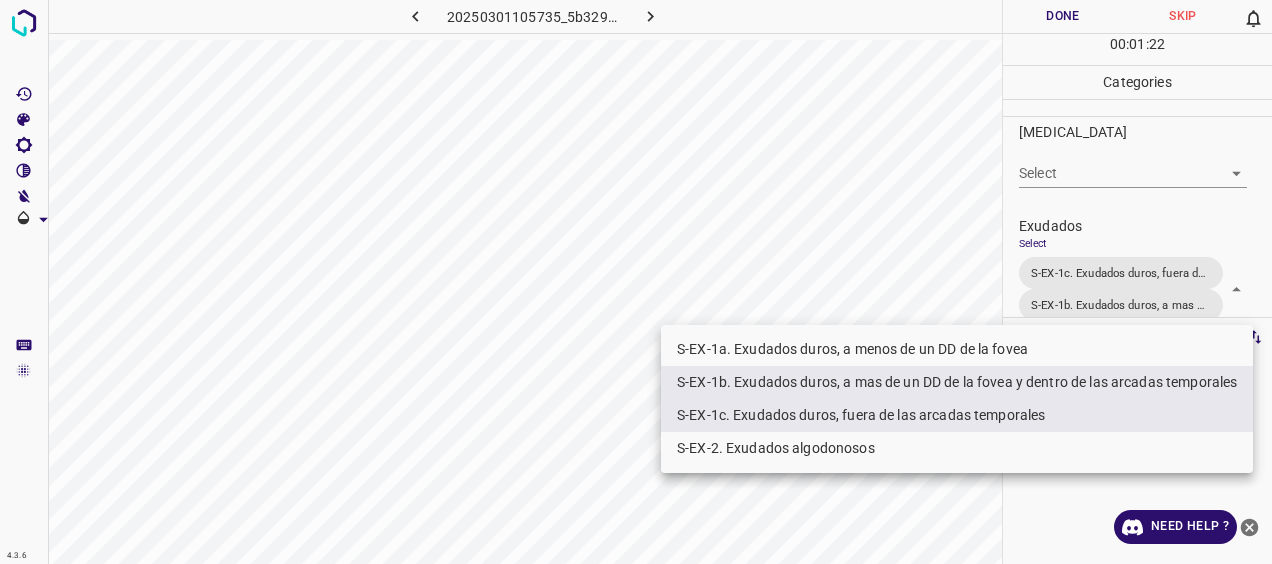 click on "S-EX-2. Exudados algodonosos" at bounding box center (957, 448) 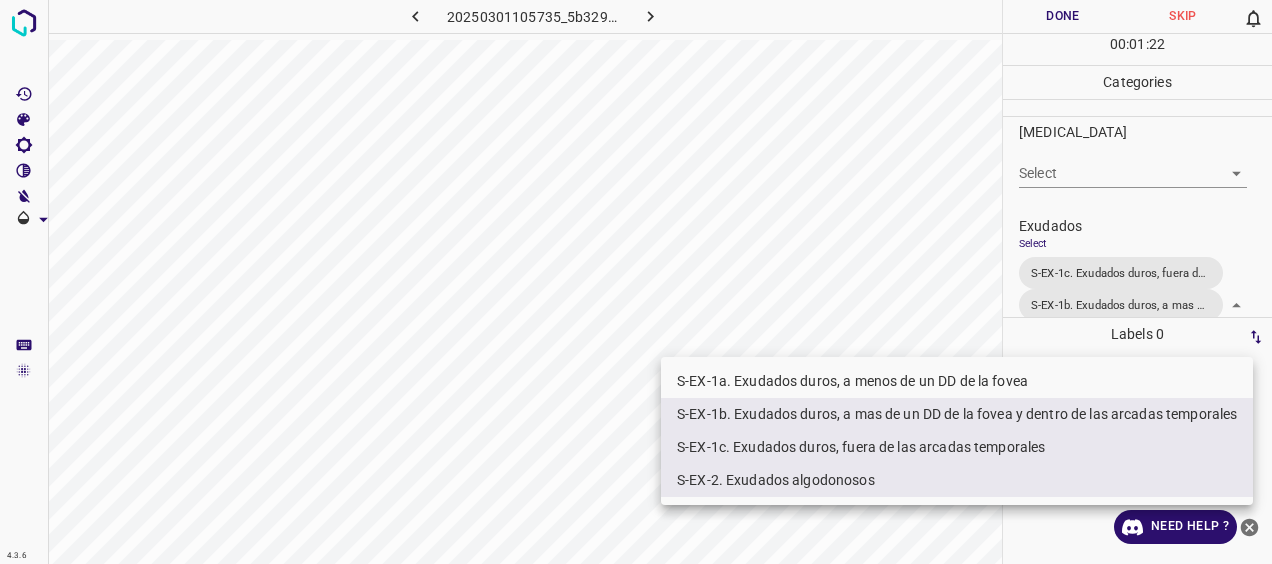 click at bounding box center (636, 282) 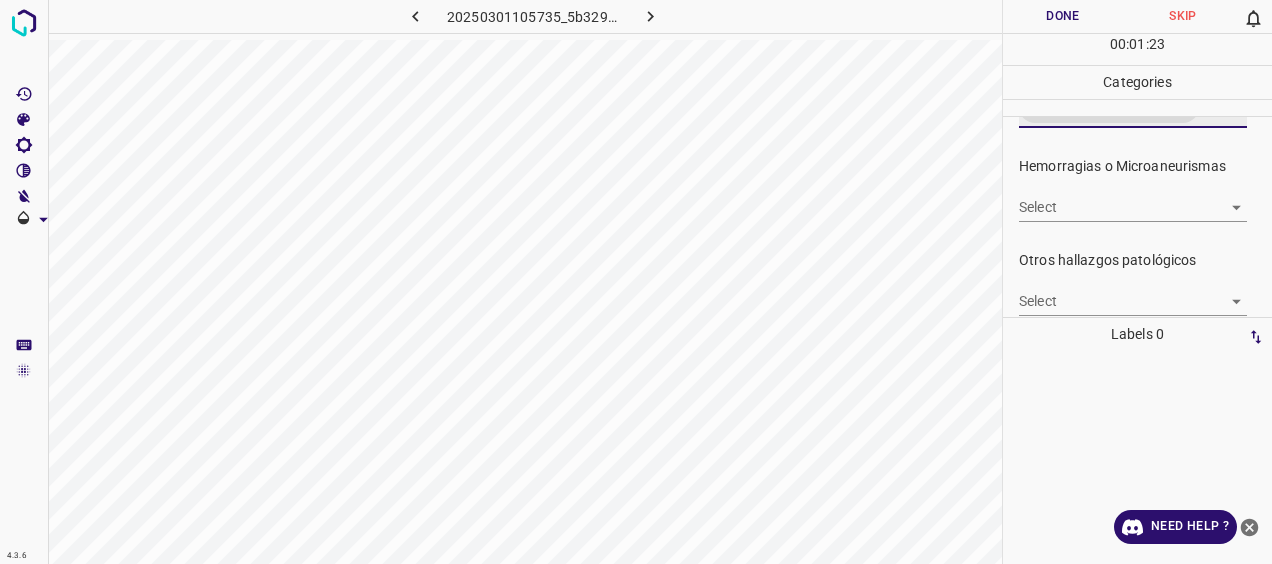 scroll, scrollTop: 540, scrollLeft: 0, axis: vertical 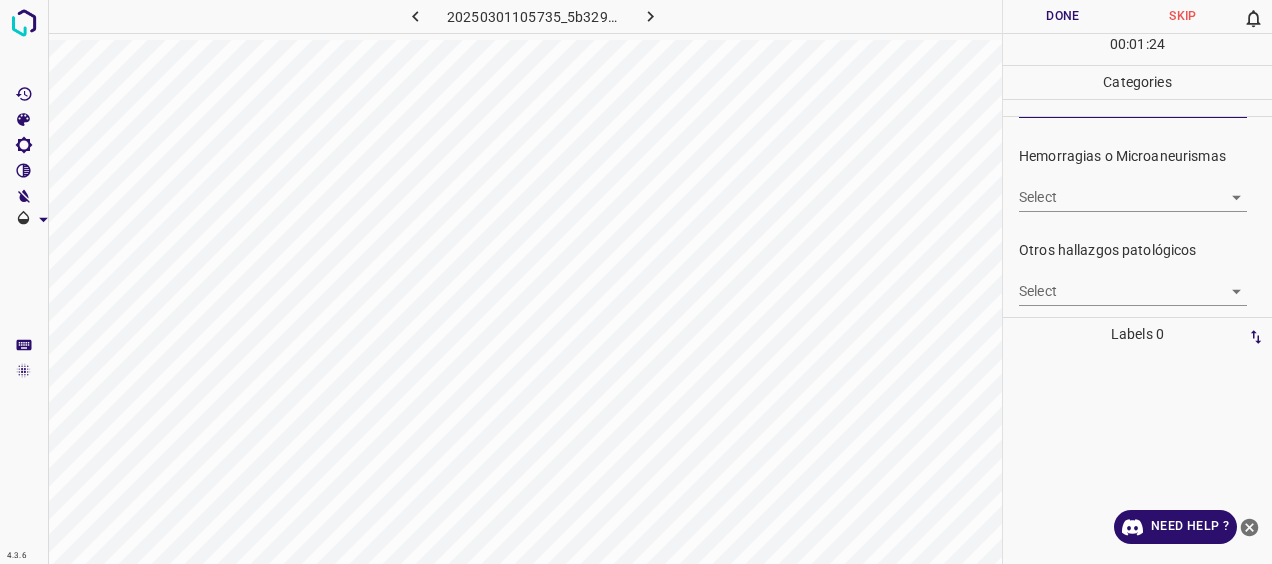 click on "4.3.6  20250301105735_5b329270c.jpg Done Skip 0 00   : 01   : 24   Categories 0. Sin hallazgos   Select ​ Anomalías vasculares   Select ​ Atrofias   Select ​ [MEDICAL_DATA]   Select ​ Exudados   Select S-EX-1c. Exudados duros, fuera de las arcadas temporales S-EX-1b. Exudados duros, a mas de un DD de la fovea y dentro de las arcadas temporales S-EX-2. Exudados algodonosos S-EX-1c. Exudados duros, fuera de las arcadas temporales,S-EX-1b. Exudados duros, a mas de un DD de la fovea y dentro de las arcadas temporales,S-EX-2. Exudados algodonosos Hemorragias o Microaneurismas   Select ​ Otros hallazgos patológicos   Select ​ Otros hallazgos no patológicos   Select ​ Anomalías de disco óptico   Select ​ Elementos sin calidad suficiente   Select ​ Labels   0 Categories 1 0. Sin hallazgos 2 Anomalías vasculares 3 Atrofias 4 [MEDICAL_DATA] 5 Exudados 6 Hemorragias o Microaneurismas 7 Otros hallazgos patológicos 8 Otros hallazgos no patológicos 9 Anomalías de disco óptico 0 Elementos sin calidad suficiente" at bounding box center [636, 282] 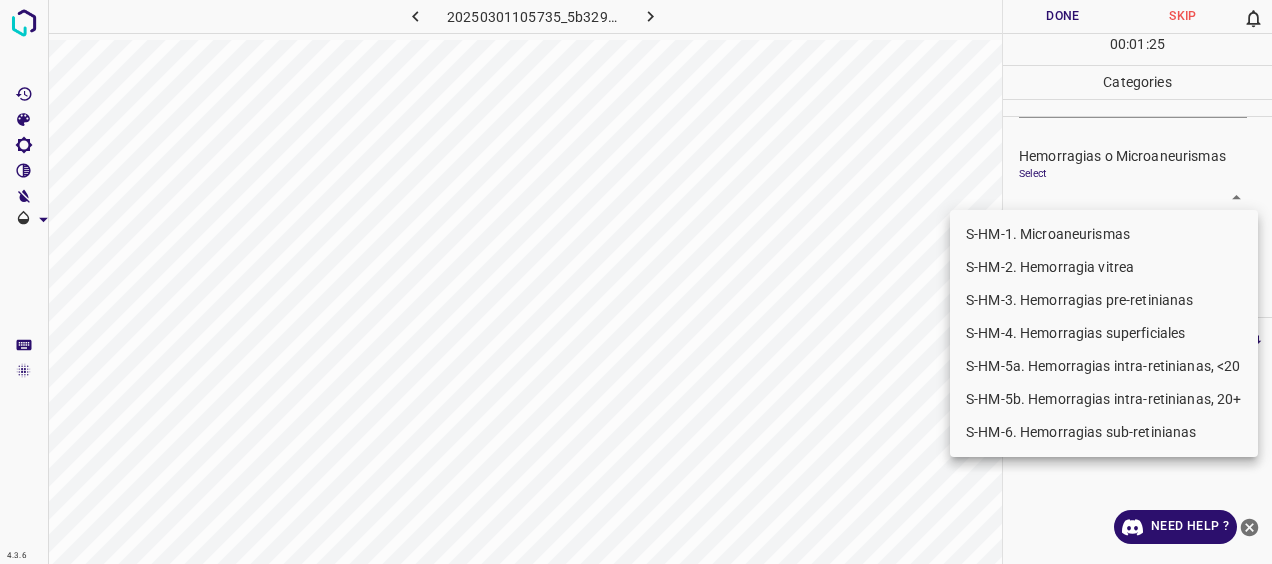 click on "S-HM-1. Microaneurismas" at bounding box center [1104, 234] 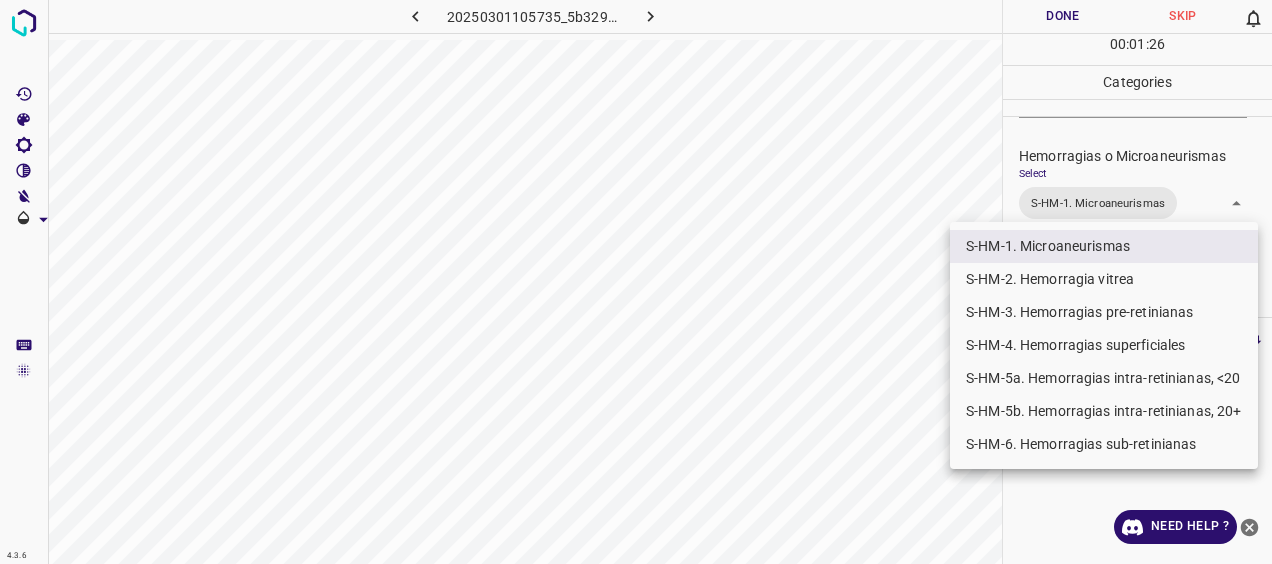 click on "S-HM-4. Hemorragias superficiales" at bounding box center [1104, 345] 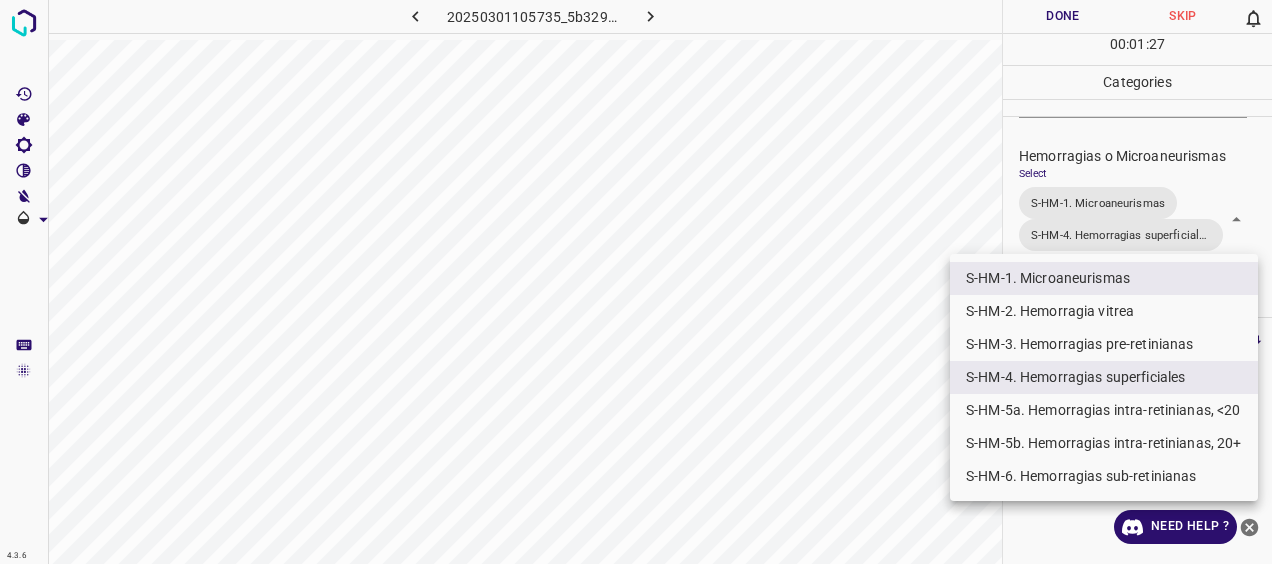 click on "S-HM-5a. Hemorragias intra-retinianas, <20" at bounding box center (1104, 410) 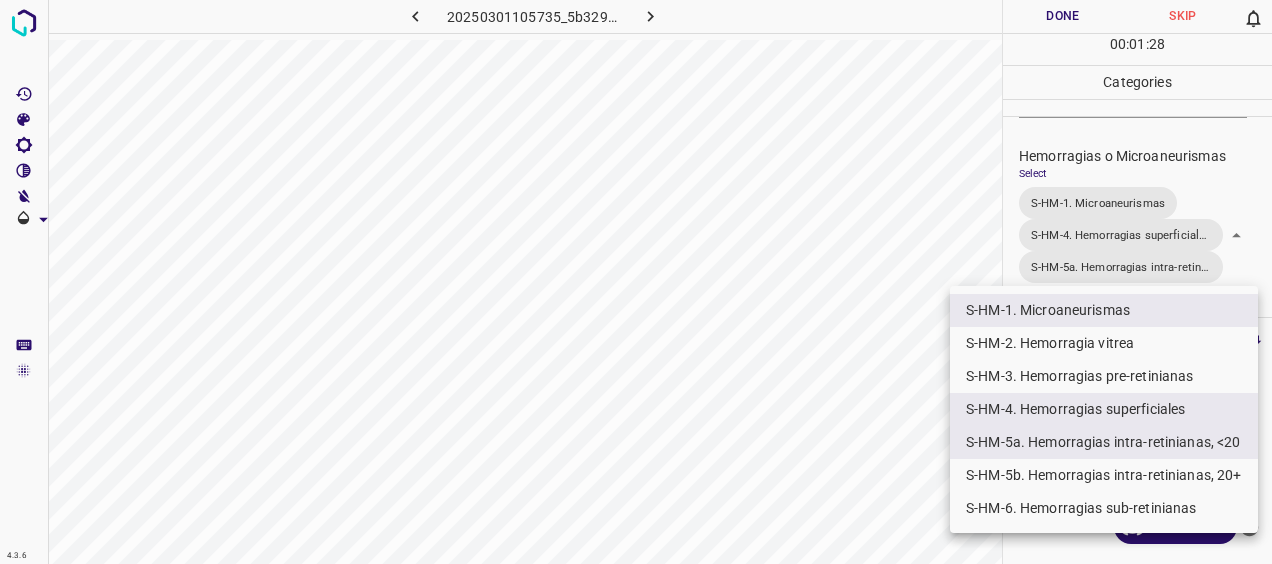click at bounding box center (636, 282) 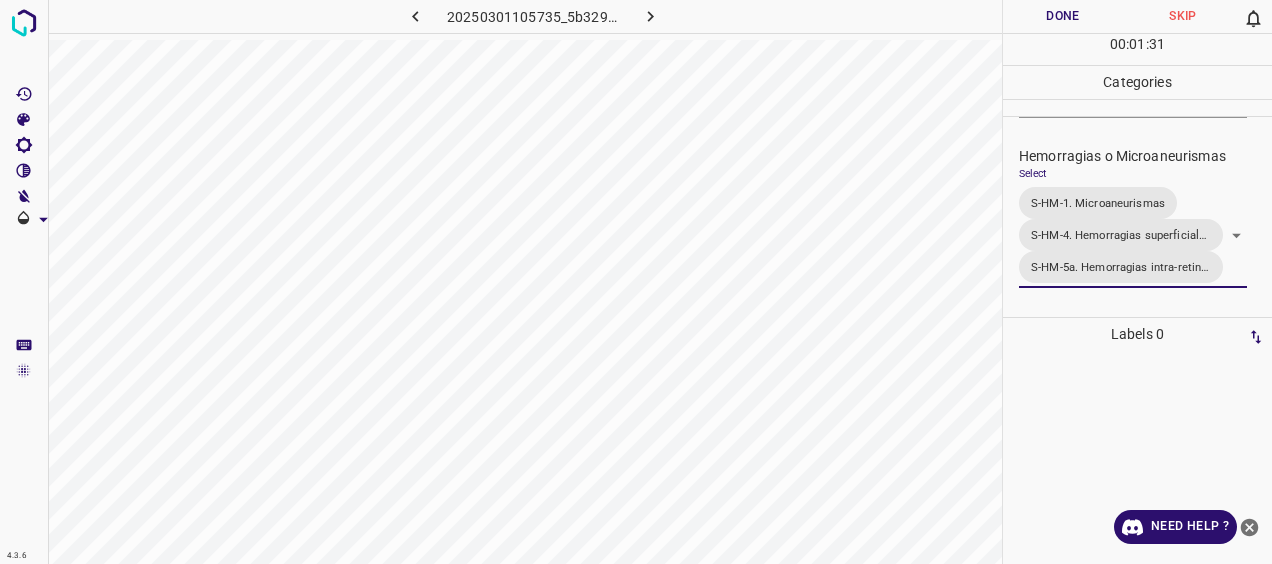 click on "Done" at bounding box center [1063, 16] 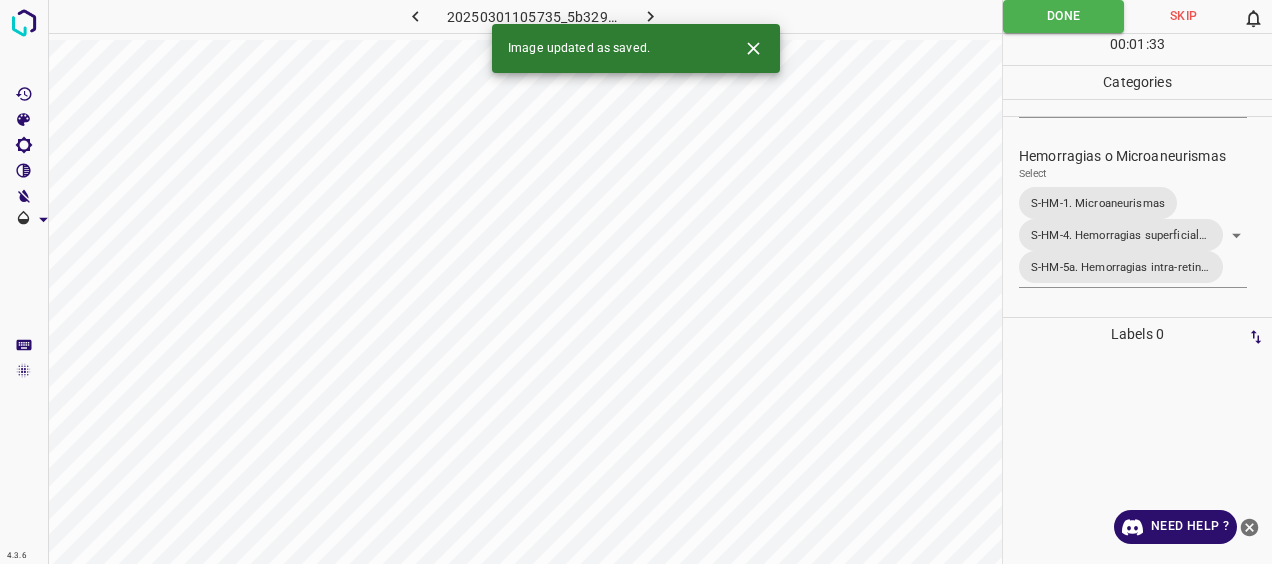 click on "Image updated as saved." at bounding box center (636, 48) 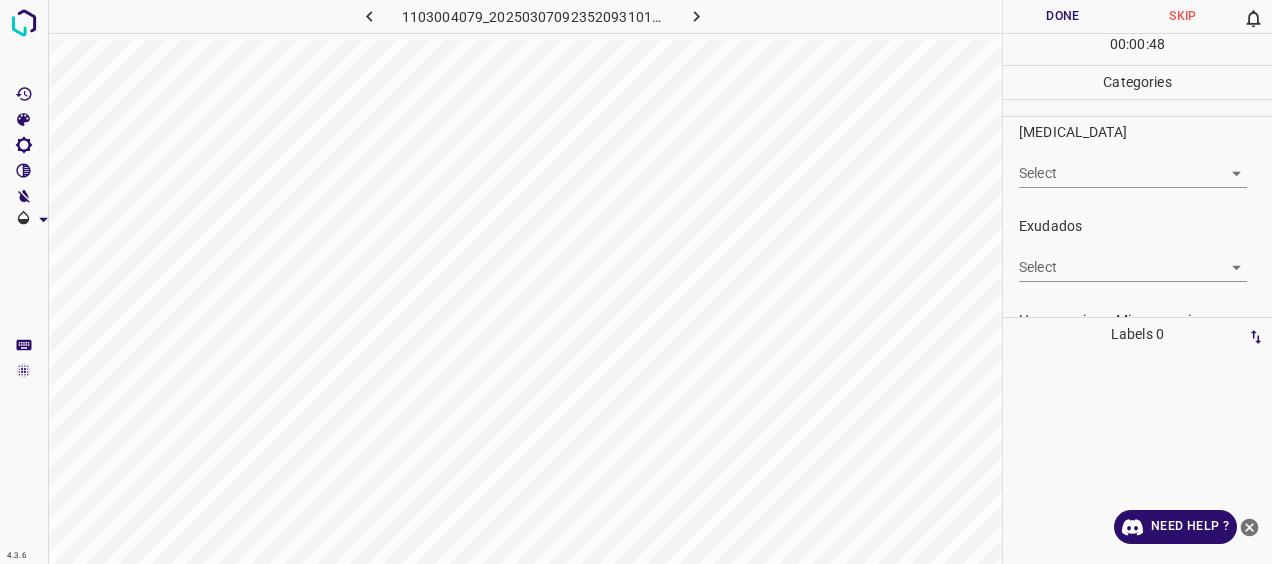 scroll, scrollTop: 400, scrollLeft: 0, axis: vertical 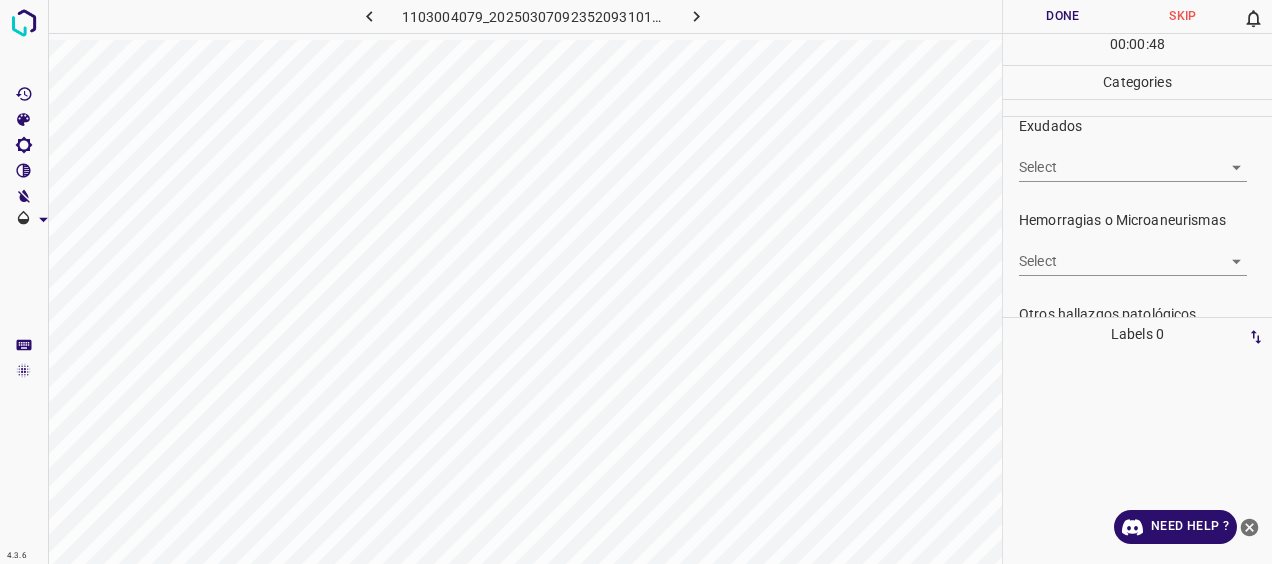 click on "4.3.6  1103004079_20250307092352093101003001_c135e0f2a.jpg Done Skip 0 00   : 00   : 48   Categories 0. Sin hallazgos   Select ​ Anomalías vasculares   Select ​ Atrofias   Select ​ [MEDICAL_DATA]   Select ​ Exudados   Select ​ Hemorragias o Microaneurismas   Select ​ Otros hallazgos patológicos   Select ​ Otros hallazgos no patológicos   Select ​ Anomalías de disco óptico   Select ​ Elementos sin calidad suficiente   Select ​ Labels   0 Categories 1 0. Sin hallazgos 2 Anomalías vasculares 3 Atrofias 4 [MEDICAL_DATA] 5 Exudados 6 Hemorragias o Microaneurismas 7 Otros hallazgos patológicos 8 Otros hallazgos no patológicos 9 Anomalías de disco óptico 0 Elementos sin calidad suficiente Tools Space Change between modes (Draw & Edit) I Auto labeling R Restore zoom M Zoom in N Zoom out Delete Delete selecte label Filters Z Restore filters X Saturation filter C Brightness filter V Contrast filter [PERSON_NAME] scale filter General O Download Need Help ? - Text - Hide - Delete" at bounding box center [636, 282] 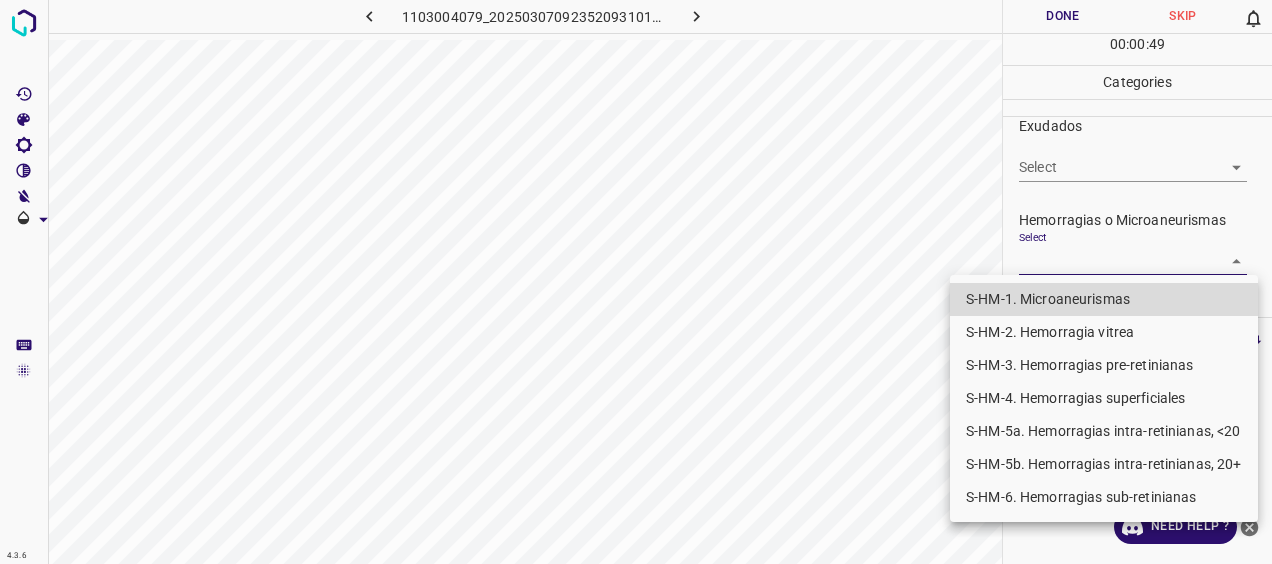 click on "S-HM-1. Microaneurismas" at bounding box center (1104, 299) 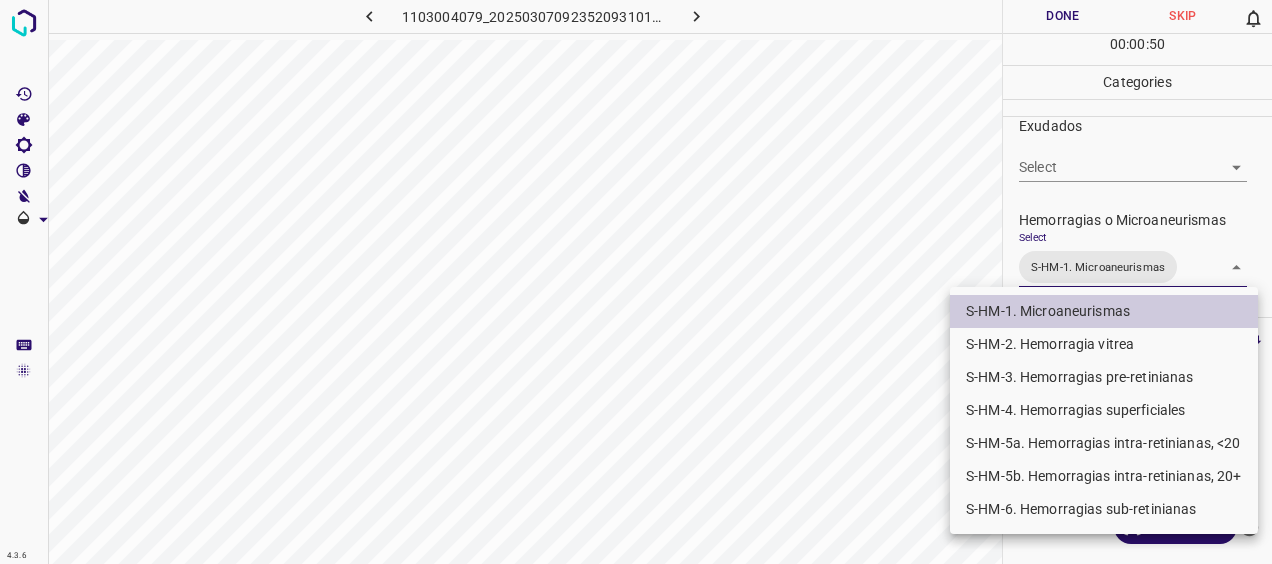 click at bounding box center [636, 282] 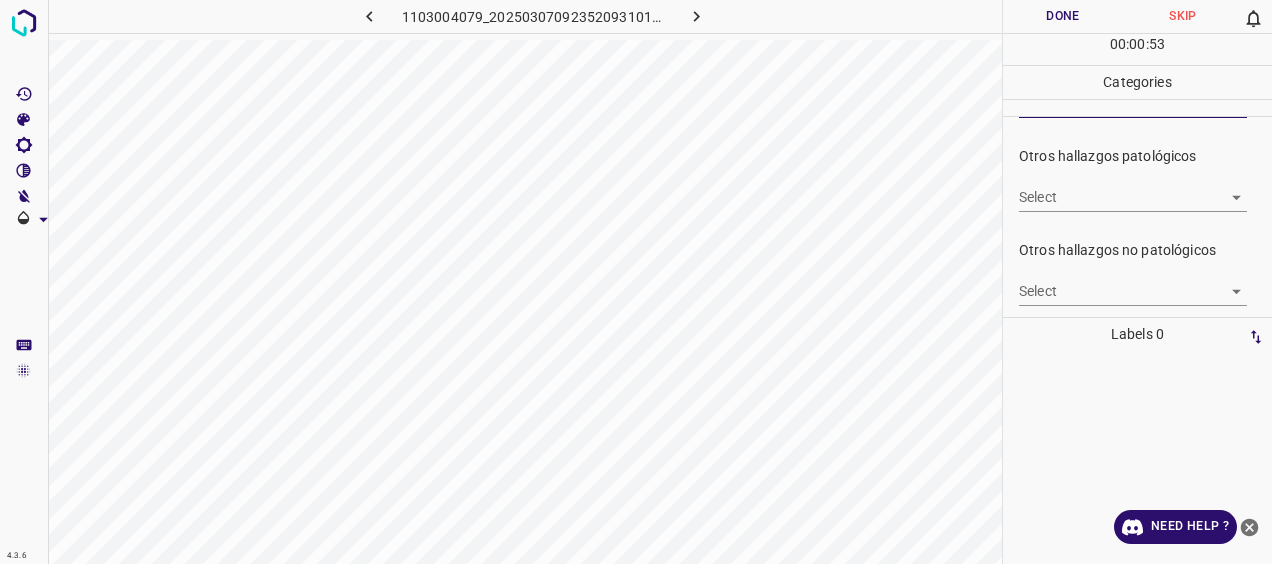 scroll, scrollTop: 569, scrollLeft: 0, axis: vertical 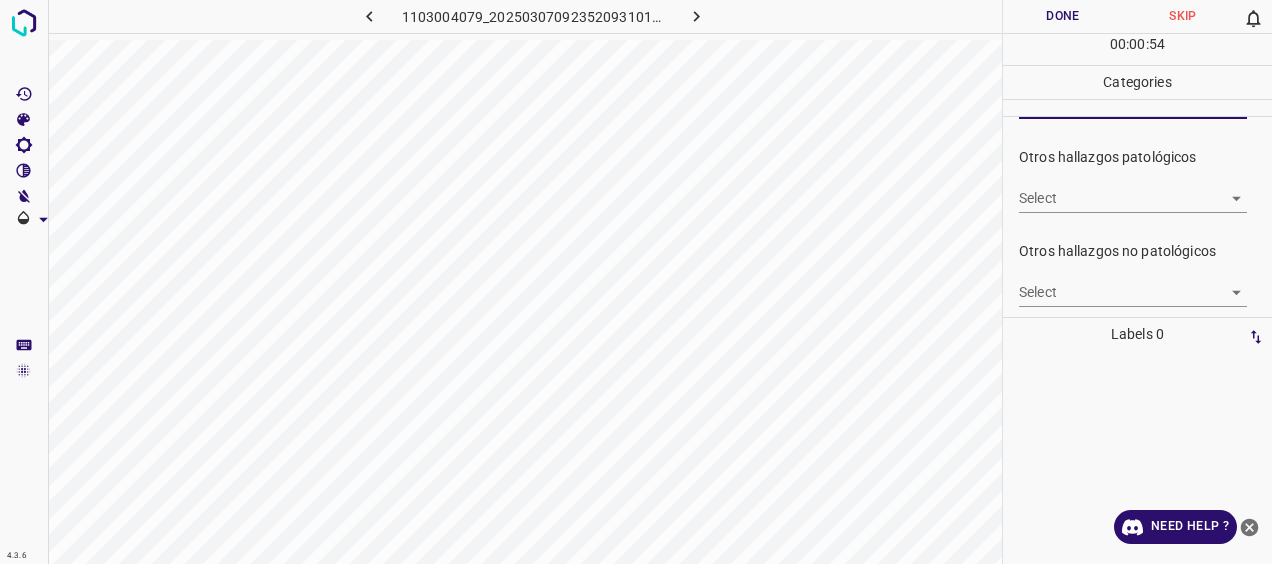 click on "4.3.6  1103004079_20250307092352093101003001_c135e0f2a.jpg Done Skip 0 00   : 00   : 54   Categories 0. Sin hallazgos   Select ​ Anomalías vasculares   Select ​ Atrofias   Select ​ [MEDICAL_DATA]   Select ​ Exudados   Select ​ Hemorragias o Microaneurismas   Select S-HM-1. Microaneurismas S-HM-1. Microaneurismas Otros hallazgos patológicos   Select ​ Otros hallazgos no patológicos   Select ​ Anomalías de disco óptico   Select ​ Elementos sin calidad suficiente   Select ​ Labels   0 Categories 1 0. Sin hallazgos 2 Anomalías vasculares 3 Atrofias 4 [MEDICAL_DATA] 5 Exudados 6 Hemorragias o Microaneurismas 7 Otros hallazgos patológicos 8 Otros hallazgos no patológicos 9 Anomalías de disco óptico 0 Elementos sin calidad suficiente Tools Space Change between modes (Draw & Edit) I Auto labeling R Restore zoom M Zoom in N Zoom out Delete Delete selecte label Filters Z Restore filters X Saturation filter C Brightness filter V Contrast filter [PERSON_NAME] scale filter General O Download Need Help ? - Text - Hide" at bounding box center [636, 282] 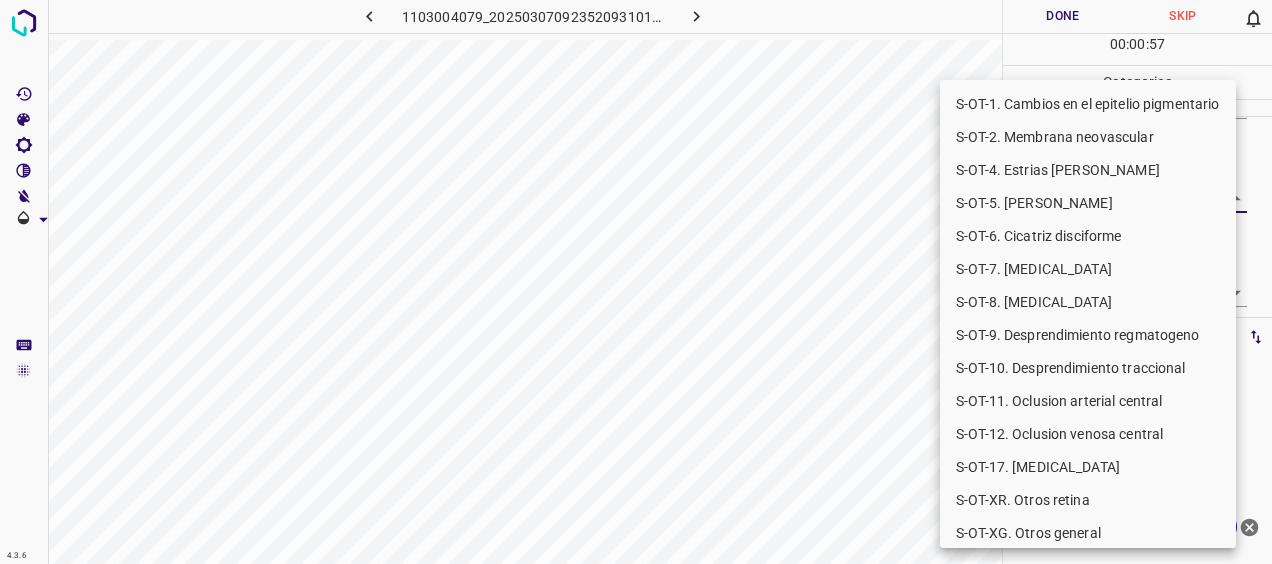 click on "S-OT-1. Cambios en el epitelio pigmentario" at bounding box center [1088, 104] 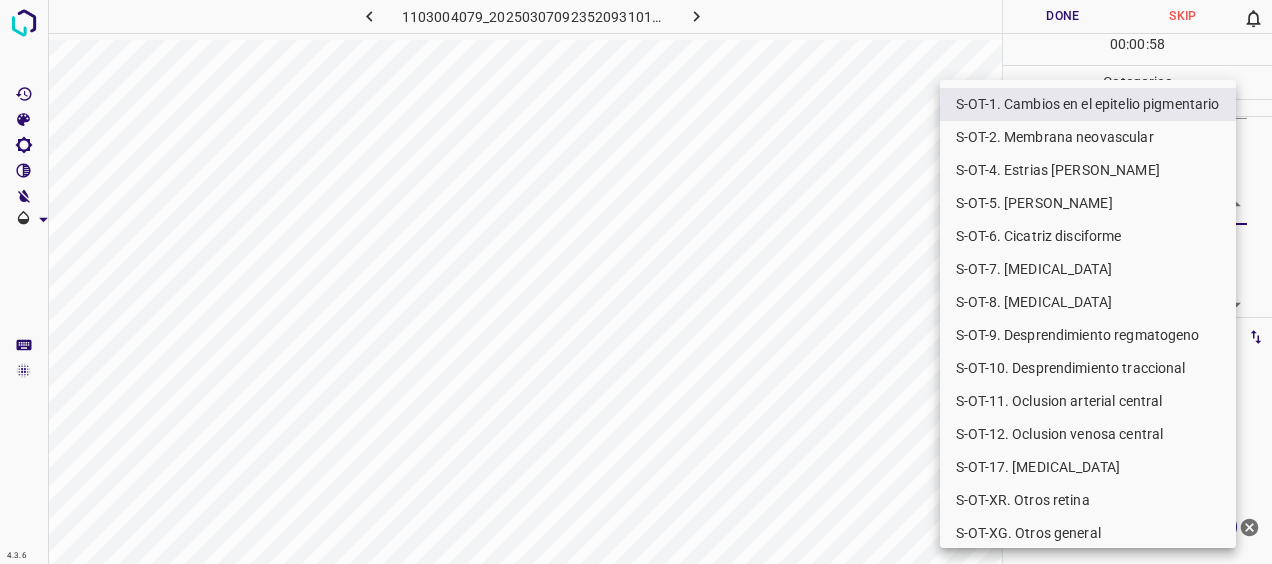 type on "S-OT-1. Cambios en el epitelio pigmentario" 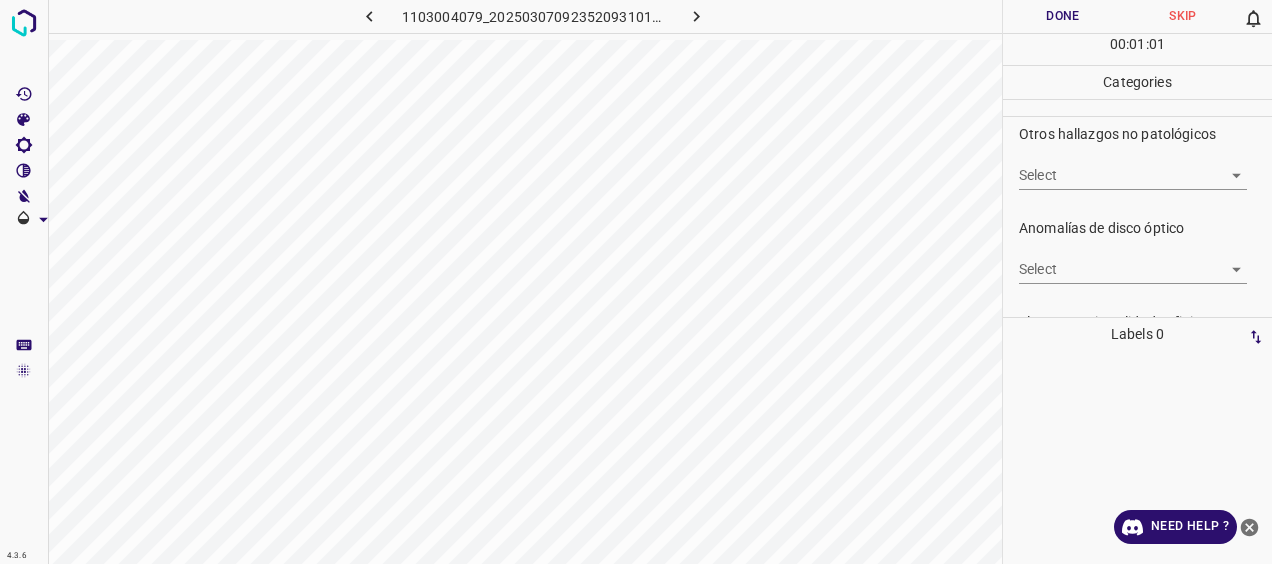 scroll, scrollTop: 669, scrollLeft: 0, axis: vertical 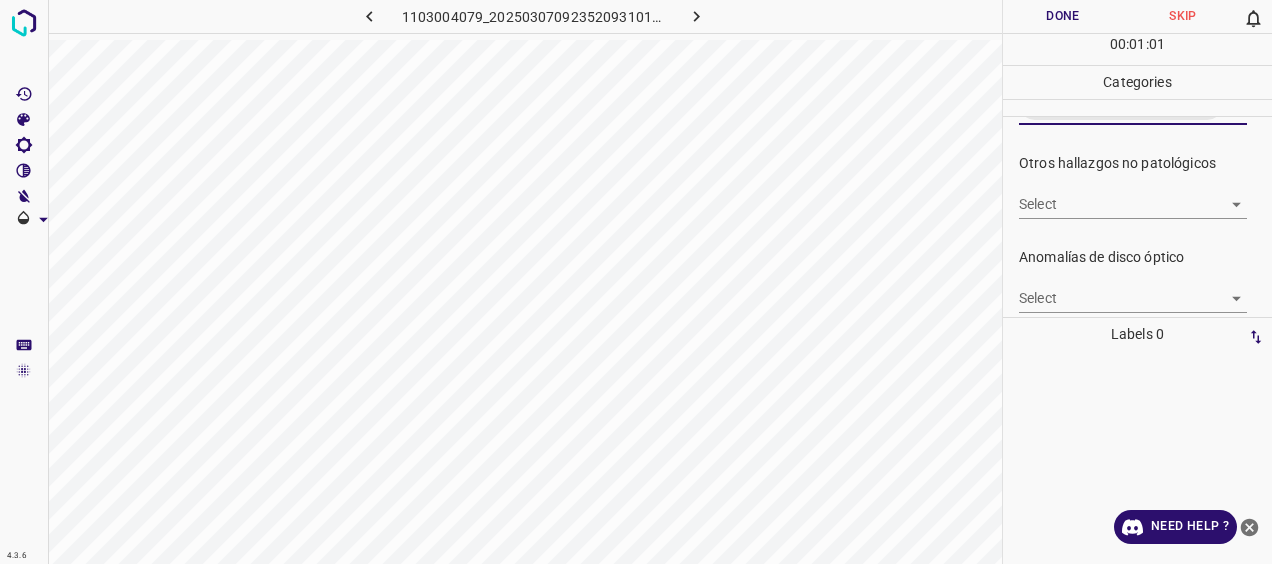 click on "4.3.6  1103004079_20250307092352093101003001_c135e0f2a.jpg Done Skip 0 00   : 01   : 01   Categories 0. Sin hallazgos   Select ​ Anomalías vasculares   Select ​ Atrofias   Select ​ [MEDICAL_DATA]   Select ​ Exudados   Select ​ Hemorragias o Microaneurismas   Select S-HM-1. Microaneurismas S-HM-1. Microaneurismas Otros hallazgos patológicos   Select S-OT-1. Cambios en el epitelio pigmentario S-OT-1. Cambios en el epitelio pigmentario Otros hallazgos no patológicos   Select ​ Anomalías de disco óptico   Select ​ Elementos sin calidad suficiente   Select ​ Labels   0 Categories 1 0. Sin hallazgos 2 Anomalías vasculares 3 Atrofias 4 [MEDICAL_DATA] 5 Exudados 6 Hemorragias o Microaneurismas 7 Otros hallazgos patológicos 8 Otros hallazgos no patológicos 9 Anomalías de disco óptico 0 Elementos sin calidad suficiente Tools Space Change between modes (Draw & Edit) I Auto labeling R Restore zoom M Zoom in N Zoom out Delete Delete selecte label Filters Z Restore filters X Saturation filter C Brightness filter" at bounding box center [636, 282] 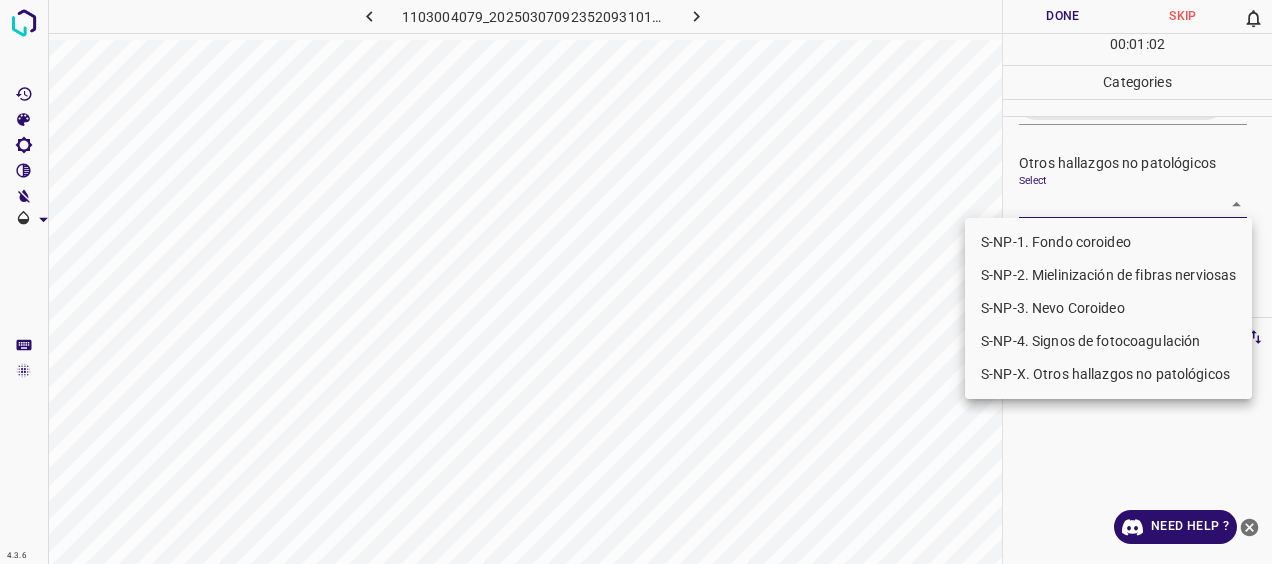 click on "S-NP-1. Fondo coroideo" at bounding box center [1108, 242] 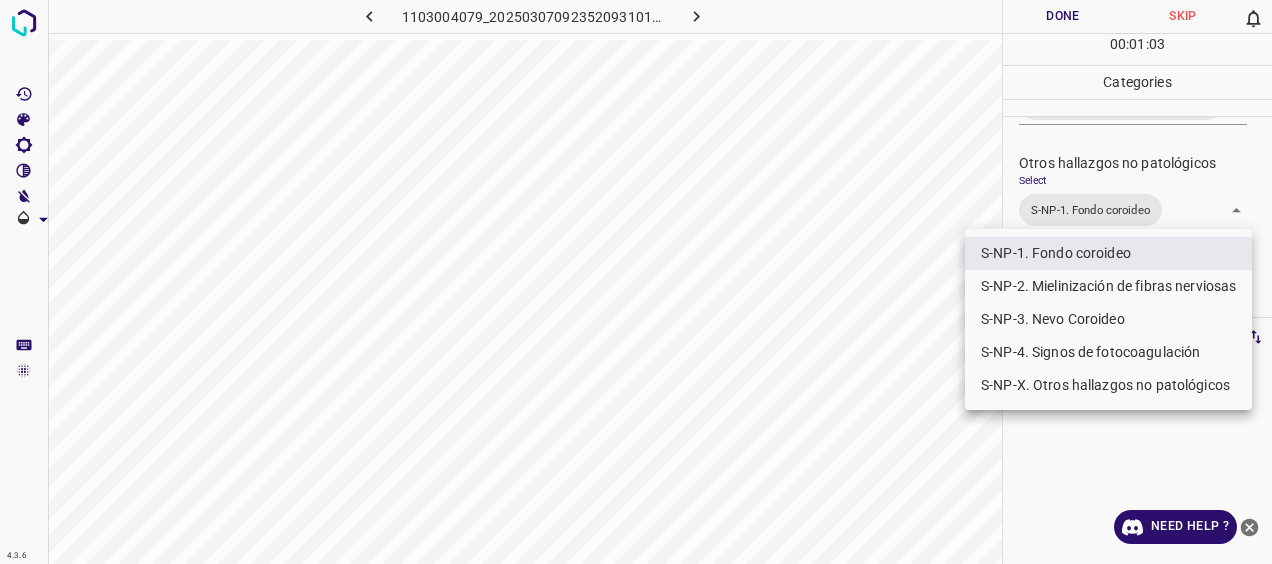click at bounding box center (636, 282) 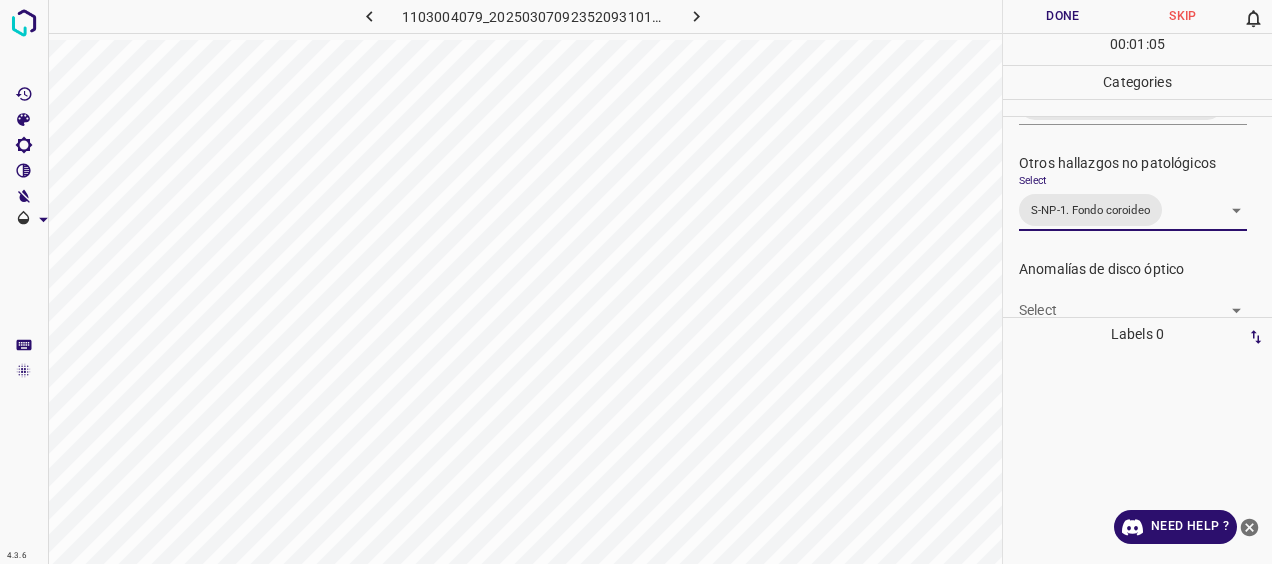 click on "Done" at bounding box center (1063, 16) 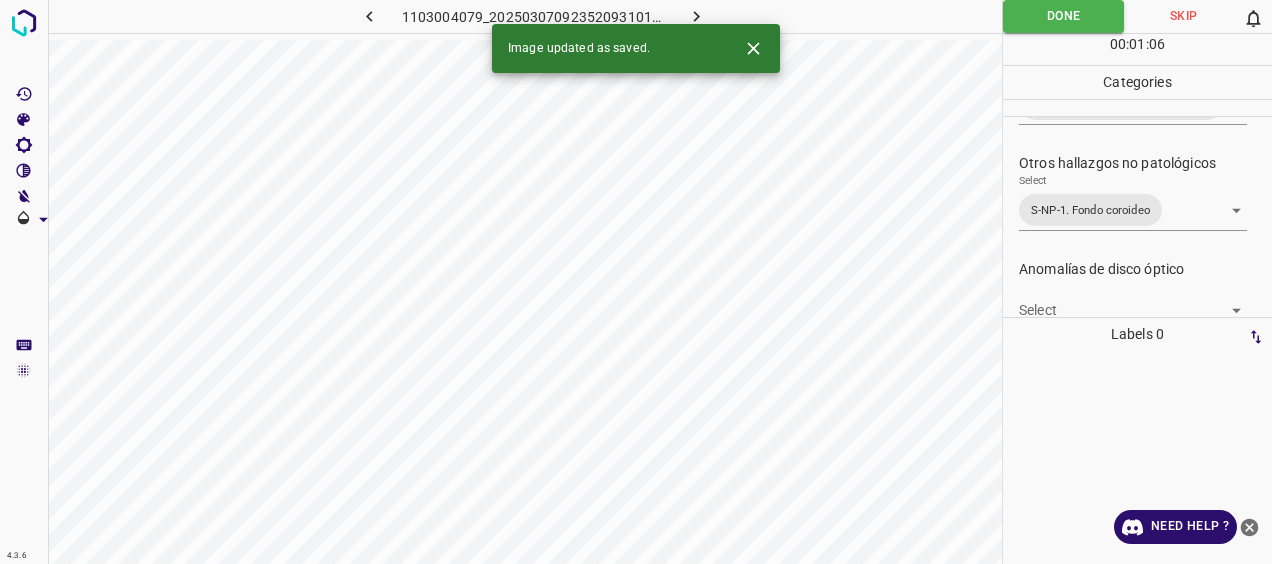 click 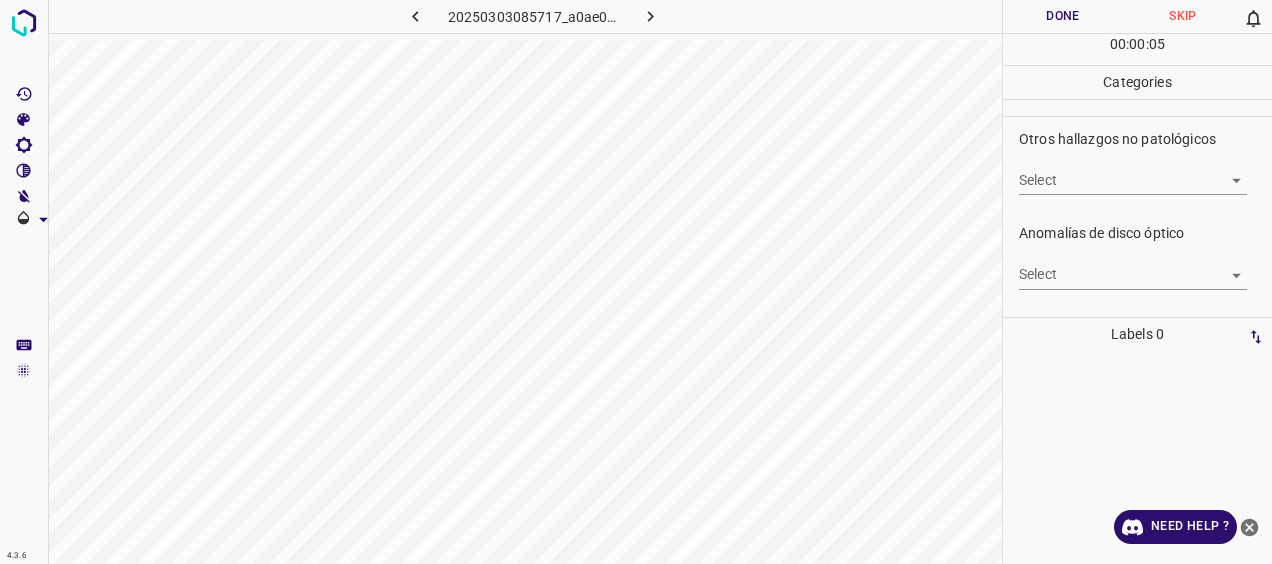 scroll, scrollTop: 700, scrollLeft: 0, axis: vertical 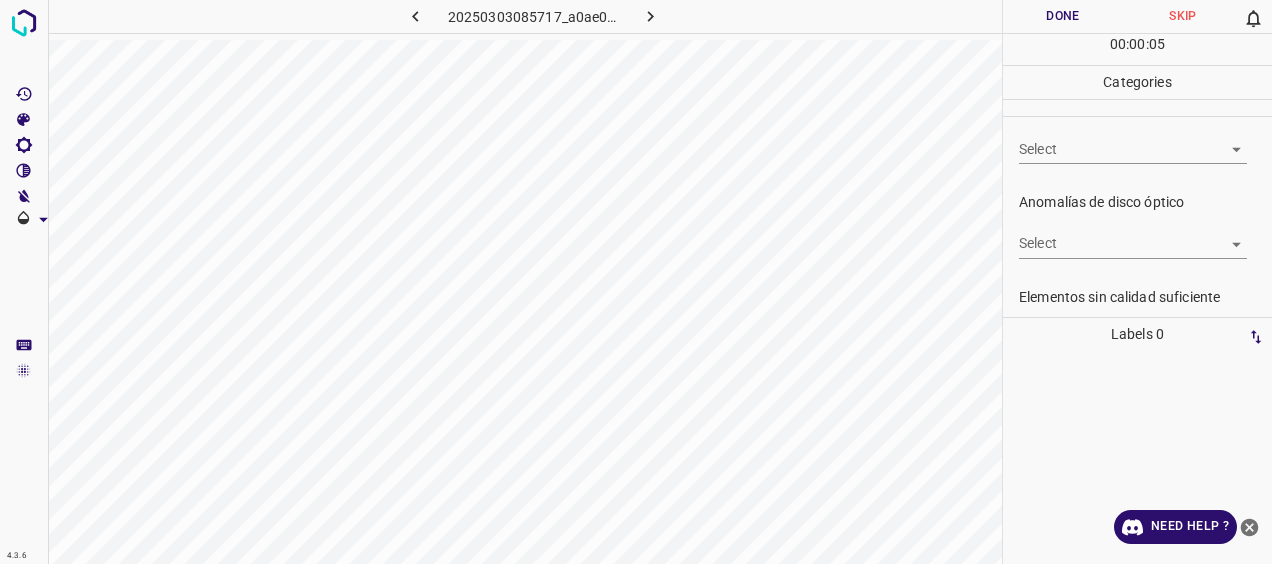 click on "4.3.6  20250303085717_a0ae0f480.jpg Done Skip 0 00   : 00   : 05   Categories 0. Sin hallazgos   Select ​ Anomalías vasculares   Select ​ Atrofias   Select ​ [MEDICAL_DATA]   Select ​ Exudados   Select ​ Hemorragias o Microaneurismas   Select ​ Otros hallazgos patológicos   Select ​ Otros hallazgos no patológicos   Select ​ Anomalías de disco óptico   Select ​ Elementos sin calidad suficiente   Select ​ Labels   0 Categories 1 0. Sin hallazgos 2 Anomalías vasculares 3 Atrofias 4 [MEDICAL_DATA] 5 Exudados 6 Hemorragias o Microaneurismas 7 Otros hallazgos patológicos 8 Otros hallazgos no patológicos 9 Anomalías de disco óptico 0 Elementos sin calidad suficiente Tools Space Change between modes (Draw & Edit) I Auto labeling R Restore zoom M Zoom in N Zoom out Delete Delete selecte label Filters Z Restore filters X Saturation filter C Brightness filter V Contrast filter [PERSON_NAME] scale filter General O Download Need Help ? - Text - Hide - Delete" at bounding box center [636, 282] 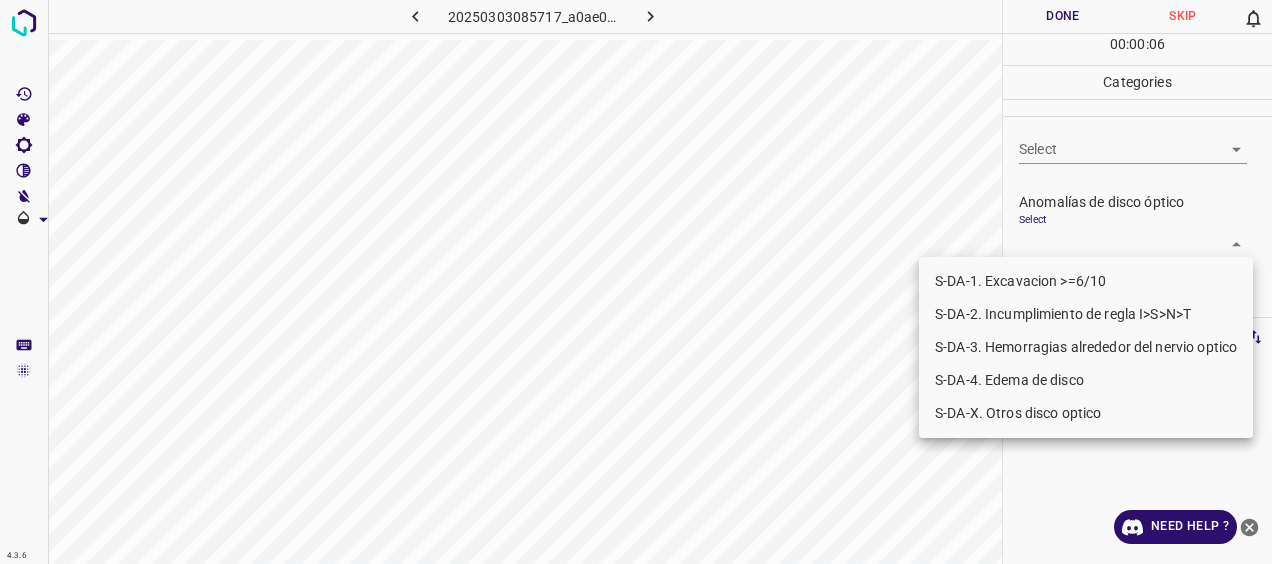 click on "S-DA-1. Excavacion >=6/10" at bounding box center [1086, 281] 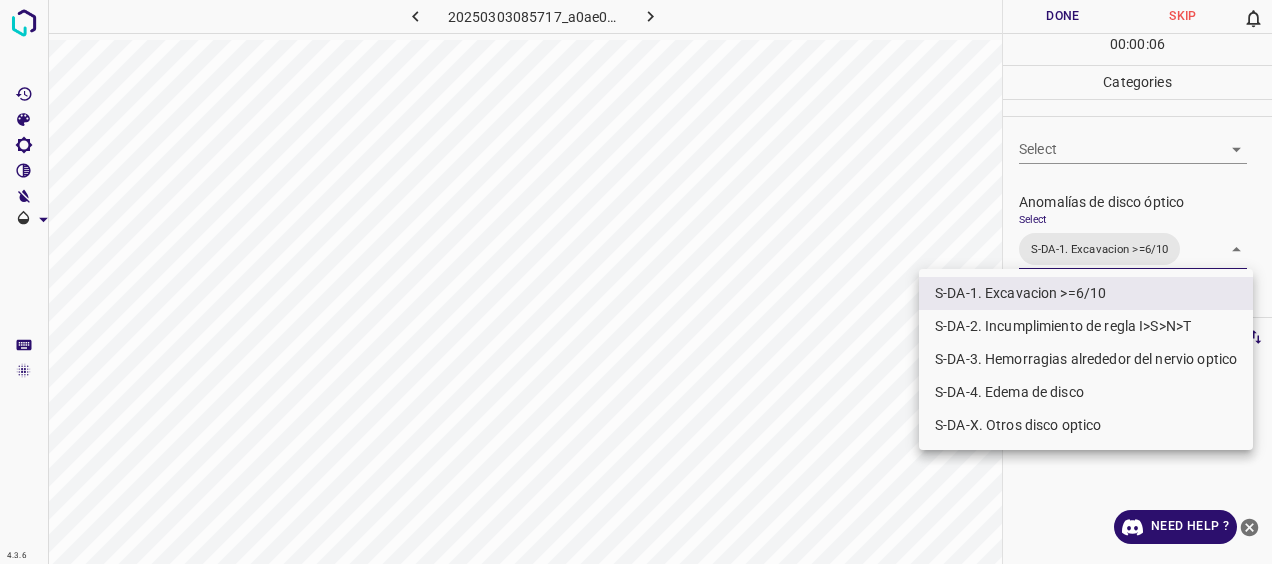 click at bounding box center (636, 282) 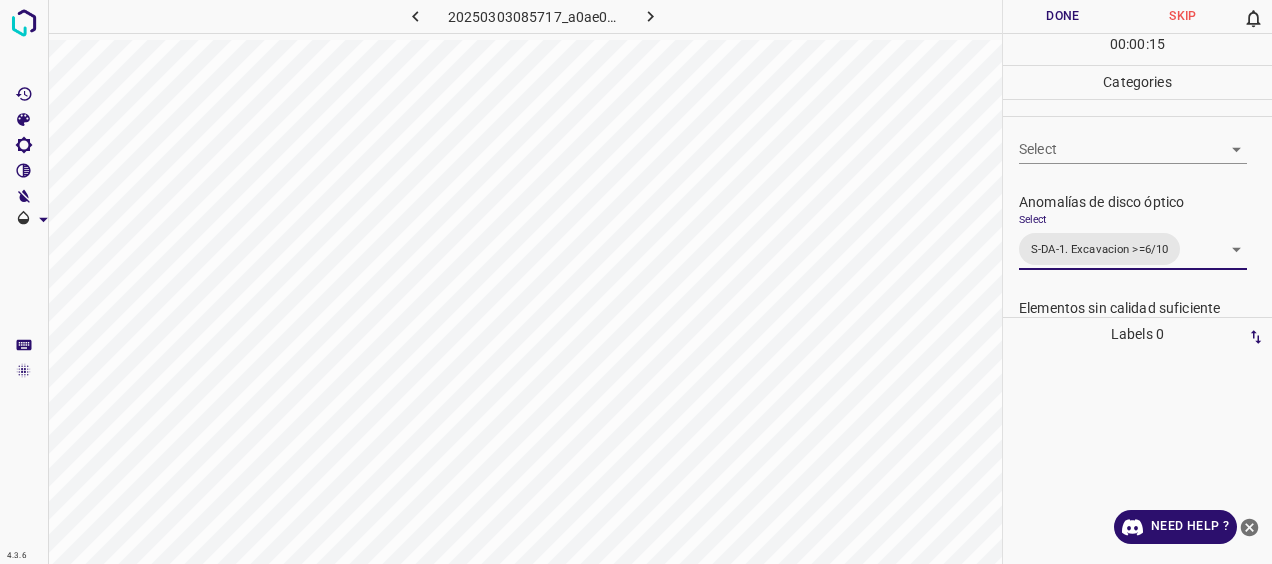 click on "Done" at bounding box center [1063, 16] 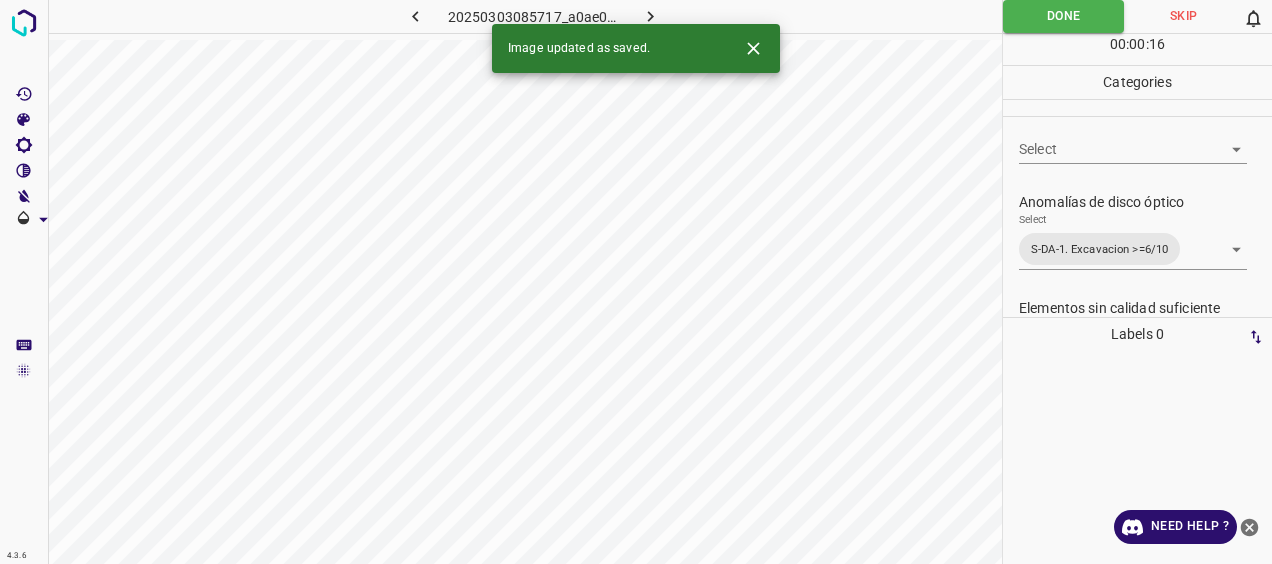 click 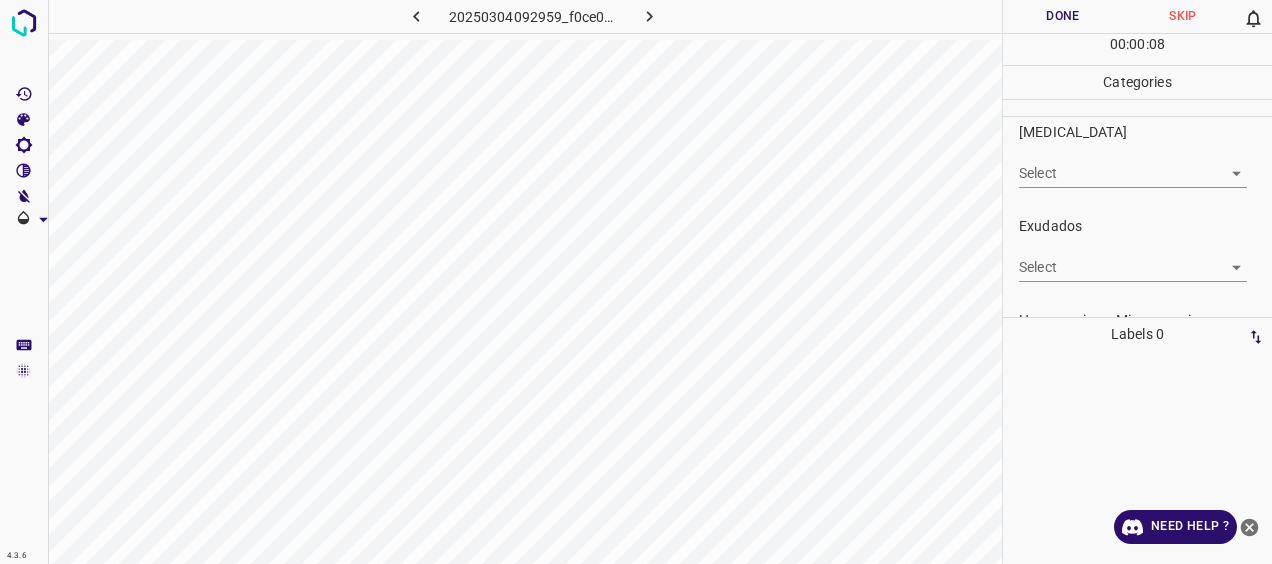 scroll, scrollTop: 400, scrollLeft: 0, axis: vertical 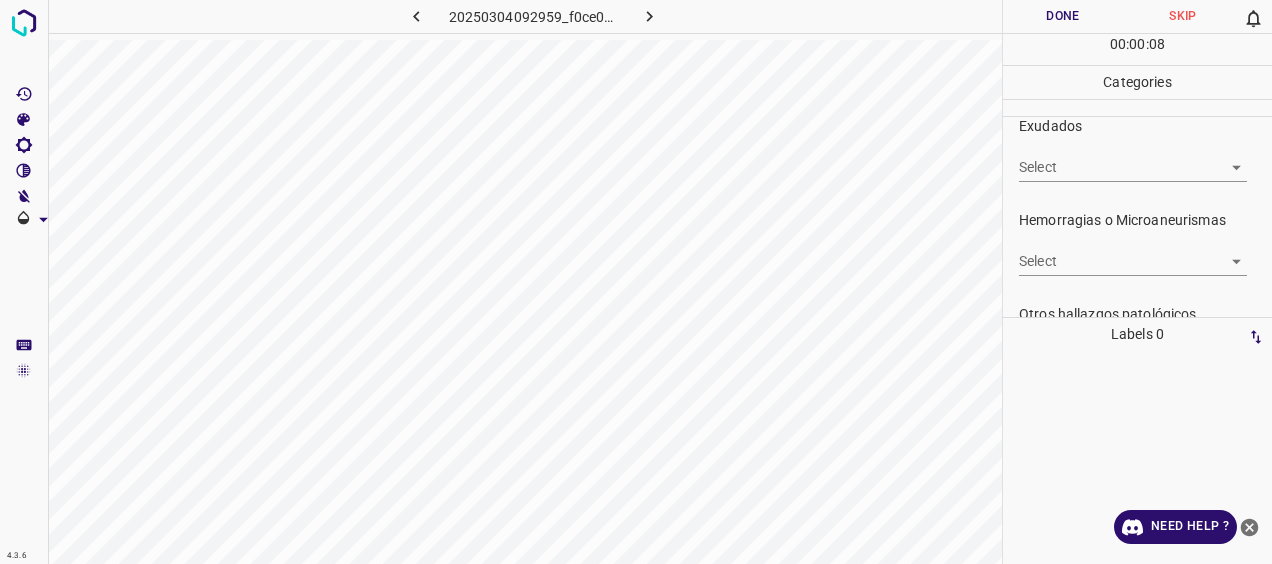 click on "4.3.6  20250304092959_f0ce0aced.jpg Done Skip 0 00   : 00   : 08   Categories 0. Sin hallazgos   Select ​ Anomalías vasculares   Select ​ Atrofias   Select ​ [MEDICAL_DATA]   Select ​ Exudados   Select ​ Hemorragias o Microaneurismas   Select ​ Otros hallazgos patológicos   Select ​ Otros hallazgos no patológicos   Select ​ Anomalías de disco óptico   Select ​ Elementos sin calidad suficiente   Select ​ Labels   0 Categories 1 0. Sin hallazgos 2 Anomalías vasculares 3 Atrofias 4 [MEDICAL_DATA] 5 Exudados 6 Hemorragias o Microaneurismas 7 Otros hallazgos patológicos 8 Otros hallazgos no patológicos 9 Anomalías de disco óptico 0 Elementos sin calidad suficiente Tools Space Change between modes (Draw & Edit) I Auto labeling R Restore zoom M Zoom in N Zoom out Delete Delete selecte label Filters Z Restore filters X Saturation filter C Brightness filter V Contrast filter [PERSON_NAME] scale filter General O Download Need Help ? - Text - Hide - Delete" at bounding box center [636, 282] 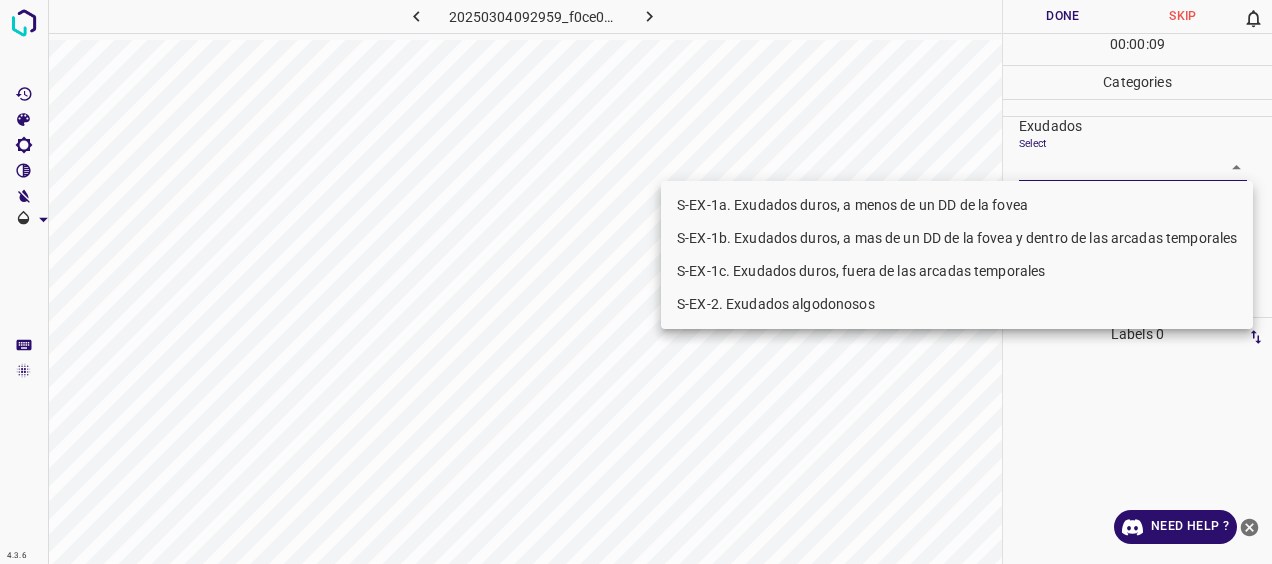 click on "S-EX-2. Exudados algodonosos" at bounding box center [957, 304] 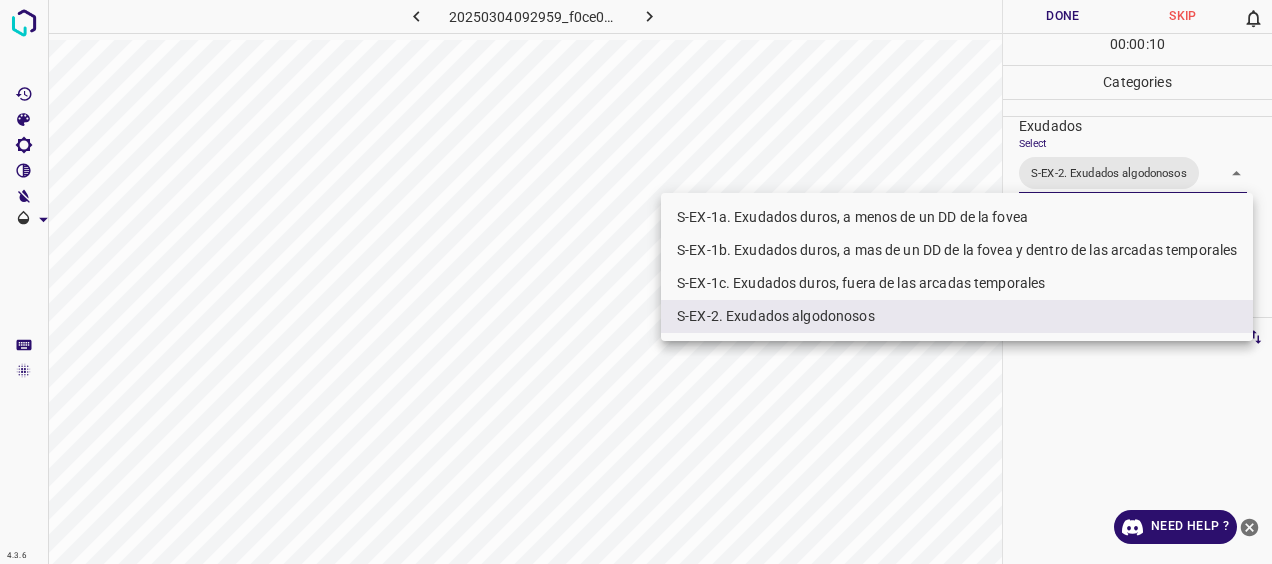 click at bounding box center [636, 282] 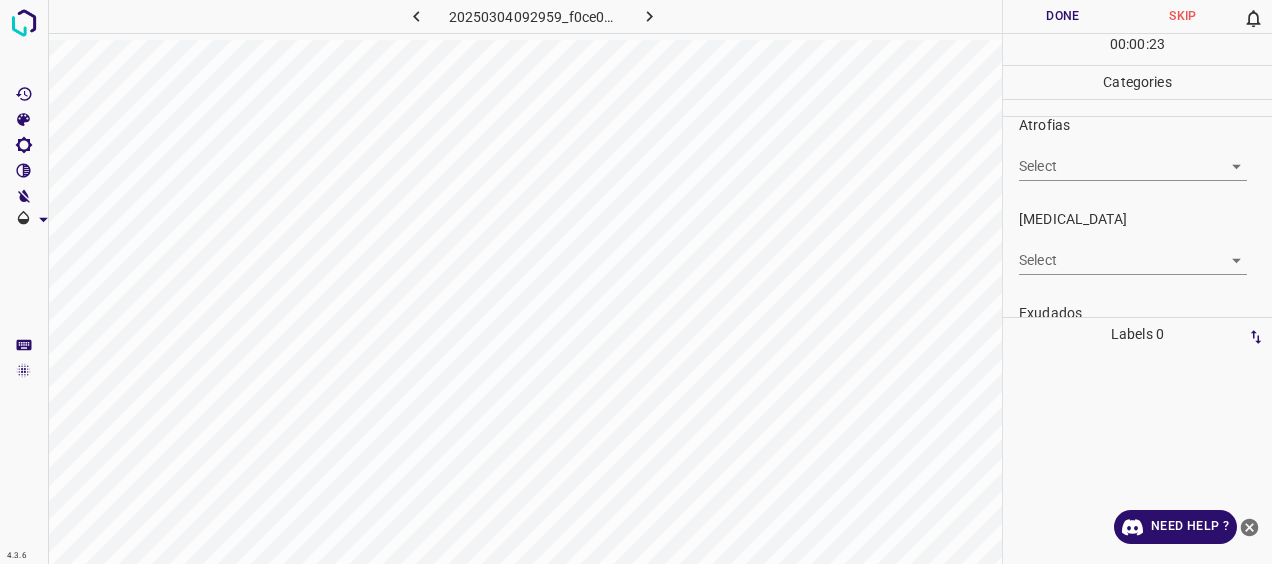scroll, scrollTop: 0, scrollLeft: 0, axis: both 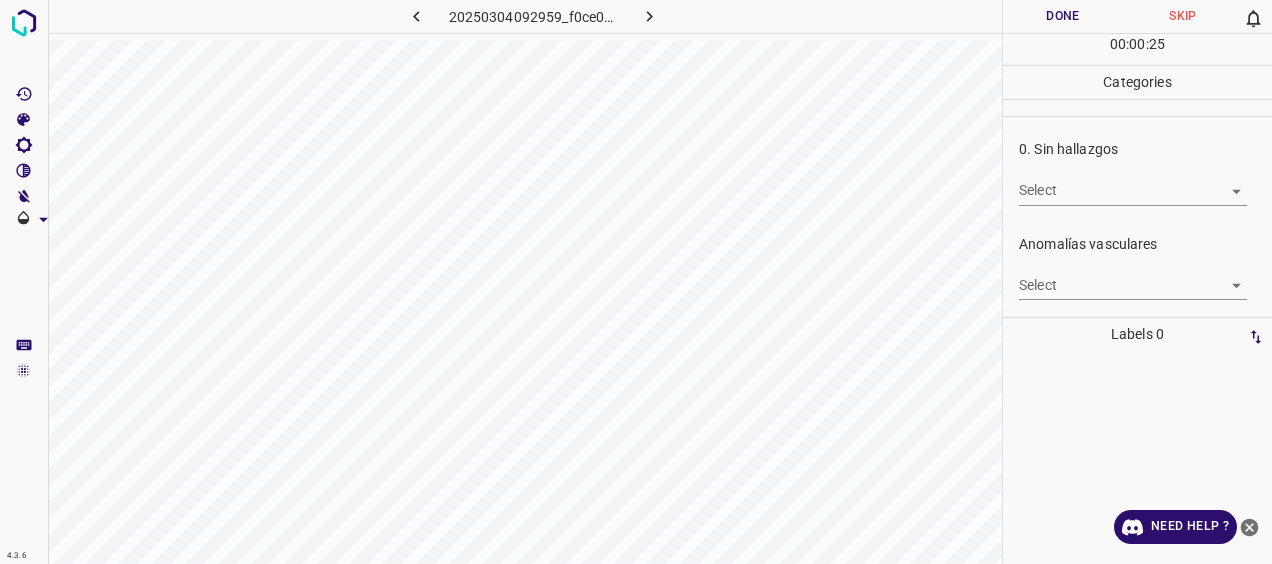 click on "4.3.6  20250304092959_f0ce0aced.jpg Done Skip 0 00   : 00   : 25   Categories 0. Sin hallazgos   Select ​ Anomalías vasculares   Select ​ Atrofias   Select ​ [MEDICAL_DATA]   Select ​ Exudados   Select S-EX-2. Exudados algodonosos S-EX-2. Exudados algodonosos Hemorragias o Microaneurismas   Select ​ Otros hallazgos patológicos   Select ​ Otros hallazgos no patológicos   Select ​ Anomalías de disco óptico   Select ​ Elementos sin calidad suficiente   Select ​ Labels   0 Categories 1 0. Sin hallazgos 2 Anomalías vasculares 3 Atrofias 4 [MEDICAL_DATA] 5 Exudados 6 Hemorragias o Microaneurismas 7 Otros hallazgos patológicos 8 Otros hallazgos no patológicos 9 Anomalías de disco óptico 0 Elementos sin calidad suficiente Tools Space Change between modes (Draw & Edit) I Auto labeling R Restore zoom M Zoom in N Zoom out Delete Delete selecte label Filters Z Restore filters X Saturation filter C Brightness filter V Contrast filter [PERSON_NAME] scale filter General O Download Need Help ? - Text - Hide - Delete" at bounding box center (636, 282) 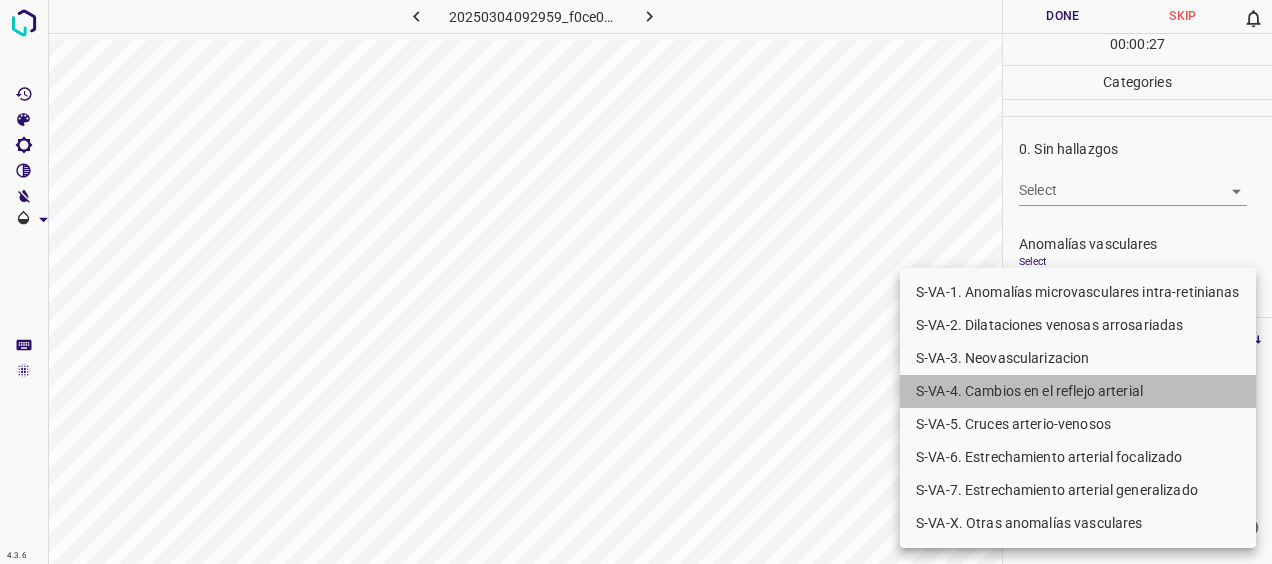 click on "S-VA-4. Cambios en el reflejo arterial" at bounding box center [1078, 391] 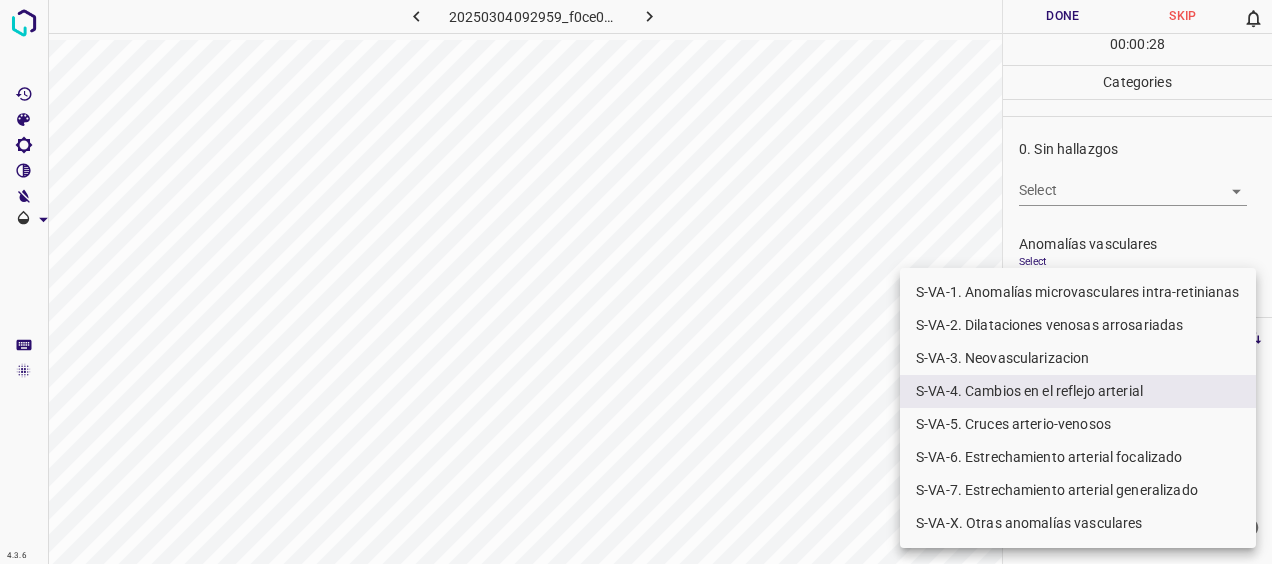 click on "S-VA-5. Cruces arterio-venosos" at bounding box center [1078, 424] 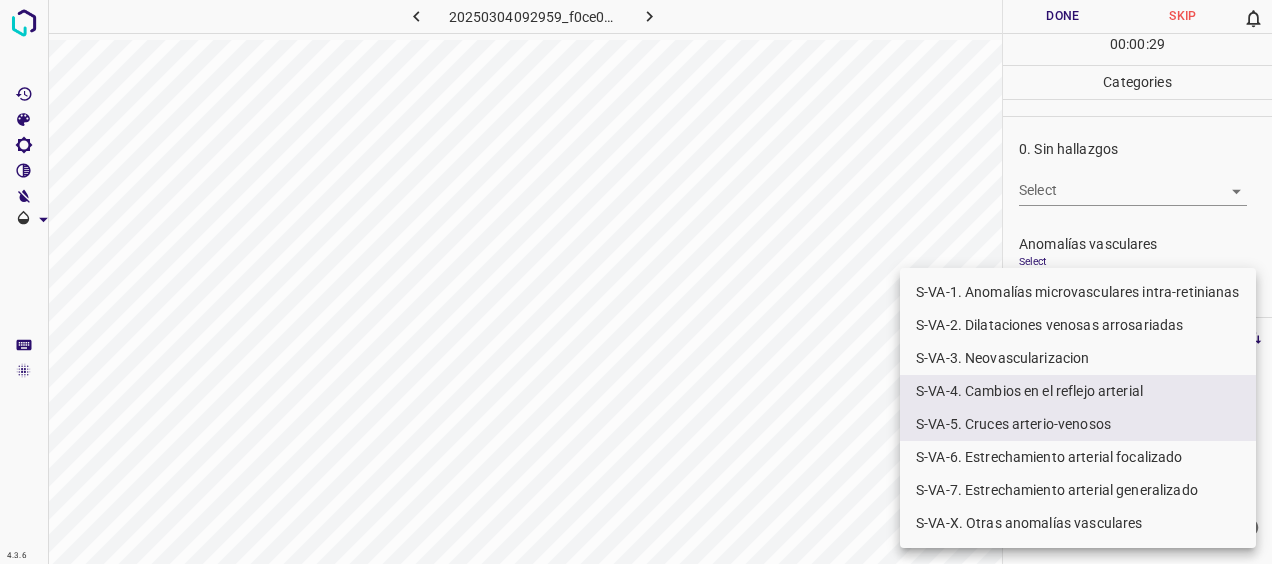 click at bounding box center (636, 282) 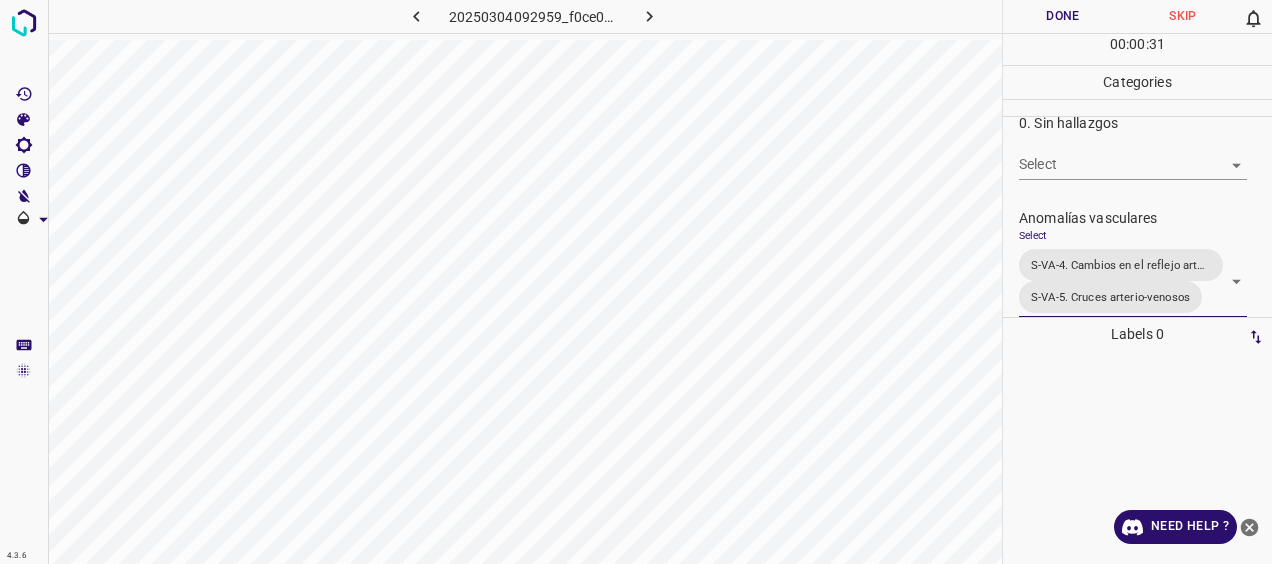click on "Done" at bounding box center [1063, 16] 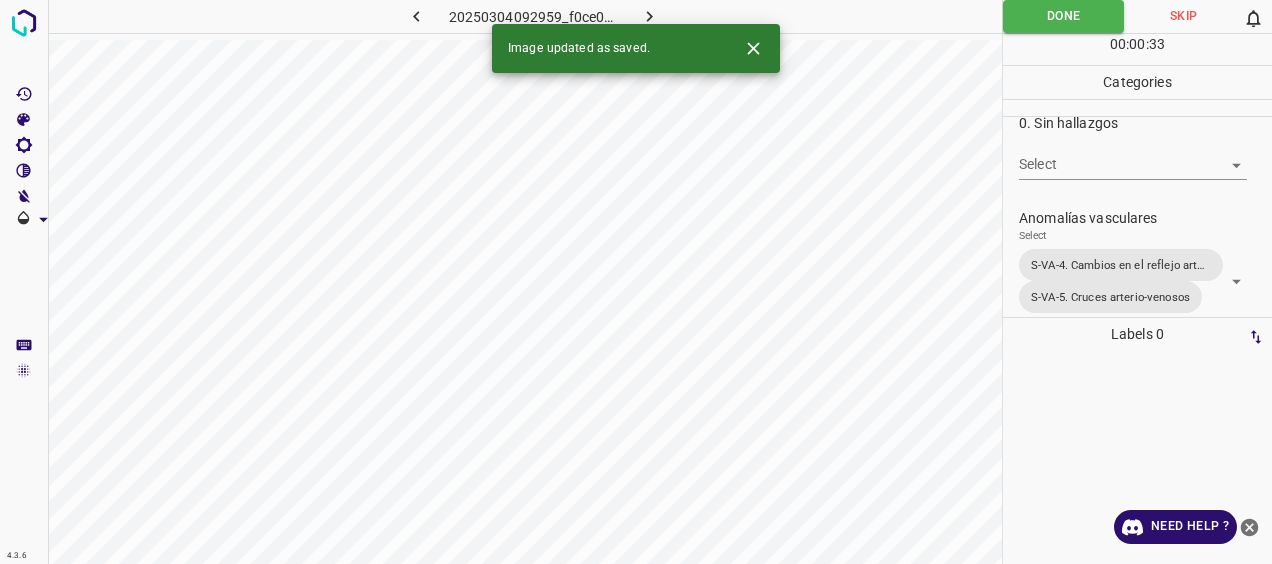 click 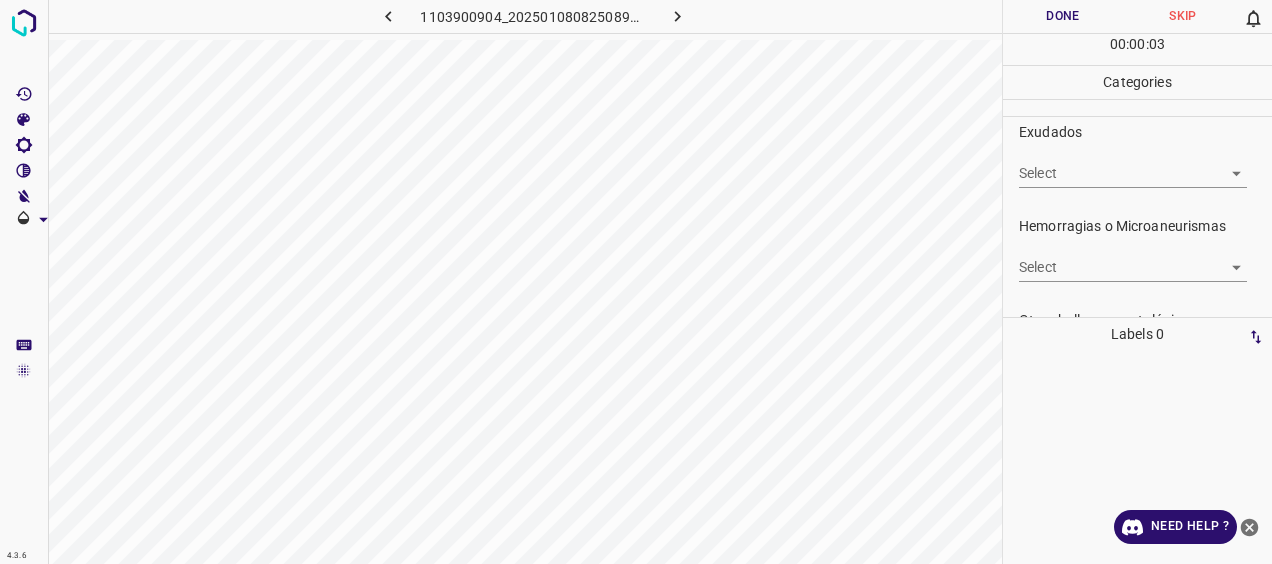 scroll, scrollTop: 400, scrollLeft: 0, axis: vertical 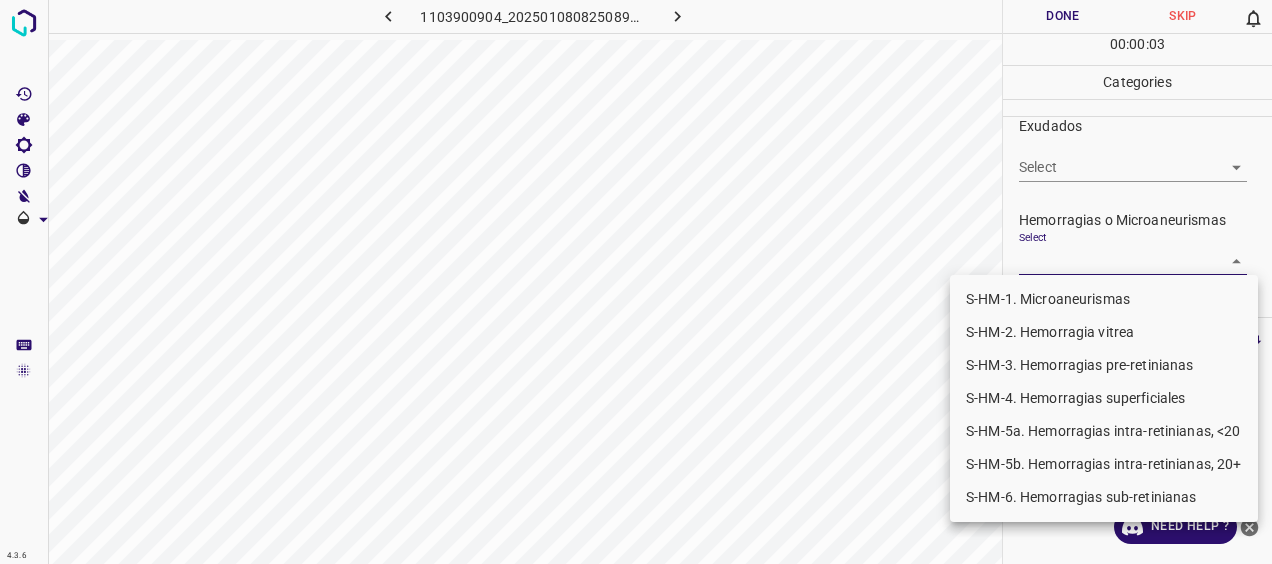 click on "4.3.6  1103900904_20250108082508917702002001.jpg Done Skip 0 00   : 00   : 03   Categories 0. Sin hallazgos   Select ​ Anomalías vasculares   Select ​ Atrofias   Select ​ [MEDICAL_DATA]   Select ​ Exudados   Select ​ Hemorragias o Microaneurismas   Select ​ Otros hallazgos patológicos   Select ​ Otros hallazgos no patológicos   Select ​ Anomalías de disco óptico   Select ​ Elementos sin calidad suficiente   Select ​ Labels   0 Categories 1 0. Sin hallazgos 2 Anomalías vasculares 3 Atrofias 4 [MEDICAL_DATA] 5 Exudados 6 Hemorragias o Microaneurismas 7 Otros hallazgos patológicos 8 Otros hallazgos no patológicos 9 Anomalías de disco óptico 0 Elementos sin calidad suficiente Tools Space Change between modes (Draw & Edit) I Auto labeling R Restore zoom M Zoom in N Zoom out Delete Delete selecte label Filters Z Restore filters X Saturation filter C Brightness filter V Contrast filter [PERSON_NAME] scale filter General O Download Need Help ? - Text - Hide - Delete S-HM-1. Microaneurismas" at bounding box center (636, 282) 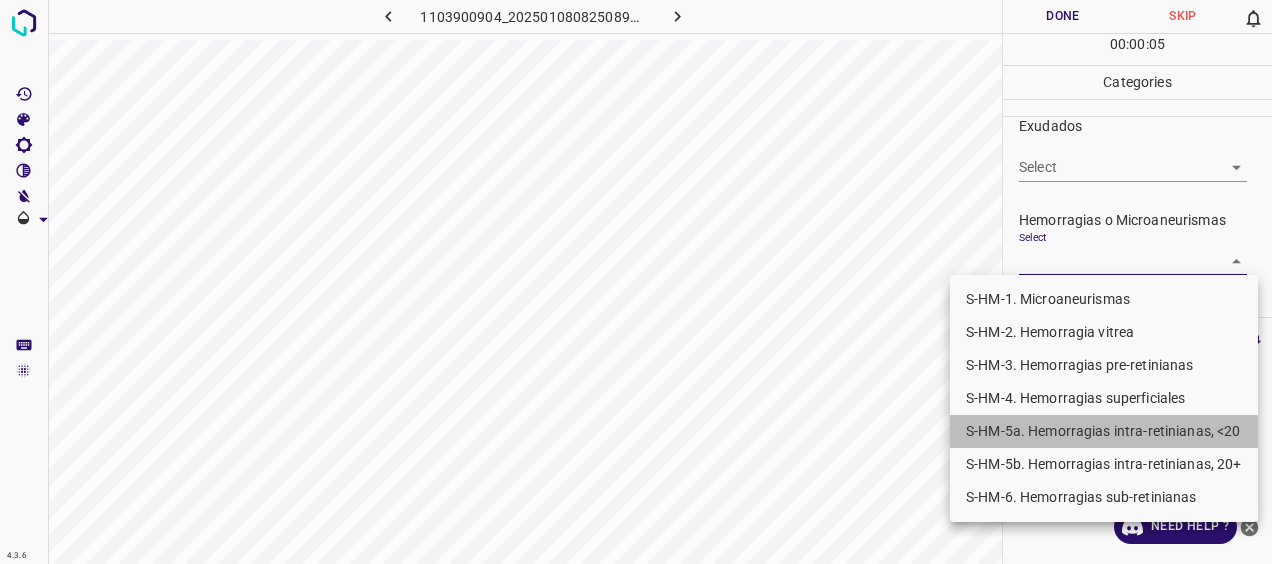 click on "S-HM-5a. Hemorragias intra-retinianas, <20" at bounding box center [1104, 431] 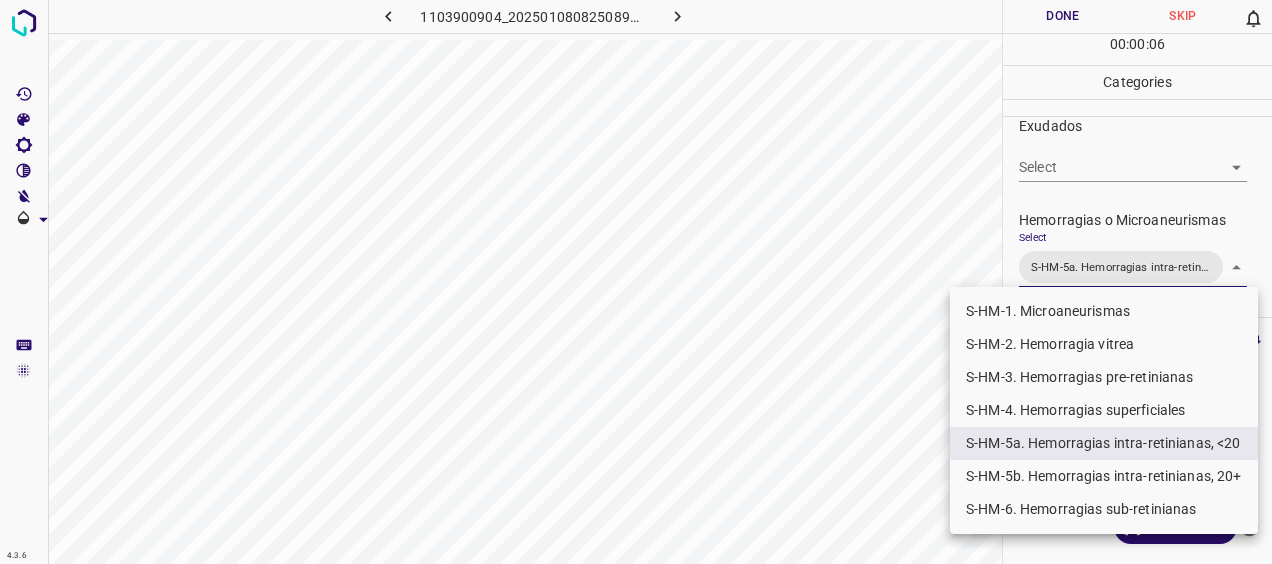 click at bounding box center [636, 282] 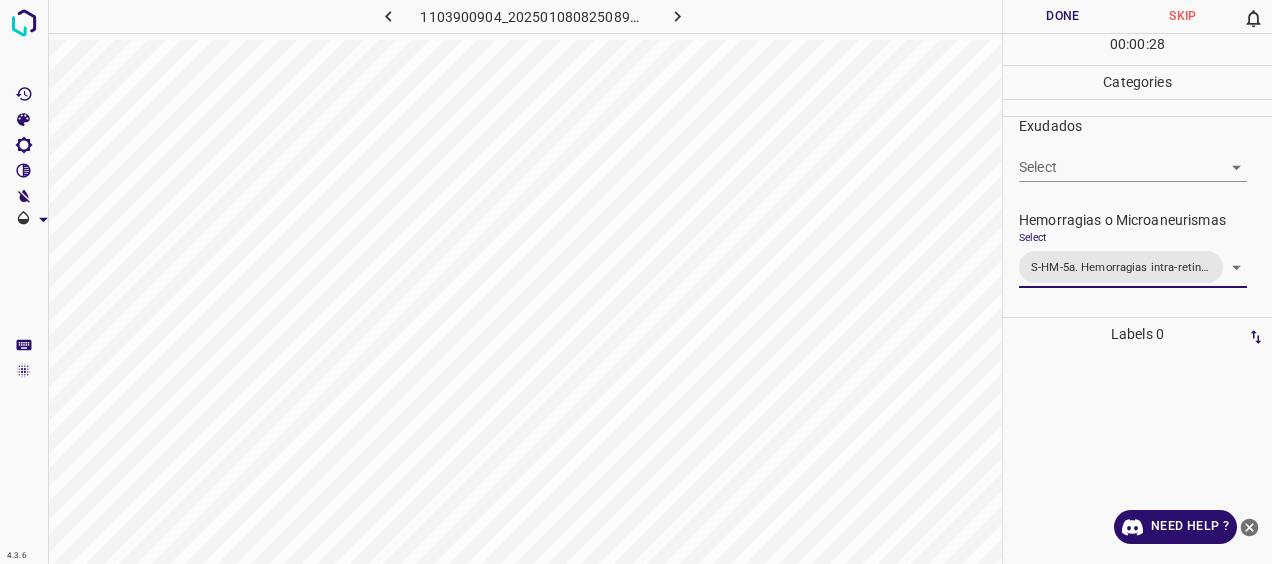 click on "Done" at bounding box center (1063, 16) 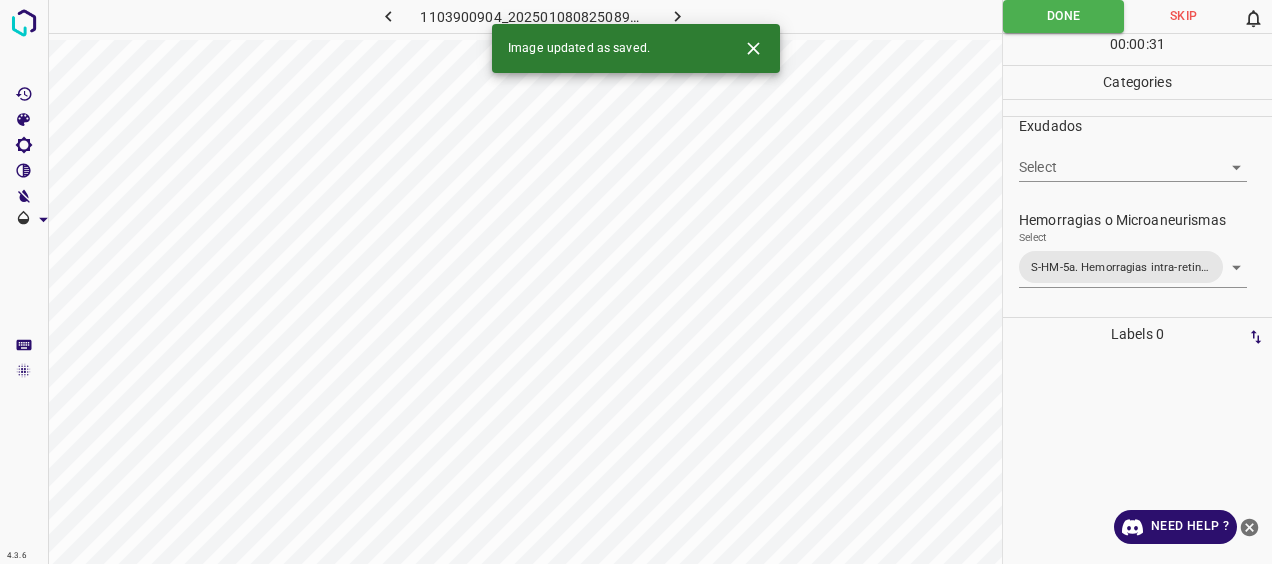 click at bounding box center [678, 16] 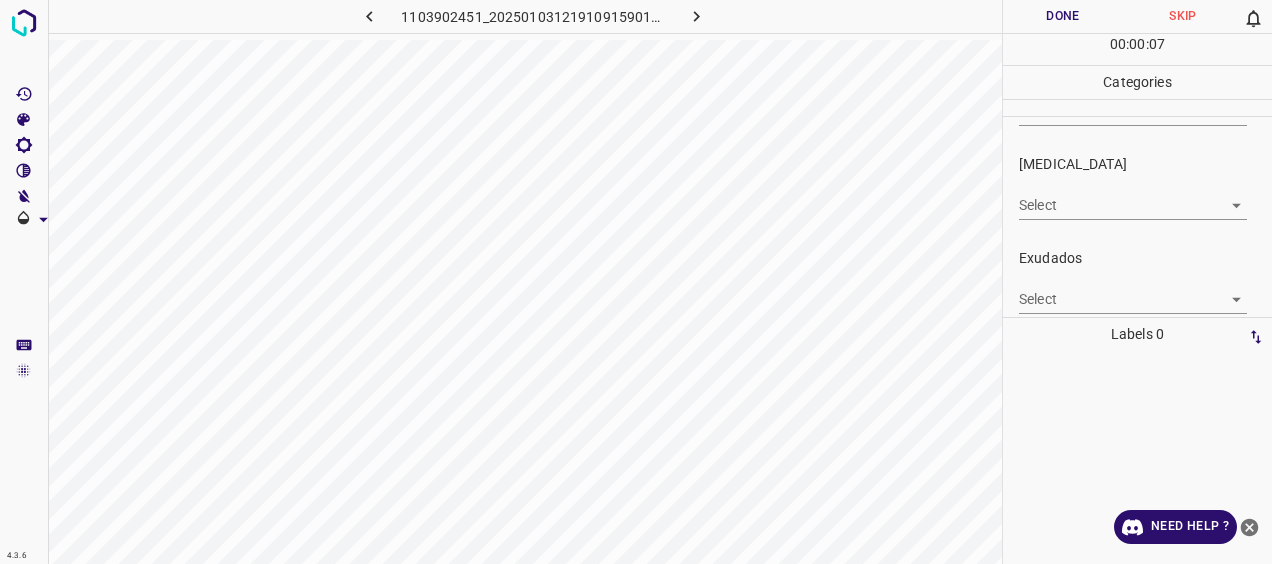 scroll, scrollTop: 300, scrollLeft: 0, axis: vertical 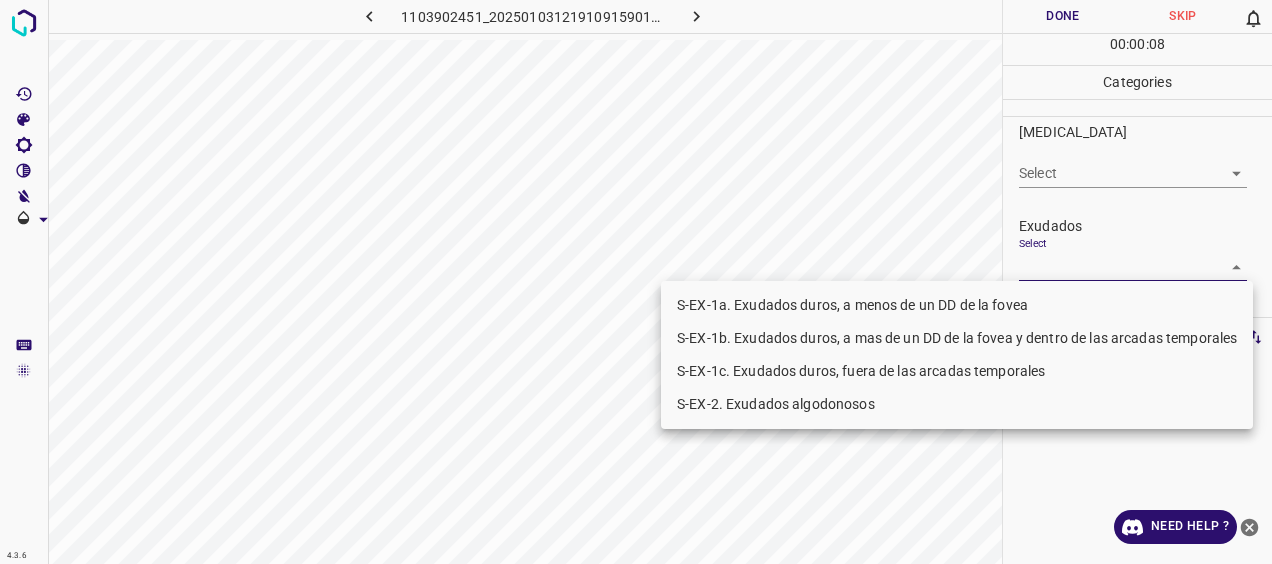 click on "4.3.6  1103902451_20250103121910915901001001_bec37c468.jpg Done Skip 0 00   : 00   : 08   Categories 0. Sin hallazgos   Select ​ Anomalías vasculares   Select ​ Atrofias   Select ​ [MEDICAL_DATA]   Select ​ Exudados   Select ​ Hemorragias o Microaneurismas   Select ​ Otros hallazgos patológicos   Select ​ Otros hallazgos no patológicos   Select ​ Anomalías de disco óptico   Select ​ Elementos sin calidad suficiente   Select ​ Labels   0 Categories 1 0. Sin hallazgos 2 Anomalías vasculares 3 Atrofias 4 [MEDICAL_DATA] 5 Exudados 6 Hemorragias o Microaneurismas 7 Otros hallazgos patológicos 8 Otros hallazgos no patológicos 9 Anomalías de disco óptico 0 Elementos sin calidad suficiente Tools Space Change between modes (Draw & Edit) I Auto labeling R Restore zoom M Zoom in N Zoom out Delete Delete selecte label Filters Z Restore filters X Saturation filter C Brightness filter V Contrast filter [PERSON_NAME] scale filter General O Download Need Help ? - Text - Hide - Delete S-EX-2. Exudados algodonosos" at bounding box center [636, 282] 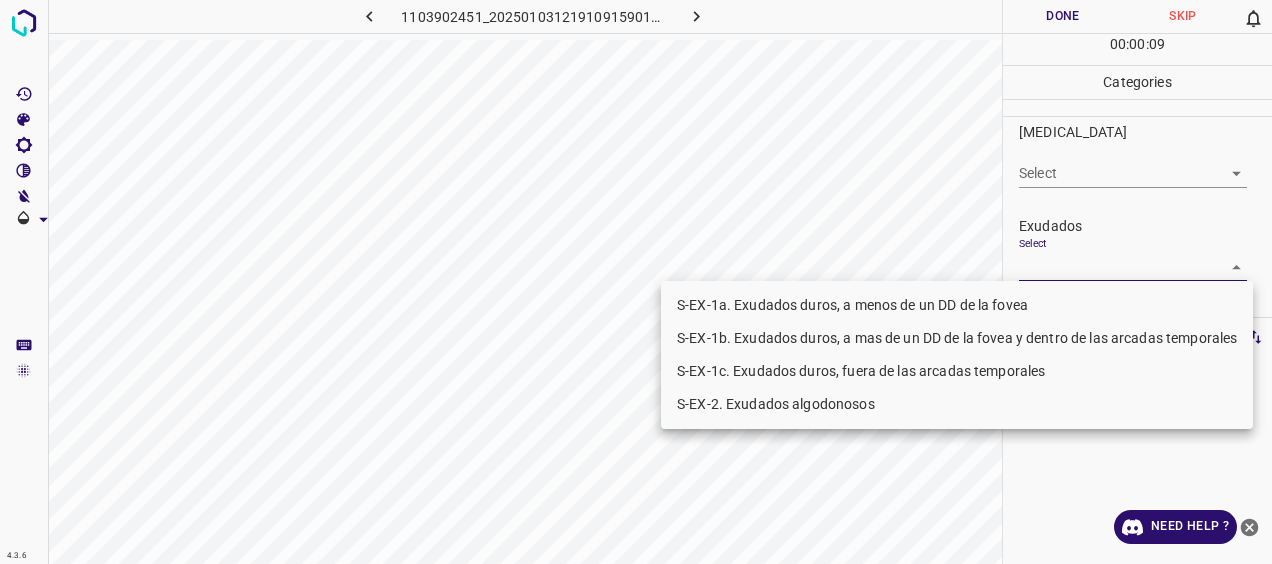 click on "S-EX-1a. Exudados duros, a menos de un DD de la fovea" at bounding box center (957, 305) 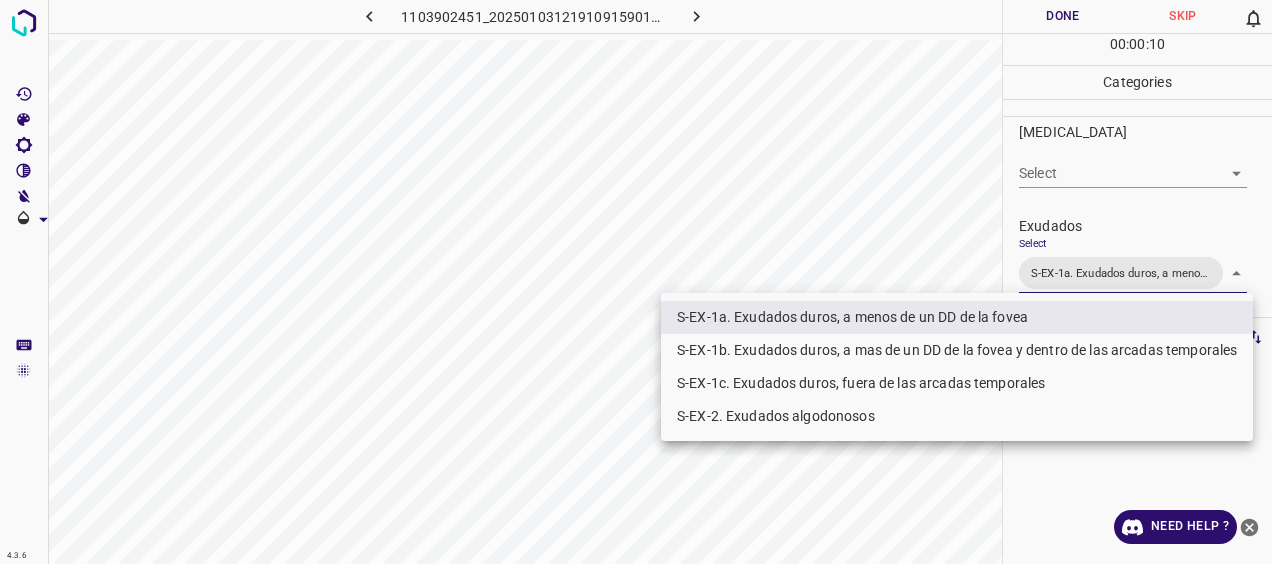 click on "S-EX-1b. Exudados duros, a mas de un DD de la fovea y dentro de las arcadas temporales" at bounding box center (957, 350) 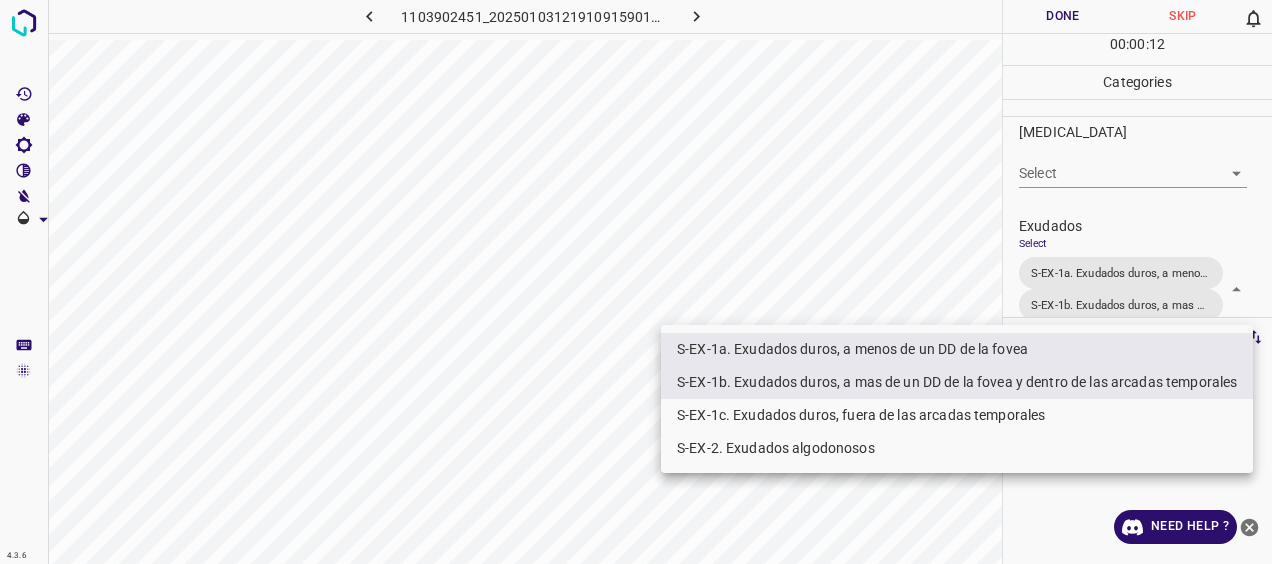 click on "S-EX-2. Exudados algodonosos" at bounding box center [957, 448] 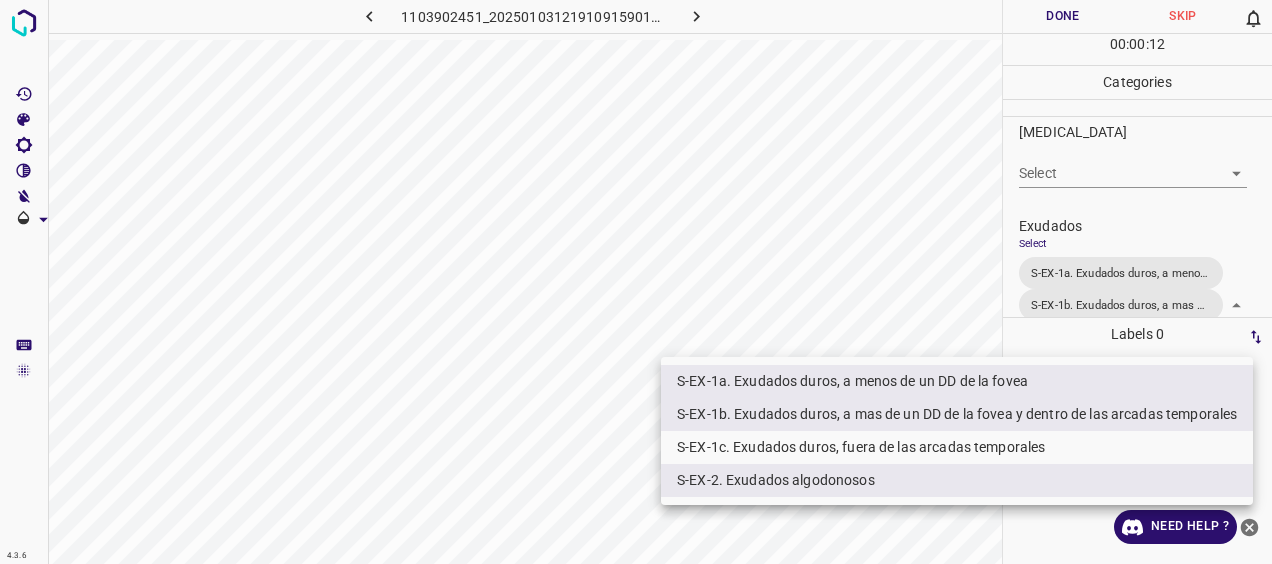 click at bounding box center (636, 282) 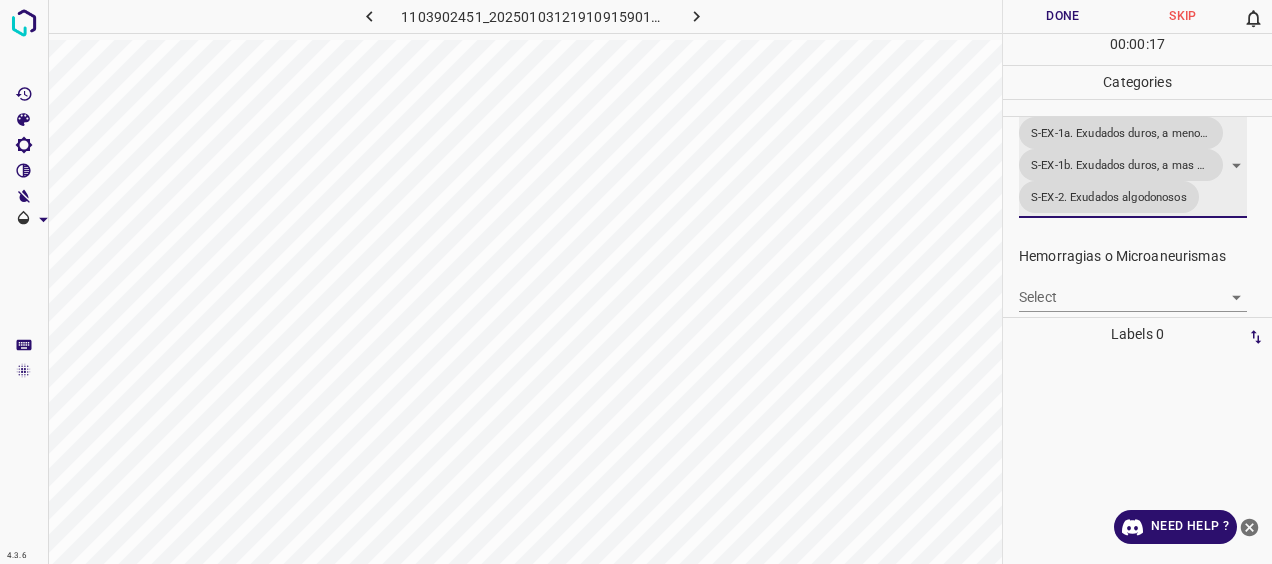 scroll, scrollTop: 442, scrollLeft: 0, axis: vertical 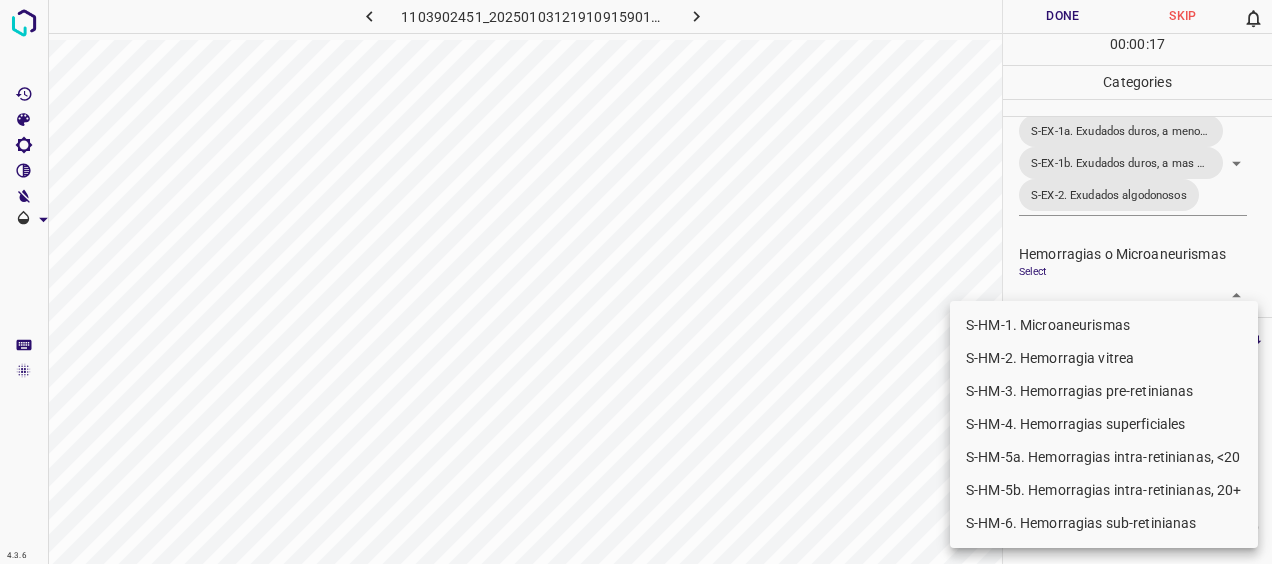 click on "4.3.6  1103902451_20250103121910915901001001_bec37c468.jpg Done Skip 0 00   : 00   : 17   Categories 0. Sin hallazgos   Select ​ Anomalías vasculares   Select ​ Atrofias   Select ​ [MEDICAL_DATA]   Select ​ Exudados   Select S-EX-1a. Exudados duros, a menos de un DD de la fovea S-EX-1b. Exudados duros, a mas de un DD de la fovea y dentro de las arcadas temporales S-EX-2. Exudados algodonosos S-EX-1a. Exudados duros, a menos de un DD de la fovea,S-EX-1b. Exudados duros, a mas de un DD de la fovea y dentro de las arcadas temporales,S-EX-2. Exudados algodonosos Hemorragias o Microaneurismas   Select ​ Otros hallazgos patológicos   Select ​ Otros hallazgos no patológicos   Select ​ Anomalías de disco óptico   Select ​ Elementos sin calidad suficiente   Select ​ Labels   0 Categories 1 0. Sin hallazgos 2 Anomalías vasculares 3 Atrofias 4 [MEDICAL_DATA] 5 Exudados 6 Hemorragias o Microaneurismas 7 Otros hallazgos patológicos 8 Otros hallazgos no patológicos 9 Anomalías de disco óptico 0 Tools Space I R" at bounding box center (636, 282) 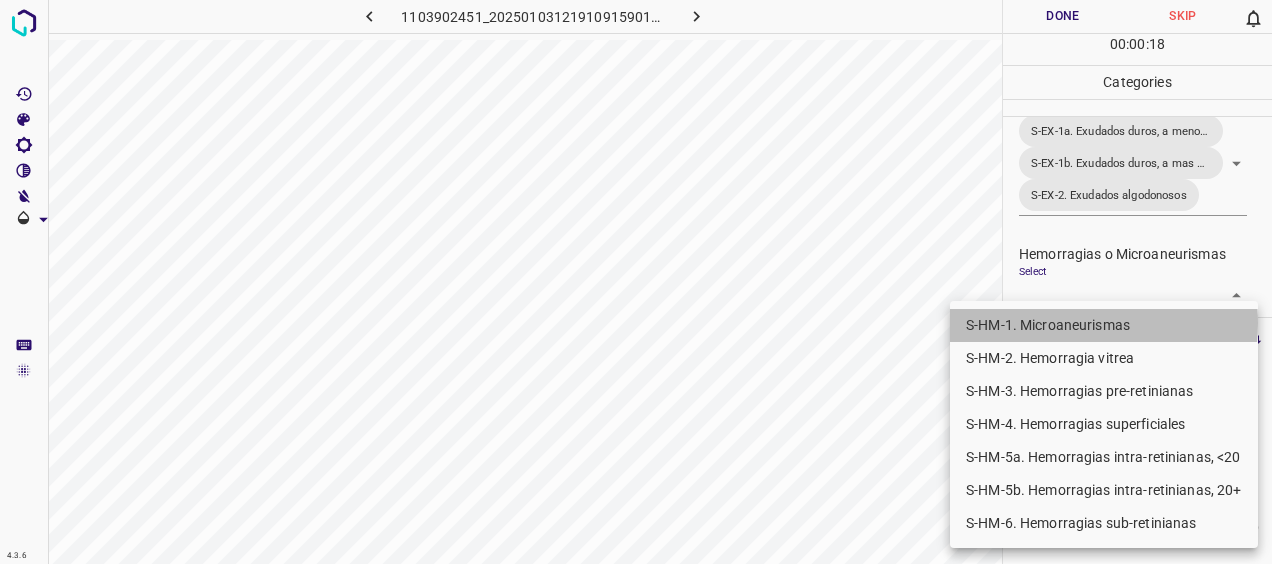 click on "S-HM-1. Microaneurismas" at bounding box center [1104, 325] 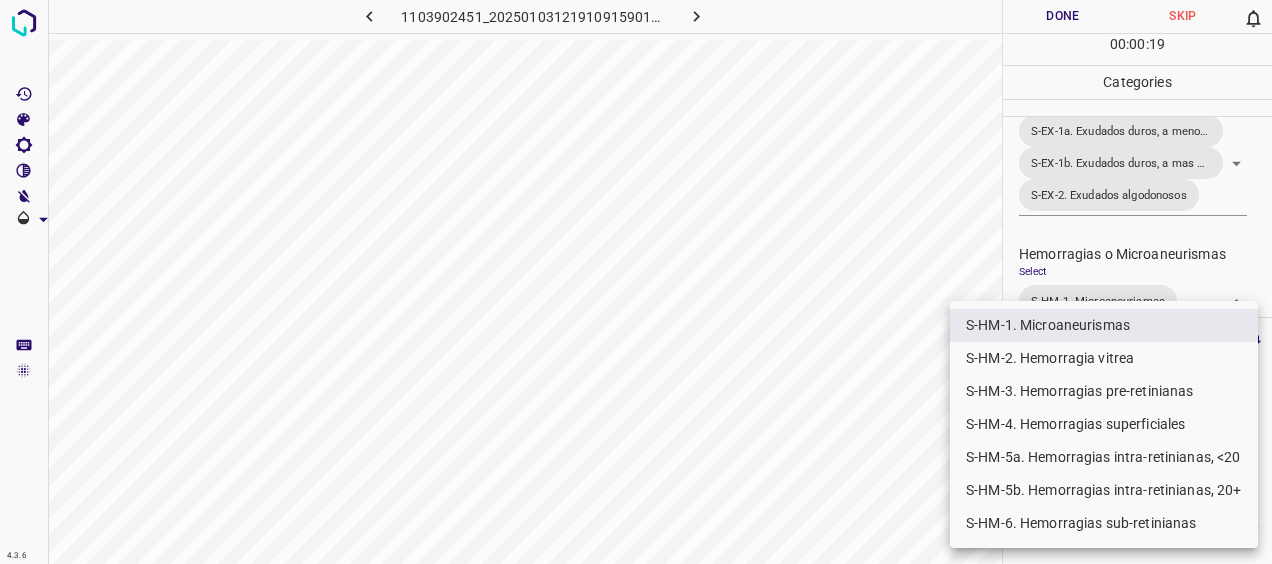 click at bounding box center (636, 282) 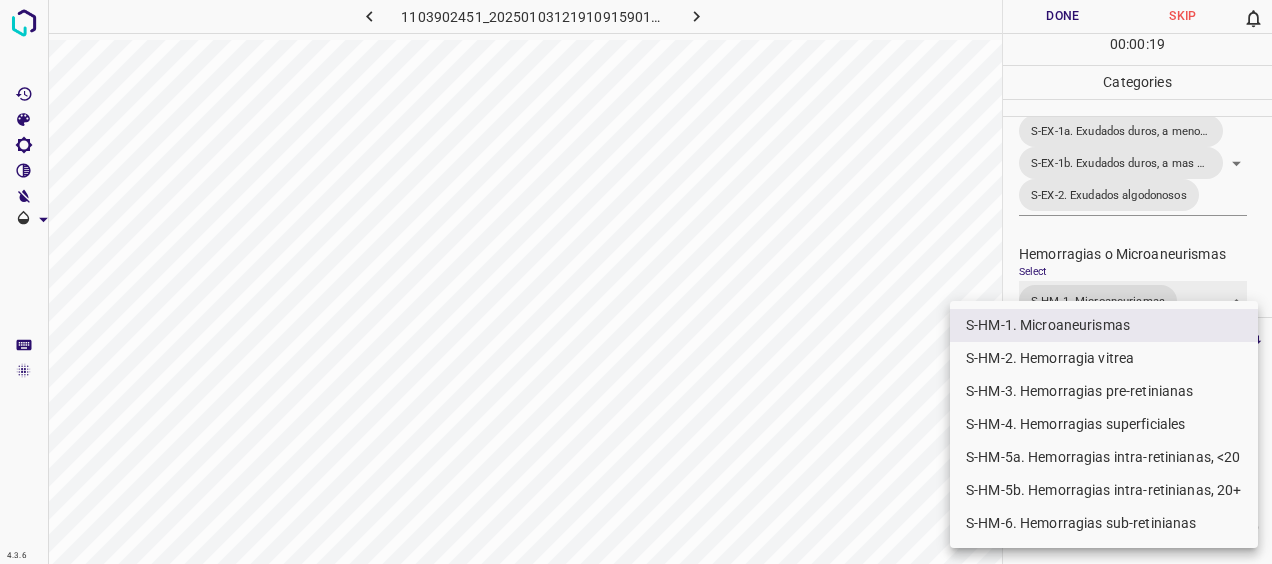 scroll, scrollTop: 446, scrollLeft: 0, axis: vertical 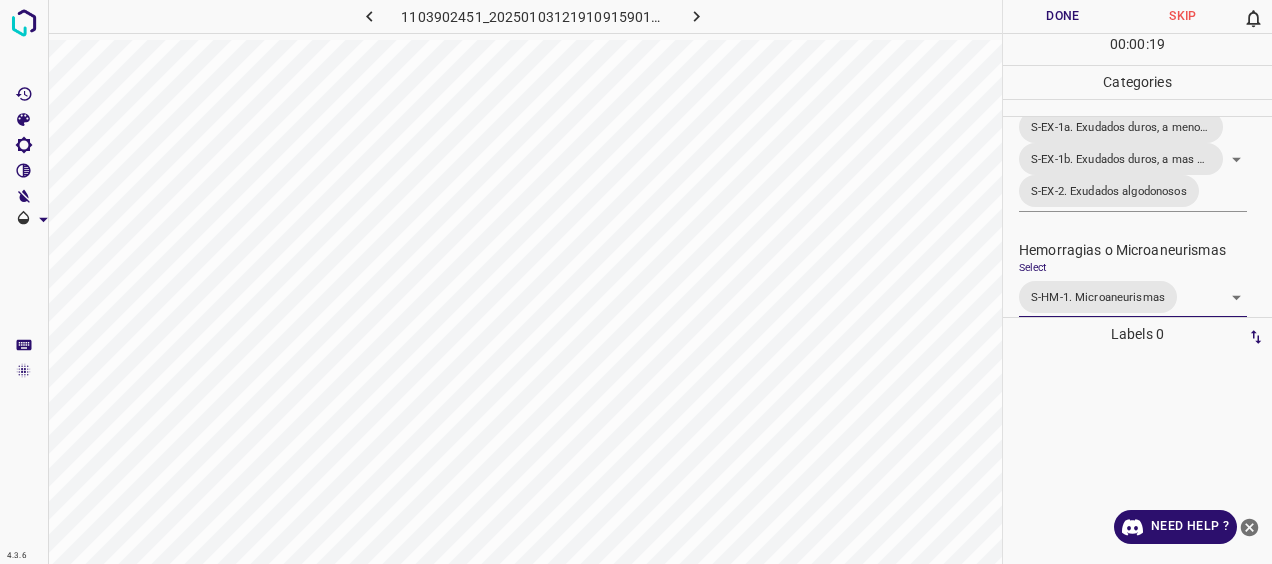 click on "Done" at bounding box center [1063, 16] 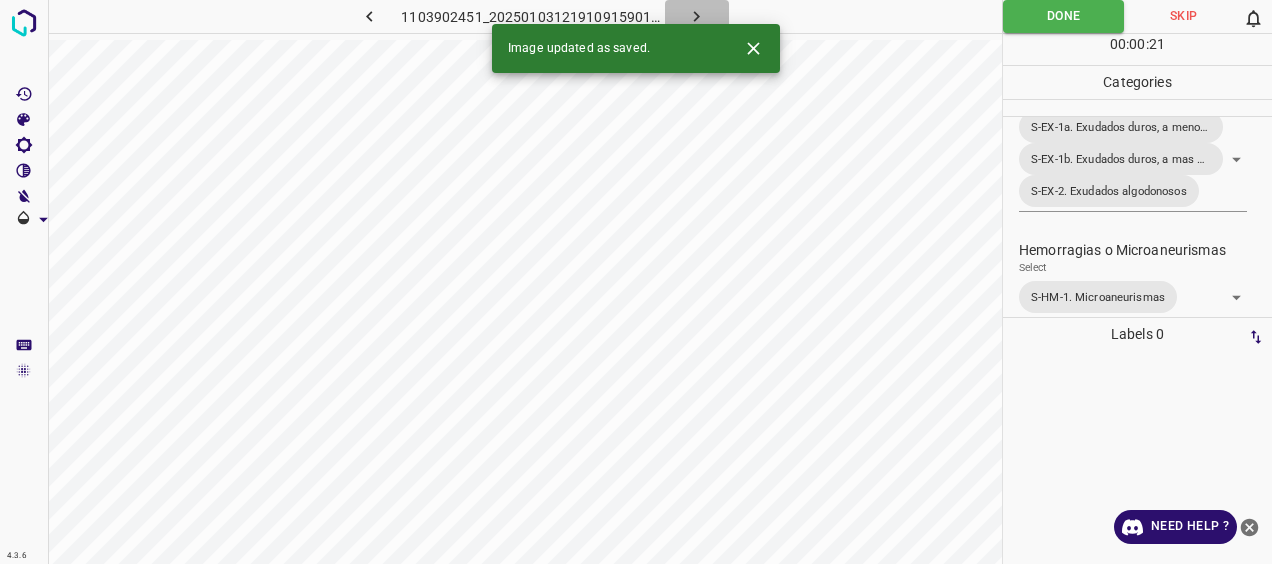 click 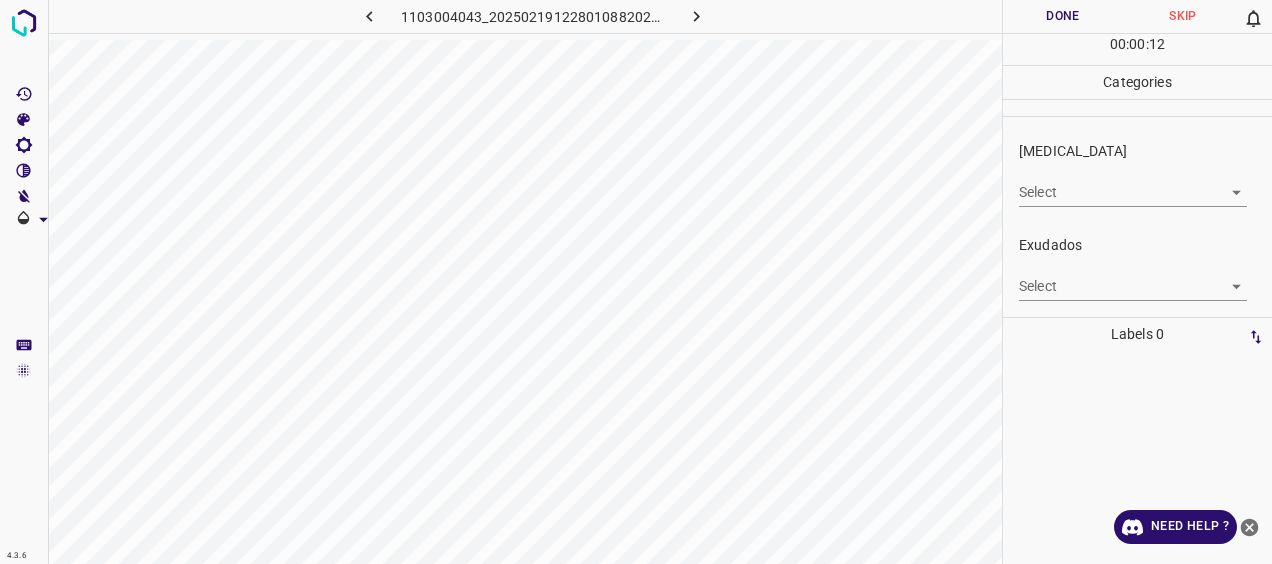 scroll, scrollTop: 300, scrollLeft: 0, axis: vertical 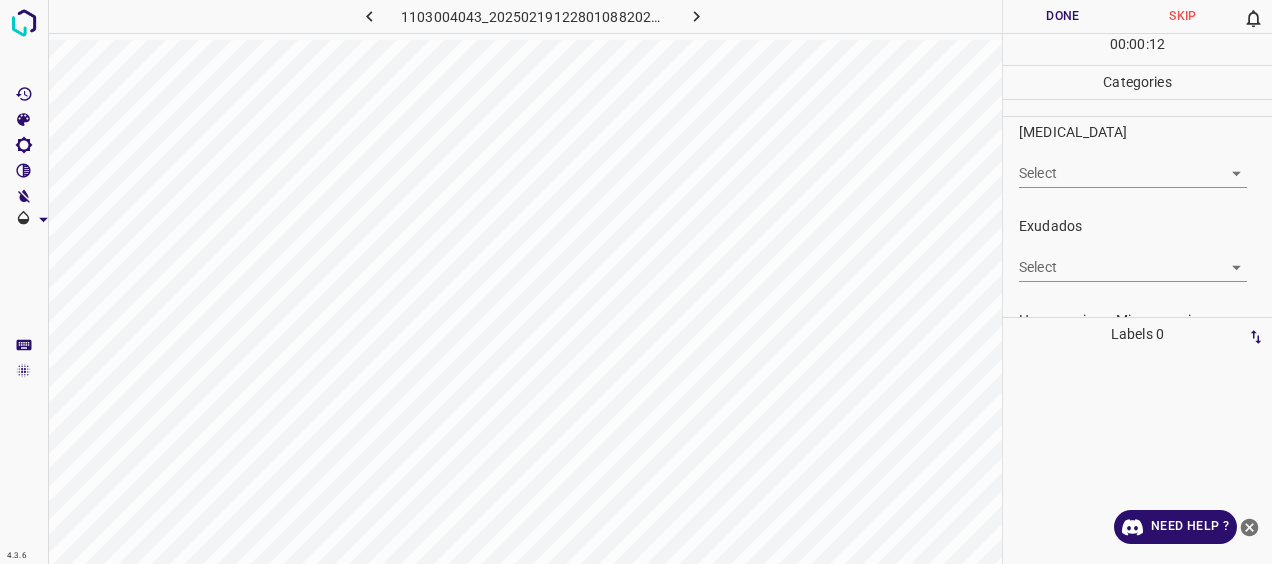 click on "4.3.6  1103004043_20250219122801088202002001_eb109de44.jpg Done Skip 0 00   : 00   : 12   Categories 0. Sin hallazgos   Select ​ Anomalías vasculares   Select ​ Atrofias   Select ​ [MEDICAL_DATA]   Select ​ Exudados   Select ​ Hemorragias o Microaneurismas   Select ​ Otros hallazgos patológicos   Select ​ Otros hallazgos no patológicos   Select ​ Anomalías de disco óptico   Select ​ Elementos sin calidad suficiente   Select ​ Labels   0 Categories 1 0. Sin hallazgos 2 Anomalías vasculares 3 Atrofias 4 [MEDICAL_DATA] 5 Exudados 6 Hemorragias o Microaneurismas 7 Otros hallazgos patológicos 8 Otros hallazgos no patológicos 9 Anomalías de disco óptico 0 Elementos sin calidad suficiente Tools Space Change between modes (Draw & Edit) I Auto labeling R Restore zoom M Zoom in N Zoom out Delete Delete selecte label Filters Z Restore filters X Saturation filter C Brightness filter V Contrast filter [PERSON_NAME] scale filter General O Download Need Help ? - Text - Hide - Delete" at bounding box center (636, 282) 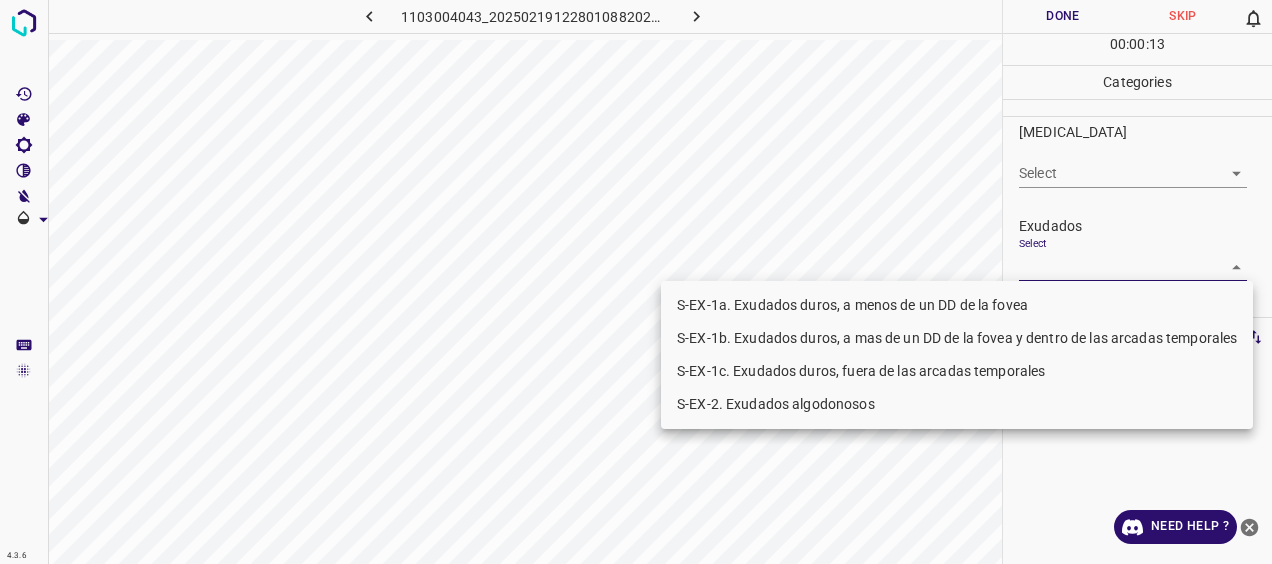 click on "S-EX-1a. Exudados duros, a menos de un DD de la fovea" at bounding box center [957, 305] 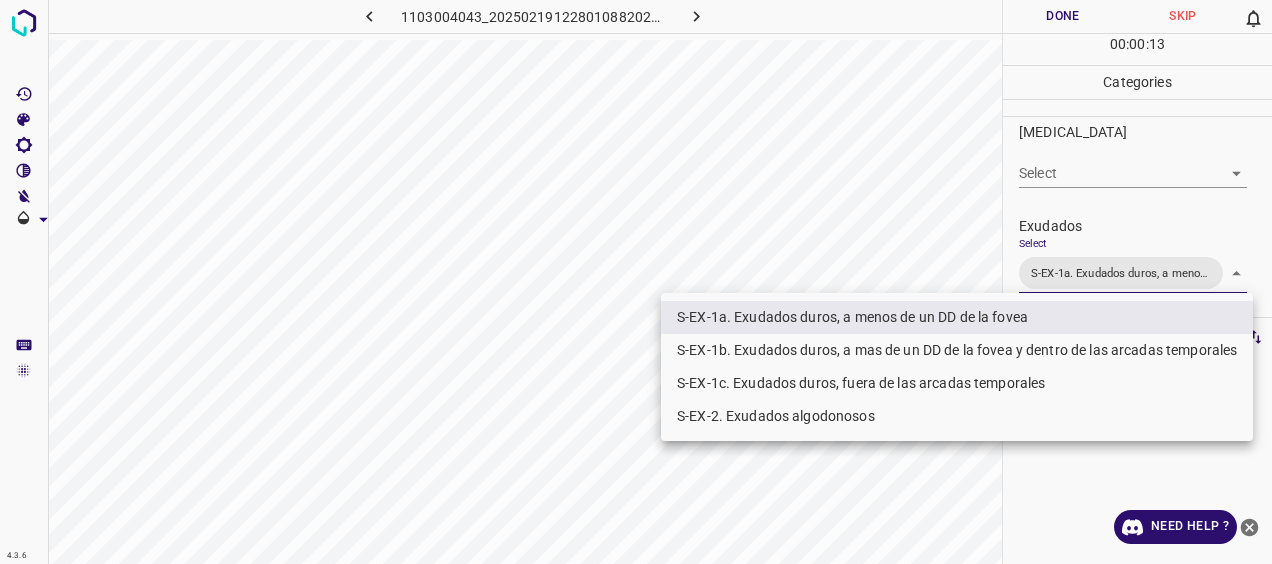 click on "S-EX-1b. Exudados duros, a mas de un DD de la fovea y dentro de las arcadas temporales" at bounding box center (957, 350) 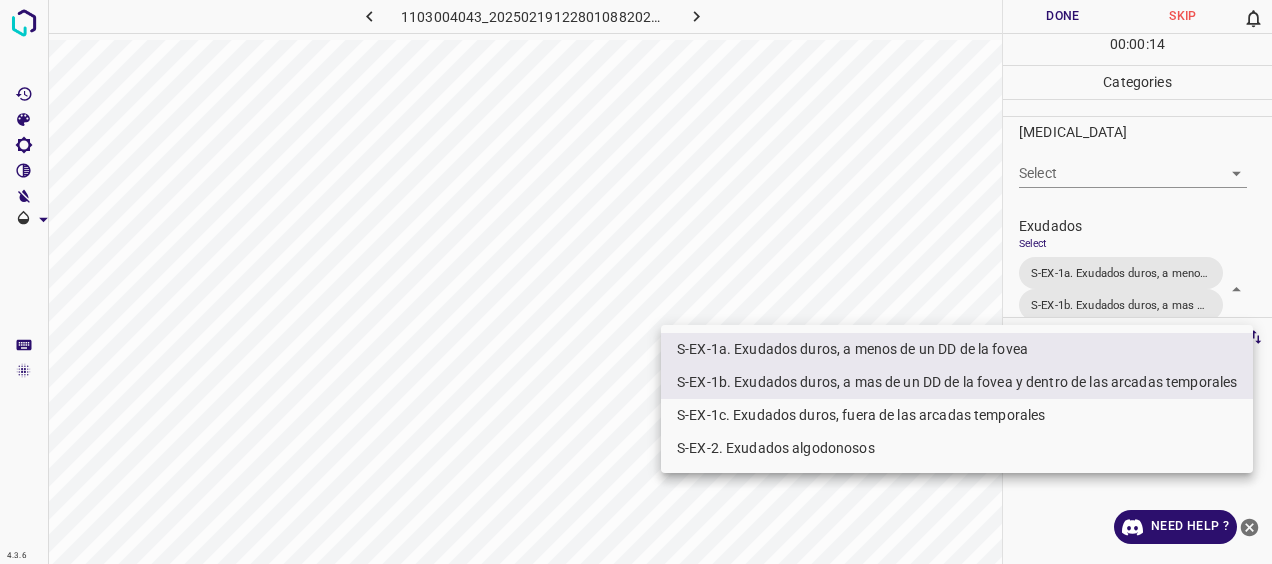 click on "S-EX-1c. Exudados duros, fuera de las arcadas temporales" at bounding box center [957, 415] 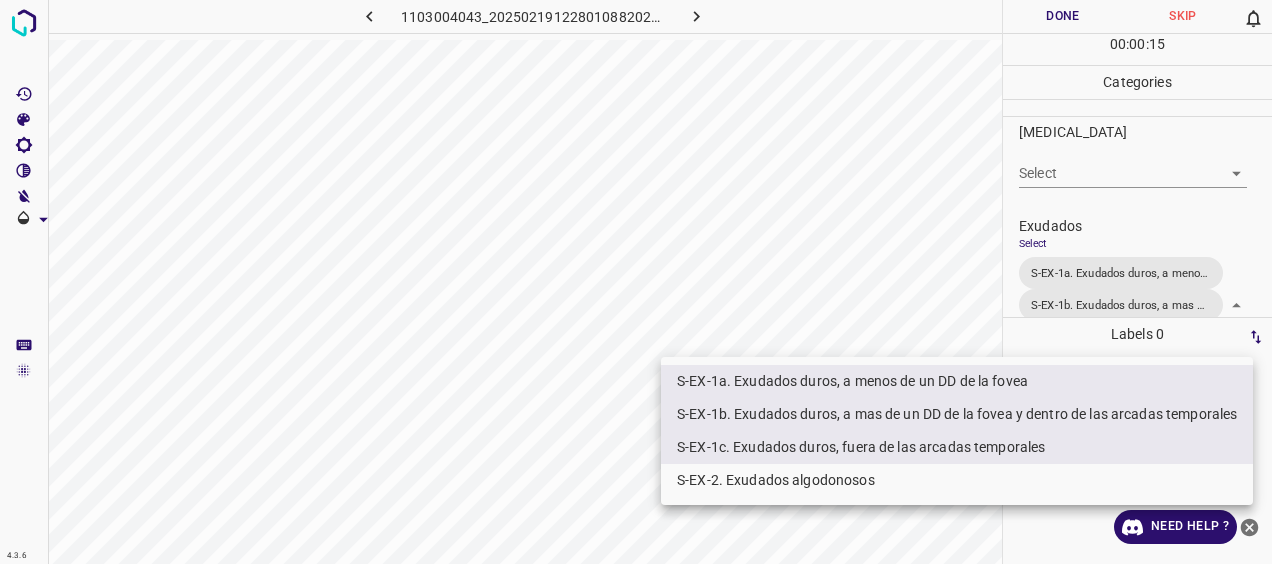 click at bounding box center (636, 282) 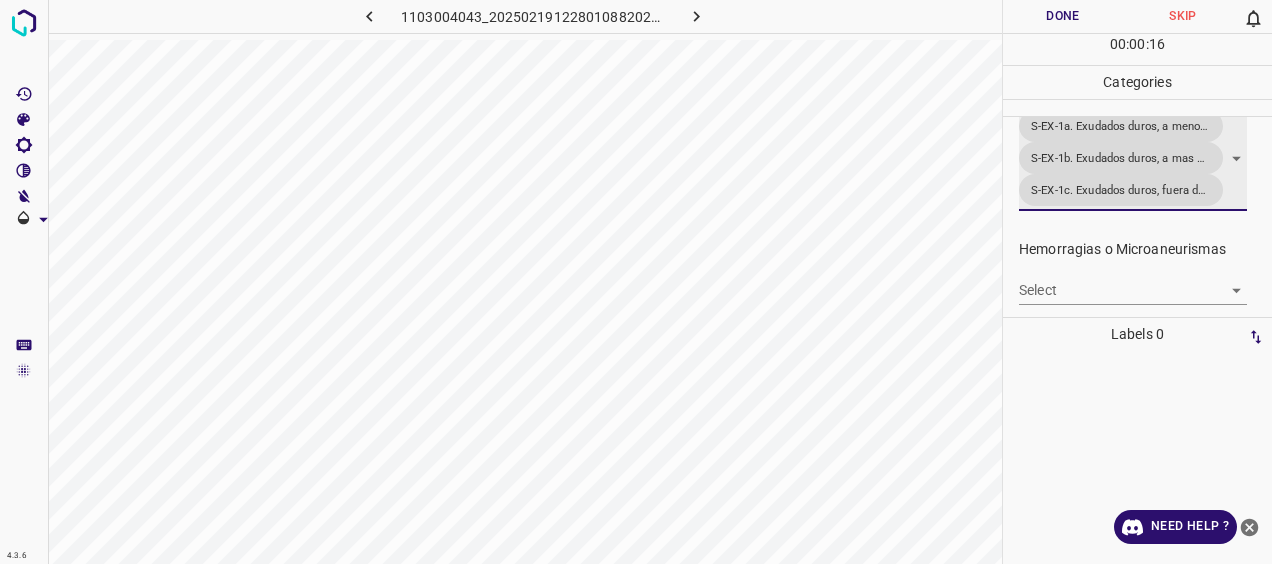 scroll, scrollTop: 540, scrollLeft: 0, axis: vertical 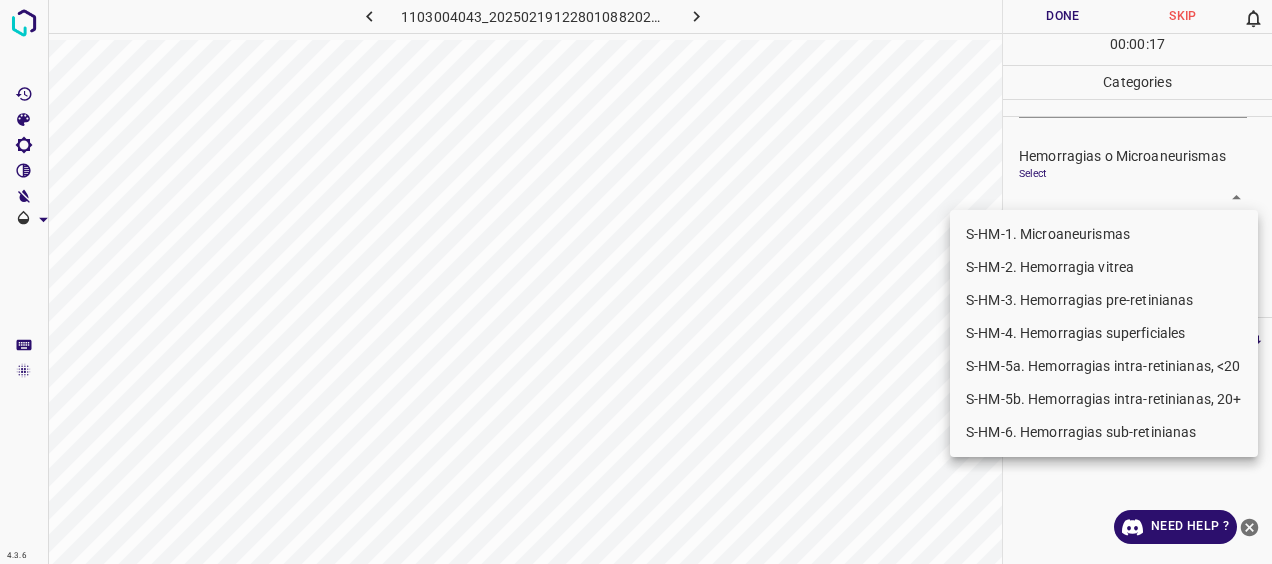 click on "4.3.6  1103004043_20250219122801088202002001_eb109de44.jpg Done Skip 0 00   : 00   : 17   Categories 0. Sin hallazgos   Select ​ Anomalías vasculares   Select ​ Atrofias   Select ​ [MEDICAL_DATA]   Select ​ Exudados   Select S-EX-1a. Exudados duros, a menos de un DD de la fovea S-EX-1b. Exudados duros, a mas de un DD de la fovea y dentro de las arcadas temporales S-EX-1c. Exudados duros, fuera de las arcadas temporales S-EX-1a. Exudados duros, a menos de un DD de la fovea,S-EX-1b. Exudados duros, a mas de un DD de la fovea y dentro de las arcadas temporales,S-EX-1c. Exudados duros, fuera de las arcadas temporales Hemorragias o Microaneurismas   Select ​ Otros hallazgos patológicos   Select ​ Otros hallazgos no patológicos   Select ​ Anomalías de disco óptico   Select ​ Elementos sin calidad suficiente   Select ​ Labels   0 Categories 1 0. Sin hallazgos 2 Anomalías vasculares 3 Atrofias 4 [MEDICAL_DATA] 5 Exudados 6 Hemorragias o Microaneurismas 7 Otros hallazgos patológicos 8 9 0 Tools Space I R M N" at bounding box center [636, 282] 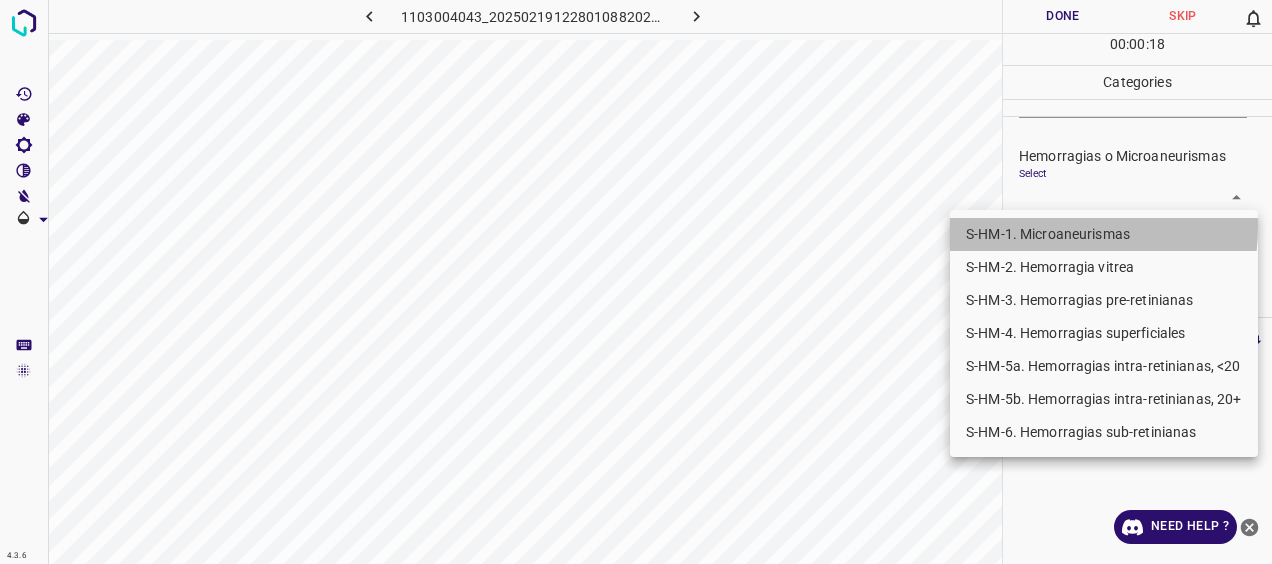 drag, startPoint x: 1024, startPoint y: 226, endPoint x: 1028, endPoint y: 242, distance: 16.492422 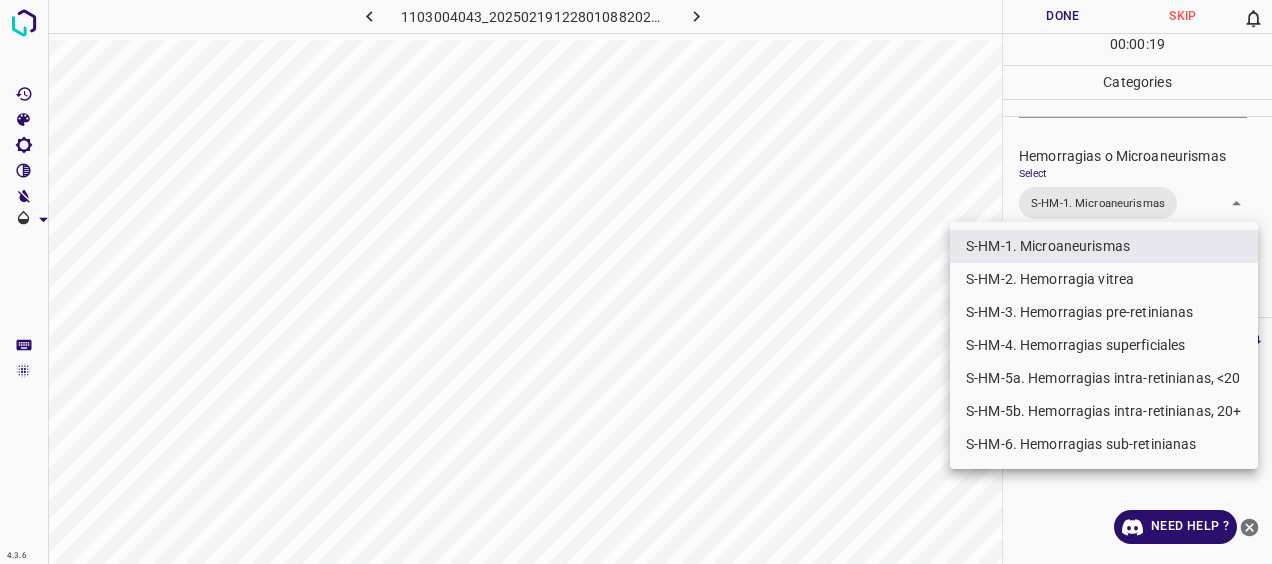 click on "S-HM-5a. Hemorragias intra-retinianas, <20" at bounding box center (1104, 378) 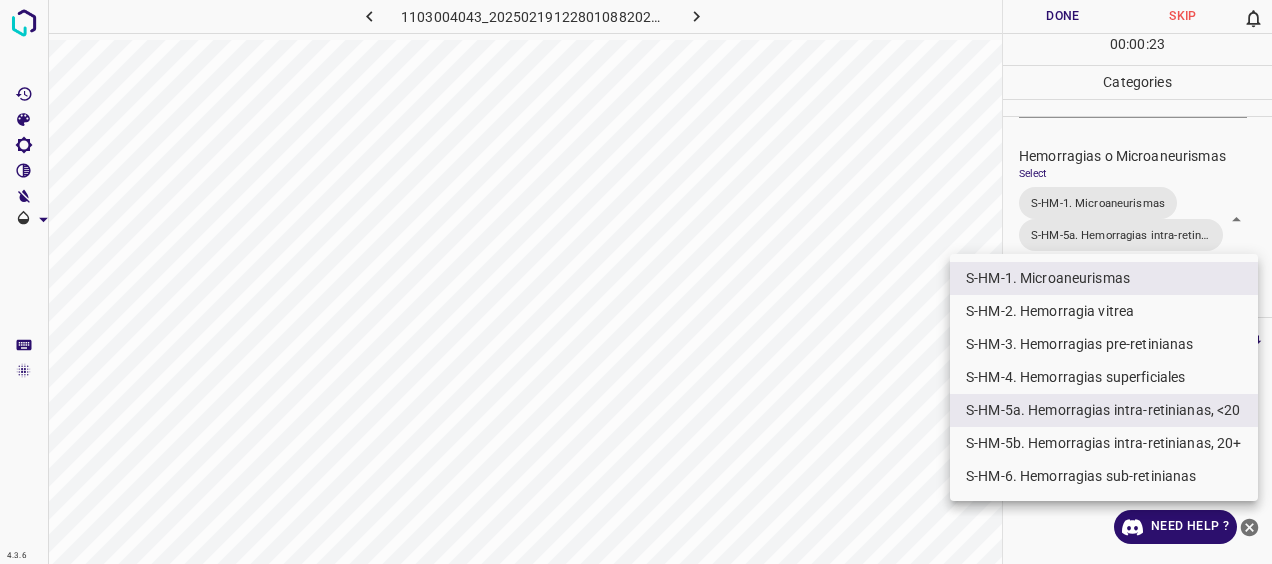 click at bounding box center [636, 282] 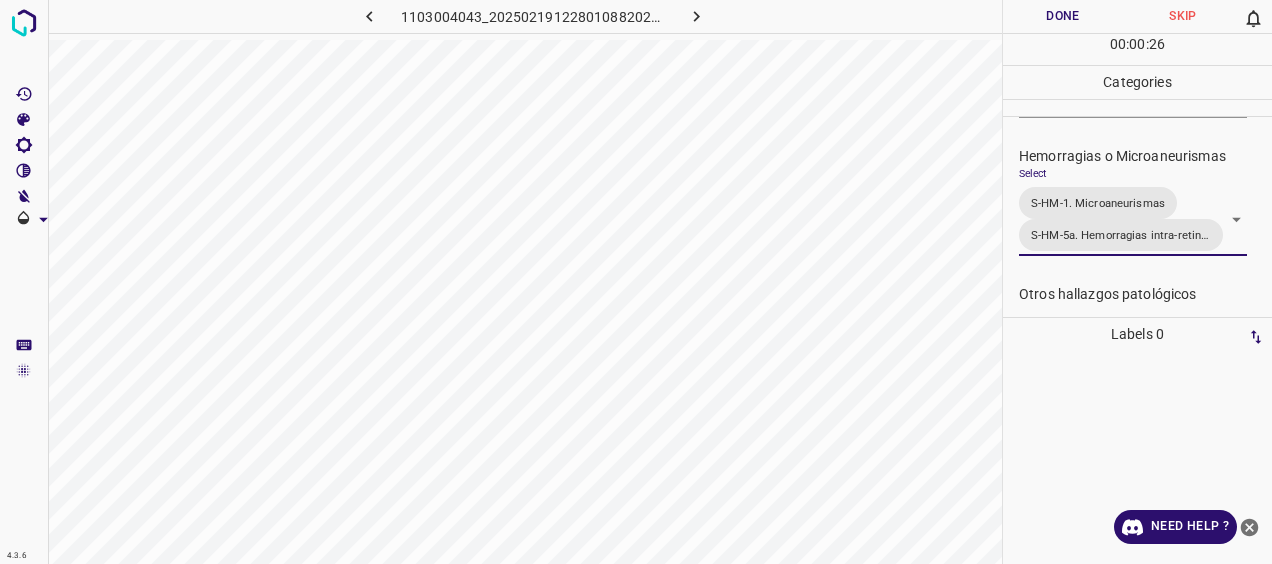 click on "Done" at bounding box center [1063, 16] 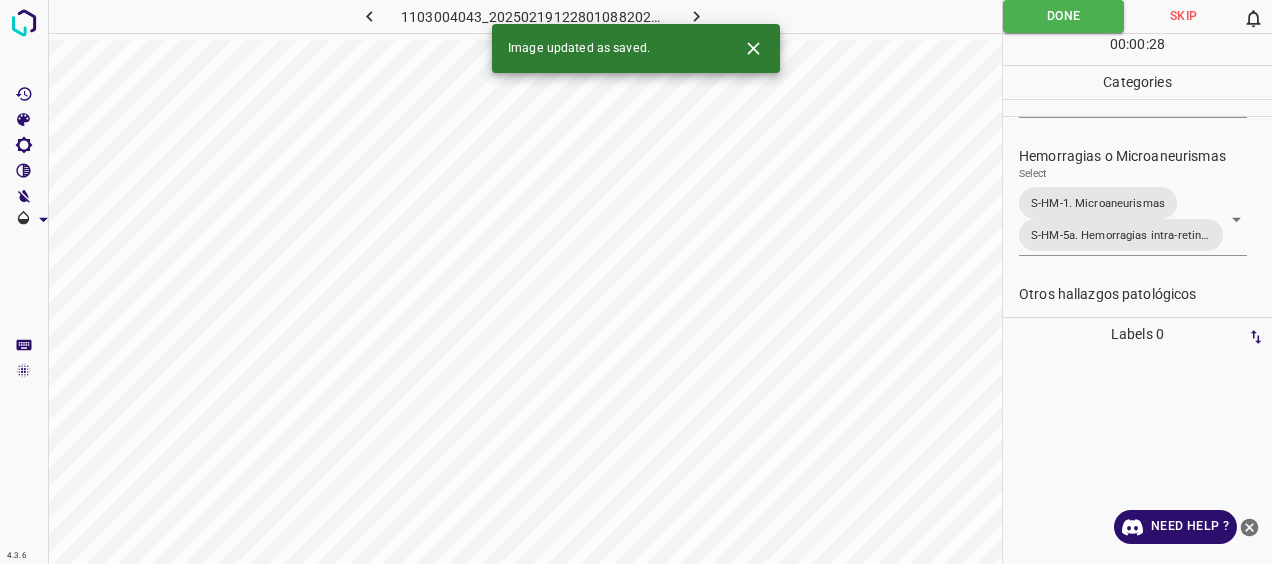 click 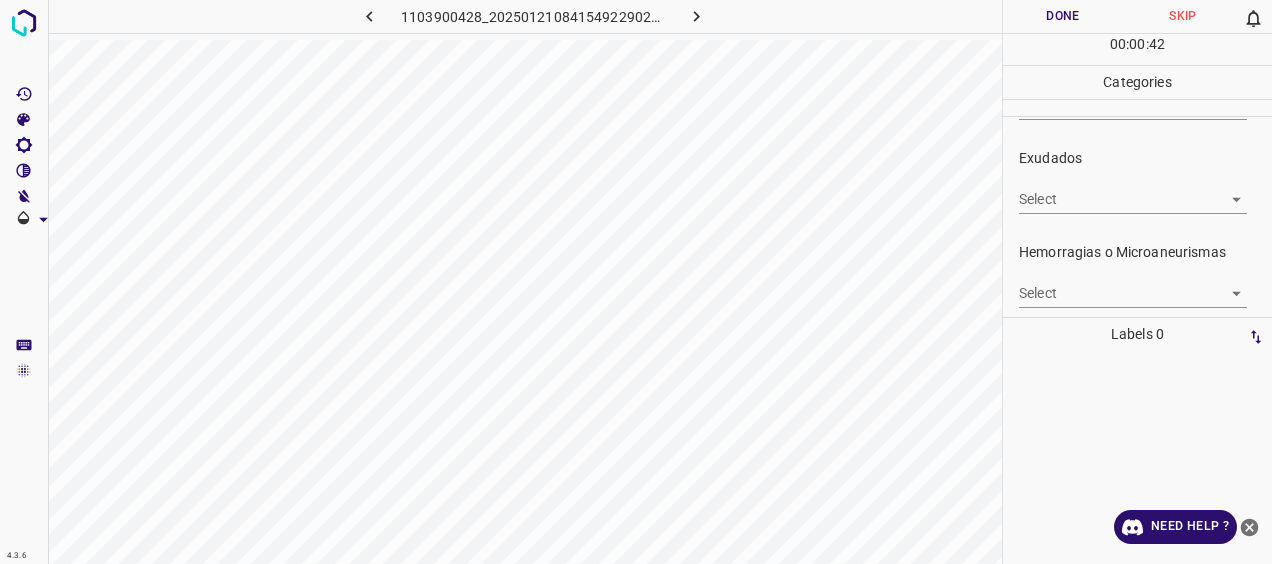scroll, scrollTop: 400, scrollLeft: 0, axis: vertical 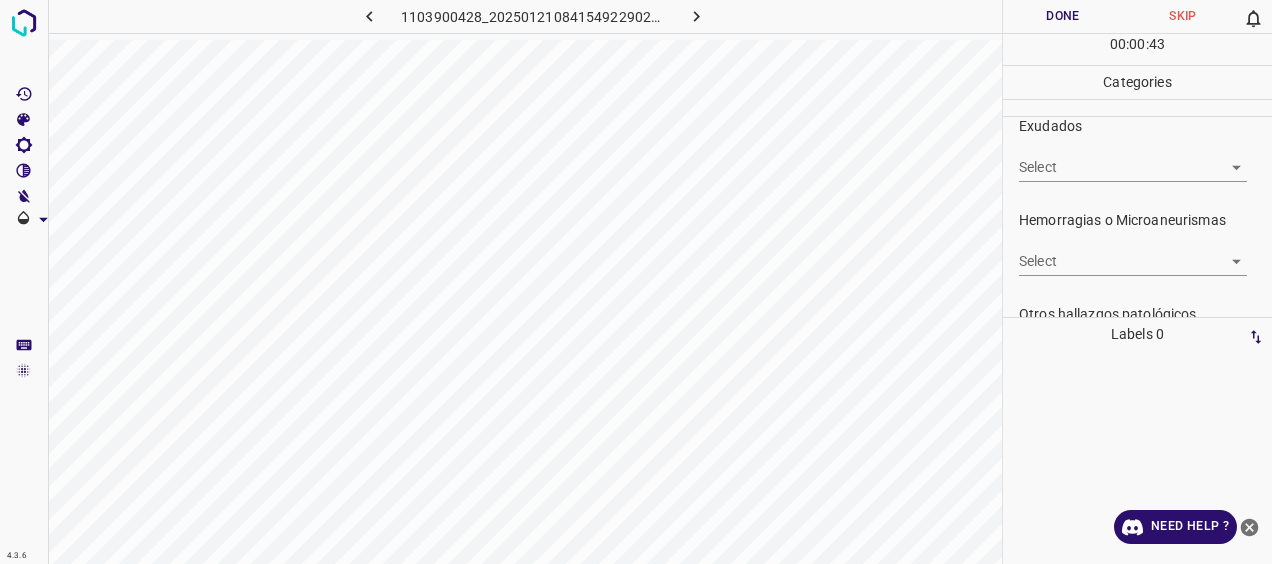 click on "4.3.6  1103900428_20250121084154922902002001_a9e14d34e.jpg Done Skip 0 00   : 00   : 43   Categories 0. Sin hallazgos   Select ​ Anomalías vasculares   Select ​ Atrofias   Select ​ [MEDICAL_DATA]   Select ​ Exudados   Select ​ Hemorragias o Microaneurismas   Select ​ Otros hallazgos patológicos   Select ​ Otros hallazgos no patológicos   Select ​ Anomalías de disco óptico   Select ​ Elementos sin calidad suficiente   Select ​ Labels   0 Categories 1 0. Sin hallazgos 2 Anomalías vasculares 3 Atrofias 4 [MEDICAL_DATA] 5 Exudados 6 Hemorragias o Microaneurismas 7 Otros hallazgos patológicos 8 Otros hallazgos no patológicos 9 Anomalías de disco óptico 0 Elementos sin calidad suficiente Tools Space Change between modes (Draw & Edit) I Auto labeling R Restore zoom M Zoom in N Zoom out Delete Delete selecte label Filters Z Restore filters X Saturation filter C Brightness filter V Contrast filter [PERSON_NAME] scale filter General O Download Need Help ? - Text - Hide - Delete" at bounding box center (636, 282) 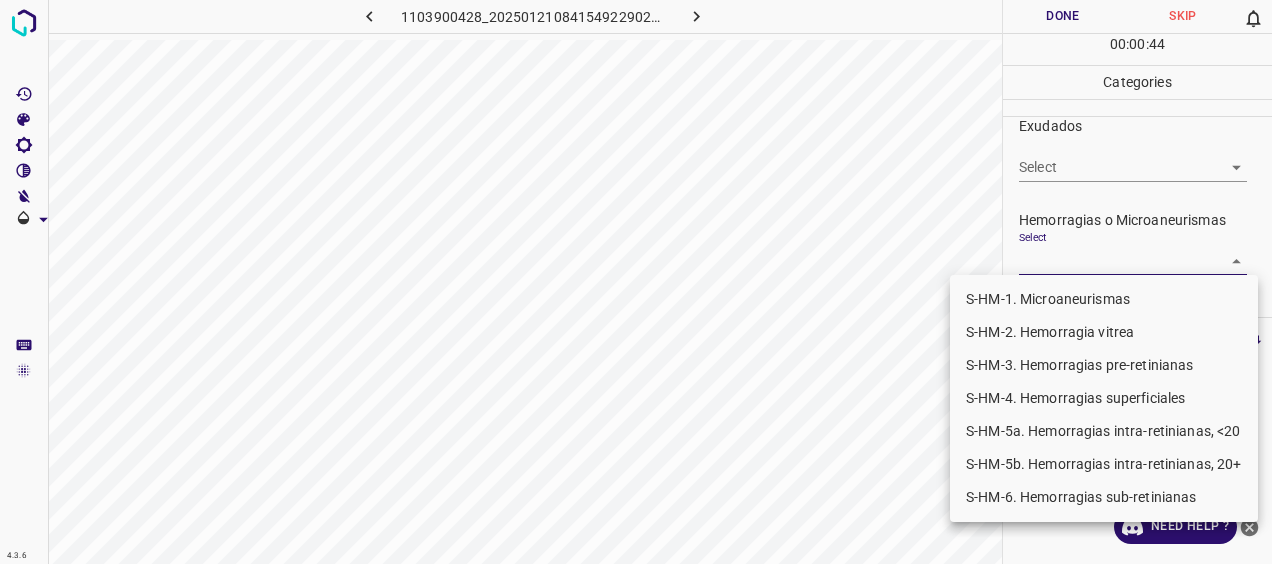 click on "S-HM-1. Microaneurismas" at bounding box center [1104, 299] 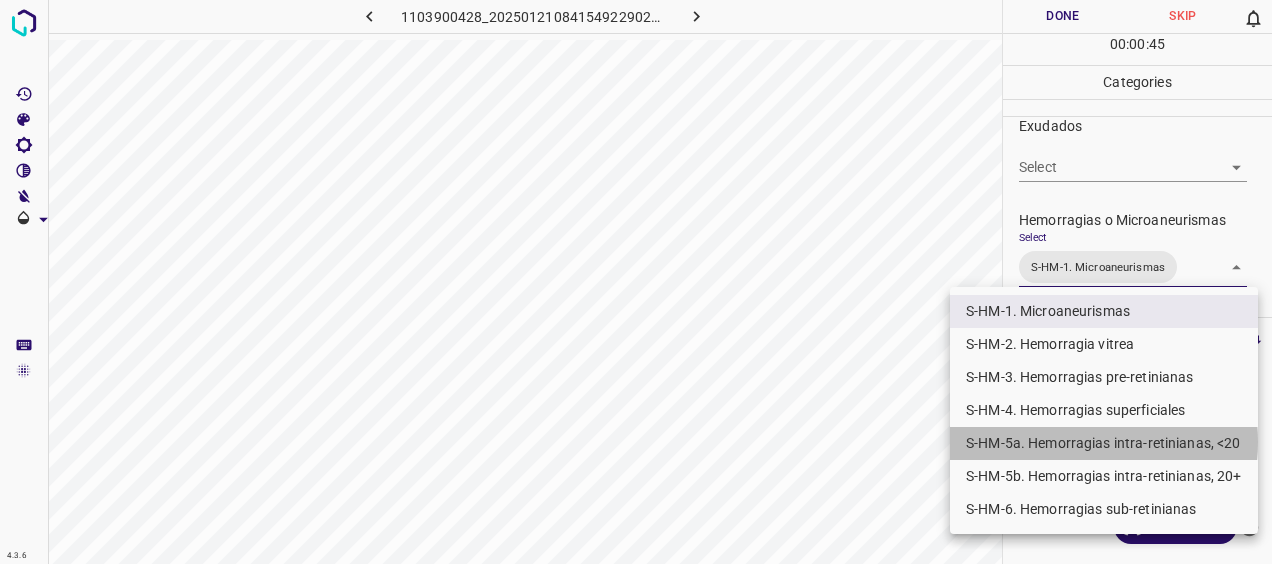 click on "S-HM-5a. Hemorragias intra-retinianas, <20" at bounding box center (1104, 443) 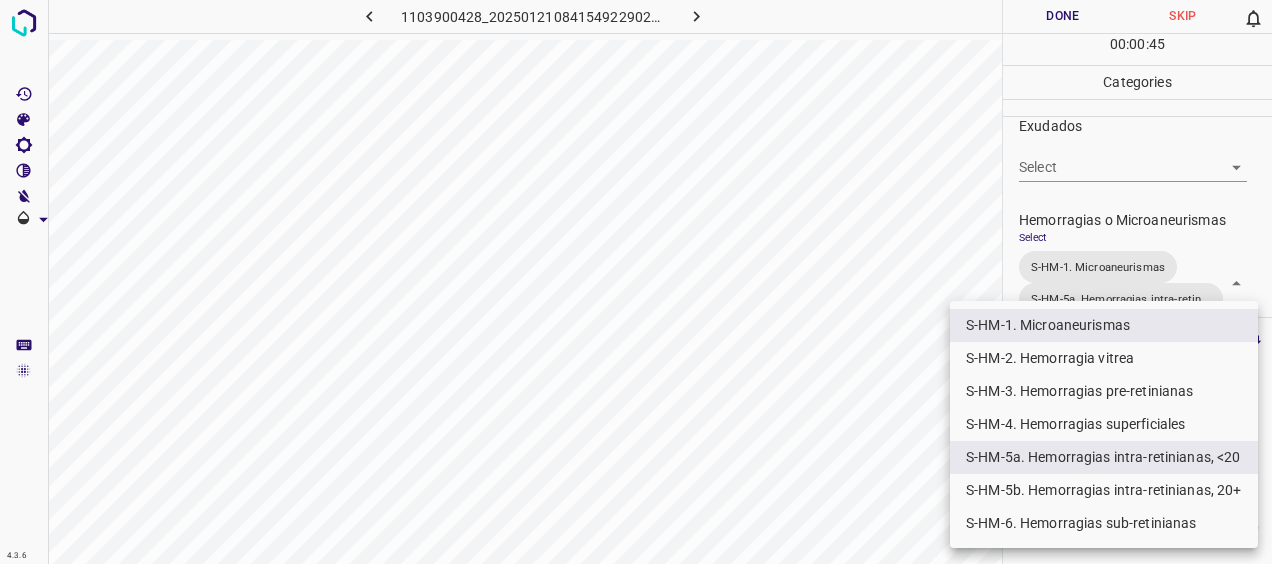 click at bounding box center (636, 282) 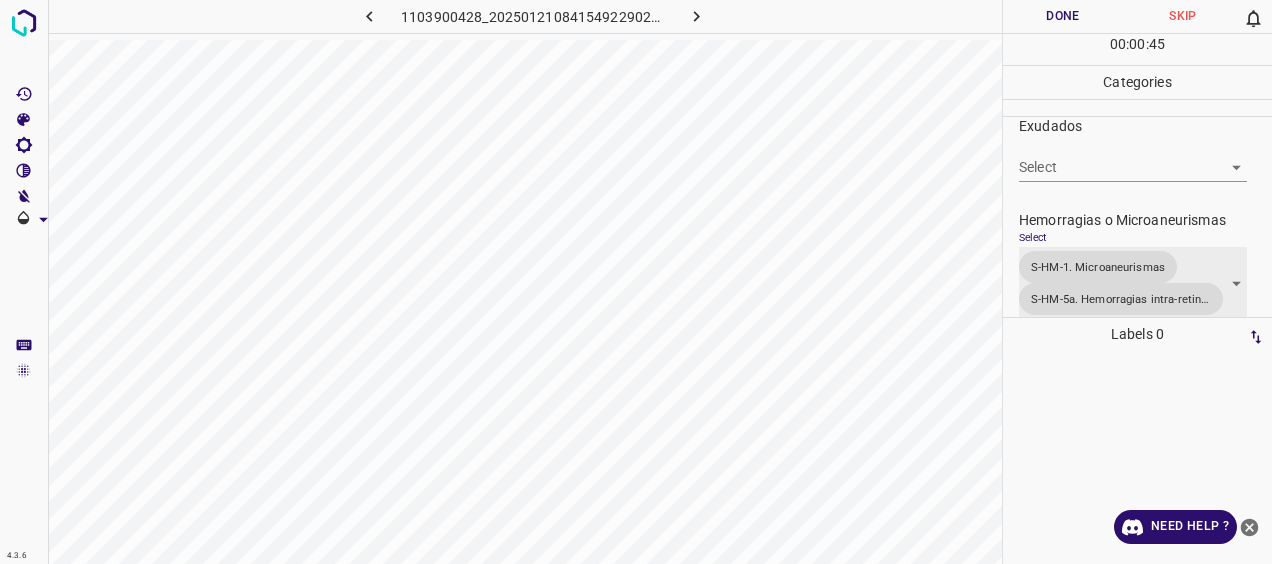scroll, scrollTop: 402, scrollLeft: 0, axis: vertical 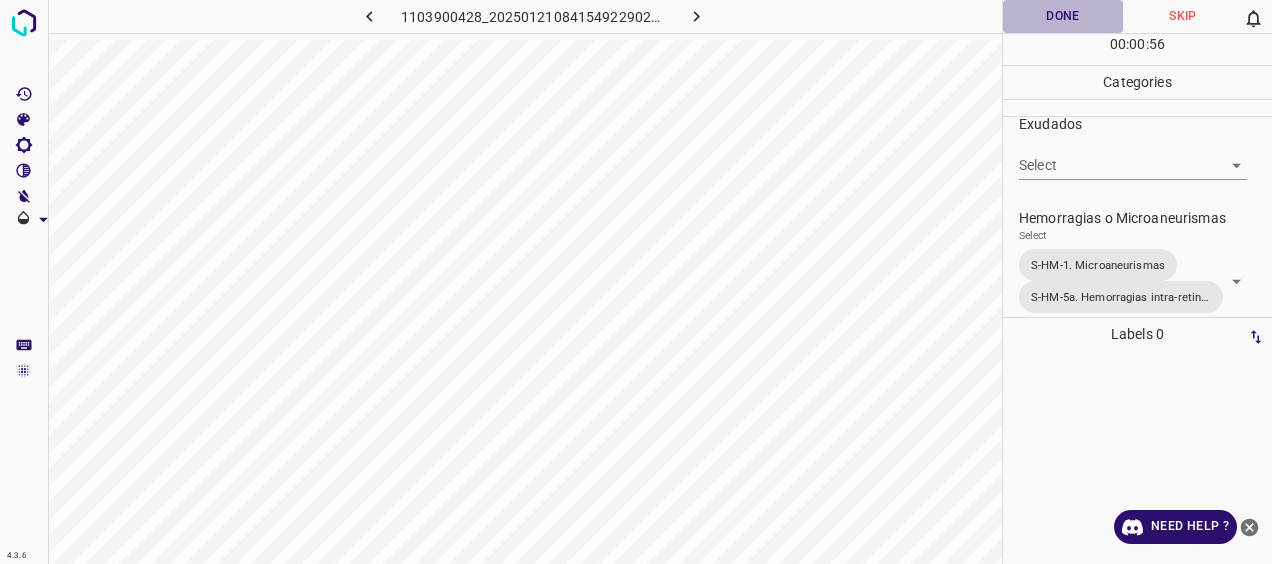 click on "Done" at bounding box center (1063, 16) 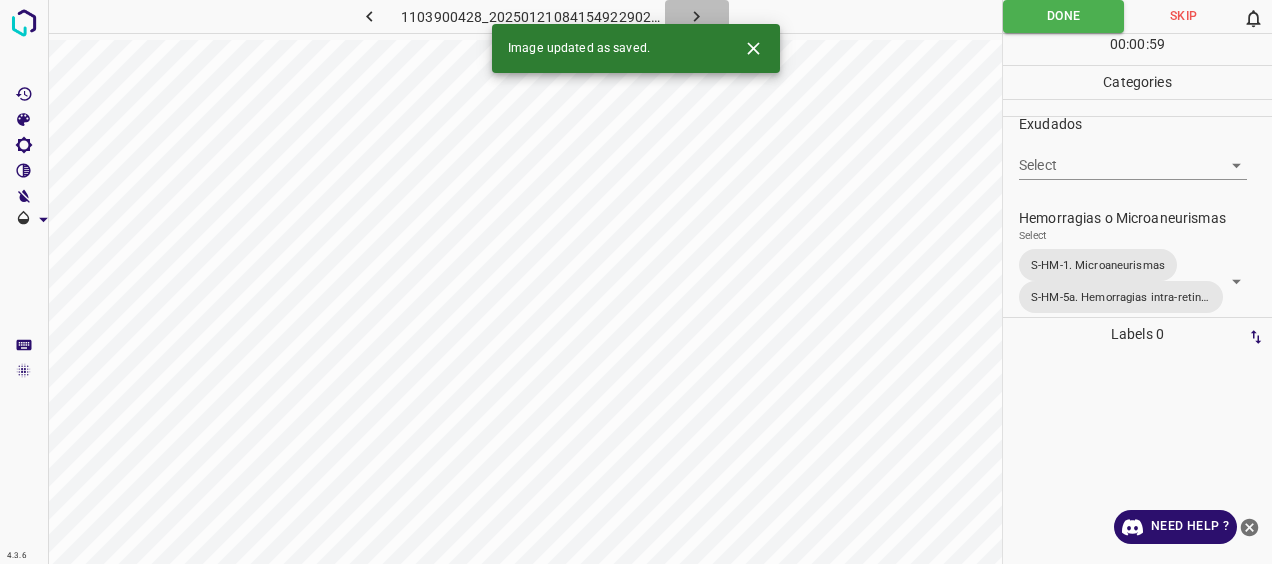 click at bounding box center [697, 16] 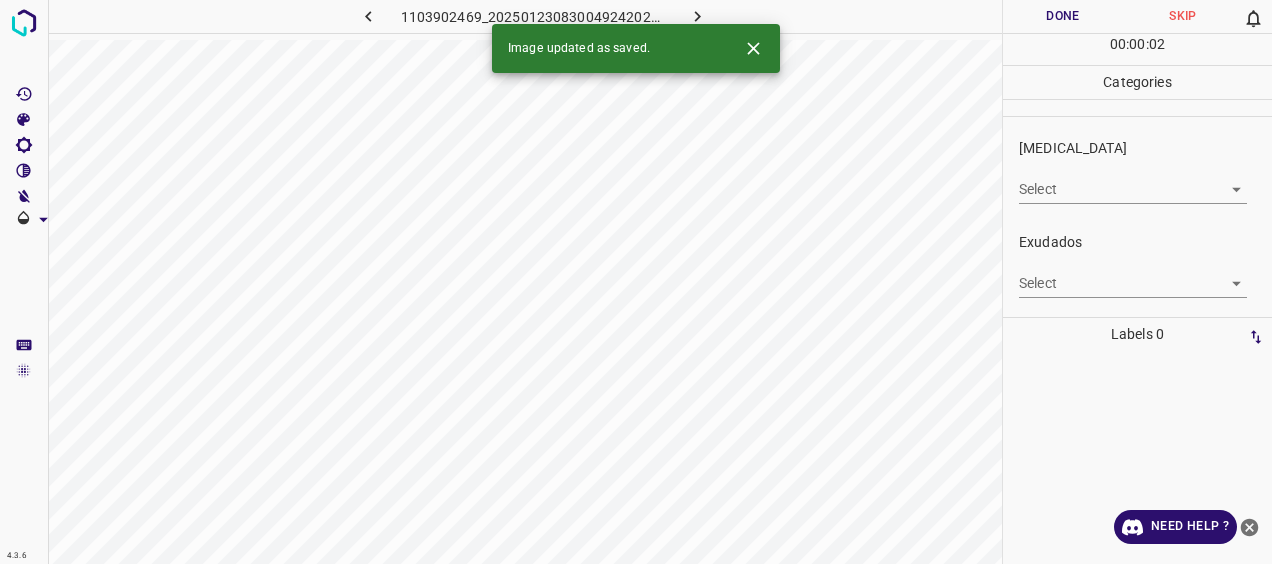 scroll, scrollTop: 400, scrollLeft: 0, axis: vertical 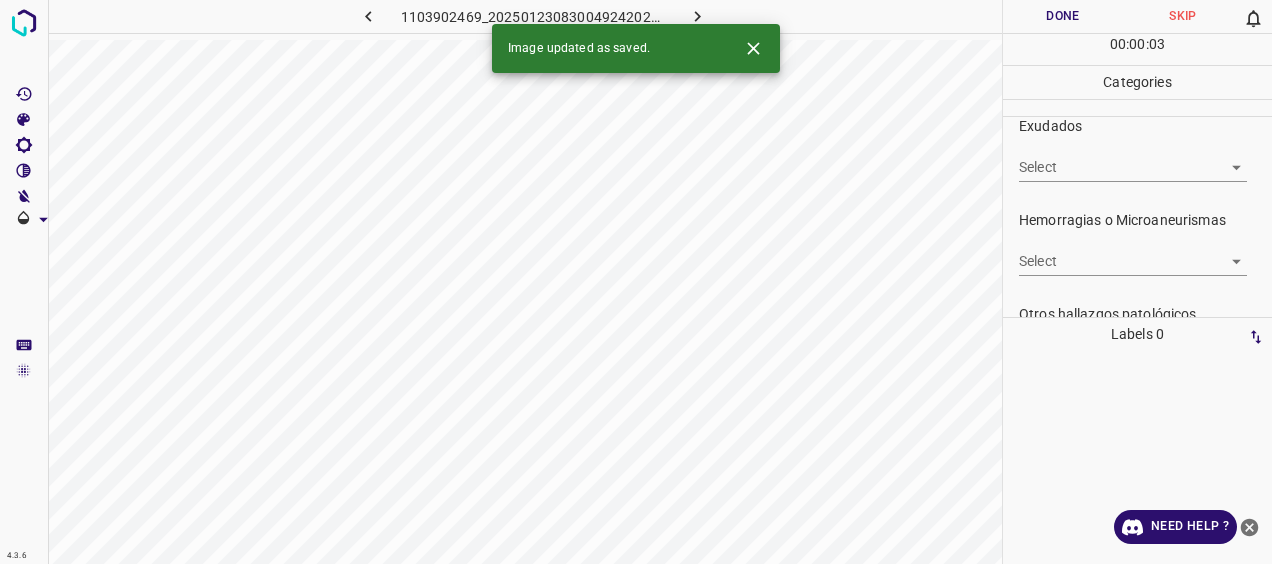 click on "4.3.6  1103902469_20250123083004924202002001_847719623.jpg Done Skip 0 00   : 00   : 03   Categories 0. Sin hallazgos   Select ​ Anomalías vasculares   Select ​ Atrofias   Select ​ [MEDICAL_DATA]   Select ​ Exudados   Select ​ Hemorragias o Microaneurismas   Select ​ Otros hallazgos patológicos   Select ​ Otros hallazgos no patológicos   Select ​ Anomalías de disco óptico   Select ​ Elementos sin calidad suficiente   Select ​ Labels   0 Categories 1 0. Sin hallazgos 2 Anomalías vasculares 3 Atrofias 4 [MEDICAL_DATA] 5 Exudados 6 Hemorragias o Microaneurismas 7 Otros hallazgos patológicos 8 Otros hallazgos no patológicos 9 Anomalías de disco óptico 0 Elementos sin calidad suficiente Tools Space Change between modes (Draw & Edit) I Auto labeling R Restore zoom M Zoom in N Zoom out Delete Delete selecte label Filters Z Restore filters X Saturation filter C Brightness filter V Contrast filter [PERSON_NAME] scale filter General O Download Image updated as saved. Need Help ? - Text - Hide - Delete" at bounding box center (636, 282) 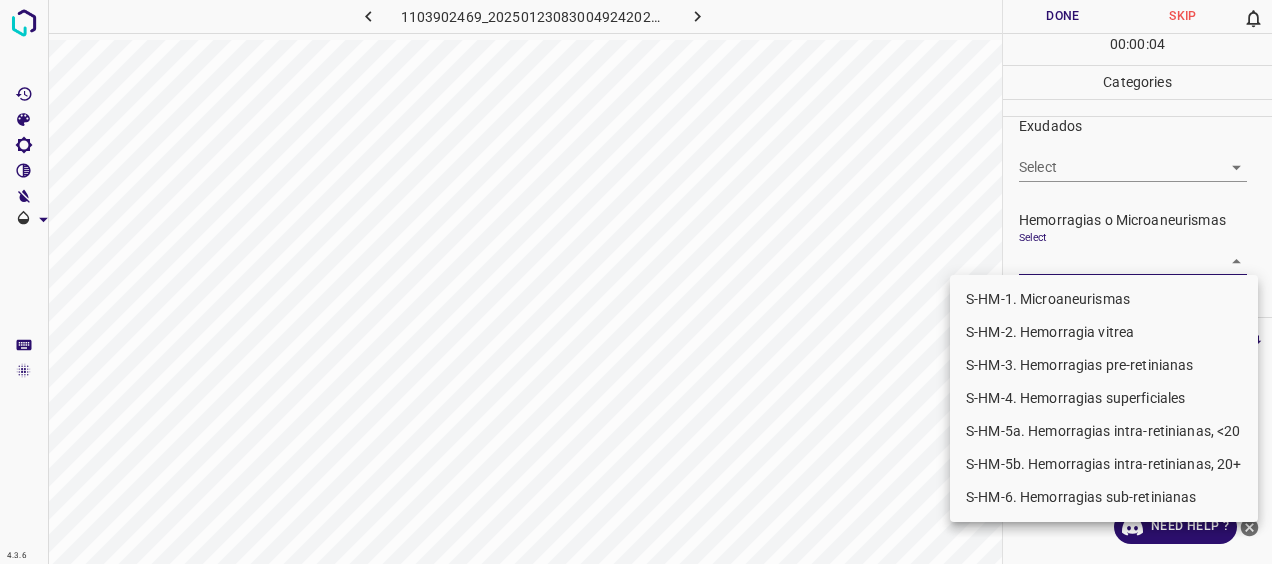 click on "S-HM-1. Microaneurismas" at bounding box center (1104, 299) 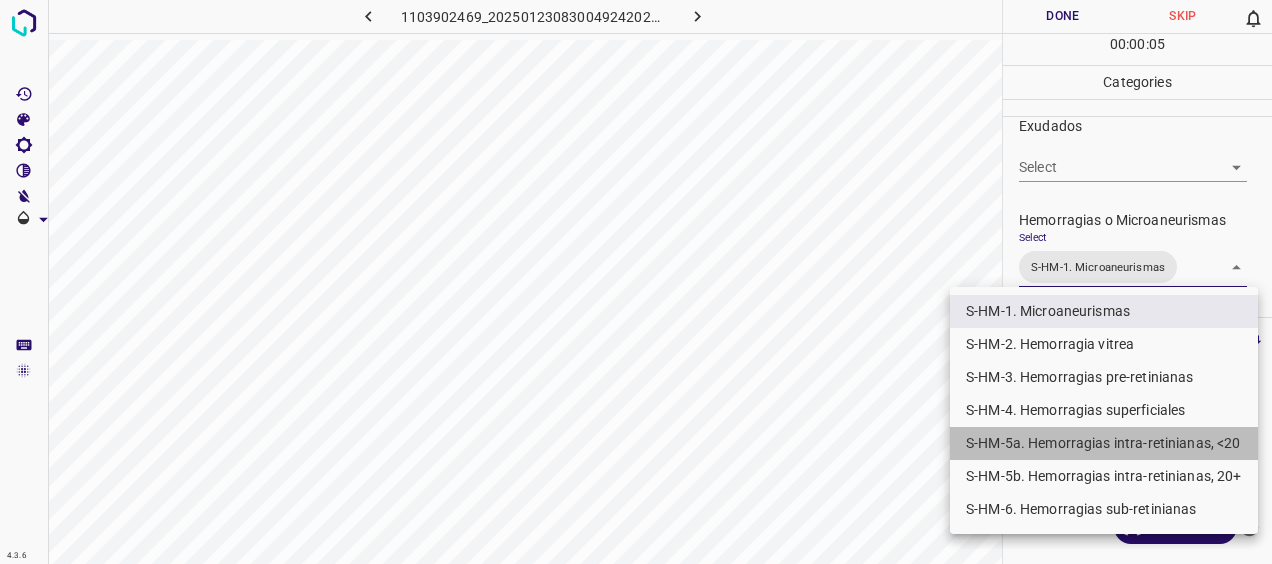 click on "S-HM-5a. Hemorragias intra-retinianas, <20" at bounding box center [1104, 443] 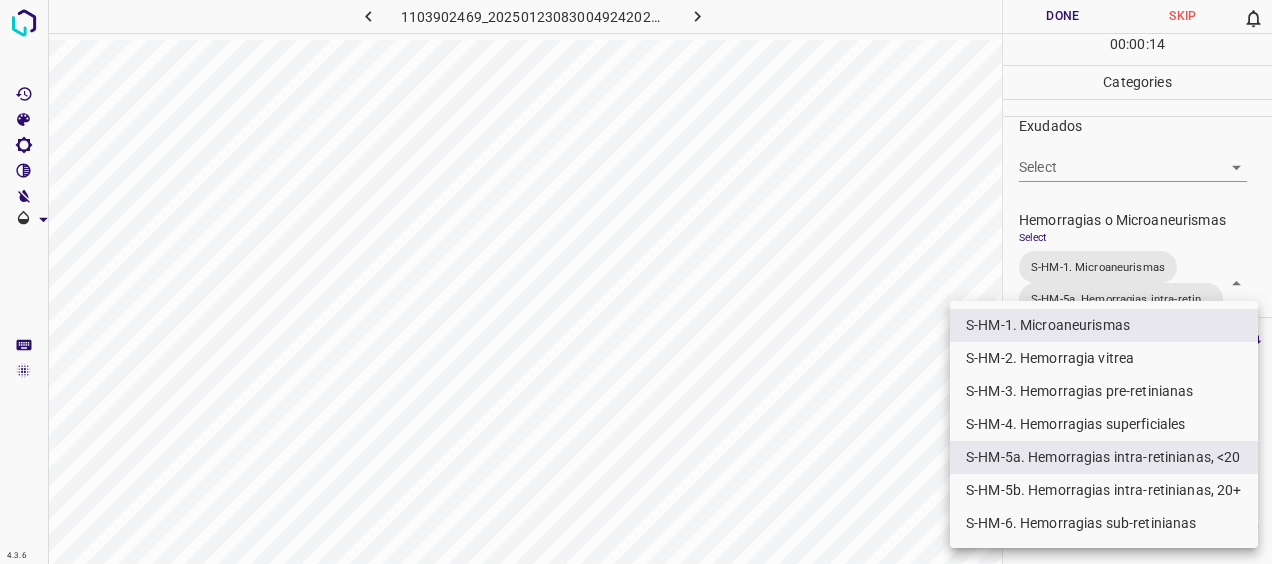 click at bounding box center (636, 282) 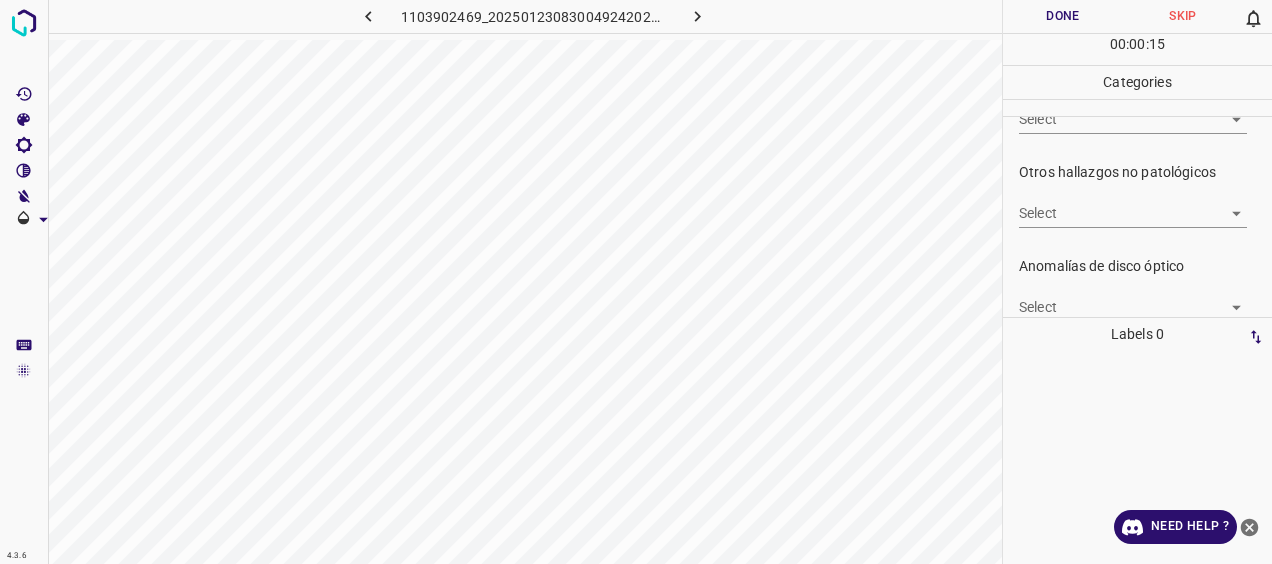 scroll, scrollTop: 702, scrollLeft: 0, axis: vertical 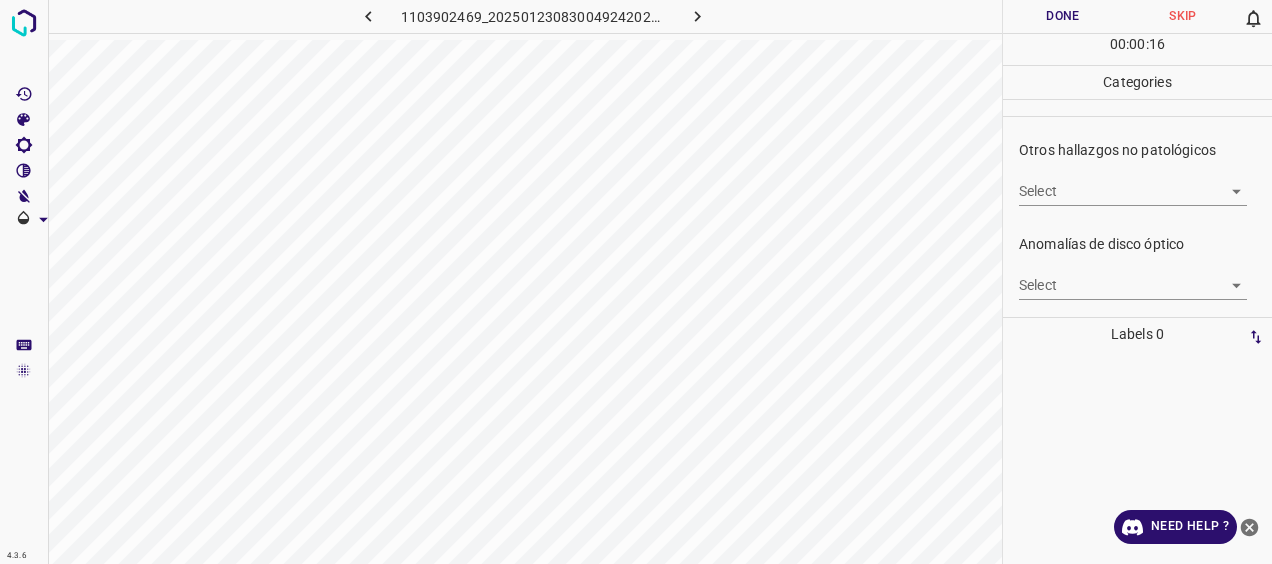 click on "4.3.6  1103902469_20250123083004924202002001_847719623.jpg Done Skip 0 00   : 00   : 16   Categories 0. Sin hallazgos   Select ​ Anomalías vasculares   Select ​ Atrofias   Select ​ [MEDICAL_DATA]   Select ​ Exudados   Select ​ Hemorragias o Microaneurismas   Select S-HM-1. Microaneurismas S-HM-5a. Hemorragias intra-retinianas, <20 S-HM-1. Microaneurismas,S-HM-5a. Hemorragias intra-retinianas, <20 Otros hallazgos patológicos   Select ​ Otros hallazgos no patológicos   Select ​ Anomalías de disco óptico   Select ​ Elementos sin calidad suficiente   Select ​ Labels   0 Categories 1 0. Sin hallazgos 2 Anomalías vasculares 3 Atrofias 4 [MEDICAL_DATA] 5 Exudados 6 Hemorragias o Microaneurismas 7 Otros hallazgos patológicos 8 Otros hallazgos no patológicos 9 Anomalías de disco óptico 0 Elementos sin calidad suficiente Tools Space Change between modes (Draw & Edit) I Auto labeling R Restore zoom M Zoom in N Zoom out Delete Delete selecte label Filters Z Restore filters X Saturation filter C V B General O" at bounding box center [636, 282] 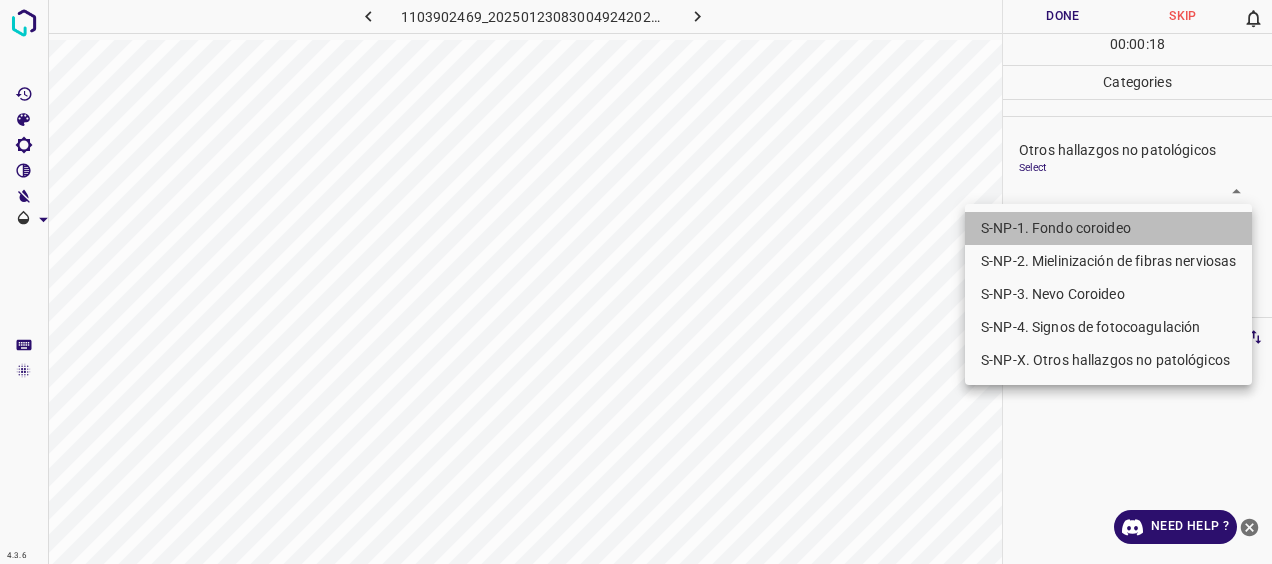 click on "S-NP-1. Fondo coroideo" at bounding box center (1108, 228) 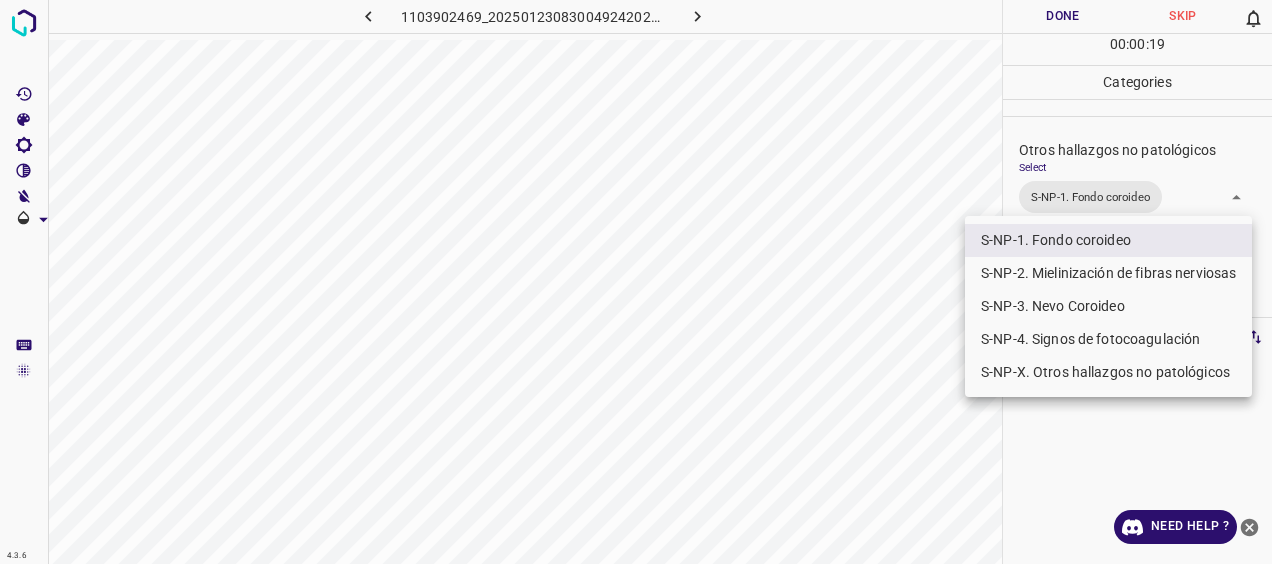 click at bounding box center (636, 282) 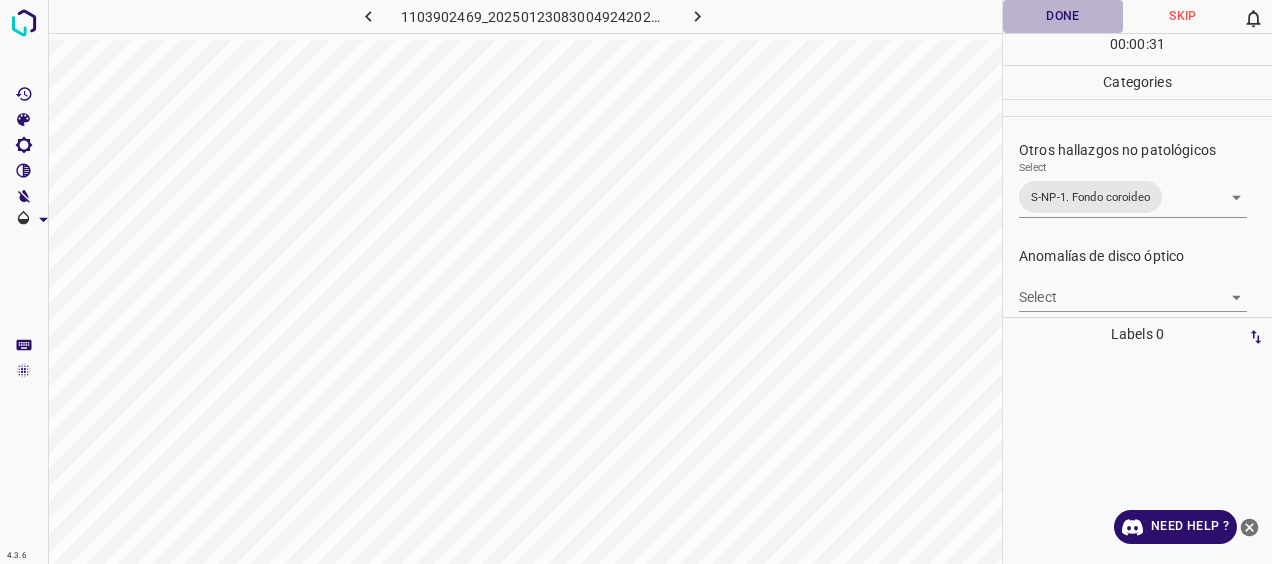 click on "Done" at bounding box center [1063, 16] 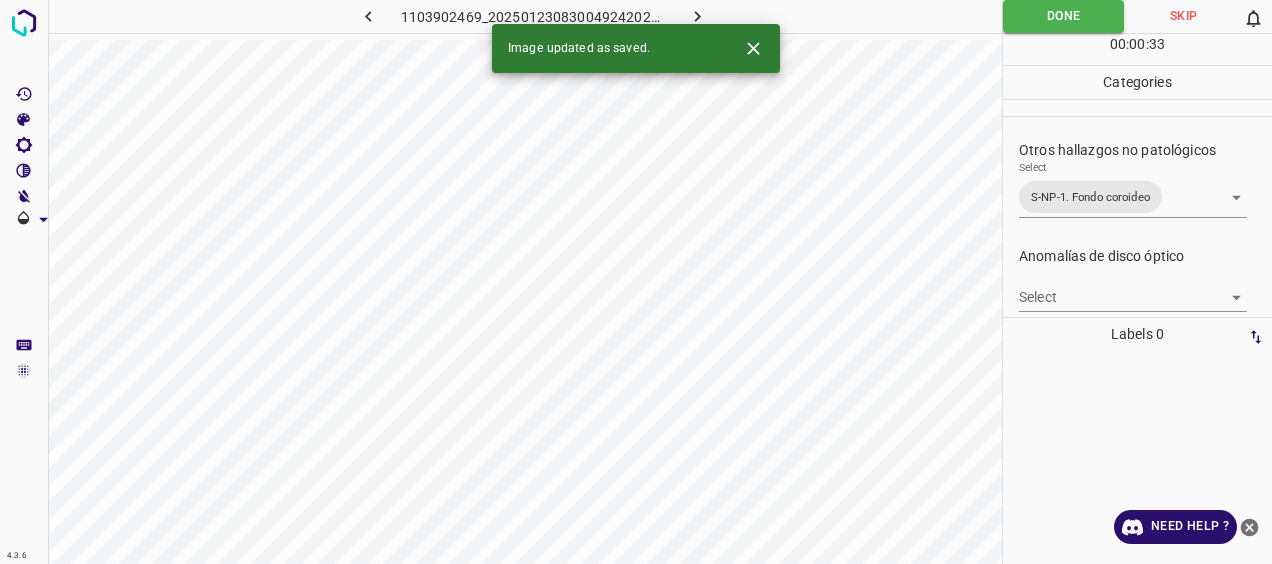 click 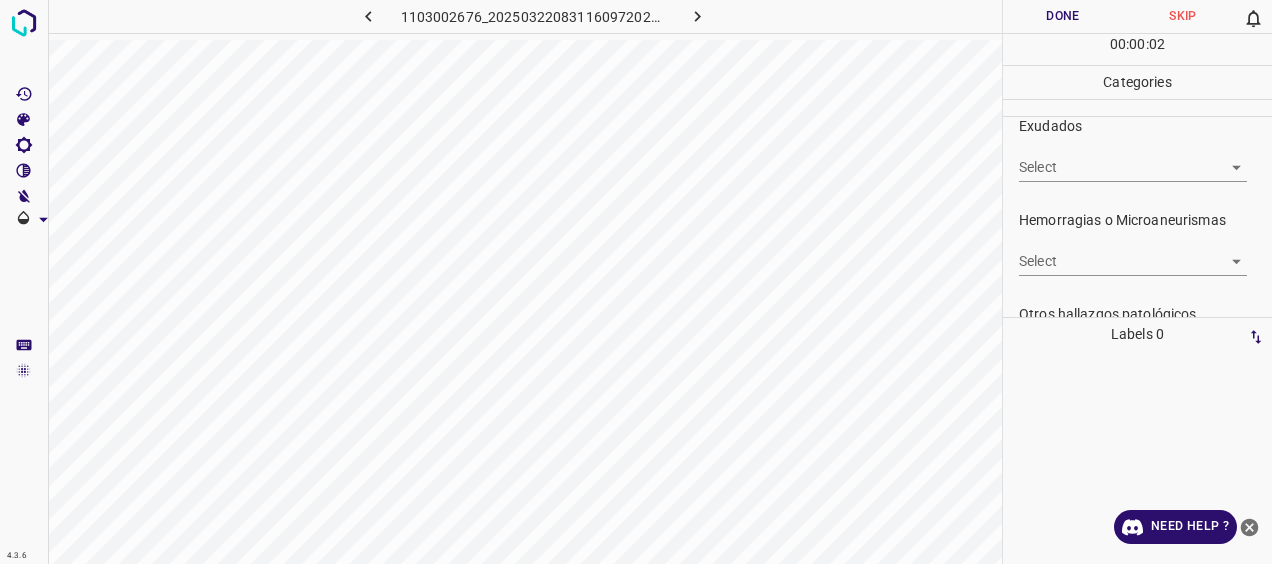 scroll, scrollTop: 500, scrollLeft: 0, axis: vertical 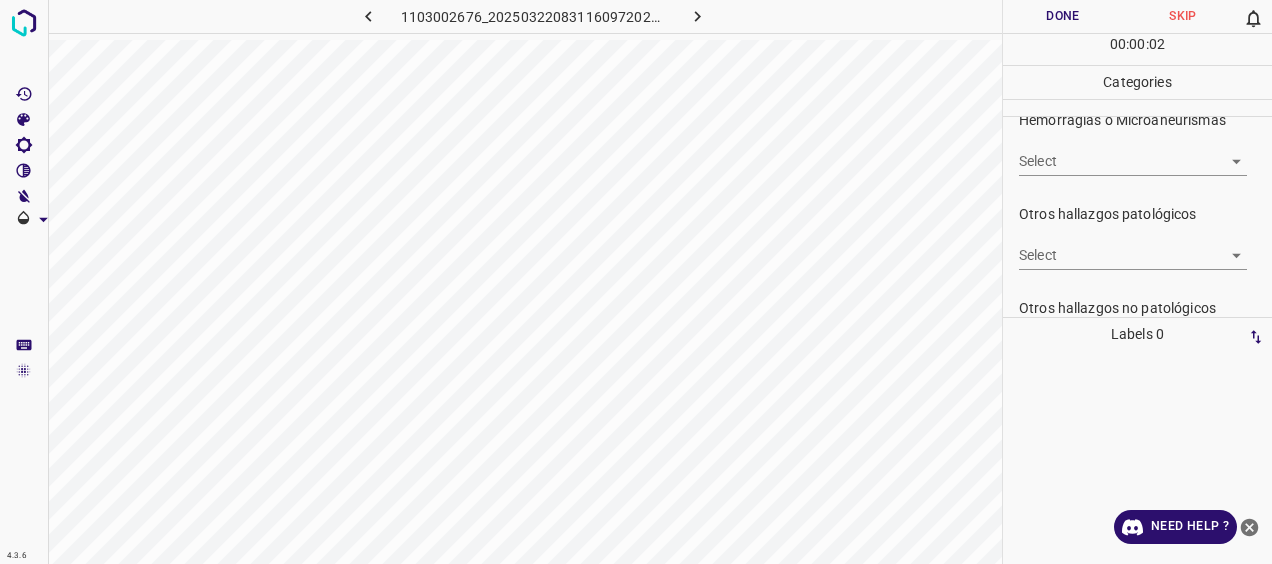 click on "Select ​" at bounding box center [1133, 153] 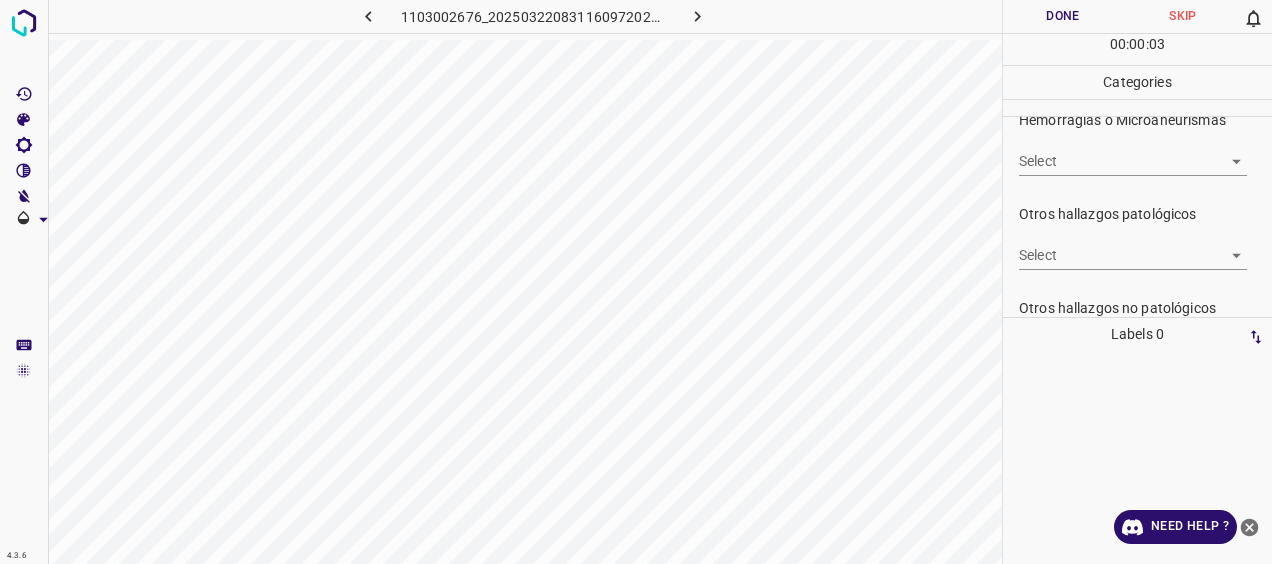 click on "4.3.6  1103002676_20250322083116097202002001_3a484d0a4.jpg Done Skip 0 00   : 00   : 03   Categories 0. Sin hallazgos   Select ​ Anomalías vasculares   Select ​ Atrofias   Select ​ [MEDICAL_DATA]   Select ​ Exudados   Select ​ Hemorragias o Microaneurismas   Select ​ Otros hallazgos patológicos   Select ​ Otros hallazgos no patológicos   Select ​ Anomalías de disco óptico   Select ​ Elementos sin calidad suficiente   Select ​ Labels   0 Categories 1 0. Sin hallazgos 2 Anomalías vasculares 3 Atrofias 4 [MEDICAL_DATA] 5 Exudados 6 Hemorragias o Microaneurismas 7 Otros hallazgos patológicos 8 Otros hallazgos no patológicos 9 Anomalías de disco óptico 0 Elementos sin calidad suficiente Tools Space Change between modes (Draw & Edit) I Auto labeling R Restore zoom M Zoom in N Zoom out Delete Delete selecte label Filters Z Restore filters X Saturation filter C Brightness filter V Contrast filter [PERSON_NAME] scale filter General O Download Need Help ? - Text - Hide - Delete" at bounding box center (636, 282) 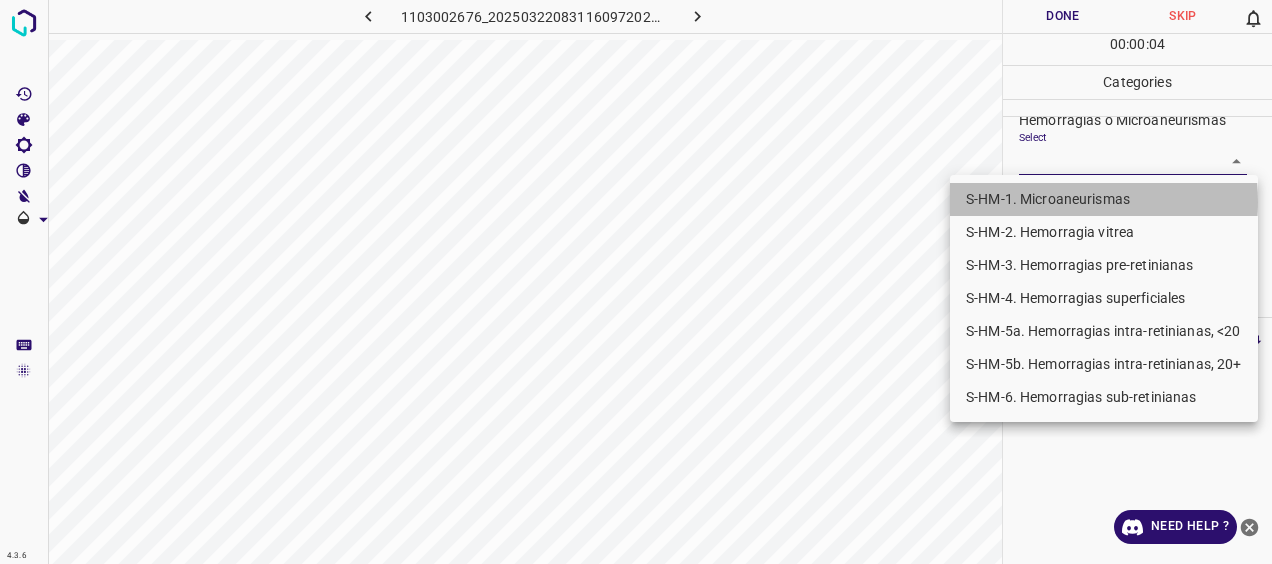 click on "S-HM-1. Microaneurismas" at bounding box center [1104, 199] 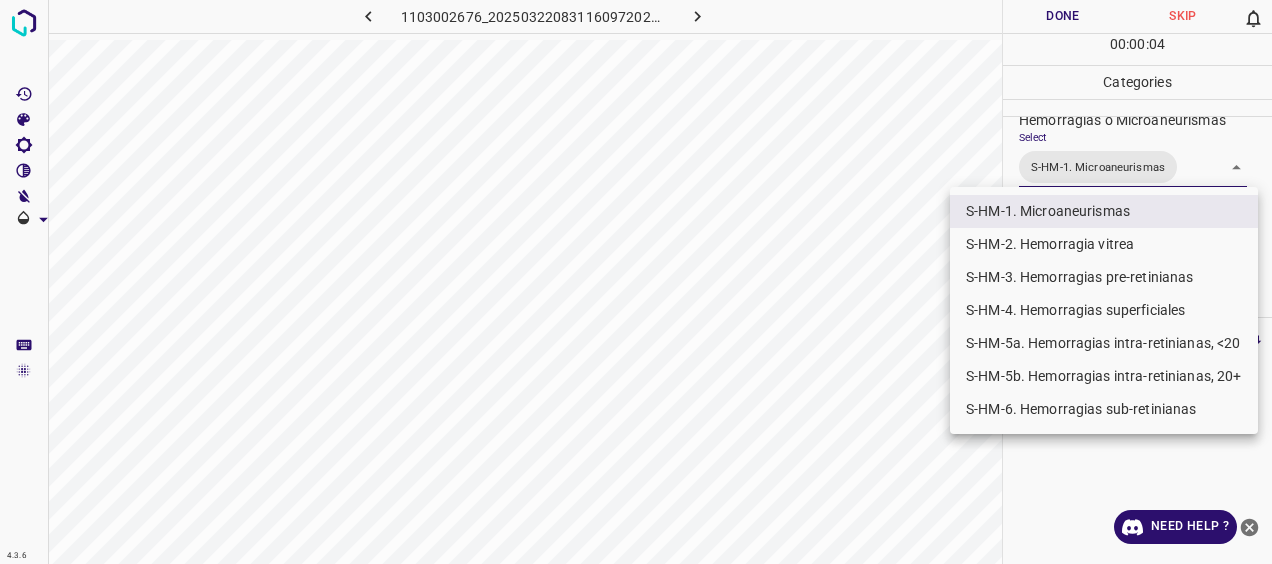 click on "S-HM-5a. Hemorragias intra-retinianas, <20" at bounding box center [1104, 343] 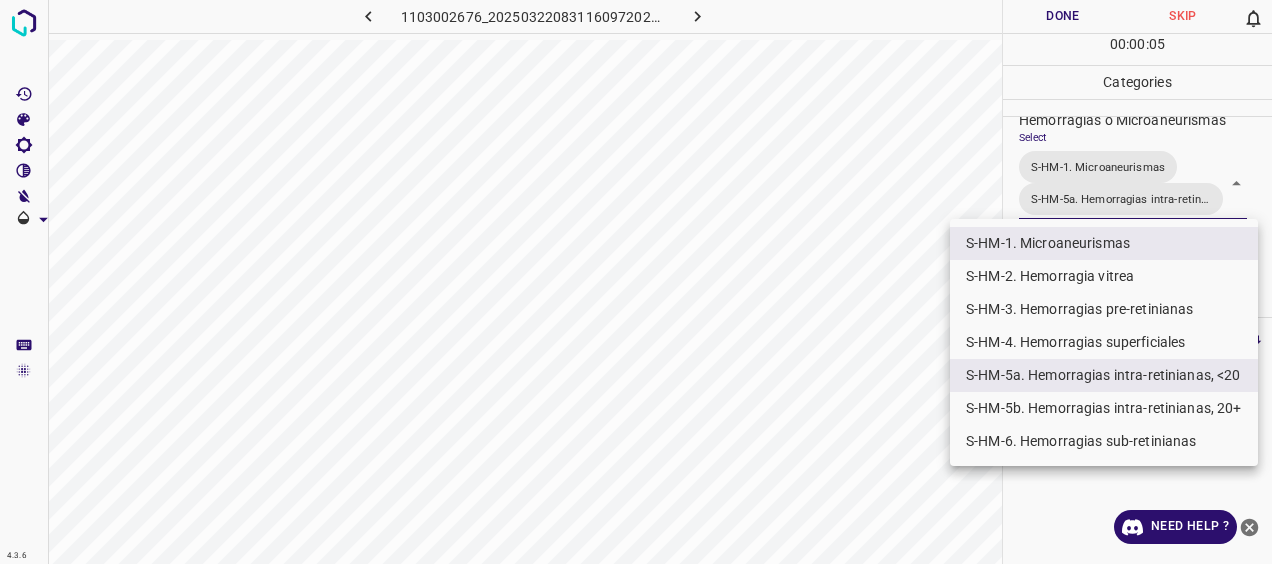 click at bounding box center (636, 282) 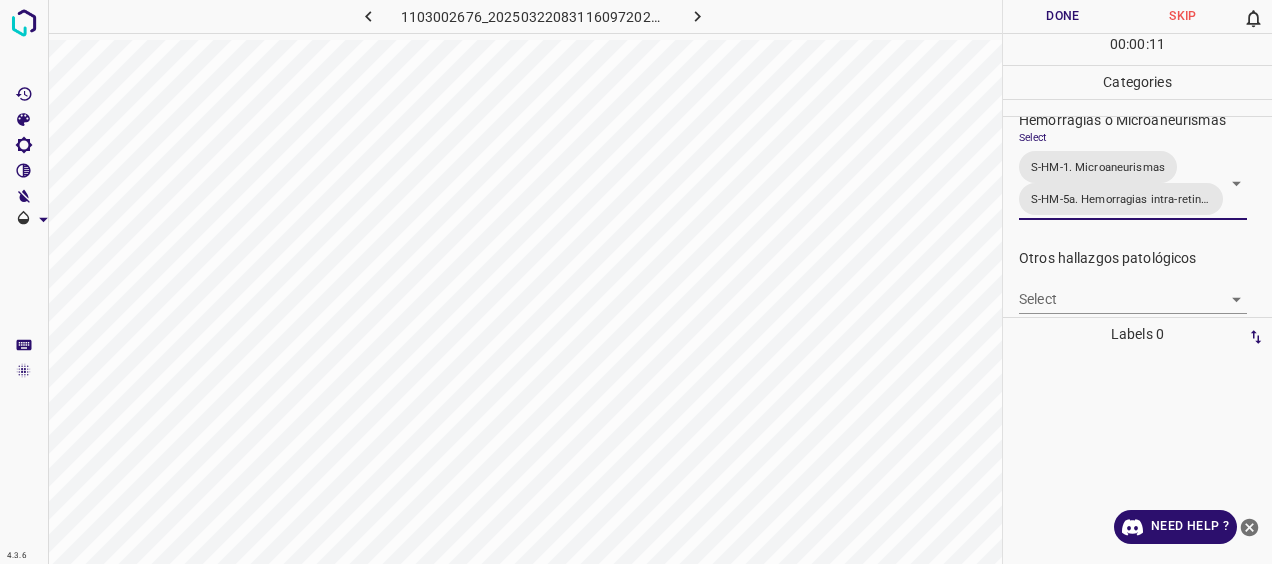 click on "Done" at bounding box center [1063, 16] 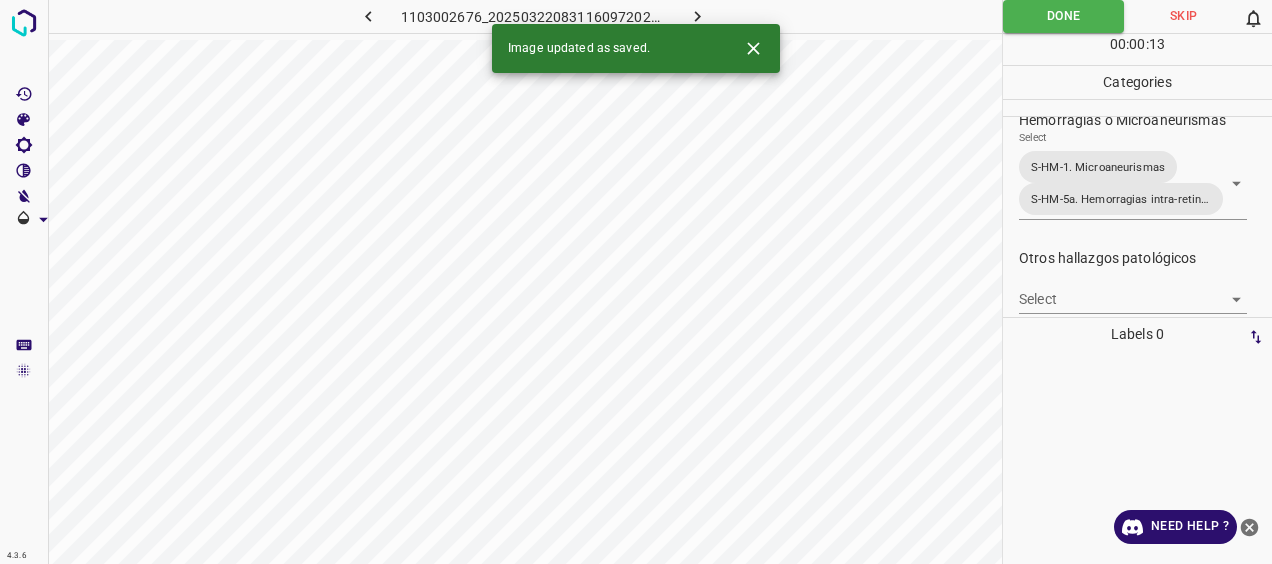 click 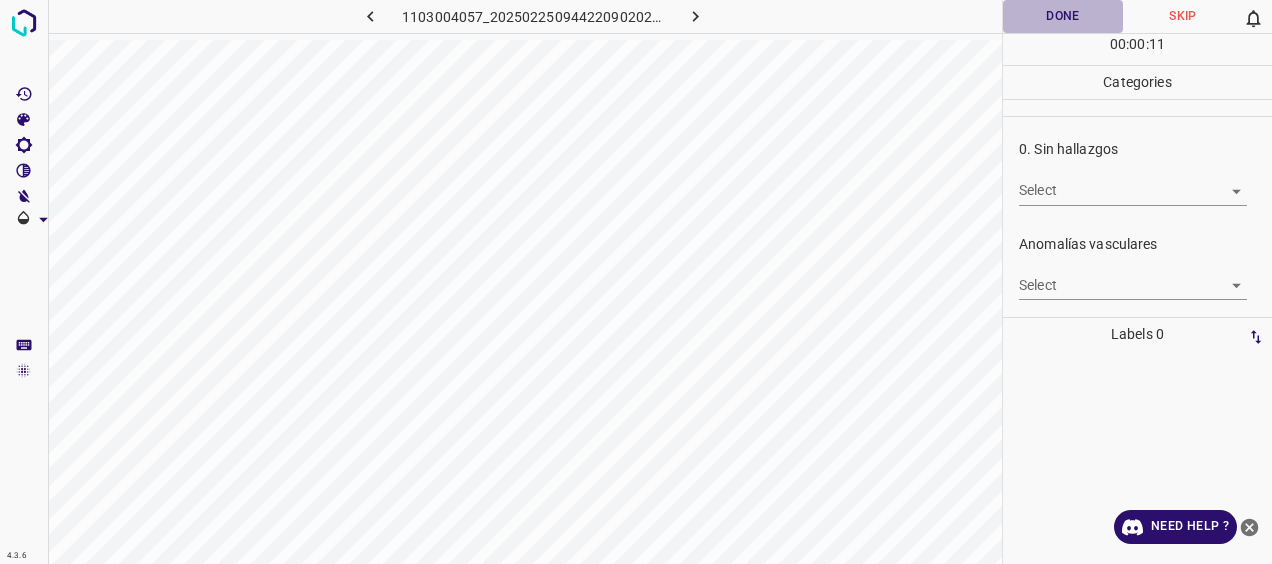 click on "Done" at bounding box center [1063, 16] 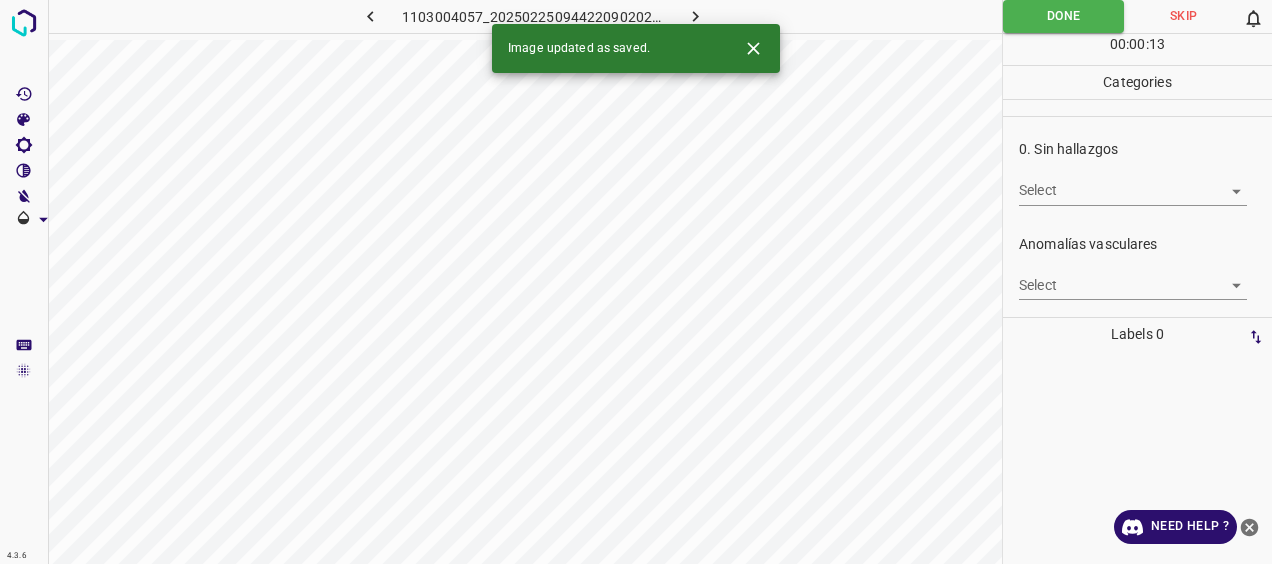 click 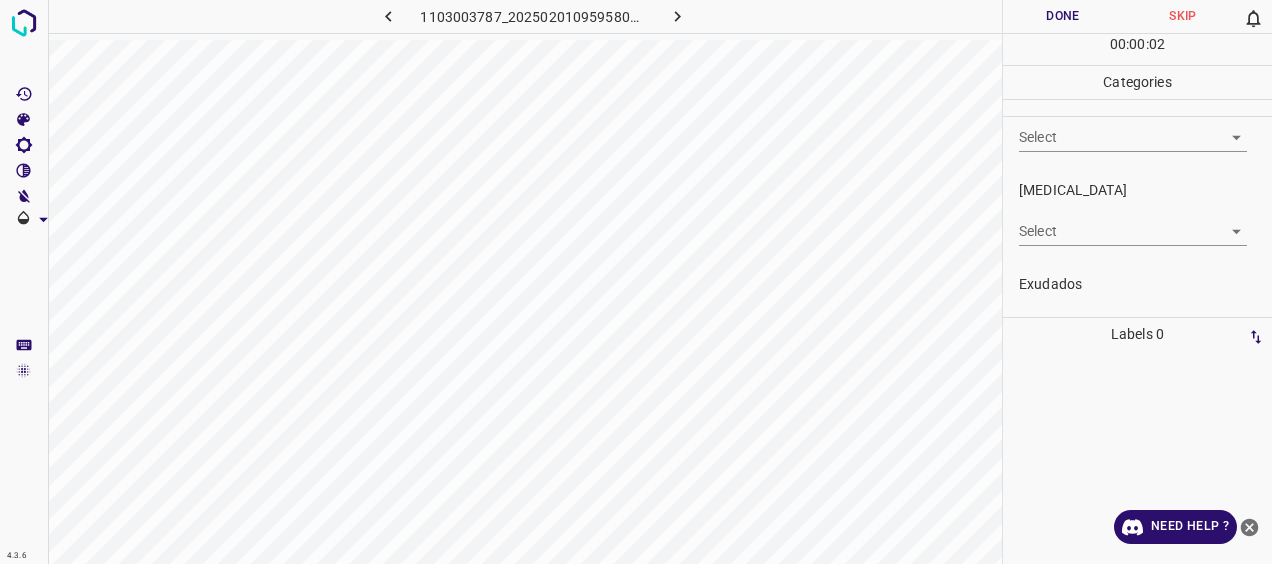 scroll, scrollTop: 300, scrollLeft: 0, axis: vertical 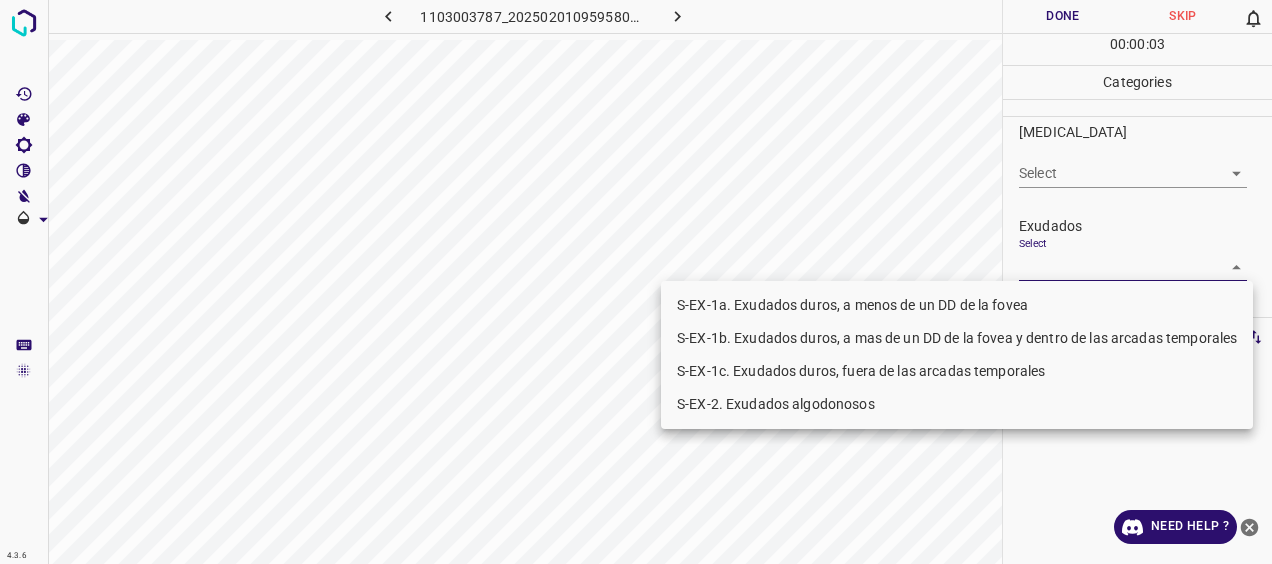 click on "4.3.6  1103003787_20250201095958083701002001.jpg Done Skip 0 00   : 00   : 03   Categories 0. Sin hallazgos   Select ​ Anomalías vasculares   Select ​ Atrofias   Select ​ [MEDICAL_DATA]   Select ​ Exudados   Select ​ Hemorragias o Microaneurismas   Select ​ Otros hallazgos patológicos   Select ​ Otros hallazgos no patológicos   Select ​ Anomalías de disco óptico   Select ​ Elementos sin calidad suficiente   Select ​ Labels   0 Categories 1 0. Sin hallazgos 2 Anomalías vasculares 3 Atrofias 4 [MEDICAL_DATA] 5 Exudados 6 Hemorragias o Microaneurismas 7 Otros hallazgos patológicos 8 Otros hallazgos no patológicos 9 Anomalías de disco óptico 0 Elementos sin calidad suficiente Tools Space Change between modes (Draw & Edit) I Auto labeling R Restore zoom M Zoom in N Zoom out Delete Delete selecte label Filters Z Restore filters X Saturation filter C Brightness filter V Contrast filter [PERSON_NAME] scale filter General O Download Need Help ? - Text - Hide - Delete S-EX-2. Exudados algodonosos" at bounding box center (636, 282) 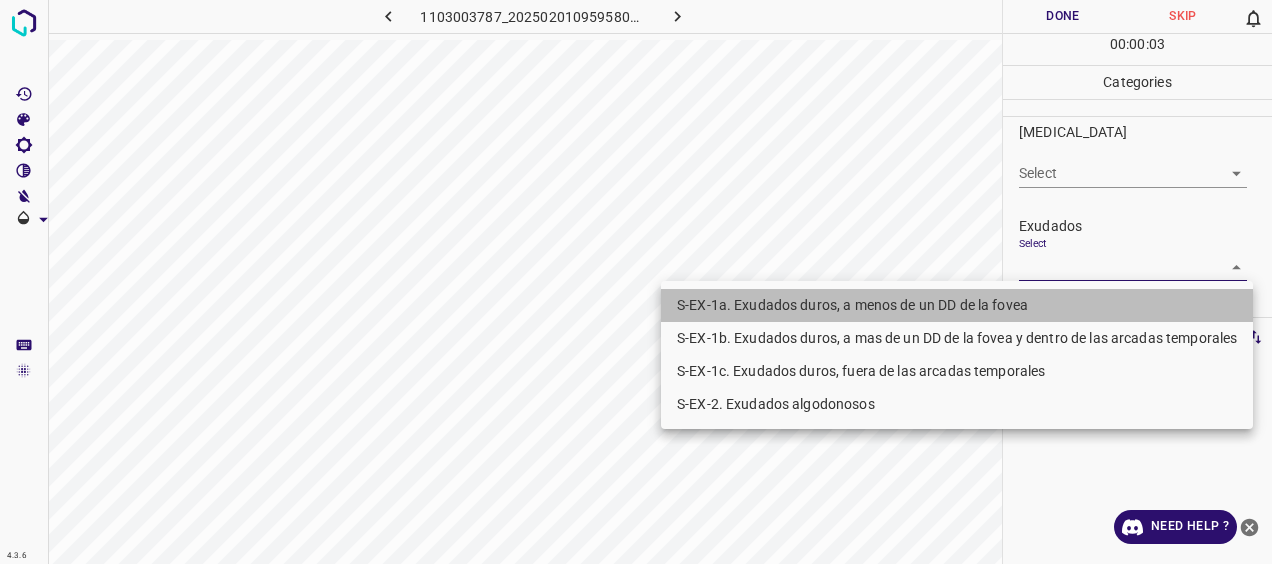 click on "S-EX-1a. Exudados duros, a menos de un DD de la fovea" at bounding box center (957, 305) 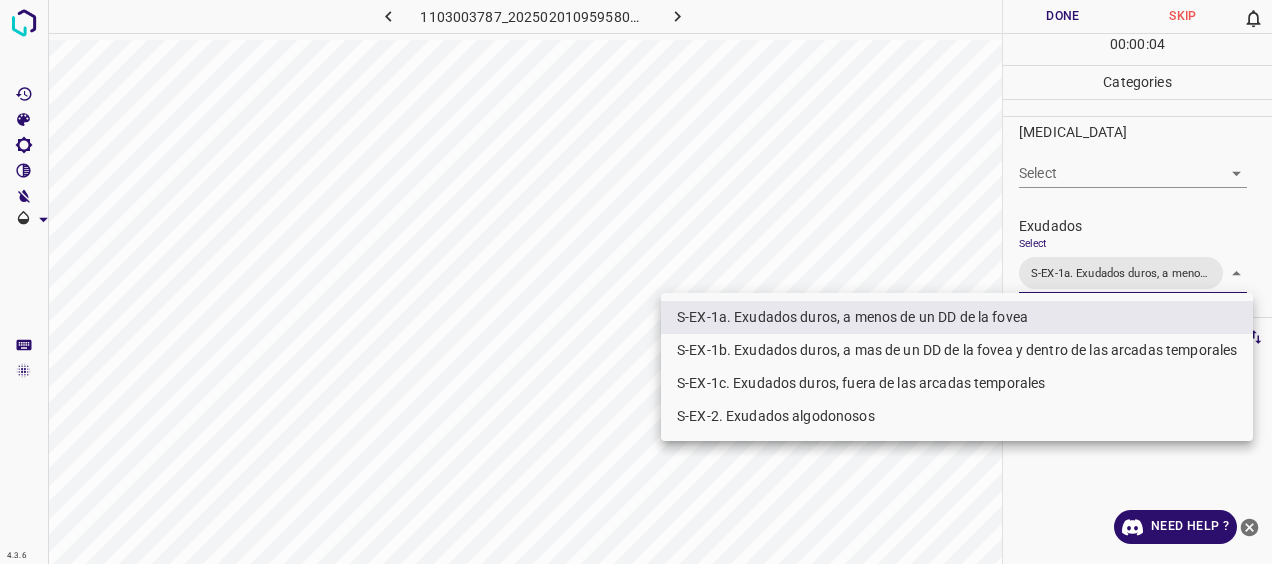 click at bounding box center (636, 282) 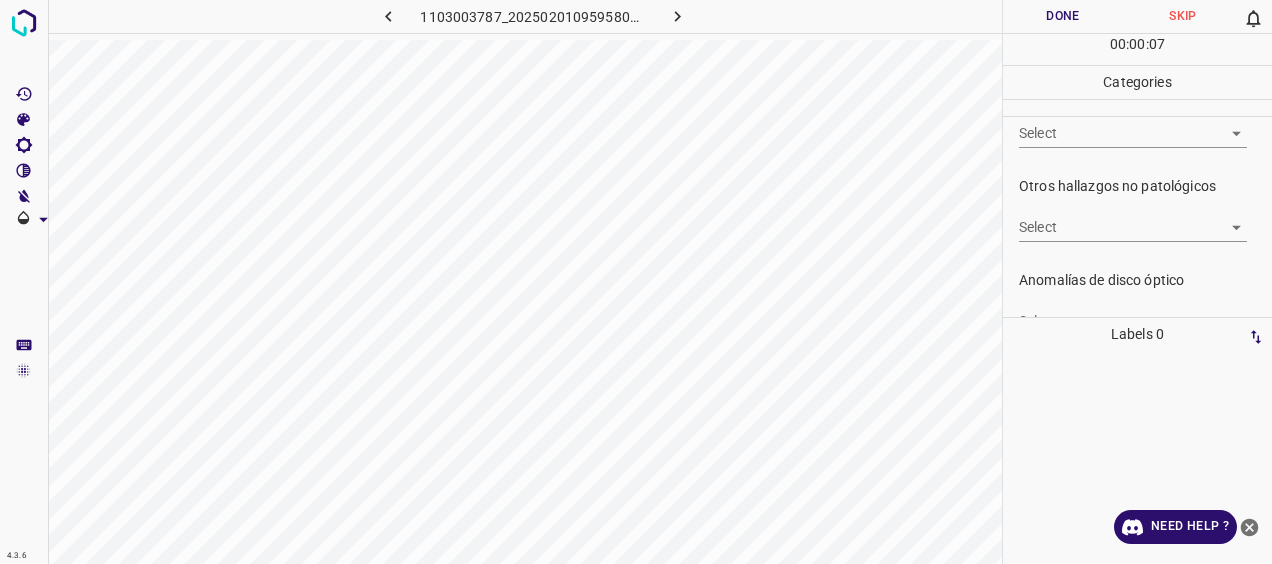 scroll, scrollTop: 769, scrollLeft: 0, axis: vertical 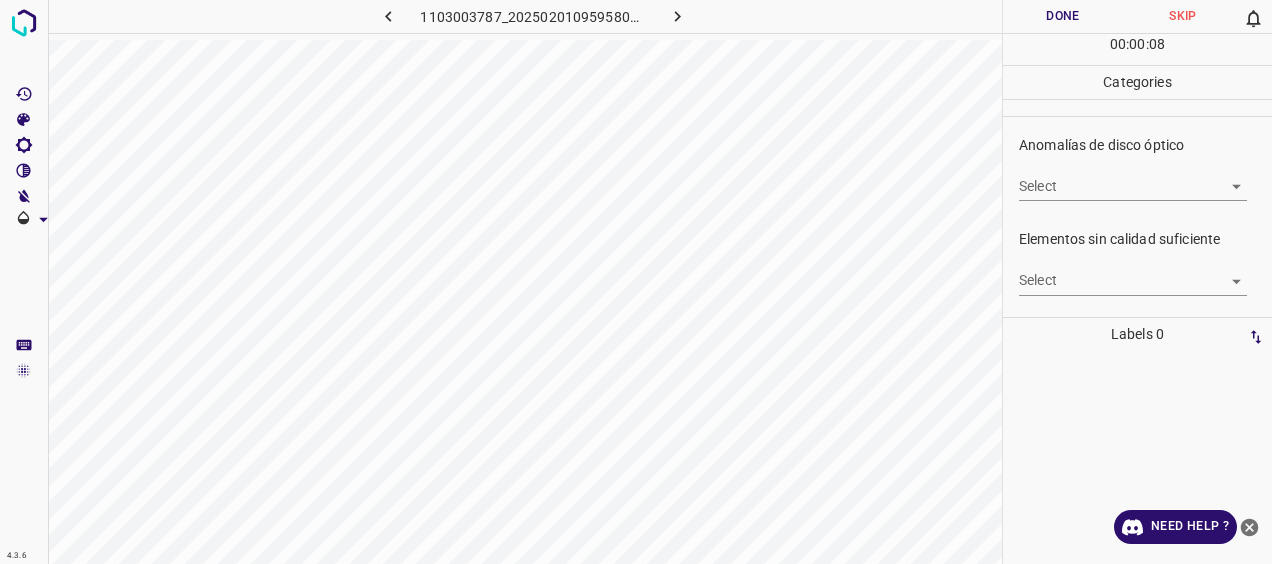click on "4.3.6  1103003787_20250201095958083701002001.jpg Done Skip 0 00   : 00   : 08   Categories 0. Sin hallazgos   Select ​ Anomalías vasculares   Select ​ Atrofias   Select ​ [MEDICAL_DATA]   Select ​ Exudados   Select S-EX-1a. Exudados duros, a menos de un DD de la fovea S-EX-1a. Exudados duros, a menos de un DD de la fovea Hemorragias o Microaneurismas   Select ​ Otros hallazgos patológicos   Select ​ Otros hallazgos no patológicos   Select ​ Anomalías de disco óptico   Select ​ Elementos sin calidad suficiente   Select ​ Labels   0 Categories 1 0. Sin hallazgos 2 Anomalías vasculares 3 Atrofias 4 [MEDICAL_DATA] 5 Exudados 6 Hemorragias o Microaneurismas 7 Otros hallazgos patológicos 8 Otros hallazgos no patológicos 9 Anomalías de disco óptico 0 Elementos sin calidad suficiente Tools Space Change between modes (Draw & Edit) I Auto labeling R Restore zoom M Zoom in N Zoom out Delete Delete selecte label Filters Z Restore filters X Saturation filter C Brightness filter V Contrast filter B General O" at bounding box center [636, 282] 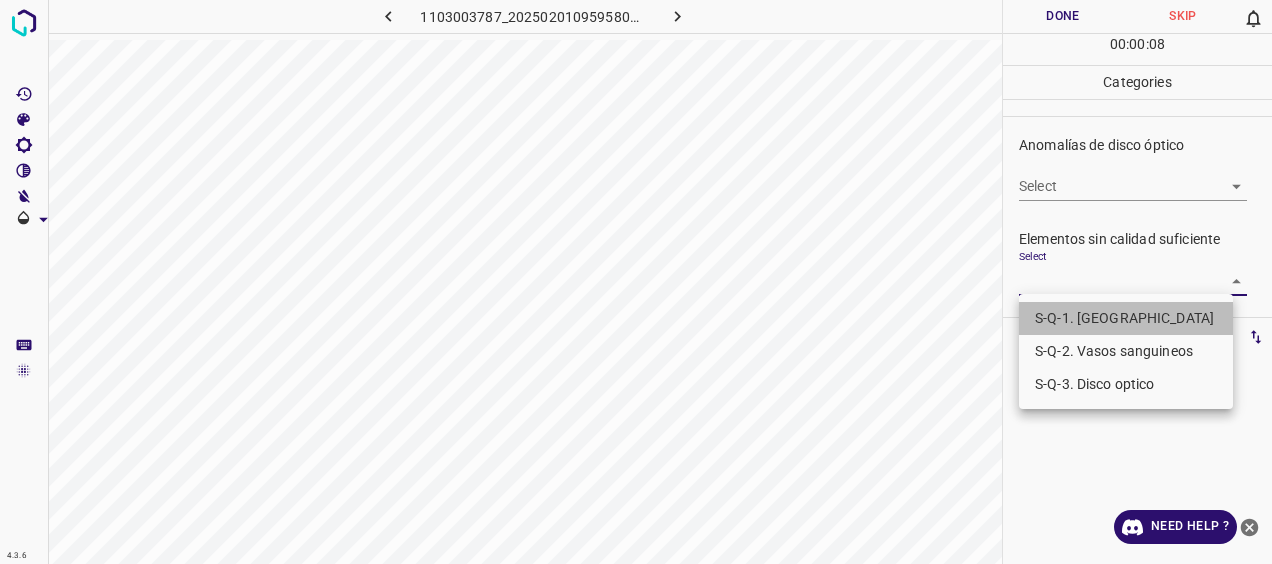 click on "S-Q-1. [GEOGRAPHIC_DATA]" at bounding box center [1126, 318] 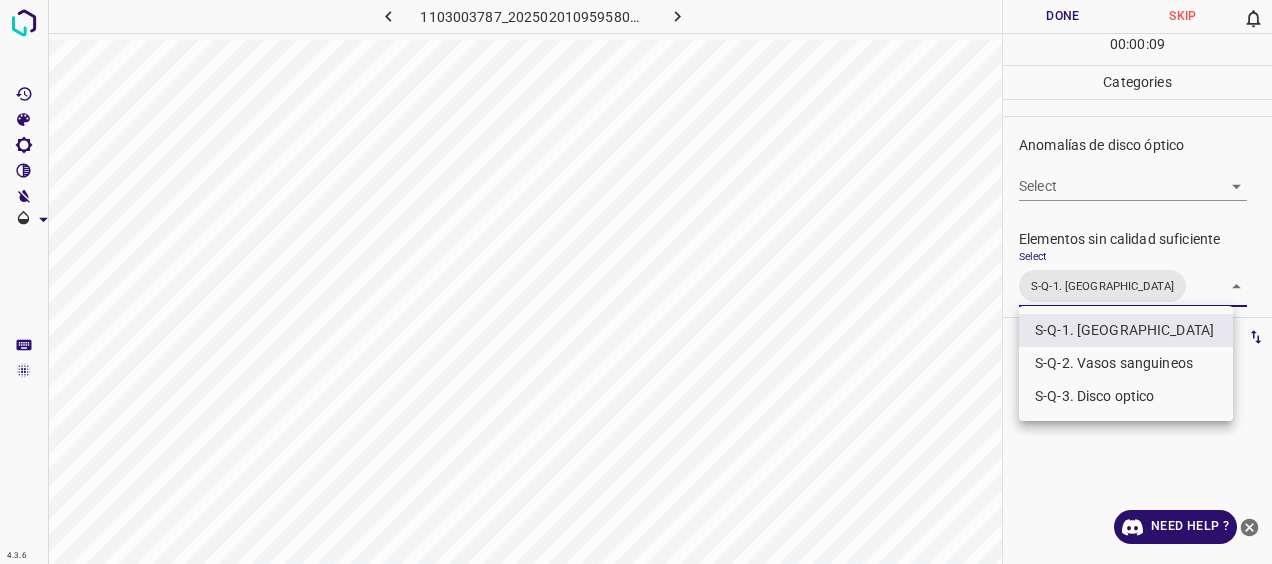 click on "S-Q-2. Vasos sanguineos" at bounding box center [1126, 363] 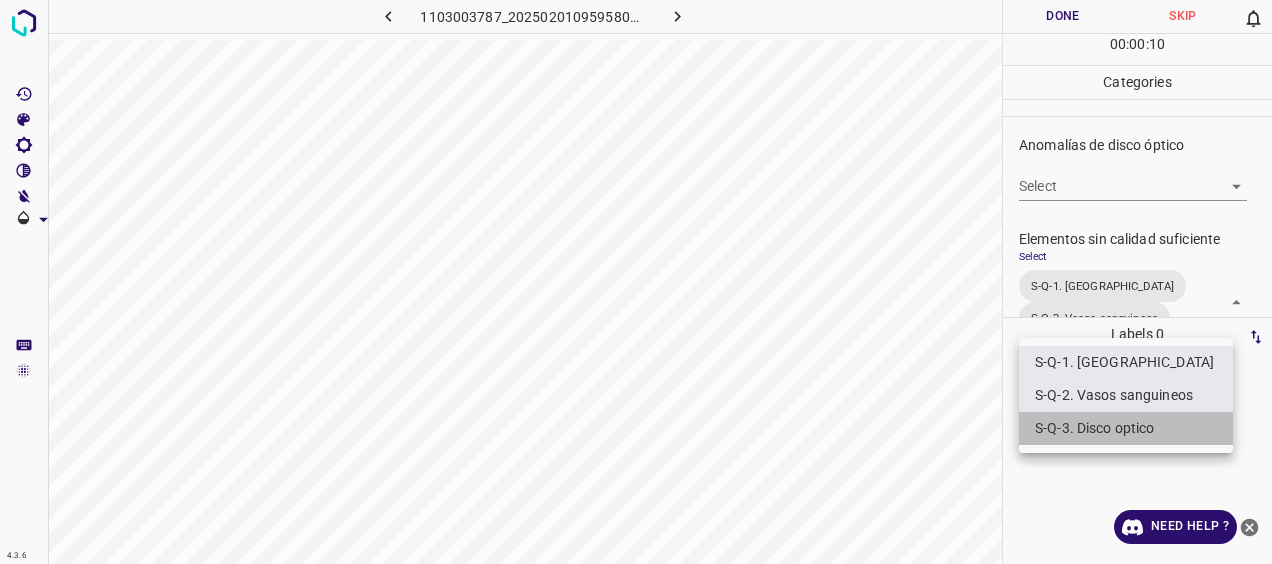 drag, startPoint x: 1069, startPoint y: 432, endPoint x: 952, endPoint y: 439, distance: 117.20921 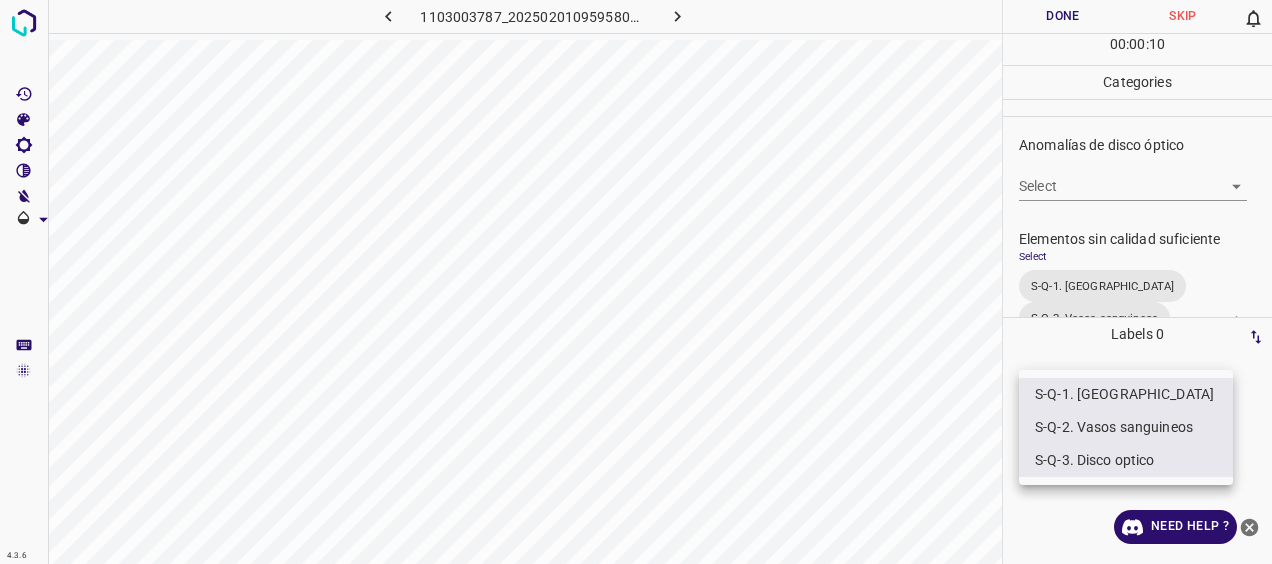 click at bounding box center [636, 282] 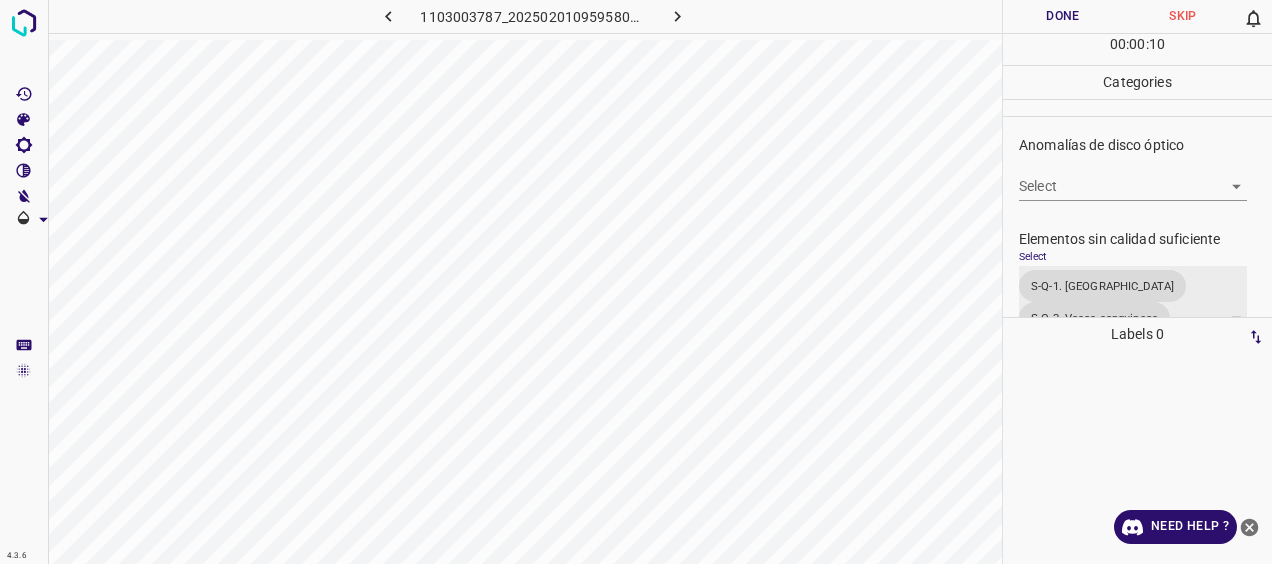 scroll, scrollTop: 823, scrollLeft: 0, axis: vertical 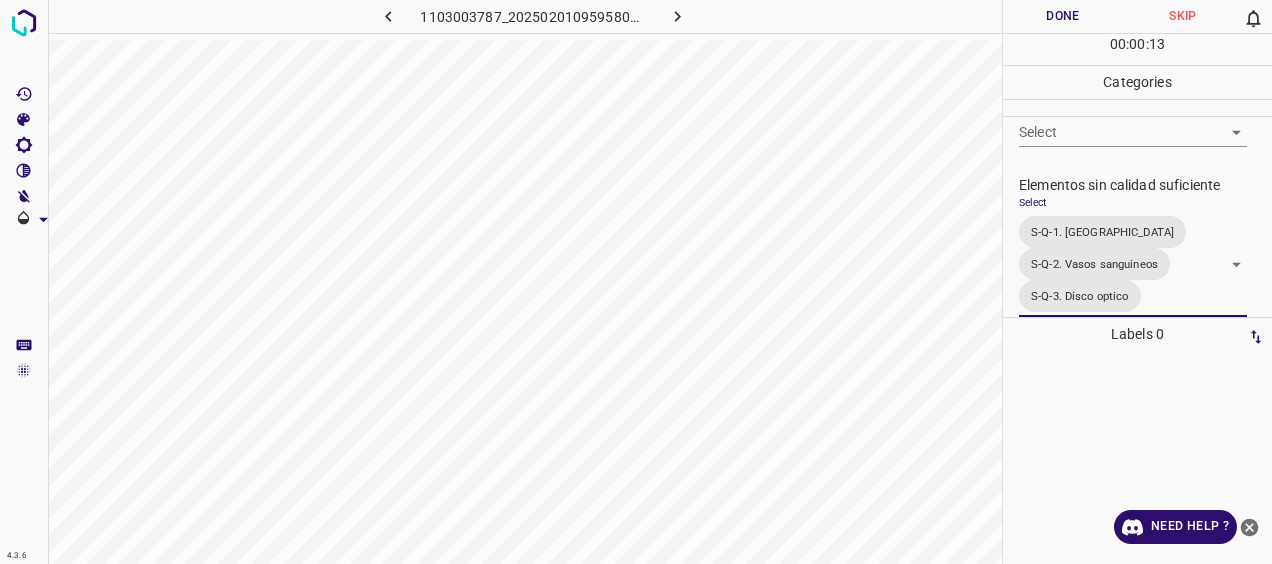 click on "Done" at bounding box center (1063, 16) 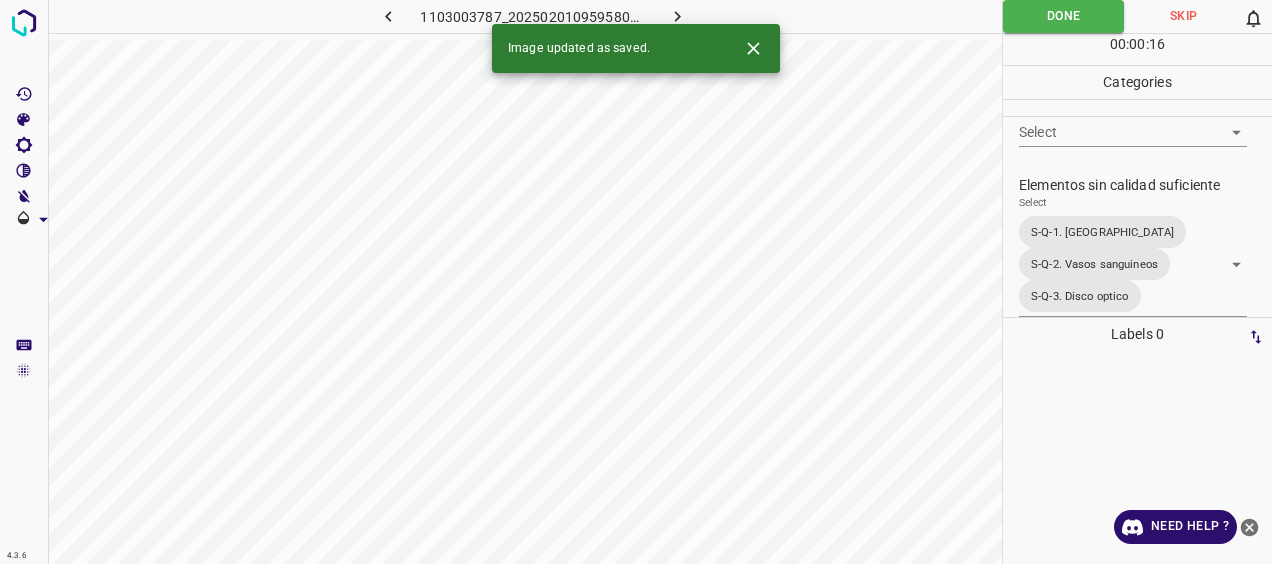 click on "Image updated as saved." at bounding box center (636, 48) 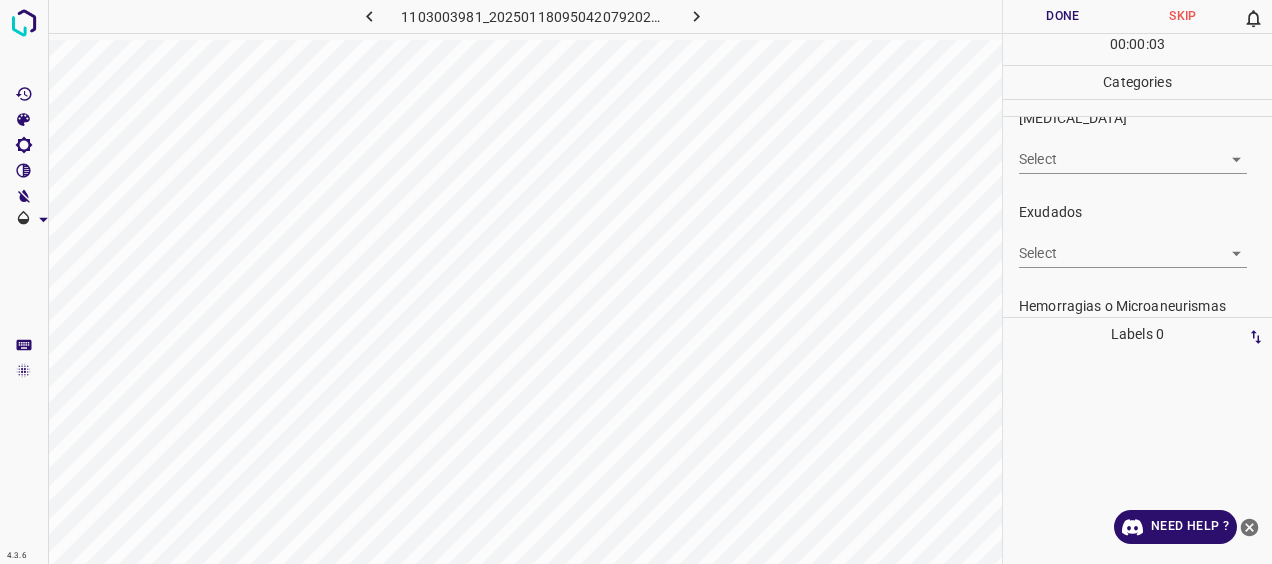 scroll, scrollTop: 400, scrollLeft: 0, axis: vertical 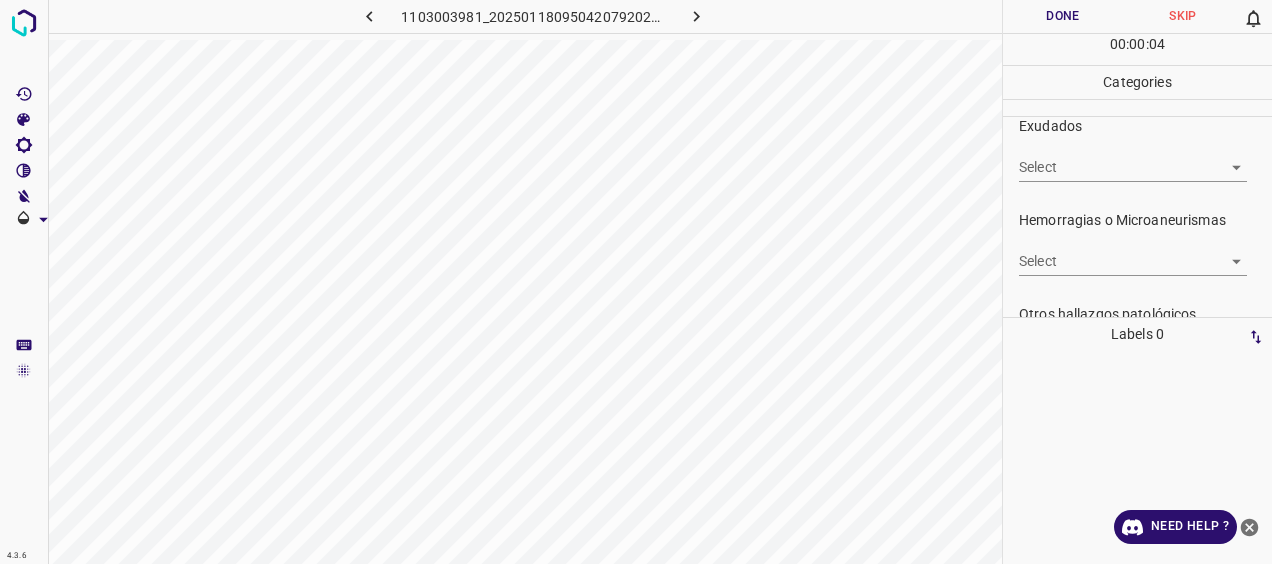 click on "4.3.6  1103003981_20250118095042079202002001_b1a18f902.jpg Done Skip 0 00   : 00   : 04   Categories 0. Sin hallazgos   Select ​ Anomalías vasculares   Select ​ Atrofias   Select ​ [MEDICAL_DATA]   Select ​ Exudados   Select ​ Hemorragias o Microaneurismas   Select ​ Otros hallazgos patológicos   Select ​ Otros hallazgos no patológicos   Select ​ Anomalías de disco óptico   Select ​ Elementos sin calidad suficiente   Select ​ Labels   0 Categories 1 0. Sin hallazgos 2 Anomalías vasculares 3 Atrofias 4 [MEDICAL_DATA] 5 Exudados 6 Hemorragias o Microaneurismas 7 Otros hallazgos patológicos 8 Otros hallazgos no patológicos 9 Anomalías de disco óptico 0 Elementos sin calidad suficiente Tools Space Change between modes (Draw & Edit) I Auto labeling R Restore zoom M Zoom in N Zoom out Delete Delete selecte label Filters Z Restore filters X Saturation filter C Brightness filter V Contrast filter [PERSON_NAME] scale filter General O Download Need Help ? - Text - Hide - Delete" at bounding box center [636, 282] 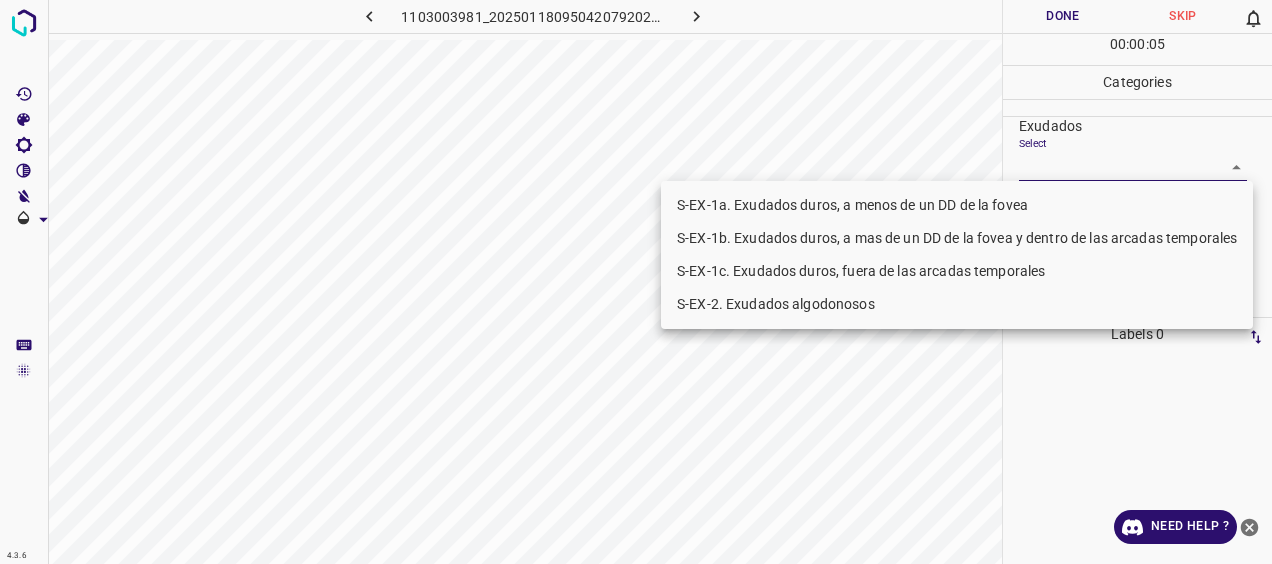 click on "S-EX-2. Exudados algodonosos" at bounding box center (957, 304) 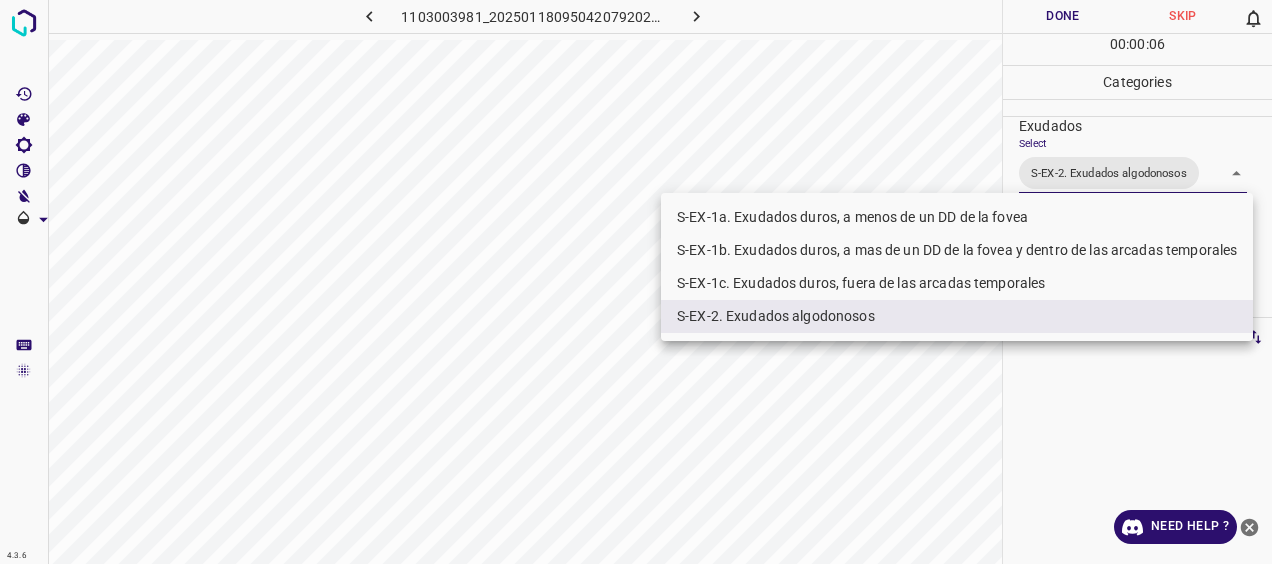 click at bounding box center [636, 282] 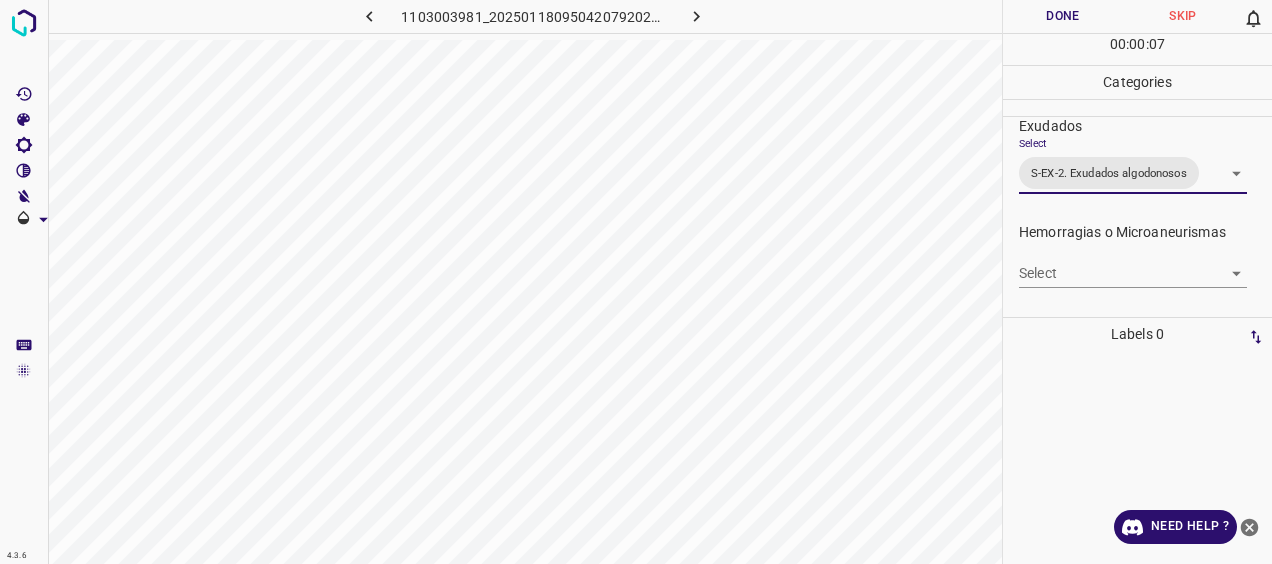 click on "4.3.6  1103003981_20250118095042079202002001_b1a18f902.jpg Done Skip 0 00   : 00   : 07   Categories 0. Sin hallazgos   Select ​ Anomalías vasculares   Select ​ Atrofias   Select ​ [MEDICAL_DATA]   Select ​ Exudados   Select S-EX-2. Exudados algodonosos S-EX-2. Exudados algodonosos Hemorragias o Microaneurismas   Select ​ Otros hallazgos patológicos   Select ​ Otros hallazgos no patológicos   Select ​ Anomalías de disco óptico   Select ​ Elementos sin calidad suficiente   Select ​ Labels   0 Categories 1 0. Sin hallazgos 2 Anomalías vasculares 3 Atrofias 4 [MEDICAL_DATA] 5 Exudados 6 Hemorragias o Microaneurismas 7 Otros hallazgos patológicos 8 Otros hallazgos no patológicos 9 Anomalías de disco óptico 0 Elementos sin calidad suficiente Tools Space Change between modes (Draw & Edit) I Auto labeling R Restore zoom M Zoom in N Zoom out Delete Delete selecte label Filters Z Restore filters X Saturation filter C Brightness filter V Contrast filter [PERSON_NAME] scale filter General O Download Need Help ?" at bounding box center [636, 282] 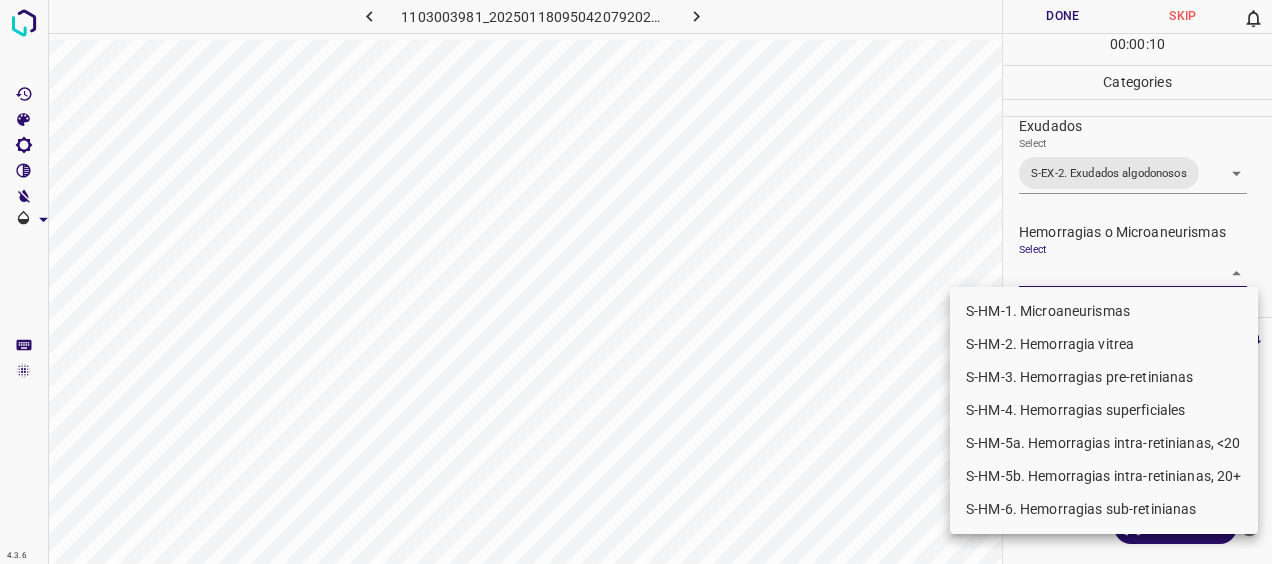 click on "S-HM-4. Hemorragias superficiales" at bounding box center [1104, 410] 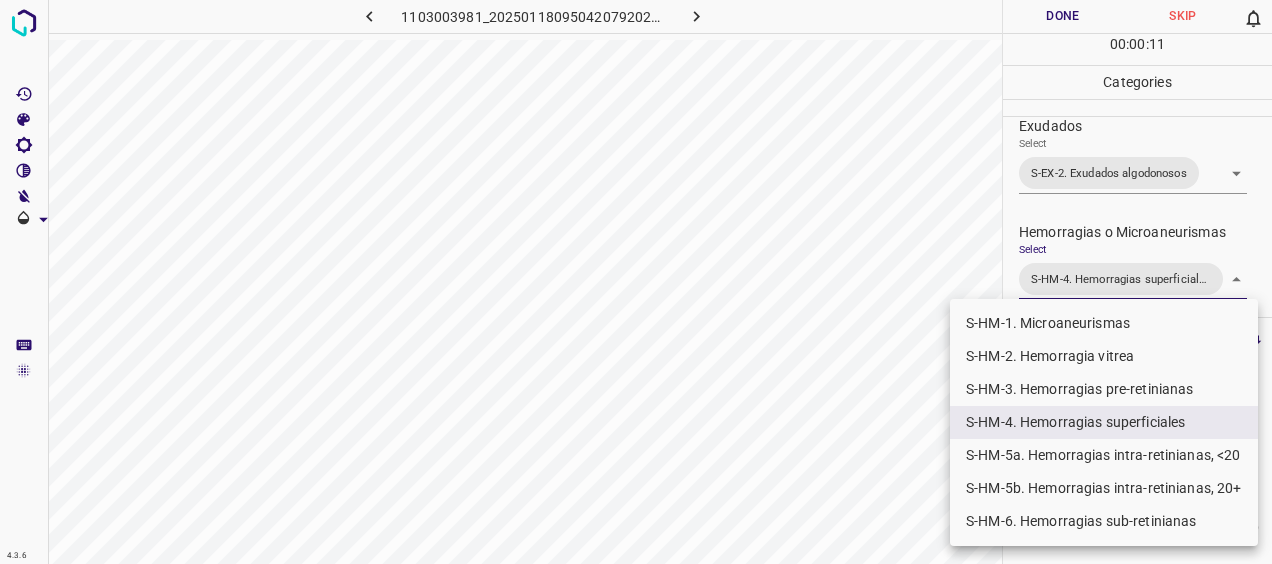 click at bounding box center [636, 282] 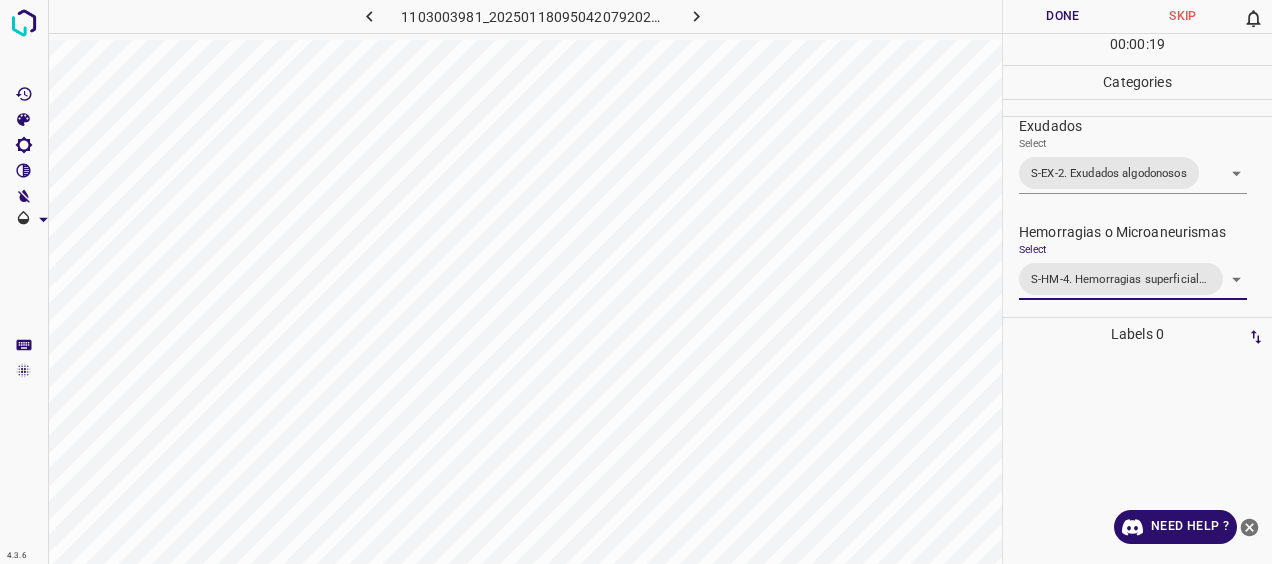 click on "Done" at bounding box center [1063, 16] 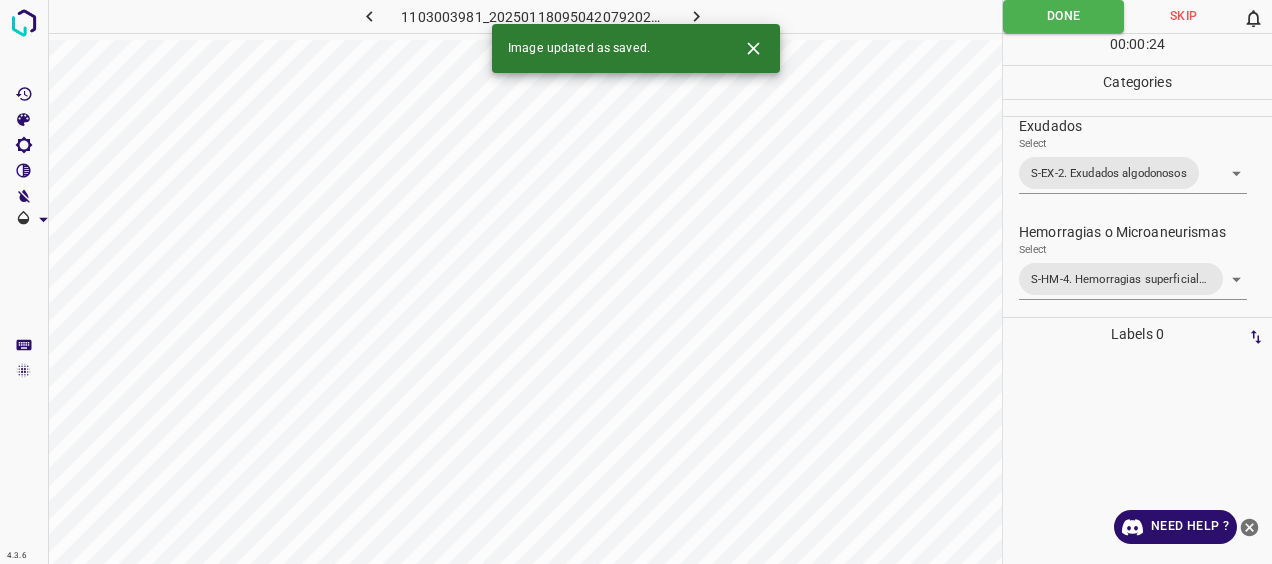 click 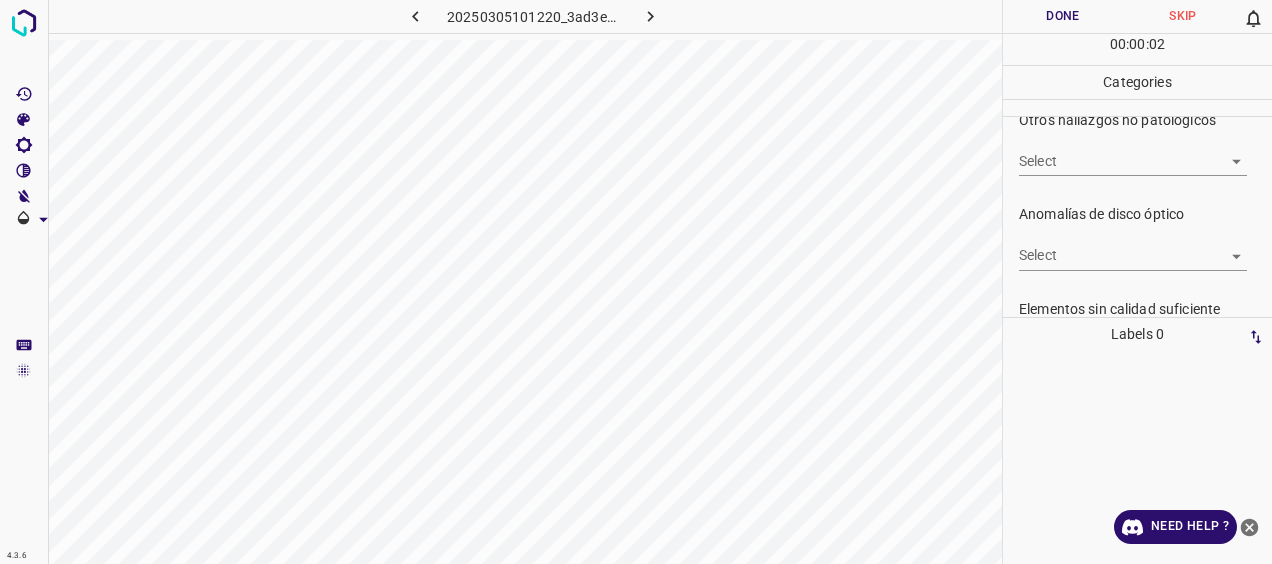 scroll, scrollTop: 657, scrollLeft: 0, axis: vertical 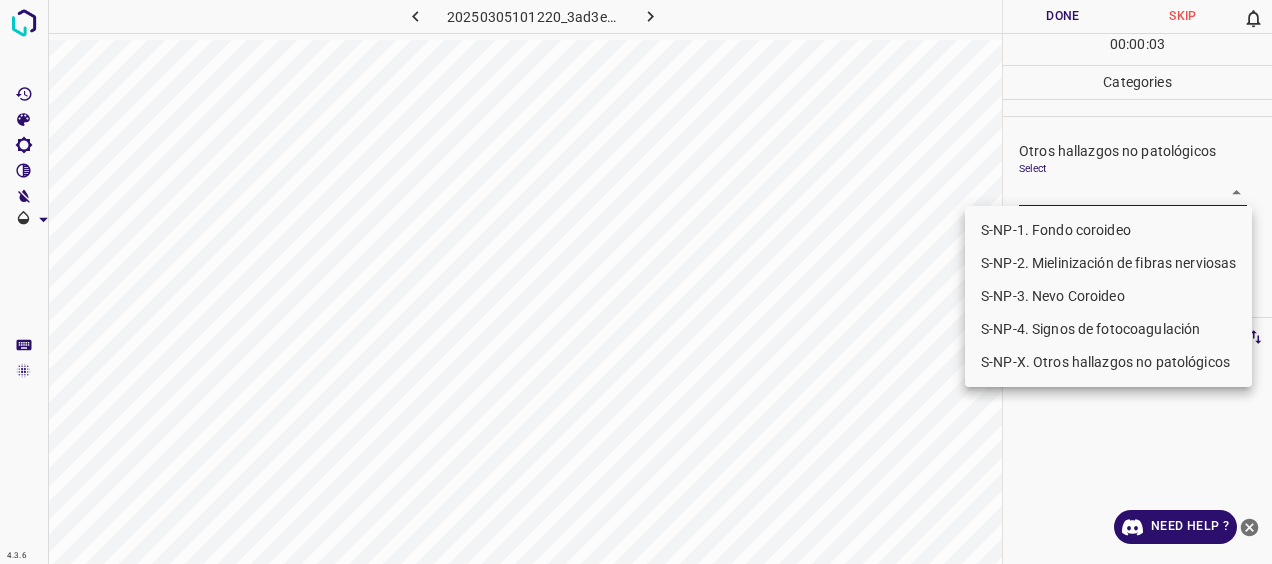 click on "4.3.6  20250305101220_3ad3e014d.jpg Done Skip 0 00   : 00   : 03   Categories 0. Sin hallazgos   Select ​ Anomalías vasculares   Select ​ Atrofias   Select ​ [MEDICAL_DATA]   Select ​ Exudados   Select ​ Hemorragias o Microaneurismas   Select ​ Otros hallazgos patológicos   Select ​ Otros hallazgos no patológicos   Select ​ Anomalías de disco óptico   Select ​ Elementos sin calidad suficiente   Select ​ Labels   0 Categories 1 0. Sin hallazgos 2 Anomalías vasculares 3 Atrofias 4 [MEDICAL_DATA] 5 Exudados 6 Hemorragias o Microaneurismas 7 Otros hallazgos patológicos 8 Otros hallazgos no patológicos 9 Anomalías de disco óptico 0 Elementos sin calidad suficiente Tools Space Change between modes (Draw & Edit) I Auto labeling R Restore zoom M Zoom in N Zoom out Delete Delete selecte label Filters Z Restore filters X Saturation filter C Brightness filter V Contrast filter [PERSON_NAME] scale filter General O Download Need Help ? - Text - Hide - Delete S-NP-1. Fondo coroideo S-NP-3. Nevo Coroideo" at bounding box center (636, 282) 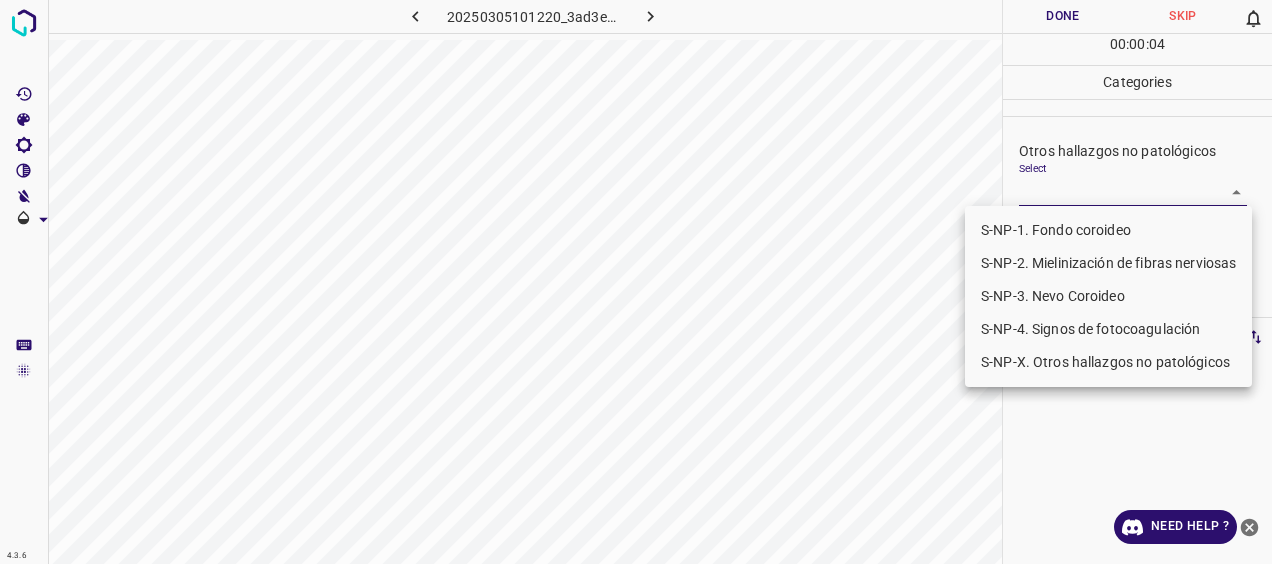 click on "S-NP-1. Fondo coroideo" at bounding box center (1108, 230) 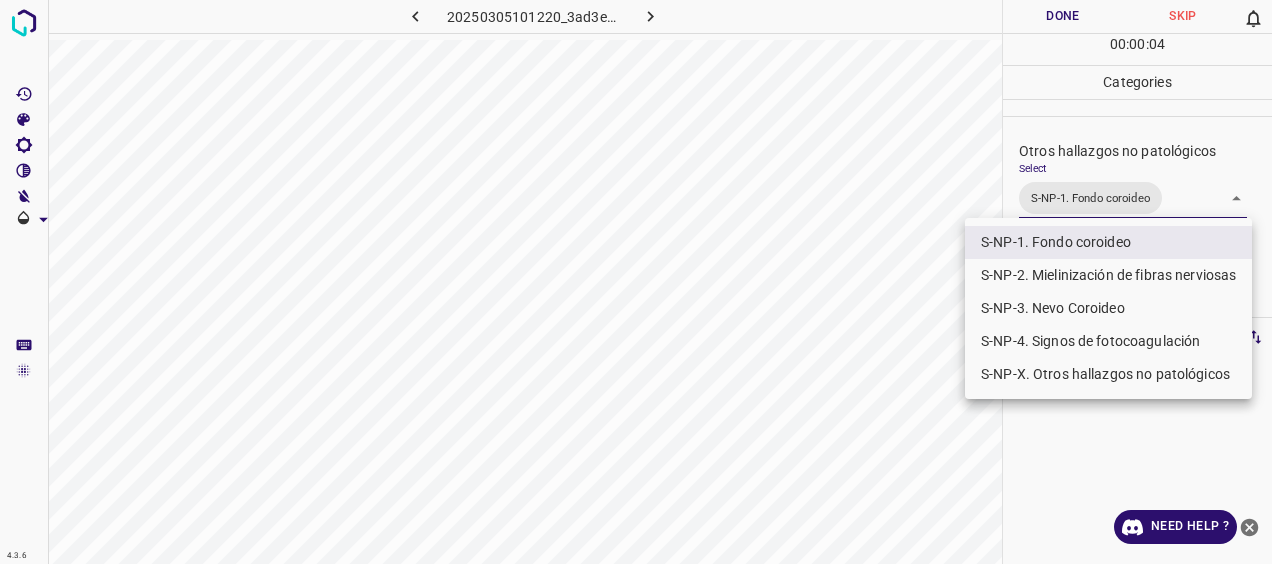 click at bounding box center [636, 282] 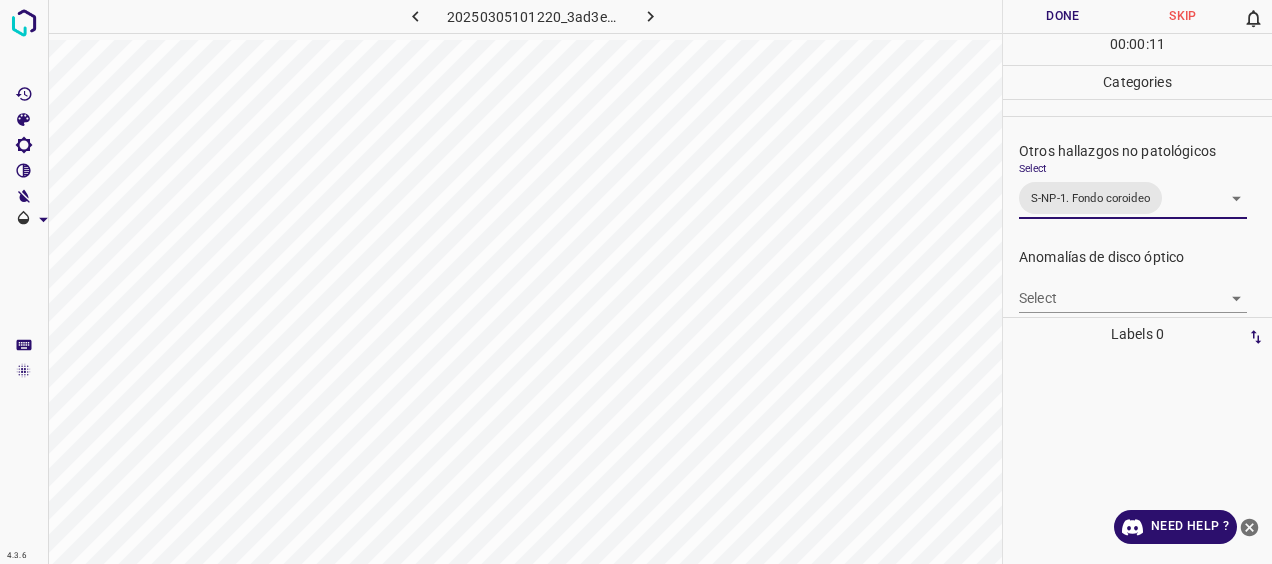 click on "Done" at bounding box center (1063, 16) 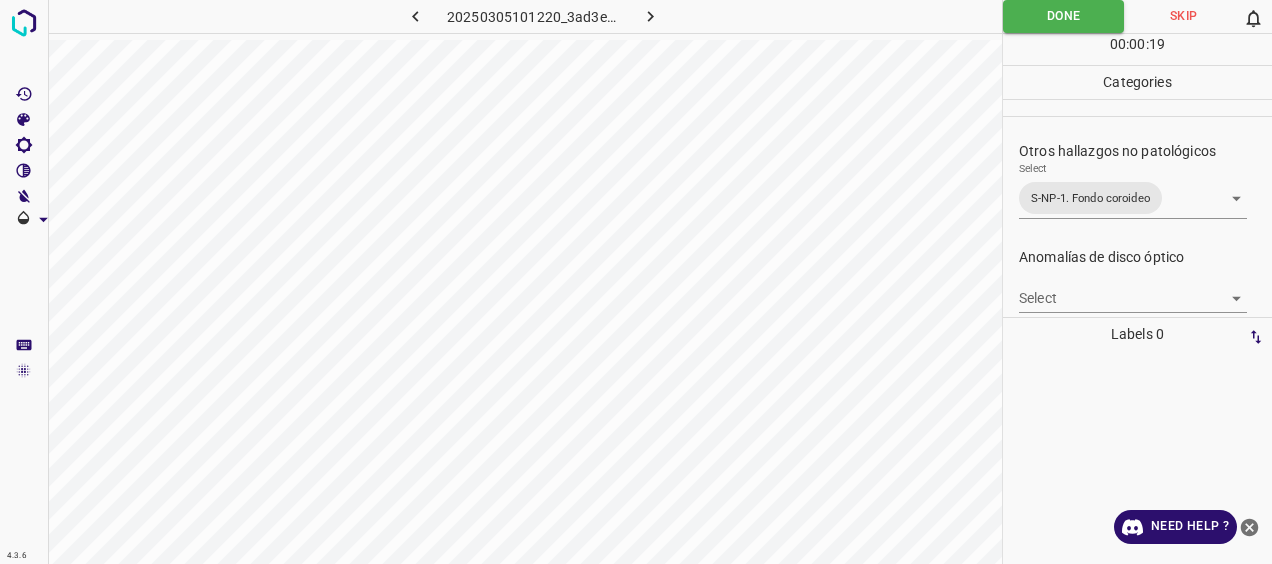 click at bounding box center (651, 16) 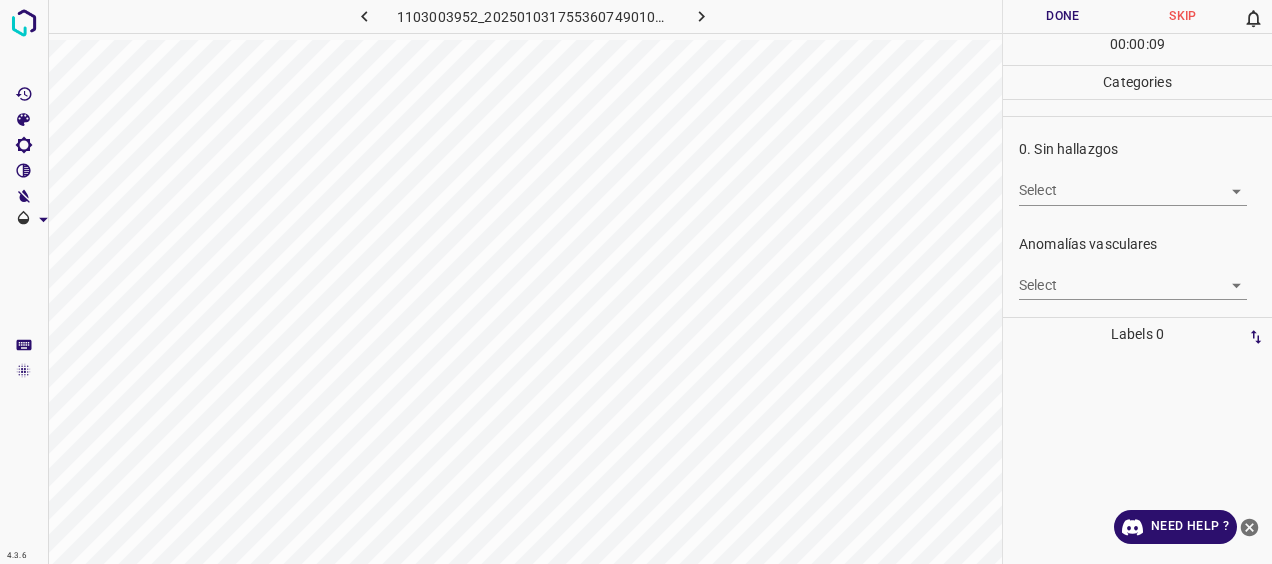 click on "4.3.6  1103003952_20250103175536074901002001_1__cebb781fe.jpg Done Skip 0 00   : 00   : 09   Categories 0. Sin hallazgos   Select ​ Anomalías vasculares   Select ​ Atrofias   Select ​ [MEDICAL_DATA]   Select ​ Exudados   Select ​ Hemorragias o Microaneurismas   Select ​ Otros hallazgos patológicos   Select ​ Otros hallazgos no patológicos   Select ​ Anomalías de disco óptico   Select ​ Elementos sin calidad suficiente   Select ​ Labels   0 Categories 1 0. Sin hallazgos 2 Anomalías vasculares 3 Atrofias 4 [MEDICAL_DATA] 5 Exudados 6 Hemorragias o Microaneurismas 7 Otros hallazgos patológicos 8 Otros hallazgos no patológicos 9 Anomalías de disco óptico 0 Elementos sin calidad suficiente Tools Space Change between modes (Draw & Edit) I Auto labeling R Restore zoom M Zoom in N Zoom out Delete Delete selecte label Filters Z Restore filters X Saturation filter C Brightness filter V Contrast filter [PERSON_NAME] scale filter General O Download Need Help ? - Text - Hide - Delete" at bounding box center (636, 282) 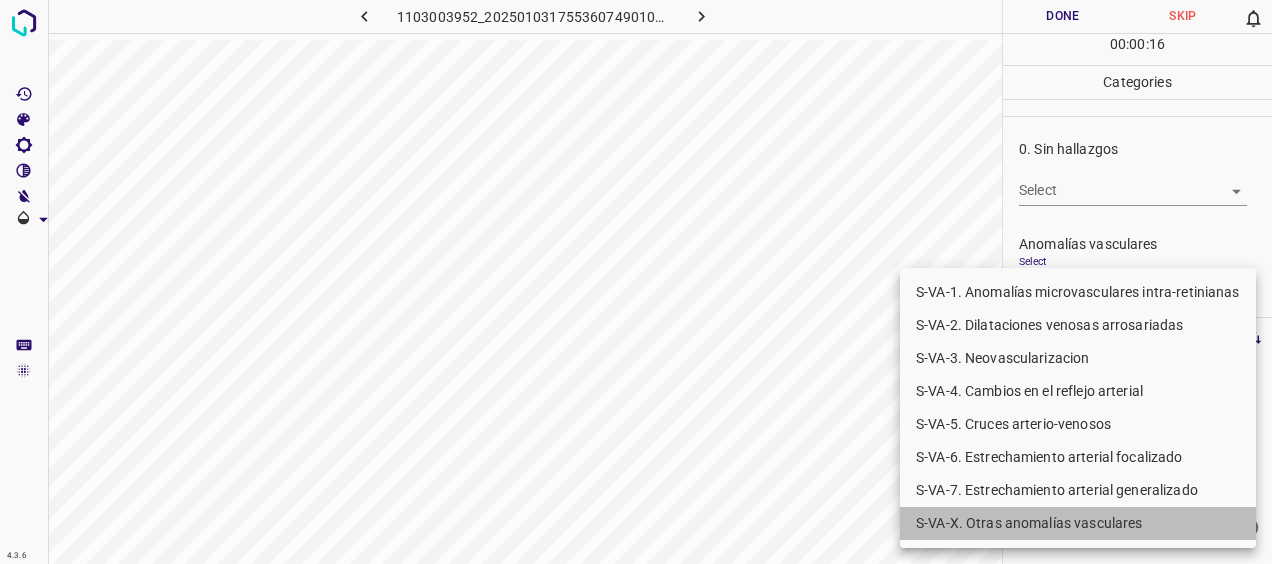 click on "S-VA-X. Otras anomalías vasculares" at bounding box center (1078, 523) 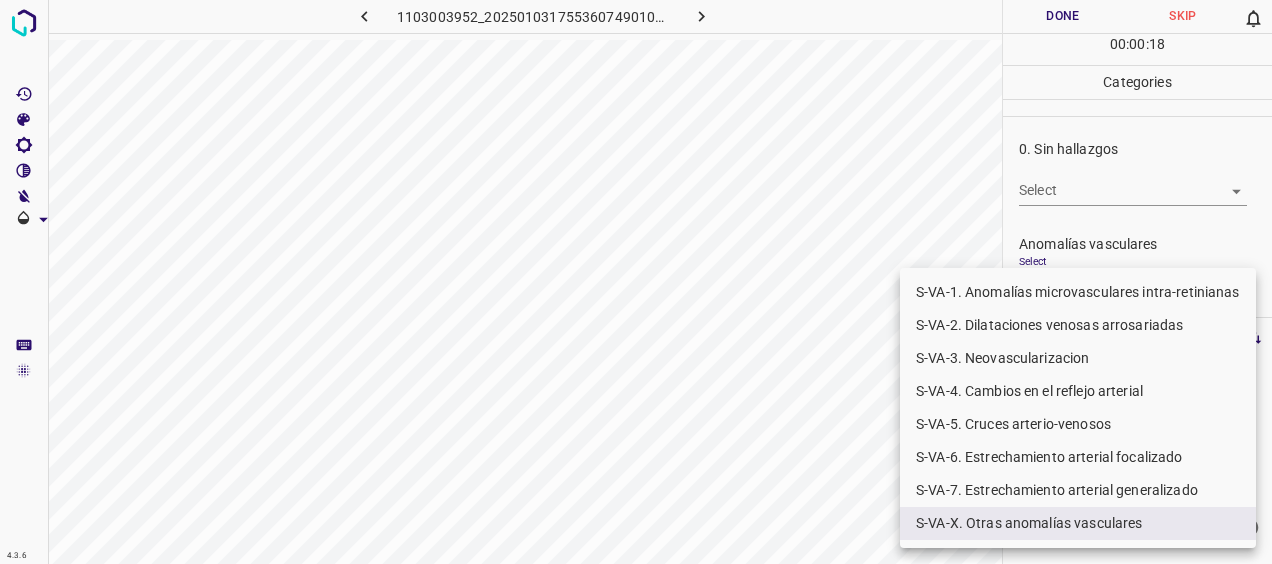 click at bounding box center [636, 282] 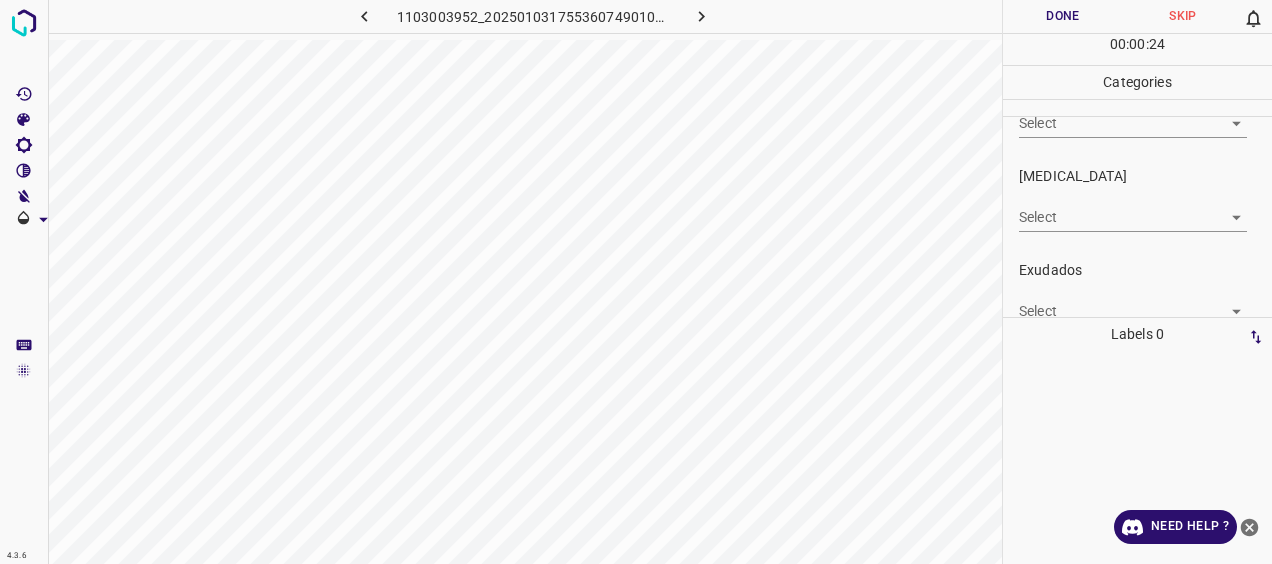 scroll, scrollTop: 300, scrollLeft: 0, axis: vertical 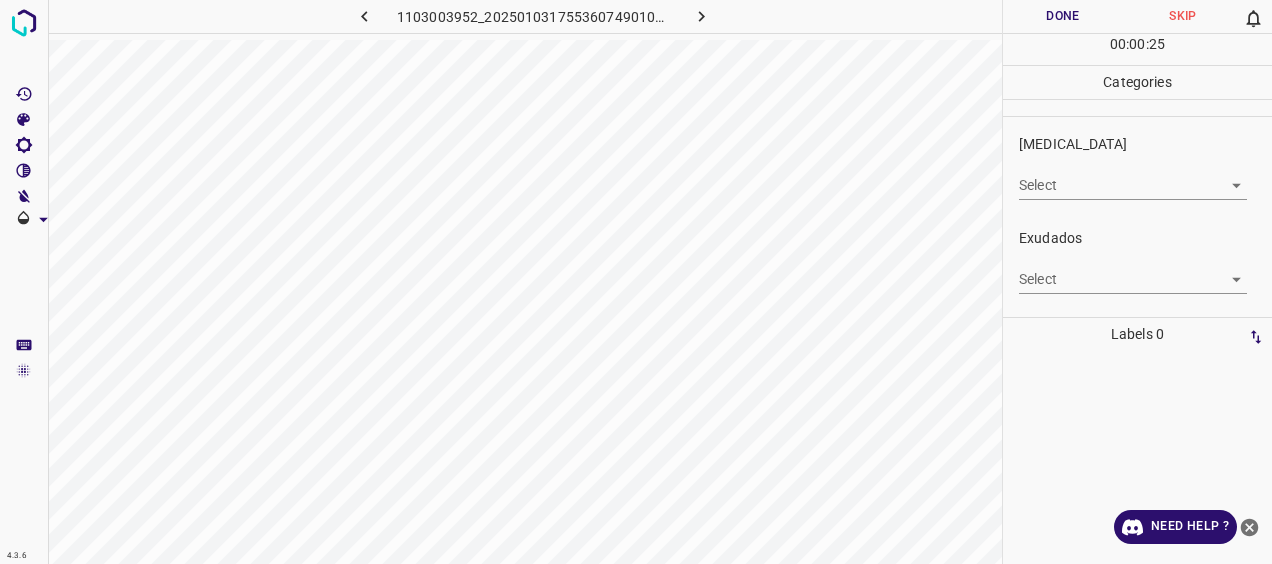 click on "4.3.6  1103003952_20250103175536074901002001_1__cebb781fe.jpg Done Skip 0 00   : 00   : 25   Categories 0. Sin hallazgos   Select ​ Anomalías vasculares   Select S-VA-X. Otras anomalías vasculares S-VA-X. Otras anomalías vasculares Atrofias   Select ​ [MEDICAL_DATA]   Select ​ Exudados   Select ​ Hemorragias o Microaneurismas   Select ​ Otros hallazgos patológicos   Select ​ Otros hallazgos no patológicos   Select ​ Anomalías de disco óptico   Select ​ Elementos sin calidad suficiente   Select ​ Labels   0 Categories 1 0. Sin hallazgos 2 Anomalías vasculares 3 Atrofias 4 [MEDICAL_DATA] 5 Exudados 6 Hemorragias o Microaneurismas 7 Otros hallazgos patológicos 8 Otros hallazgos no patológicos 9 Anomalías de disco óptico 0 Elementos sin calidad suficiente Tools Space Change between modes (Draw & Edit) I Auto labeling R Restore zoom M Zoom in N Zoom out Delete Delete selecte label Filters Z Restore filters X Saturation filter C Brightness filter V Contrast filter [PERSON_NAME] scale filter General O - Text" at bounding box center [636, 282] 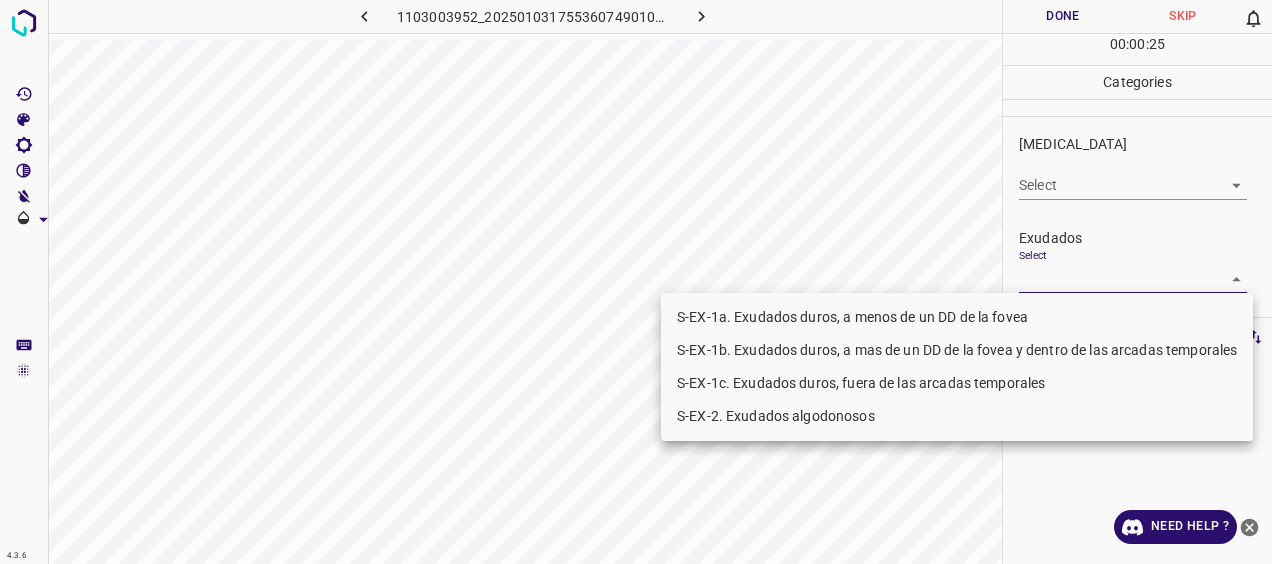 click on "S-EX-1a. Exudados duros, a menos de un DD de la fovea" at bounding box center [957, 317] 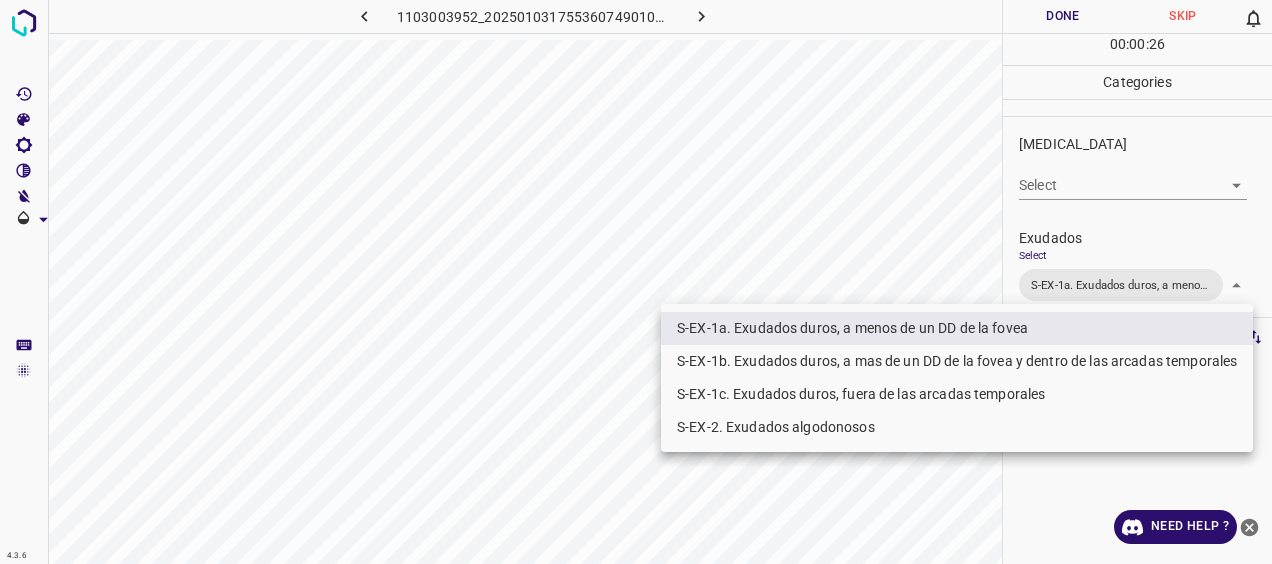 click on "S-EX-1b. Exudados duros, a mas de un DD de la fovea y dentro de las arcadas temporales" at bounding box center (957, 361) 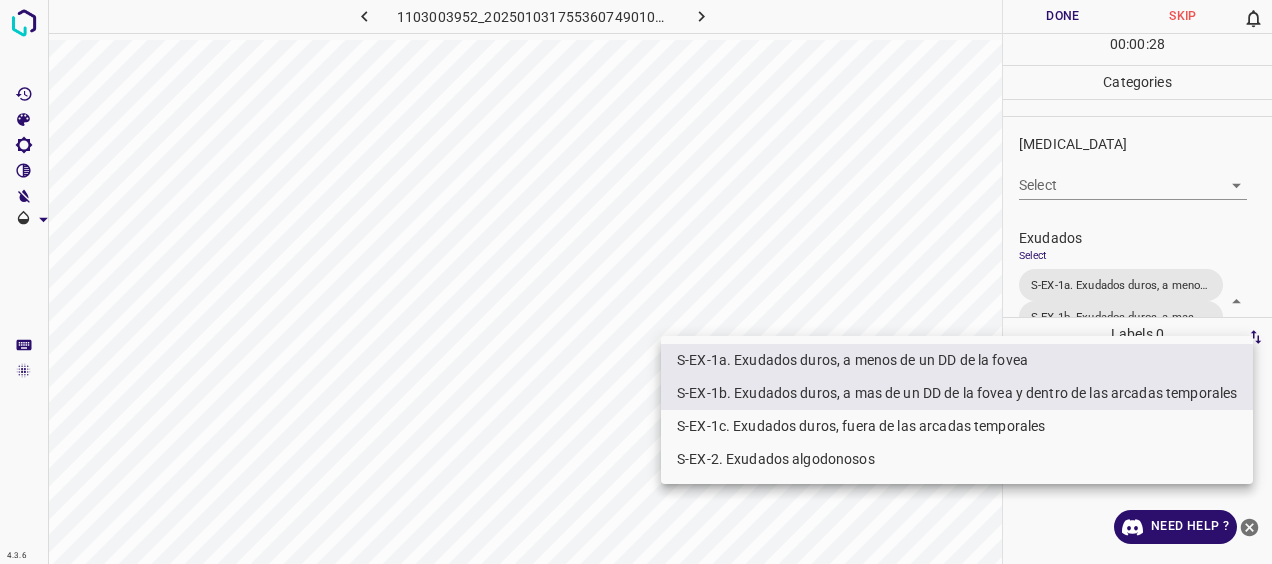 click on "S-EX-1c. Exudados duros, fuera de las arcadas temporales" at bounding box center [957, 426] 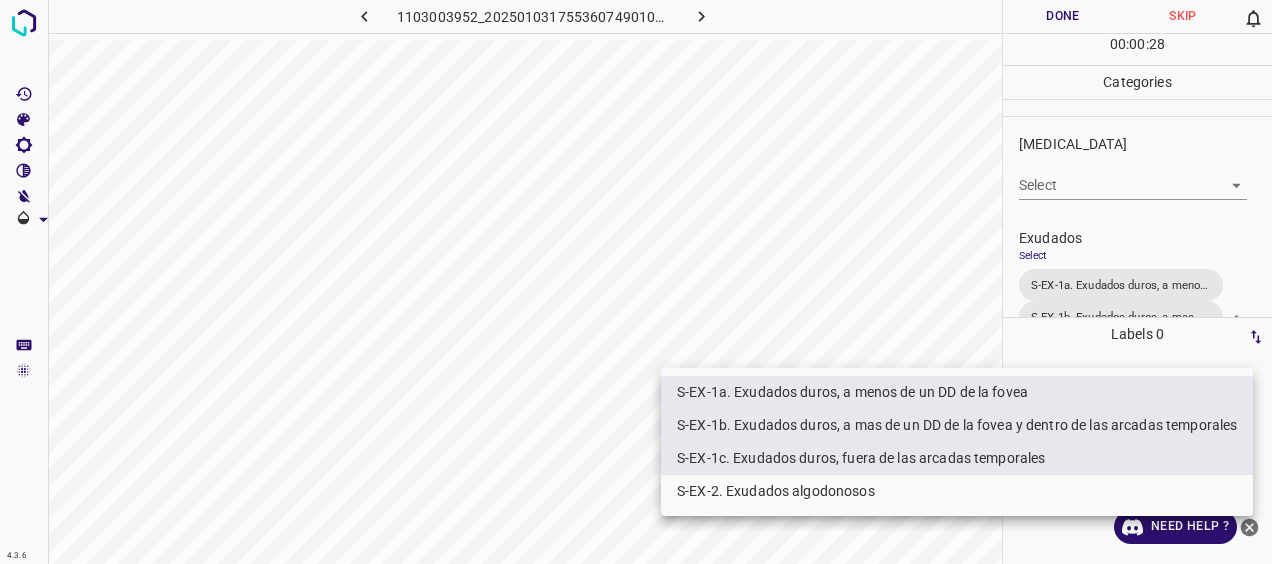 click at bounding box center (636, 282) 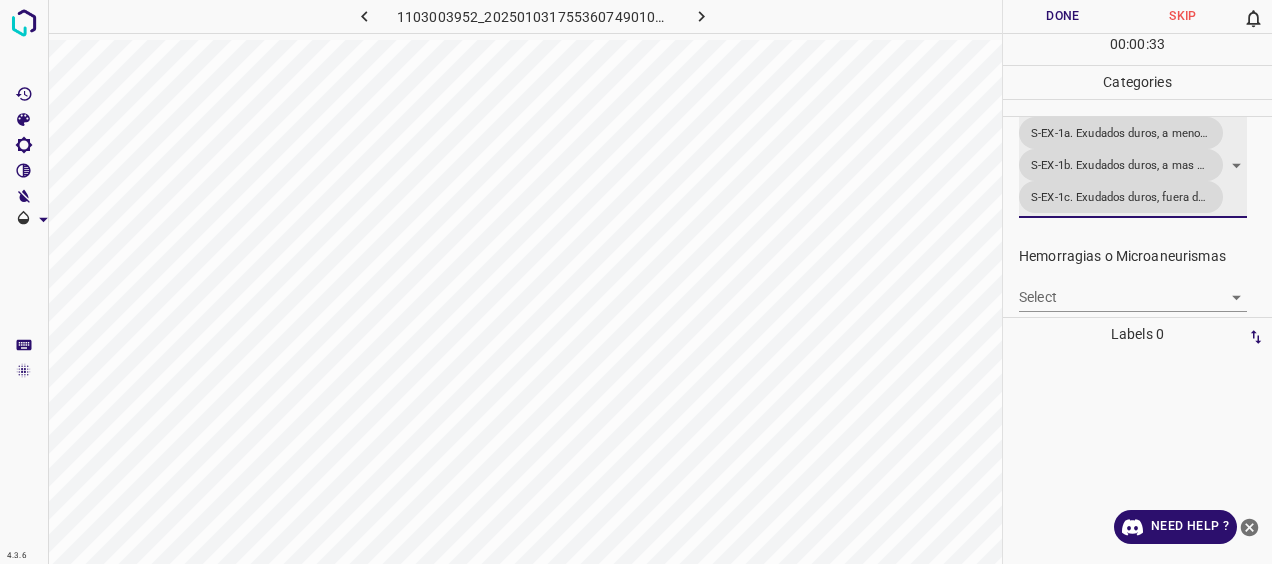 scroll, scrollTop: 552, scrollLeft: 0, axis: vertical 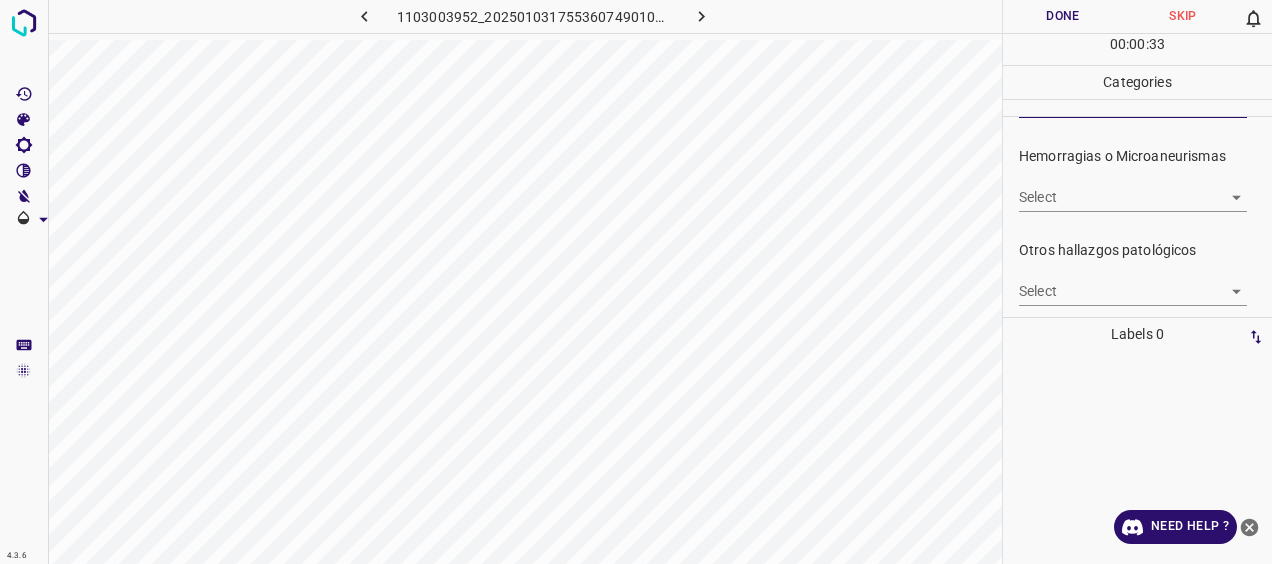 click on "4.3.6  1103003952_20250103175536074901002001_1__cebb781fe.jpg Done Skip 0 00   : 00   : 33   Categories 0. Sin hallazgos   Select ​ Anomalías vasculares   Select S-VA-X. Otras anomalías vasculares S-VA-X. Otras anomalías vasculares Atrofias   Select ​ [MEDICAL_DATA]   Select ​ Exudados   Select S-EX-1a. Exudados duros, a menos de un DD de la fovea S-EX-1b. Exudados duros, a mas de un DD de la fovea y dentro de las arcadas temporales S-EX-1c. Exudados duros, fuera de las arcadas temporales S-EX-1a. Exudados duros, a menos de un DD de la fovea,S-EX-1b. Exudados duros, a mas de un DD de la fovea y dentro de las arcadas temporales,S-EX-1c. Exudados duros, fuera de las arcadas temporales Hemorragias o Microaneurismas   Select ​ Otros hallazgos patológicos   Select ​ Otros hallazgos no patológicos   Select ​ Anomalías de disco óptico   Select ​ Elementos sin calidad suficiente   Select ​ Labels   0 Categories 1 0. Sin hallazgos 2 Anomalías vasculares 3 Atrofias 4 [MEDICAL_DATA] 5 Exudados 6 7 8 9 0 Tools I" at bounding box center (636, 282) 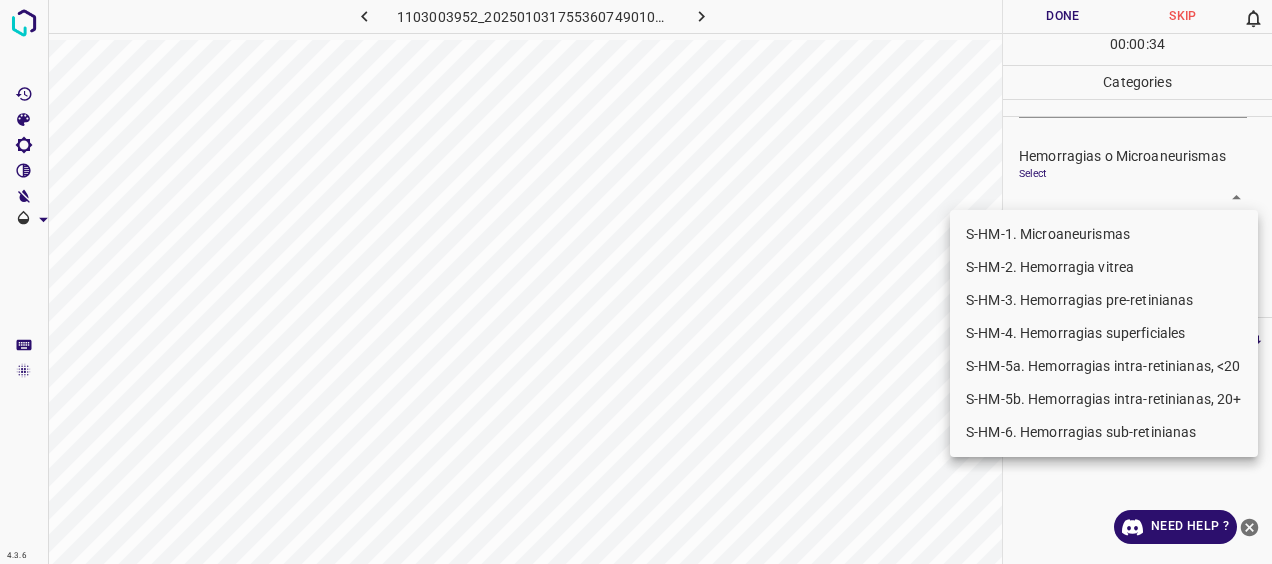 click on "S-HM-1. Microaneurismas" at bounding box center (1104, 234) 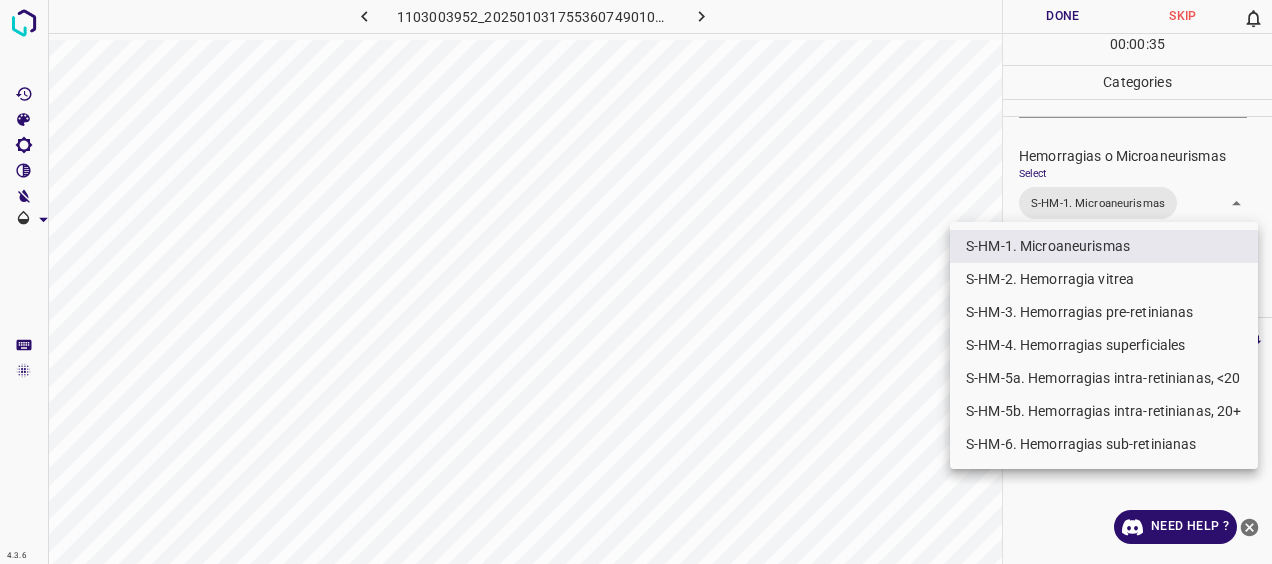 click on "S-HM-5a. Hemorragias intra-retinianas, <20" at bounding box center [1104, 378] 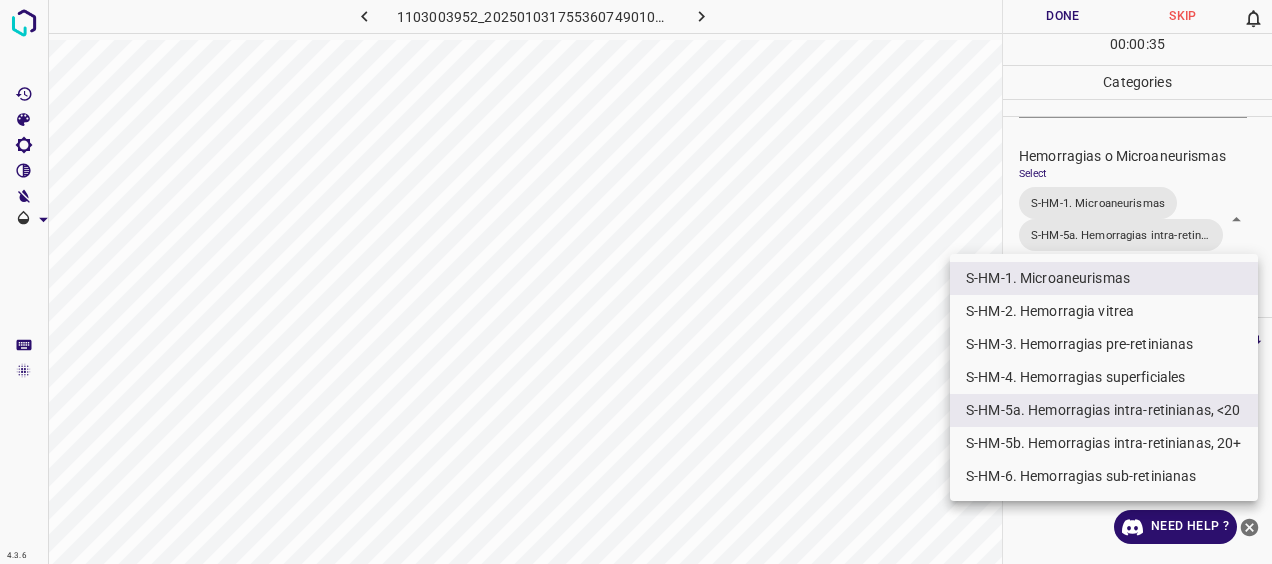 click at bounding box center [636, 282] 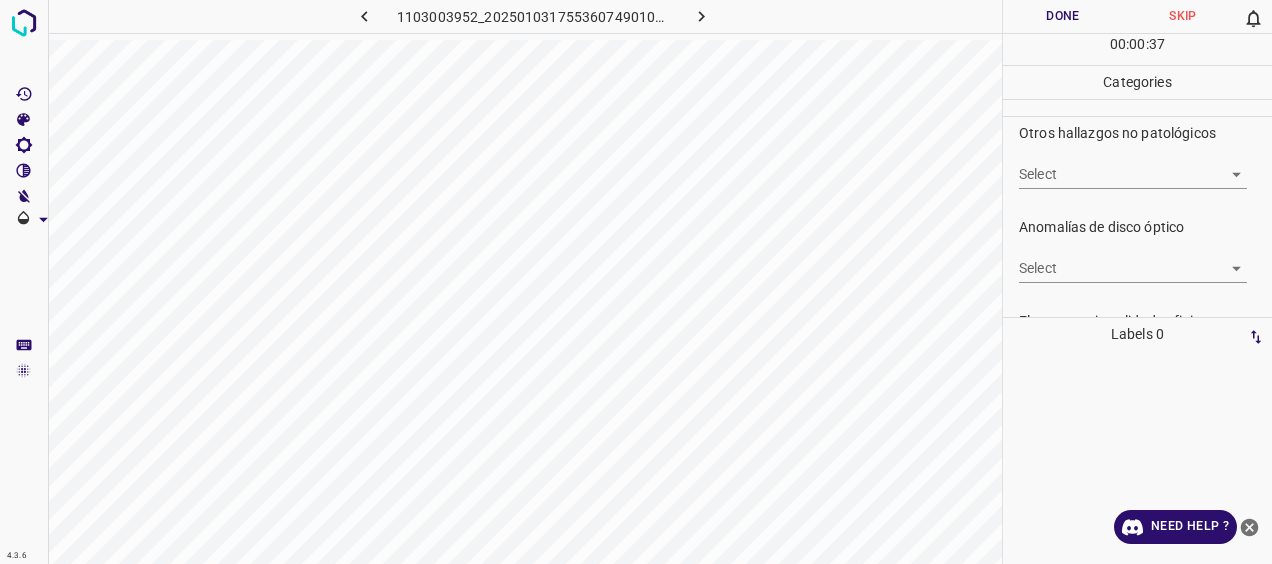 scroll, scrollTop: 852, scrollLeft: 0, axis: vertical 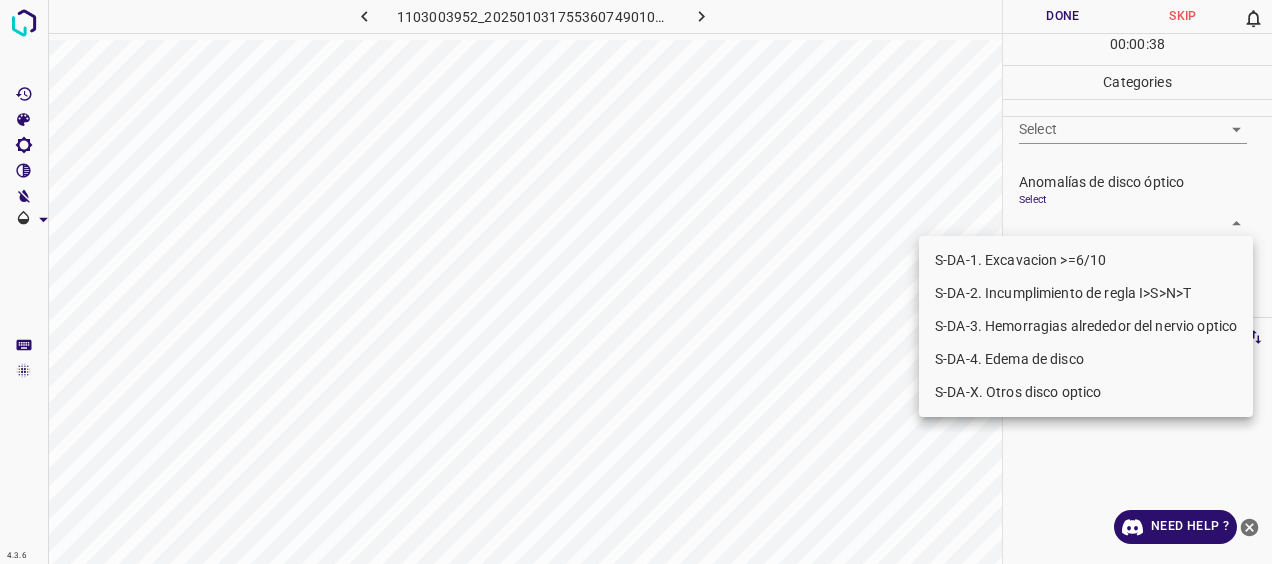 click on "4.3.6  1103003952_20250103175536074901002001_1__cebb781fe.jpg Done Skip 0 00   : 00   : 38   Categories 0. Sin hallazgos   Select ​ Anomalías vasculares   Select S-VA-X. Otras anomalías vasculares S-VA-X. Otras anomalías vasculares Atrofias   Select ​ [MEDICAL_DATA]   Select ​ Exudados   Select S-EX-1a. Exudados duros, a menos de un DD de la fovea S-EX-1b. Exudados duros, a mas de un DD de la fovea y dentro de las arcadas temporales S-EX-1c. Exudados duros, fuera de las arcadas temporales S-EX-1a. Exudados duros, a menos de un DD de la fovea,S-EX-1b. Exudados duros, a mas de un DD de la fovea y dentro de las arcadas temporales,S-EX-1c. Exudados duros, fuera de las arcadas temporales Hemorragias o Microaneurismas   Select S-HM-1. Microaneurismas S-HM-5a. Hemorragias intra-retinianas, <20 S-HM-1. Microaneurismas,S-HM-5a. Hemorragias intra-retinianas, <20 Otros hallazgos patológicos   Select ​ Otros hallazgos no patológicos   Select ​ Anomalías de disco óptico   Select ​ Select ​ Labels   0 1 2 3 4" at bounding box center (636, 282) 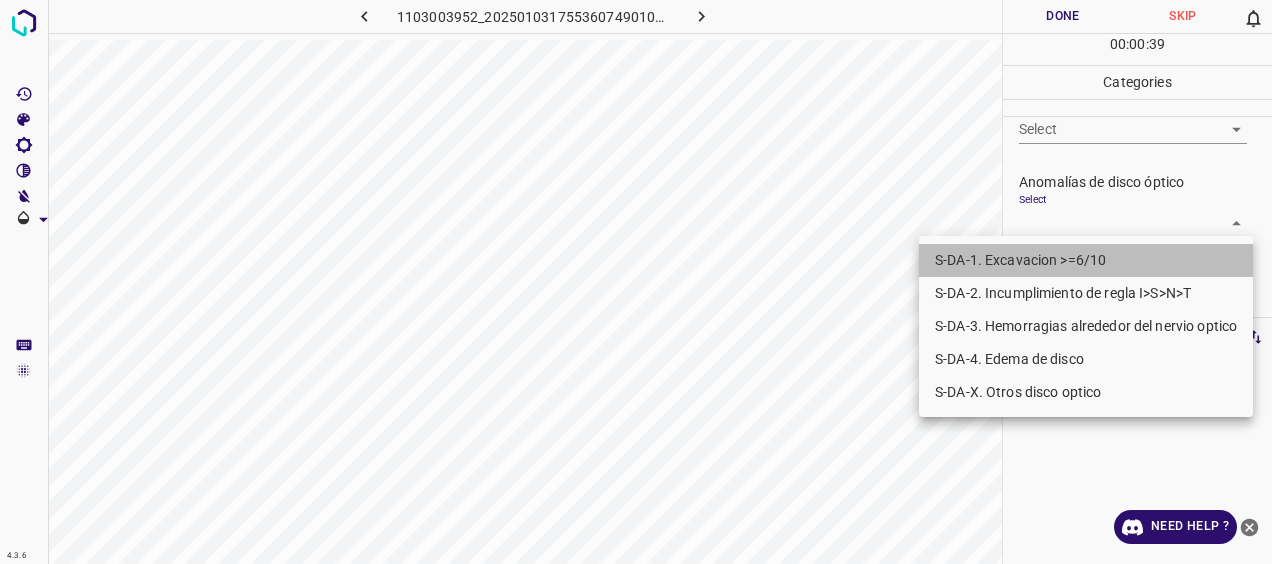 click on "S-DA-1. Excavacion >=6/10" at bounding box center (1086, 260) 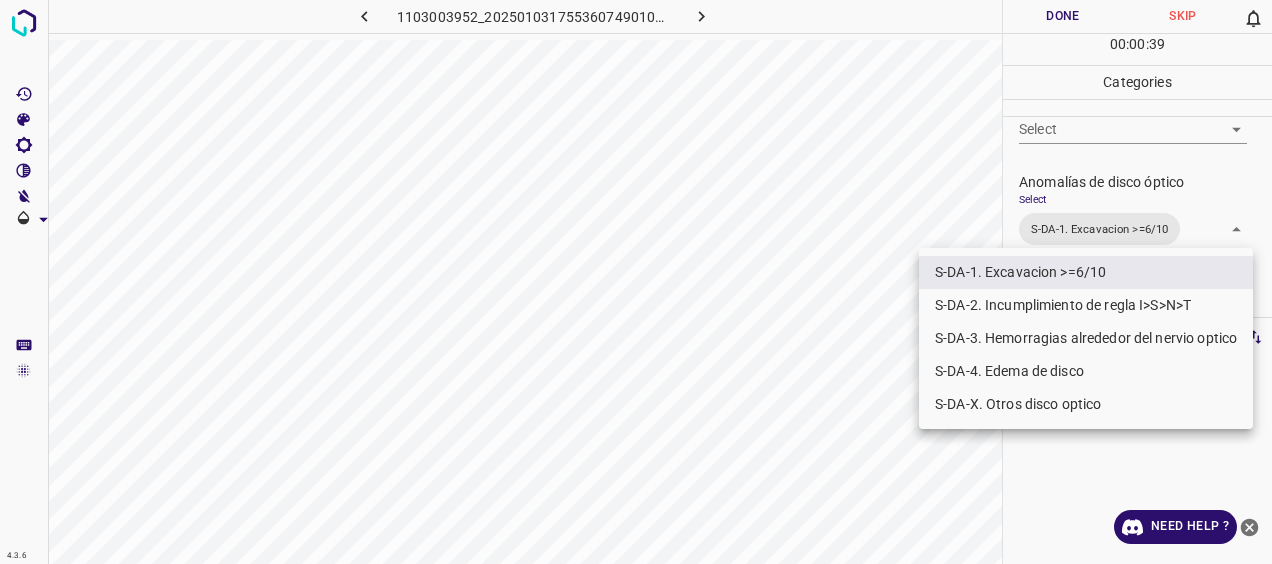 click at bounding box center (636, 282) 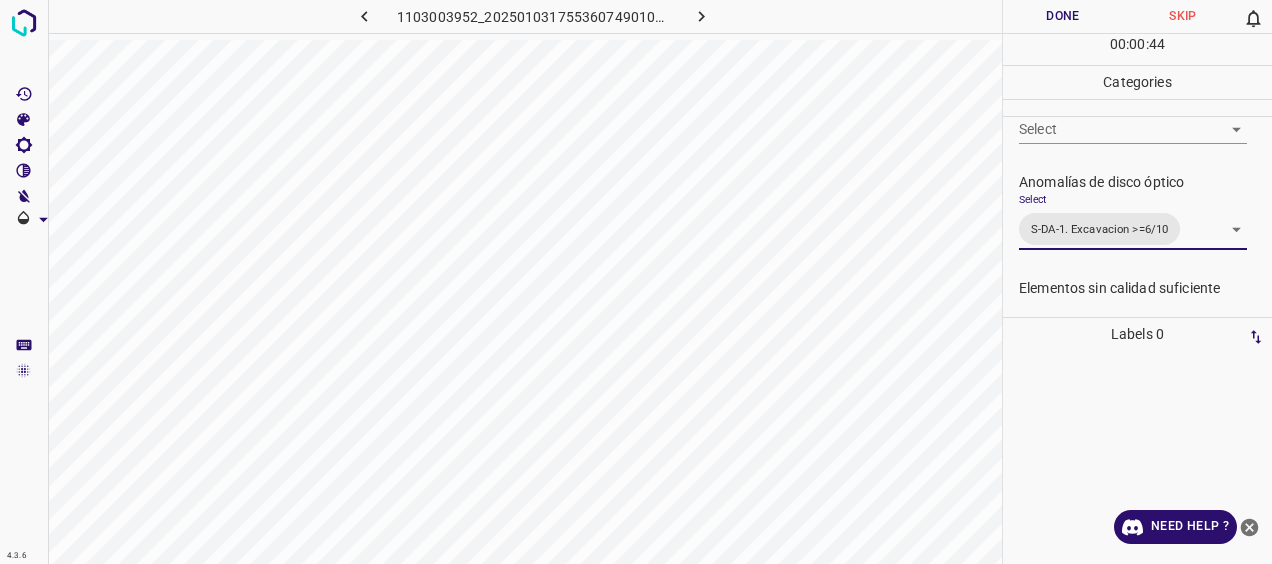 click on "Done" at bounding box center [1063, 16] 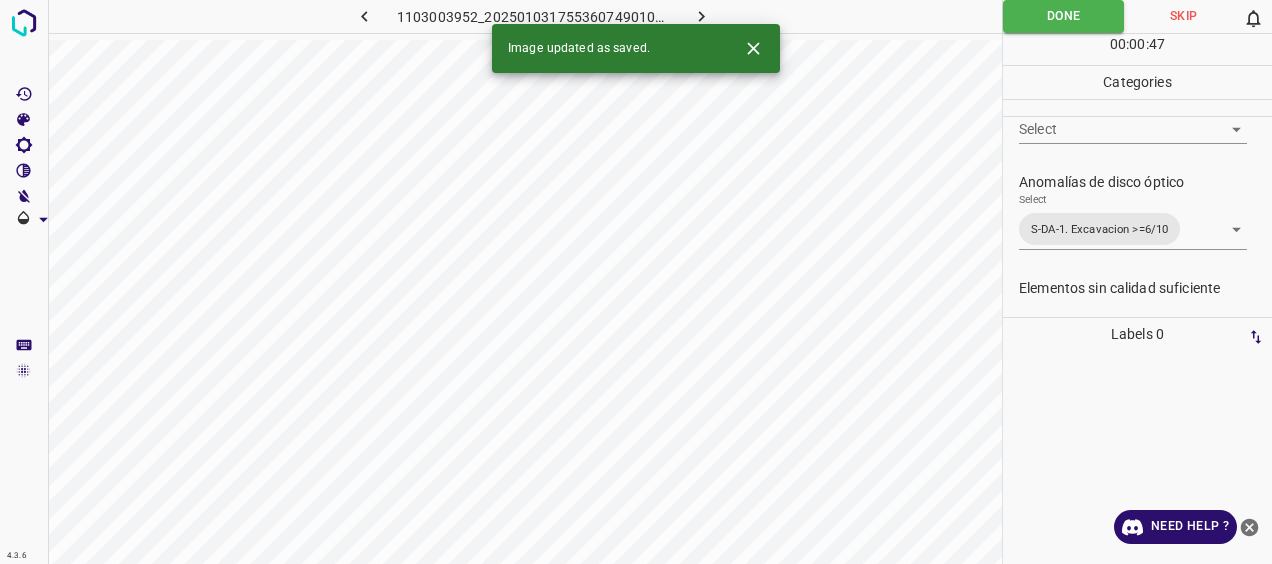 click on "Image updated as saved." at bounding box center [636, 48] 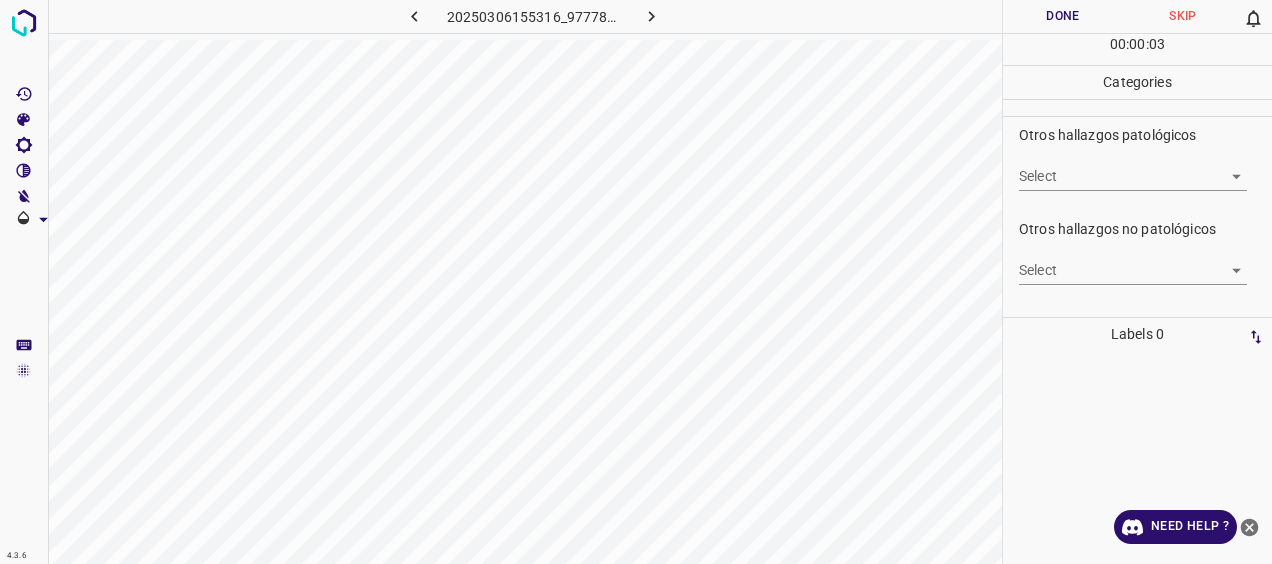 scroll, scrollTop: 600, scrollLeft: 0, axis: vertical 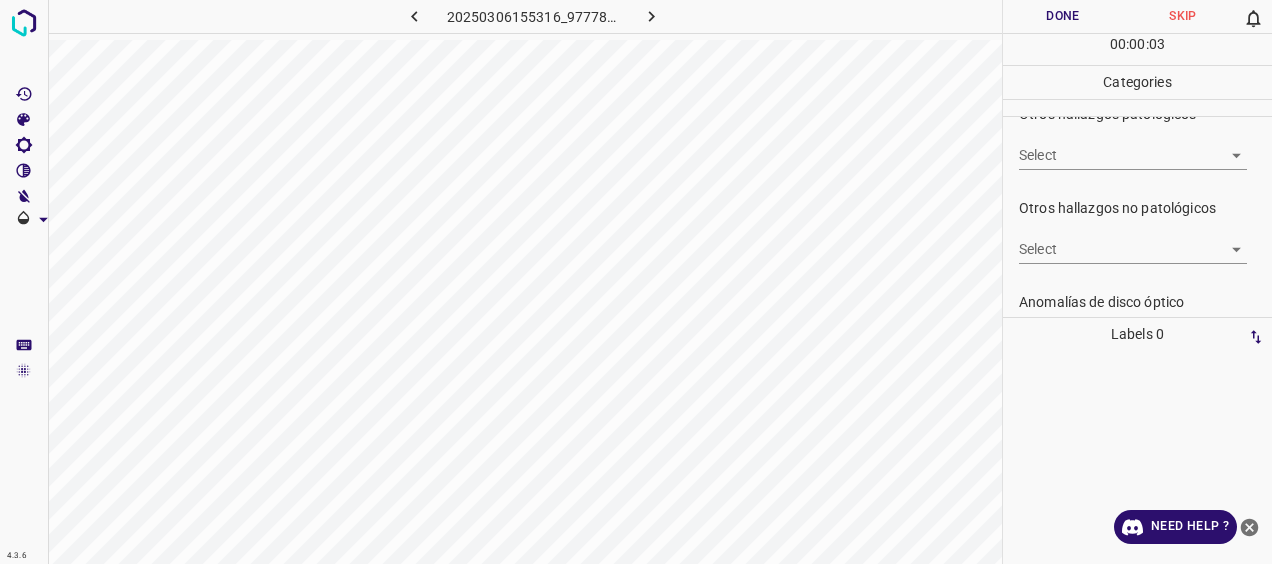 click on "4.3.6  20250306155316_977786b66.jpg Done Skip 0 00   : 00   : 03   Categories 0. Sin hallazgos   Select ​ Anomalías vasculares   Select ​ Atrofias   Select ​ [MEDICAL_DATA]   Select ​ Exudados   Select ​ Hemorragias o Microaneurismas   Select ​ Otros hallazgos patológicos   Select ​ Otros hallazgos no patológicos   Select ​ Anomalías de disco óptico   Select ​ Elementos sin calidad suficiente   Select ​ Labels   0 Categories 1 0. Sin hallazgos 2 Anomalías vasculares 3 Atrofias 4 [MEDICAL_DATA] 5 Exudados 6 Hemorragias o Microaneurismas 7 Otros hallazgos patológicos 8 Otros hallazgos no patológicos 9 Anomalías de disco óptico 0 Elementos sin calidad suficiente Tools Space Change between modes (Draw & Edit) I Auto labeling R Restore zoom M Zoom in N Zoom out Delete Delete selecte label Filters Z Restore filters X Saturation filter C Brightness filter V Contrast filter [PERSON_NAME] scale filter General O Download Need Help ? - Text - Hide - Delete" at bounding box center (636, 282) 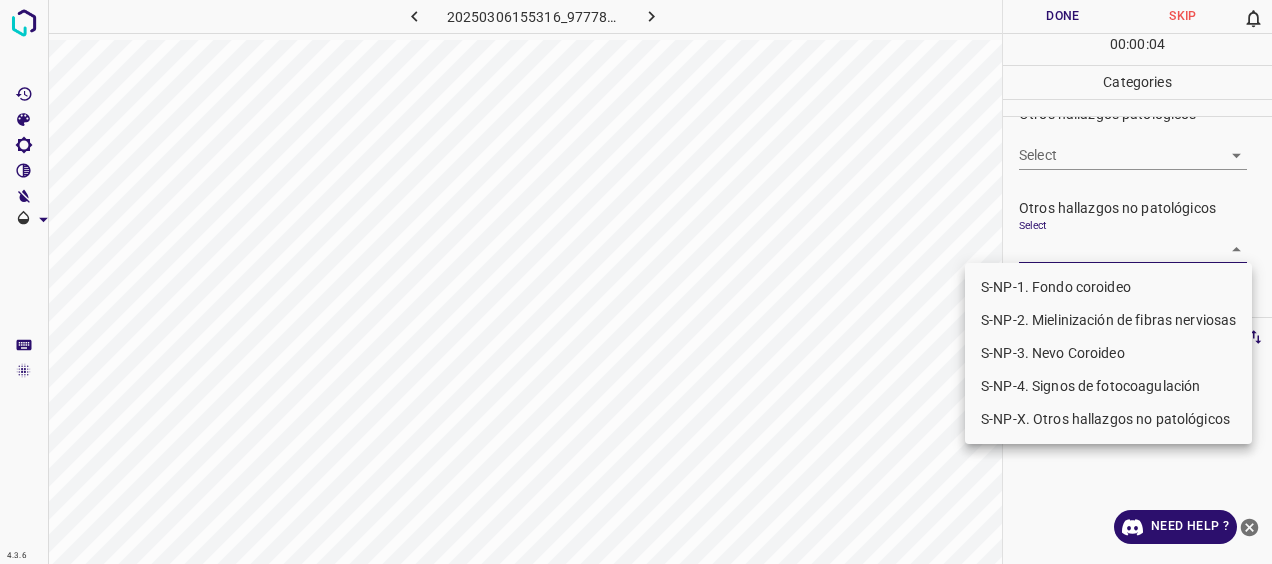 click on "S-NP-1. Fondo coroideo S-NP-2. Mielinización de fibras nerviosas S-NP-3. Nevo Coroideo S-NP-4. Signos de fotocoagulación S-NP-X. Otros hallazgos no patológicos" at bounding box center [1108, 353] 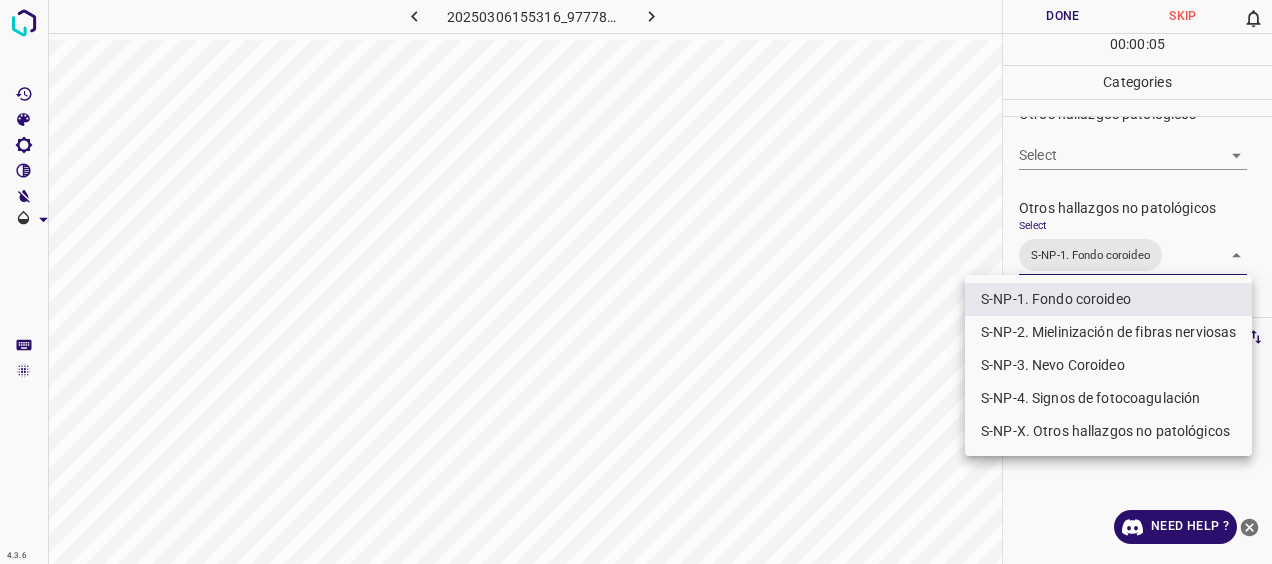 click at bounding box center (636, 282) 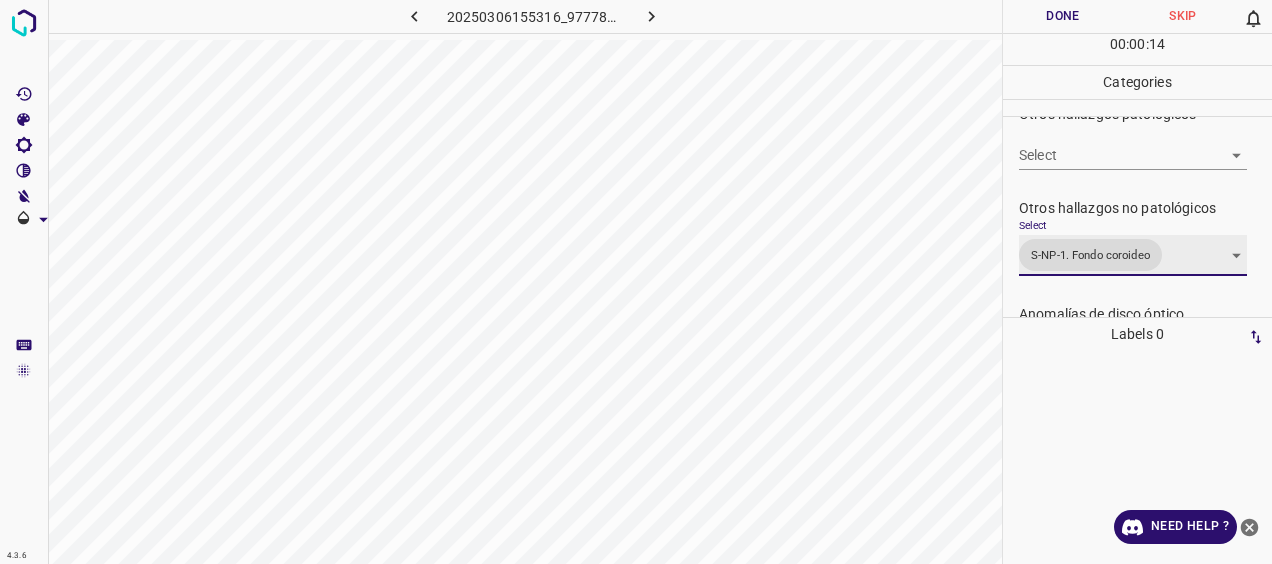 scroll, scrollTop: 400, scrollLeft: 0, axis: vertical 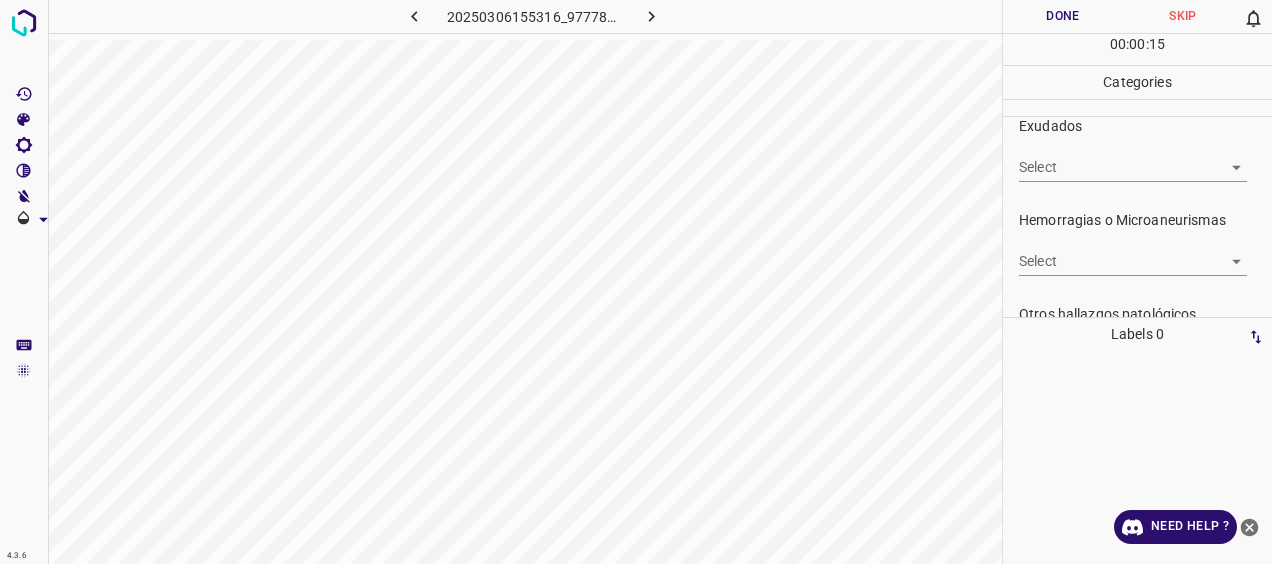 click on "4.3.6  20250306155316_977786b66.jpg Done Skip 0 00   : 00   : 15   Categories 0. Sin hallazgos   Select ​ Anomalías vasculares   Select ​ Atrofias   Select ​ [MEDICAL_DATA]   Select ​ Exudados   Select ​ Hemorragias o Microaneurismas   Select ​ Otros hallazgos patológicos   Select ​ Otros hallazgos no patológicos   Select S-NP-1. Fondo coroideo S-NP-1. Fondo coroideo Anomalías de disco óptico   Select ​ Elementos sin calidad suficiente   Select ​ Labels   0 Categories 1 0. Sin hallazgos 2 Anomalías vasculares 3 Atrofias 4 [MEDICAL_DATA] 5 Exudados 6 Hemorragias o Microaneurismas 7 Otros hallazgos patológicos 8 Otros hallazgos no patológicos 9 Anomalías de disco óptico 0 Elementos sin calidad suficiente Tools Space Change between modes (Draw & Edit) I Auto labeling R Restore zoom M Zoom in N Zoom out Delete Delete selecte label Filters Z Restore filters X Saturation filter C Brightness filter V Contrast filter [PERSON_NAME] scale filter General O Download Need Help ? - Text - Hide - Delete" at bounding box center [636, 282] 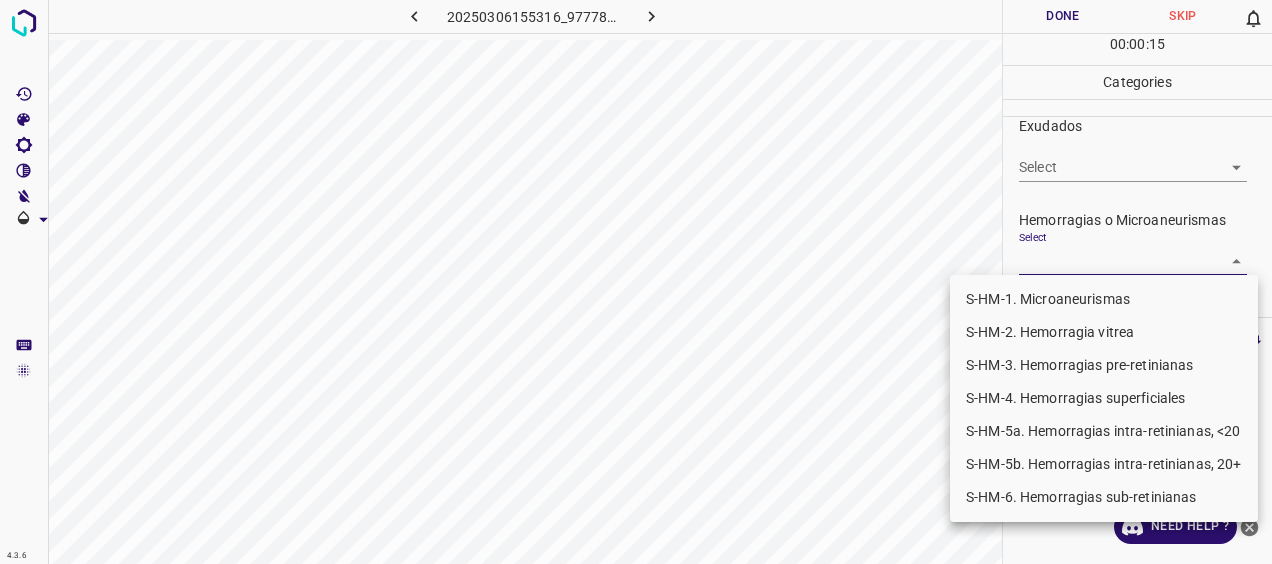 click on "S-HM-1. Microaneurismas" at bounding box center [1104, 299] 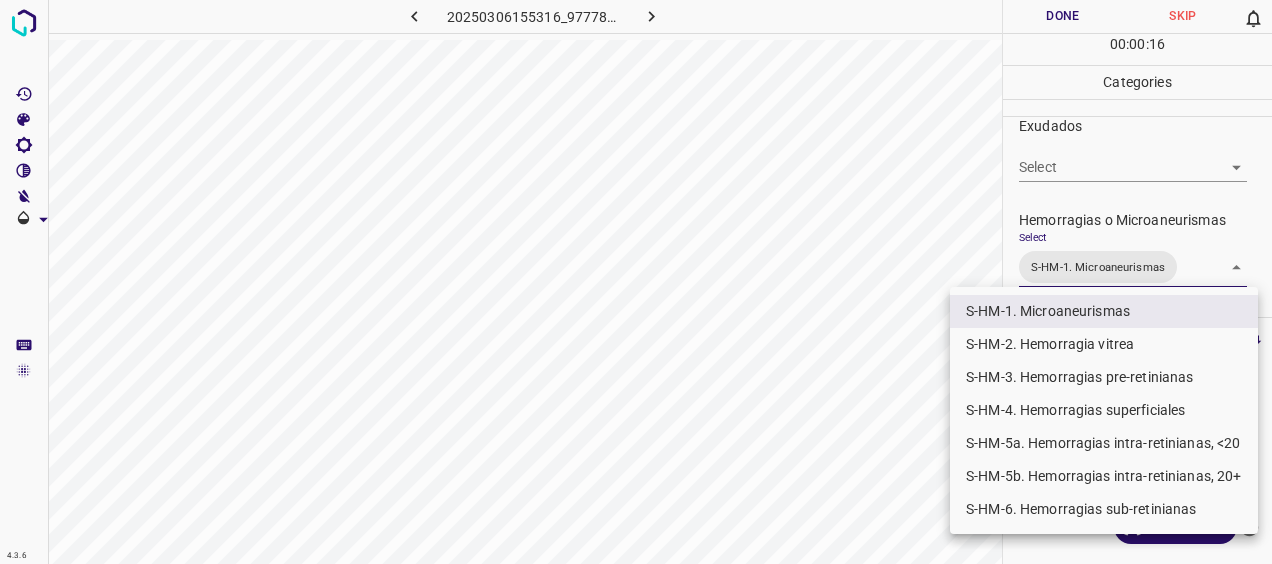 click at bounding box center [636, 282] 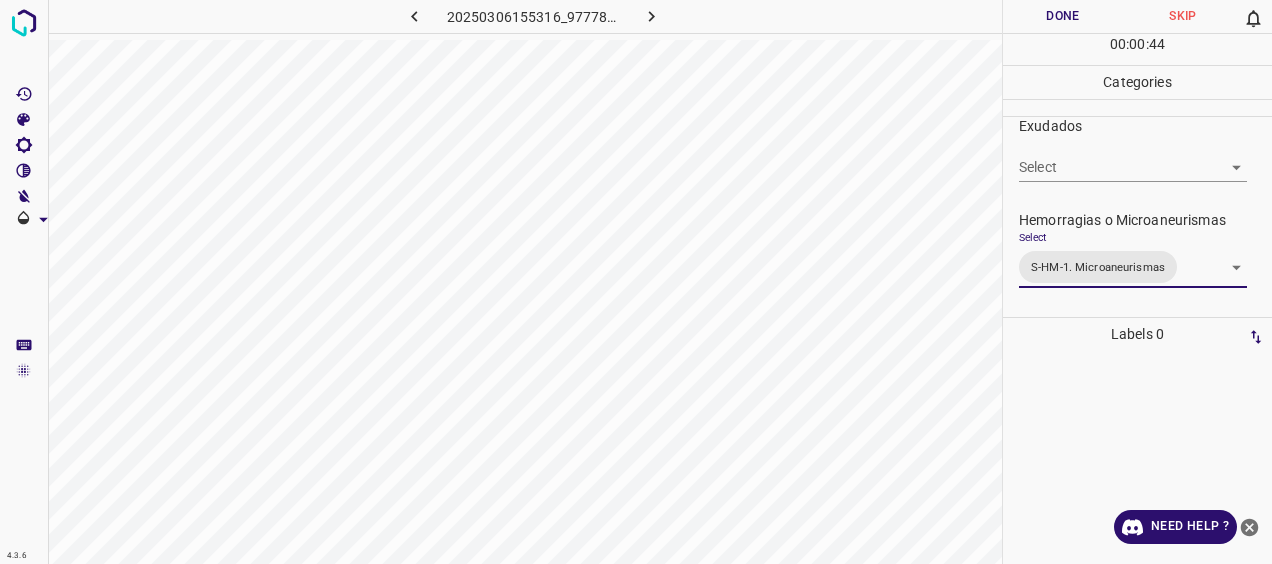 click on "Done" at bounding box center (1063, 16) 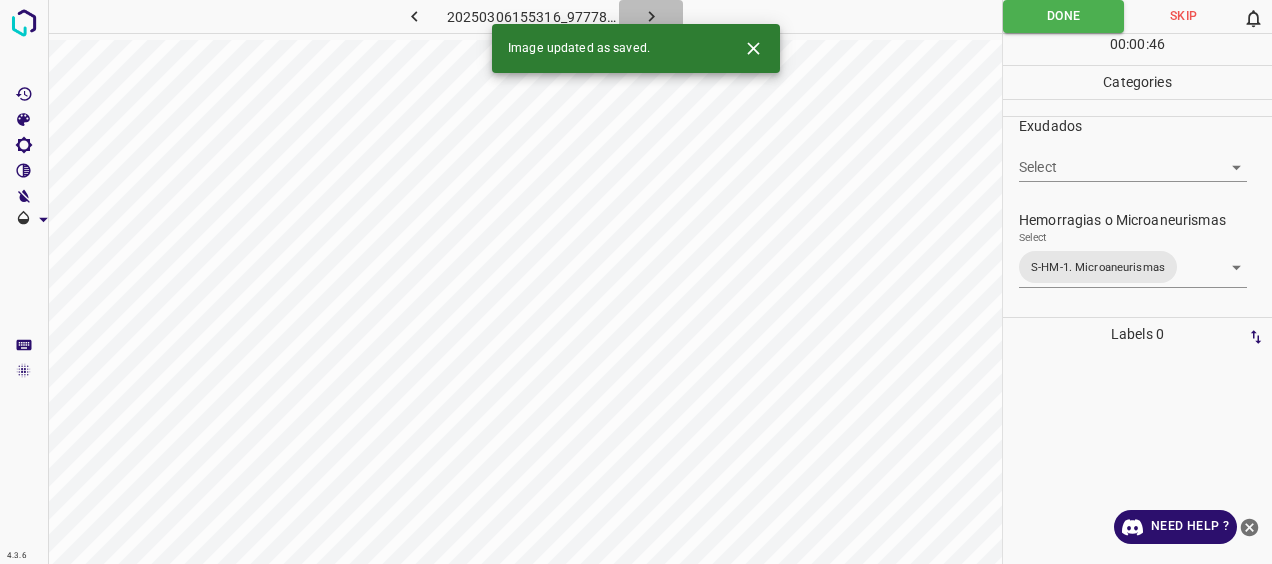 click at bounding box center (651, 16) 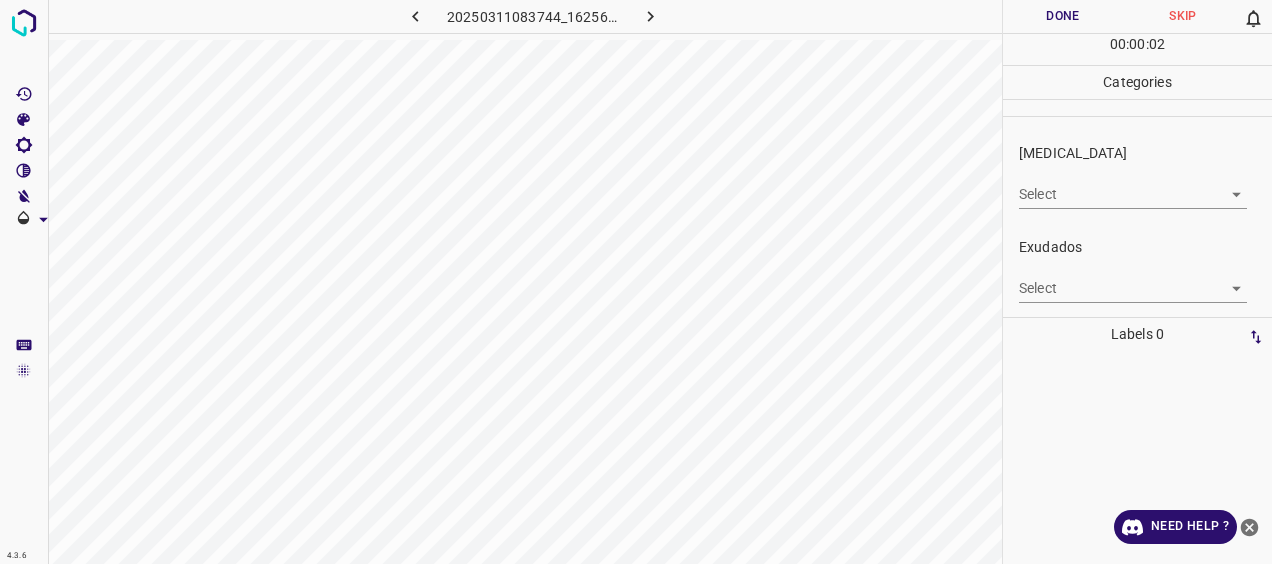 scroll, scrollTop: 400, scrollLeft: 0, axis: vertical 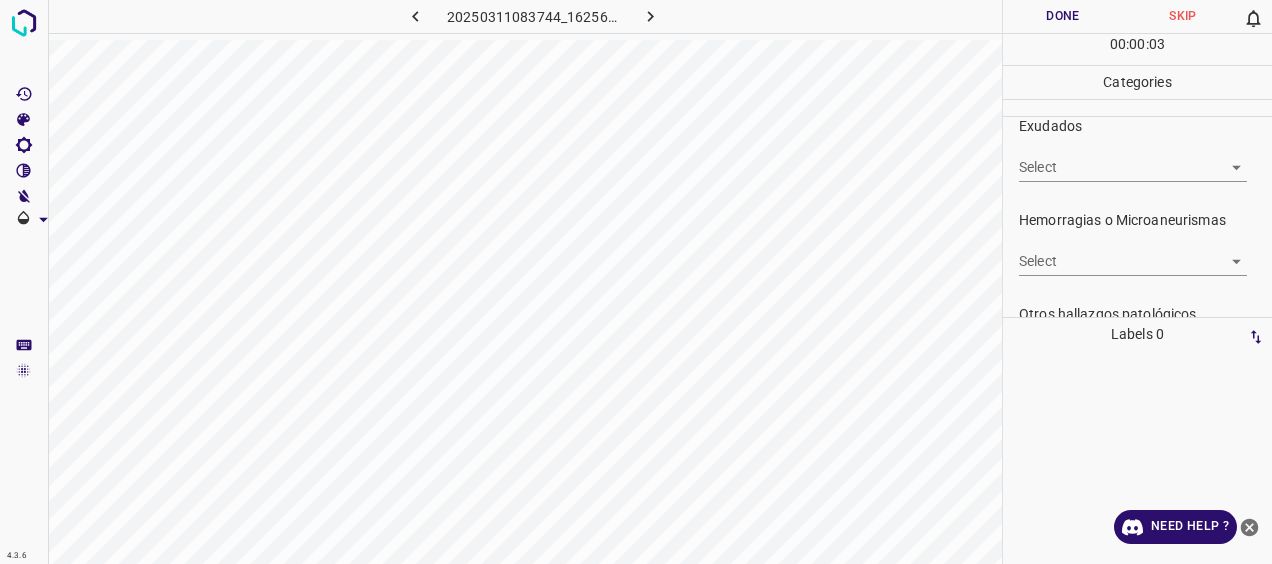 click on "4.3.6  20250311083744_16256e29b.jpg Done Skip 0 00   : 00   : 03   Categories 0. Sin hallazgos   Select ​ Anomalías vasculares   Select ​ Atrofias   Select ​ [MEDICAL_DATA]   Select ​ Exudados   Select ​ Hemorragias o Microaneurismas   Select ​ Otros hallazgos patológicos   Select ​ Otros hallazgos no patológicos   Select ​ Anomalías de disco óptico   Select ​ Elementos sin calidad suficiente   Select ​ Labels   0 Categories 1 0. Sin hallazgos 2 Anomalías vasculares 3 Atrofias 4 [MEDICAL_DATA] 5 Exudados 6 Hemorragias o Microaneurismas 7 Otros hallazgos patológicos 8 Otros hallazgos no patológicos 9 Anomalías de disco óptico 0 Elementos sin calidad suficiente Tools Space Change between modes (Draw & Edit) I Auto labeling R Restore zoom M Zoom in N Zoom out Delete Delete selecte label Filters Z Restore filters X Saturation filter C Brightness filter V Contrast filter [PERSON_NAME] scale filter General O Download Need Help ? - Text - Hide - Delete" at bounding box center (636, 282) 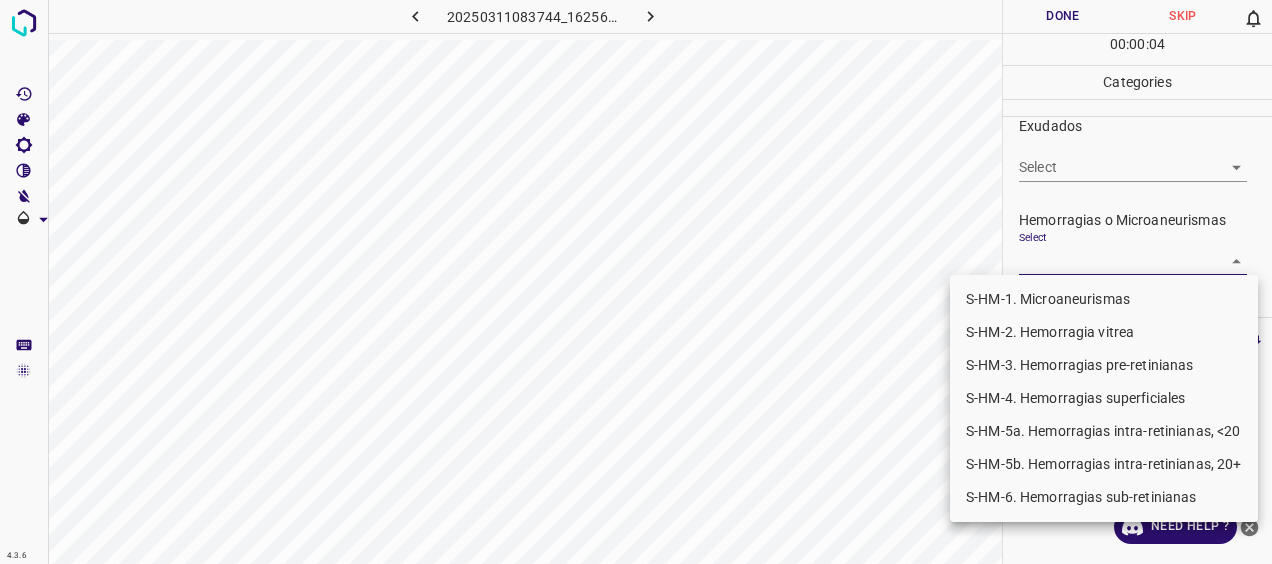 click on "S-HM-1. Microaneurismas" at bounding box center (1104, 299) 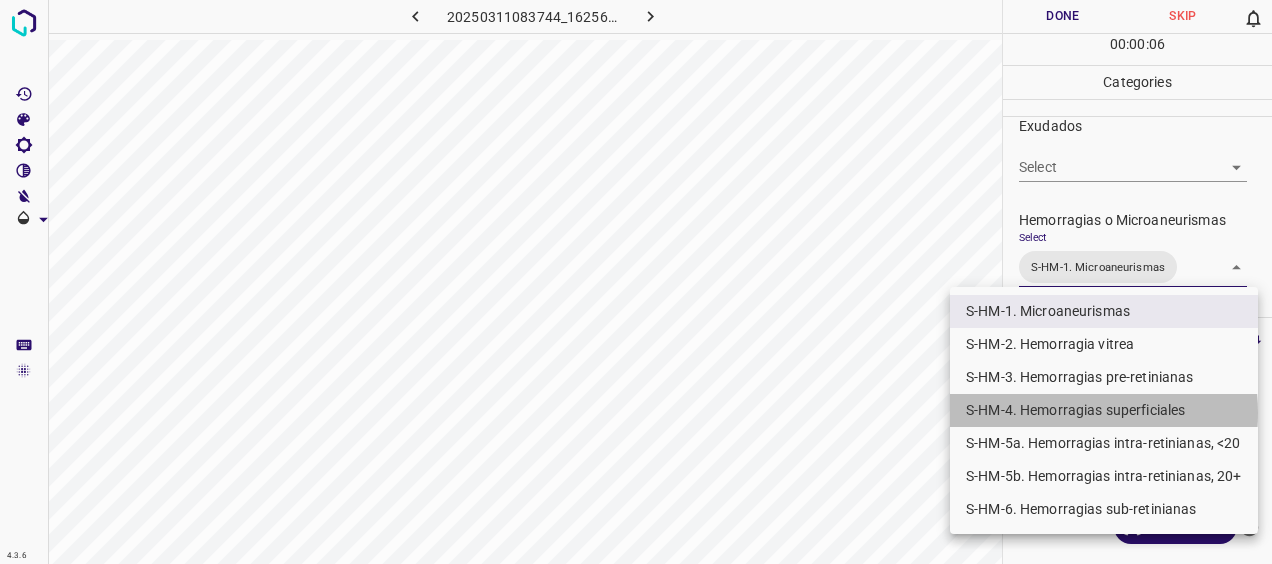 click on "S-HM-4. Hemorragias superficiales" at bounding box center (1104, 410) 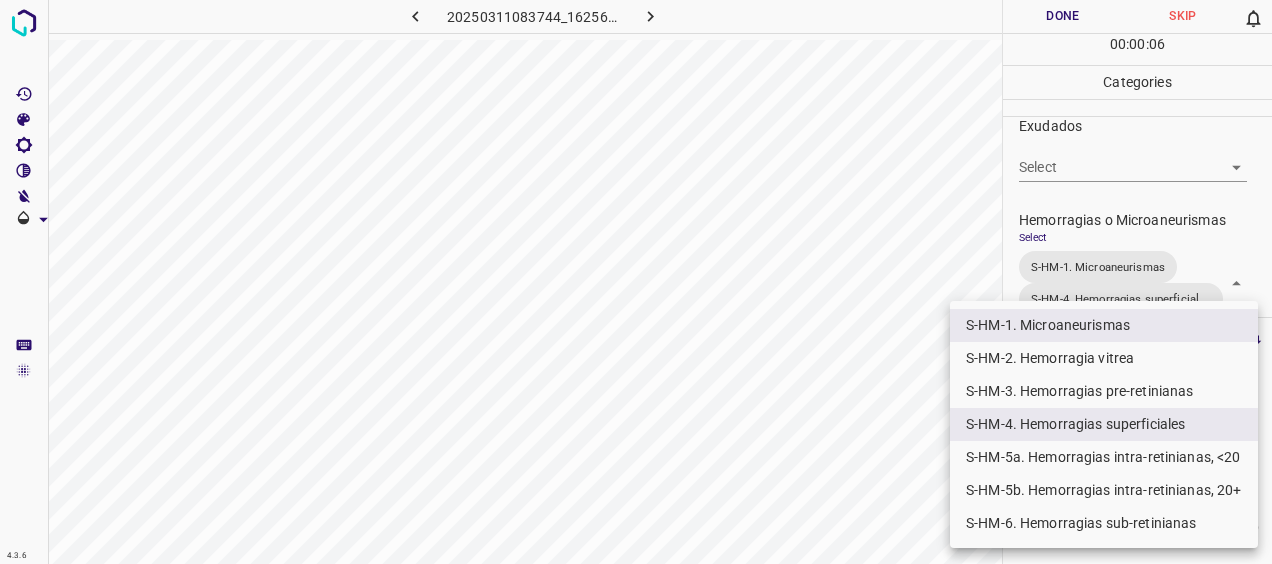 click on "S-HM-5a. Hemorragias intra-retinianas, <20" at bounding box center (1104, 457) 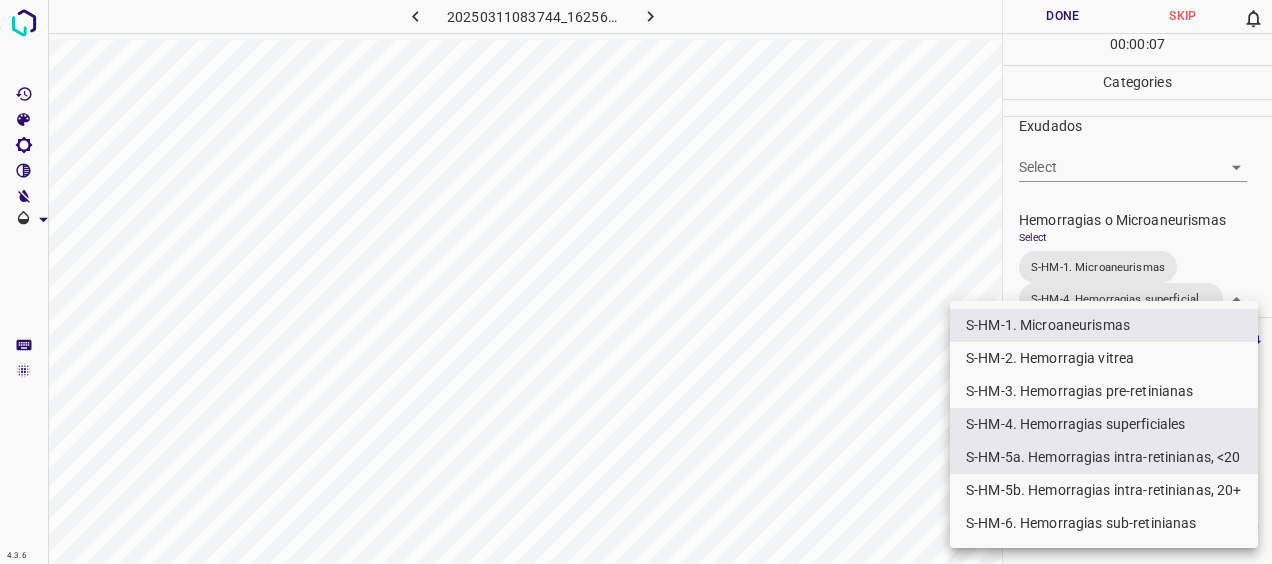 click at bounding box center [636, 282] 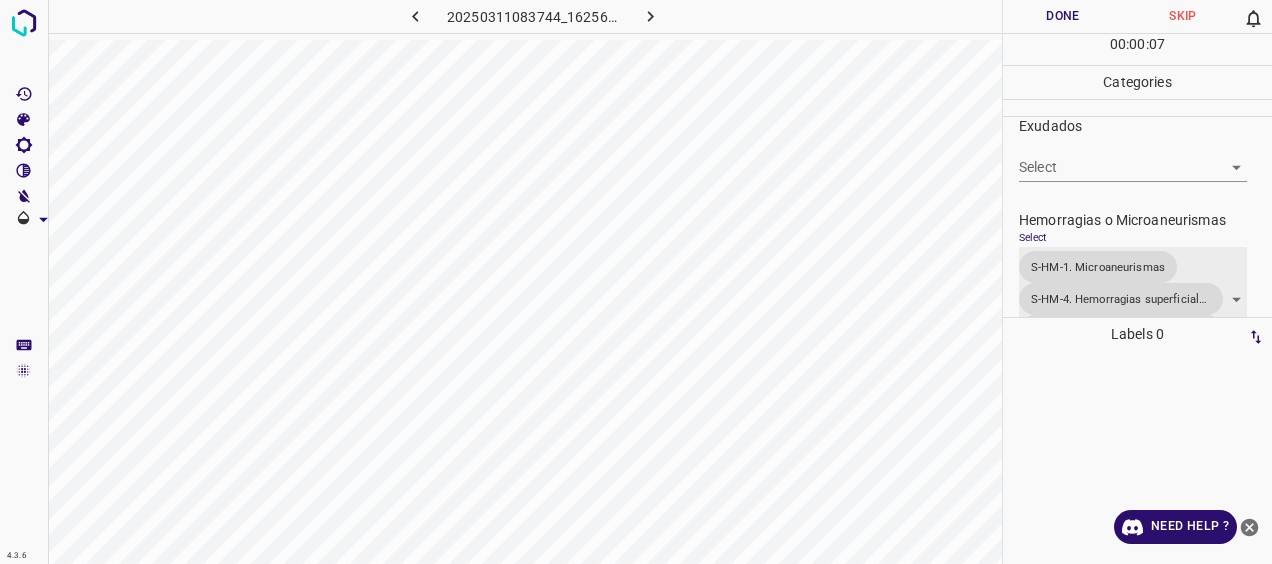 scroll, scrollTop: 434, scrollLeft: 0, axis: vertical 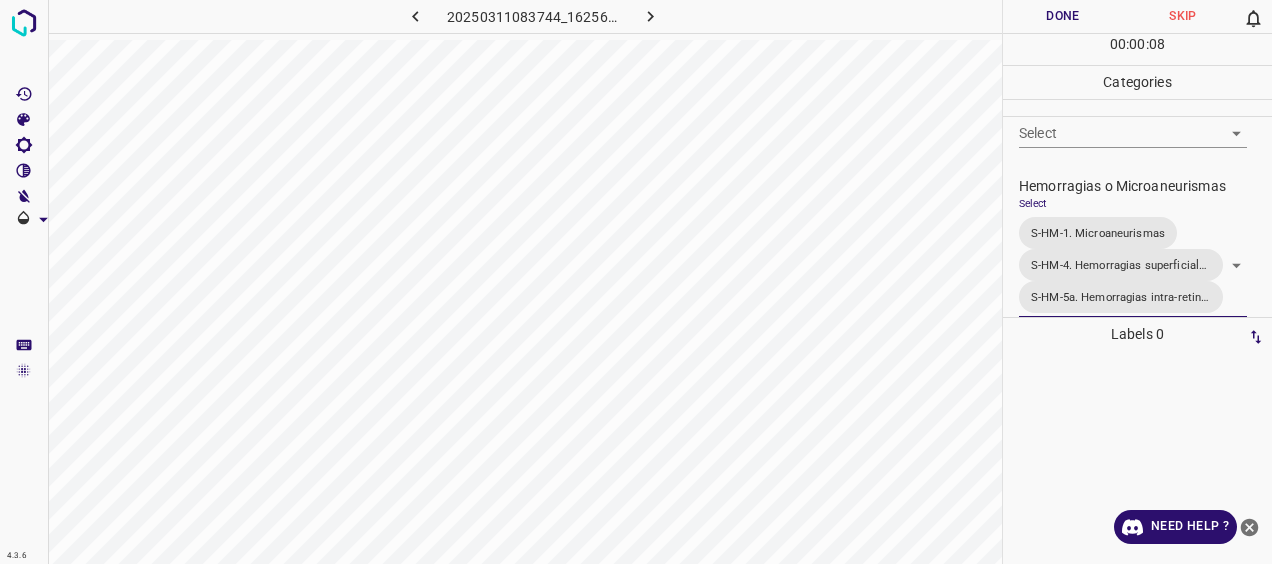 click on "4.3.6  20250311083744_16256e29b.jpg Done Skip 0 00   : 00   : 08   Categories 0. Sin hallazgos   Select ​ Anomalías vasculares   Select ​ Atrofias   Select ​ [MEDICAL_DATA]   Select ​ Exudados   Select ​ Hemorragias o Microaneurismas   Select S-HM-1. Microaneurismas S-HM-4. Hemorragias superficiales S-HM-5a. Hemorragias intra-retinianas, <20 S-HM-1. Microaneurismas,S-HM-4. Hemorragias superficiales,S-HM-5a. Hemorragias intra-retinianas, <20 Otros hallazgos patológicos   Select ​ Otros hallazgos no patológicos   Select ​ Anomalías de disco óptico   Select ​ Elementos sin calidad suficiente   Select ​ Labels   0 Categories 1 0. Sin hallazgos 2 Anomalías vasculares 3 Atrofias 4 [MEDICAL_DATA] 5 Exudados 6 Hemorragias o Microaneurismas 7 Otros hallazgos patológicos 8 Otros hallazgos no patológicos 9 Anomalías de disco óptico 0 Elementos sin calidad suficiente Tools Space Change between modes (Draw & Edit) I Auto labeling R Restore zoom M Zoom in N Zoom out Delete Delete selecte label Filters Z X C V B" at bounding box center [636, 282] 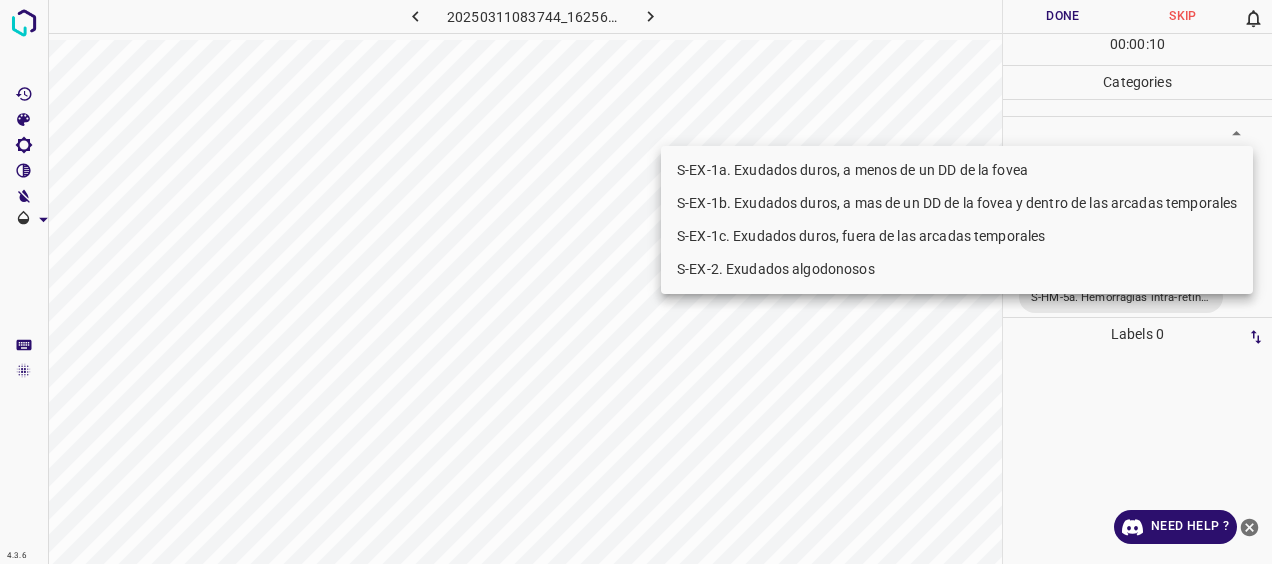 click on "S-EX-1c. Exudados duros, fuera de las arcadas temporales" at bounding box center [957, 236] 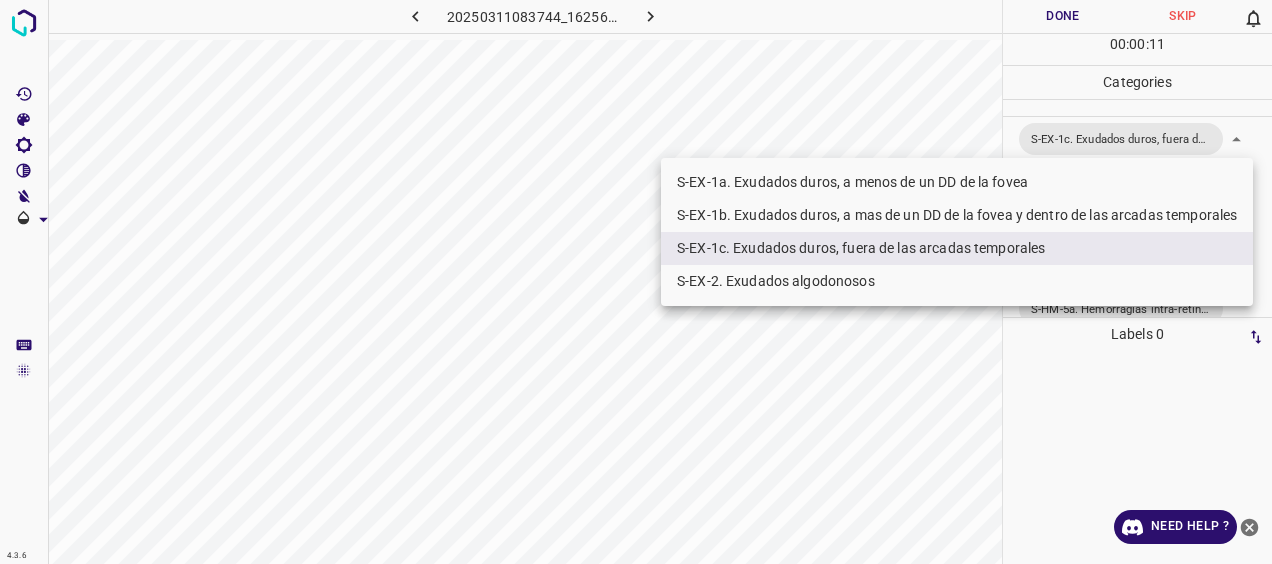 click at bounding box center (636, 282) 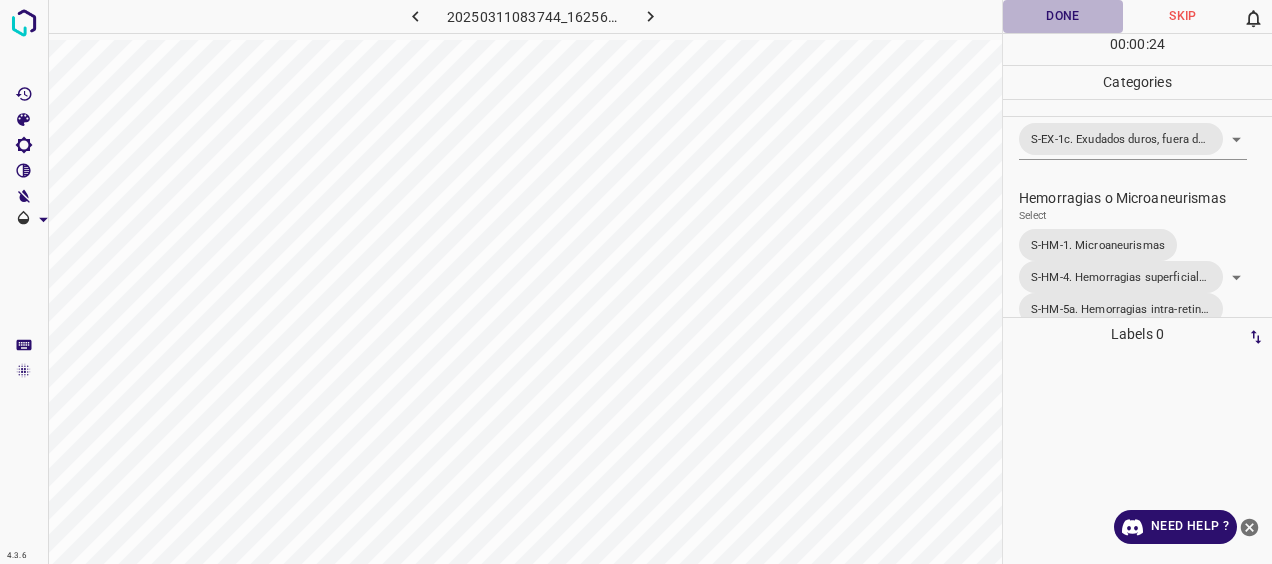 click on "Done" at bounding box center (1063, 16) 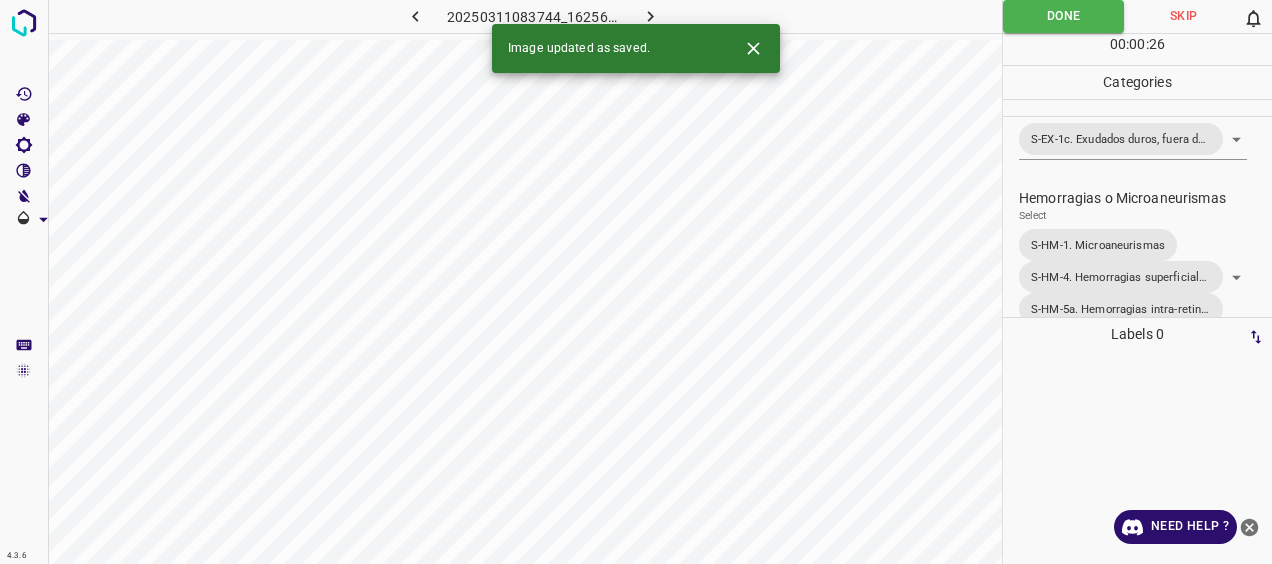 click 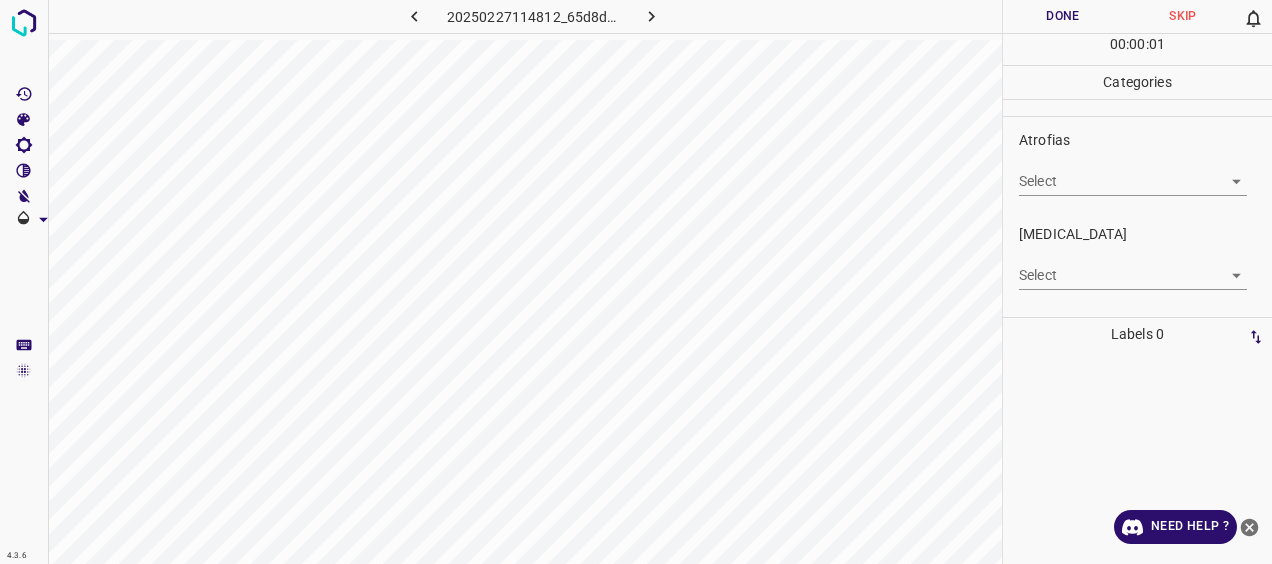 scroll, scrollTop: 200, scrollLeft: 0, axis: vertical 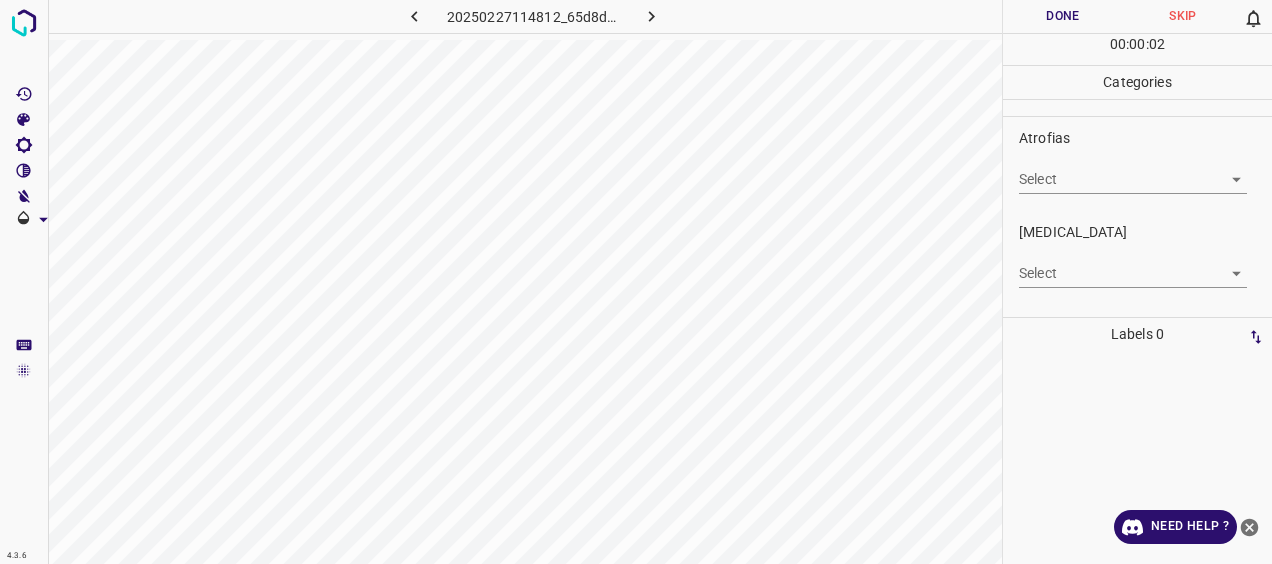 click on "4.3.6  20250227114812_65d8d3958.jpg Done Skip 0 00   : 00   : 02   Categories 0. Sin hallazgos   Select ​ Anomalías vasculares   Select ​ Atrofias   Select ​ [MEDICAL_DATA]   Select ​ Exudados   Select ​ Hemorragias o Microaneurismas   Select ​ Otros hallazgos patológicos   Select ​ Otros hallazgos no patológicos   Select ​ Anomalías de disco óptico   Select ​ Elementos sin calidad suficiente   Select ​ Labels   0 Categories 1 0. Sin hallazgos 2 Anomalías vasculares 3 Atrofias 4 [MEDICAL_DATA] 5 Exudados 6 Hemorragias o Microaneurismas 7 Otros hallazgos patológicos 8 Otros hallazgos no patológicos 9 Anomalías de disco óptico 0 Elementos sin calidad suficiente Tools Space Change between modes (Draw & Edit) I Auto labeling R Restore zoom M Zoom in N Zoom out Delete Delete selecte label Filters Z Restore filters X Saturation filter C Brightness filter V Contrast filter [PERSON_NAME] scale filter General O Download Need Help ? - Text - Hide - Delete" at bounding box center (636, 282) 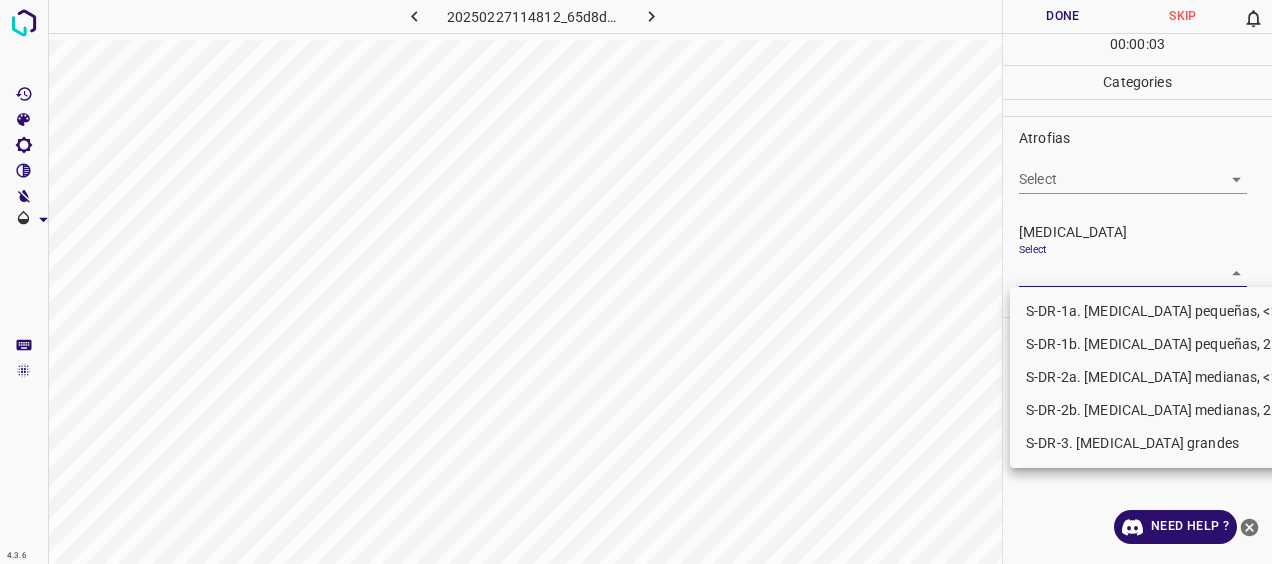 click on "S-DR-1b. [MEDICAL_DATA] pequeñas, 20+" at bounding box center (1157, 344) 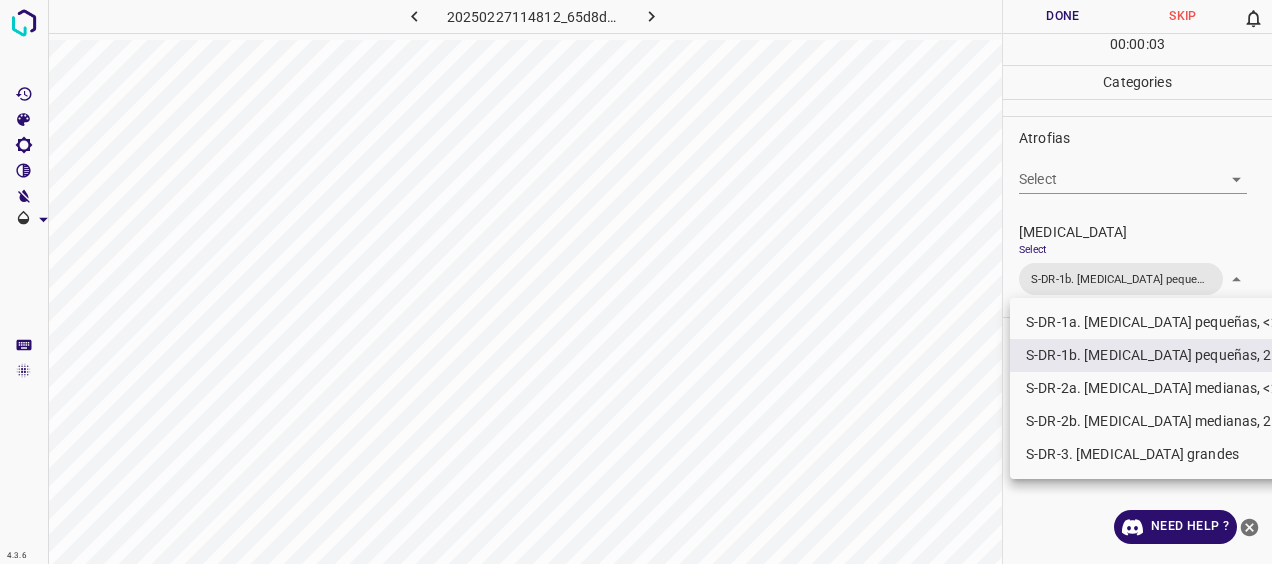 click at bounding box center (636, 282) 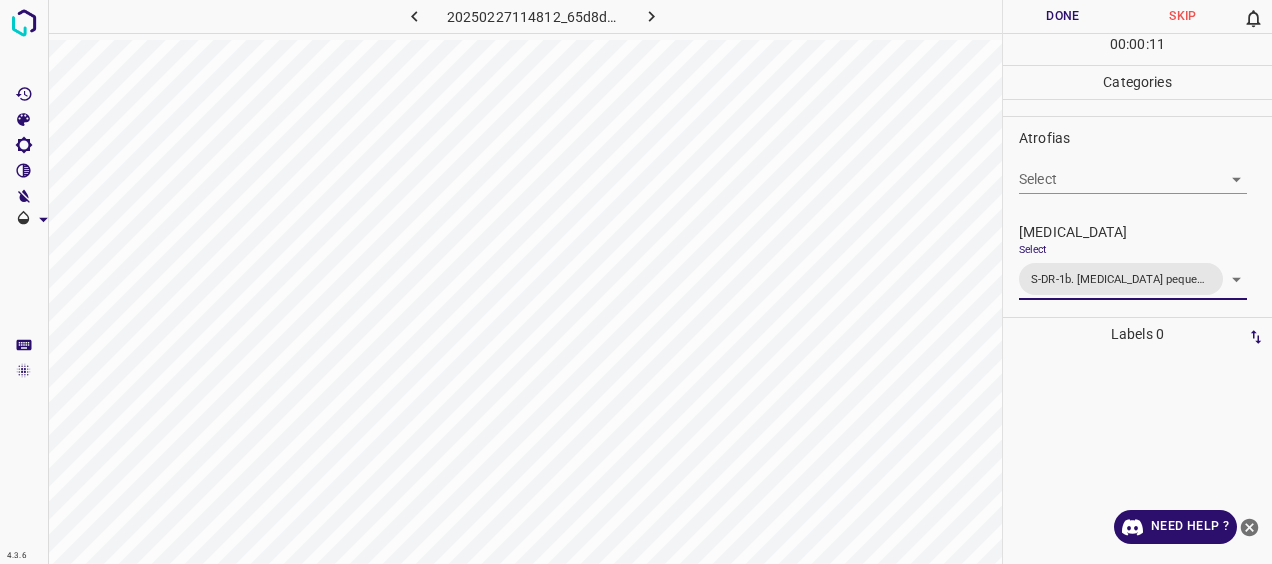 click on "Done" at bounding box center [1063, 16] 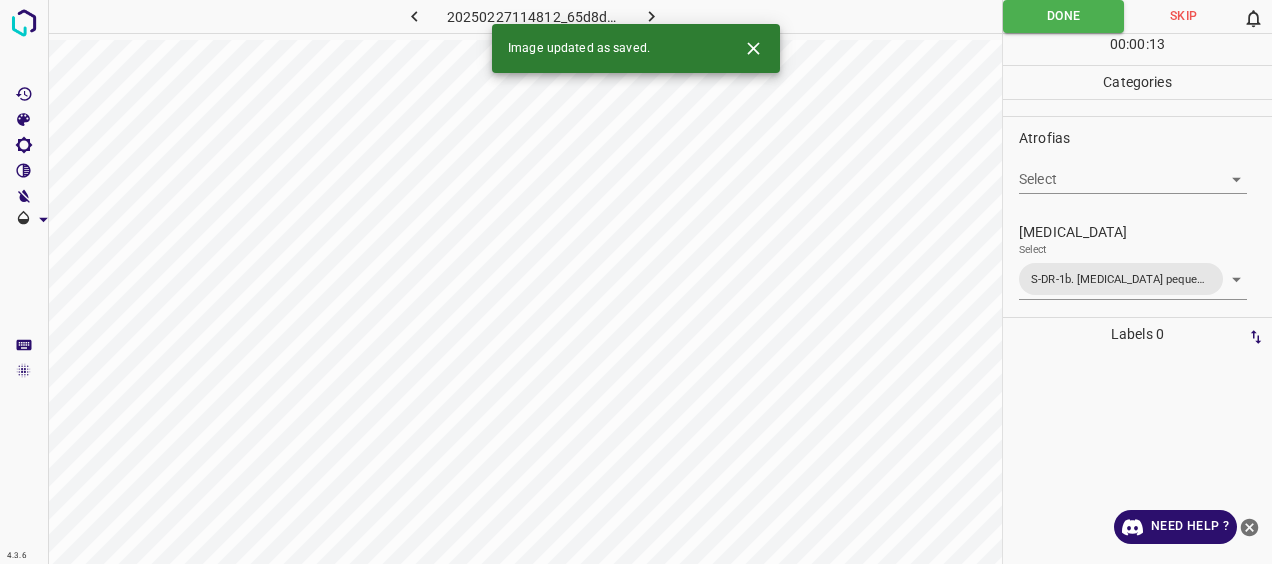 drag, startPoint x: 652, startPoint y: 18, endPoint x: 651, endPoint y: 31, distance: 13.038404 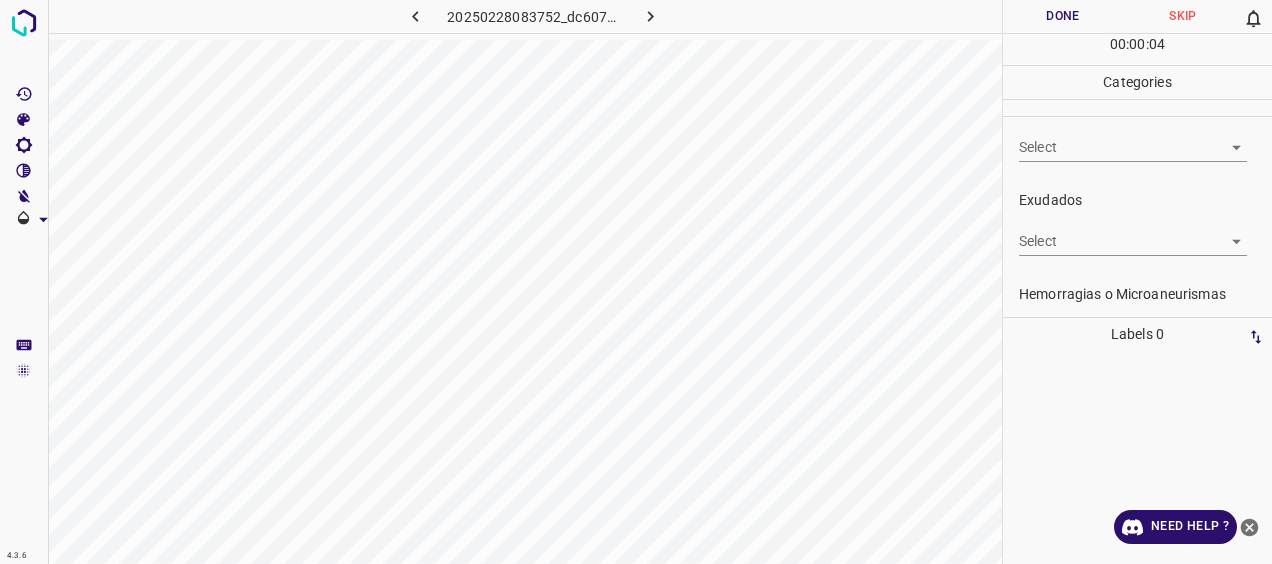 scroll, scrollTop: 400, scrollLeft: 0, axis: vertical 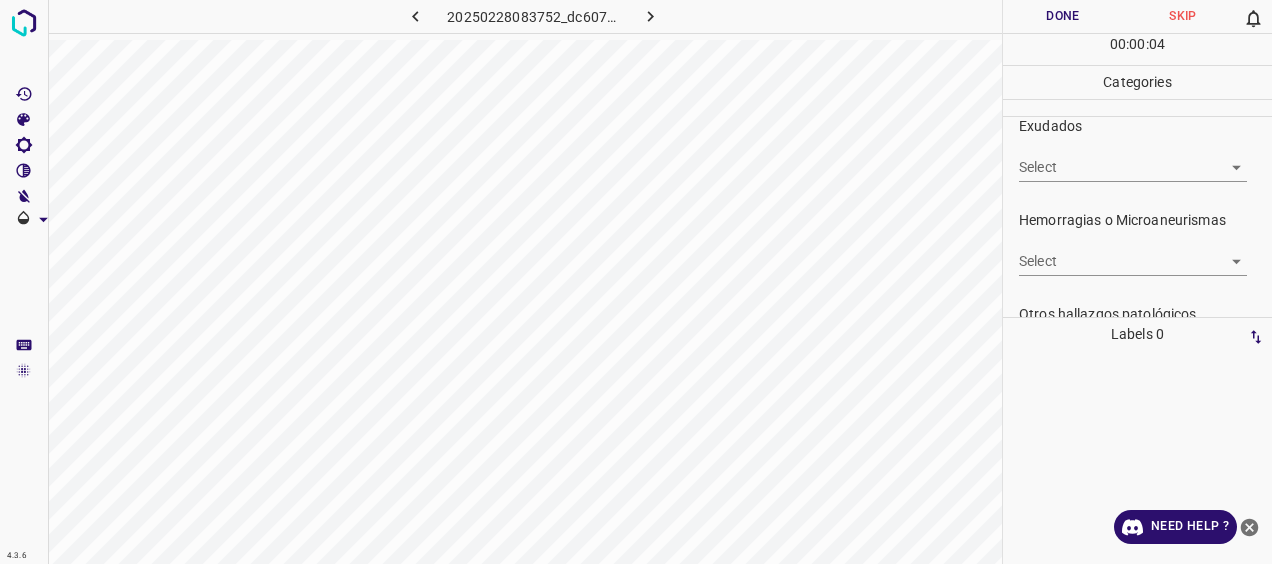 click on "4.3.6  20250228083752_dc60777cd.jpg Done Skip 0 00   : 00   : 04   Categories 0. Sin hallazgos   Select ​ Anomalías vasculares   Select ​ Atrofias   Select ​ [MEDICAL_DATA]   Select ​ Exudados   Select ​ Hemorragias o Microaneurismas   Select ​ Otros hallazgos patológicos   Select ​ Otros hallazgos no patológicos   Select ​ Anomalías de disco óptico   Select ​ Elementos sin calidad suficiente   Select ​ Labels   0 Categories 1 0. Sin hallazgos 2 Anomalías vasculares 3 Atrofias 4 [MEDICAL_DATA] 5 Exudados 6 Hemorragias o Microaneurismas 7 Otros hallazgos patológicos 8 Otros hallazgos no patológicos 9 Anomalías de disco óptico 0 Elementos sin calidad suficiente Tools Space Change between modes (Draw & Edit) I Auto labeling R Restore zoom M Zoom in N Zoom out Delete Delete selecte label Filters Z Restore filters X Saturation filter C Brightness filter V Contrast filter [PERSON_NAME] scale filter General O Download Need Help ? - Text - Hide - Delete" at bounding box center [636, 282] 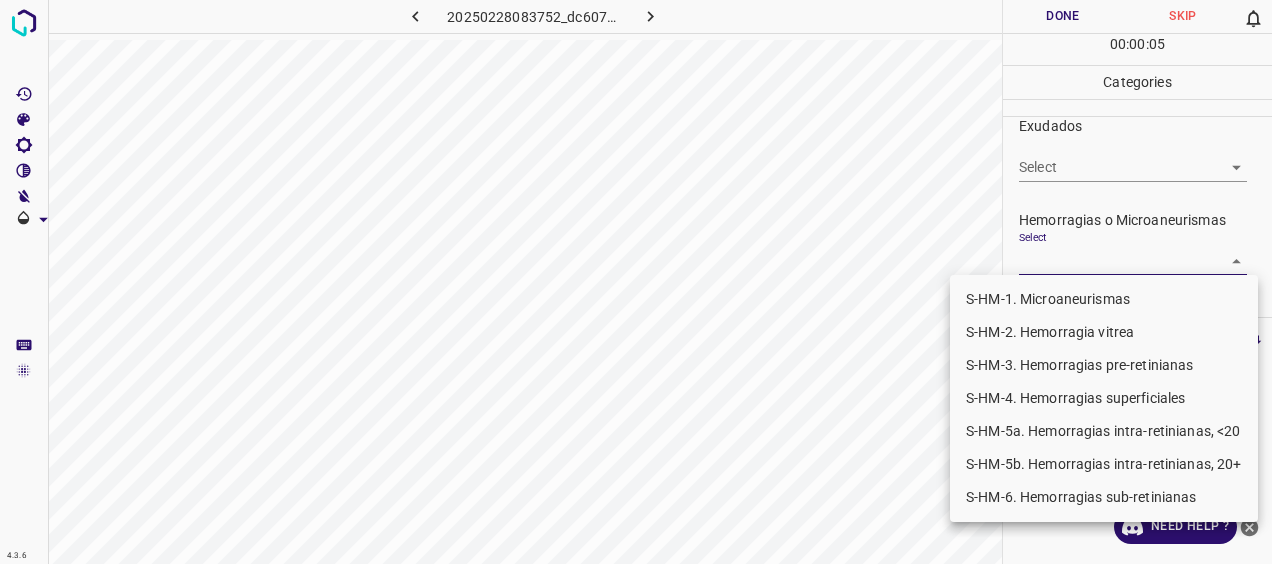 click on "S-HM-1. Microaneurismas" at bounding box center (1104, 299) 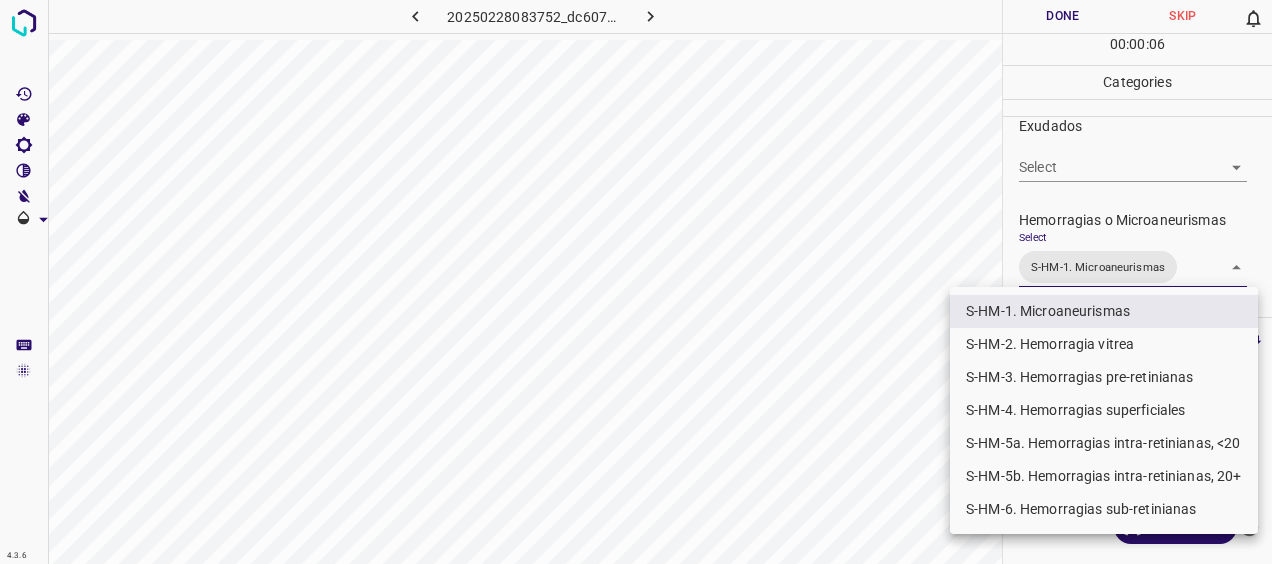 click on "S-HM-4. Hemorragias superficiales" at bounding box center [1104, 410] 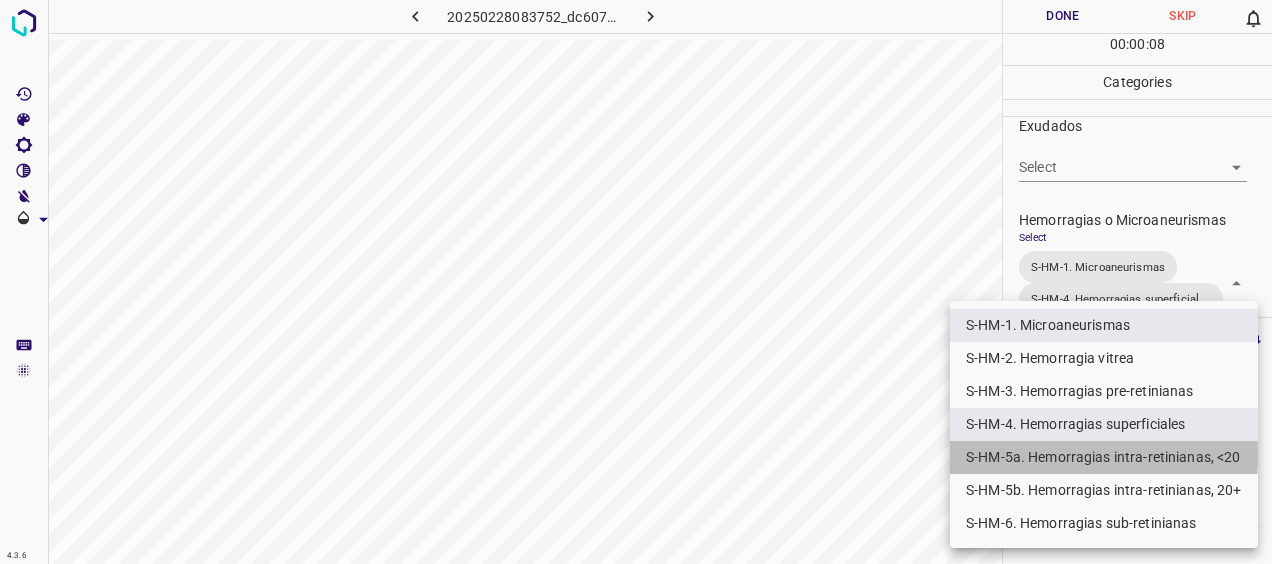 click on "S-HM-5a. Hemorragias intra-retinianas, <20" at bounding box center (1104, 457) 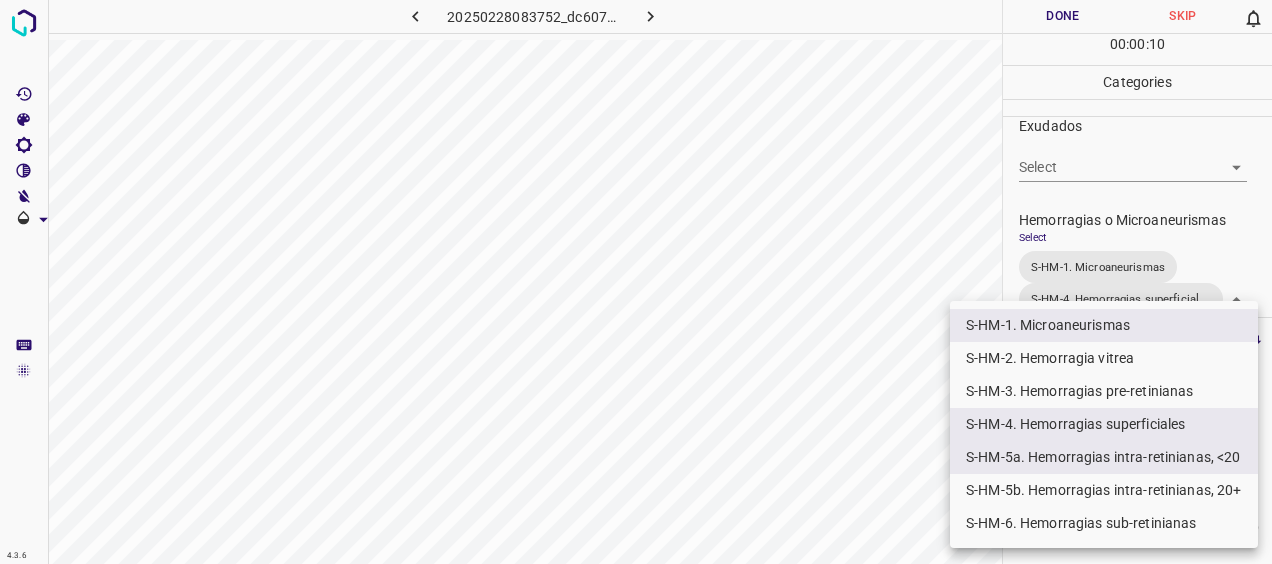 click at bounding box center [636, 282] 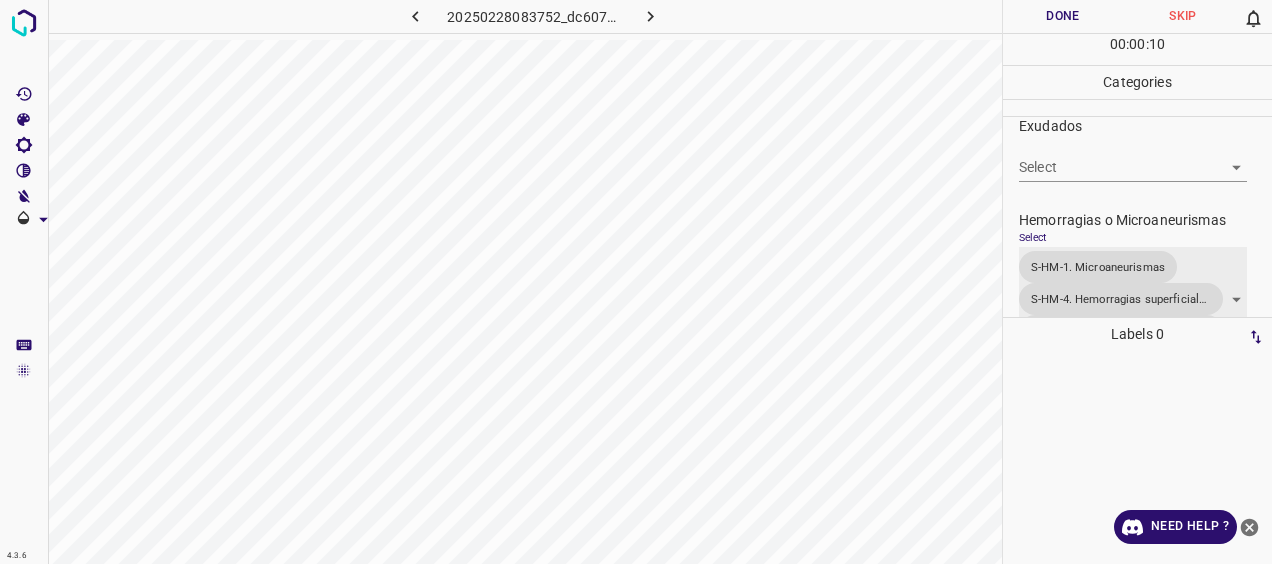 scroll, scrollTop: 434, scrollLeft: 0, axis: vertical 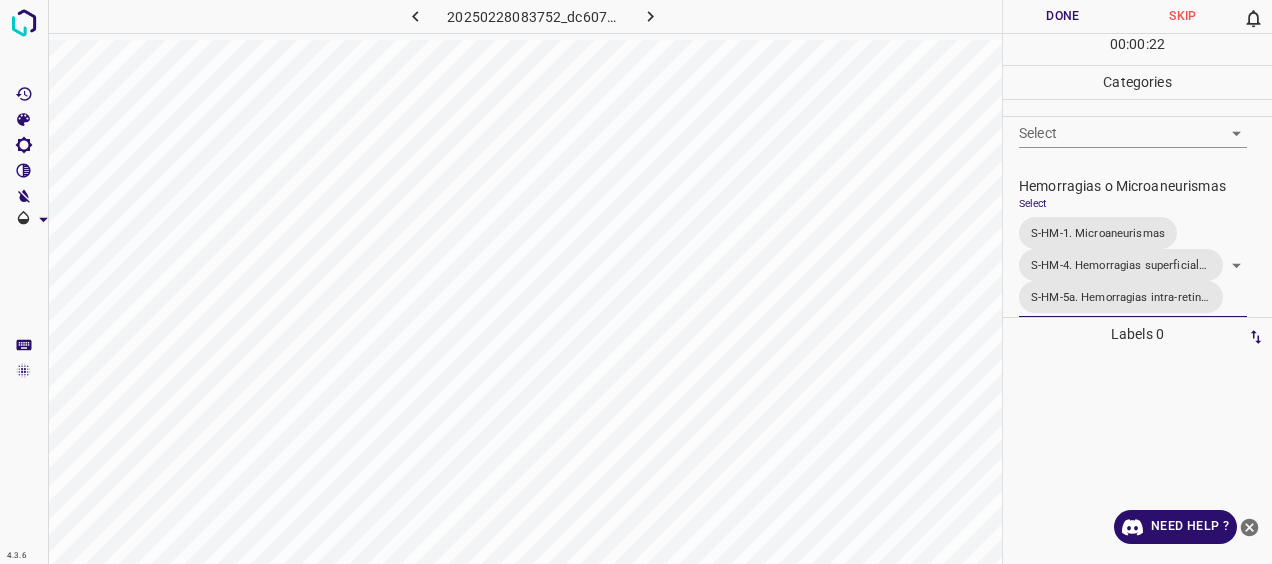 click on "Done" at bounding box center [1063, 16] 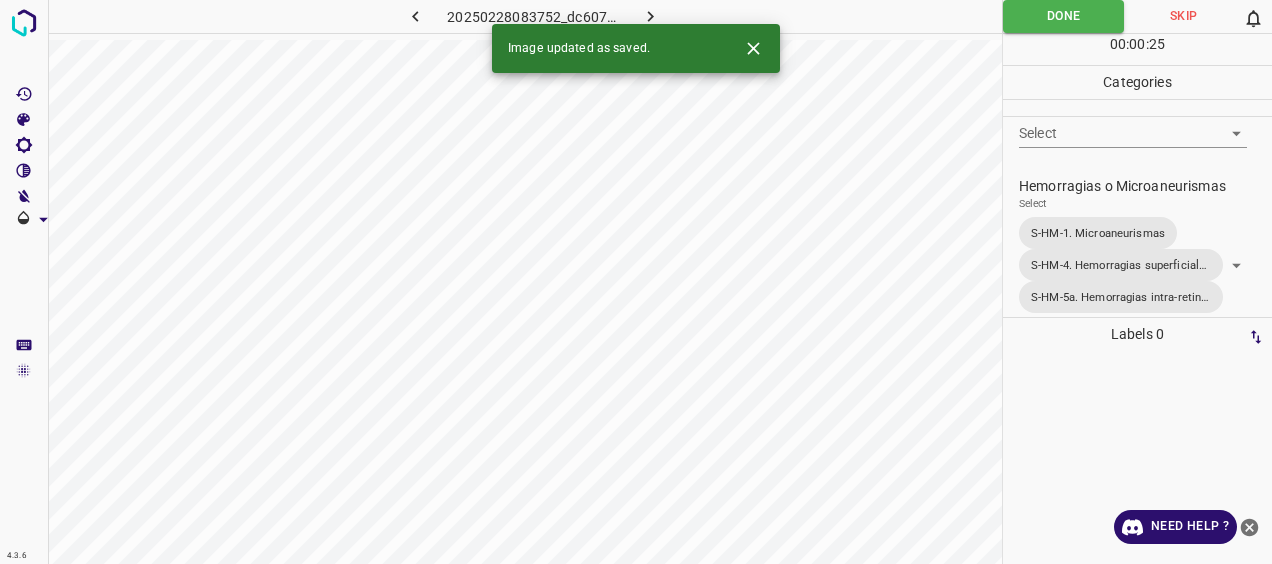 click 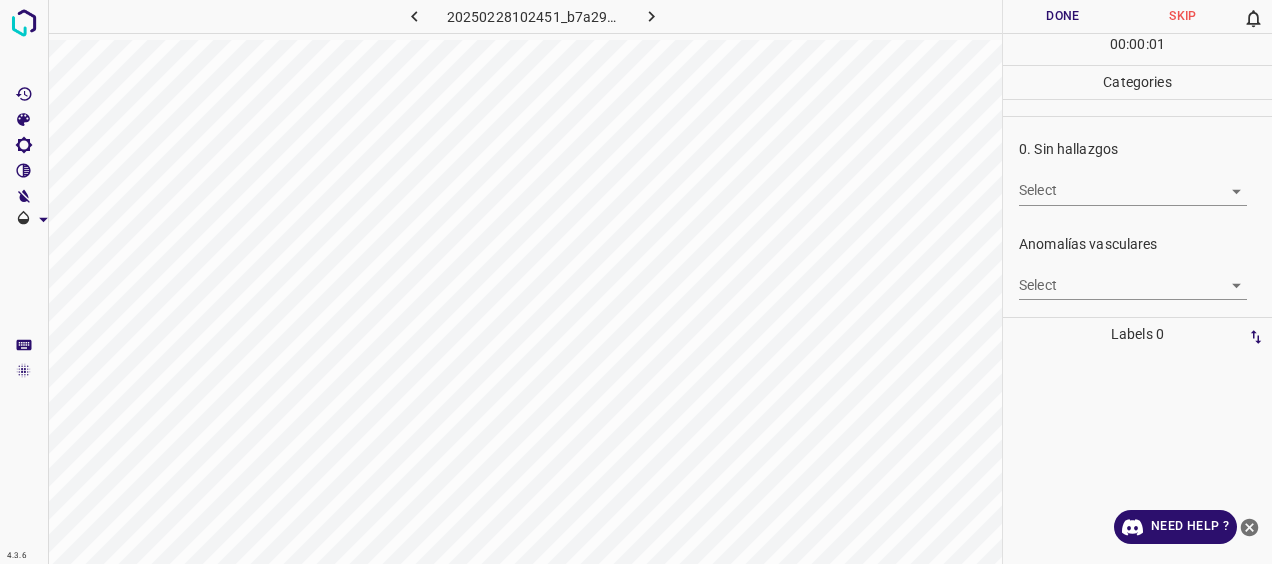 click on "4.3.6  20250228102451_b7a290280.jpg Done Skip 0 00   : 00   : 01   Categories 0. Sin hallazgos   Select ​ Anomalías vasculares   Select ​ Atrofias   Select ​ [MEDICAL_DATA]   Select ​ Exudados   Select ​ Hemorragias o Microaneurismas   Select ​ Otros hallazgos patológicos   Select ​ Otros hallazgos no patológicos   Select ​ Anomalías de disco óptico   Select ​ Elementos sin calidad suficiente   Select ​ Labels   0 Categories 1 0. Sin hallazgos 2 Anomalías vasculares 3 Atrofias 4 [MEDICAL_DATA] 5 Exudados 6 Hemorragias o Microaneurismas 7 Otros hallazgos patológicos 8 Otros hallazgos no patológicos 9 Anomalías de disco óptico 0 Elementos sin calidad suficiente Tools Space Change between modes (Draw & Edit) I Auto labeling R Restore zoom M Zoom in N Zoom out Delete Delete selecte label Filters Z Restore filters X Saturation filter C Brightness filter V Contrast filter [PERSON_NAME] scale filter General O Download Need Help ? - Text - Hide - Delete" at bounding box center [636, 282] 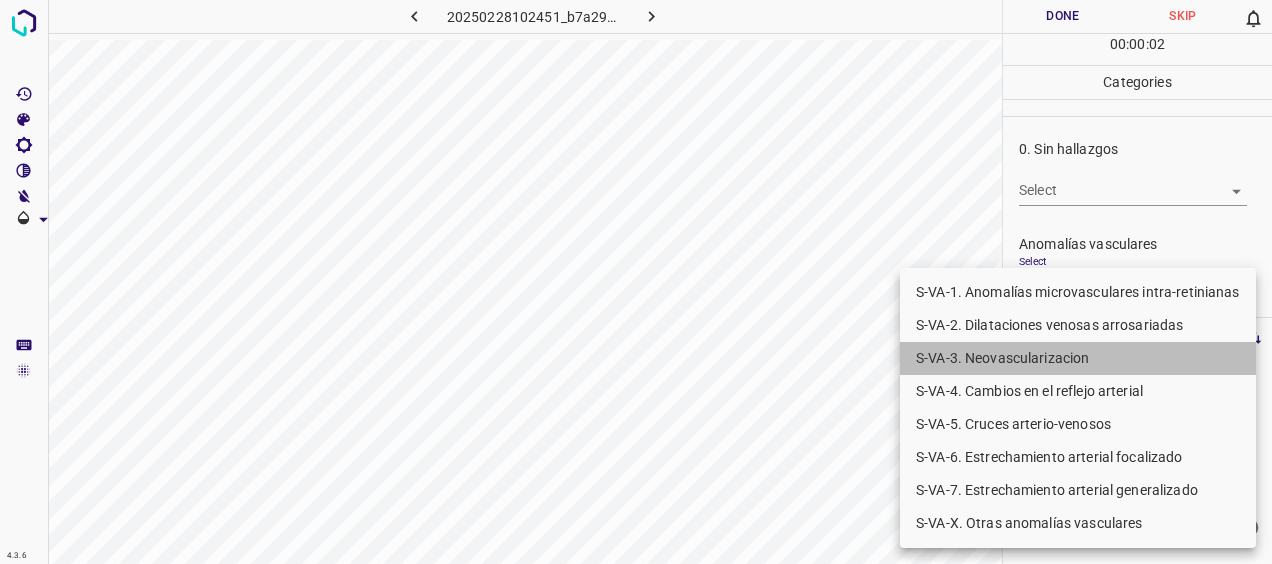 click on "S-VA-3. Neovascularizacion" at bounding box center (1078, 358) 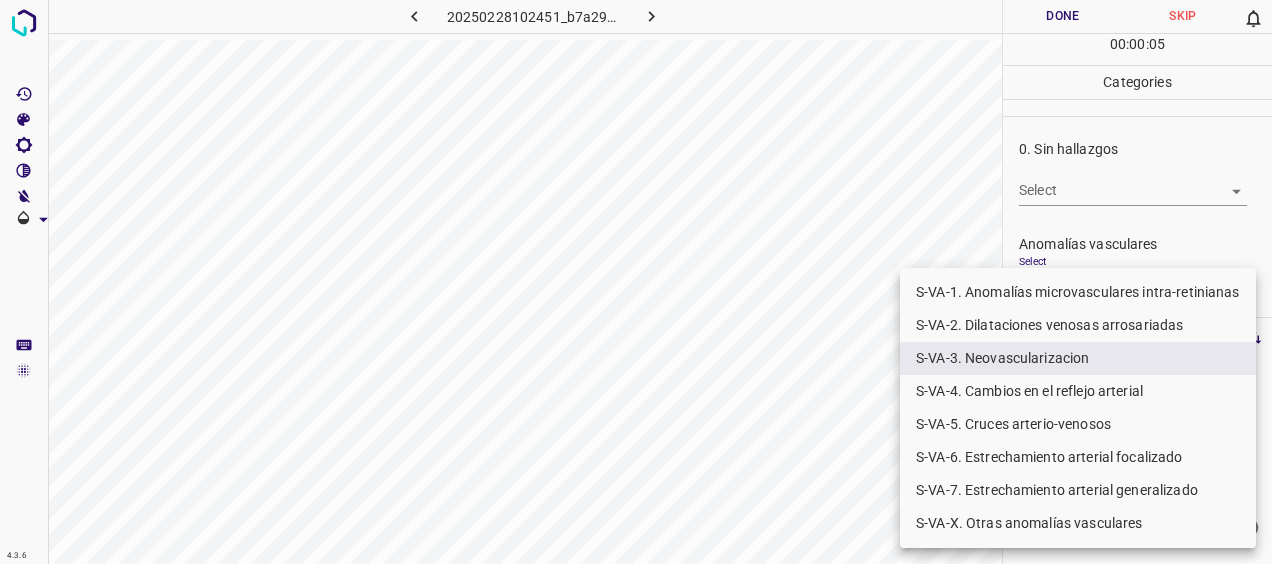 drag, startPoint x: 470, startPoint y: 370, endPoint x: 484, endPoint y: 359, distance: 17.804493 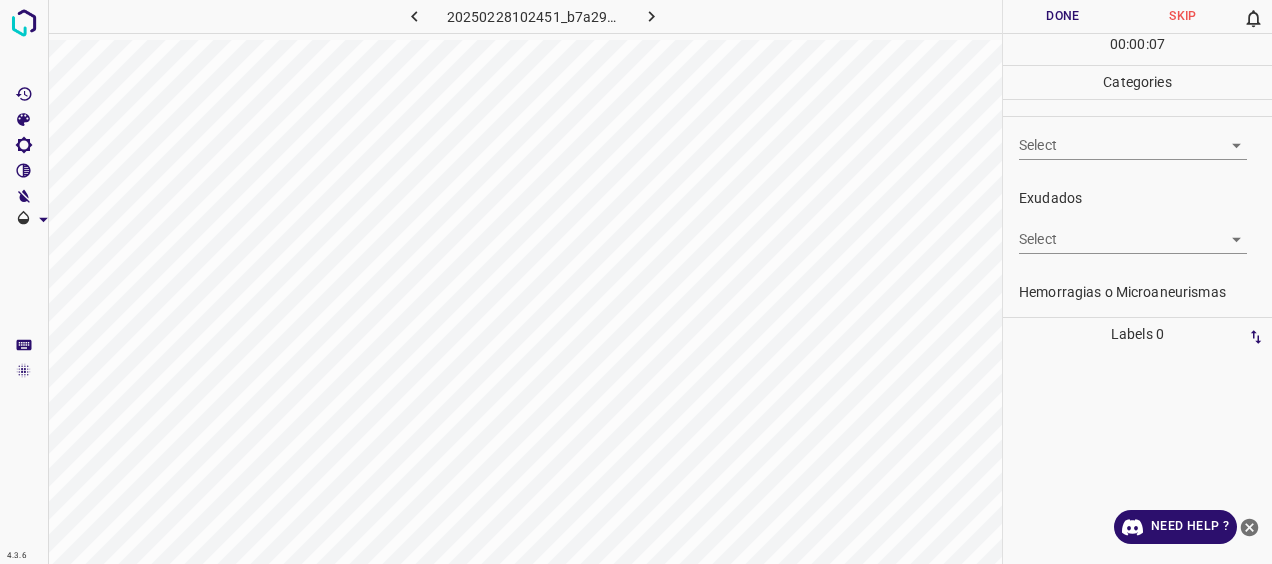 scroll, scrollTop: 400, scrollLeft: 0, axis: vertical 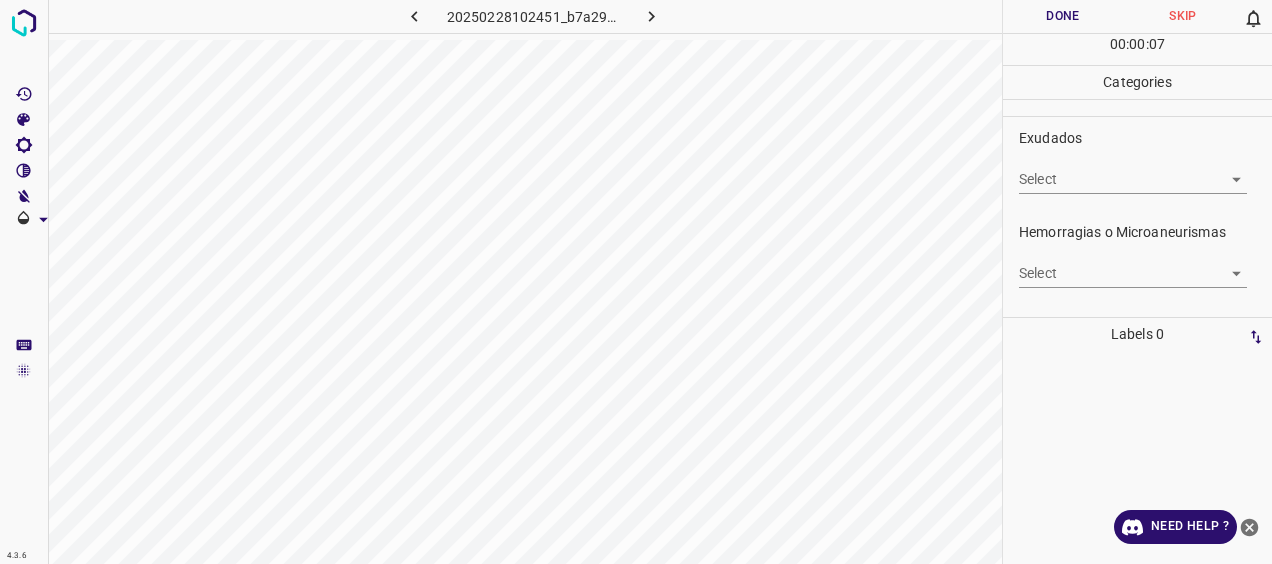 click on "4.3.6  20250228102451_b7a290280.jpg Done Skip 0 00   : 00   : 07   Categories 0. Sin hallazgos   Select ​ Anomalías vasculares   Select S-VA-3. Neovascularizacion S-VA-3. Neovascularizacion Atrofias   Select ​ [MEDICAL_DATA]   Select ​ Exudados   Select ​ Hemorragias o Microaneurismas   Select ​ Otros hallazgos patológicos   Select ​ Otros hallazgos no patológicos   Select ​ Anomalías de disco óptico   Select ​ Elementos sin calidad suficiente   Select ​ Labels   0 Categories 1 0. Sin hallazgos 2 Anomalías vasculares 3 Atrofias 4 [MEDICAL_DATA] 5 Exudados 6 Hemorragias o Microaneurismas 7 Otros hallazgos patológicos 8 Otros hallazgos no patológicos 9 Anomalías de disco óptico 0 Elementos sin calidad suficiente Tools Space Change between modes (Draw & Edit) I Auto labeling R Restore zoom M Zoom in N Zoom out Delete Delete selecte label Filters Z Restore filters X Saturation filter C Brightness filter V Contrast filter [PERSON_NAME] scale filter General O Download Need Help ? - Text - Hide - Delete" at bounding box center [636, 282] 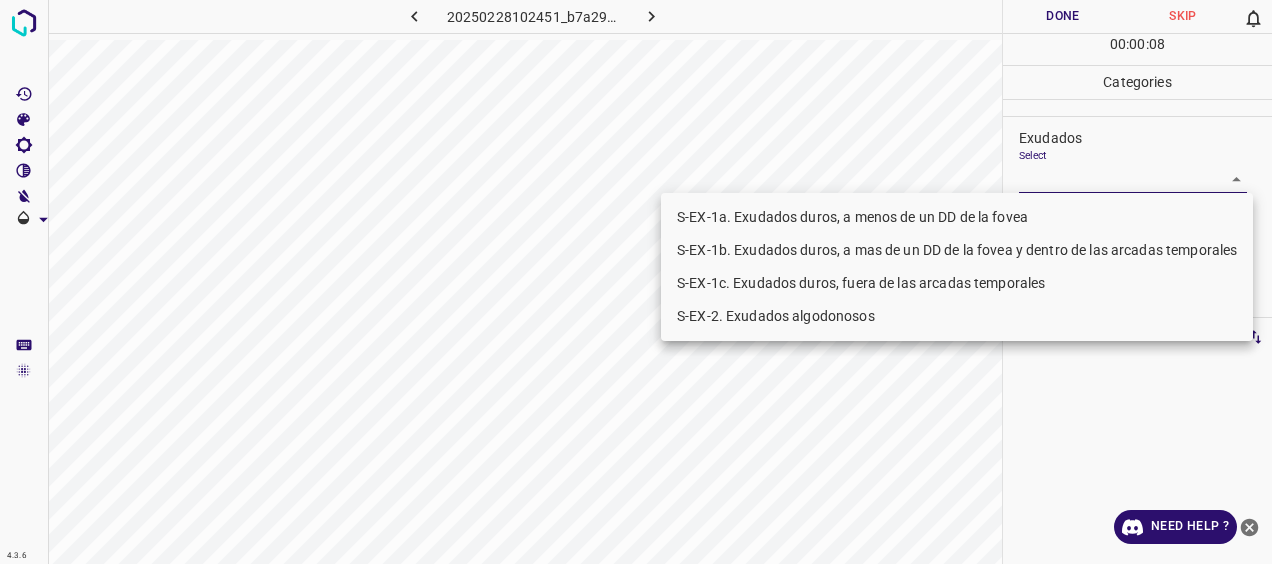 click on "S-EX-1a. Exudados duros, a menos de un DD de la fovea" at bounding box center (957, 217) 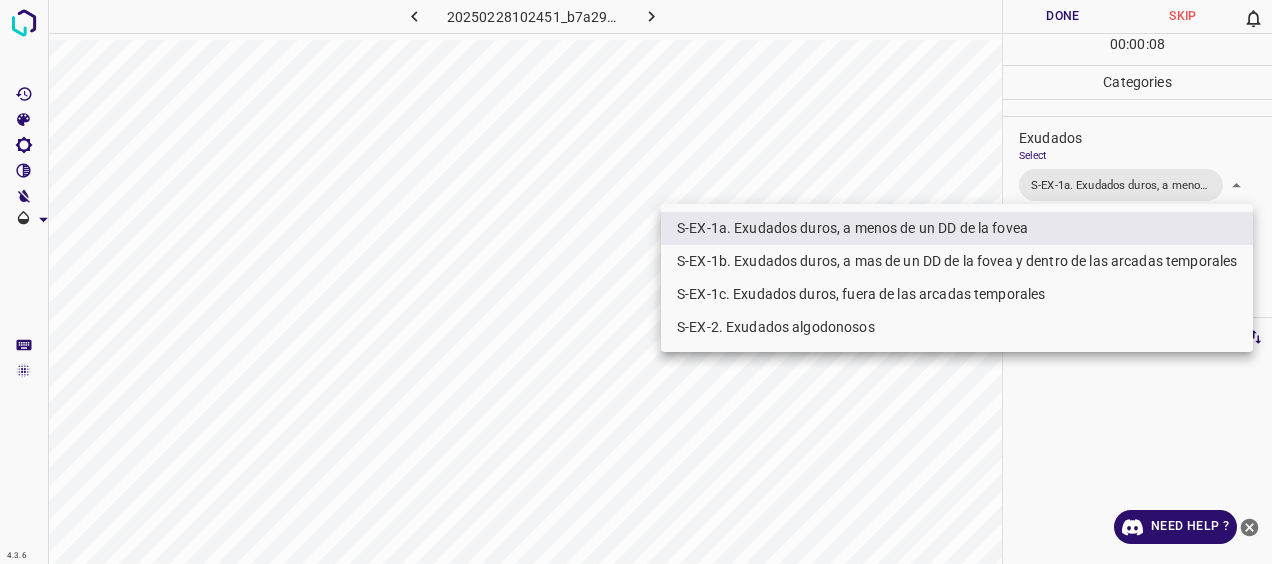 click on "S-EX-1b. Exudados duros, a mas de un DD de la fovea y dentro de las arcadas temporales" at bounding box center [957, 261] 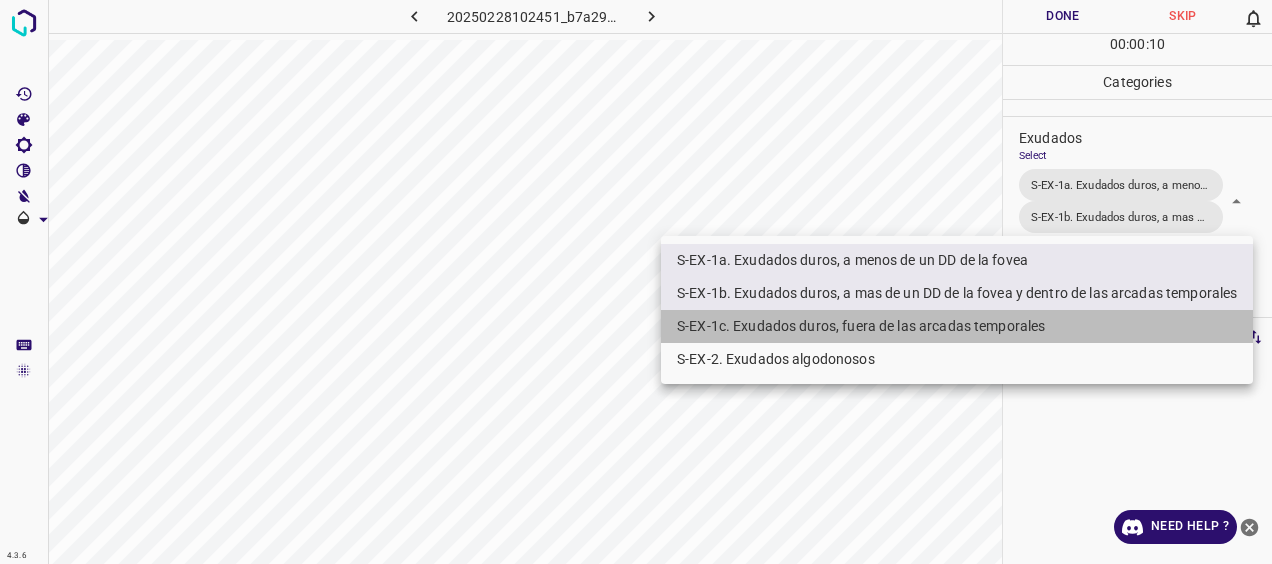 click on "S-EX-1c. Exudados duros, fuera de las arcadas temporales" at bounding box center [957, 326] 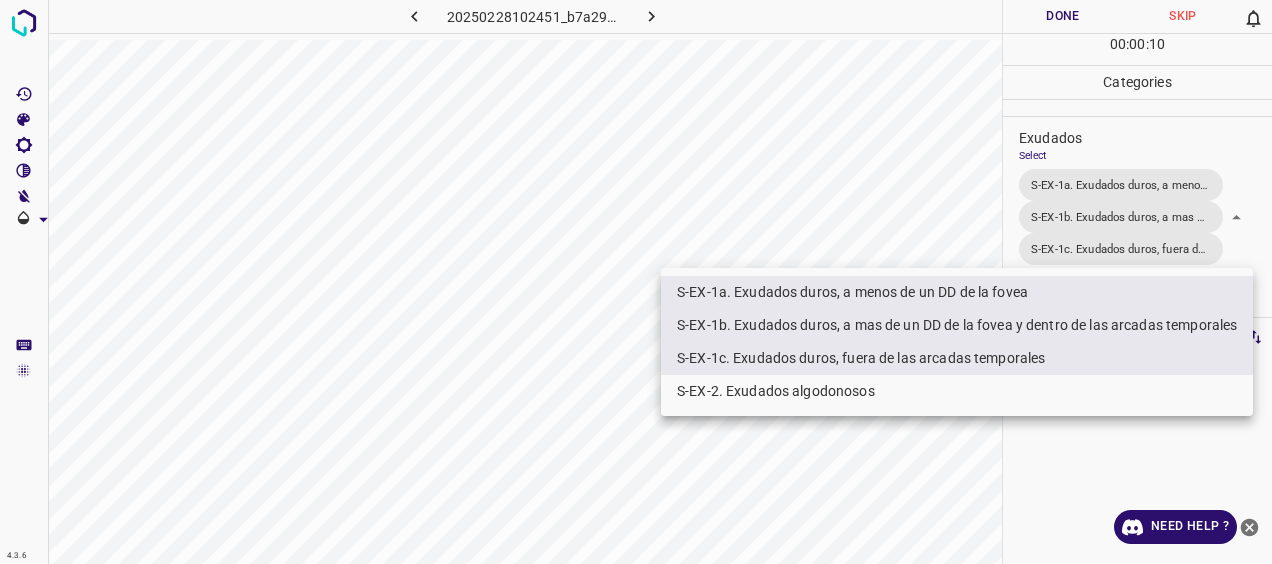click at bounding box center [636, 282] 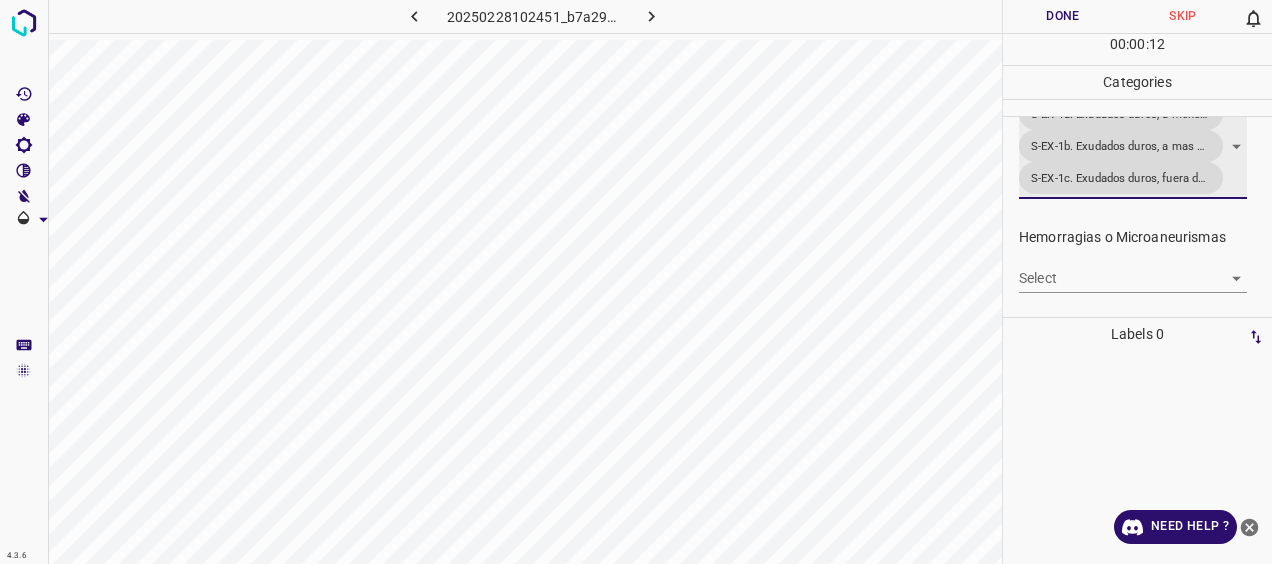 scroll, scrollTop: 500, scrollLeft: 0, axis: vertical 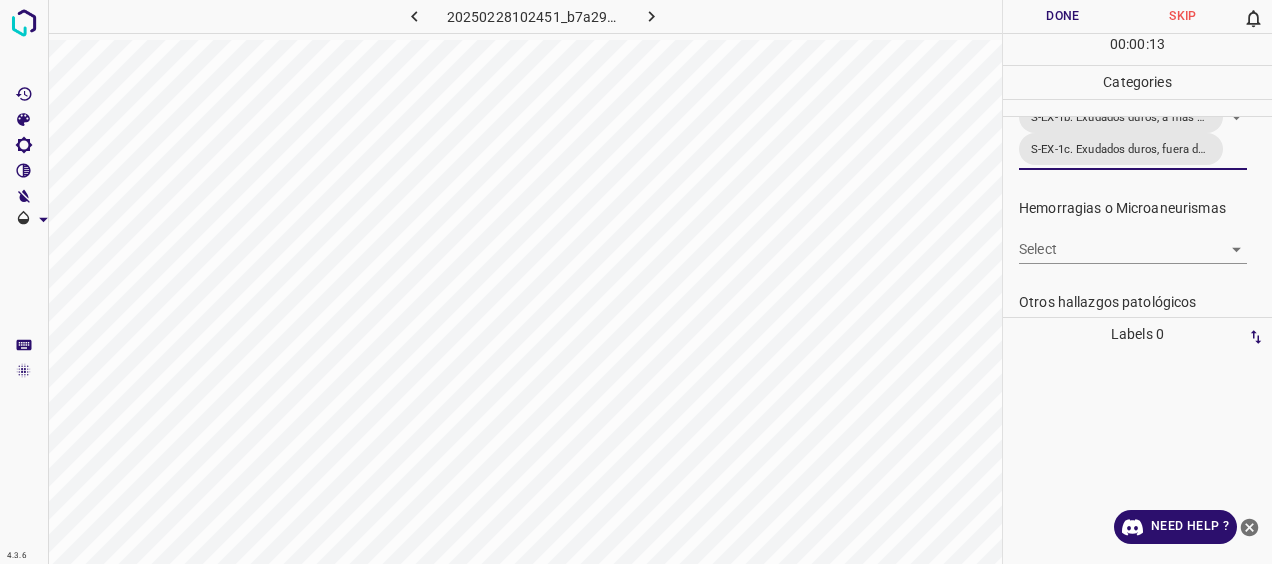 click on "4.3.6  20250228102451_b7a290280.jpg Done Skip 0 00   : 00   : 13   Categories 0. Sin hallazgos   Select ​ Anomalías vasculares   Select S-VA-3. Neovascularizacion S-VA-3. Neovascularizacion Atrofias   Select ​ [MEDICAL_DATA]   Select ​ Exudados   Select S-EX-1a. Exudados duros, a menos de un DD de la fovea S-EX-1b. Exudados duros, a mas de un DD de la fovea y dentro de las arcadas temporales S-EX-1c. Exudados duros, fuera de las arcadas temporales S-EX-1a. Exudados duros, a menos de un DD de la fovea,S-EX-1b. Exudados duros, a mas de un DD de la fovea y dentro de las arcadas temporales,S-EX-1c. Exudados duros, fuera de las arcadas temporales Hemorragias o Microaneurismas   Select ​ Otros hallazgos patológicos   Select ​ Otros hallazgos no patológicos   Select ​ Anomalías de disco óptico   Select ​ Elementos sin calidad suficiente   Select ​ Labels   0 Categories 1 0. Sin hallazgos 2 Anomalías vasculares 3 Atrofias 4 [MEDICAL_DATA] 5 Exudados 6 Hemorragias o Microaneurismas 7 Otros hallazgos patológicos" at bounding box center [636, 282] 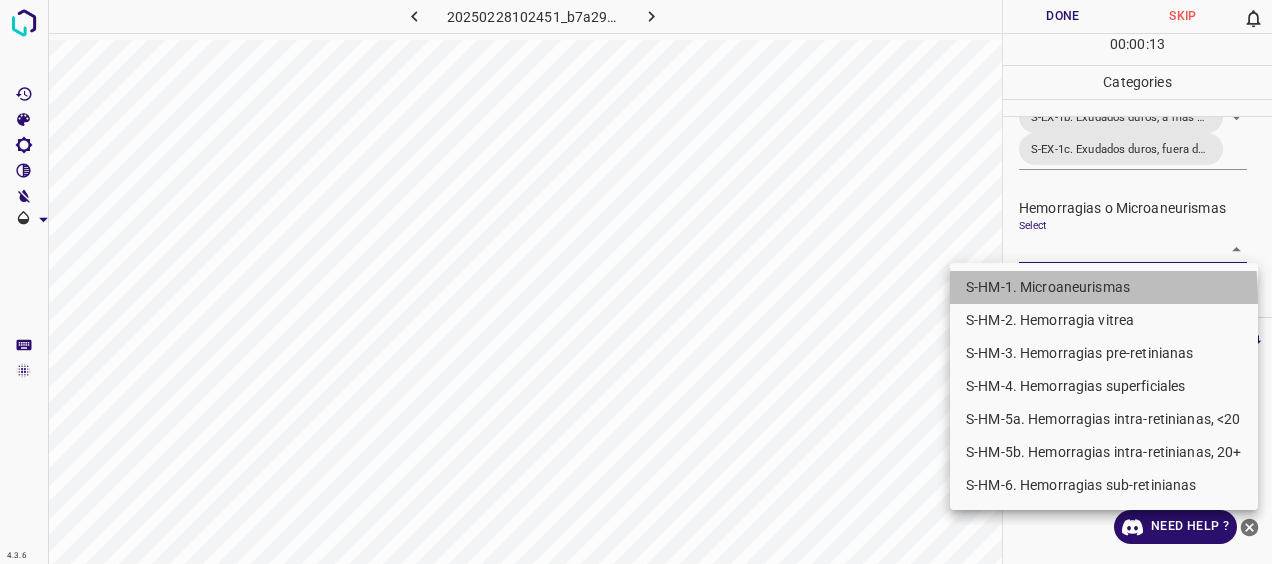 click on "S-HM-1. Microaneurismas" at bounding box center (1104, 287) 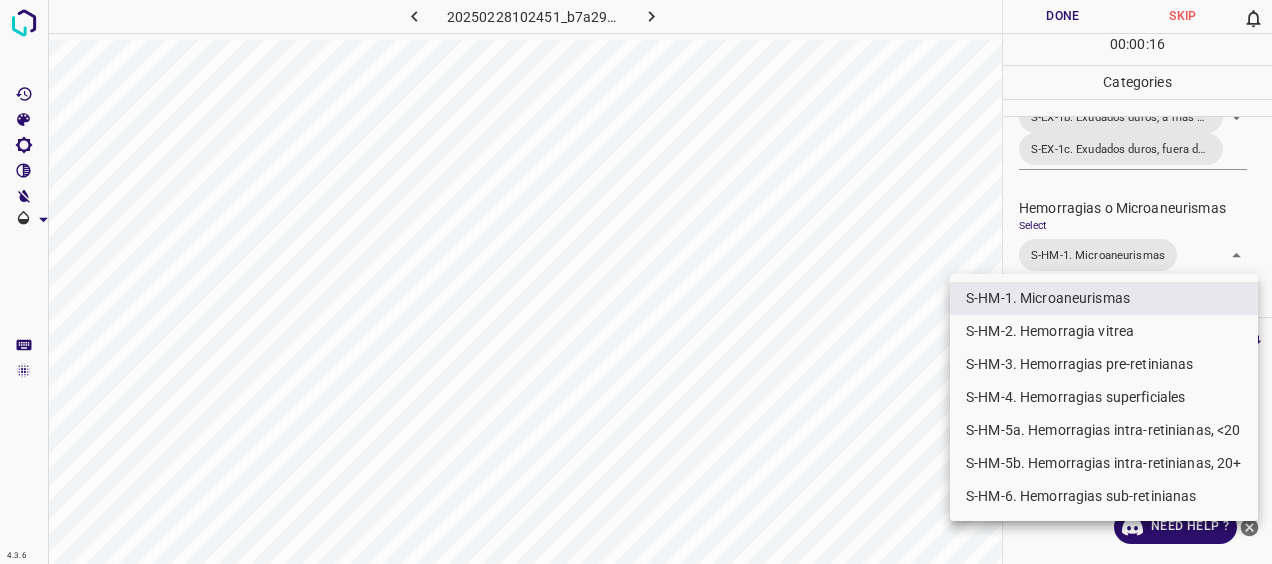 click on "S-HM-5b. Hemorragias intra-retinianas, 20+" at bounding box center (1104, 463) 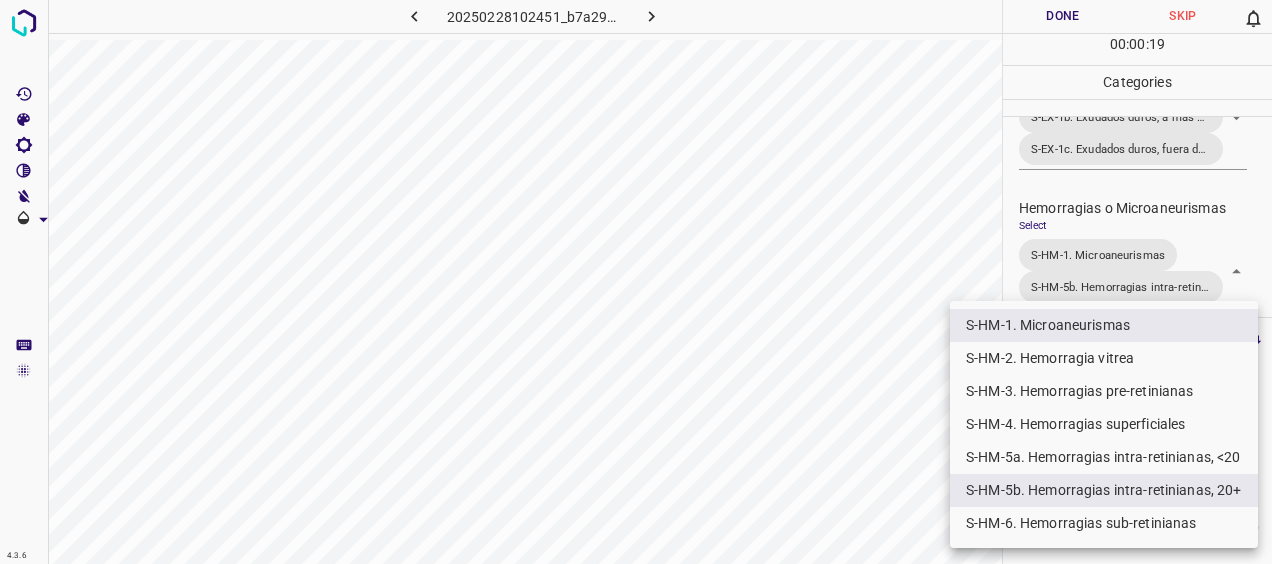click at bounding box center (636, 282) 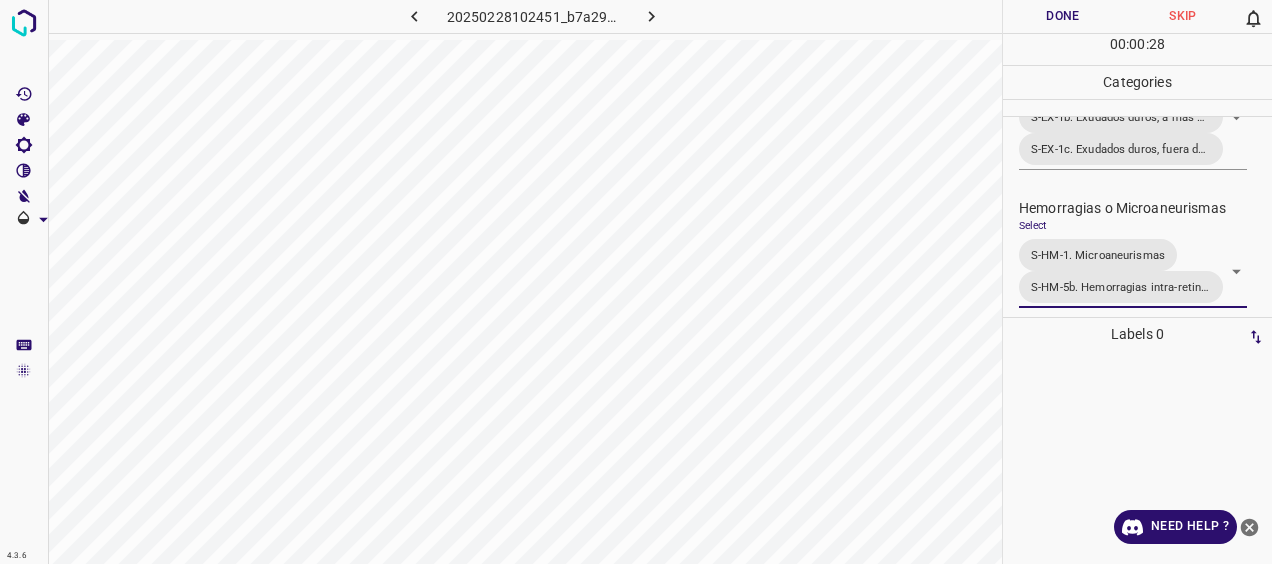 click on "Done" at bounding box center [1063, 16] 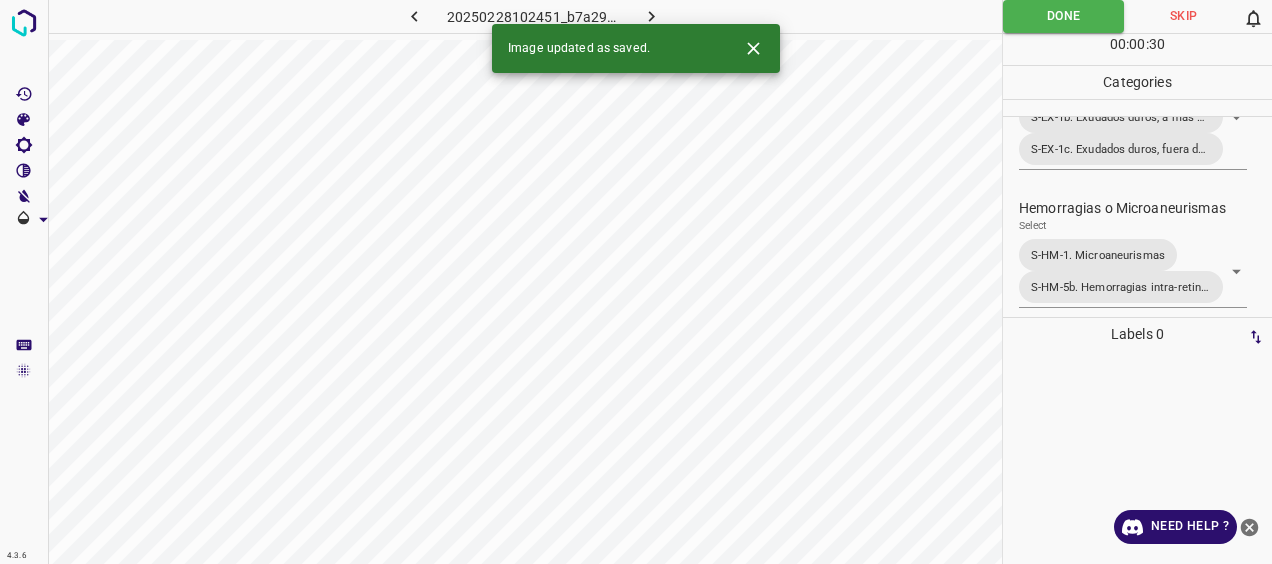 click 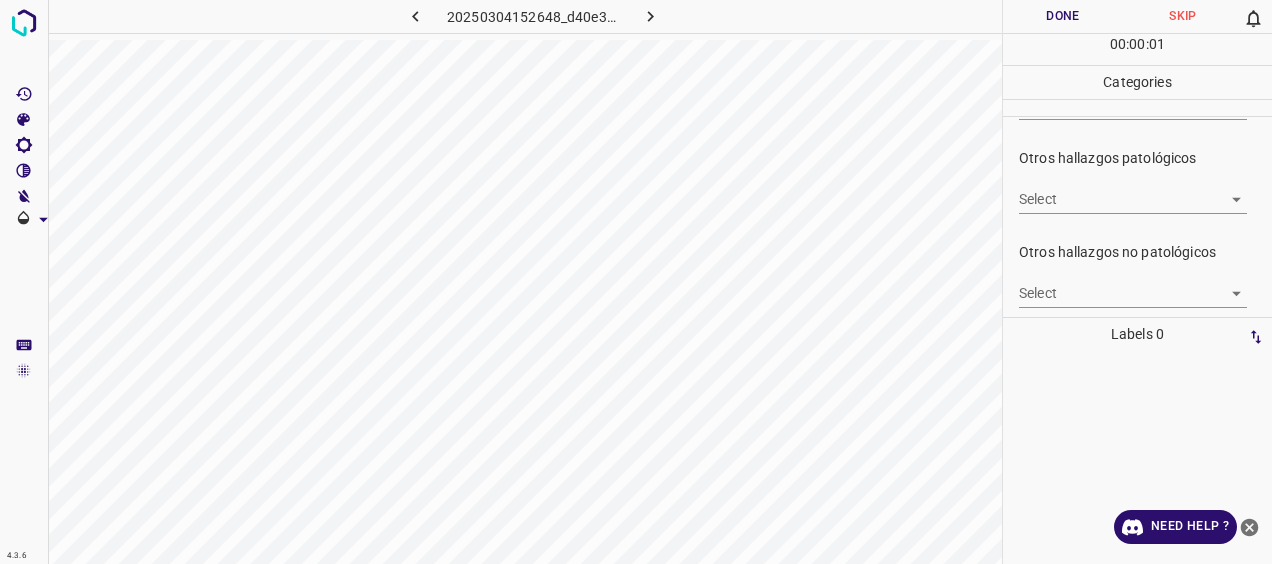 scroll, scrollTop: 600, scrollLeft: 0, axis: vertical 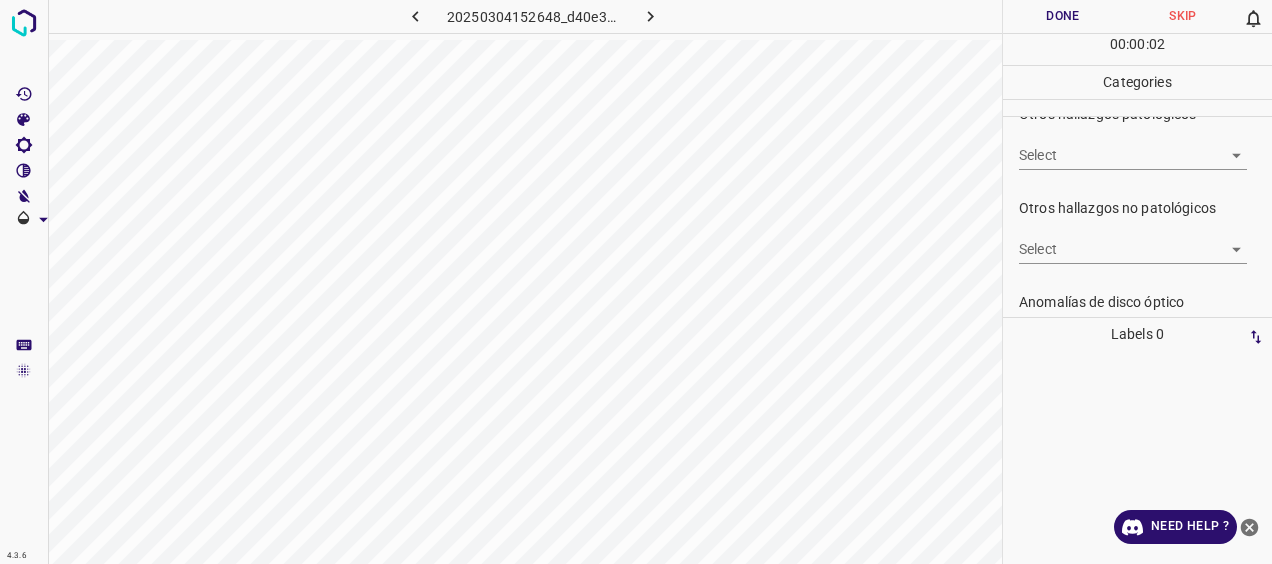 click on "4.3.6  20250304152648_d40e331b9.jpg Done Skip 0 00   : 00   : 02   Categories 0. Sin hallazgos   Select ​ Anomalías vasculares   Select ​ Atrofias   Select ​ [MEDICAL_DATA]   Select ​ Exudados   Select ​ Hemorragias o Microaneurismas   Select ​ Otros hallazgos patológicos   Select ​ Otros hallazgos no patológicos   Select ​ Anomalías de disco óptico   Select ​ Elementos sin calidad suficiente   Select ​ Labels   0 Categories 1 0. Sin hallazgos 2 Anomalías vasculares 3 Atrofias 4 [MEDICAL_DATA] 5 Exudados 6 Hemorragias o Microaneurismas 7 Otros hallazgos patológicos 8 Otros hallazgos no patológicos 9 Anomalías de disco óptico 0 Elementos sin calidad suficiente Tools Space Change between modes (Draw & Edit) I Auto labeling R Restore zoom M Zoom in N Zoom out Delete Delete selecte label Filters Z Restore filters X Saturation filter C Brightness filter V Contrast filter [PERSON_NAME] scale filter General O Download Need Help ? - Text - Hide - Delete" at bounding box center [636, 282] 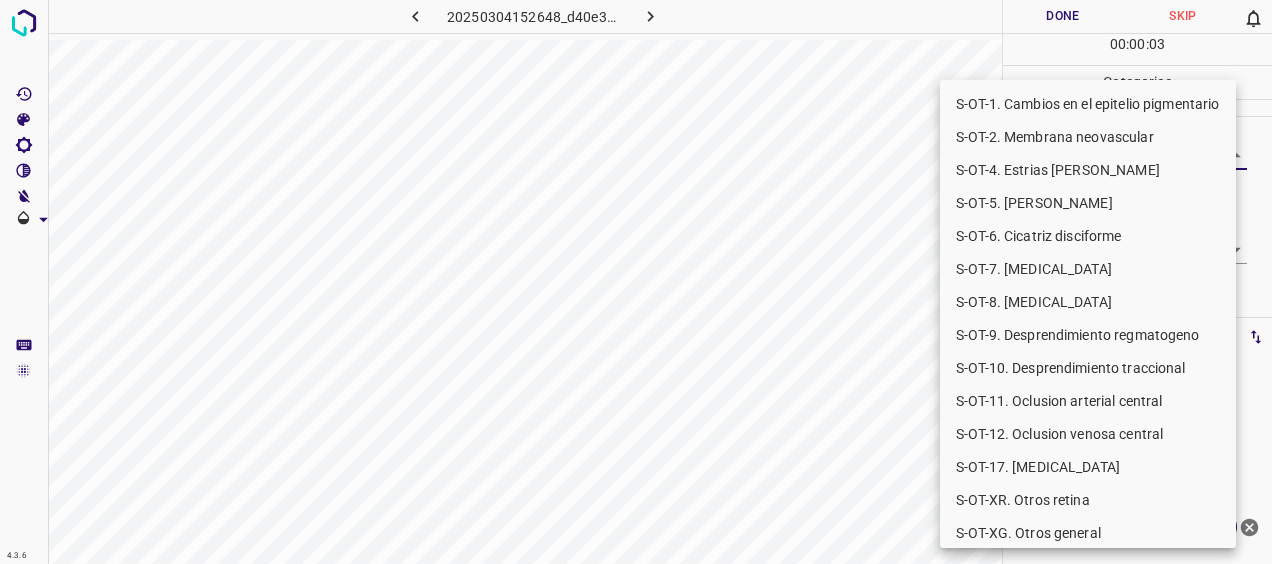 click on "S-OT-XR. Otros retina" at bounding box center (1088, 500) 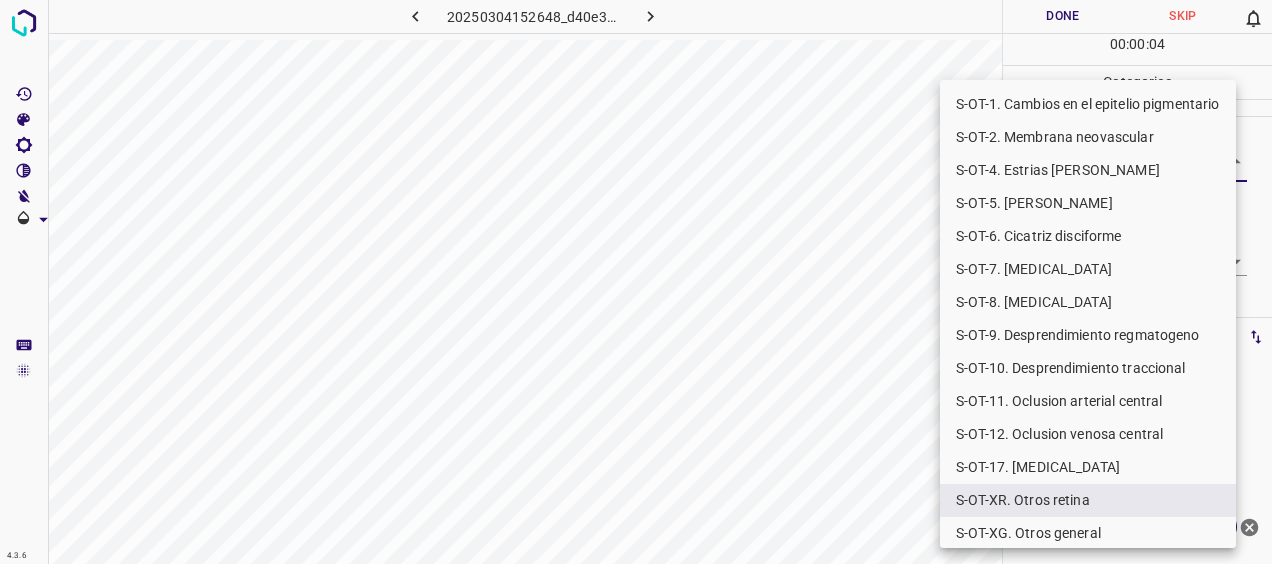 click at bounding box center (636, 282) 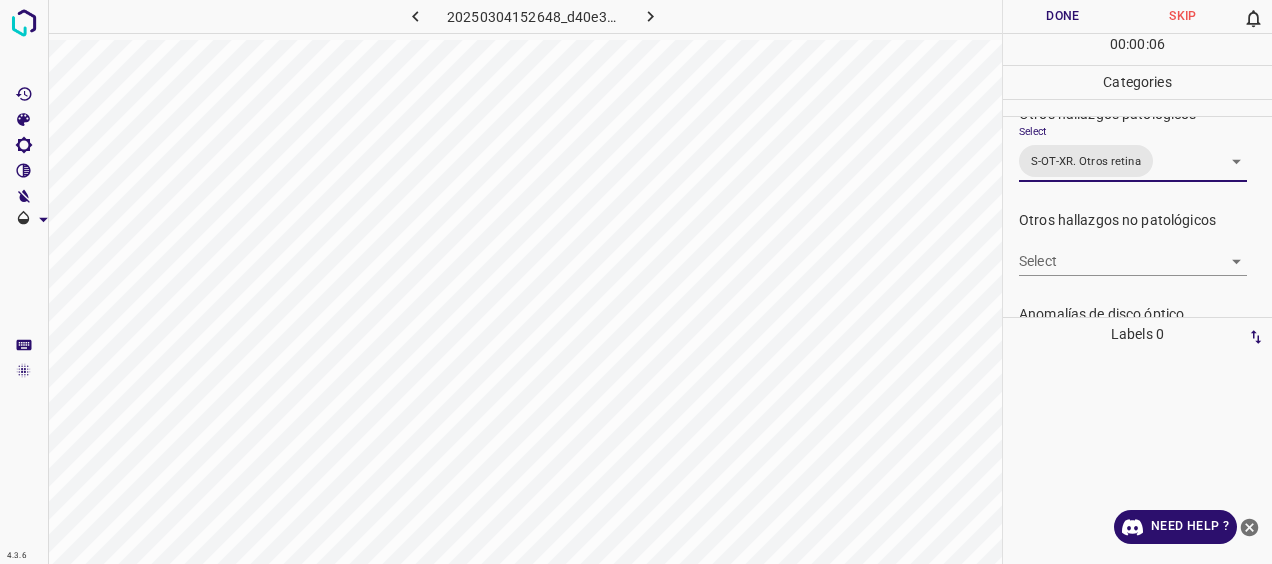 click on "Done" at bounding box center [1063, 16] 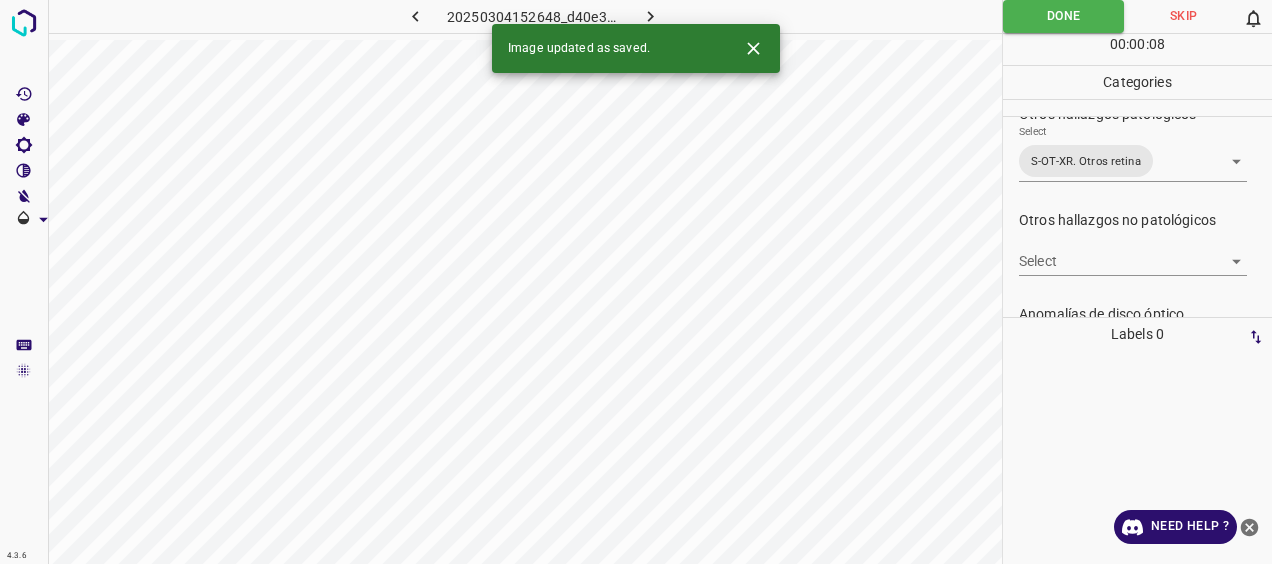 click 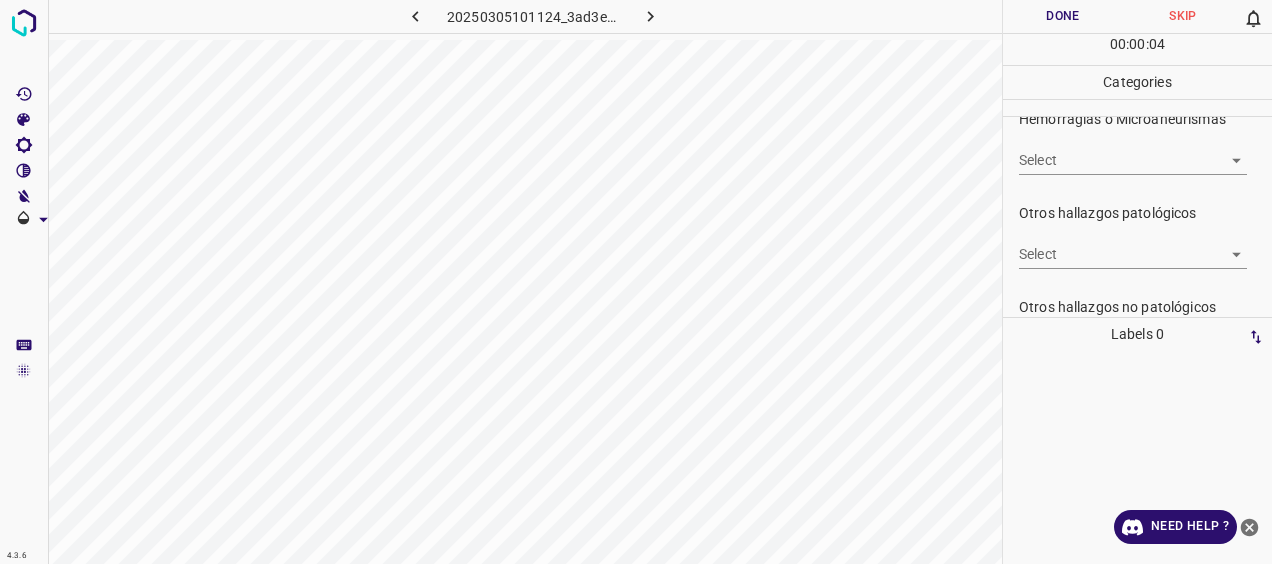 scroll, scrollTop: 601, scrollLeft: 0, axis: vertical 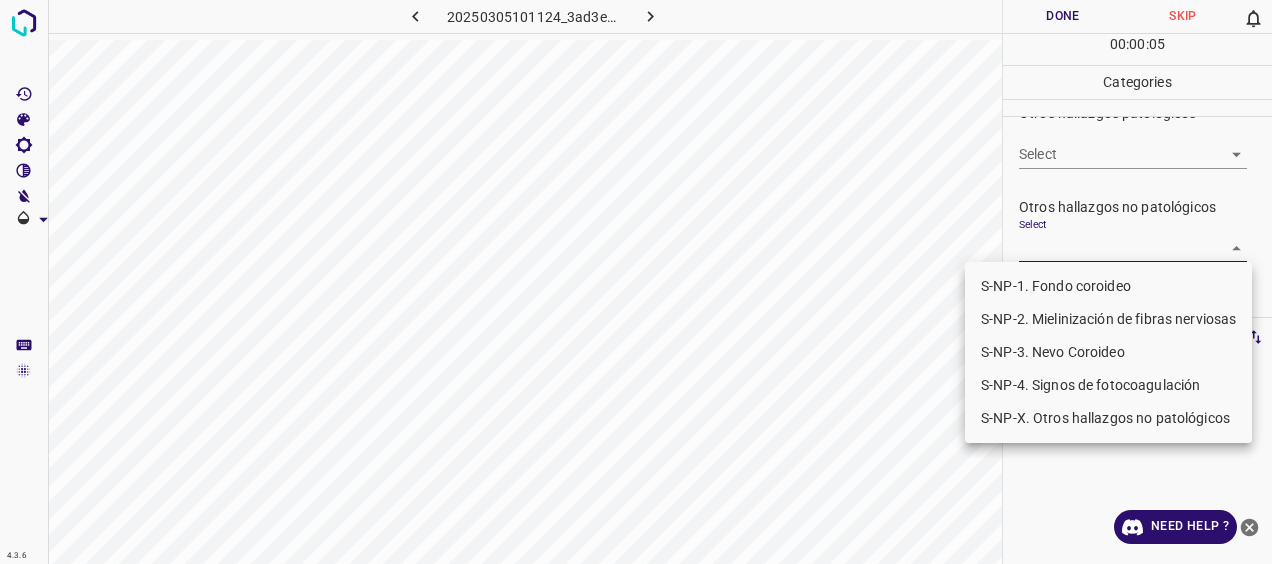 click on "4.3.6  20250305101124_3ad3e014d.jpg Done Skip 0 00   : 00   : 05   Categories 0. Sin hallazgos   Select ​ Anomalías vasculares   Select ​ Atrofias   Select ​ [MEDICAL_DATA]   Select ​ Exudados   Select ​ Hemorragias o Microaneurismas   Select ​ Otros hallazgos patológicos   Select ​ Otros hallazgos no patológicos   Select ​ Anomalías de disco óptico   Select ​ Elementos sin calidad suficiente   Select ​ Labels   0 Categories 1 0. Sin hallazgos 2 Anomalías vasculares 3 Atrofias 4 [MEDICAL_DATA] 5 Exudados 6 Hemorragias o Microaneurismas 7 Otros hallazgos patológicos 8 Otros hallazgos no patológicos 9 Anomalías de disco óptico 0 Elementos sin calidad suficiente Tools Space Change between modes (Draw & Edit) I Auto labeling R Restore zoom M Zoom in N Zoom out Delete Delete selecte label Filters Z Restore filters X Saturation filter C Brightness filter V Contrast filter [PERSON_NAME] scale filter General O Download Need Help ? - Text - Hide - Delete S-NP-1. Fondo coroideo S-NP-3. Nevo Coroideo" at bounding box center (636, 282) 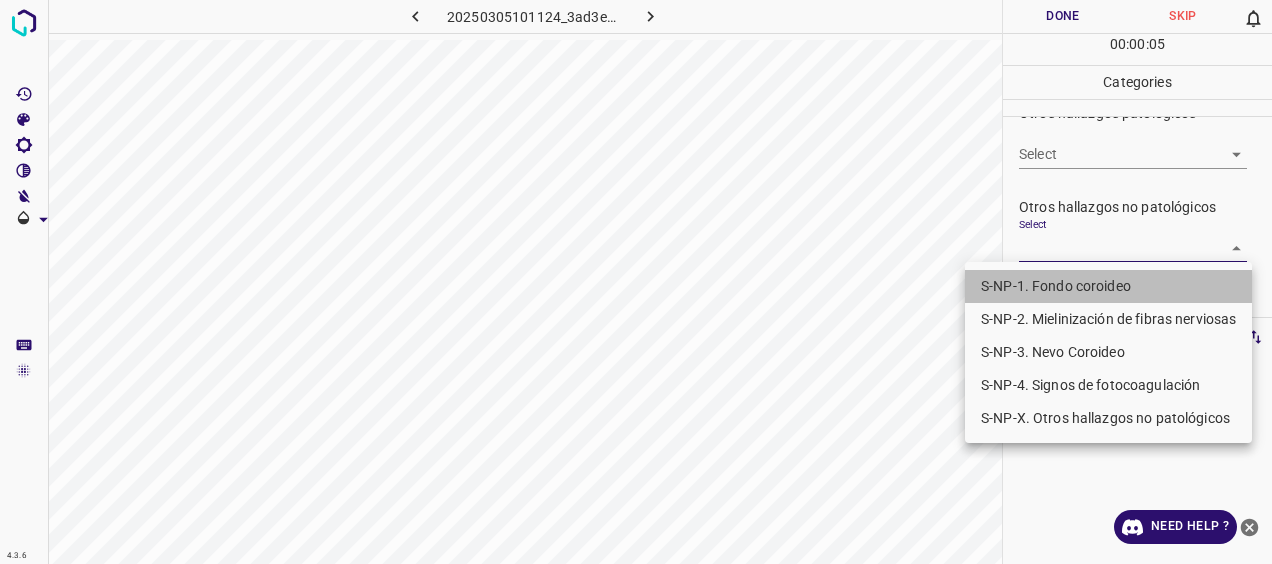 click on "S-NP-1. Fondo coroideo" at bounding box center [1108, 286] 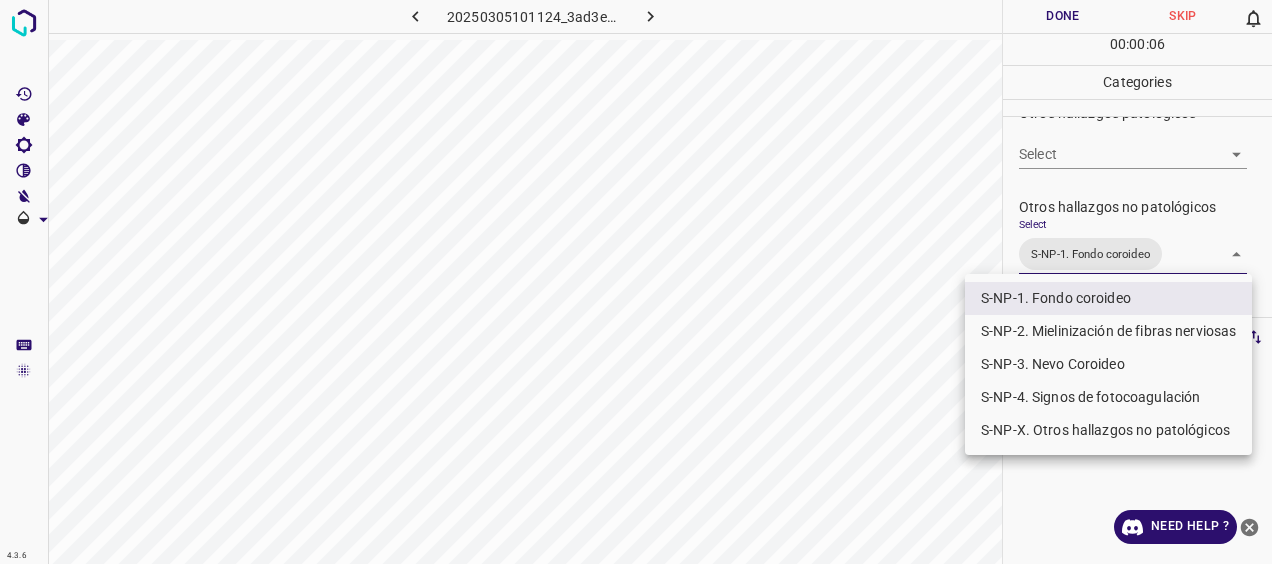 click at bounding box center (636, 282) 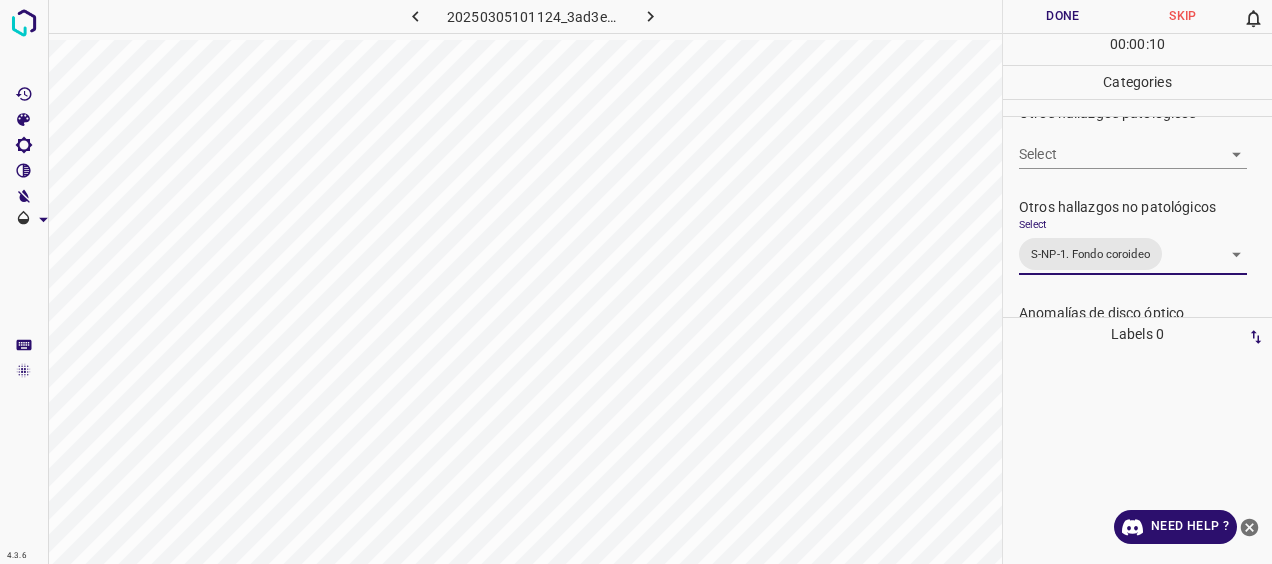click on "Done" at bounding box center (1063, 16) 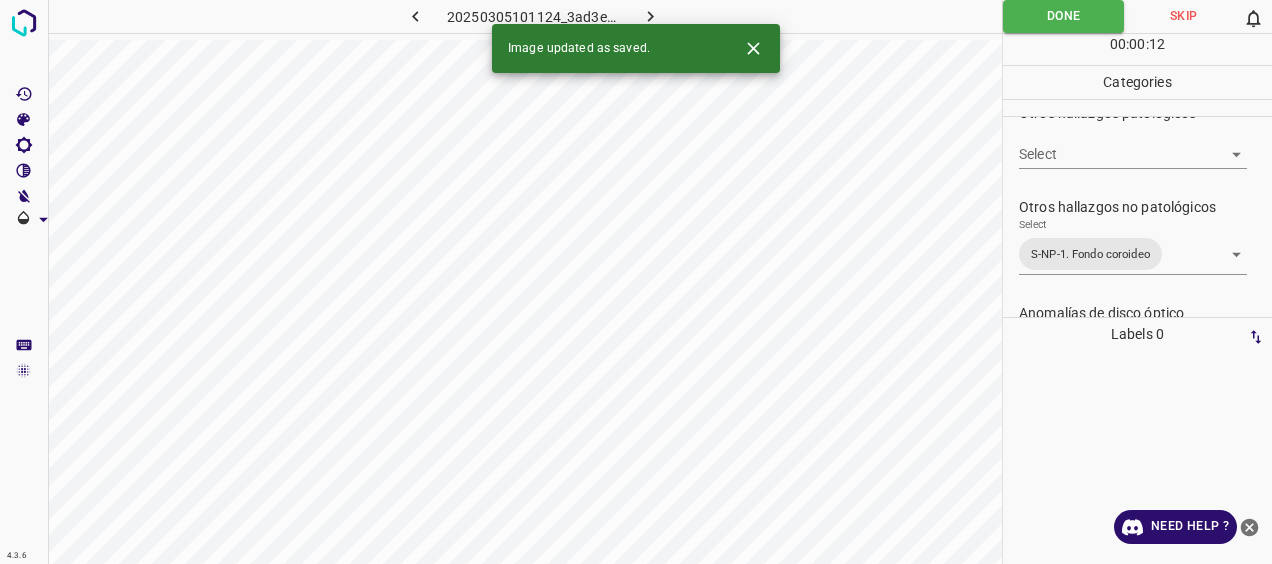 click on "Image updated as saved." at bounding box center (636, 48) 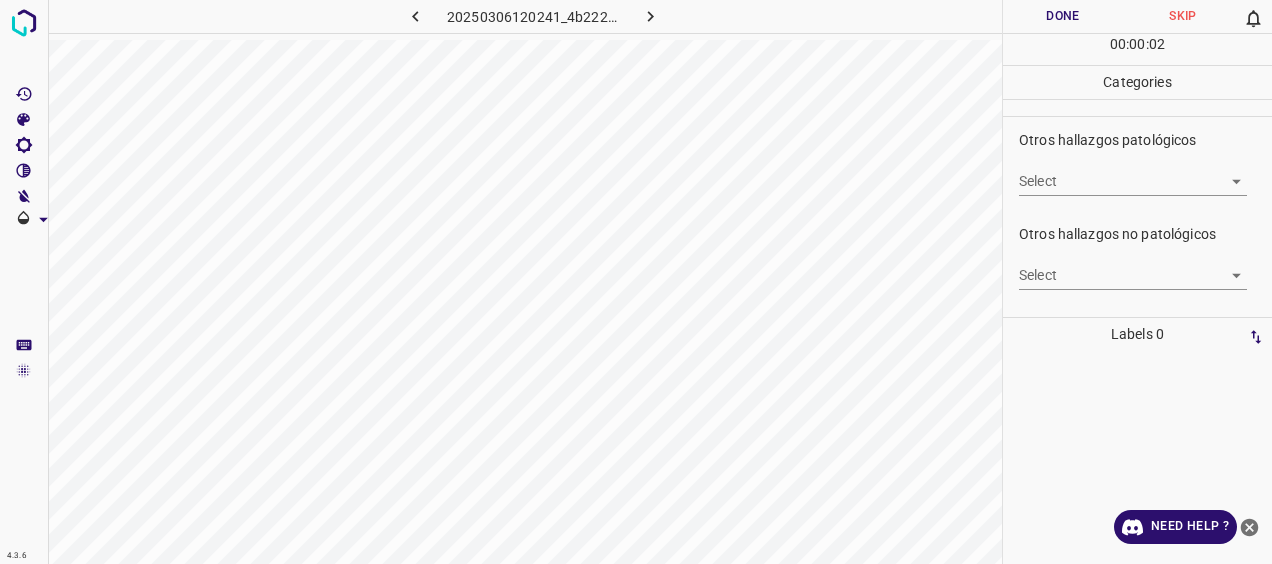 scroll, scrollTop: 600, scrollLeft: 0, axis: vertical 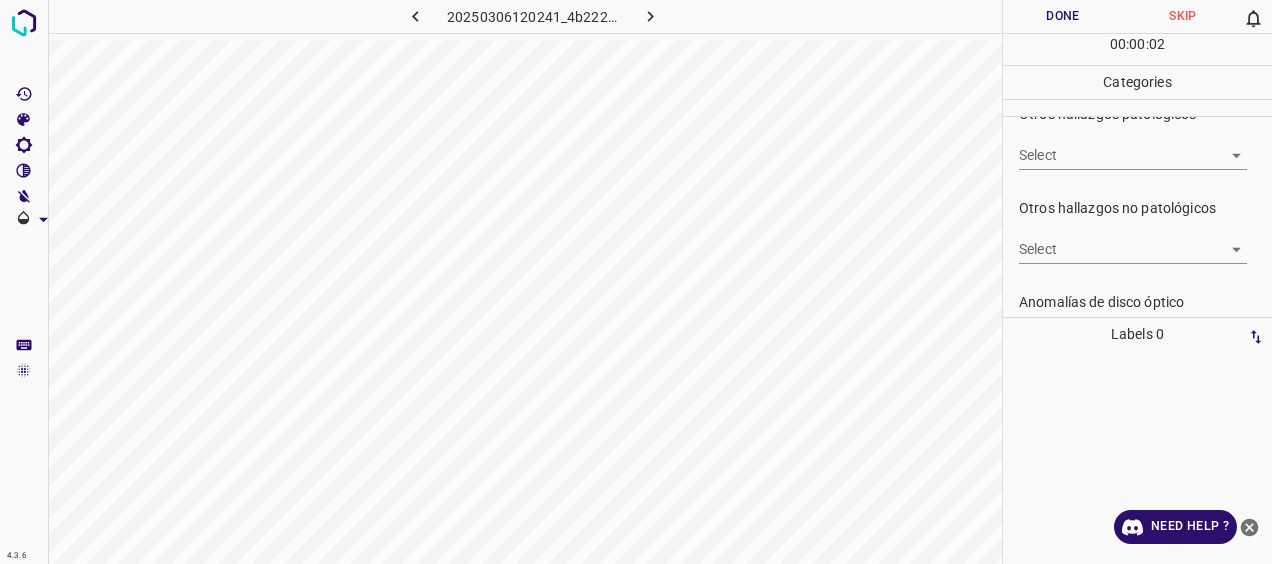 click on "4.3.6  20250306120241_4b222882e.jpg Done Skip 0 00   : 00   : 02   Categories 0. Sin hallazgos   Select ​ Anomalías vasculares   Select ​ Atrofias   Select ​ [MEDICAL_DATA]   Select ​ Exudados   Select ​ Hemorragias o Microaneurismas   Select ​ Otros hallazgos patológicos   Select ​ Otros hallazgos no patológicos   Select ​ Anomalías de disco óptico   Select ​ Elementos sin calidad suficiente   Select ​ Labels   0 Categories 1 0. Sin hallazgos 2 Anomalías vasculares 3 Atrofias 4 [MEDICAL_DATA] 5 Exudados 6 Hemorragias o Microaneurismas 7 Otros hallazgos patológicos 8 Otros hallazgos no patológicos 9 Anomalías de disco óptico 0 Elementos sin calidad suficiente Tools Space Change between modes (Draw & Edit) I Auto labeling R Restore zoom M Zoom in N Zoom out Delete Delete selecte label Filters Z Restore filters X Saturation filter C Brightness filter V Contrast filter [PERSON_NAME] scale filter General O Download Need Help ? - Text - Hide - Delete" at bounding box center [636, 282] 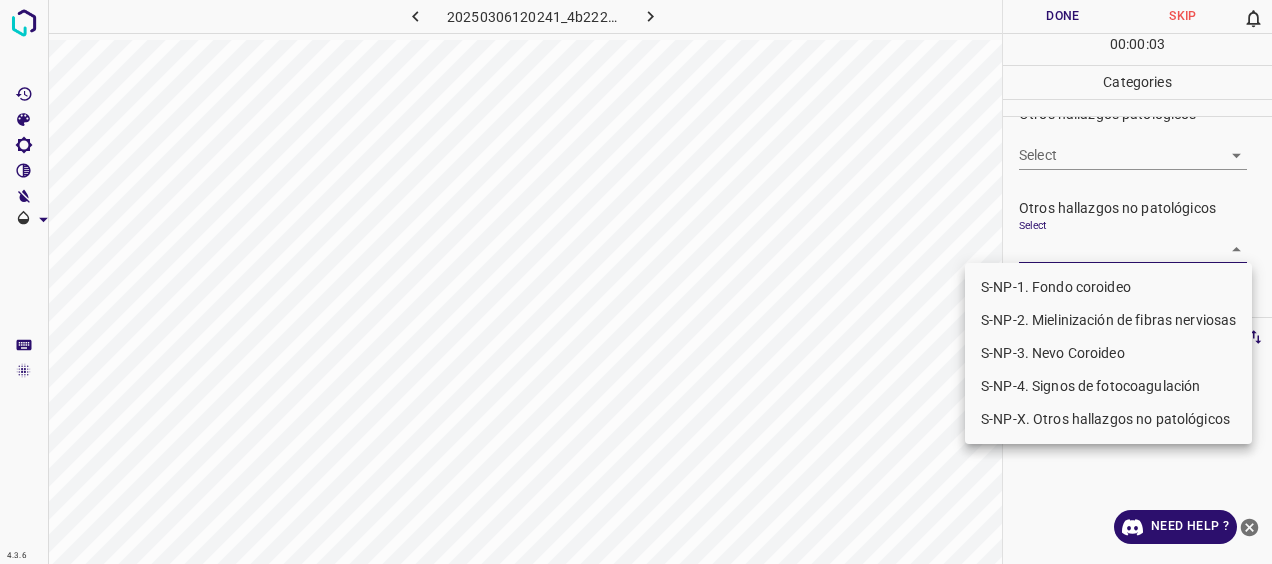 click on "S-NP-1. Fondo coroideo" at bounding box center (1108, 287) 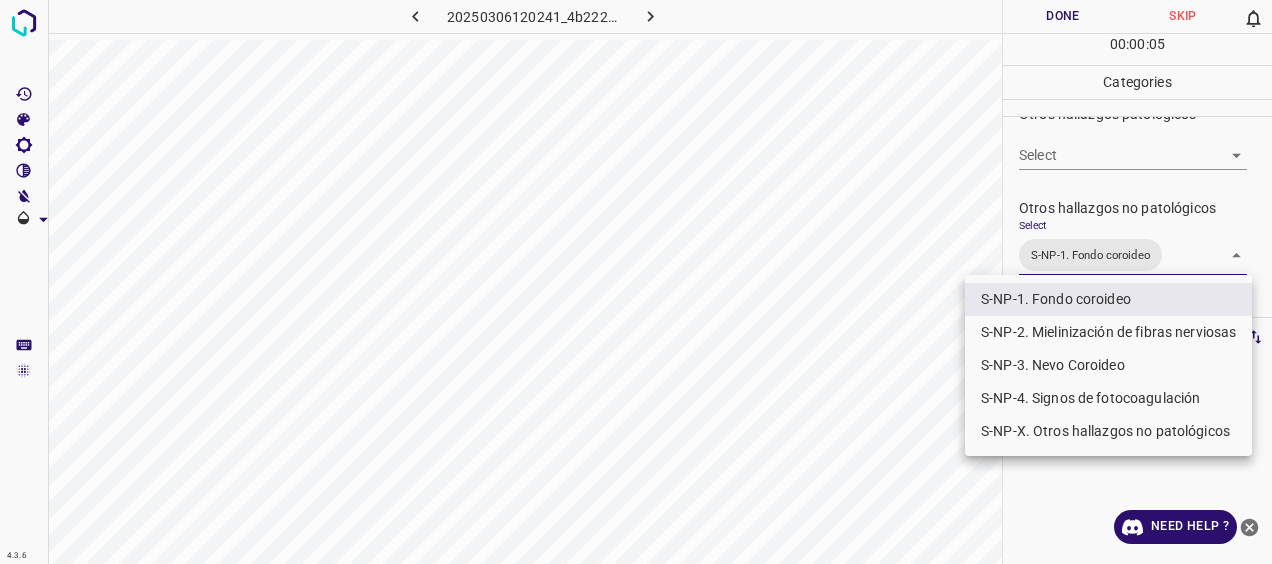 click at bounding box center [636, 282] 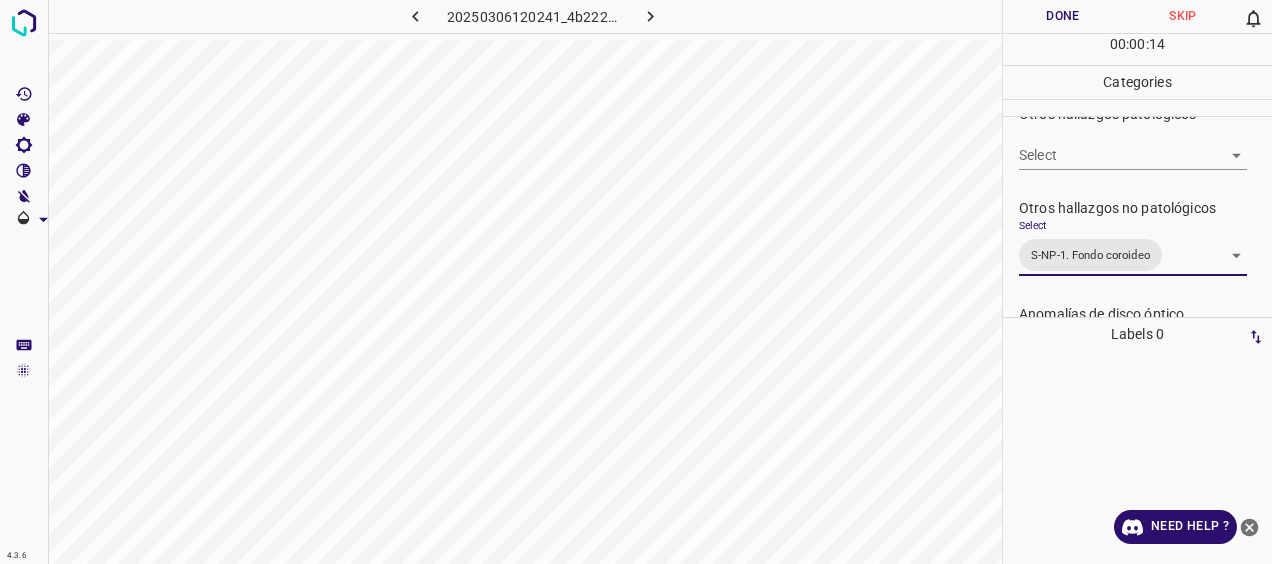 click on "Done" at bounding box center (1063, 16) 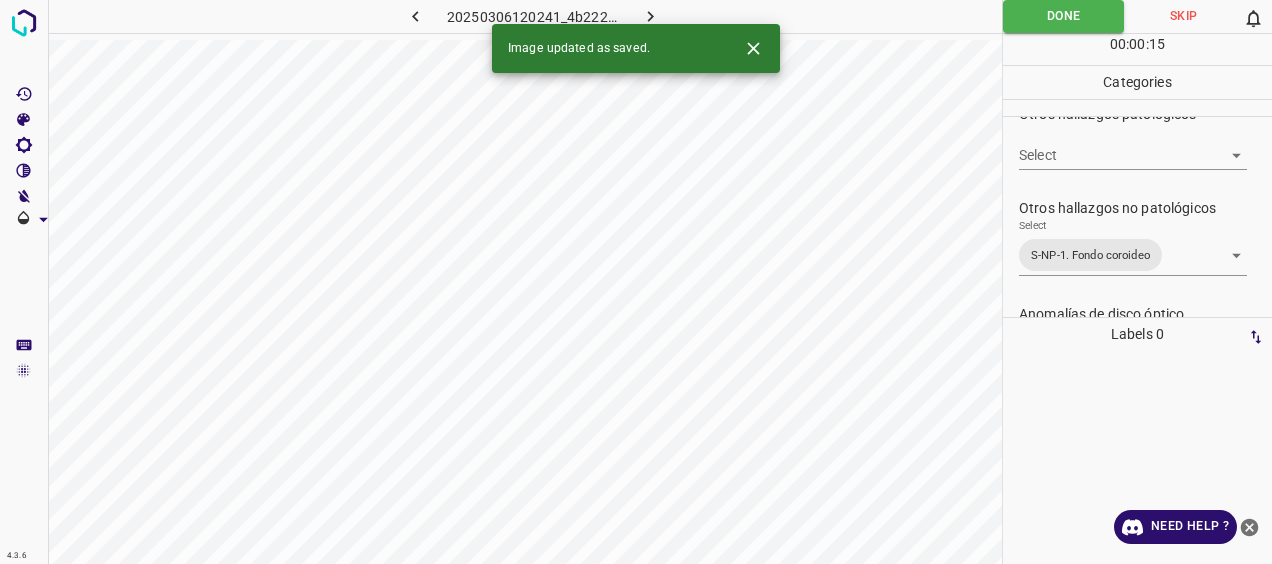 click 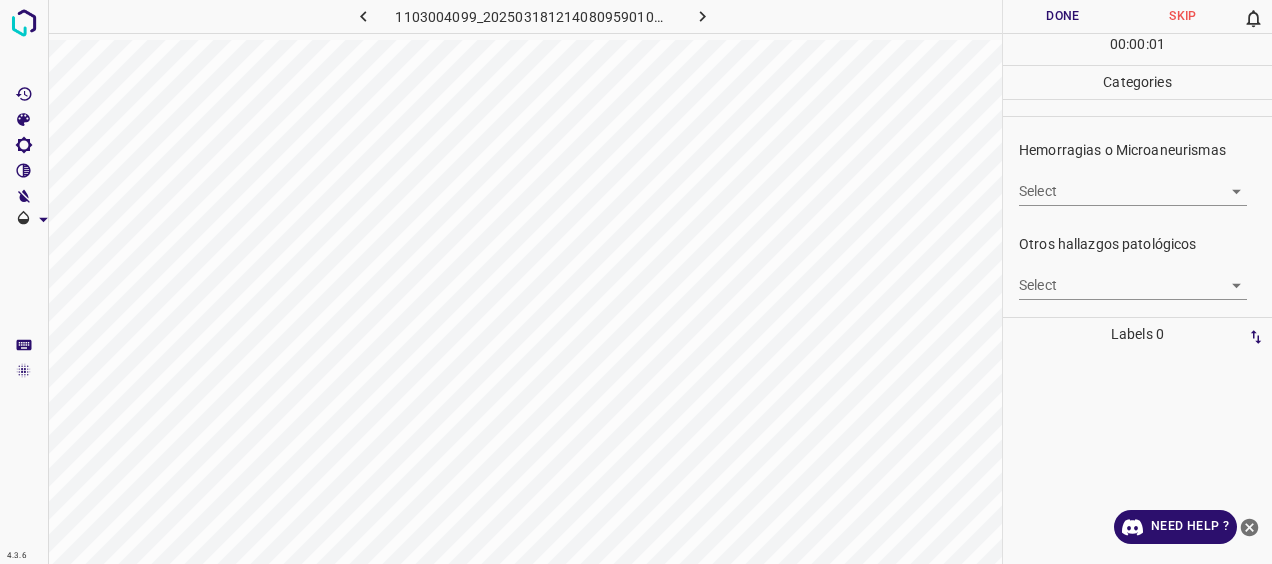 scroll, scrollTop: 600, scrollLeft: 0, axis: vertical 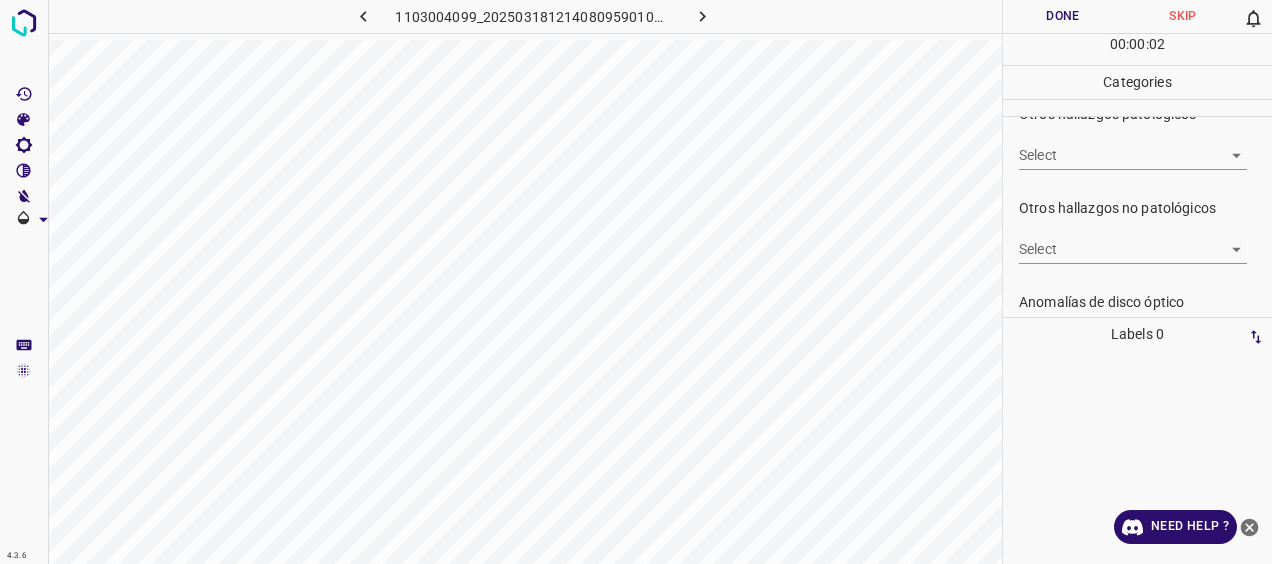 click on "4.3.6  1103004099_20250318121408095901001001_1__3228911a0.jpg Done Skip 0 00   : 00   : 02   Categories 0. Sin hallazgos   Select ​ Anomalías vasculares   Select ​ Atrofias   Select ​ [MEDICAL_DATA]   Select ​ Exudados   Select ​ Hemorragias o Microaneurismas   Select ​ Otros hallazgos patológicos   Select ​ Otros hallazgos no patológicos   Select ​ Anomalías de disco óptico   Select ​ Elementos sin calidad suficiente   Select ​ Labels   0 Categories 1 0. Sin hallazgos 2 Anomalías vasculares 3 Atrofias 4 [MEDICAL_DATA] 5 Exudados 6 Hemorragias o Microaneurismas 7 Otros hallazgos patológicos 8 Otros hallazgos no patológicos 9 Anomalías de disco óptico 0 Elementos sin calidad suficiente Tools Space Change between modes (Draw & Edit) I Auto labeling R Restore zoom M Zoom in N Zoom out Delete Delete selecte label Filters Z Restore filters X Saturation filter C Brightness filter V Contrast filter [PERSON_NAME] scale filter General O Download Need Help ? - Text - Hide - Delete" at bounding box center (636, 282) 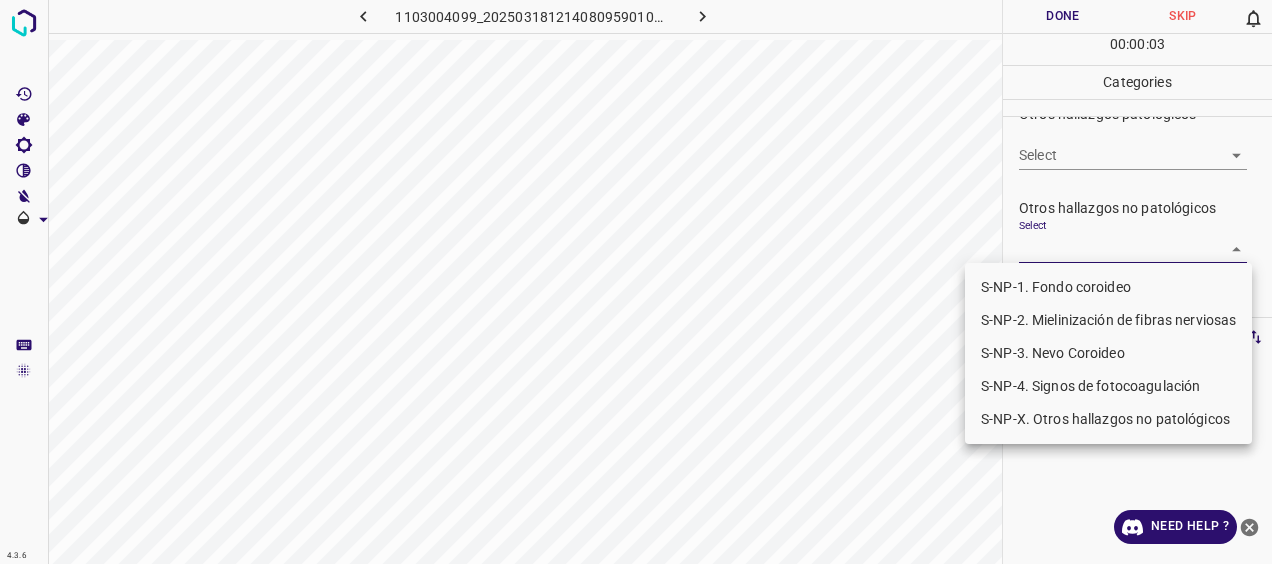 click on "S-NP-1. Fondo coroideo" at bounding box center [1108, 287] 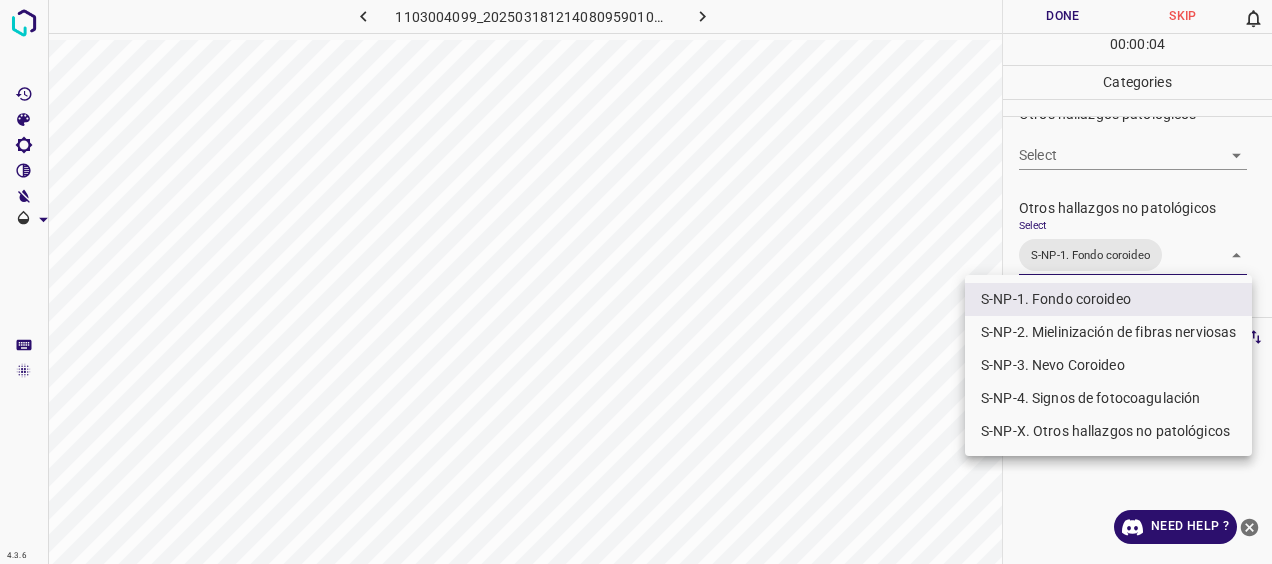 click at bounding box center (636, 282) 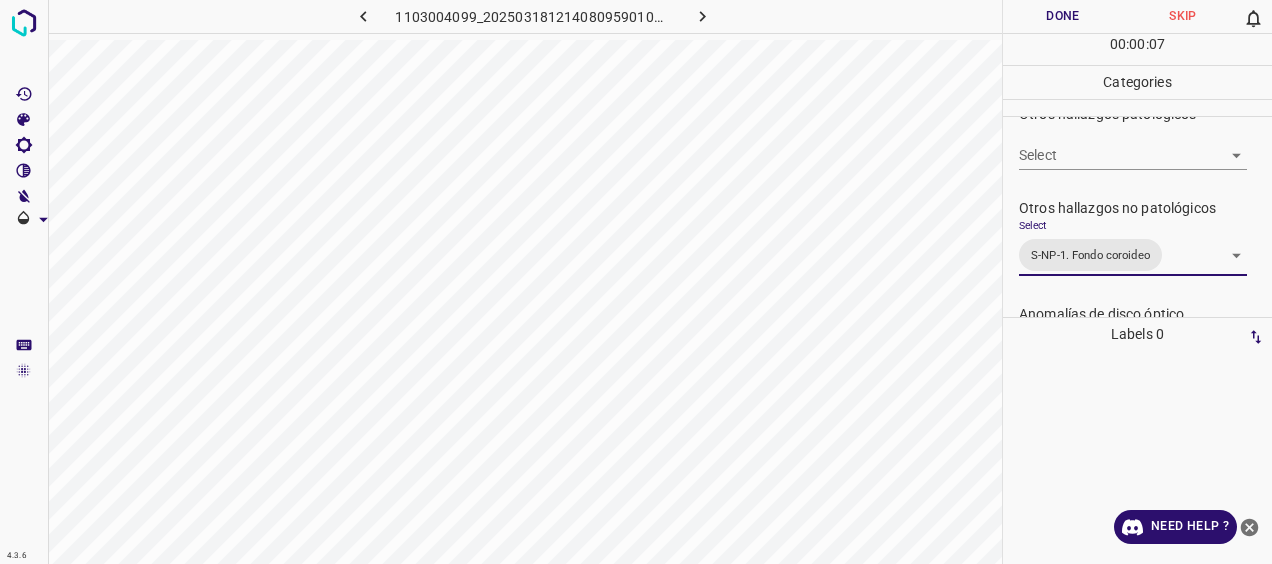 click on "Done" at bounding box center [1063, 16] 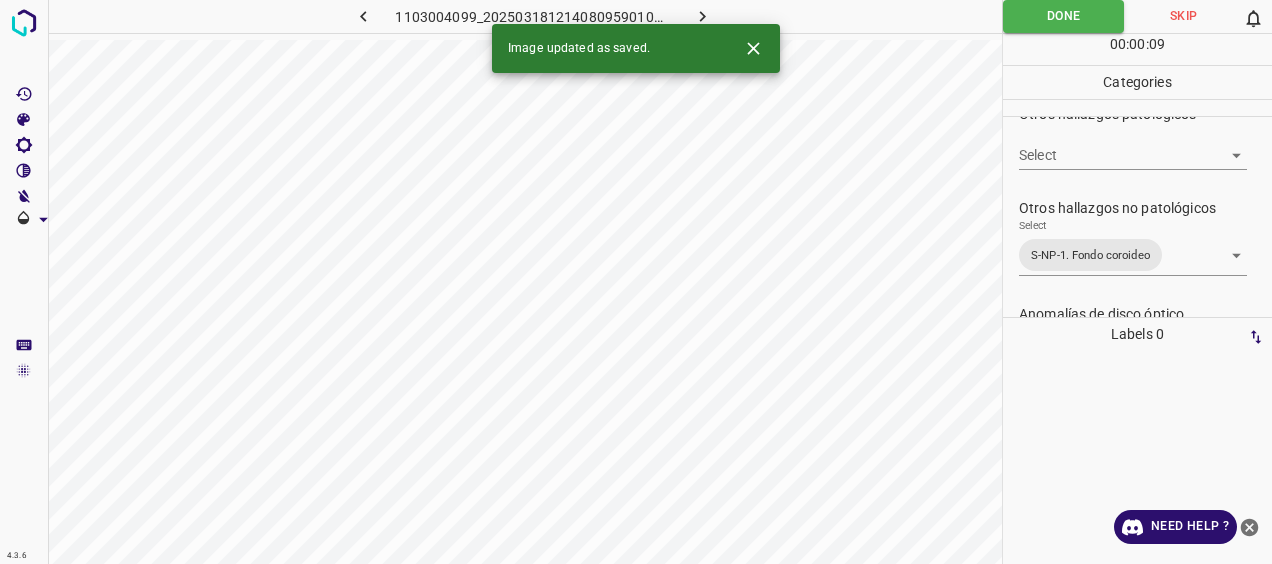 click 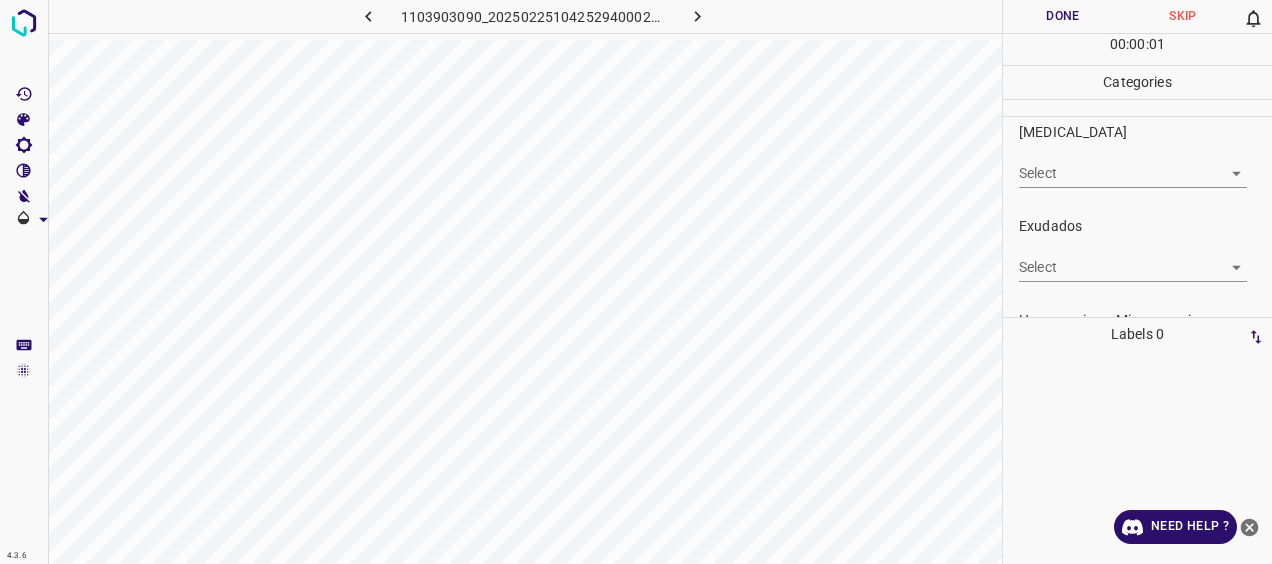 scroll, scrollTop: 400, scrollLeft: 0, axis: vertical 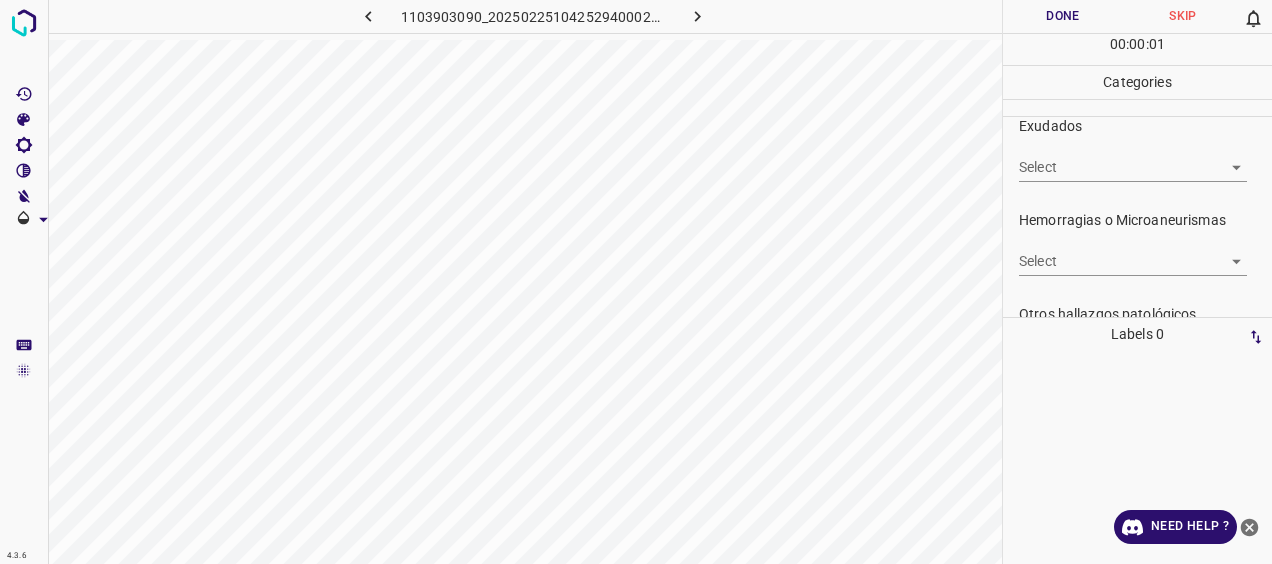 click on "4.3.6  1103903090_20250225104252940002001001_166da9b18.jpg Done Skip 0 00   : 00   : 01   Categories 0. Sin hallazgos   Select ​ Anomalías vasculares   Select ​ Atrofias   Select ​ [MEDICAL_DATA]   Select ​ Exudados   Select ​ Hemorragias o Microaneurismas   Select ​ Otros hallazgos patológicos   Select ​ Otros hallazgos no patológicos   Select ​ Anomalías de disco óptico   Select ​ Elementos sin calidad suficiente   Select ​ Labels   0 Categories 1 0. Sin hallazgos 2 Anomalías vasculares 3 Atrofias 4 [MEDICAL_DATA] 5 Exudados 6 Hemorragias o Microaneurismas 7 Otros hallazgos patológicos 8 Otros hallazgos no patológicos 9 Anomalías de disco óptico 0 Elementos sin calidad suficiente Tools Space Change between modes (Draw & Edit) I Auto labeling R Restore zoom M Zoom in N Zoom out Delete Delete selecte label Filters Z Restore filters X Saturation filter C Brightness filter V Contrast filter [PERSON_NAME] scale filter General O Download Need Help ? - Text - Hide - Delete" at bounding box center [636, 282] 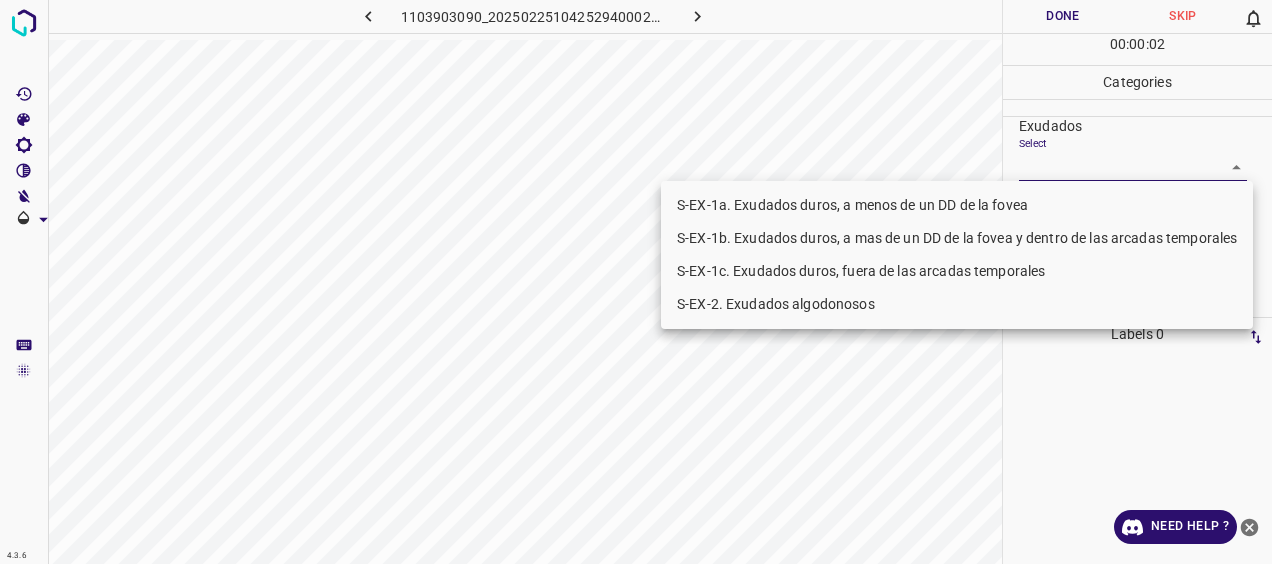 click on "S-EX-1a. Exudados duros, a menos de un DD de la fovea" at bounding box center [957, 205] 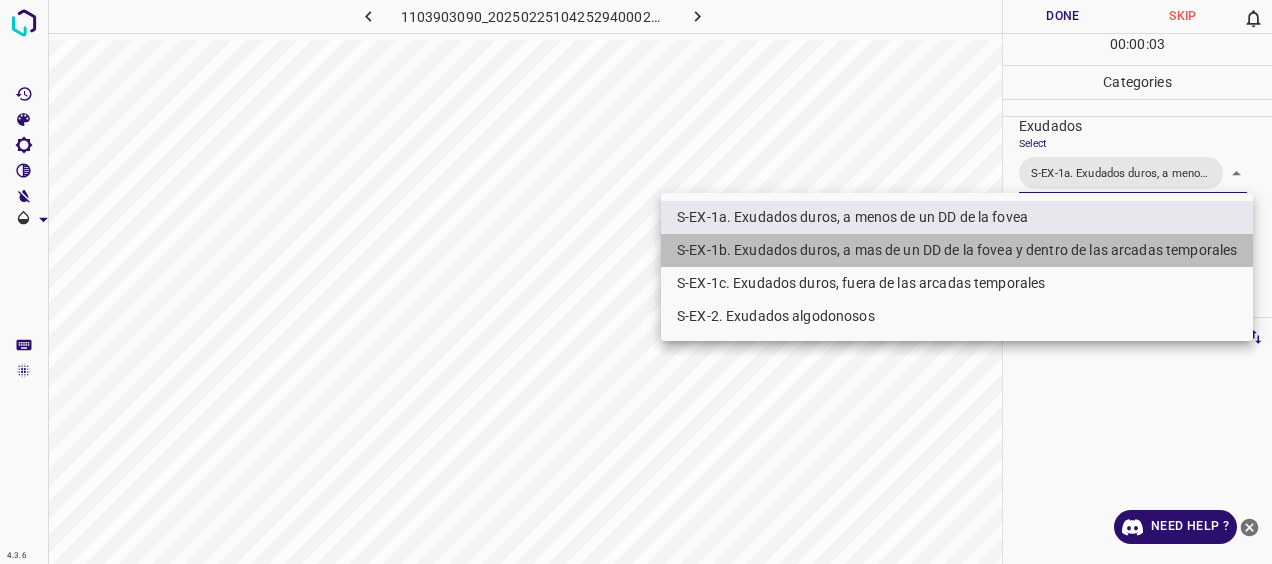 click on "S-EX-1b. Exudados duros, a mas de un DD de la fovea y dentro de las arcadas temporales" at bounding box center (957, 250) 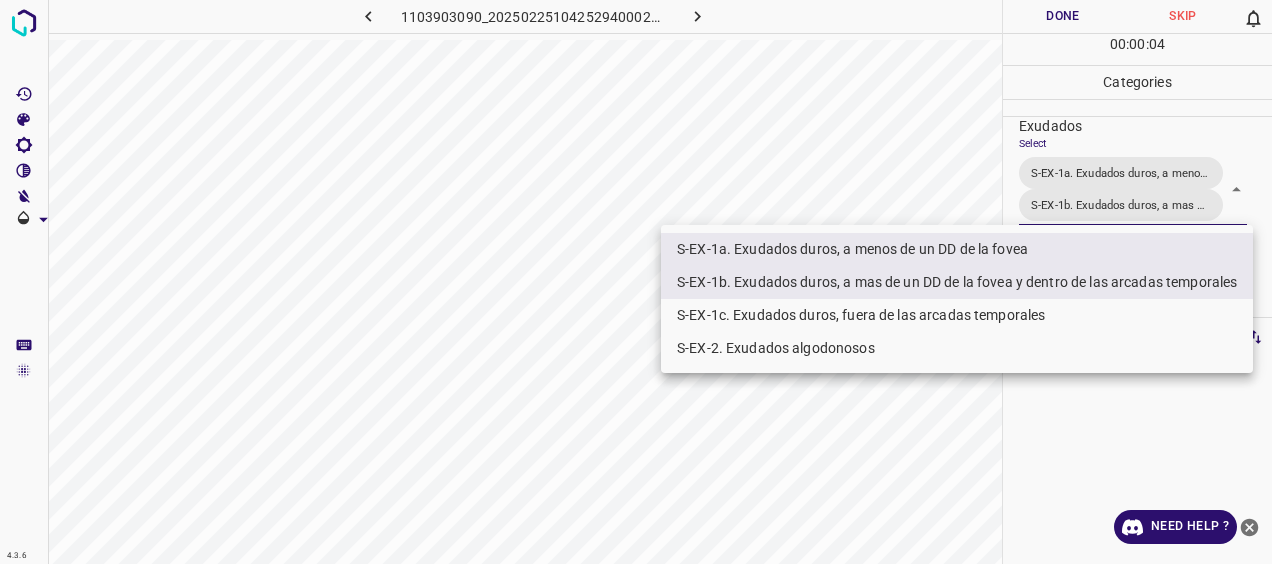 click at bounding box center [636, 282] 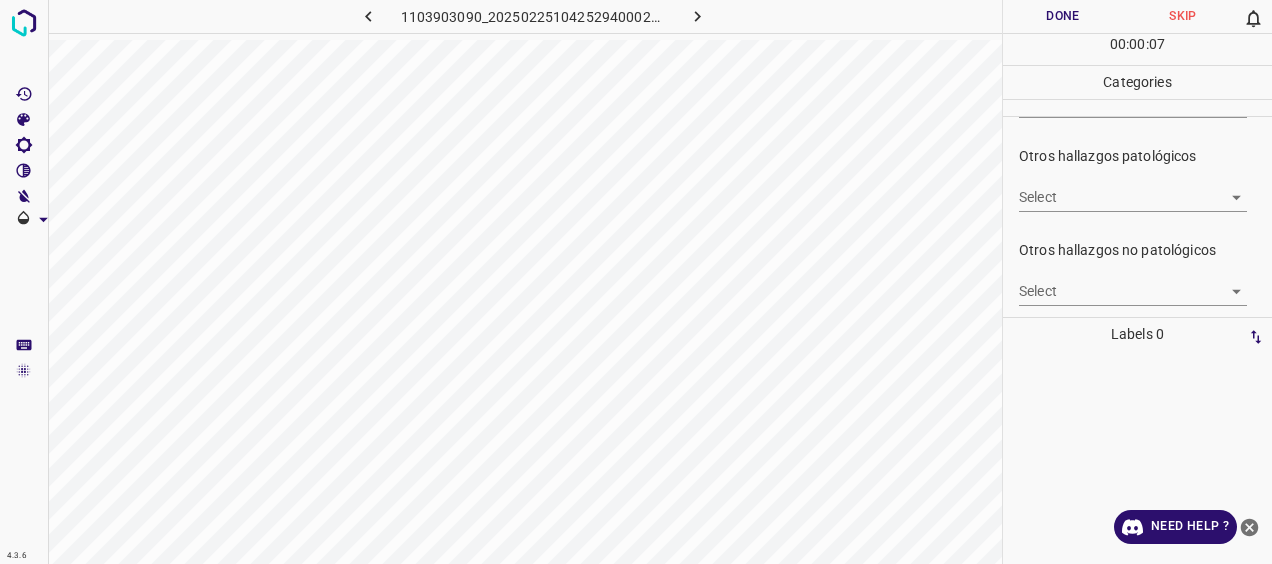 scroll, scrollTop: 502, scrollLeft: 0, axis: vertical 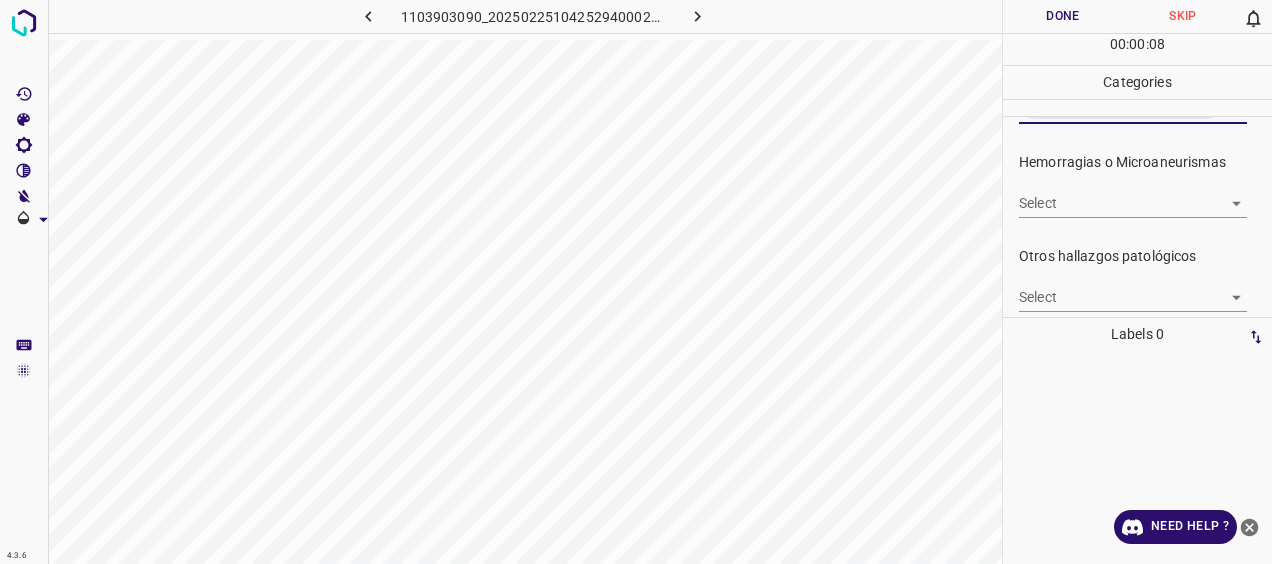 click on "Hemorragias o Microaneurismas   Select ​" at bounding box center [1137, 185] 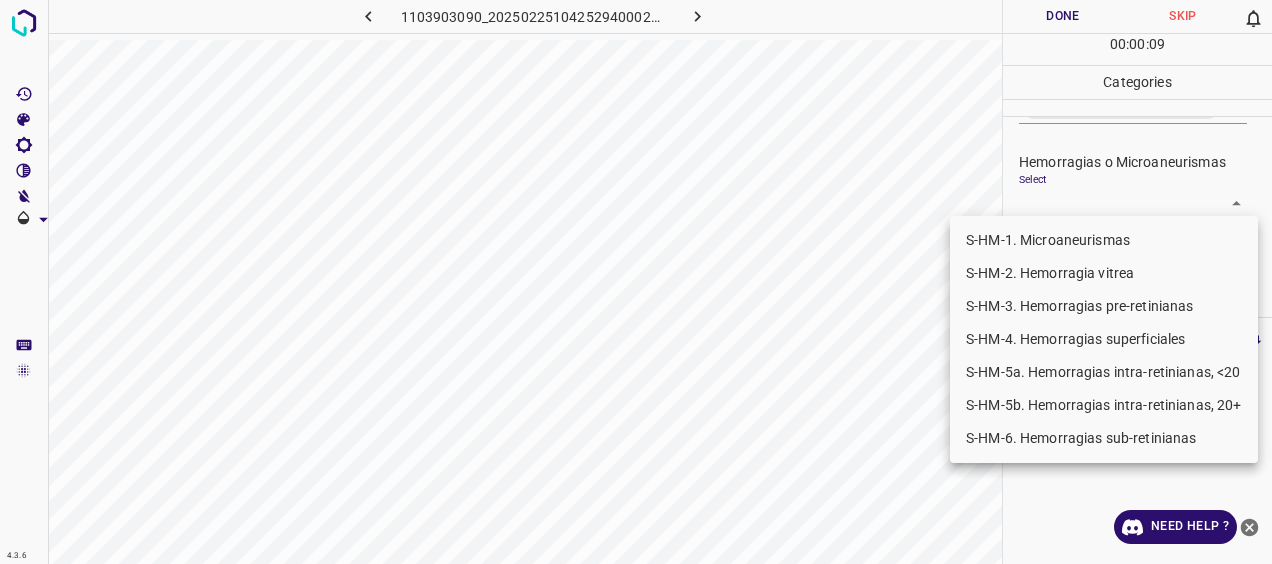 click on "4.3.6  1103903090_20250225104252940002001001_166da9b18.jpg Done Skip 0 00   : 00   : 09   Categories 0. Sin hallazgos   Select ​ Anomalías vasculares   Select ​ Atrofias   Select ​ [MEDICAL_DATA]   Select ​ Exudados   Select S-EX-1a. Exudados duros, a menos de un DD de la fovea S-EX-1b. Exudados duros, a mas de un DD de la fovea y dentro de las arcadas temporales S-EX-1a. Exudados duros, a menos de un DD de la fovea,S-EX-1b. Exudados duros, a mas de un DD de la fovea y dentro de las arcadas temporales Hemorragias o Microaneurismas   Select ​ Otros hallazgos patológicos   Select ​ Otros hallazgos no patológicos   Select ​ Anomalías de disco óptico   Select ​ Elementos sin calidad suficiente   Select ​ Labels   0 Categories 1 0. Sin hallazgos 2 Anomalías vasculares 3 Atrofias 4 [MEDICAL_DATA] 5 Exudados 6 Hemorragias o Microaneurismas 7 Otros hallazgos patológicos 8 Otros hallazgos no patológicos 9 Anomalías de disco óptico 0 Elementos sin calidad suficiente Tools Space I Auto labeling R M Zoom in N" at bounding box center (636, 282) 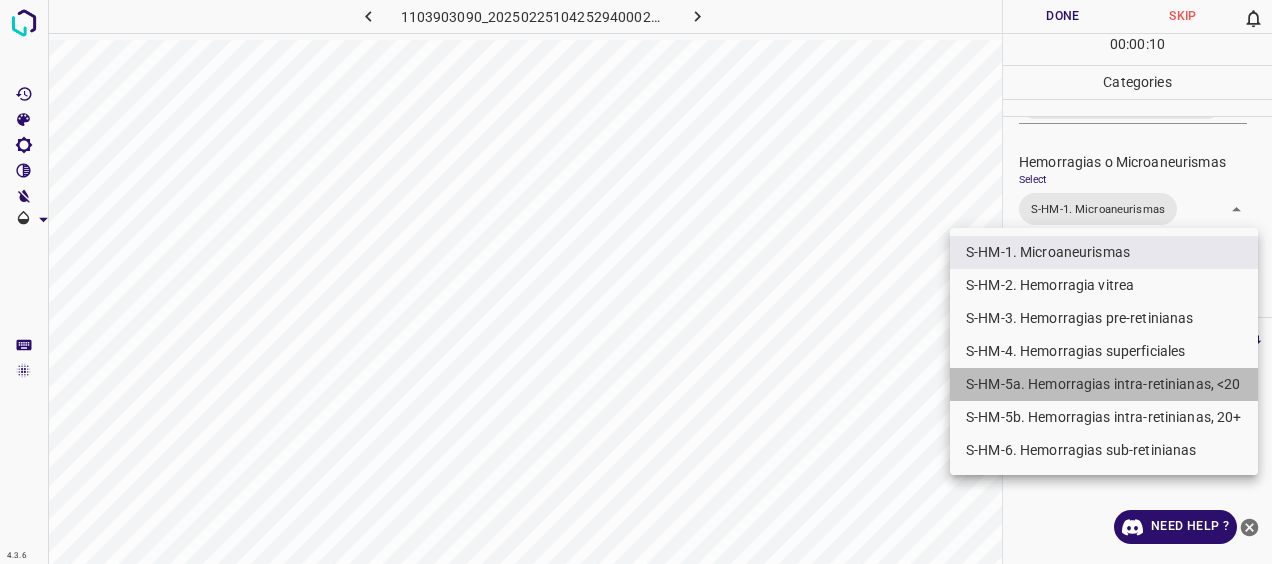 click on "S-HM-5a. Hemorragias intra-retinianas, <20" at bounding box center [1104, 384] 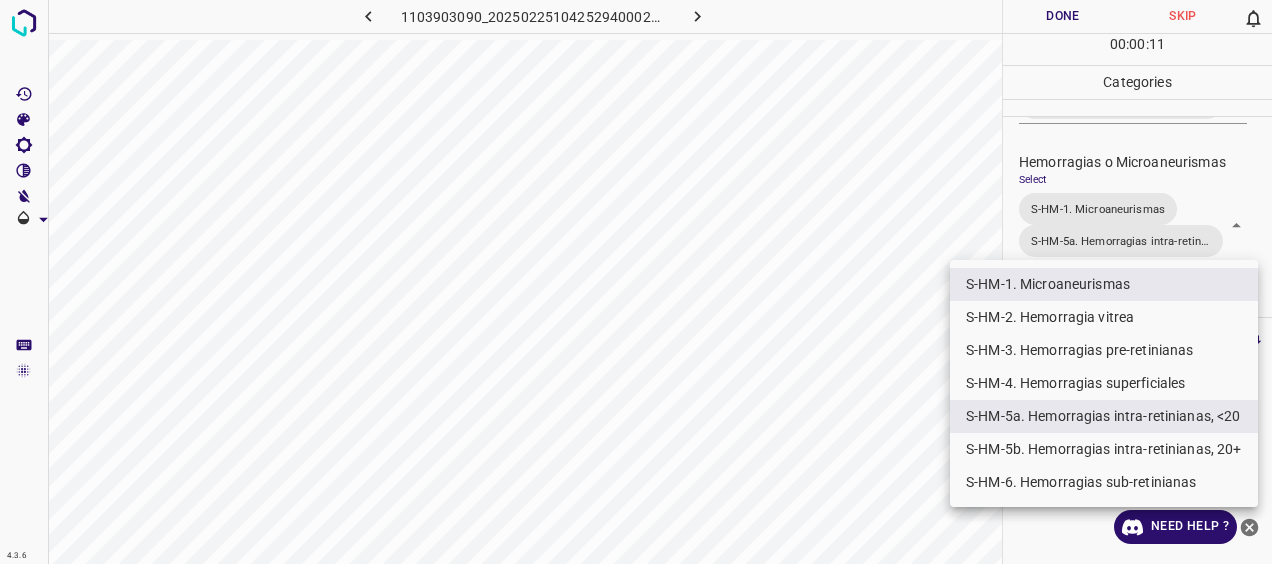 click at bounding box center [636, 282] 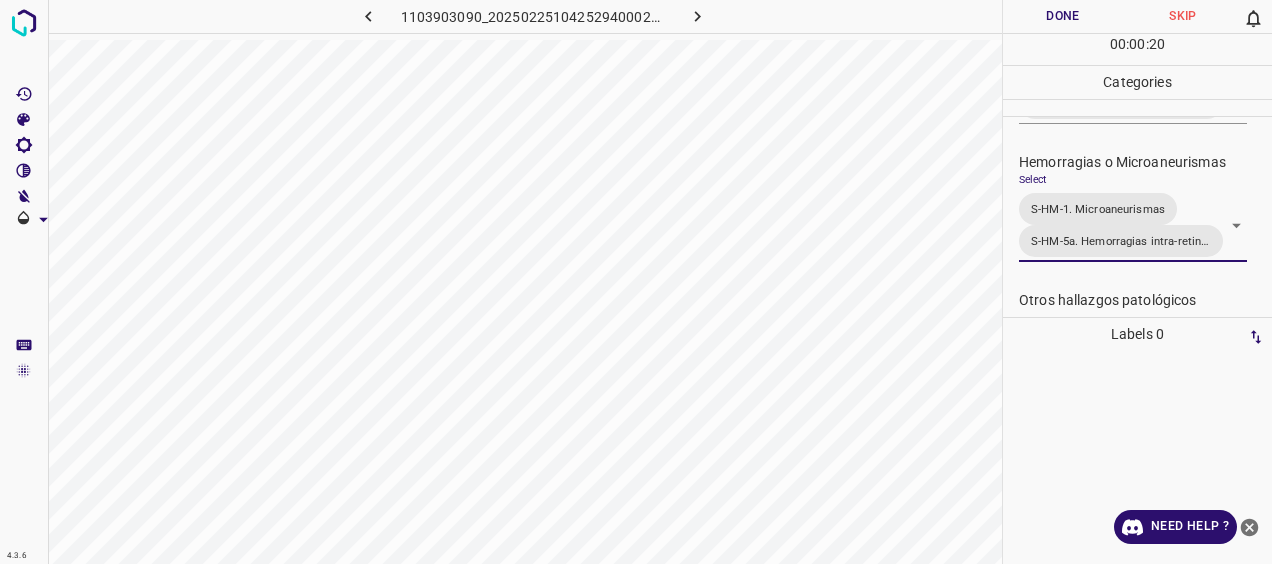 click on "Done" at bounding box center [1063, 16] 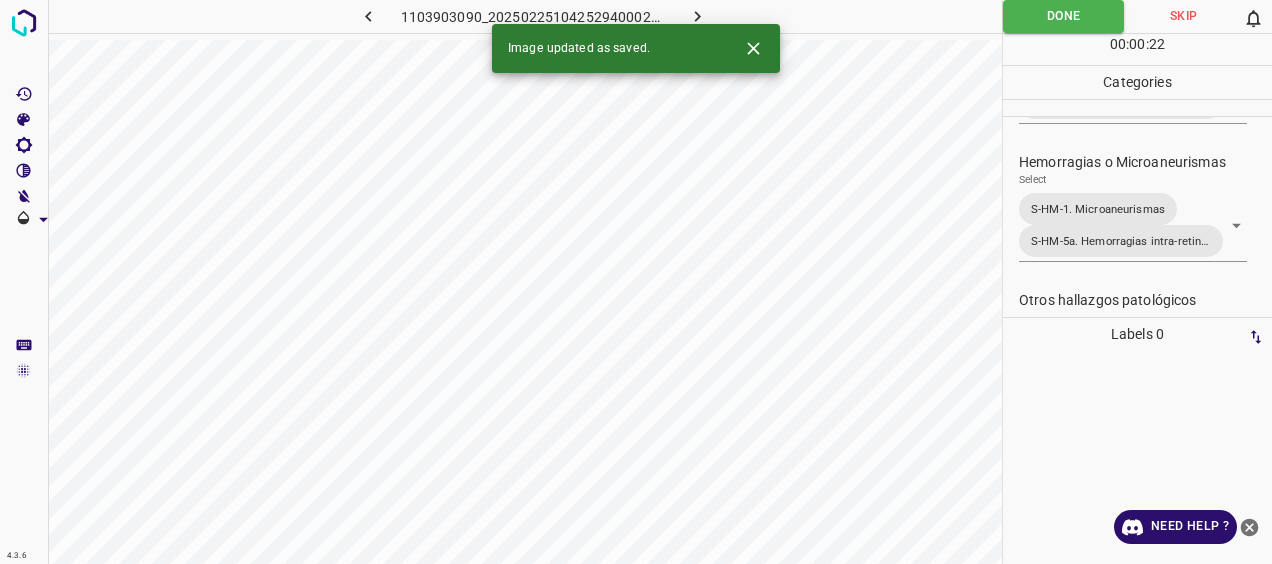click 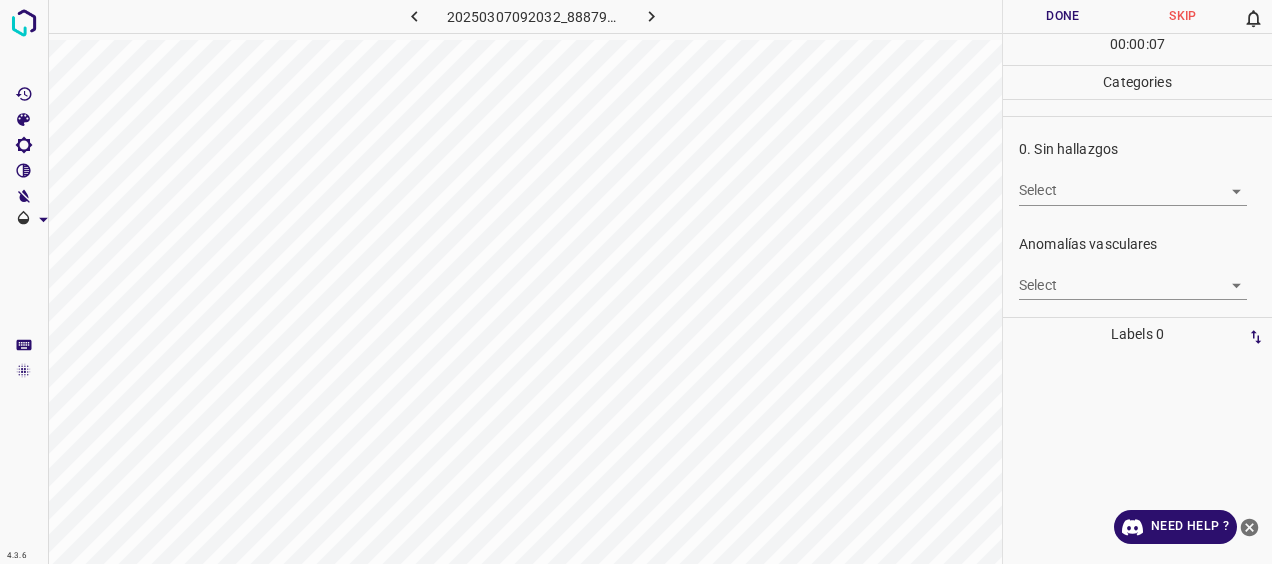 click on "Done" at bounding box center [1063, 16] 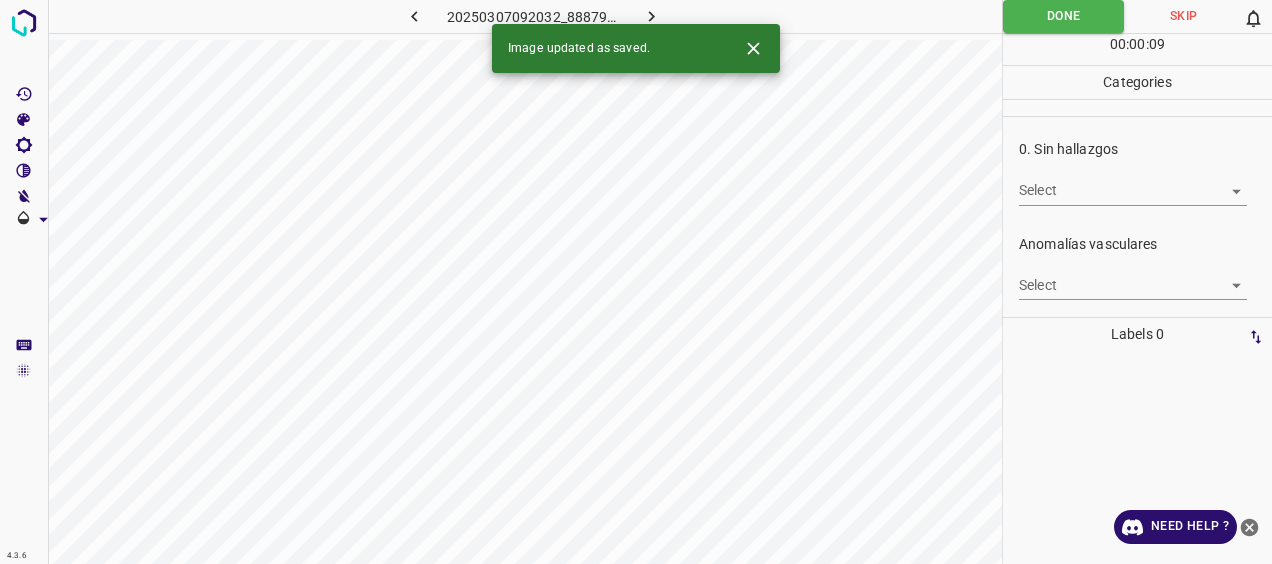 click 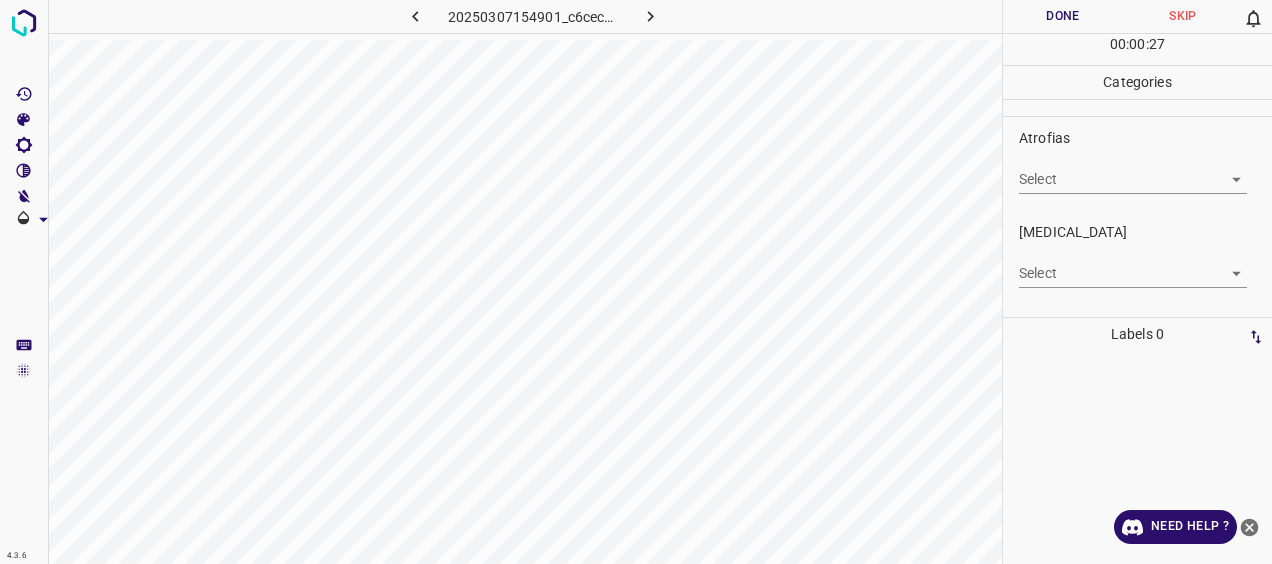 scroll, scrollTop: 300, scrollLeft: 0, axis: vertical 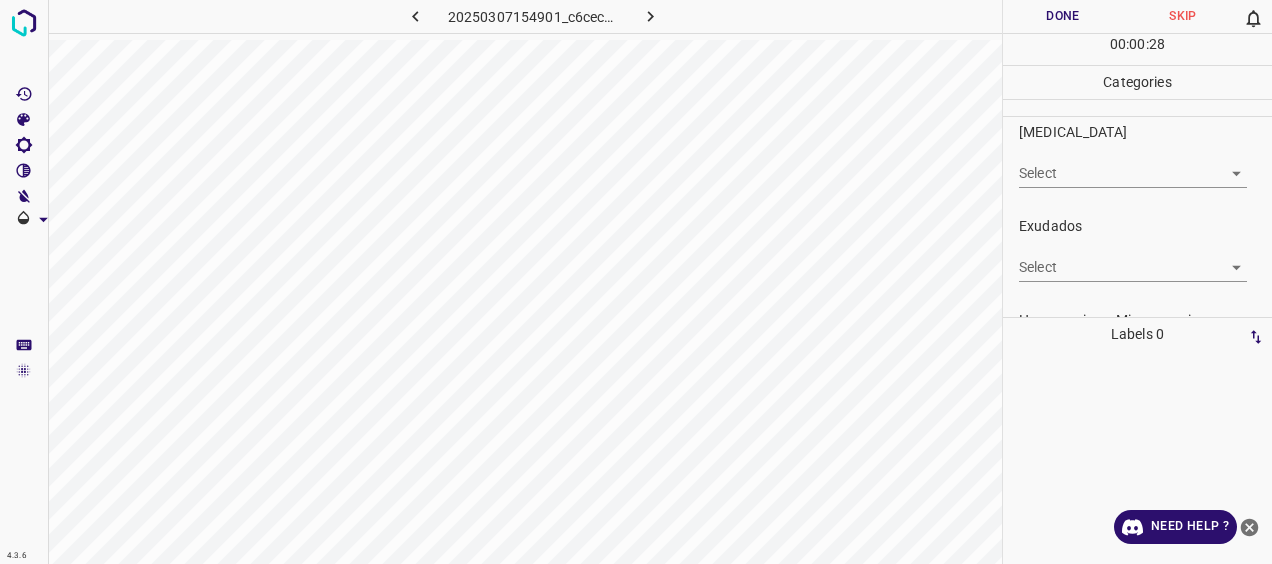 click on "4.3.6  20250307154901_c6cec5091.jpg Done Skip 0 00   : 00   : 28   Categories 0. Sin hallazgos   Select ​ Anomalías vasculares   Select ​ Atrofias   Select ​ [MEDICAL_DATA]   Select ​ Exudados   Select ​ Hemorragias o Microaneurismas   Select ​ Otros hallazgos patológicos   Select ​ Otros hallazgos no patológicos   Select ​ Anomalías de disco óptico   Select ​ Elementos sin calidad suficiente   Select ​ Labels   0 Categories 1 0. Sin hallazgos 2 Anomalías vasculares 3 Atrofias 4 [MEDICAL_DATA] 5 Exudados 6 Hemorragias o Microaneurismas 7 Otros hallazgos patológicos 8 Otros hallazgos no patológicos 9 Anomalías de disco óptico 0 Elementos sin calidad suficiente Tools Space Change between modes (Draw & Edit) I Auto labeling R Restore zoom M Zoom in N Zoom out Delete Delete selecte label Filters Z Restore filters X Saturation filter C Brightness filter V Contrast filter [PERSON_NAME] scale filter General O Download Need Help ? - Text - Hide - Delete" at bounding box center (636, 282) 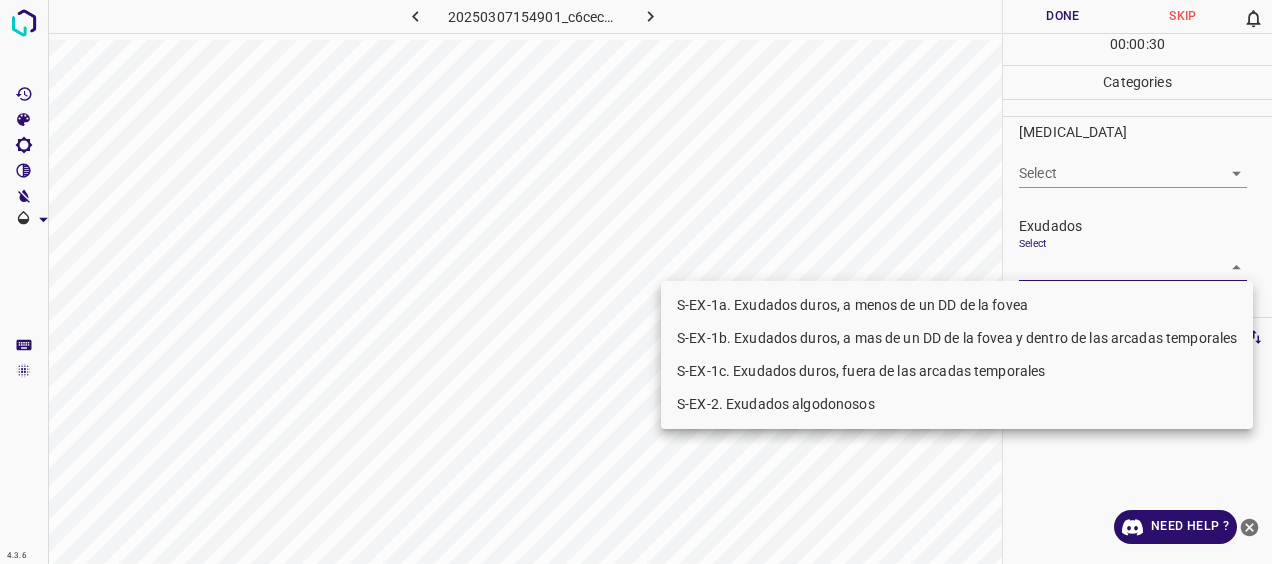 click on "S-EX-1a. Exudados duros, a menos de un DD de la fovea" at bounding box center [957, 305] 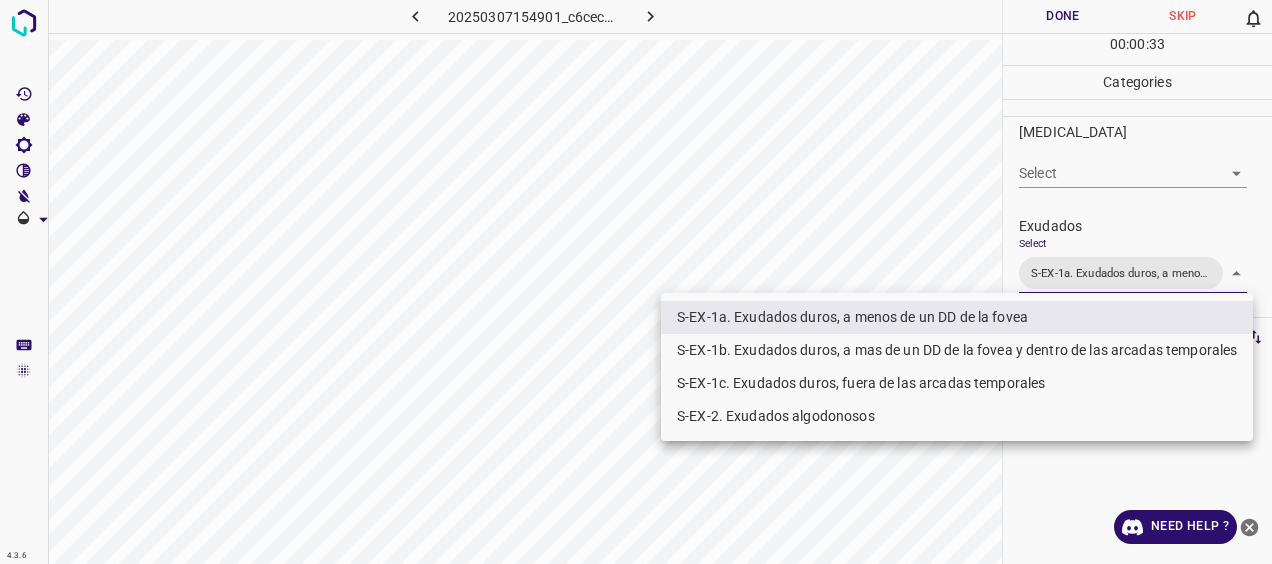 click on "S-EX-1a. Exudados duros, a menos de un DD de la fovea" at bounding box center (957, 317) 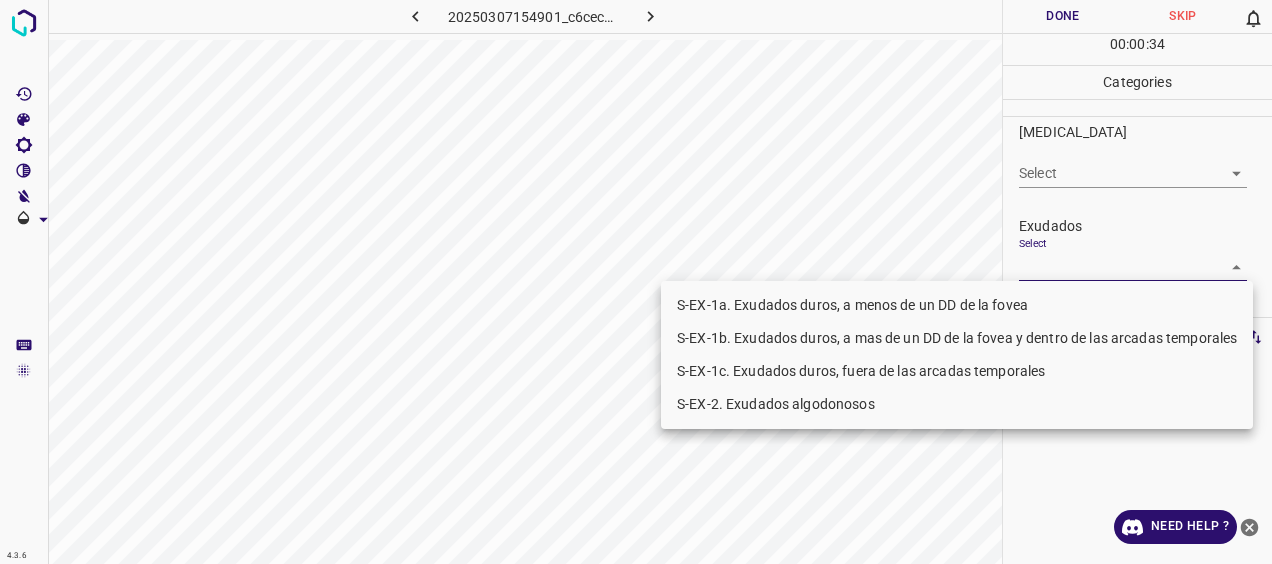 click on "S-EX-1b. Exudados duros, a mas de un DD de la fovea y dentro de las arcadas temporales" at bounding box center (957, 338) 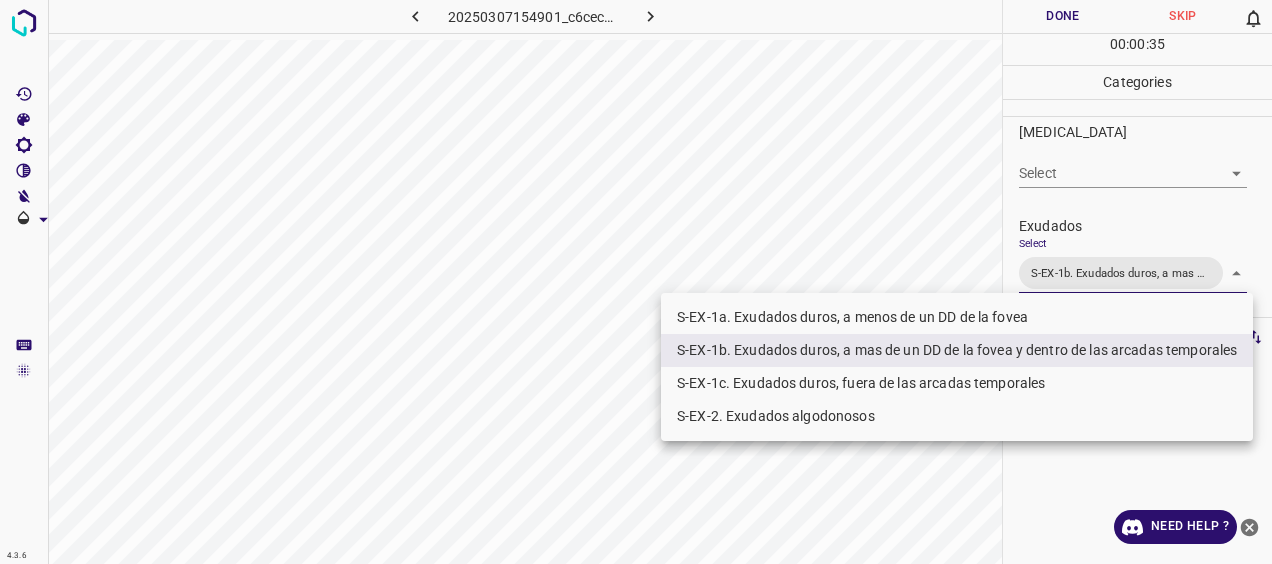 click on "S-EX-1c. Exudados duros, fuera de las arcadas temporales" at bounding box center (957, 383) 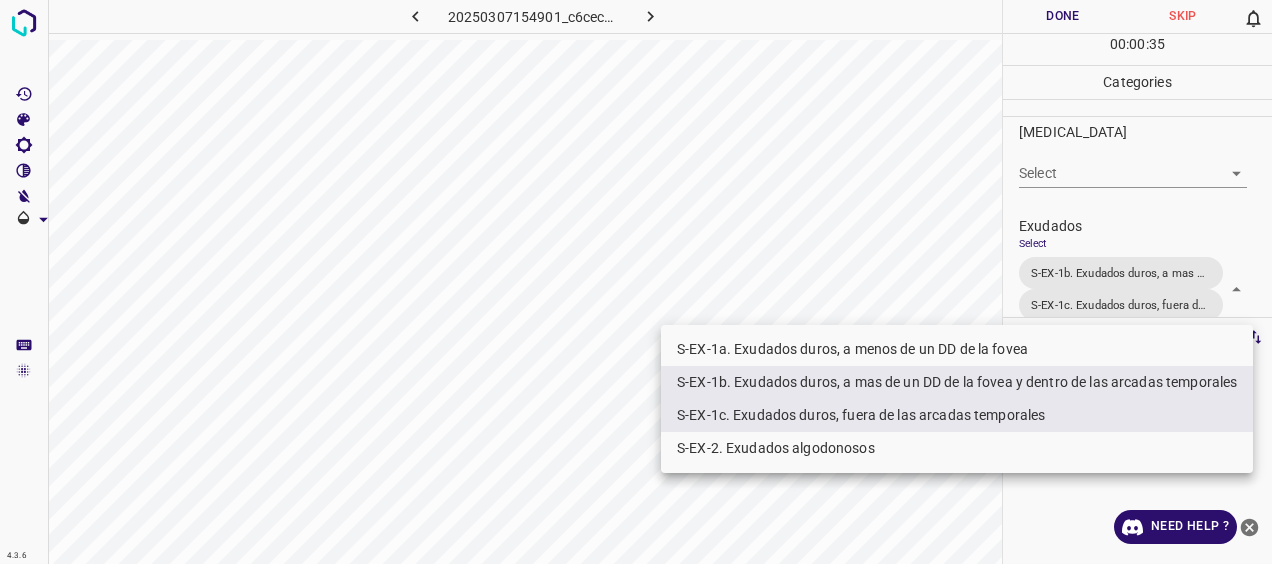click at bounding box center (636, 282) 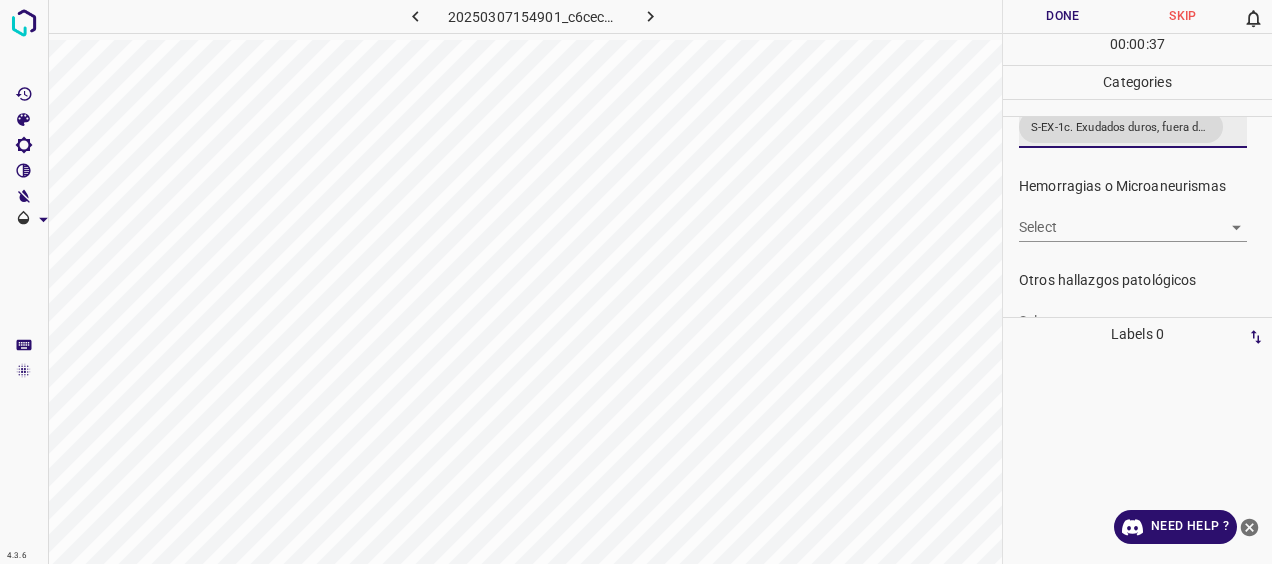 scroll, scrollTop: 508, scrollLeft: 0, axis: vertical 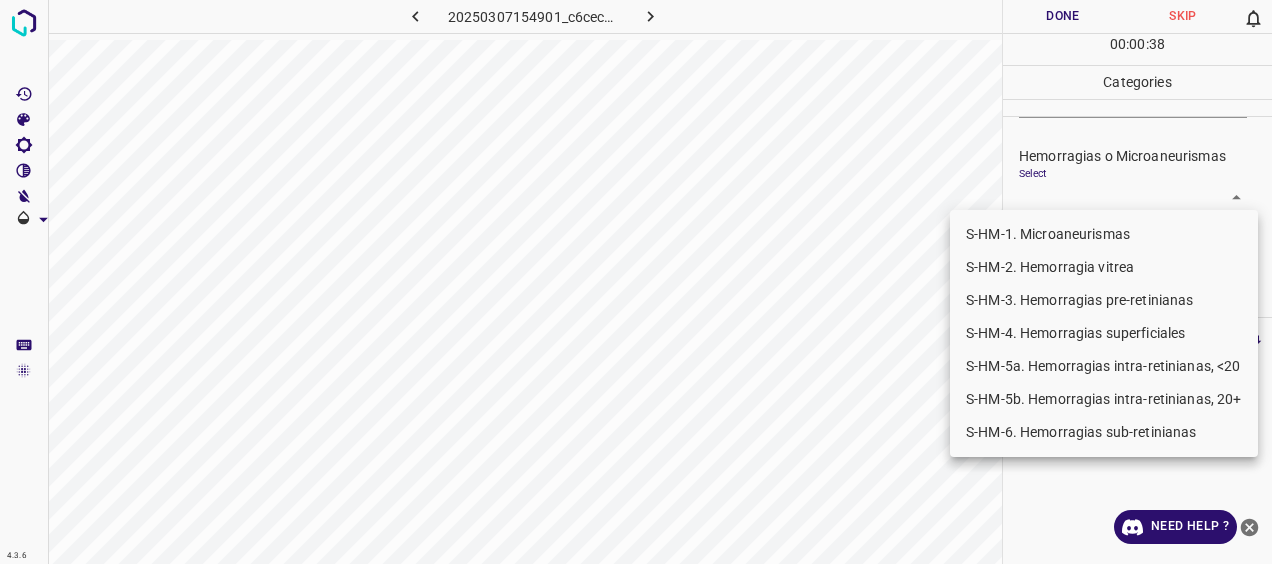 click on "4.3.6  20250307154901_c6cec5091.jpg Done Skip 0 00   : 00   : 38   Categories 0. Sin hallazgos   Select ​ Anomalías vasculares   Select ​ Atrofias   Select ​ [MEDICAL_DATA]   Select ​ Exudados   Select S-EX-1b. Exudados duros, a mas de un DD de la fovea y dentro de las arcadas temporales S-EX-1c. Exudados duros, fuera de las arcadas temporales S-EX-1b. Exudados duros, a mas de un DD de la fovea y dentro de las arcadas temporales,S-EX-1c. Exudados duros, fuera de las arcadas temporales Hemorragias o Microaneurismas   Select ​ Otros hallazgos patológicos   Select ​ Otros hallazgos no patológicos   Select ​ Anomalías de disco óptico   Select ​ Elementos sin calidad suficiente   Select ​ Labels   0 Categories 1 0. Sin hallazgos 2 Anomalías vasculares 3 Atrofias 4 [MEDICAL_DATA] 5 Exudados 6 Hemorragias o Microaneurismas 7 Otros hallazgos patológicos 8 Otros hallazgos no patológicos 9 Anomalías de disco óptico 0 Elementos sin calidad suficiente Tools Space Change between modes (Draw & Edit) I R M N Z X" at bounding box center (636, 282) 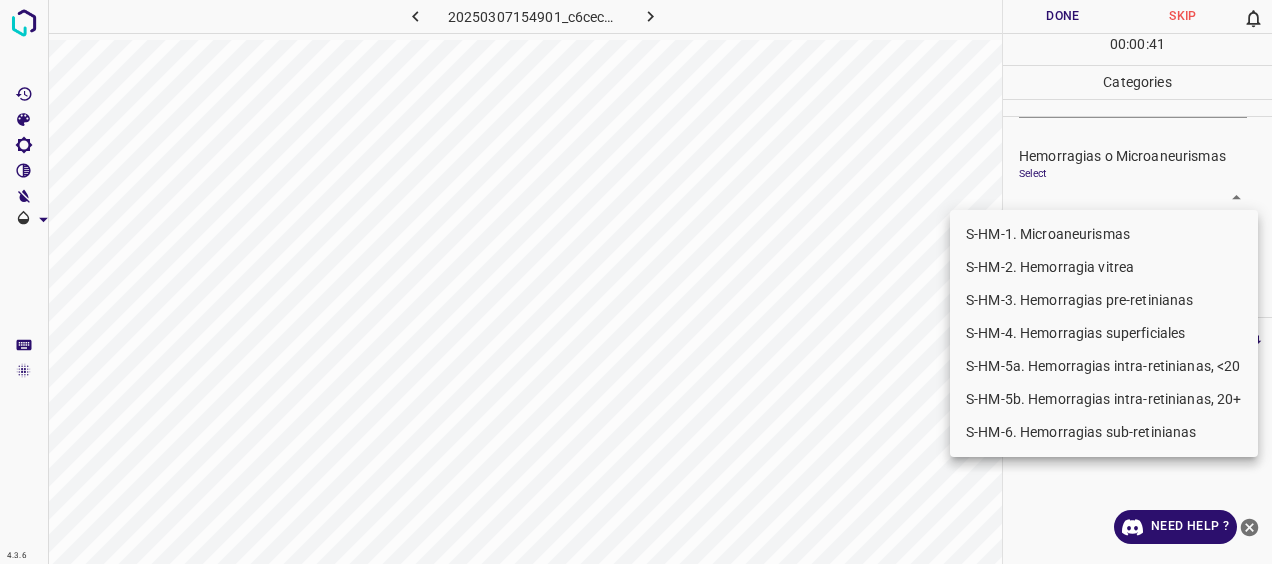 click on "S-HM-1. Microaneurismas" at bounding box center (1104, 234) 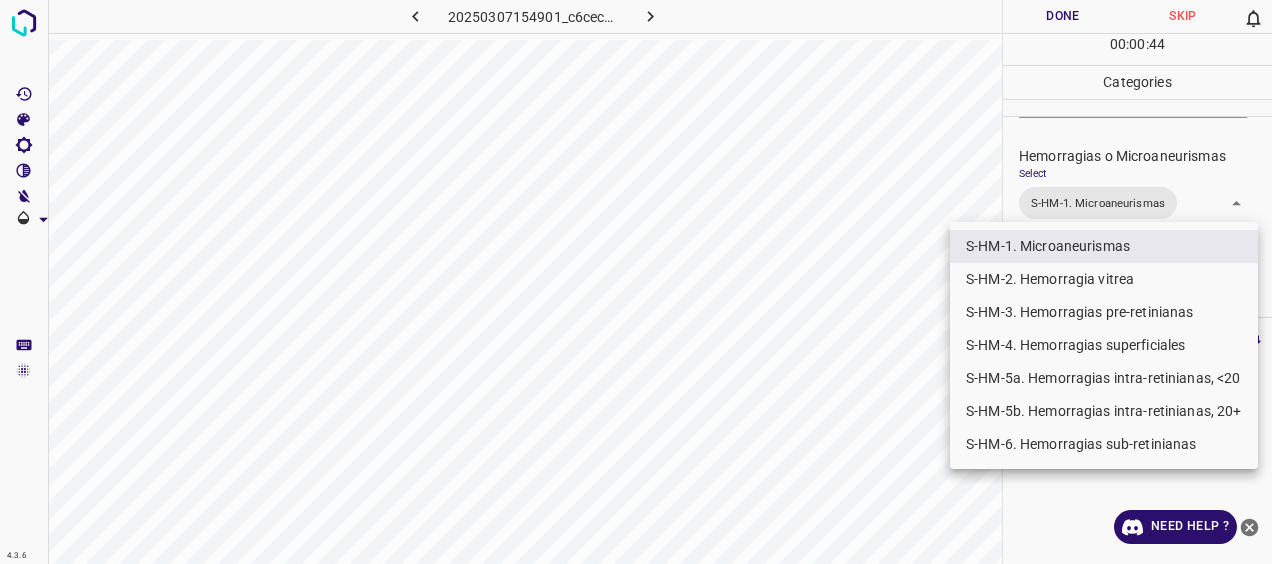 click on "S-HM-5a. Hemorragias intra-retinianas, <20" at bounding box center [1104, 378] 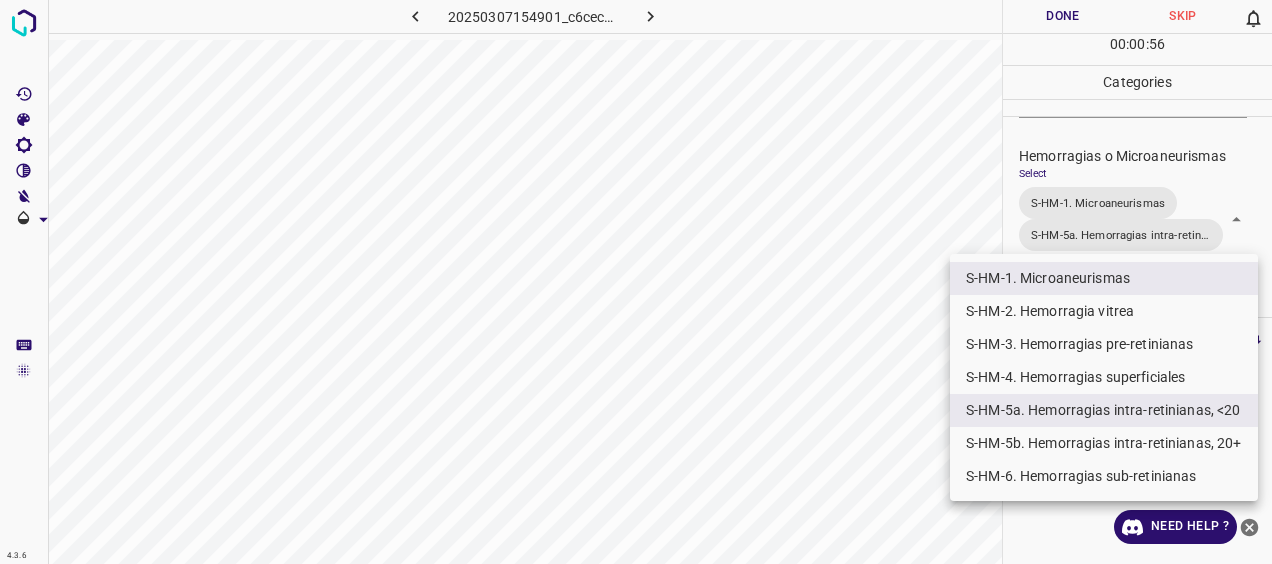 click at bounding box center [636, 282] 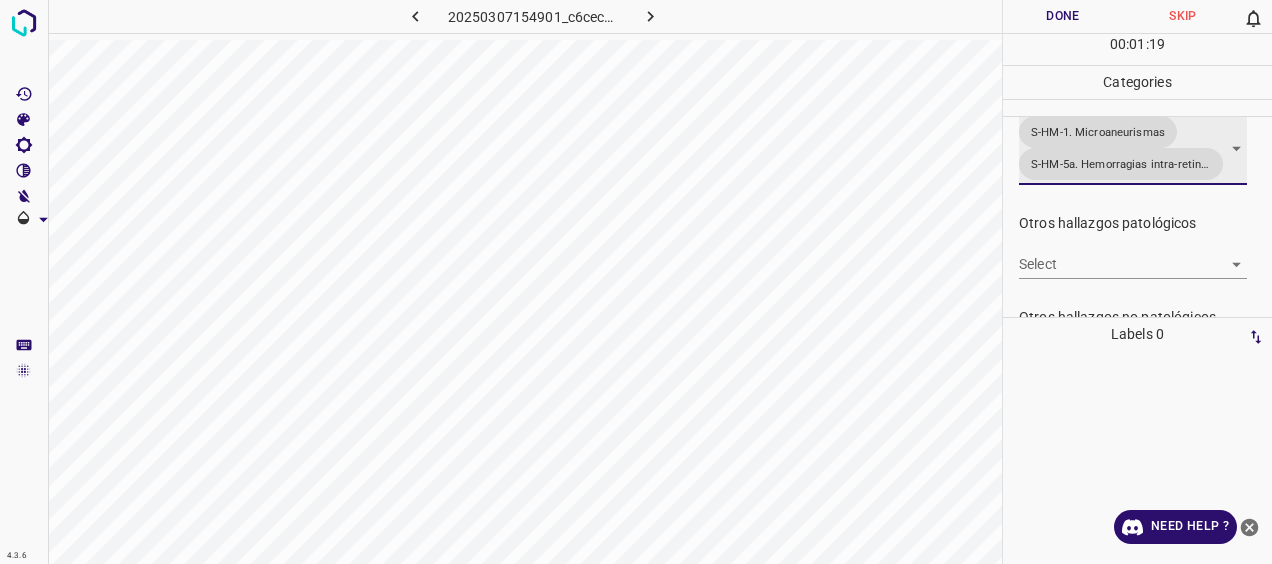 scroll, scrollTop: 411, scrollLeft: 0, axis: vertical 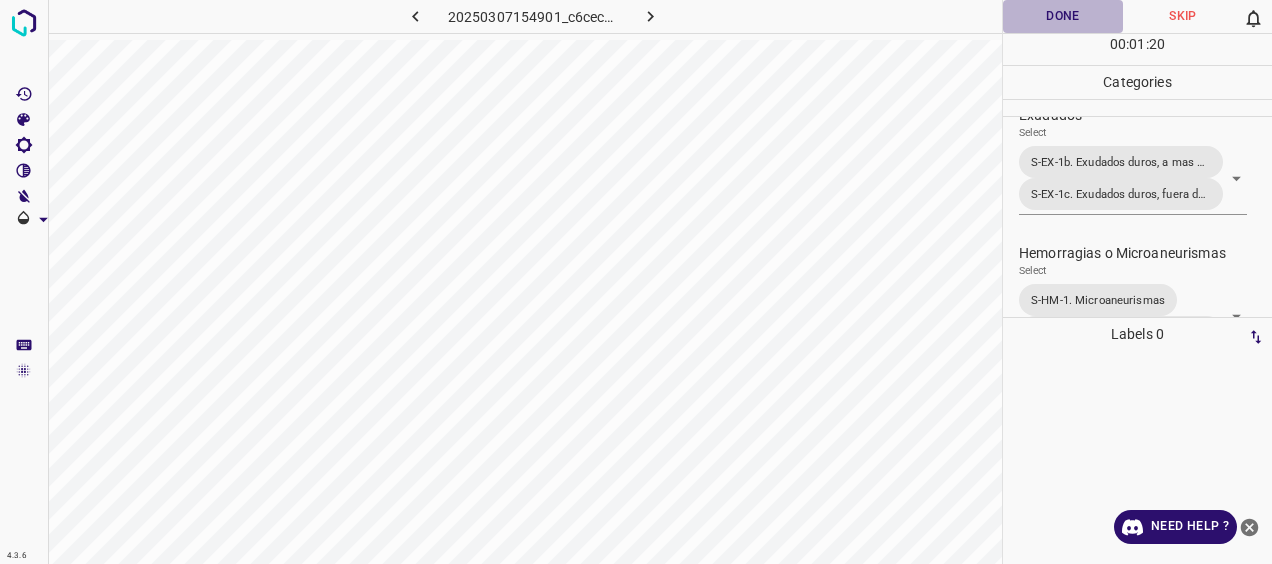 click on "Done" at bounding box center (1063, 16) 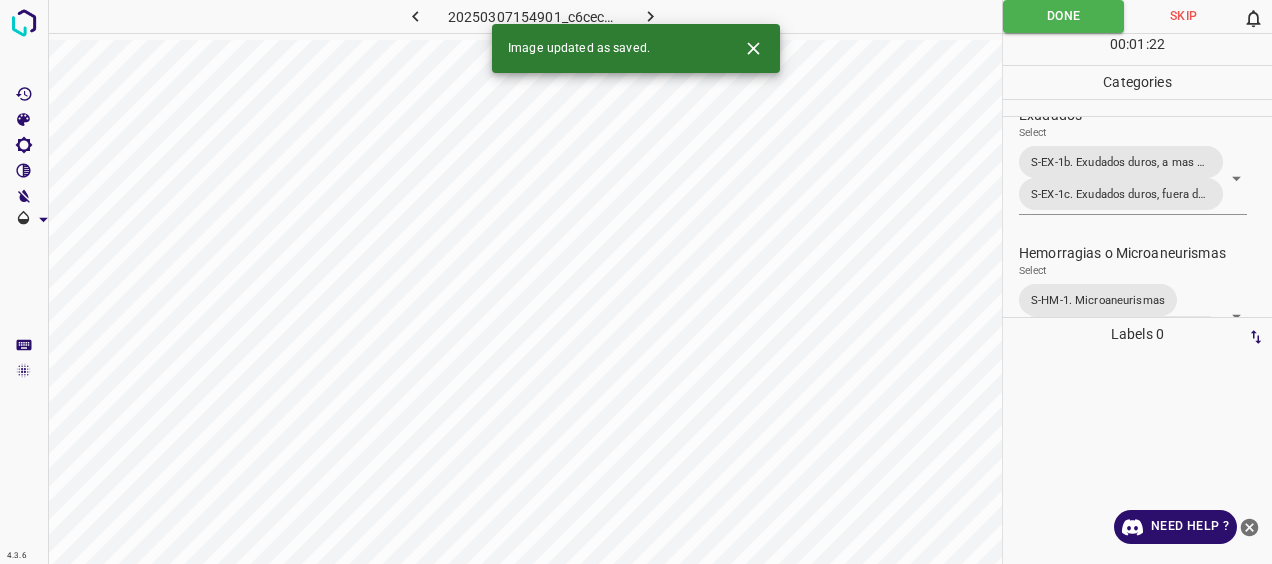 click 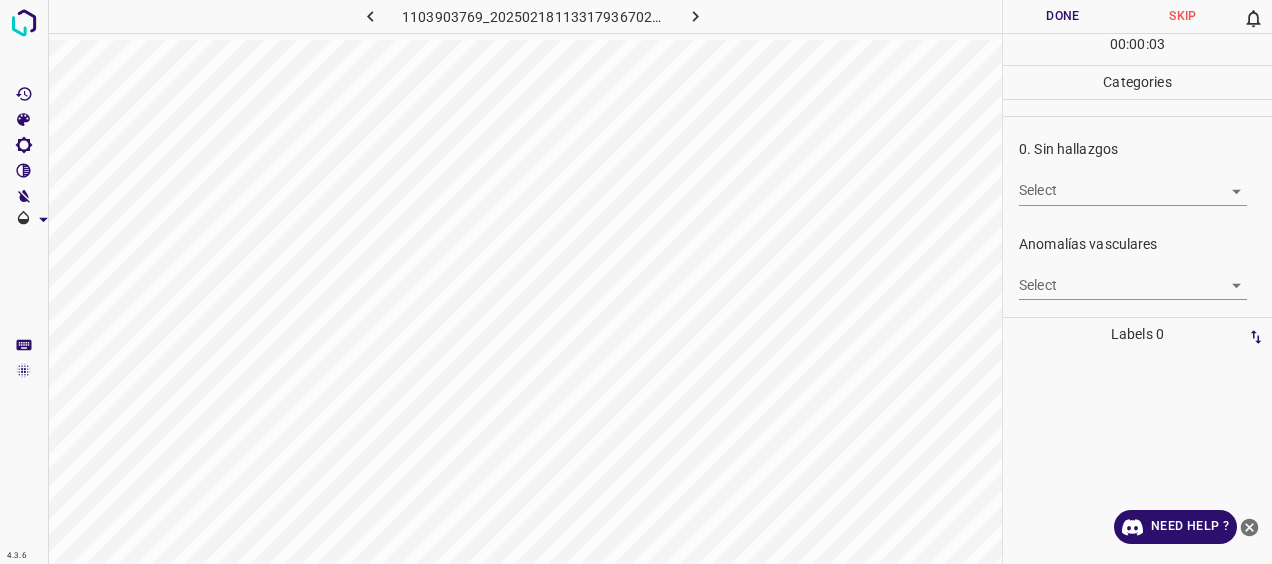 click on "4.3.6  1103903769_20250218113317936702002001_f1edcc2bd.jpg Done Skip 0 00   : 00   : 03   Categories 0. Sin hallazgos   Select ​ Anomalías vasculares   Select ​ Atrofias   Select ​ [MEDICAL_DATA]   Select ​ Exudados   Select ​ Hemorragias o Microaneurismas   Select ​ Otros hallazgos patológicos   Select ​ Otros hallazgos no patológicos   Select ​ Anomalías de disco óptico   Select ​ Elementos sin calidad suficiente   Select ​ Labels   0 Categories 1 0. Sin hallazgos 2 Anomalías vasculares 3 Atrofias 4 [MEDICAL_DATA] 5 Exudados 6 Hemorragias o Microaneurismas 7 Otros hallazgos patológicos 8 Otros hallazgos no patológicos 9 Anomalías de disco óptico 0 Elementos sin calidad suficiente Tools Space Change between modes (Draw & Edit) I Auto labeling R Restore zoom M Zoom in N Zoom out Delete Delete selecte label Filters Z Restore filters X Saturation filter C Brightness filter V Contrast filter [PERSON_NAME] scale filter General O Download Need Help ? - Text - Hide - Delete" at bounding box center (636, 282) 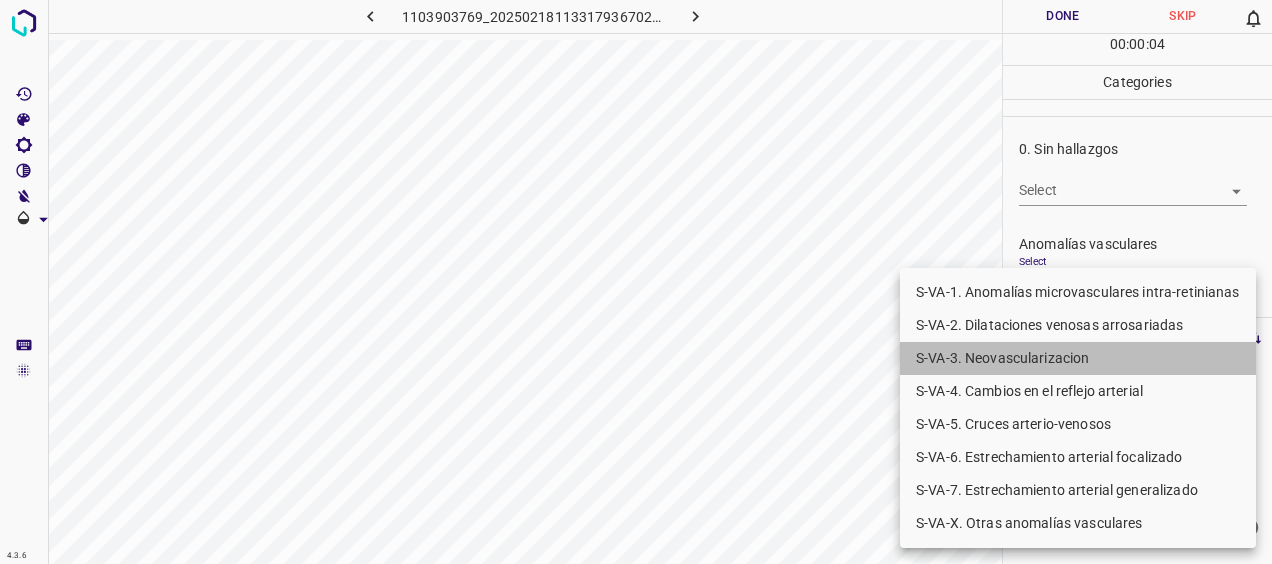 click on "S-VA-3. Neovascularizacion" at bounding box center (1078, 358) 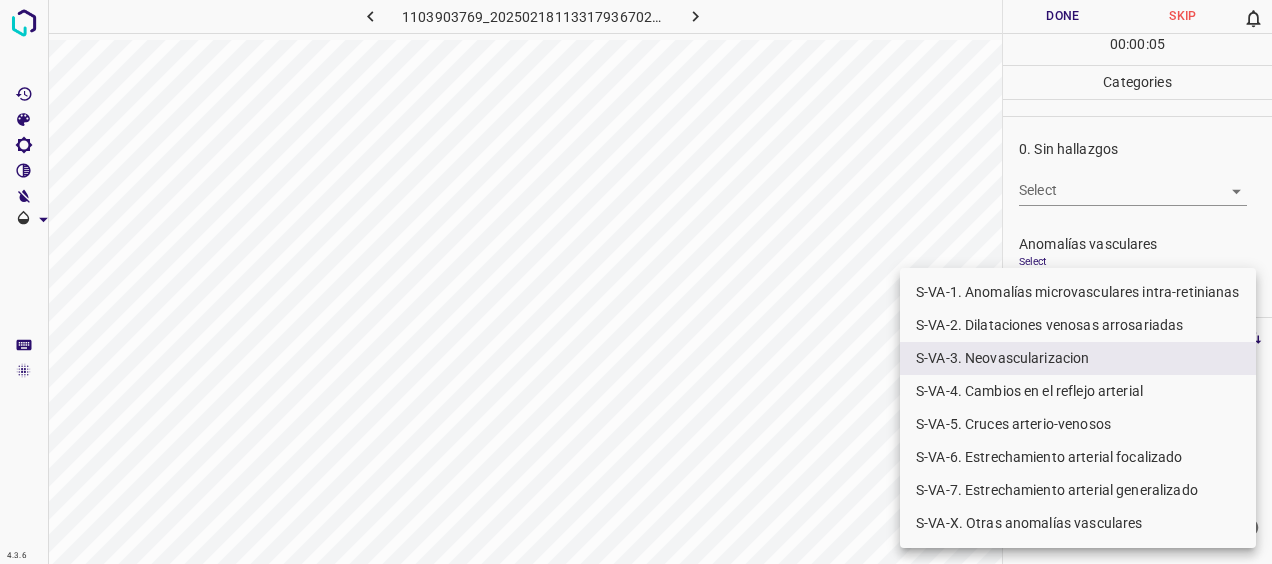 click at bounding box center (636, 282) 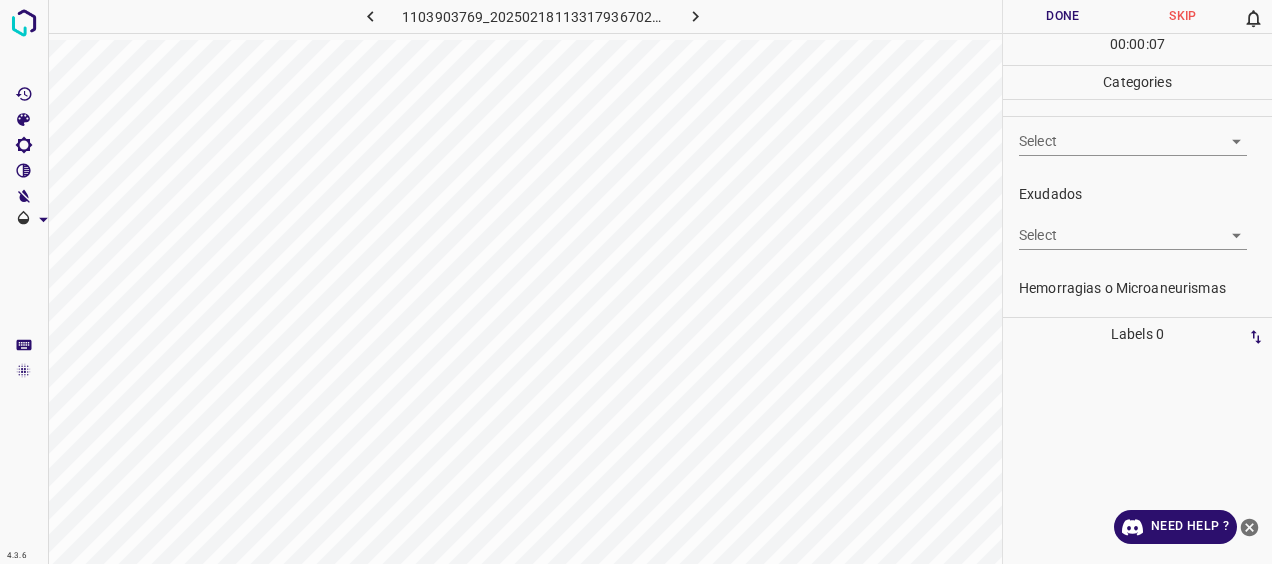 scroll, scrollTop: 400, scrollLeft: 0, axis: vertical 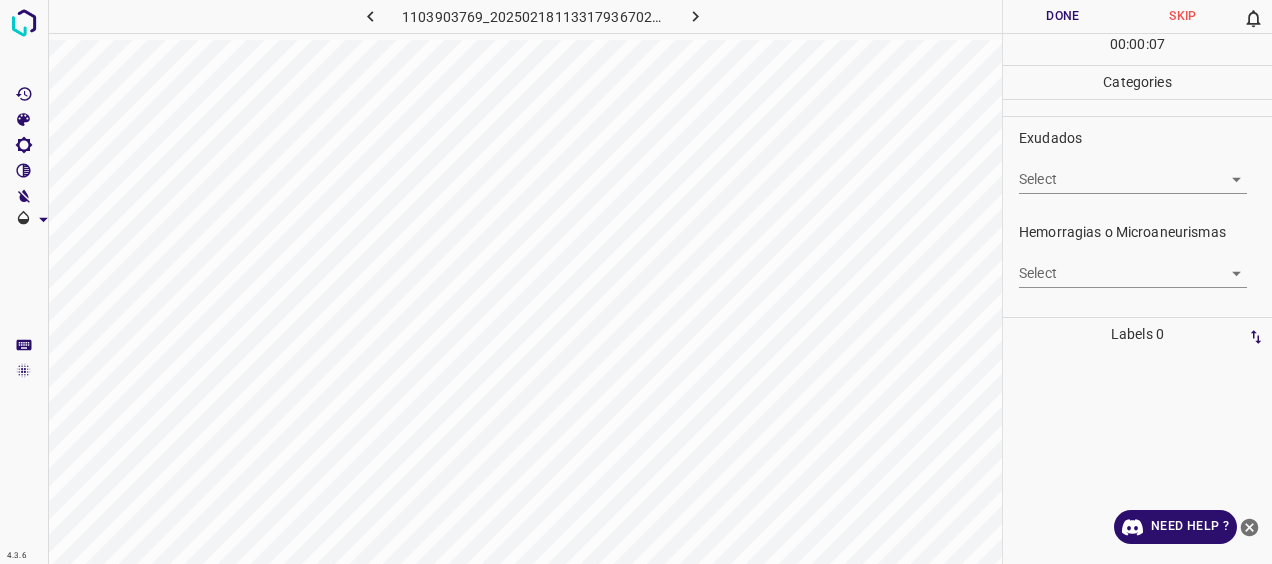 click on "4.3.6  1103903769_20250218113317936702002001_f1edcc2bd.jpg Done Skip 0 00   : 00   : 07   Categories 0. Sin hallazgos   Select ​ Anomalías vasculares   Select S-VA-3. Neovascularizacion S-VA-3. Neovascularizacion Atrofias   Select ​ [MEDICAL_DATA]   Select ​ Exudados   Select ​ Hemorragias o Microaneurismas   Select ​ Otros hallazgos patológicos   Select ​ Otros hallazgos no patológicos   Select ​ Anomalías de disco óptico   Select ​ Elementos sin calidad suficiente   Select ​ Labels   0 Categories 1 0. Sin hallazgos 2 Anomalías vasculares 3 Atrofias 4 [MEDICAL_DATA] 5 Exudados 6 Hemorragias o Microaneurismas 7 Otros hallazgos patológicos 8 Otros hallazgos no patológicos 9 Anomalías de disco óptico 0 Elementos sin calidad suficiente Tools Space Change between modes (Draw & Edit) I Auto labeling R Restore zoom M Zoom in N Zoom out Delete Delete selecte label Filters Z Restore filters X Saturation filter C Brightness filter V Contrast filter [PERSON_NAME] scale filter General O Download Need Help ? - Text" at bounding box center [636, 282] 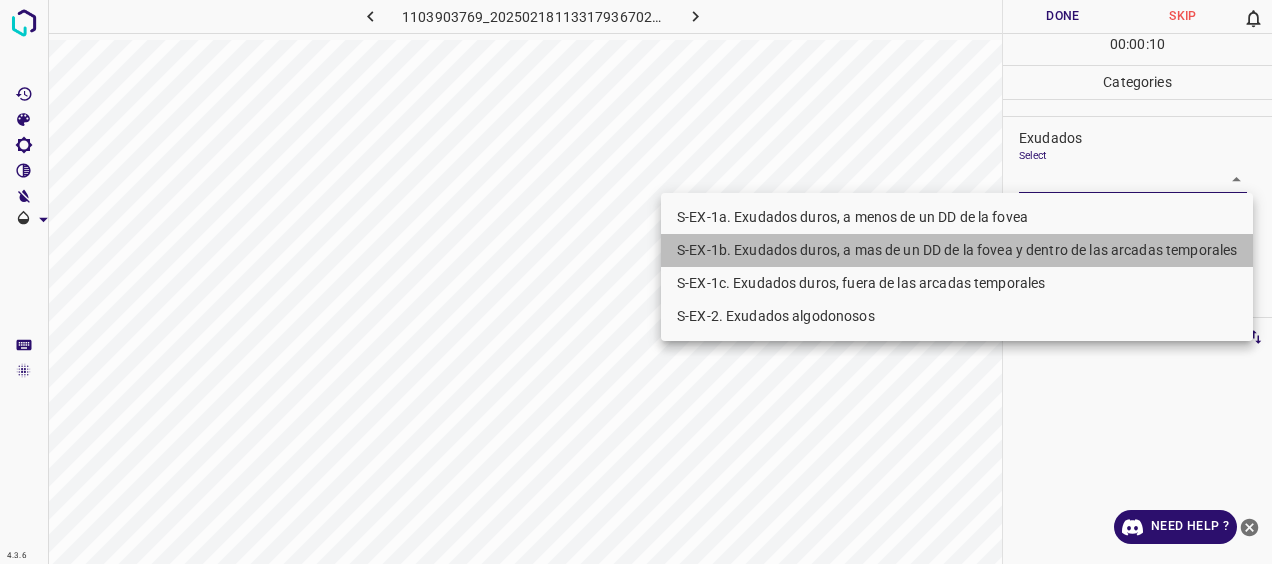 click on "S-EX-1b. Exudados duros, a mas de un DD de la fovea y dentro de las arcadas temporales" at bounding box center (957, 250) 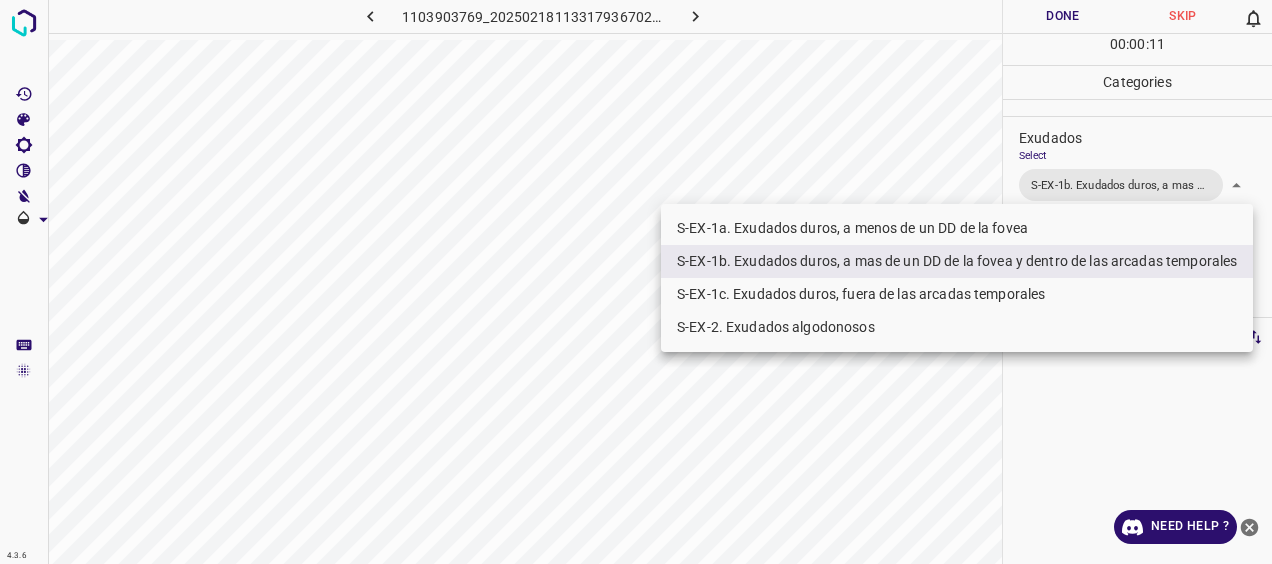 click on "S-EX-1c. Exudados duros, fuera de las arcadas temporales" at bounding box center [957, 294] 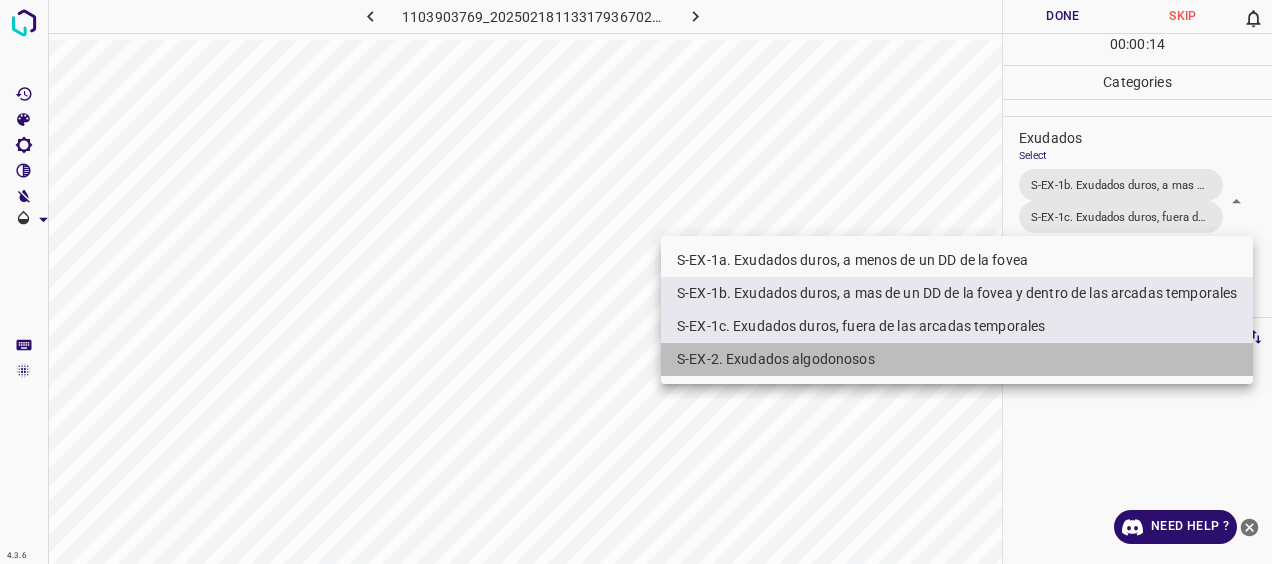 click on "S-EX-2. Exudados algodonosos" at bounding box center [957, 359] 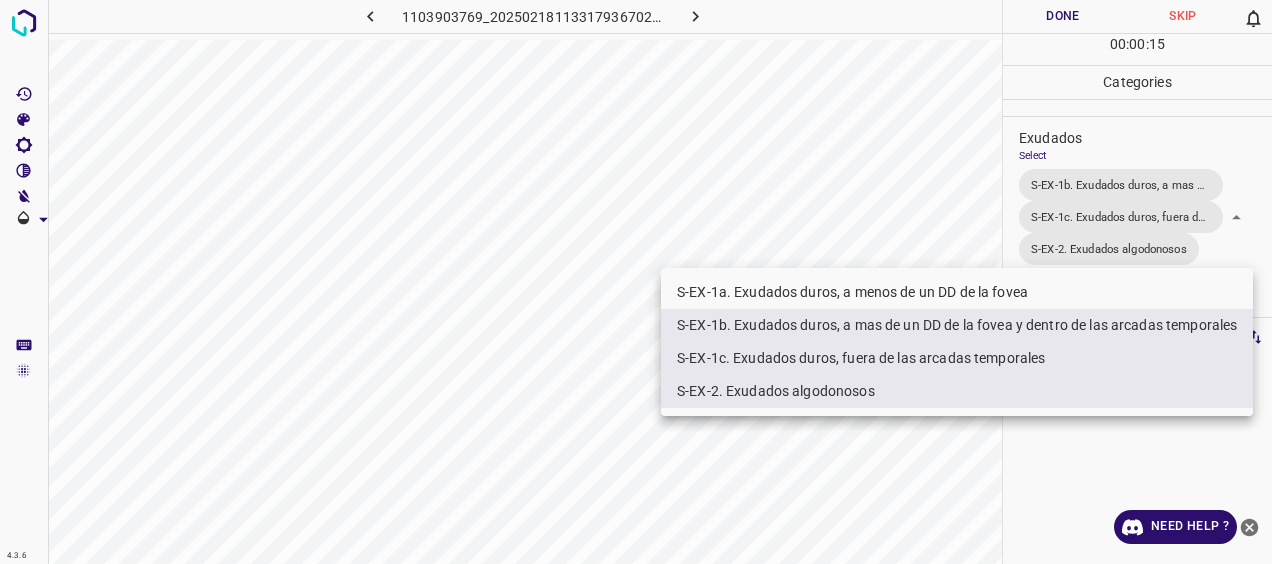 click at bounding box center [636, 282] 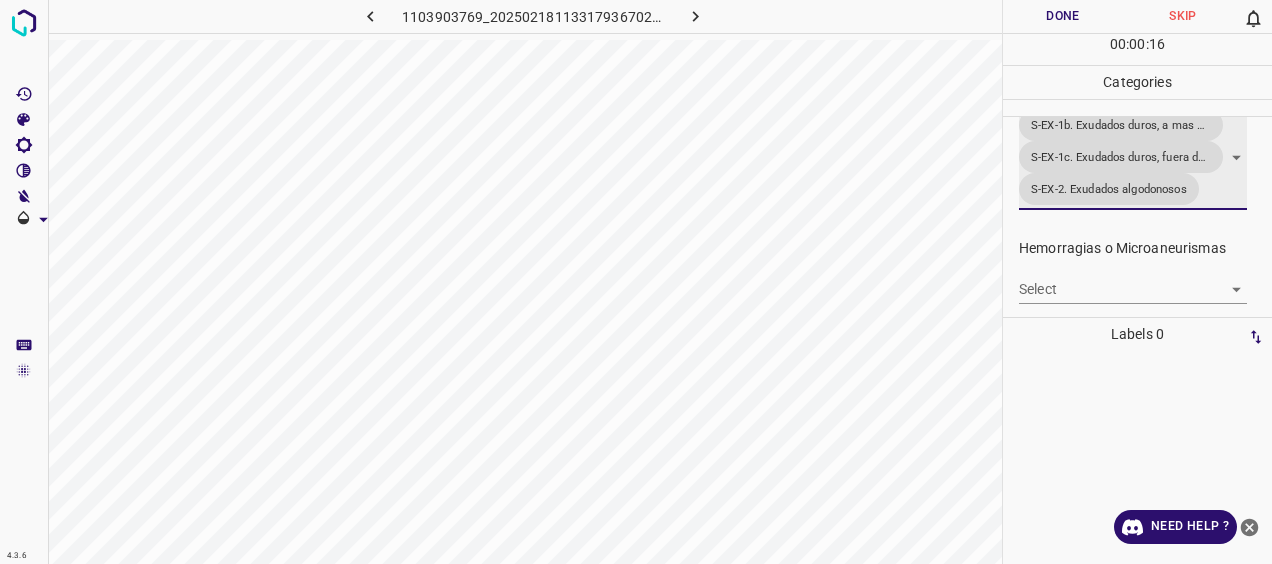 scroll, scrollTop: 501, scrollLeft: 0, axis: vertical 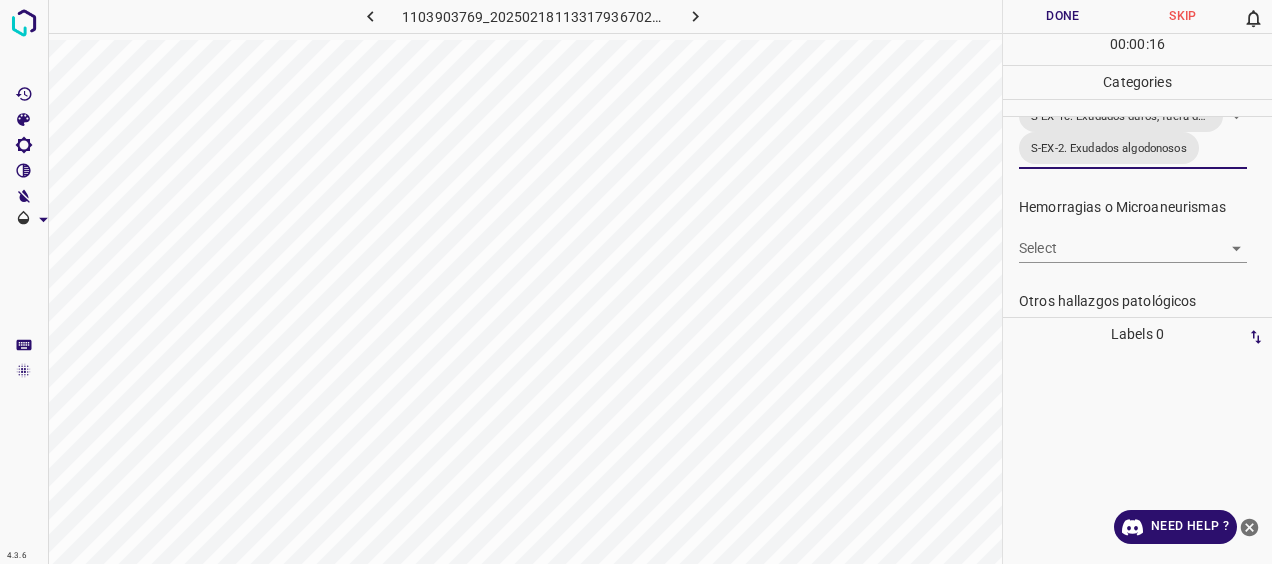 click on "4.3.6  1103903769_20250218113317936702002001_f1edcc2bd.jpg Done Skip 0 00   : 00   : 16   Categories 0. Sin hallazgos   Select ​ Anomalías vasculares   Select S-VA-3. Neovascularizacion S-VA-3. Neovascularizacion Atrofias   Select ​ [MEDICAL_DATA]   Select ​ Exudados   Select S-EX-1b. Exudados duros, a mas de un DD de la fovea y dentro de las arcadas temporales S-EX-1c. Exudados duros, fuera de las arcadas temporales S-EX-2. Exudados algodonosos S-EX-1b. Exudados duros, a mas de un DD de la fovea y dentro de las arcadas temporales,S-EX-1c. Exudados duros, fuera de las arcadas temporales,S-EX-2. Exudados algodonosos Hemorragias o Microaneurismas   Select ​ Otros hallazgos patológicos   Select ​ Otros hallazgos no patológicos   Select ​ Anomalías de disco óptico   Select ​ Elementos sin calidad suficiente   Select ​ Labels   0 Categories 1 0. Sin hallazgos 2 Anomalías vasculares 3 Atrofias 4 [MEDICAL_DATA] 5 Exudados 6 Hemorragias o Microaneurismas 7 Otros hallazgos patológicos 8 9 0 Tools Space I R M N" at bounding box center [636, 282] 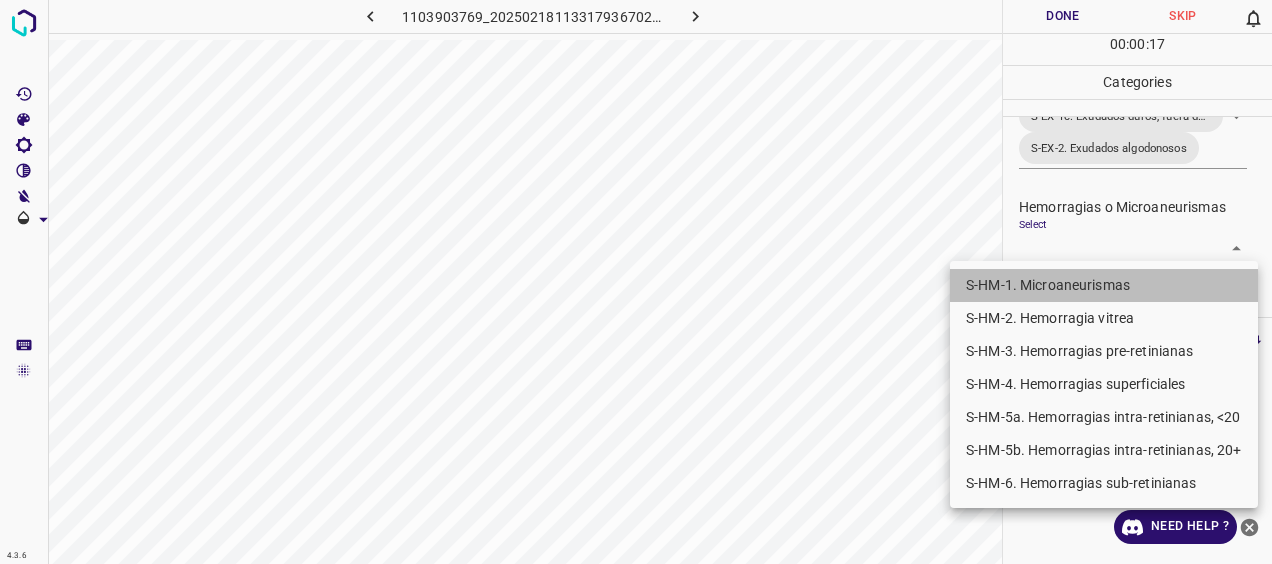 click on "S-HM-1. Microaneurismas" at bounding box center (1104, 285) 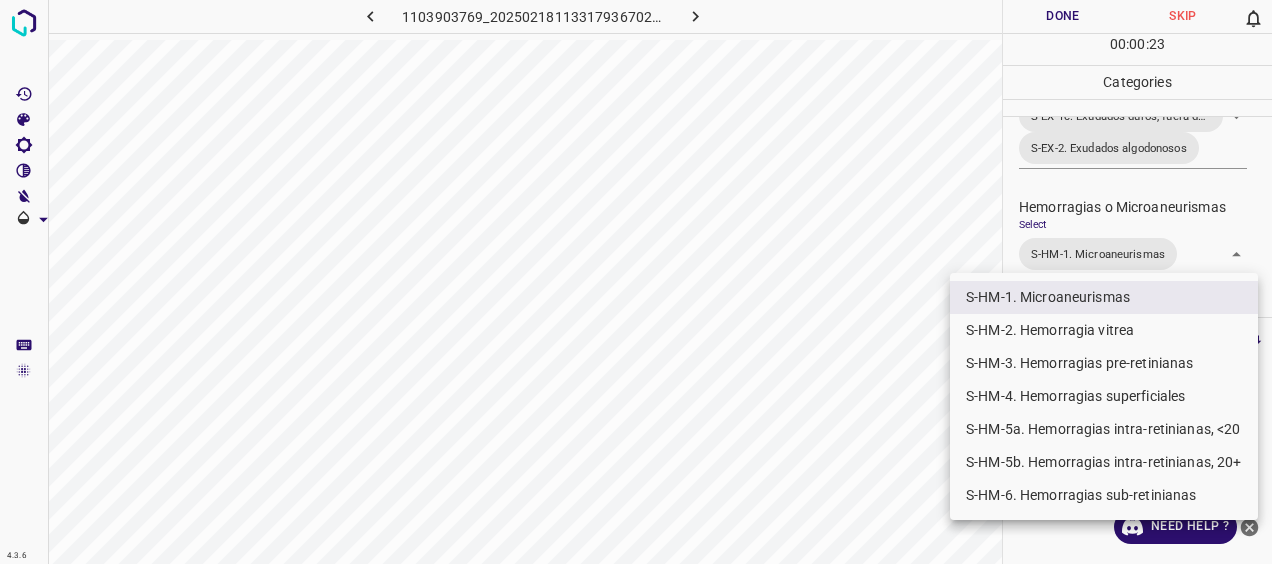 click on "S-HM-5a. Hemorragias intra-retinianas, <20" at bounding box center (1104, 429) 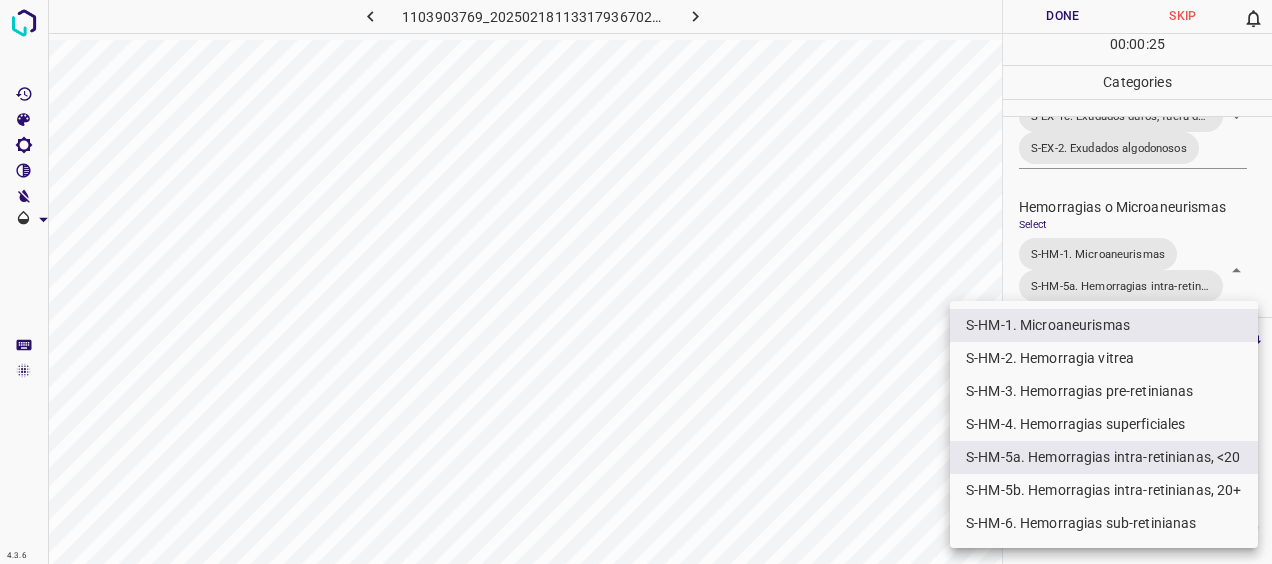 click at bounding box center (636, 282) 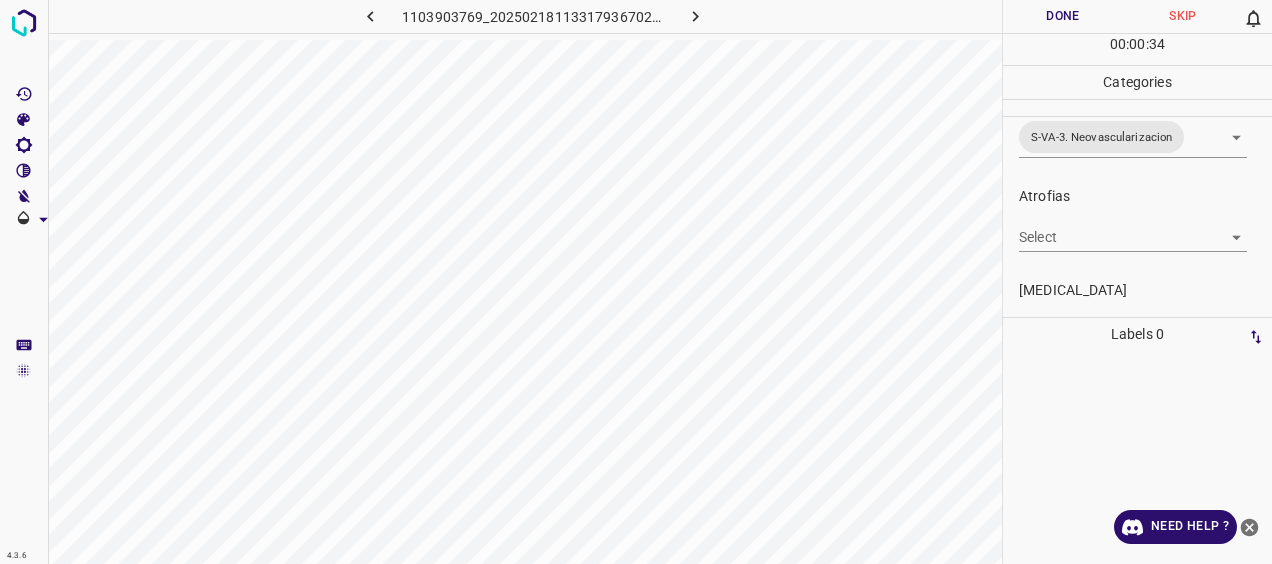 scroll, scrollTop: 1, scrollLeft: 0, axis: vertical 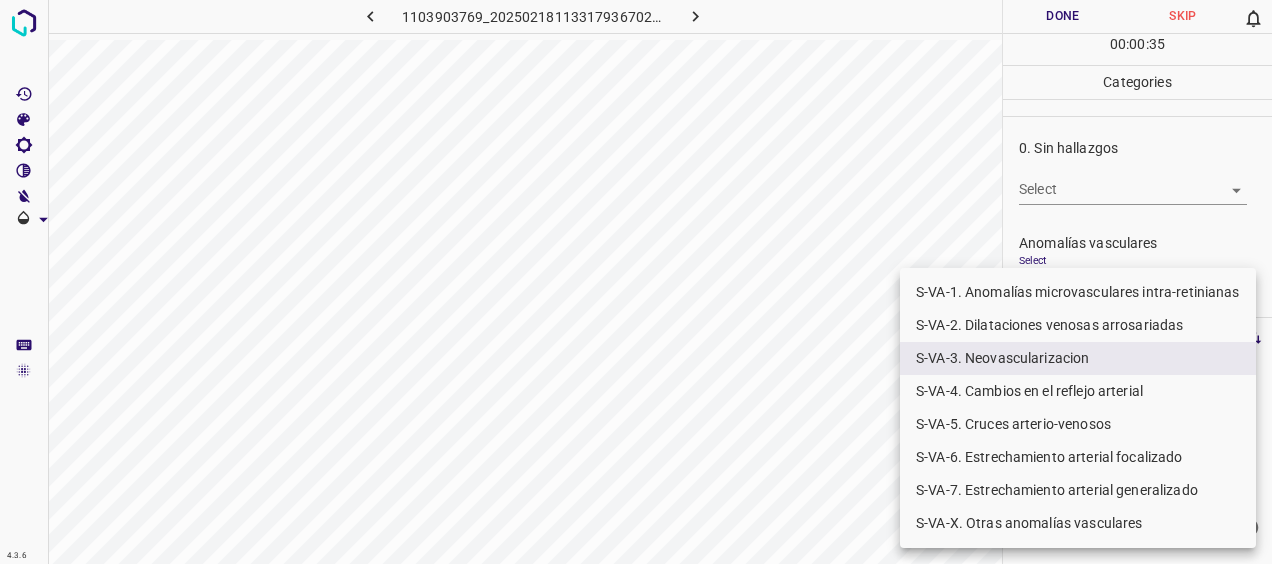 click on "4.3.6  1103903769_20250218113317936702002001_f1edcc2bd.jpg Done Skip 0 00   : 00   : 35   Categories 0. Sin hallazgos   Select ​ Anomalías vasculares   Select S-VA-3. Neovascularizacion S-VA-3. Neovascularizacion Atrofias   Select ​ [MEDICAL_DATA]   Select ​ Exudados   Select S-EX-1b. Exudados duros, a mas de un DD de la fovea y dentro de las arcadas temporales S-EX-1c. Exudados duros, fuera de las arcadas temporales S-EX-2. Exudados algodonosos S-EX-1b. Exudados duros, a mas de un DD de la fovea y dentro de las arcadas temporales,S-EX-1c. Exudados duros, fuera de las arcadas temporales,S-EX-2. Exudados algodonosos Hemorragias o Microaneurismas   Select S-HM-1. Microaneurismas S-HM-5a. Hemorragias intra-retinianas, <20 S-HM-1. Microaneurismas,S-HM-5a. Hemorragias intra-retinianas, <20 Otros hallazgos patológicos   Select ​ Otros hallazgos no patológicos   Select ​ Anomalías de disco óptico   Select ​ Elementos sin calidad suficiente   Select ​ Labels   0 Categories 1 0. Sin hallazgos 2 3 Atrofias 4" at bounding box center [636, 282] 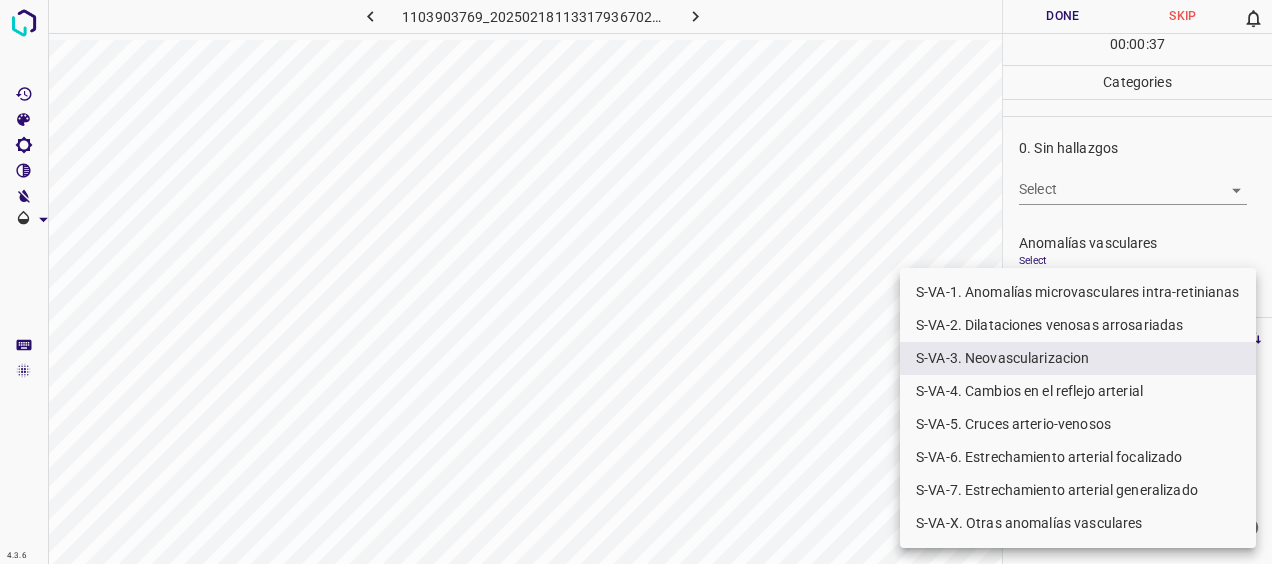 click on "S-VA-5. Cruces arterio-venosos" at bounding box center (1078, 424) 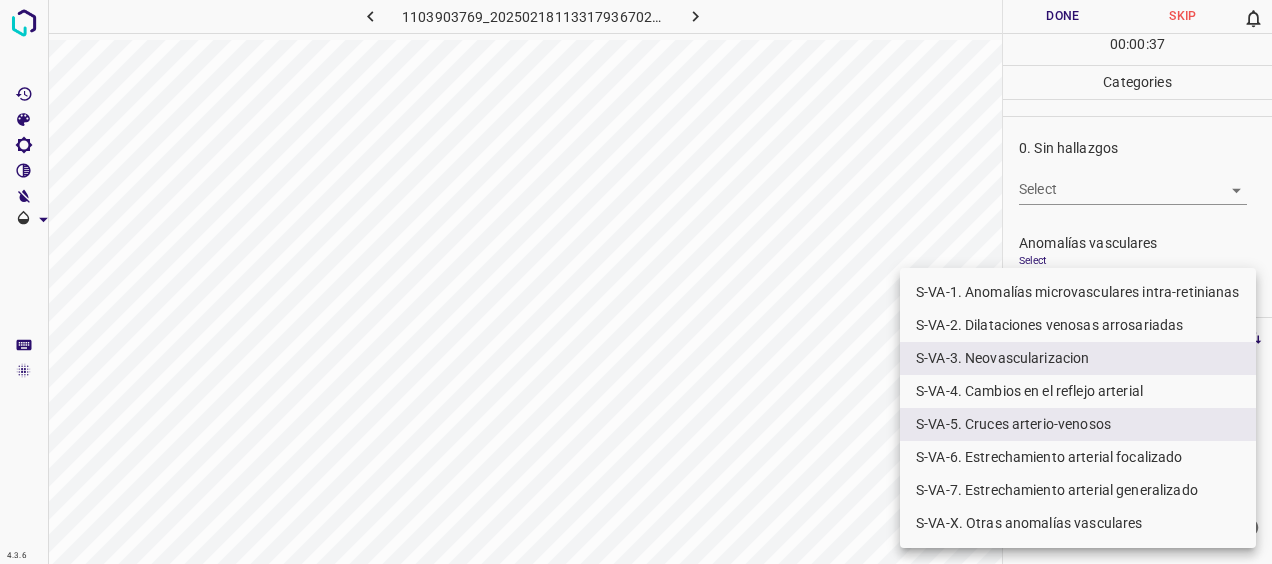 click at bounding box center [636, 282] 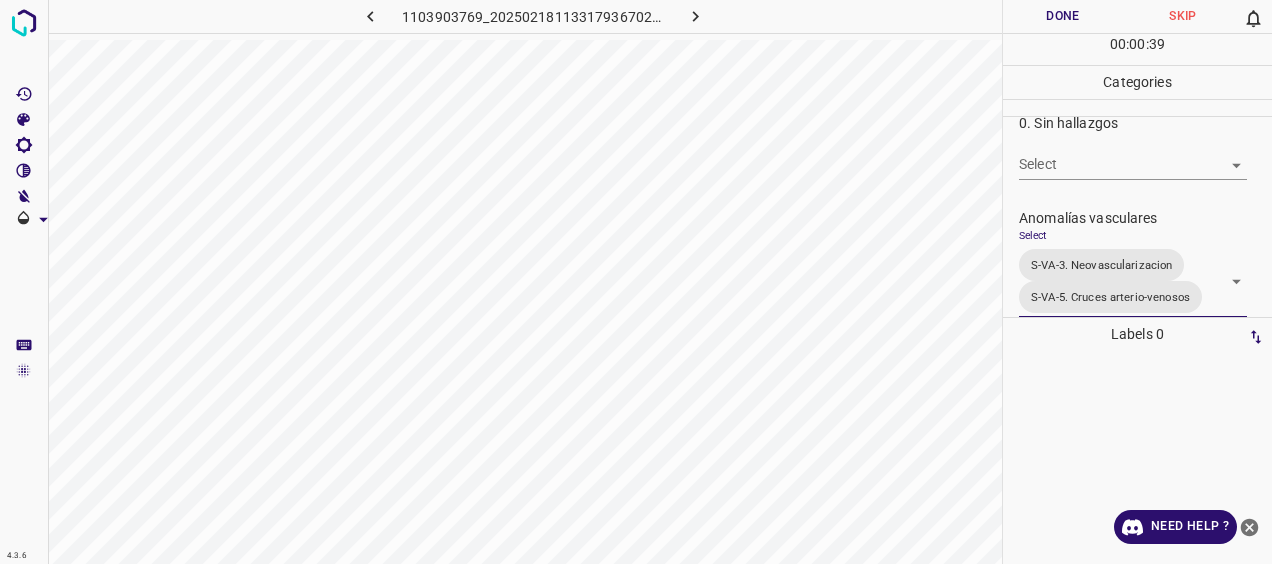 click on "Done" at bounding box center [1063, 16] 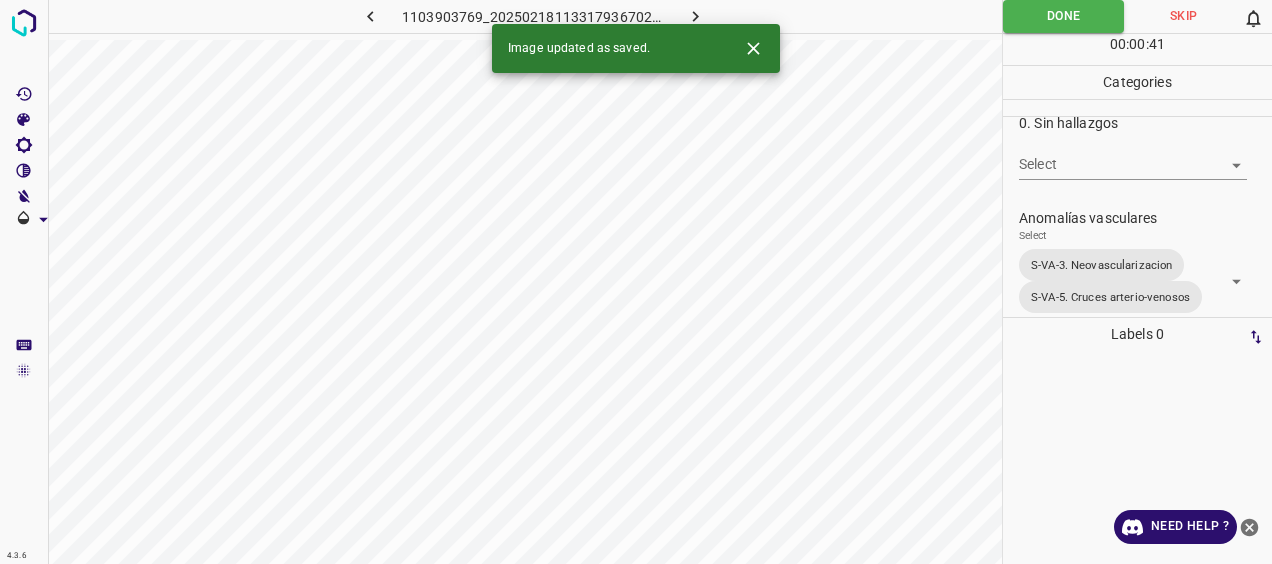 click 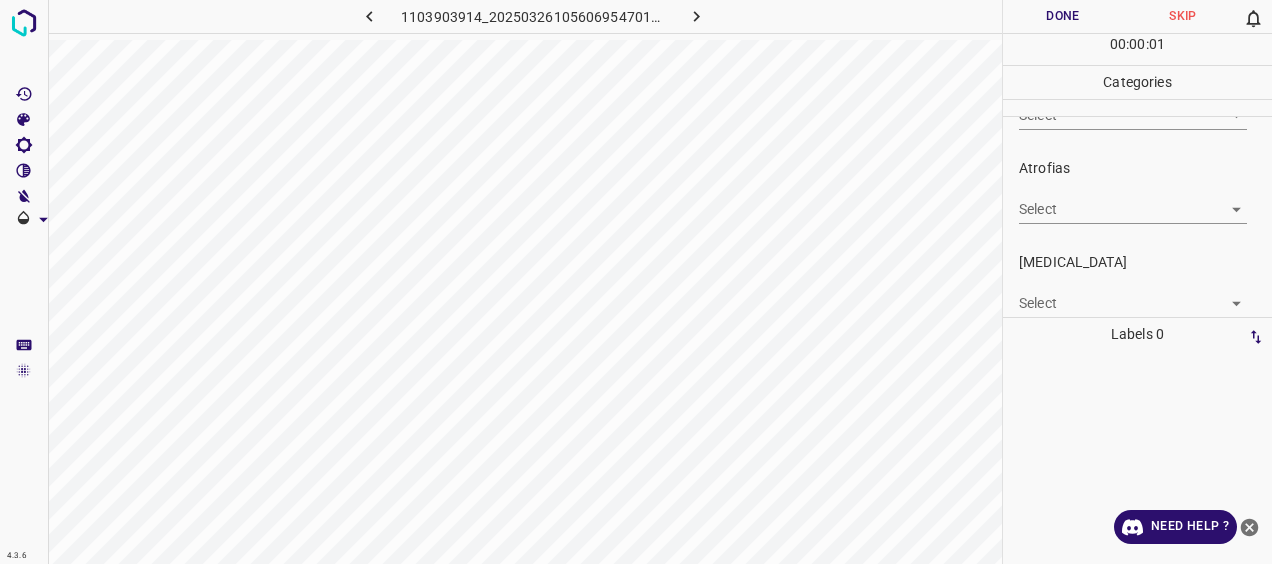 scroll, scrollTop: 757, scrollLeft: 0, axis: vertical 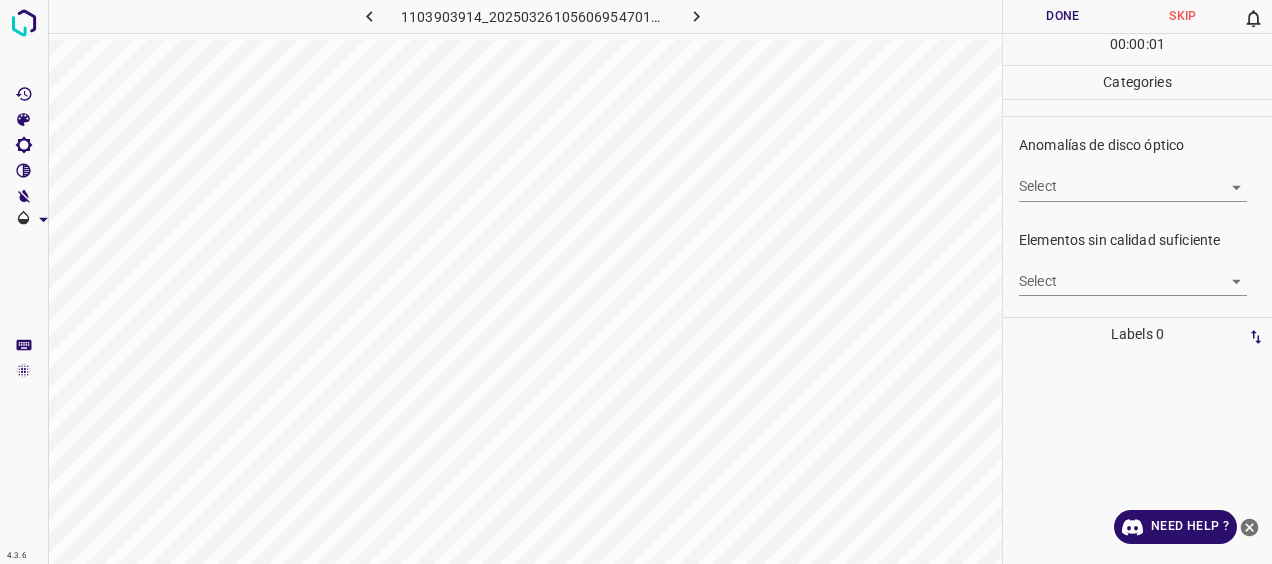 click on "Elementos sin calidad suficiente   Select ​" at bounding box center (1137, 263) 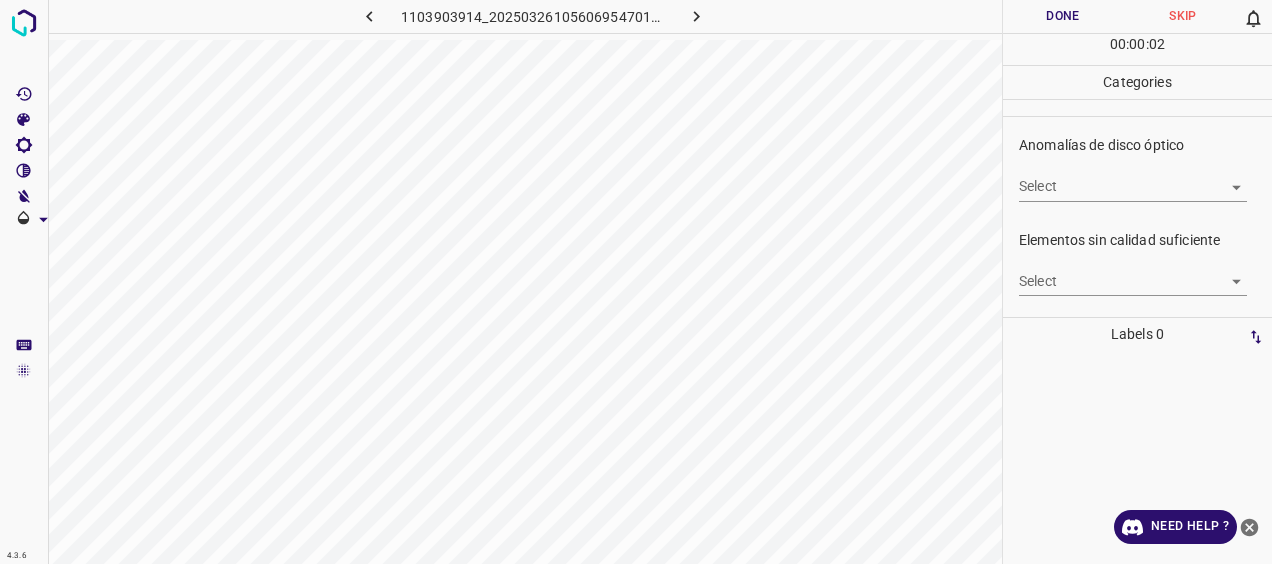 click on "4.3.6  1103903914_20250326105606954701002001_e28a7c3a4.jpg Done Skip 0 00   : 00   : 02   Categories 0. Sin hallazgos   Select ​ Anomalías vasculares   Select ​ Atrofias   Select ​ [MEDICAL_DATA]   Select ​ Exudados   Select ​ Hemorragias o Microaneurismas   Select ​ Otros hallazgos patológicos   Select ​ Otros hallazgos no patológicos   Select ​ Anomalías de disco óptico   Select ​ Elementos sin calidad suficiente   Select ​ Labels   0 Categories 1 0. Sin hallazgos 2 Anomalías vasculares 3 Atrofias 4 [MEDICAL_DATA] 5 Exudados 6 Hemorragias o Microaneurismas 7 Otros hallazgos patológicos 8 Otros hallazgos no patológicos 9 Anomalías de disco óptico 0 Elementos sin calidad suficiente Tools Space Change between modes (Draw & Edit) I Auto labeling R Restore zoom M Zoom in N Zoom out Delete Delete selecte label Filters Z Restore filters X Saturation filter C Brightness filter V Contrast filter [PERSON_NAME] scale filter General O Download Need Help ? - Text - Hide - Delete" at bounding box center [636, 282] 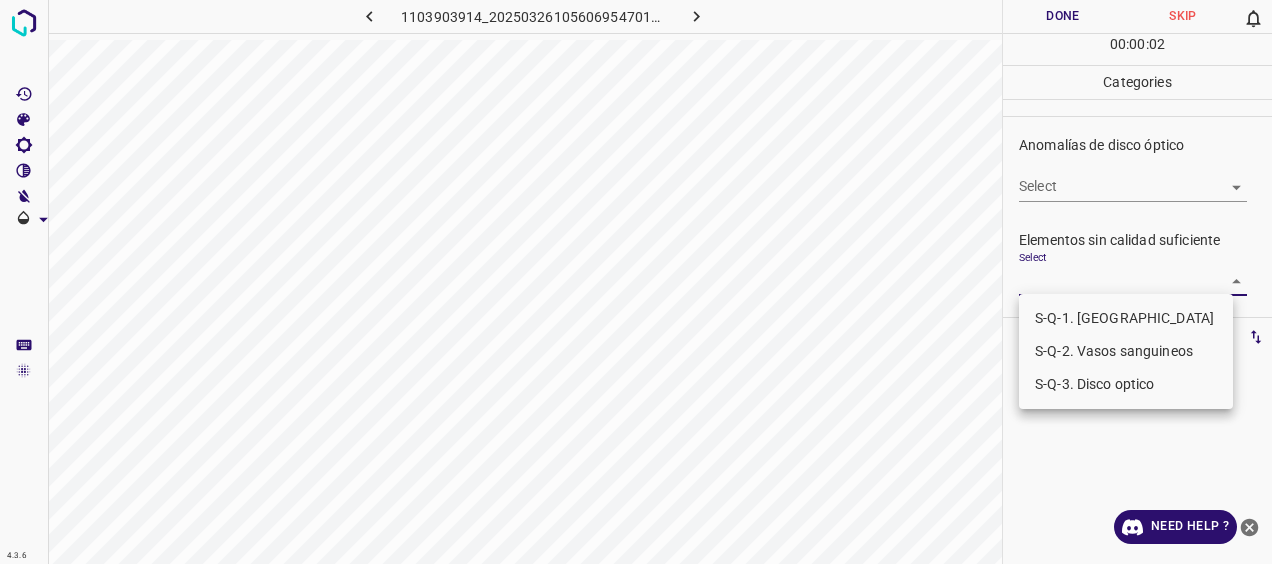 click on "S-Q-1. [GEOGRAPHIC_DATA]" at bounding box center [1126, 318] 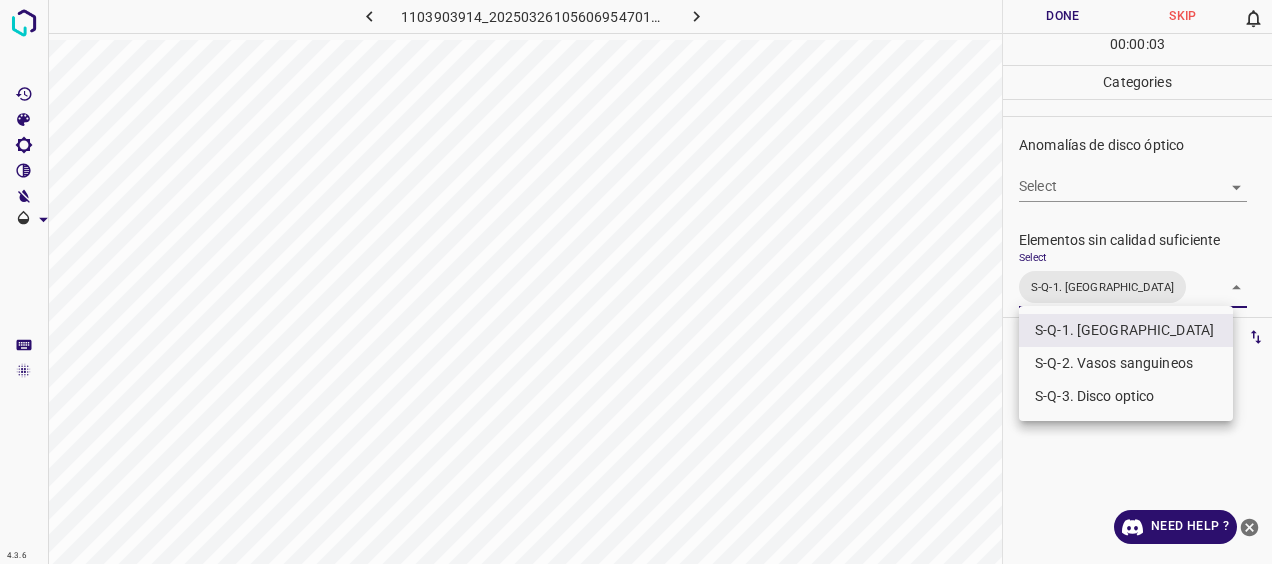 click on "S-Q-2. Vasos sanguineos" at bounding box center (1126, 363) 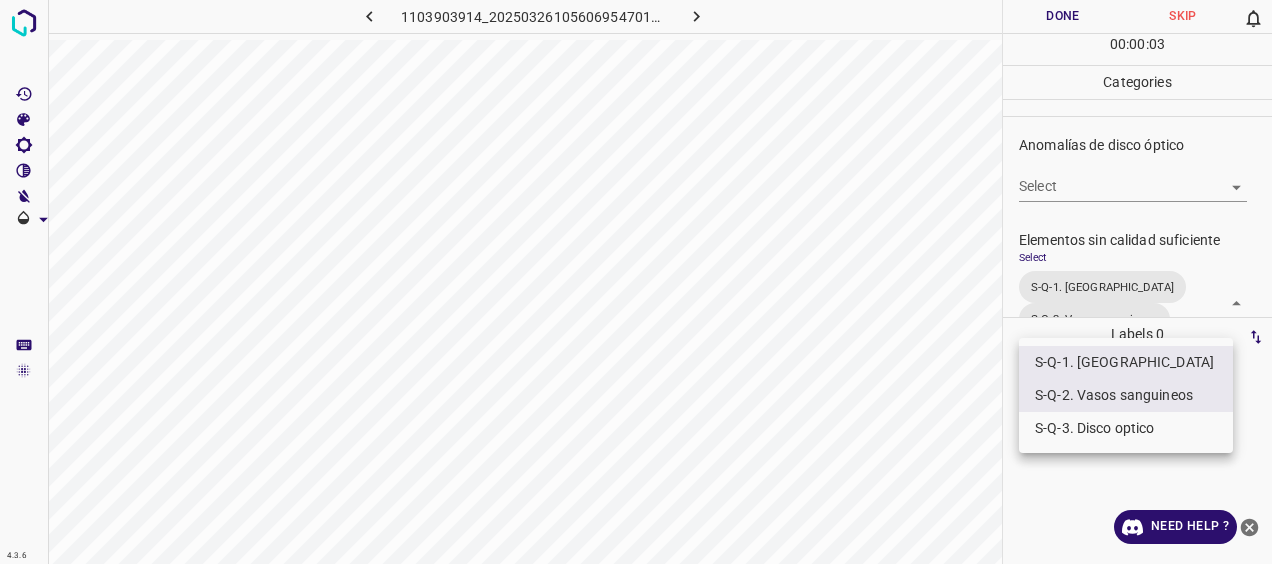 click on "S-Q-3. Disco optico" at bounding box center [1126, 428] 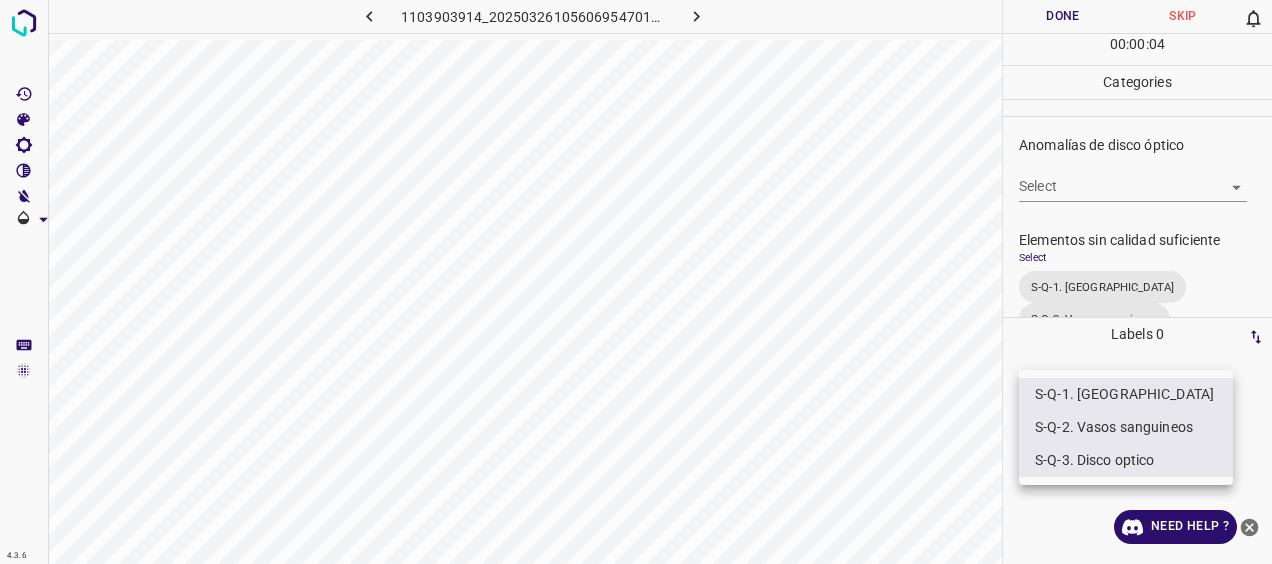 click at bounding box center (636, 282) 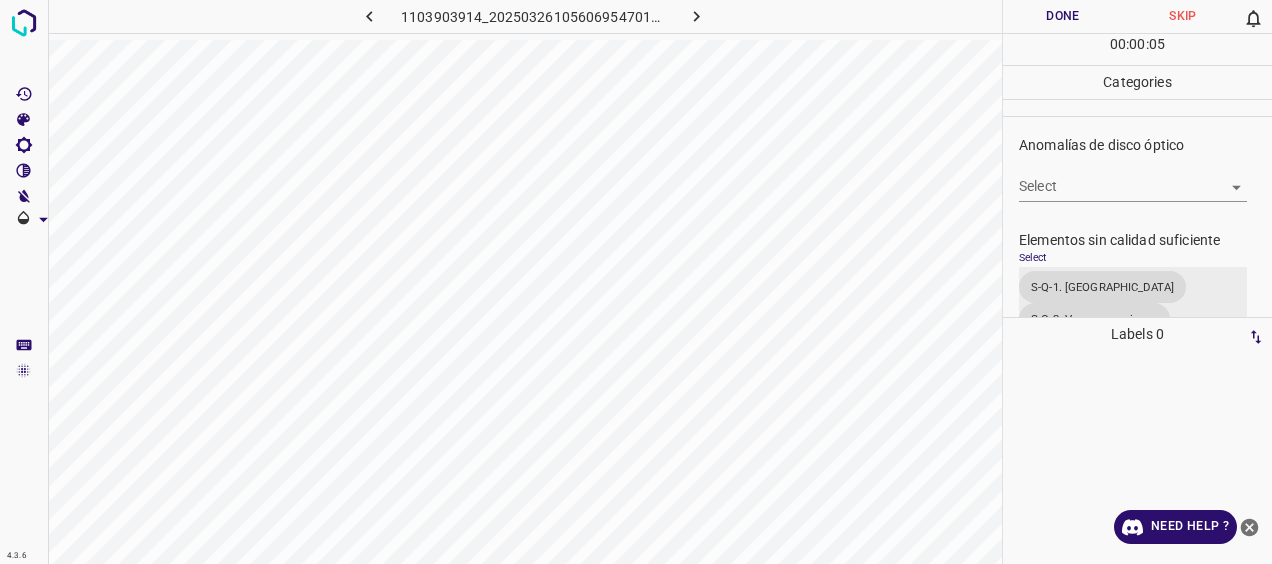 scroll, scrollTop: 811, scrollLeft: 0, axis: vertical 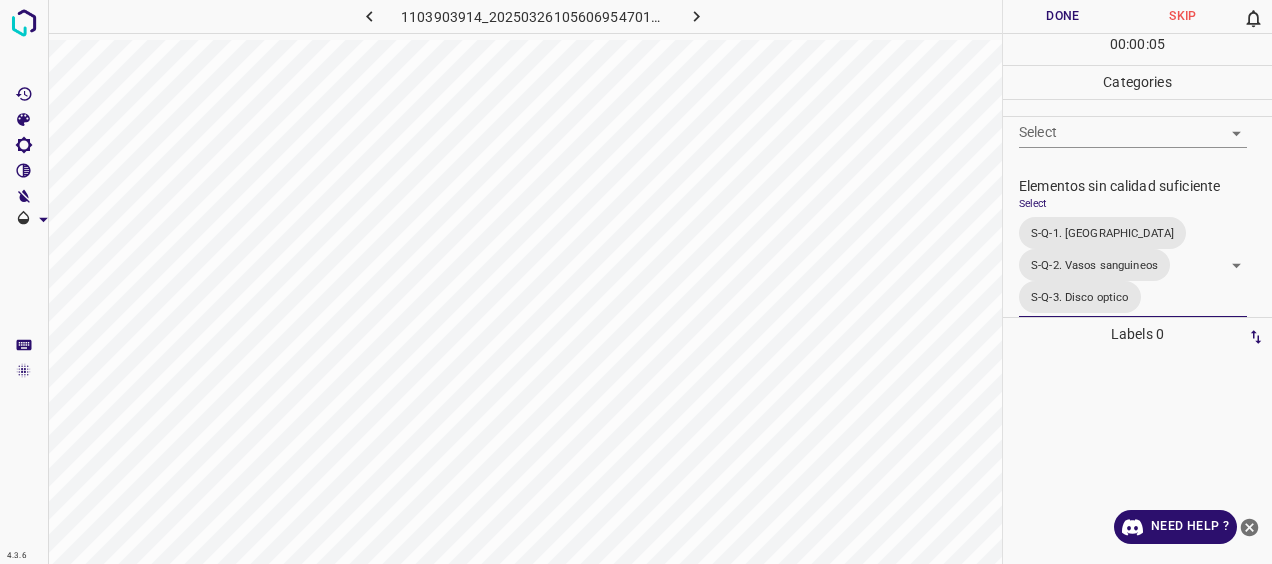 click on "Done" at bounding box center (1063, 16) 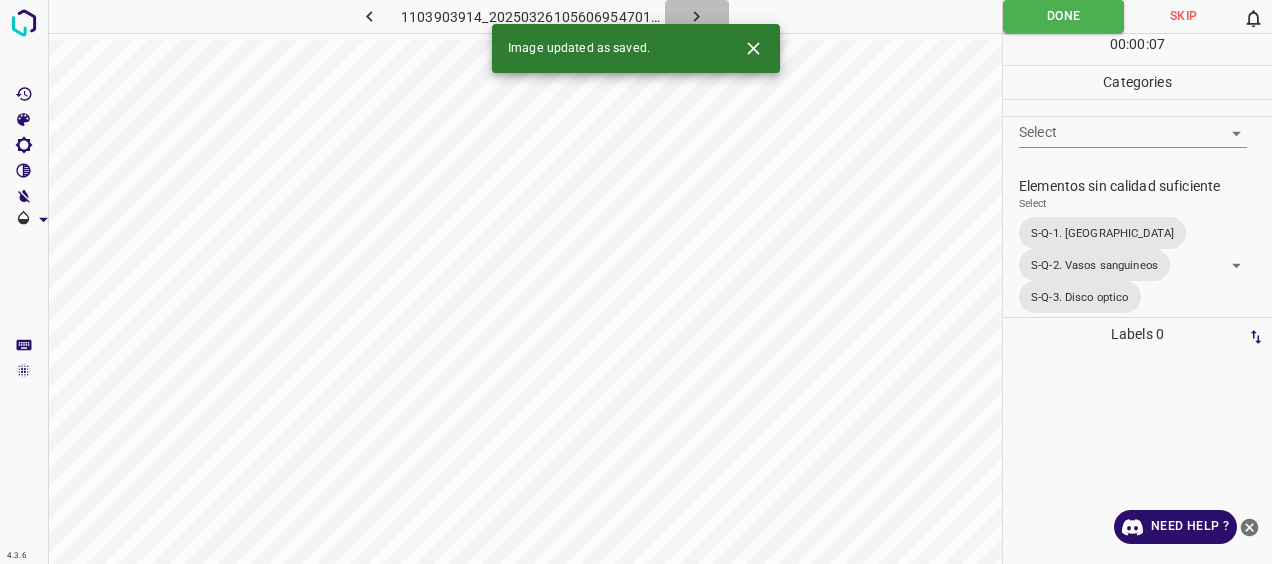 click 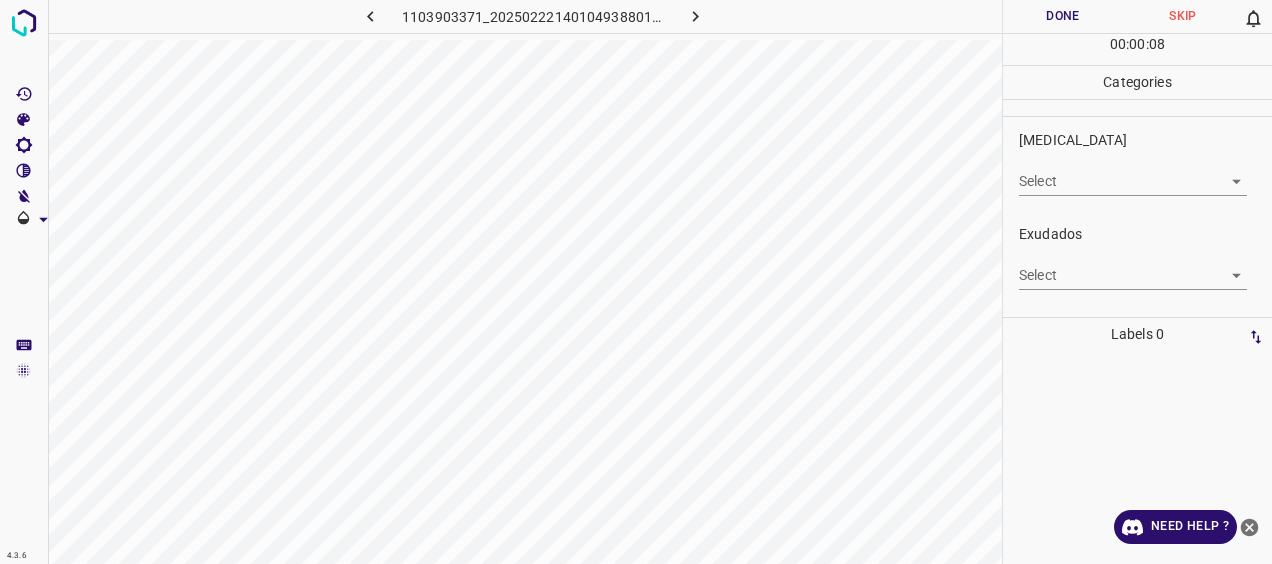 scroll, scrollTop: 300, scrollLeft: 0, axis: vertical 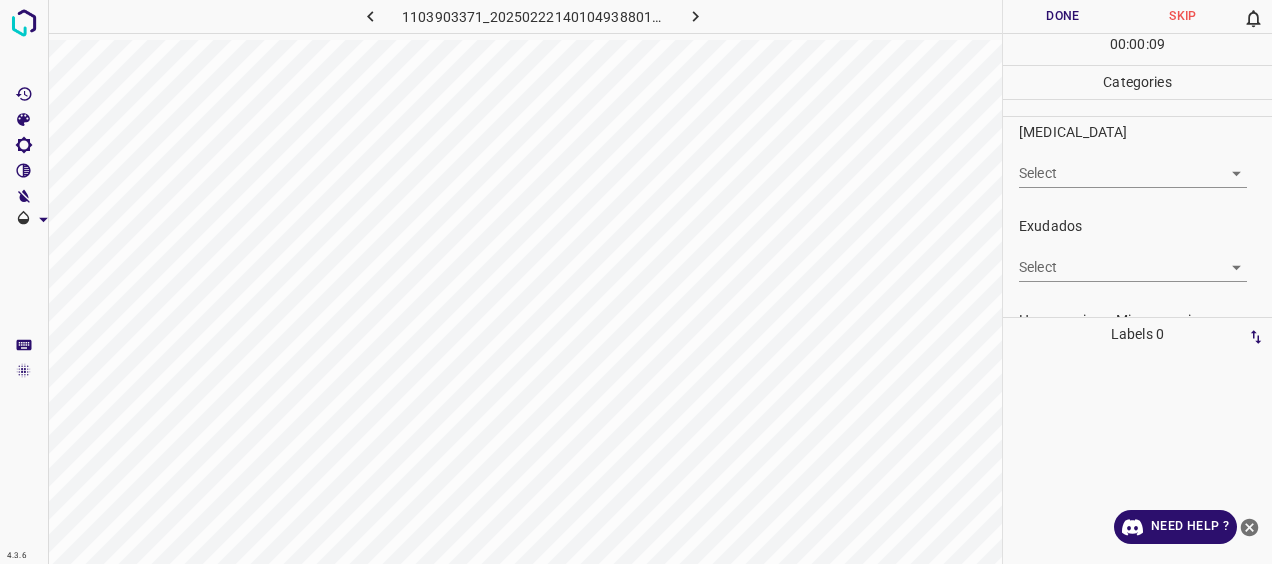 click on "4.3.6  1103903371_20250222140104938801002001_4fcc44e88.jpg Done Skip 0 00   : 00   : 09   Categories 0. Sin hallazgos   Select ​ Anomalías vasculares   Select ​ Atrofias   Select ​ [MEDICAL_DATA]   Select ​ Exudados   Select ​ Hemorragias o Microaneurismas   Select ​ Otros hallazgos patológicos   Select ​ Otros hallazgos no patológicos   Select ​ Anomalías de disco óptico   Select ​ Elementos sin calidad suficiente   Select ​ Labels   0 Categories 1 0. Sin hallazgos 2 Anomalías vasculares 3 Atrofias 4 [MEDICAL_DATA] 5 Exudados 6 Hemorragias o Microaneurismas 7 Otros hallazgos patológicos 8 Otros hallazgos no patológicos 9 Anomalías de disco óptico 0 Elementos sin calidad suficiente Tools Space Change between modes (Draw & Edit) I Auto labeling R Restore zoom M Zoom in N Zoom out Delete Delete selecte label Filters Z Restore filters X Saturation filter C Brightness filter V Contrast filter [PERSON_NAME] scale filter General O Download Need Help ? - Text - Hide - Delete" at bounding box center (636, 282) 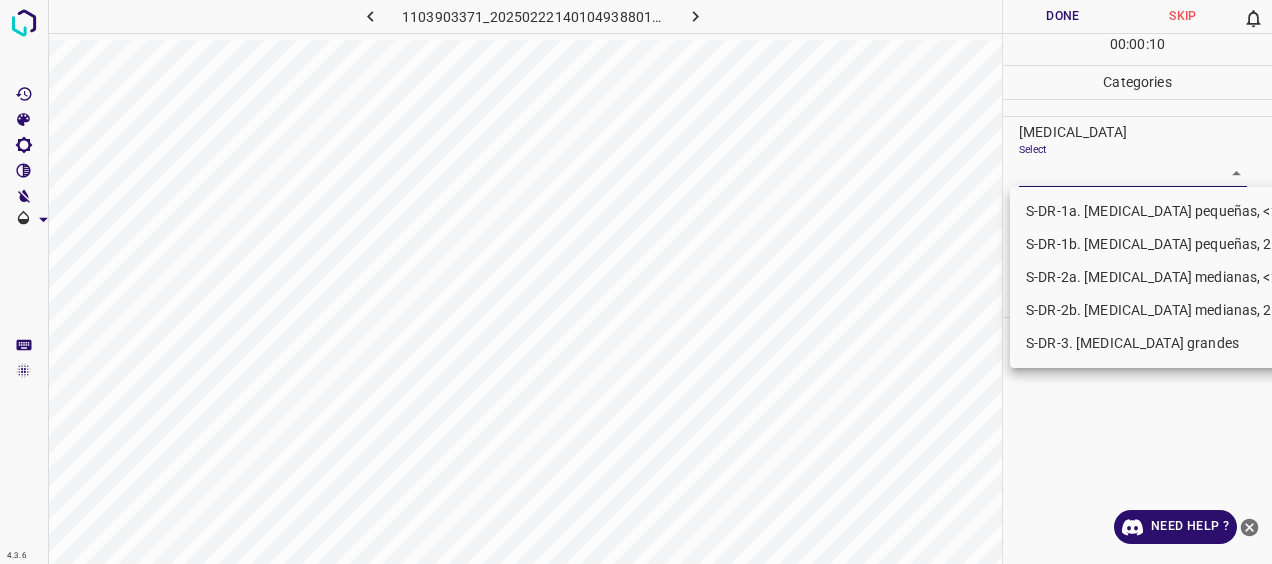 click on "S-DR-1b. [MEDICAL_DATA] pequeñas, 20+" at bounding box center [1157, 244] 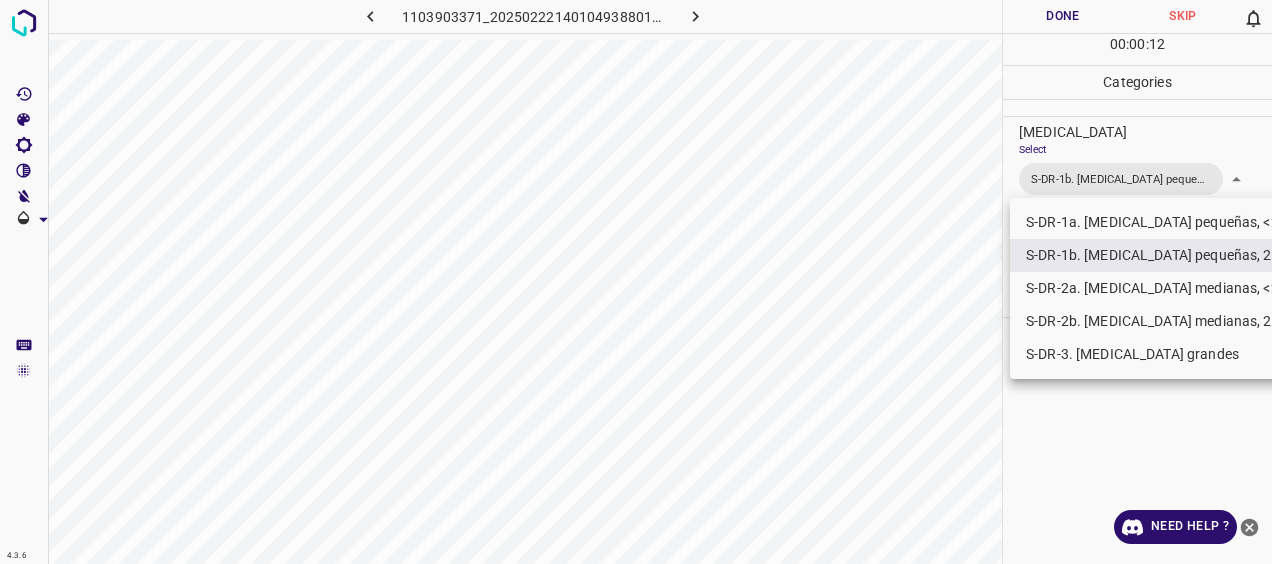 click at bounding box center [636, 282] 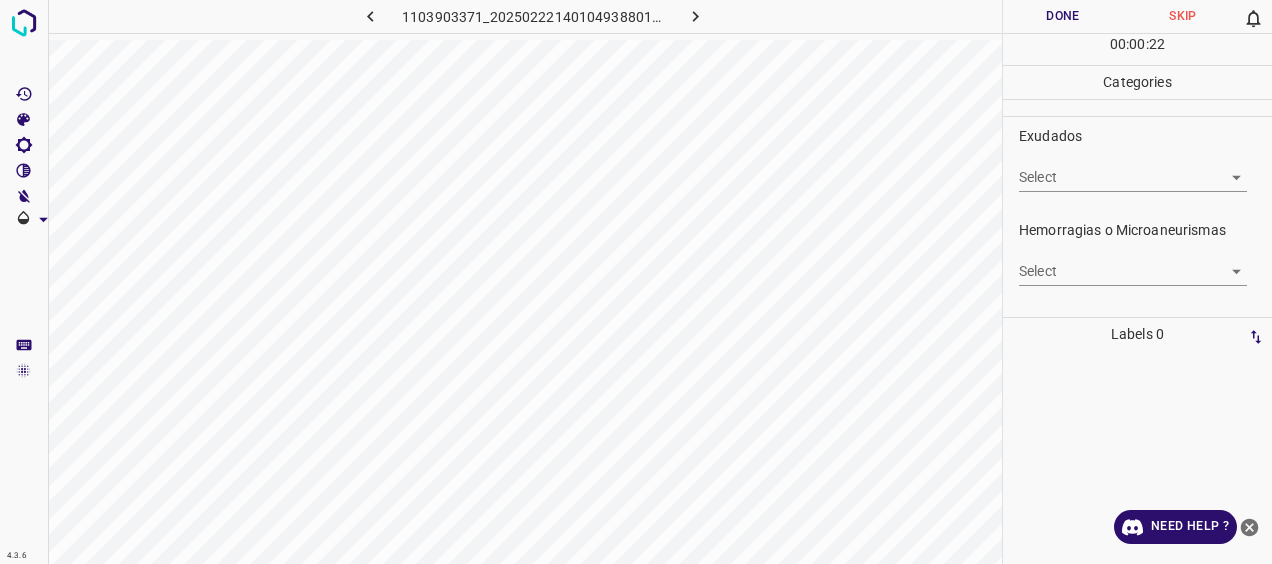 scroll, scrollTop: 501, scrollLeft: 0, axis: vertical 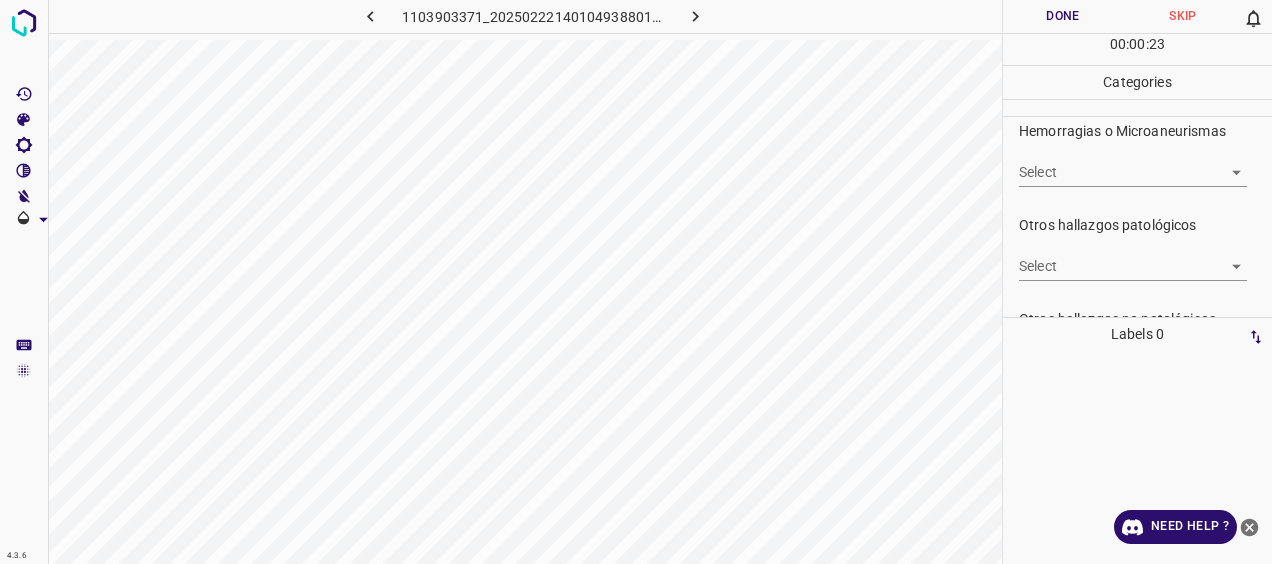 click on "4.3.6  1103903371_20250222140104938801002001_4fcc44e88.jpg Done Skip 0 00   : 00   : 23   Categories 0. Sin hallazgos   Select ​ Anomalías vasculares   Select ​ Atrofias   Select ​ [MEDICAL_DATA]   Select S-DR-1b. [MEDICAL_DATA] pequeñas, 20+ S-DR-1b. [MEDICAL_DATA] pequeñas, 20+ Exudados   Select ​ Hemorragias o Microaneurismas   Select ​ Otros hallazgos patológicos   Select ​ Otros hallazgos no patológicos   Select ​ Anomalías de disco óptico   Select ​ Elementos sin calidad suficiente   Select ​ Labels   0 Categories 1 0. Sin hallazgos 2 Anomalías vasculares 3 Atrofias 4 [MEDICAL_DATA] 5 Exudados 6 Hemorragias o Microaneurismas 7 Otros hallazgos patológicos 8 Otros hallazgos no patológicos 9 Anomalías de disco óptico 0 Elementos sin calidad suficiente Tools Space Change between modes (Draw & Edit) I Auto labeling R Restore zoom M Zoom in N Zoom out Delete Delete selecte label Filters Z Restore filters X Saturation filter C Brightness filter V Contrast filter [PERSON_NAME] scale filter General O Download Need Help ?" at bounding box center [636, 282] 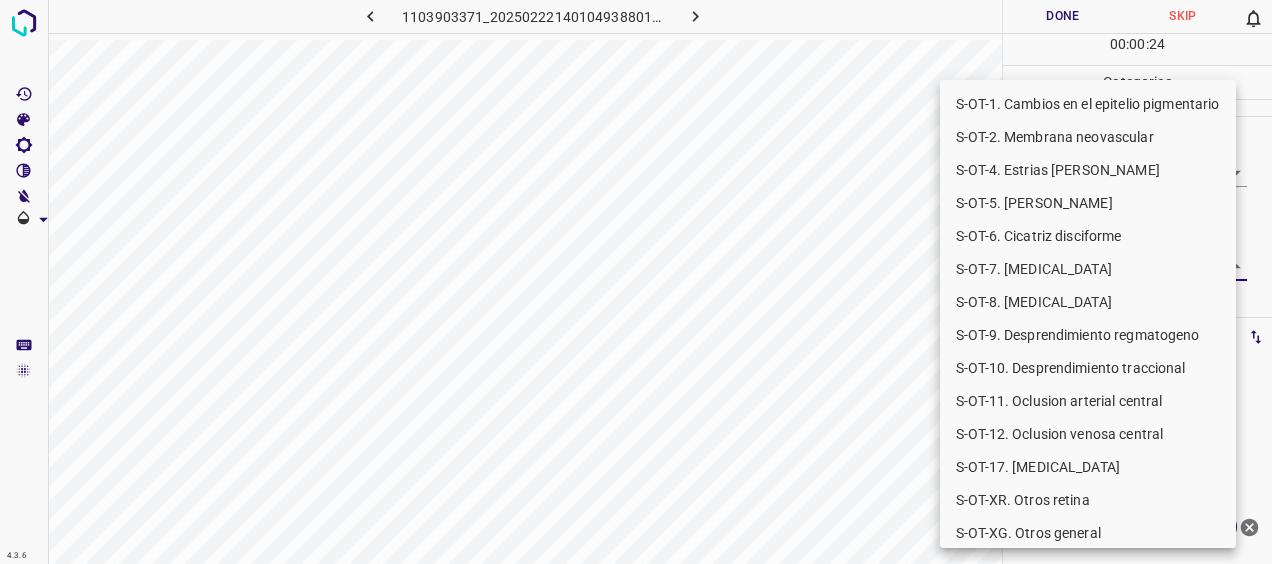 click on "S-OT-1. Cambios en el epitelio pigmentario" at bounding box center (1088, 104) 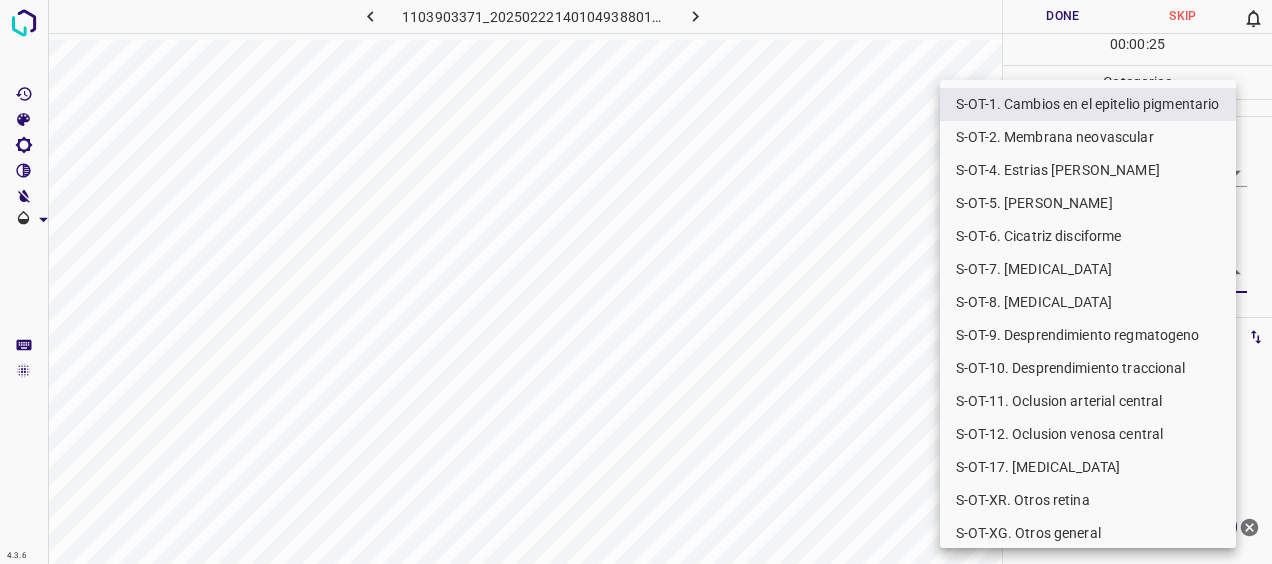 click at bounding box center (636, 282) 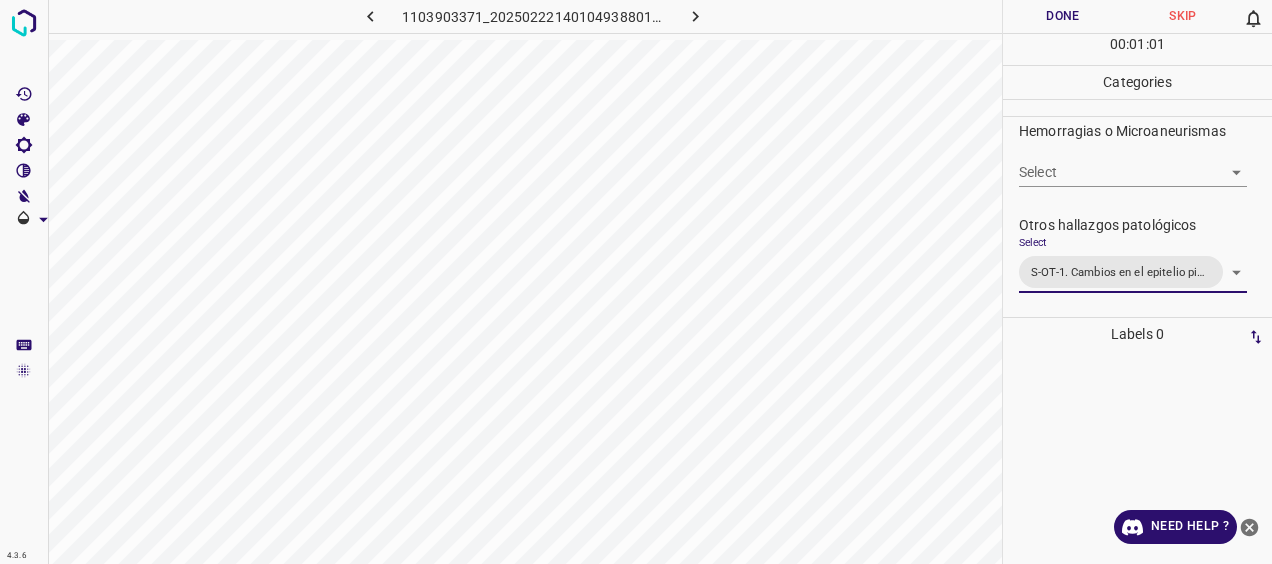 click on "Done" at bounding box center [1063, 16] 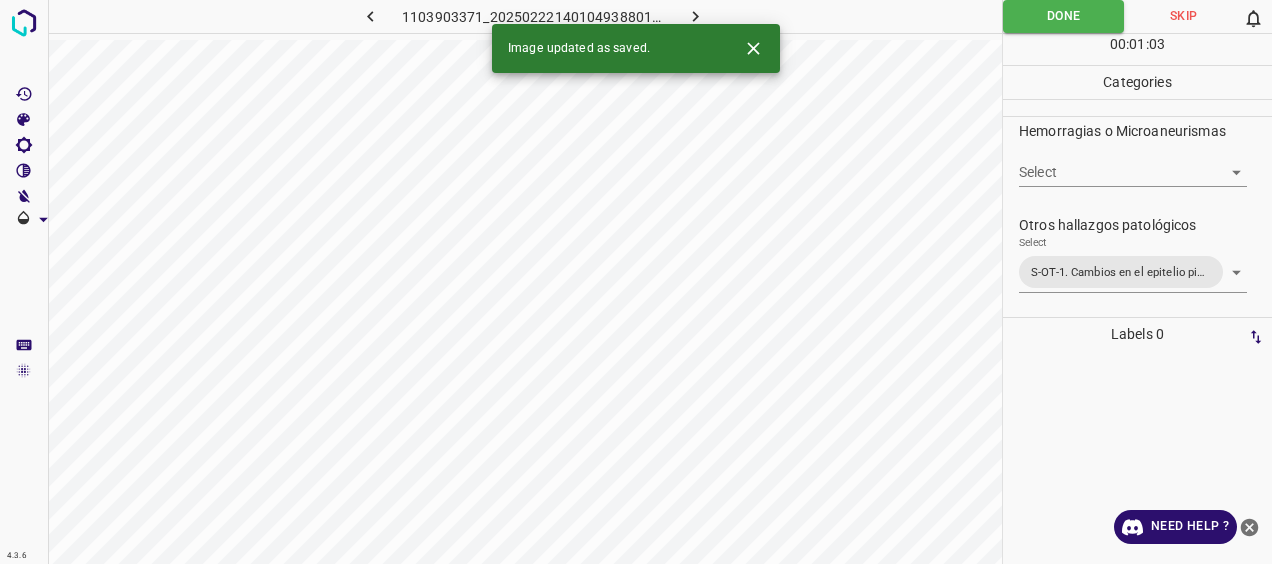 click at bounding box center [696, 16] 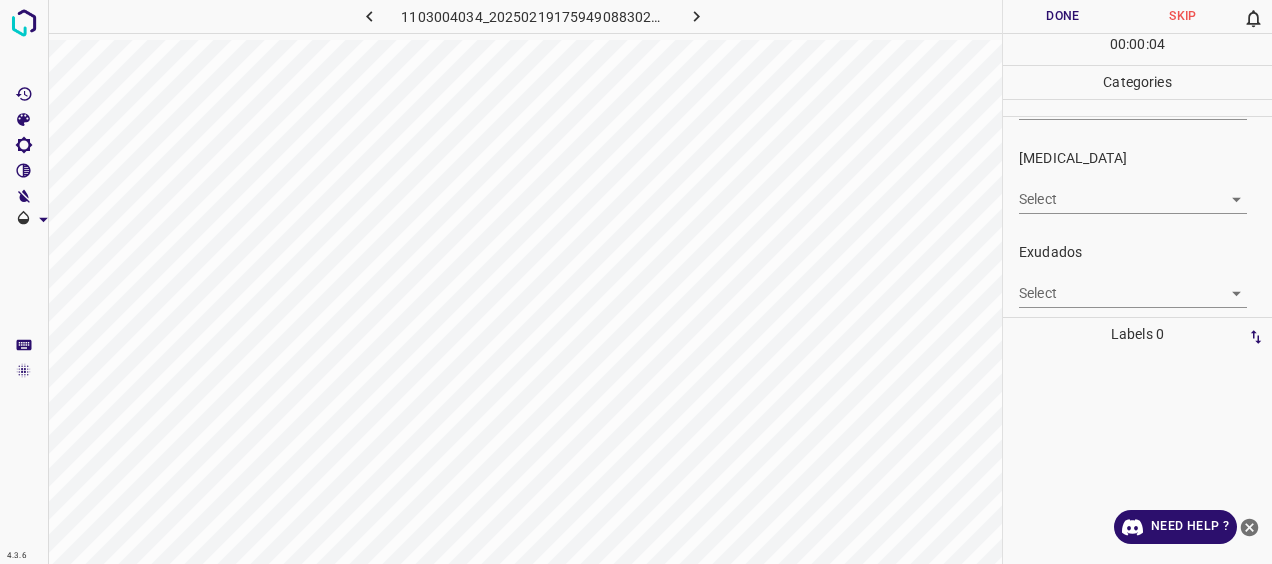 scroll, scrollTop: 300, scrollLeft: 0, axis: vertical 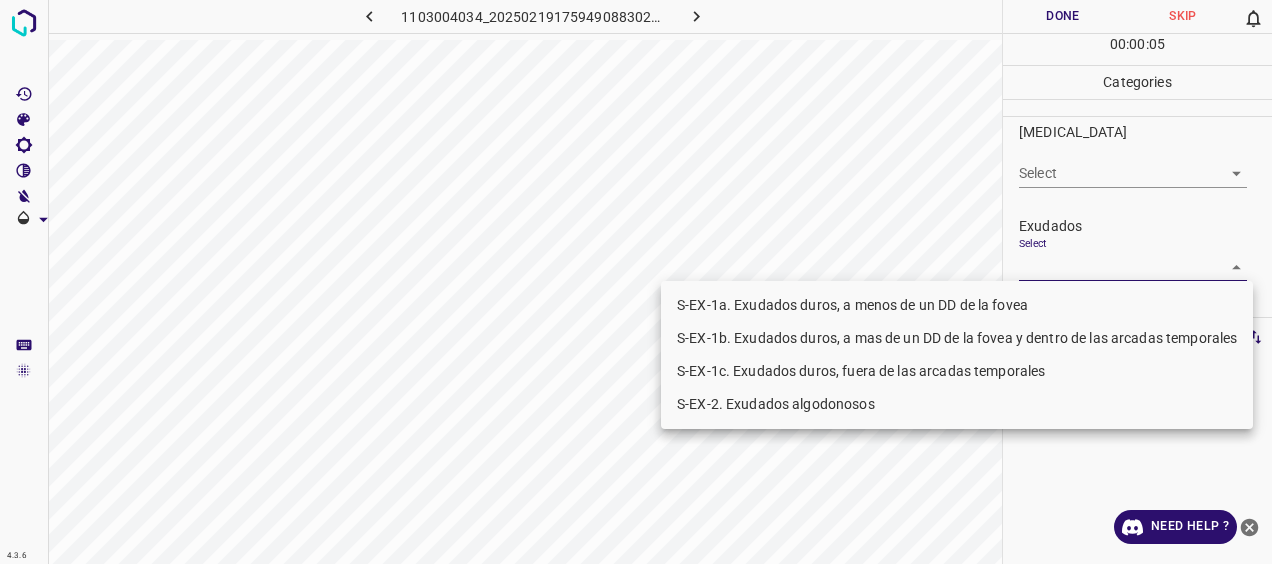 click on "4.3.6  1103004034_20250219175949088302001001_82097f261.jpg Done Skip 0 00   : 00   : 05   Categories 0. Sin hallazgos   Select ​ Anomalías vasculares   Select ​ Atrofias   Select ​ [MEDICAL_DATA]   Select ​ Exudados   Select ​ Hemorragias o Microaneurismas   Select ​ Otros hallazgos patológicos   Select ​ Otros hallazgos no patológicos   Select ​ Anomalías de disco óptico   Select ​ Elementos sin calidad suficiente   Select ​ Labels   0 Categories 1 0. Sin hallazgos 2 Anomalías vasculares 3 Atrofias 4 [MEDICAL_DATA] 5 Exudados 6 Hemorragias o Microaneurismas 7 Otros hallazgos patológicos 8 Otros hallazgos no patológicos 9 Anomalías de disco óptico 0 Elementos sin calidad suficiente Tools Space Change between modes (Draw & Edit) I Auto labeling R Restore zoom M Zoom in N Zoom out Delete Delete selecte label Filters Z Restore filters X Saturation filter C Brightness filter V Contrast filter [PERSON_NAME] scale filter General O Download Need Help ? - Text - Hide - Delete S-EX-2. Exudados algodonosos" at bounding box center (636, 282) 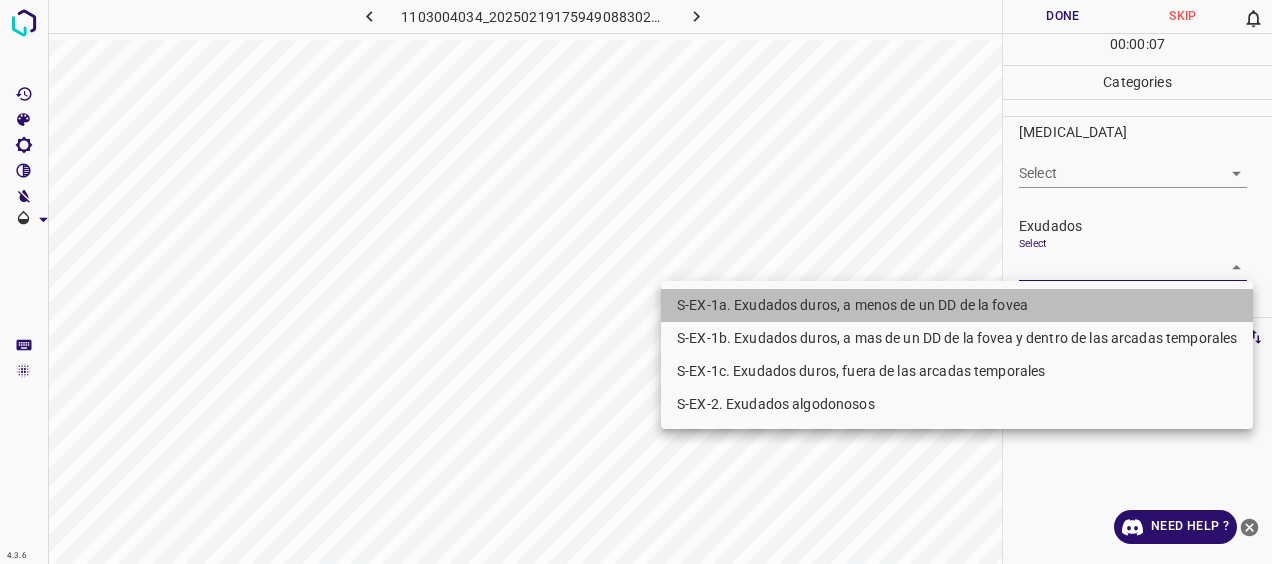 click on "S-EX-1a. Exudados duros, a menos de un DD de la fovea" at bounding box center [957, 305] 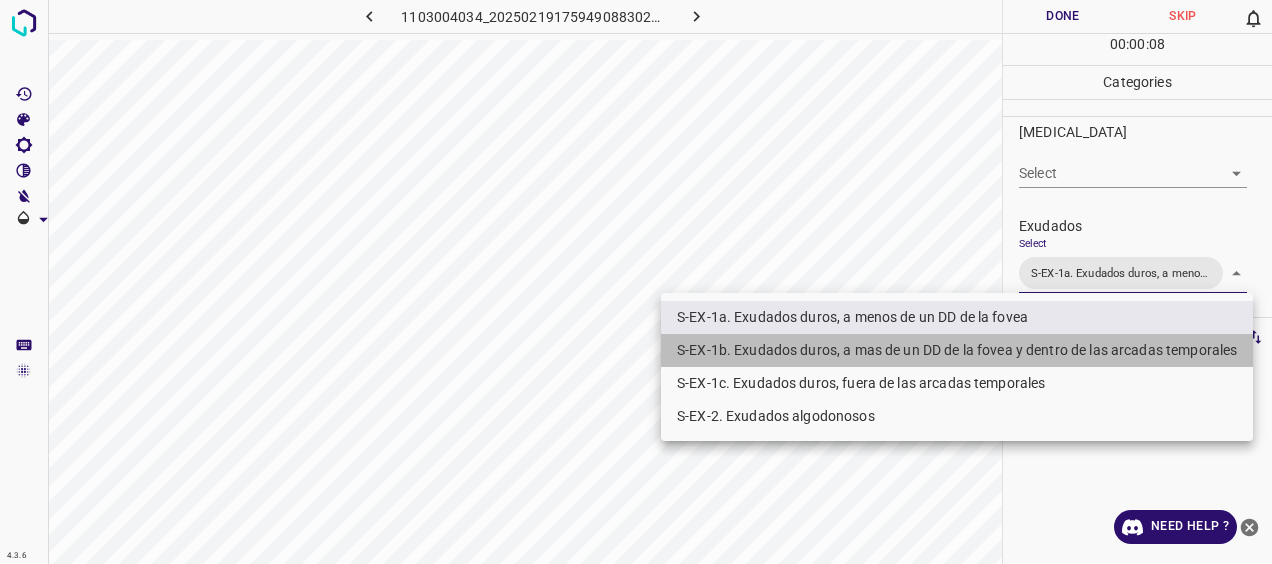 click on "S-EX-1b. Exudados duros, a mas de un DD de la fovea y dentro de las arcadas temporales" at bounding box center (957, 350) 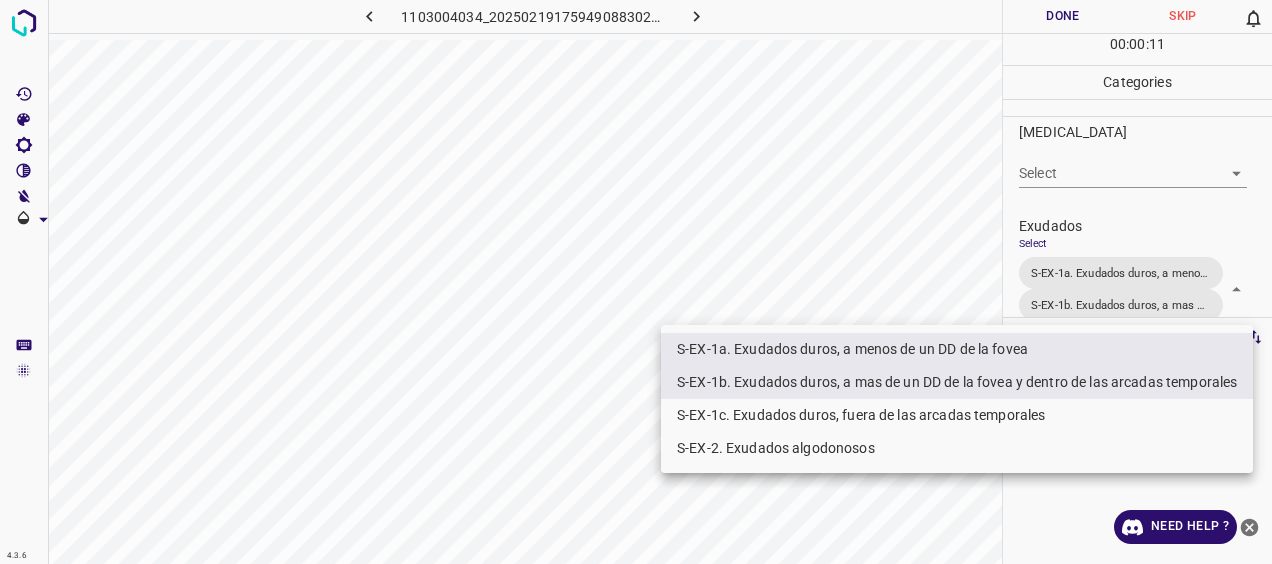 click on "S-EX-1c. Exudados duros, fuera de las arcadas temporales" at bounding box center (957, 415) 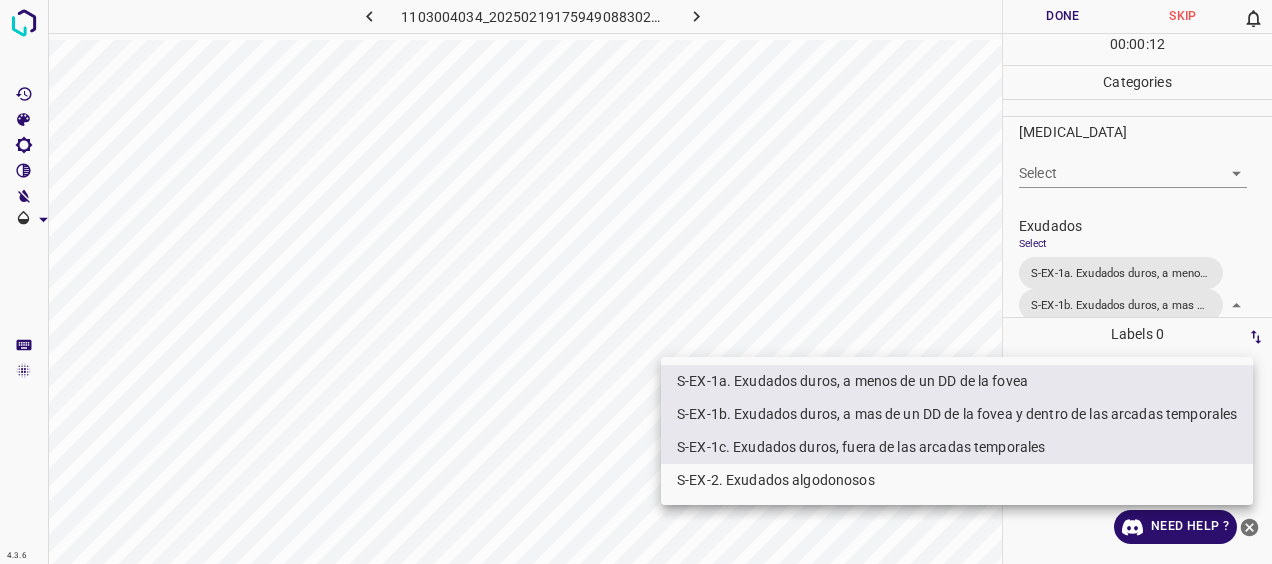 click at bounding box center (636, 282) 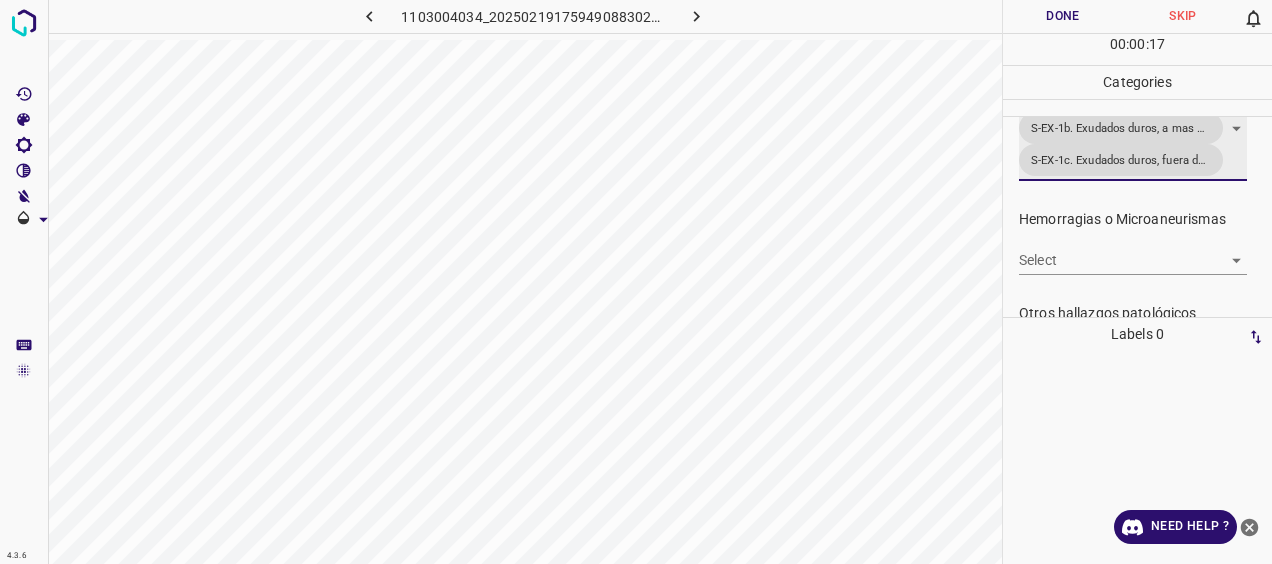 scroll, scrollTop: 540, scrollLeft: 0, axis: vertical 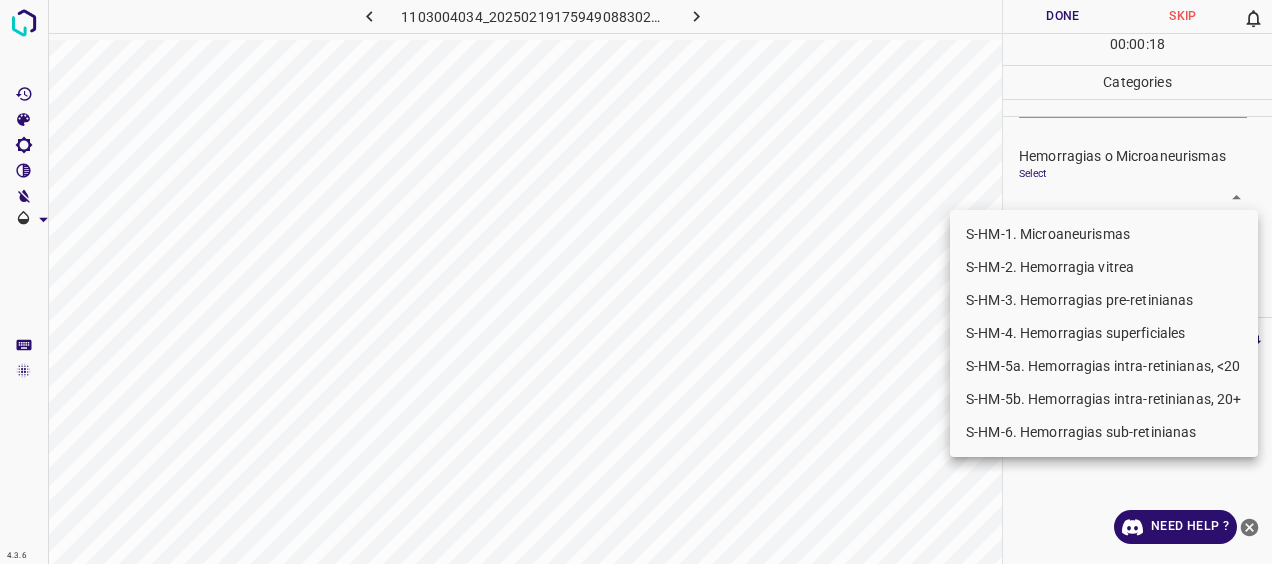 click on "4.3.6  1103004034_20250219175949088302001001_82097f261.jpg Done Skip 0 00   : 00   : 18   Categories 0. Sin hallazgos   Select ​ Anomalías vasculares   Select ​ Atrofias   Select ​ [MEDICAL_DATA]   Select ​ Exudados   Select S-EX-1a. Exudados duros, a menos de un DD de la fovea S-EX-1b. Exudados duros, a mas de un DD de la fovea y dentro de las arcadas temporales S-EX-1c. Exudados duros, fuera de las arcadas temporales S-EX-1a. Exudados duros, a menos de un DD de la fovea,S-EX-1b. Exudados duros, a mas de un DD de la fovea y dentro de las arcadas temporales,S-EX-1c. Exudados duros, fuera de las arcadas temporales Hemorragias o Microaneurismas   Select ​ Otros hallazgos patológicos   Select ​ Otros hallazgos no patológicos   Select ​ Anomalías de disco óptico   Select ​ Elementos sin calidad suficiente   Select ​ Labels   0 Categories 1 0. Sin hallazgos 2 Anomalías vasculares 3 Atrofias 4 [MEDICAL_DATA] 5 Exudados 6 Hemorragias o Microaneurismas 7 Otros hallazgos patológicos 8 9 0 Tools Space I R M N" at bounding box center (636, 282) 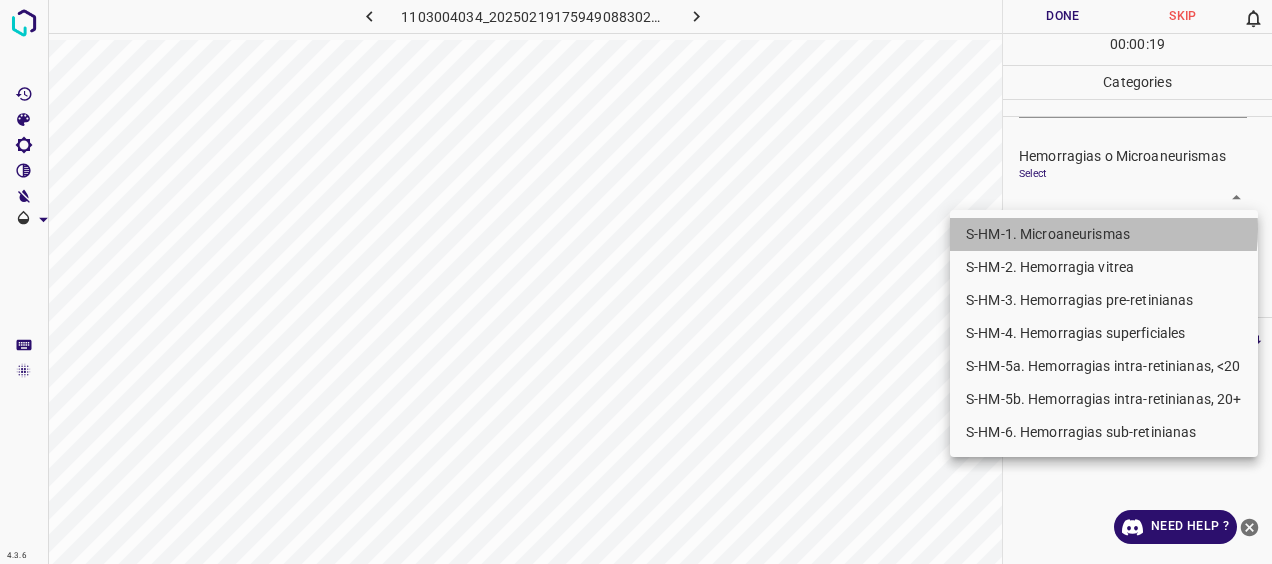 click on "S-HM-1. Microaneurismas" at bounding box center [1104, 234] 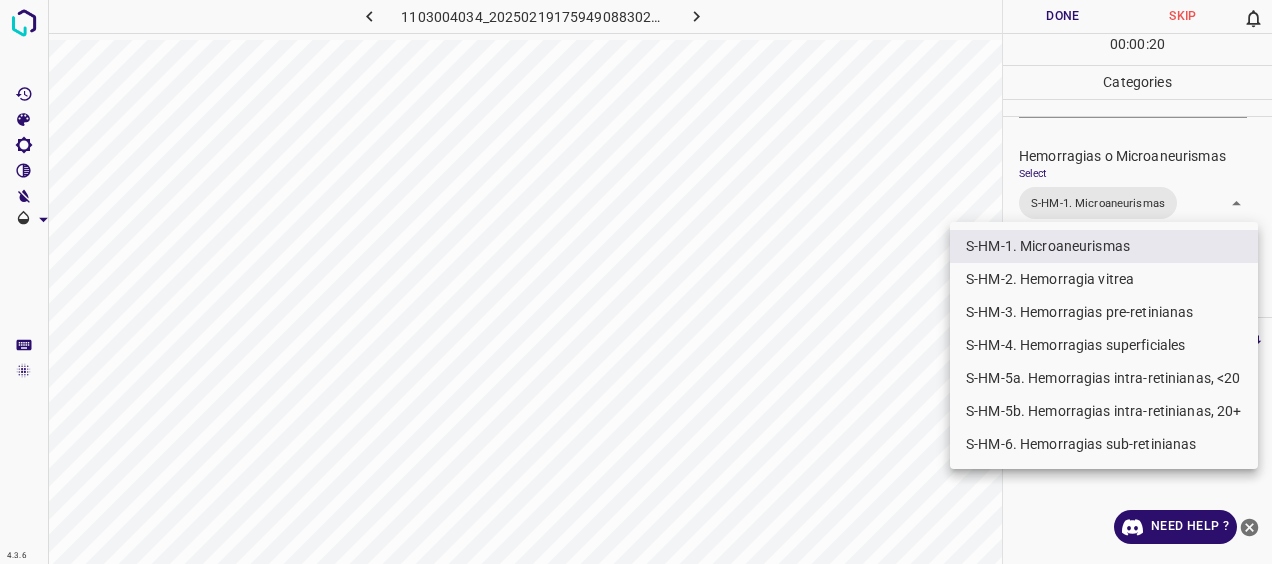 click on "S-HM-4. Hemorragias superficiales" at bounding box center (1104, 345) 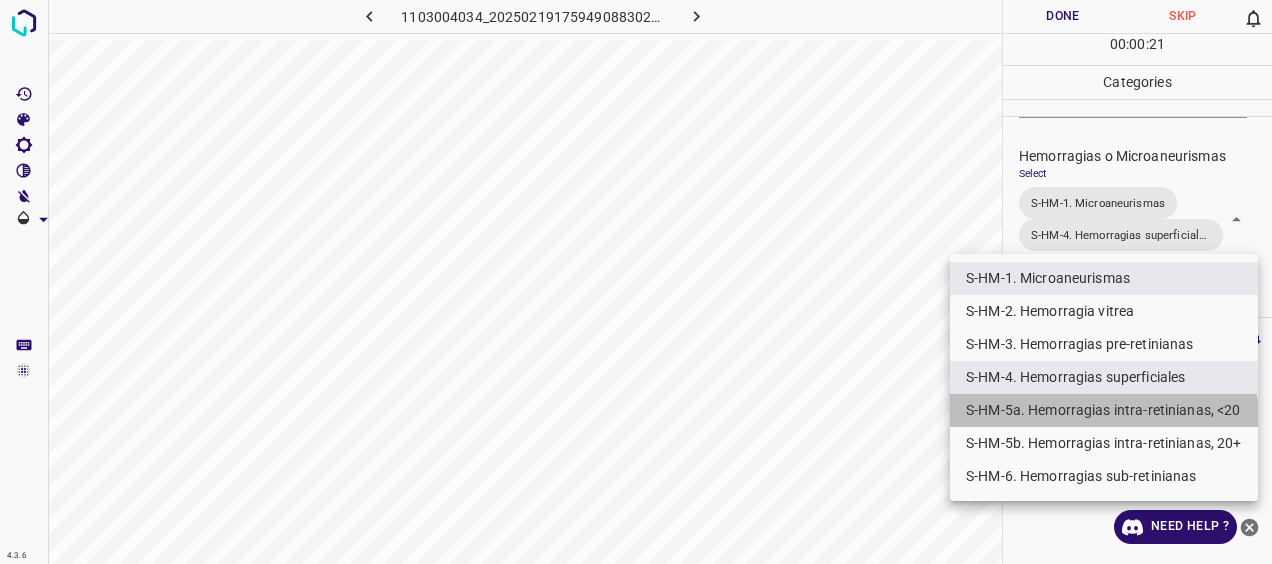 click on "S-HM-5a. Hemorragias intra-retinianas, <20" at bounding box center [1104, 410] 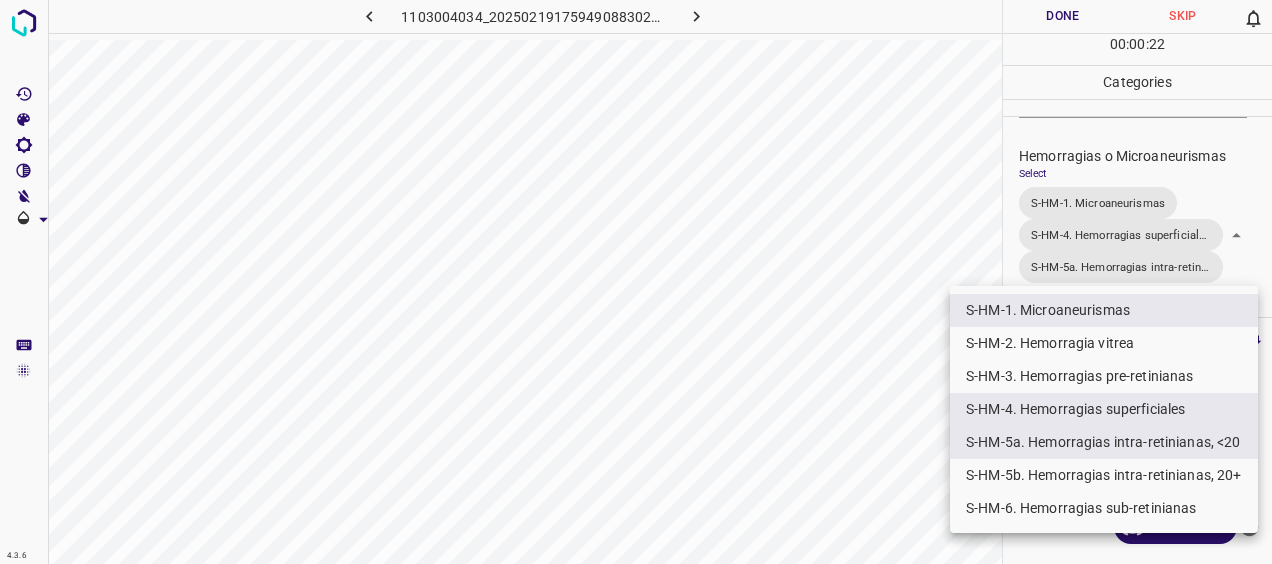 click at bounding box center [636, 282] 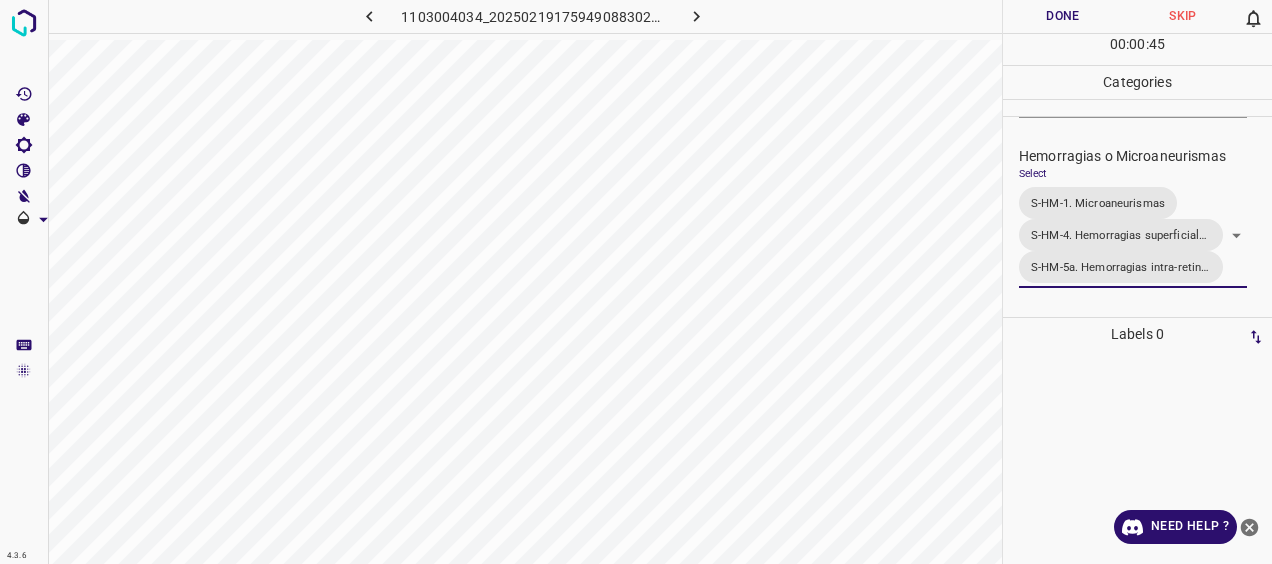 click on "Done" at bounding box center [1063, 16] 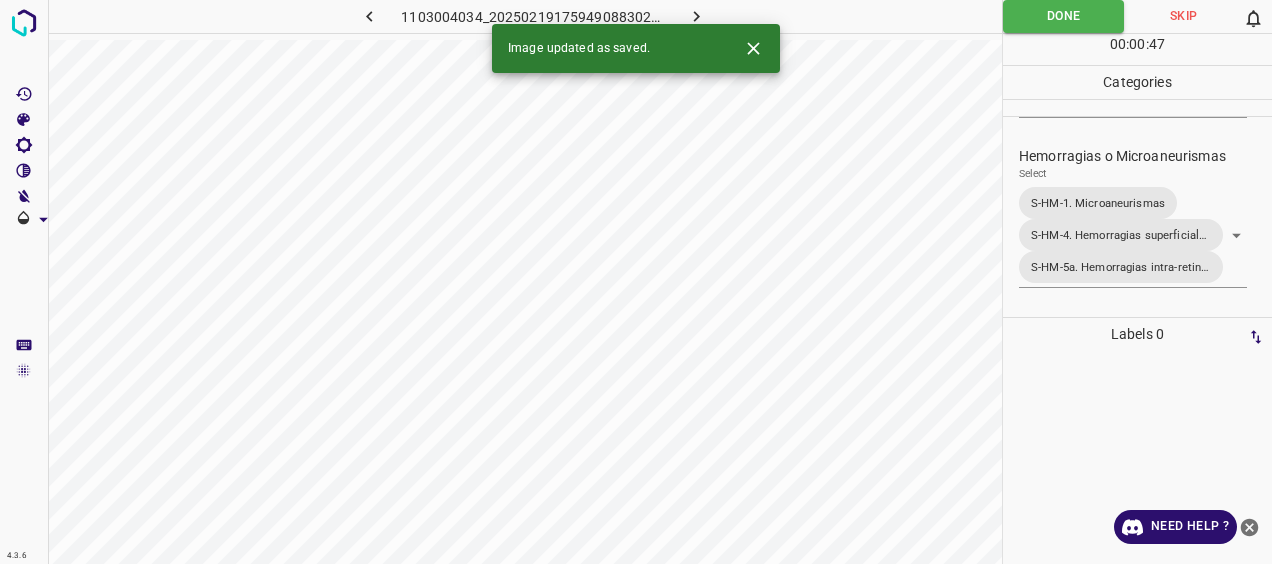 click 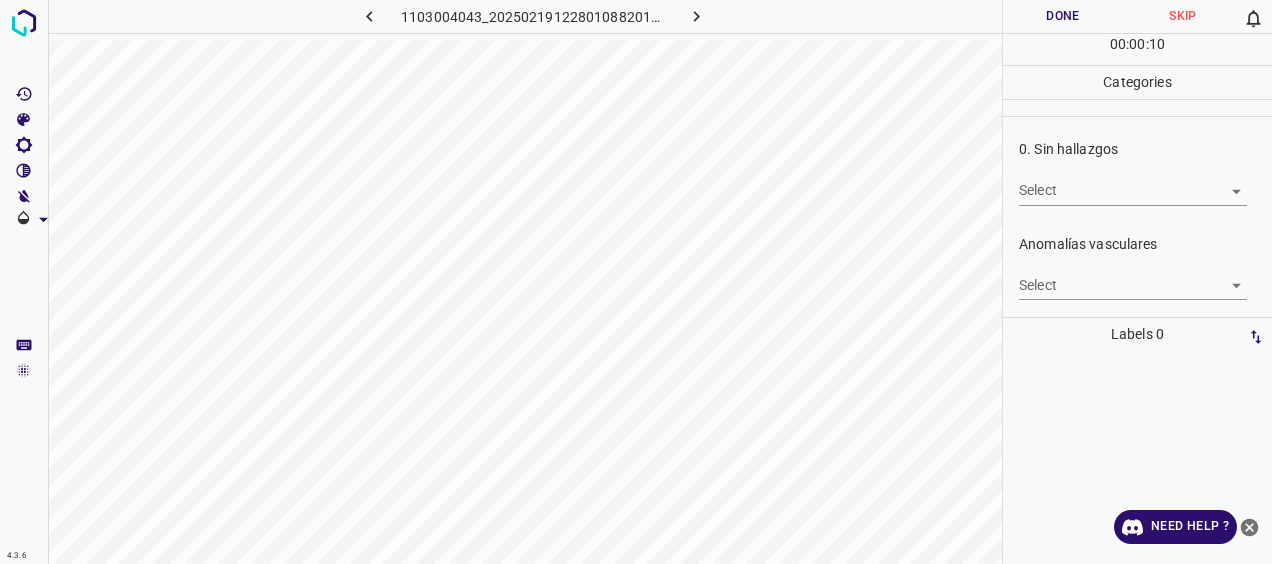 click on "4.3.6  1103004043_20250219122801088201001001_eb109de44.jpg Done Skip 0 00   : 00   : 10   Categories 0. Sin hallazgos   Select ​ Anomalías vasculares   Select ​ Atrofias   Select ​ [MEDICAL_DATA]   Select ​ Exudados   Select ​ Hemorragias o Microaneurismas   Select ​ Otros hallazgos patológicos   Select ​ Otros hallazgos no patológicos   Select ​ Anomalías de disco óptico   Select ​ Elementos sin calidad suficiente   Select ​ Labels   0 Categories 1 0. Sin hallazgos 2 Anomalías vasculares 3 Atrofias 4 [MEDICAL_DATA] 5 Exudados 6 Hemorragias o Microaneurismas 7 Otros hallazgos patológicos 8 Otros hallazgos no patológicos 9 Anomalías de disco óptico 0 Elementos sin calidad suficiente Tools Space Change between modes (Draw & Edit) I Auto labeling R Restore zoom M Zoom in N Zoom out Delete Delete selecte label Filters Z Restore filters X Saturation filter C Brightness filter V Contrast filter [PERSON_NAME] scale filter General O Download Need Help ? - Text - Hide - Delete" at bounding box center (636, 282) 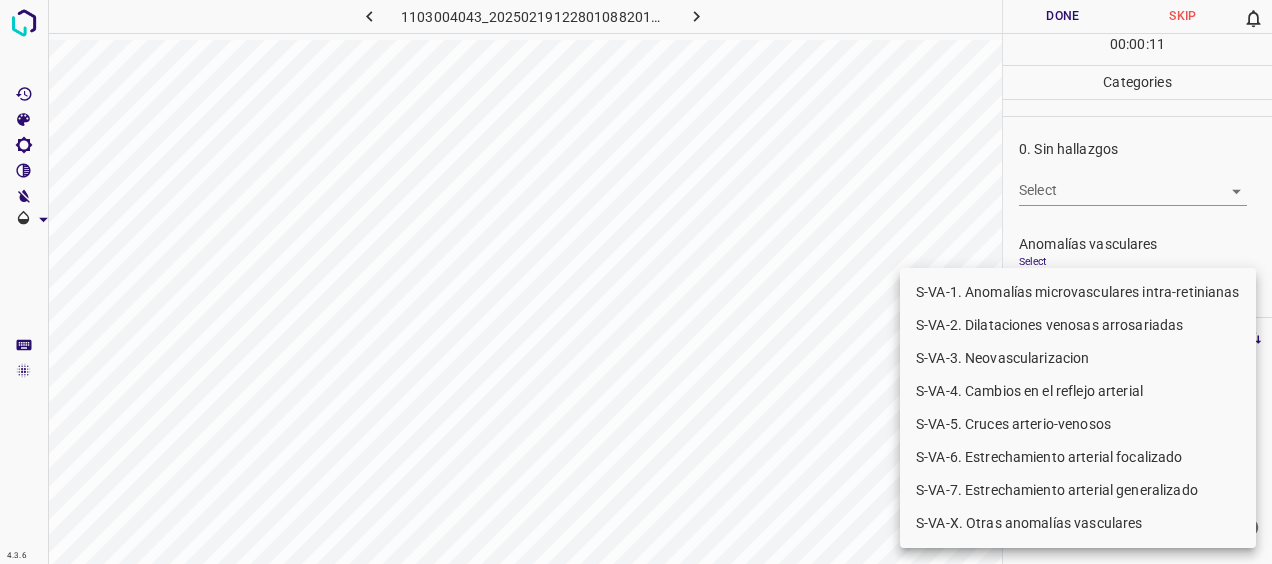 click on "S-VA-5. Cruces arterio-venosos" at bounding box center (1078, 424) 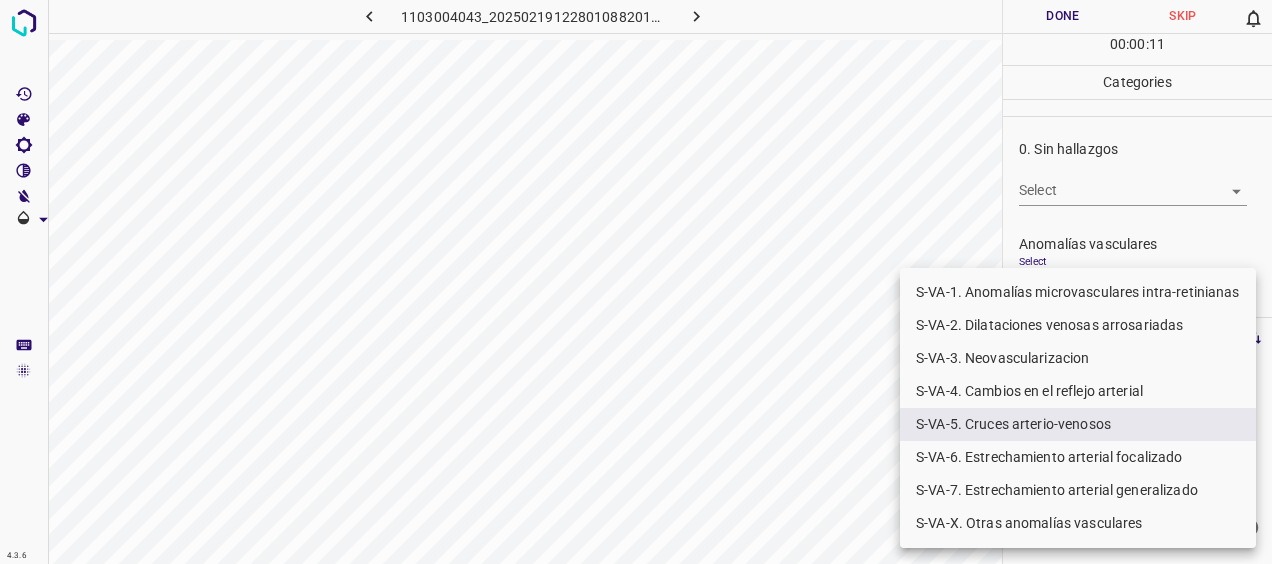click at bounding box center (636, 282) 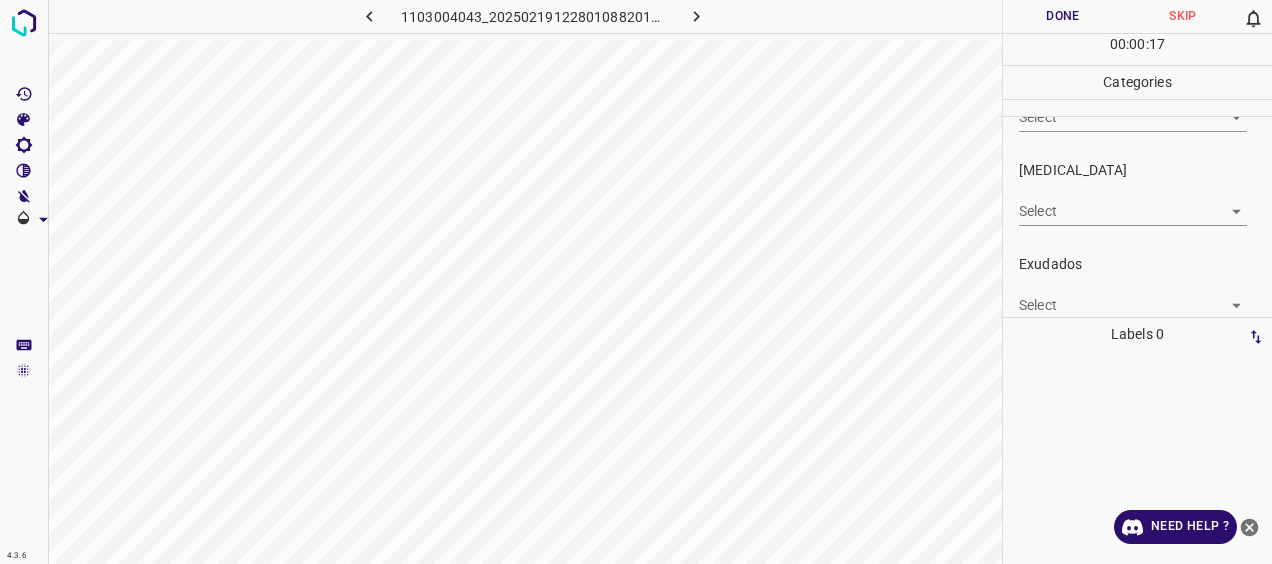 scroll, scrollTop: 301, scrollLeft: 0, axis: vertical 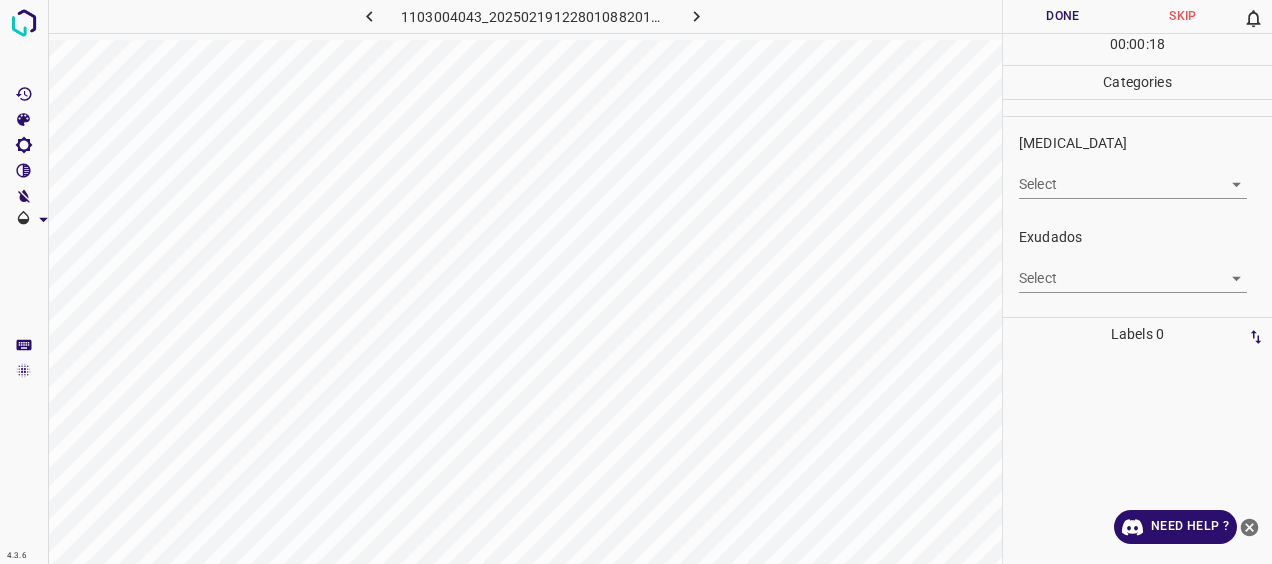click on "4.3.6  1103004043_20250219122801088201001001_eb109de44.jpg Done Skip 0 00   : 00   : 18   Categories 0. Sin hallazgos   Select ​ Anomalías vasculares   Select S-VA-5. Cruces arterio-venosos S-VA-5. Cruces arterio-venosos Atrofias   Select ​ [MEDICAL_DATA]   Select ​ Exudados   Select ​ Hemorragias o Microaneurismas   Select ​ Otros hallazgos patológicos   Select ​ Otros hallazgos no patológicos   Select ​ Anomalías de disco óptico   Select ​ Elementos sin calidad suficiente   Select ​ Labels   0 Categories 1 0. Sin hallazgos 2 Anomalías vasculares 3 Atrofias 4 [MEDICAL_DATA] 5 Exudados 6 Hemorragias o Microaneurismas 7 Otros hallazgos patológicos 8 Otros hallazgos no patológicos 9 Anomalías de disco óptico 0 Elementos sin calidad suficiente Tools Space Change between modes (Draw & Edit) I Auto labeling R Restore zoom M Zoom in N Zoom out Delete Delete selecte label Filters Z Restore filters X Saturation filter C Brightness filter V Contrast filter [PERSON_NAME] scale filter General O Download Need Help ?" at bounding box center [636, 282] 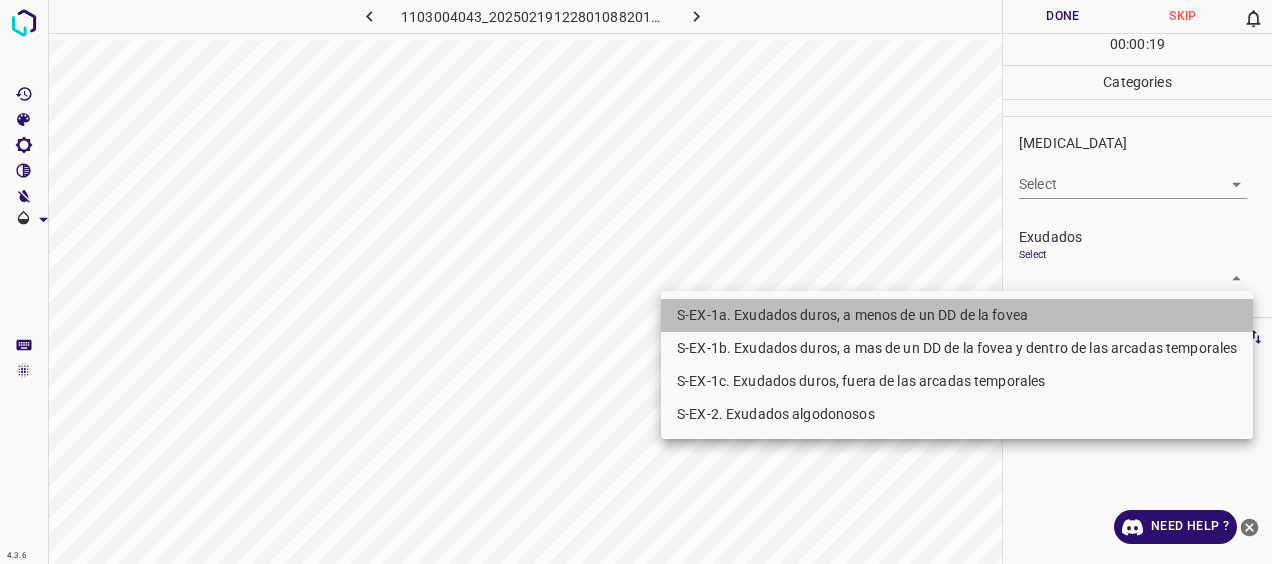 click on "S-EX-1a. Exudados duros, a menos de un DD de la fovea" at bounding box center [957, 315] 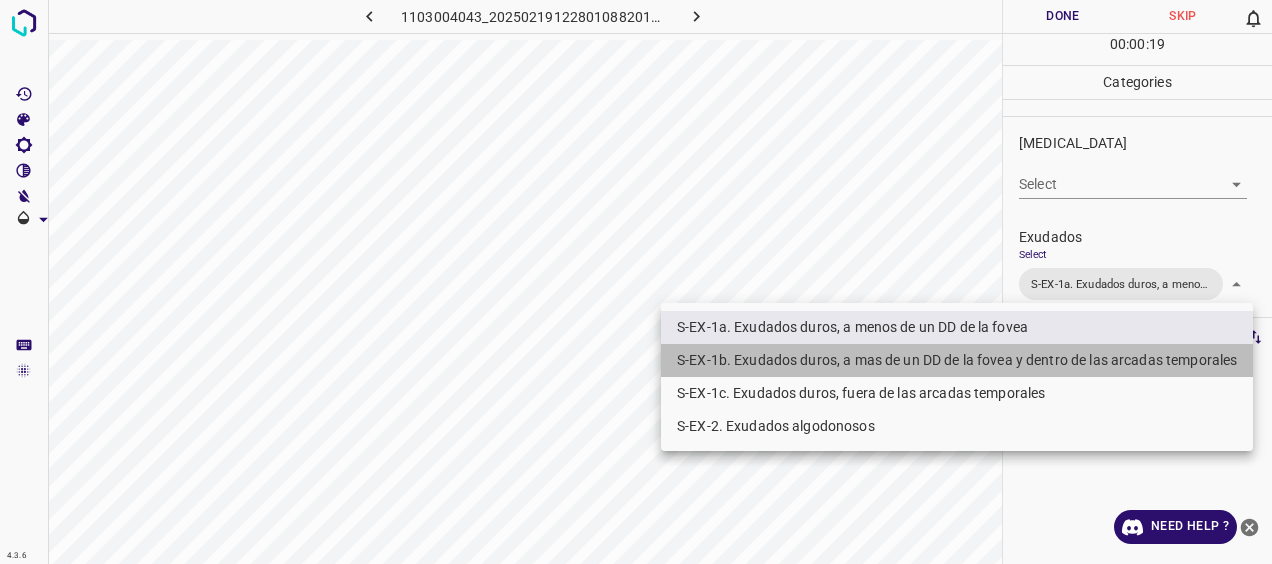 click on "S-EX-1b. Exudados duros, a mas de un DD de la fovea y dentro de las arcadas temporales" at bounding box center [957, 360] 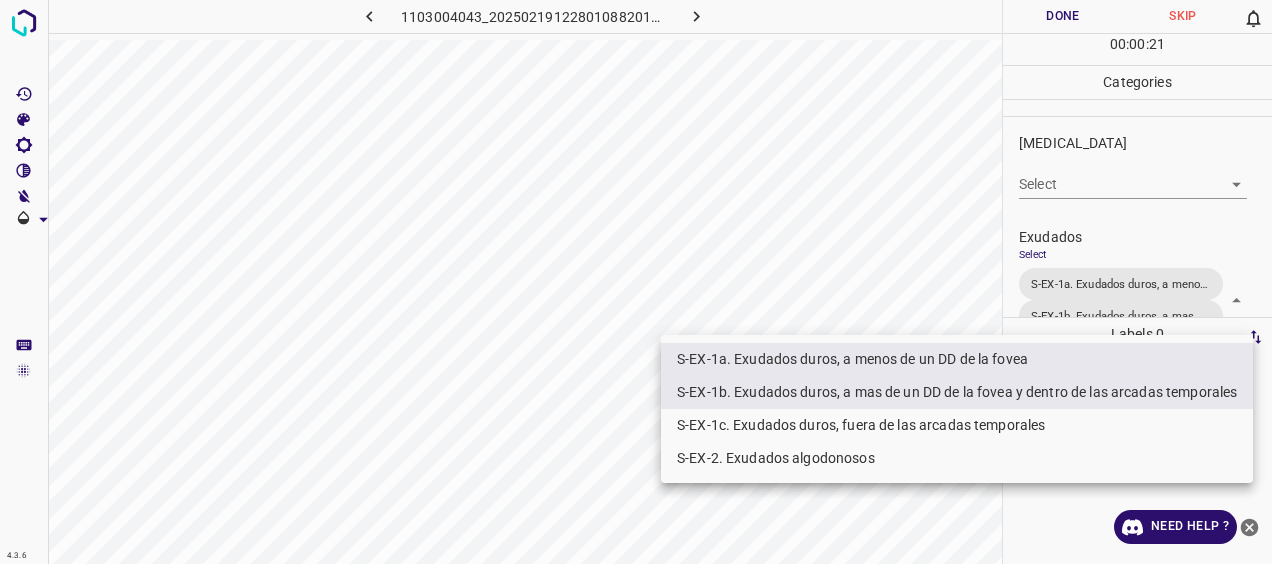 click on "S-EX-1c. Exudados duros, fuera de las arcadas temporales" at bounding box center [957, 425] 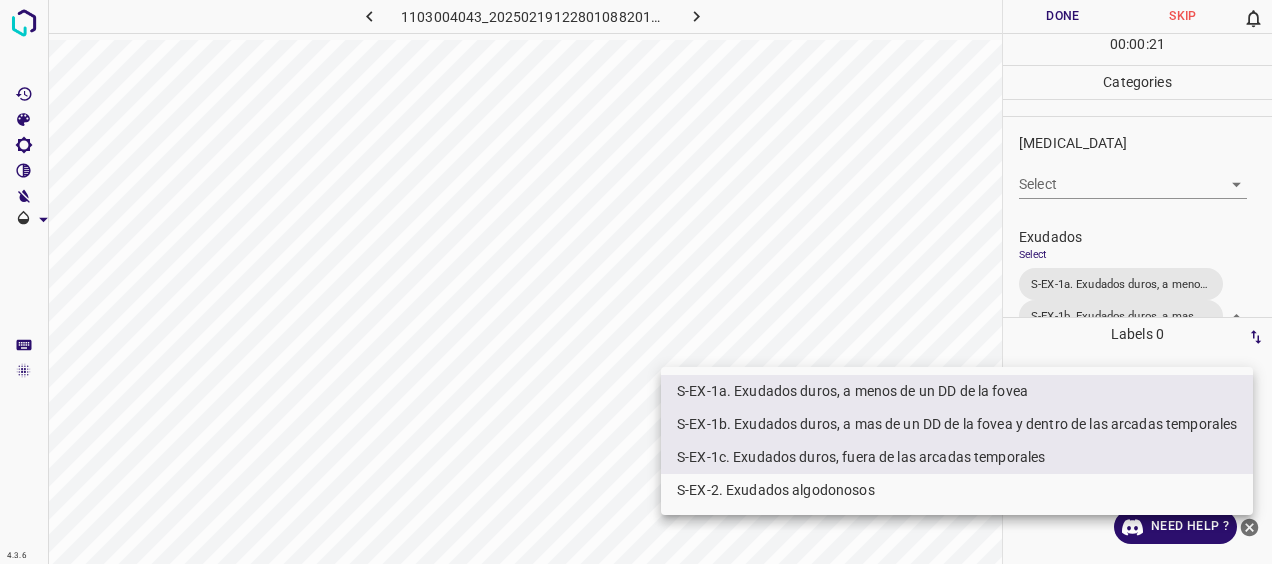 click at bounding box center [636, 282] 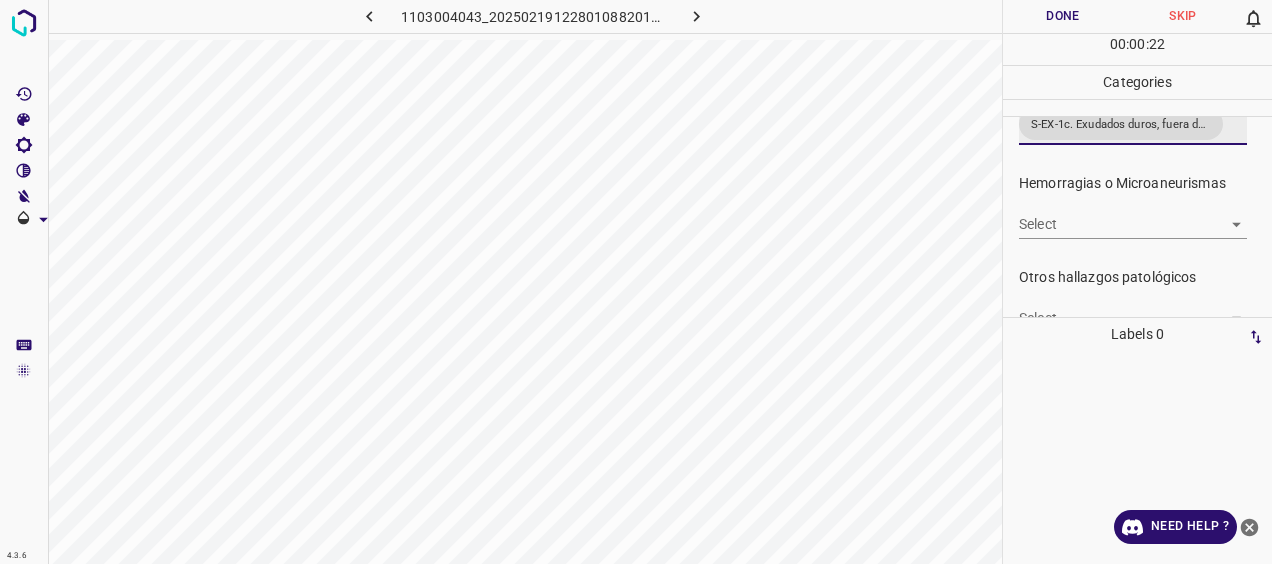 scroll, scrollTop: 554, scrollLeft: 0, axis: vertical 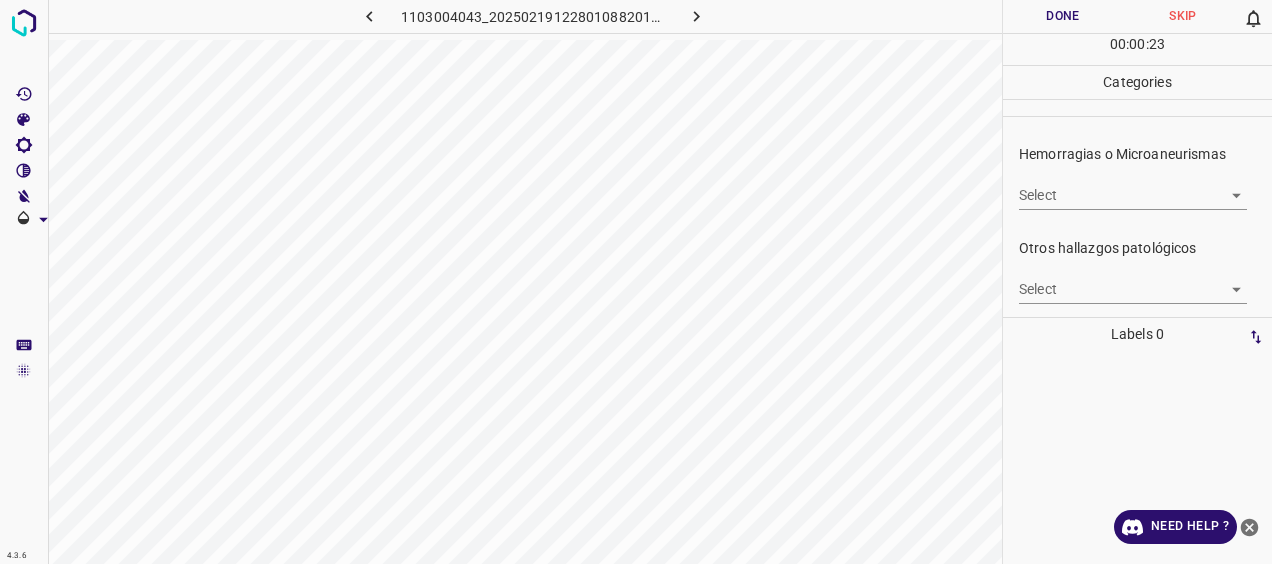 click on "4.3.6  1103004043_20250219122801088201001001_eb109de44.jpg Done Skip 0 00   : 00   : 23   Categories 0. Sin hallazgos   Select ​ Anomalías vasculares   Select S-VA-5. Cruces arterio-venosos S-VA-5. Cruces arterio-venosos Atrofias   Select ​ [MEDICAL_DATA]   Select ​ Exudados   Select S-EX-1a. Exudados duros, a menos de un DD de la fovea S-EX-1b. Exudados duros, a mas de un DD de la fovea y dentro de las arcadas temporales S-EX-1c. Exudados duros, fuera de las arcadas temporales S-EX-1a. Exudados duros, a menos de un DD de la fovea,S-EX-1b. Exudados duros, a mas de un DD de la fovea y dentro de las arcadas temporales,S-EX-1c. Exudados duros, fuera de las arcadas temporales Hemorragias o Microaneurismas   Select ​ Otros hallazgos patológicos   Select ​ Otros hallazgos no patológicos   Select ​ Anomalías de disco óptico   Select ​ Elementos sin calidad suficiente   Select ​ Labels   0 Categories 1 0. Sin hallazgos 2 Anomalías vasculares 3 Atrofias 4 [MEDICAL_DATA] 5 Exudados 6 Hemorragias o Microaneurismas" at bounding box center [636, 282] 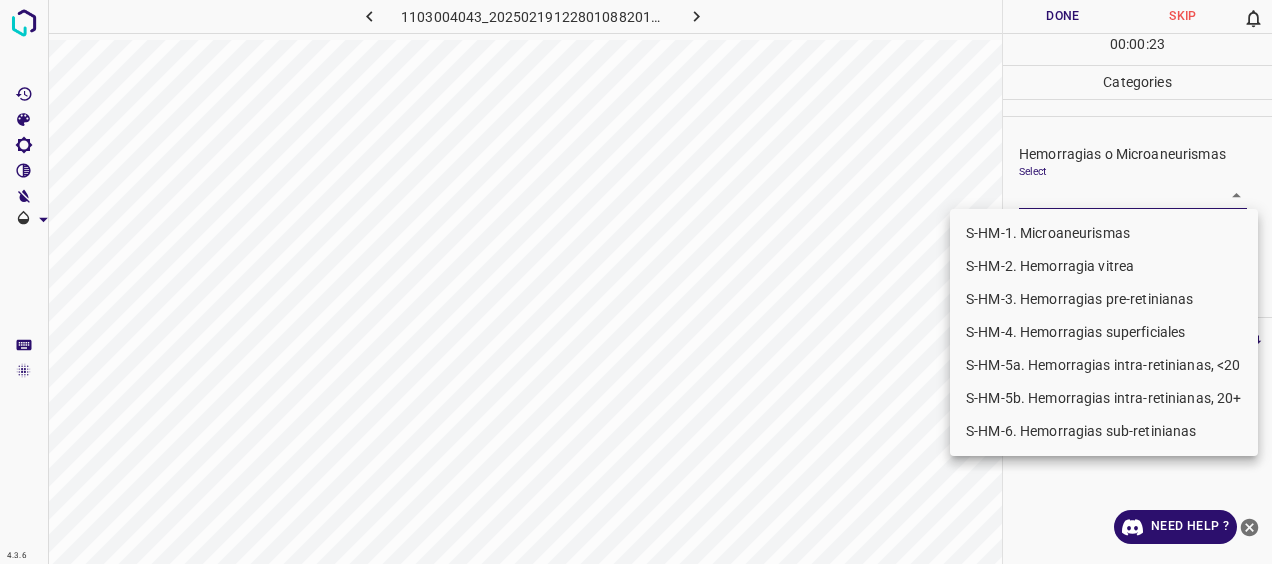 click on "S-HM-1. Microaneurismas" at bounding box center [1104, 233] 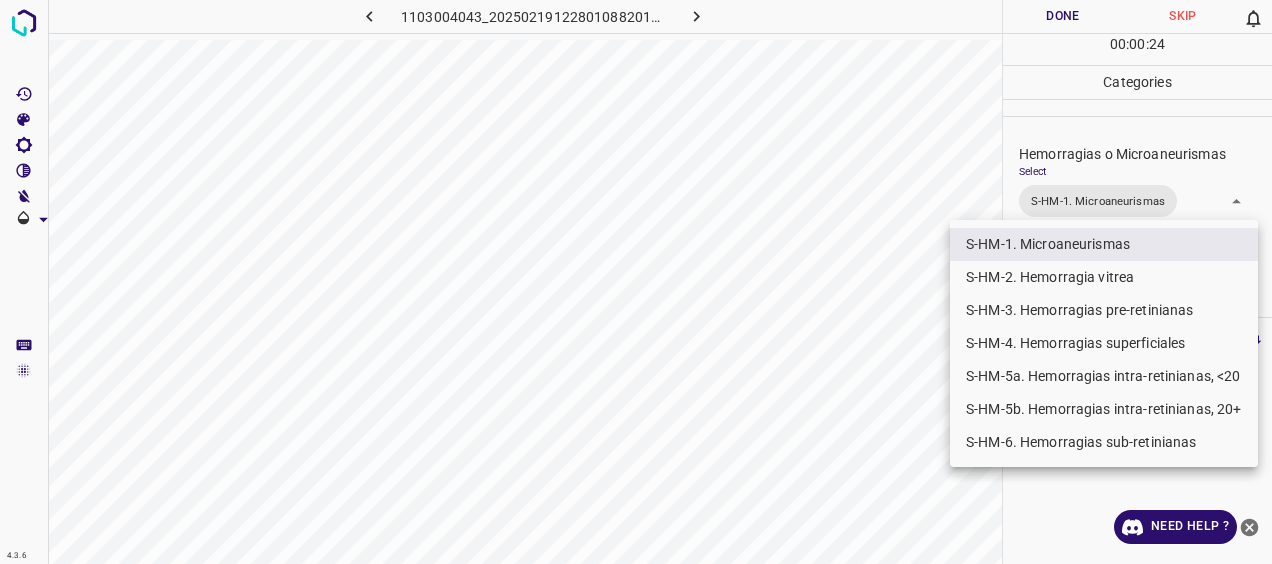 click on "S-HM-5b. Hemorragias intra-retinianas, 20+" at bounding box center [1104, 409] 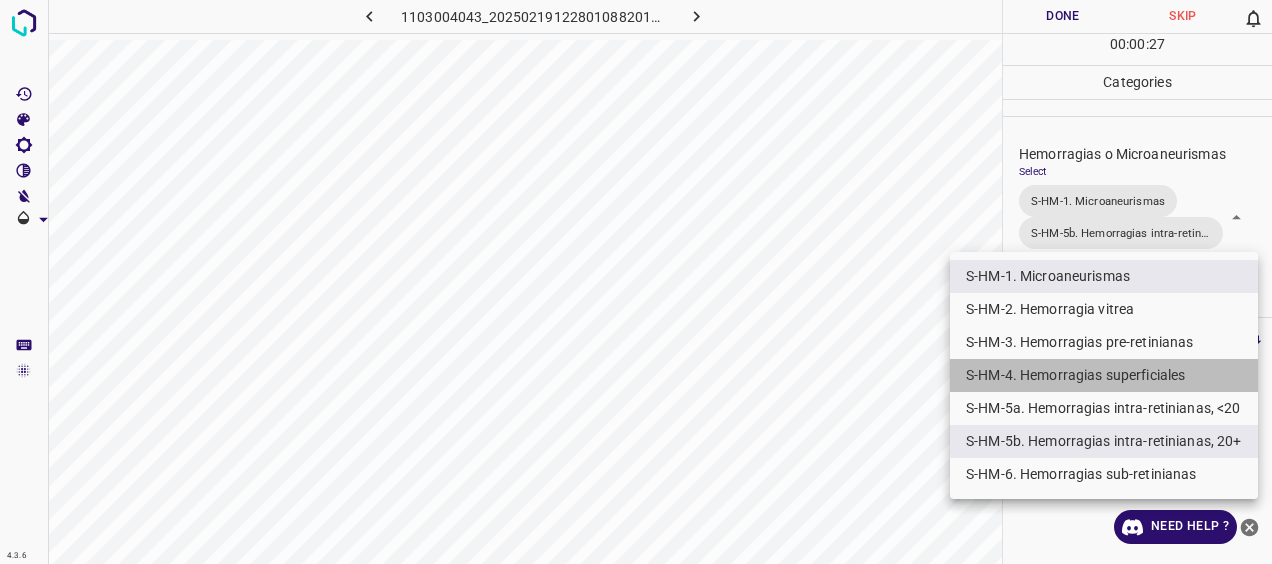 click on "S-HM-4. Hemorragias superficiales" at bounding box center (1104, 375) 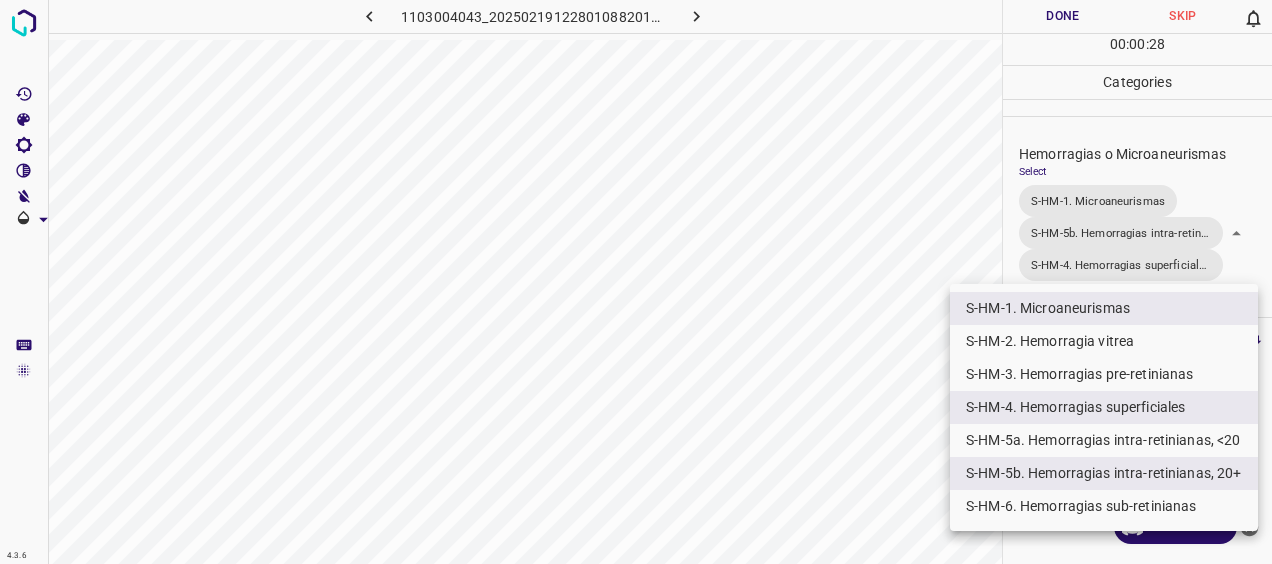 click at bounding box center [636, 282] 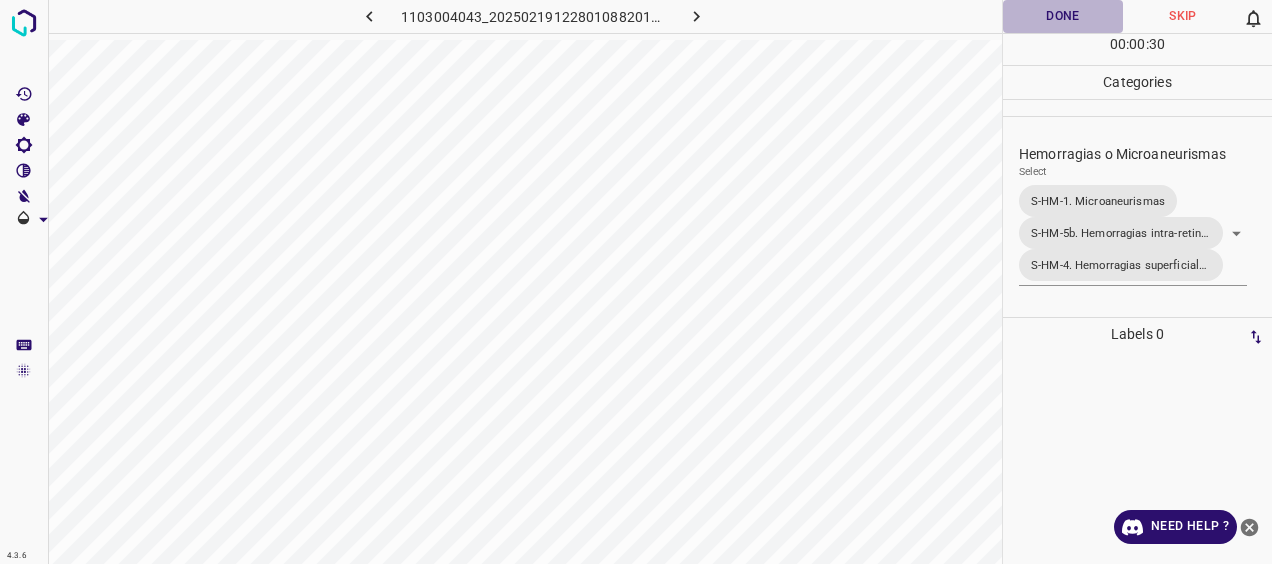 click on "Done" at bounding box center (1063, 16) 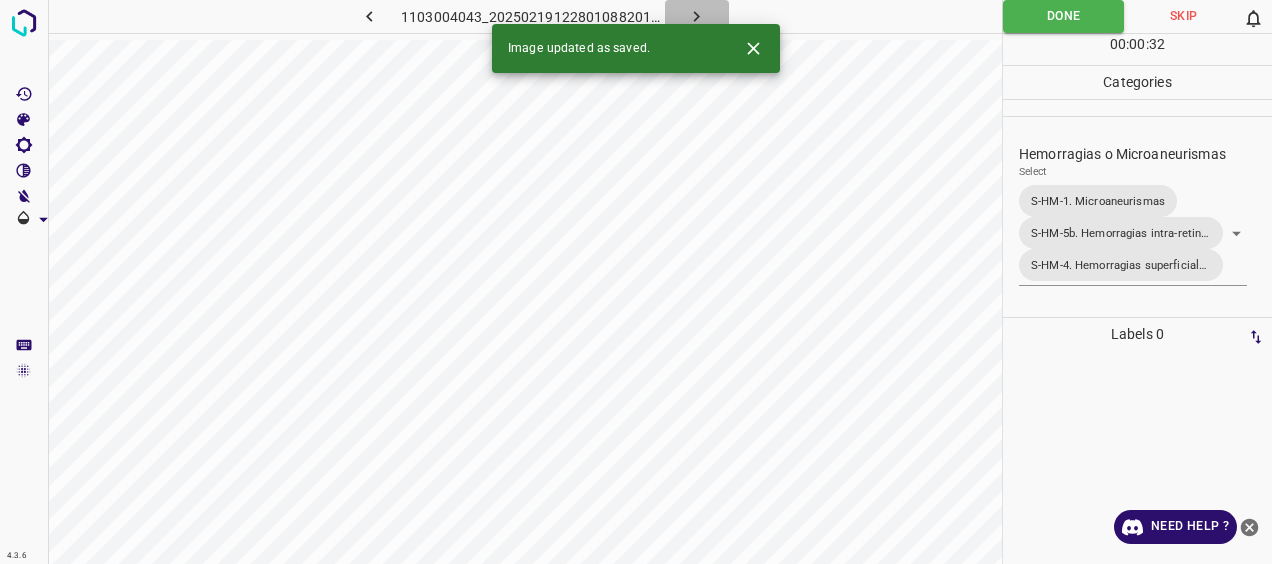 click at bounding box center (697, 16) 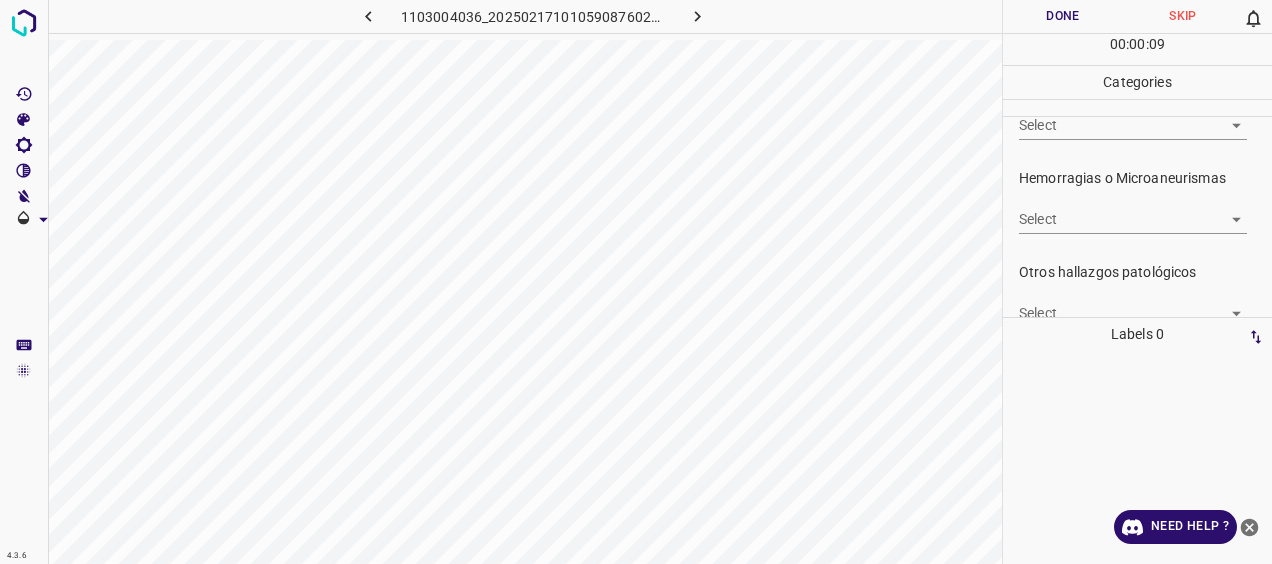 scroll, scrollTop: 500, scrollLeft: 0, axis: vertical 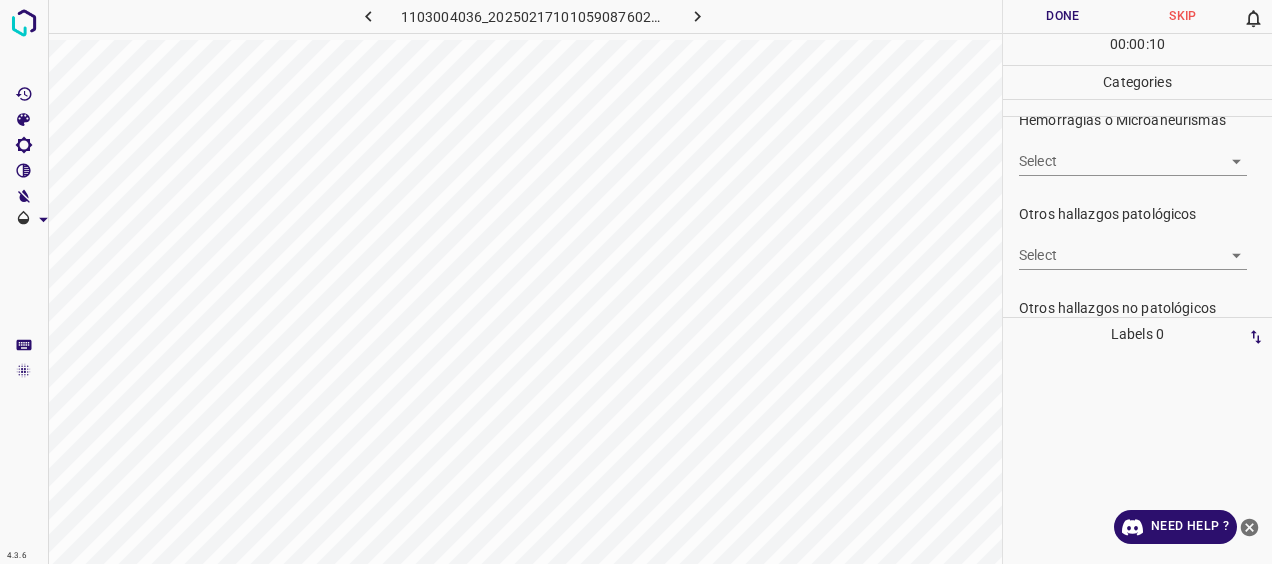 click on "4.3.6  1103004036_20250217101059087602002001_5b466136e.jpg Done Skip 0 00   : 00   : 10   Categories 0. Sin hallazgos   Select ​ Anomalías vasculares   Select ​ Atrofias   Select ​ [MEDICAL_DATA]   Select ​ Exudados   Select ​ Hemorragias o Microaneurismas   Select ​ Otros hallazgos patológicos   Select ​ Otros hallazgos no patológicos   Select ​ Anomalías de disco óptico   Select ​ Elementos sin calidad suficiente   Select ​ Labels   0 Categories 1 0. Sin hallazgos 2 Anomalías vasculares 3 Atrofias 4 [MEDICAL_DATA] 5 Exudados 6 Hemorragias o Microaneurismas 7 Otros hallazgos patológicos 8 Otros hallazgos no patológicos 9 Anomalías de disco óptico 0 Elementos sin calidad suficiente Tools Space Change between modes (Draw & Edit) I Auto labeling R Restore zoom M Zoom in N Zoom out Delete Delete selecte label Filters Z Restore filters X Saturation filter C Brightness filter V Contrast filter [PERSON_NAME] scale filter General O Download Need Help ? - Text - Hide - Delete" at bounding box center [636, 282] 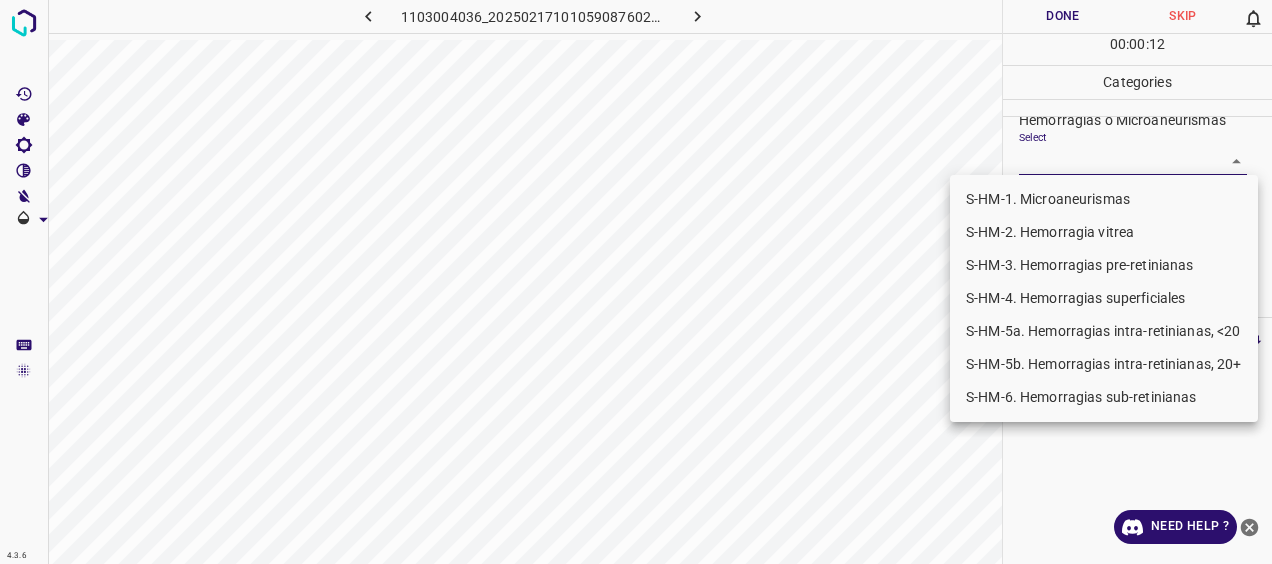 click on "S-HM-1. Microaneurismas" at bounding box center [1104, 199] 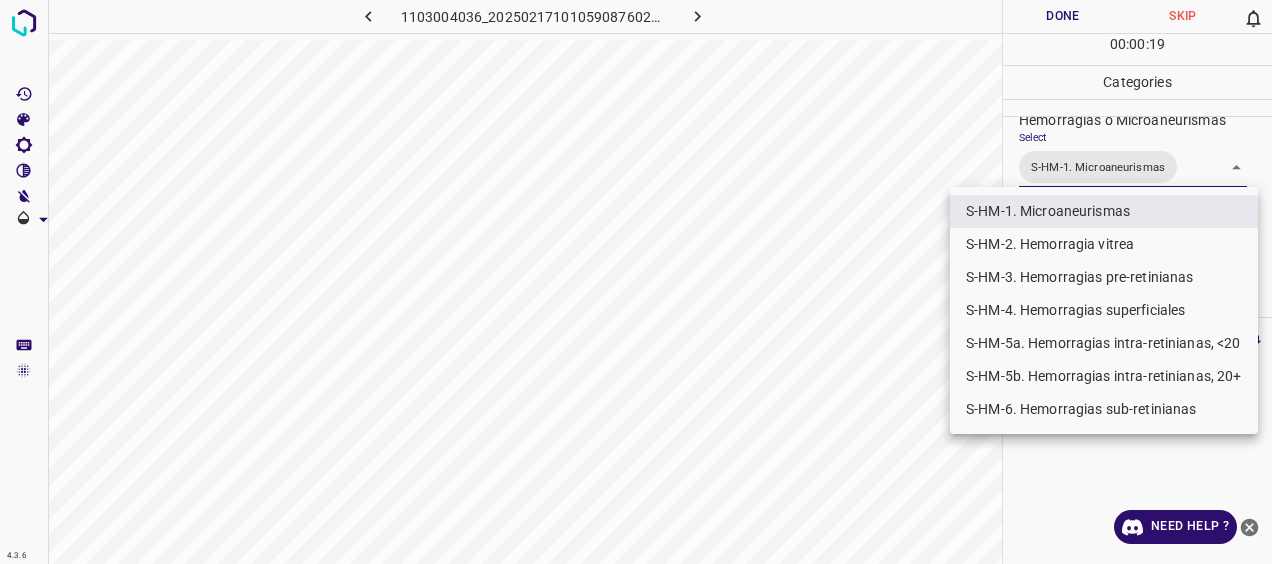 click on "S-HM-5a. Hemorragias intra-retinianas, <20" at bounding box center [1104, 343] 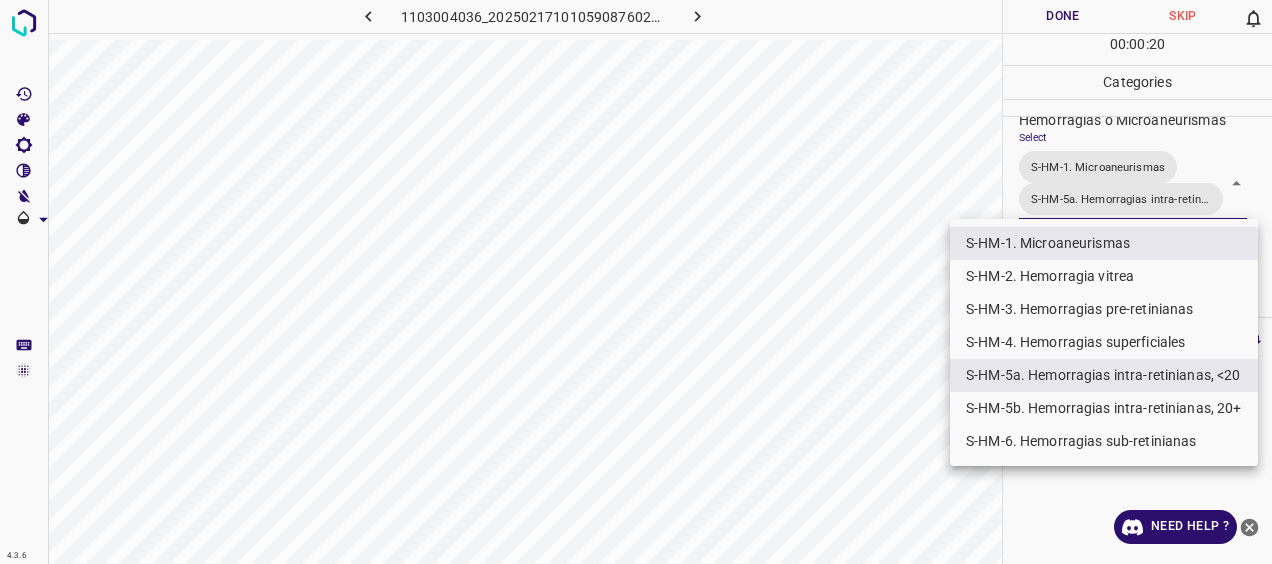 click at bounding box center (636, 282) 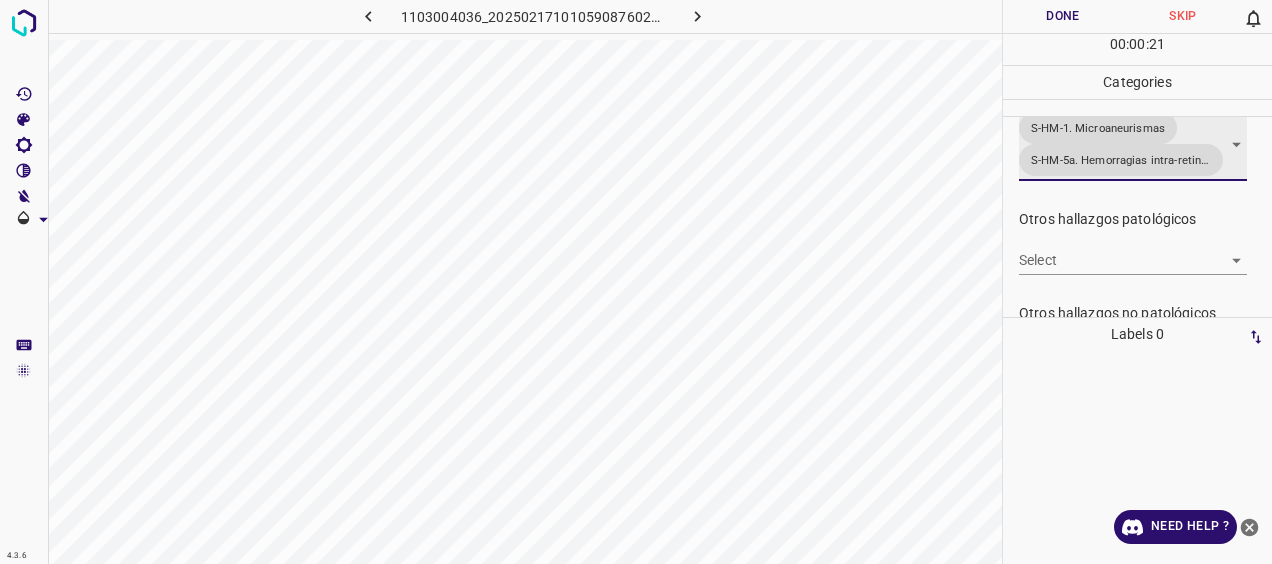 scroll, scrollTop: 600, scrollLeft: 0, axis: vertical 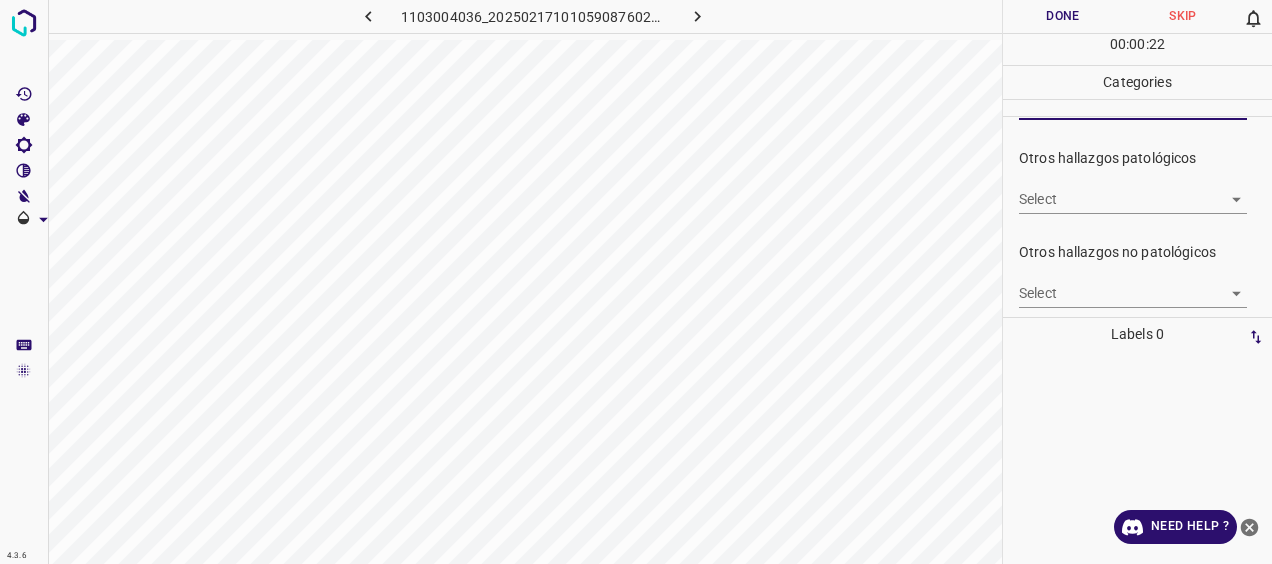 click on "4.3.6  1103004036_20250217101059087602002001_5b466136e.jpg Done Skip 0 00   : 00   : 22   Categories 0. Sin hallazgos   Select ​ Anomalías vasculares   Select ​ Atrofias   Select ​ [MEDICAL_DATA]   Select ​ Exudados   Select ​ Hemorragias o Microaneurismas   Select S-HM-1. Microaneurismas S-HM-5a. Hemorragias intra-retinianas, <20 S-HM-1. Microaneurismas,S-HM-5a. Hemorragias intra-retinianas, <20 Otros hallazgos patológicos   Select ​ Otros hallazgos no patológicos   Select ​ Anomalías de disco óptico   Select ​ Elementos sin calidad suficiente   Select ​ Labels   0 Categories 1 0. Sin hallazgos 2 Anomalías vasculares 3 Atrofias 4 [MEDICAL_DATA] 5 Exudados 6 Hemorragias o Microaneurismas 7 Otros hallazgos patológicos 8 Otros hallazgos no patológicos 9 Anomalías de disco óptico 0 Elementos sin calidad suficiente Tools Space Change between modes (Draw & Edit) I Auto labeling R Restore zoom M Zoom in N Zoom out Delete Delete selecte label Filters Z Restore filters X Saturation filter C V B General O" at bounding box center (636, 282) 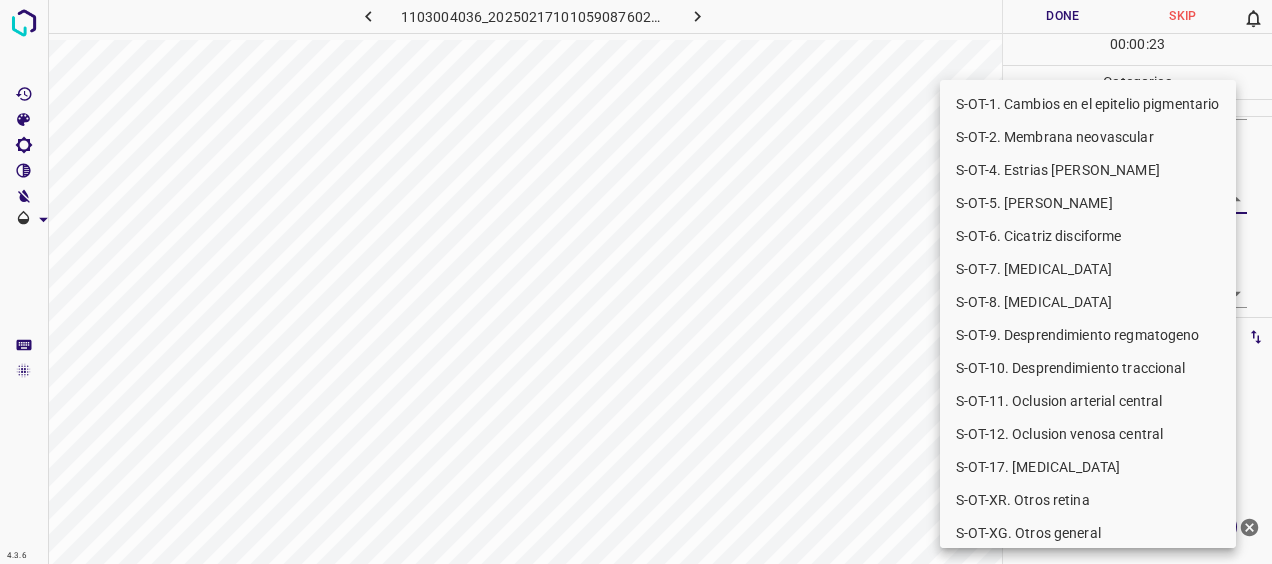 click on "S-OT-XG. Otros general" at bounding box center (1088, 533) 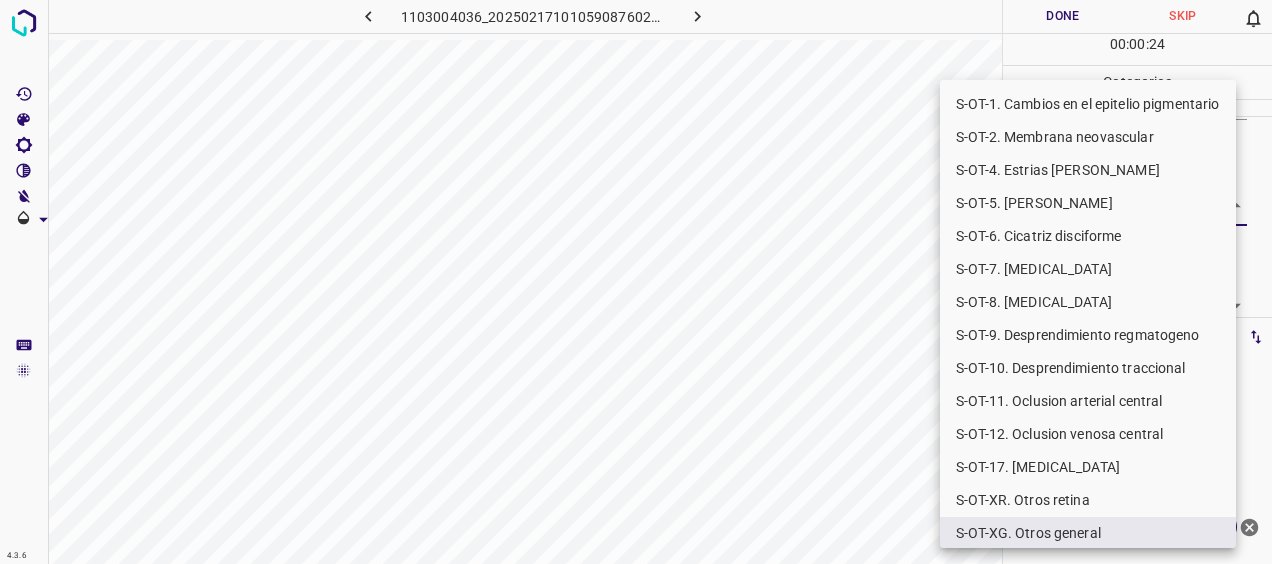 click at bounding box center [636, 282] 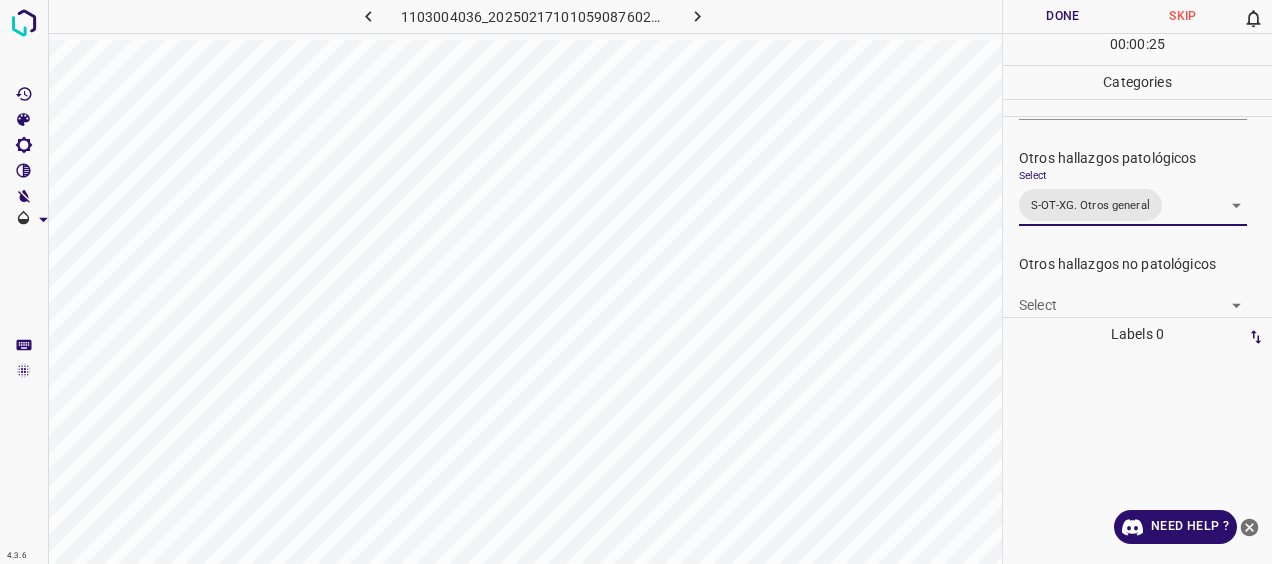 click on "Done" at bounding box center (1063, 16) 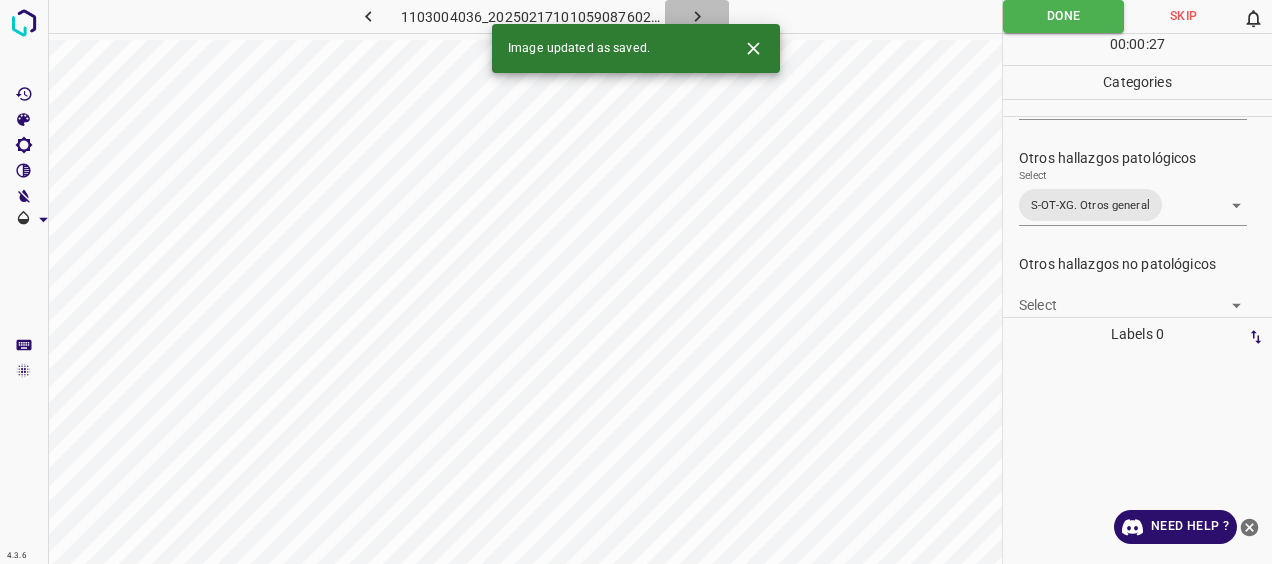 click 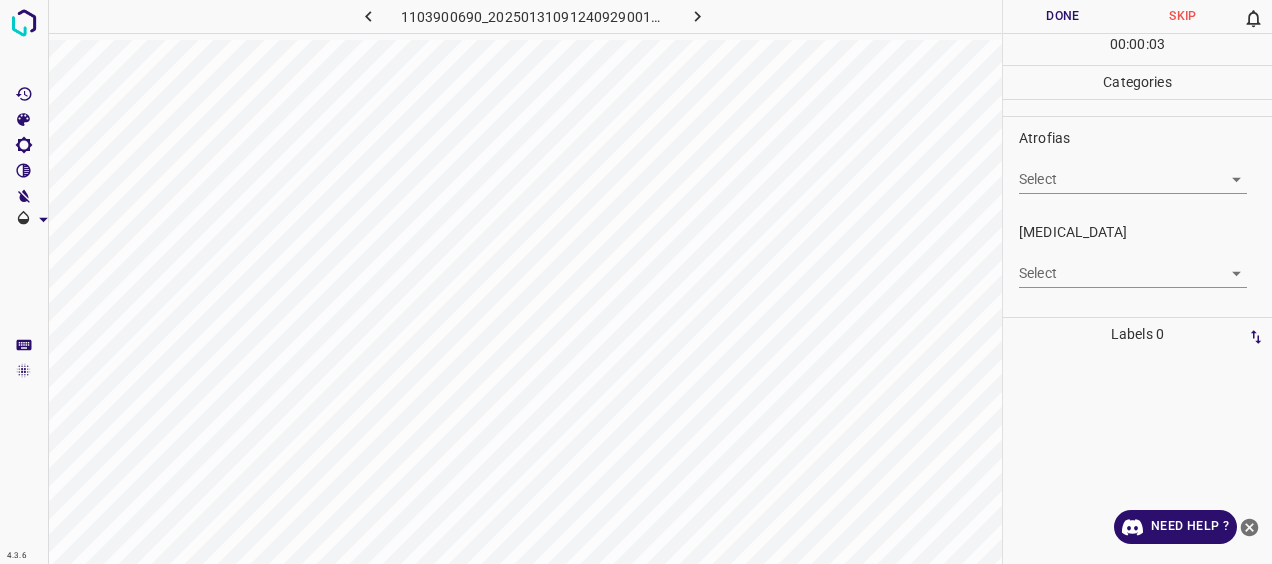 scroll, scrollTop: 300, scrollLeft: 0, axis: vertical 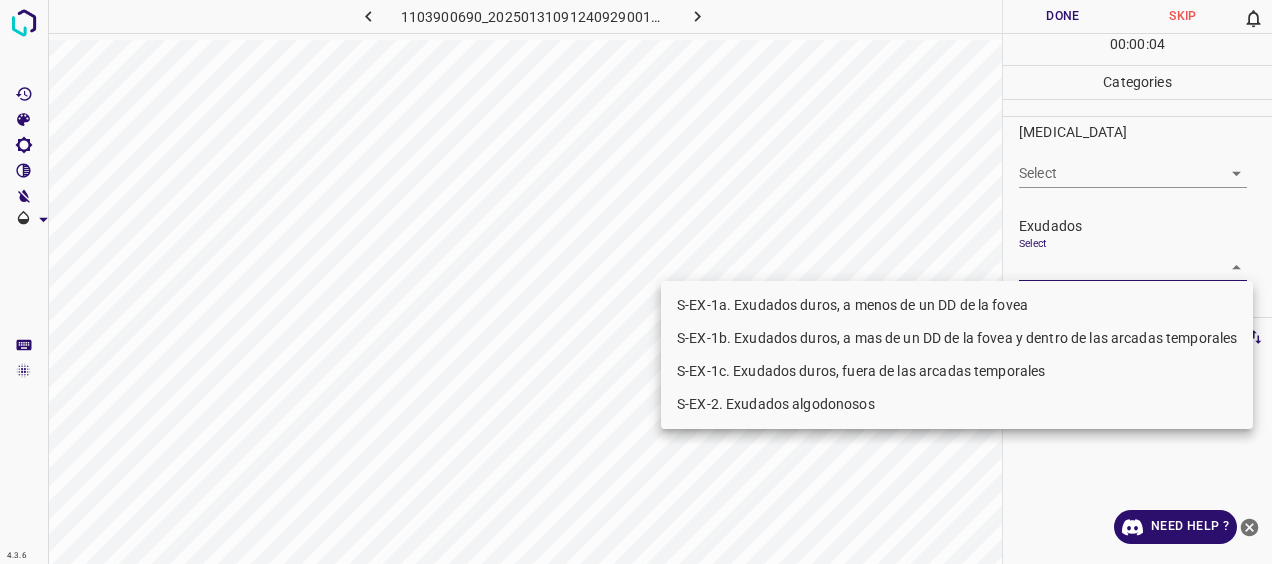 click on "4.3.6  1103900690_20250131091240929001001001_372dc67d2.jpg Done Skip 0 00   : 00   : 04   Categories 0. Sin hallazgos   Select ​ Anomalías vasculares   Select ​ Atrofias   Select ​ [MEDICAL_DATA]   Select ​ Exudados   Select ​ Hemorragias o Microaneurismas   Select ​ Otros hallazgos patológicos   Select ​ Otros hallazgos no patológicos   Select ​ Anomalías de disco óptico   Select ​ Elementos sin calidad suficiente   Select ​ Labels   0 Categories 1 0. Sin hallazgos 2 Anomalías vasculares 3 Atrofias 4 [MEDICAL_DATA] 5 Exudados 6 Hemorragias o Microaneurismas 7 Otros hallazgos patológicos 8 Otros hallazgos no patológicos 9 Anomalías de disco óptico 0 Elementos sin calidad suficiente Tools Space Change between modes (Draw & Edit) I Auto labeling R Restore zoom M Zoom in N Zoom out Delete Delete selecte label Filters Z Restore filters X Saturation filter C Brightness filter V Contrast filter [PERSON_NAME] scale filter General O Download Need Help ? - Text - Hide - Delete S-EX-2. Exudados algodonosos" at bounding box center [636, 282] 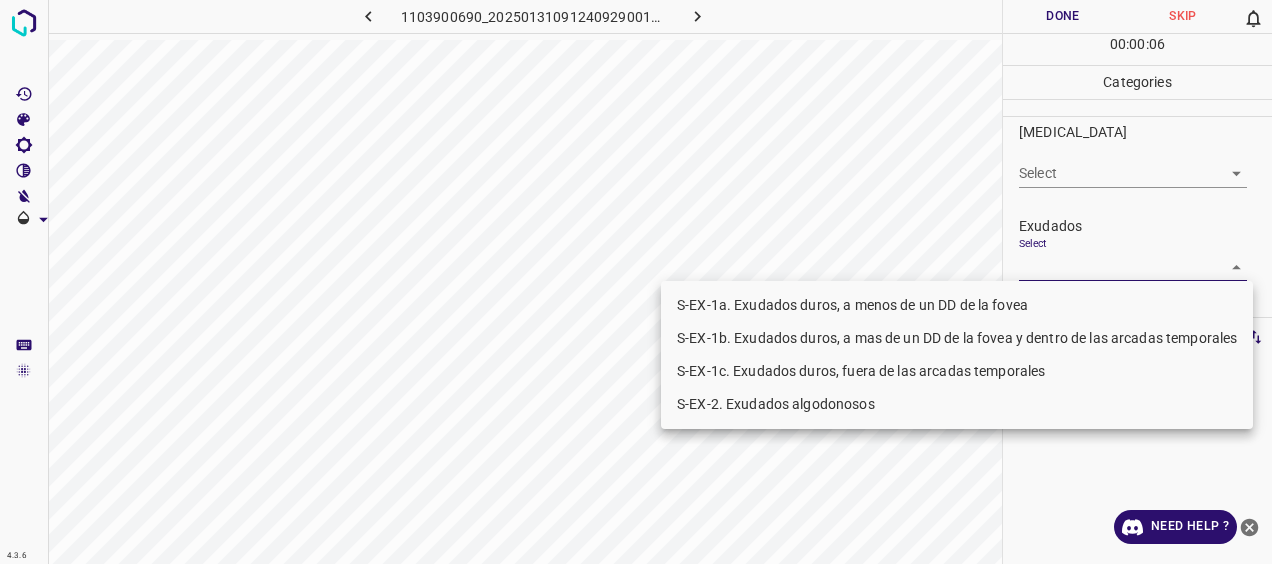 click on "S-EX-1b. Exudados duros, a mas de un DD de la fovea y dentro de las arcadas temporales" at bounding box center [957, 338] 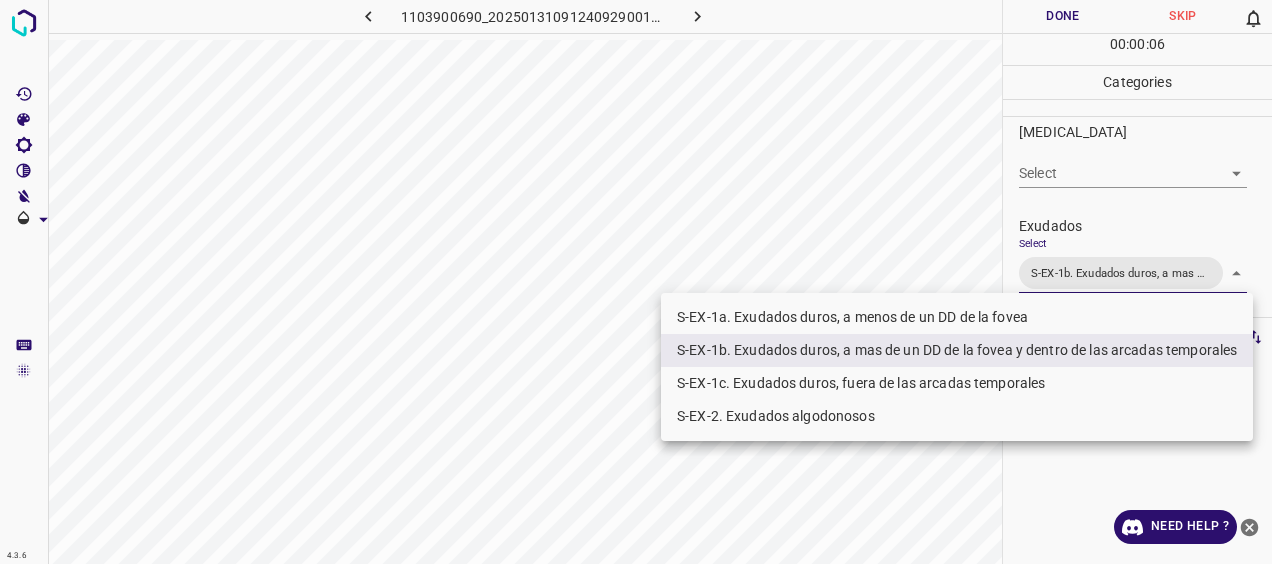 click on "S-EX-1c. Exudados duros, fuera de las arcadas temporales" at bounding box center (957, 383) 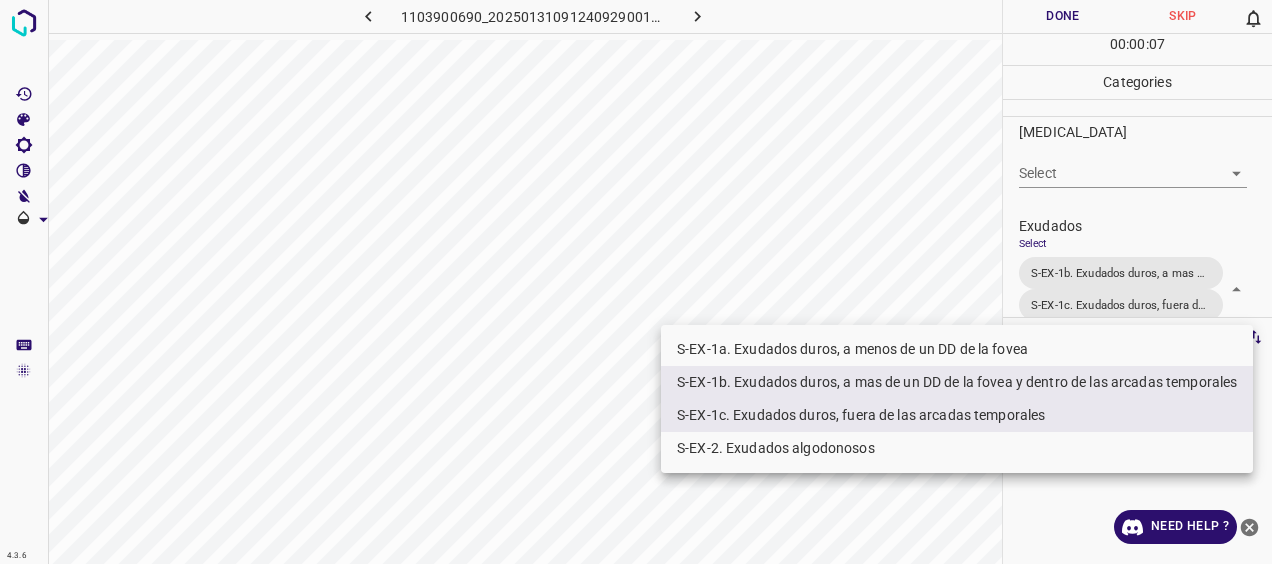 click at bounding box center [636, 282] 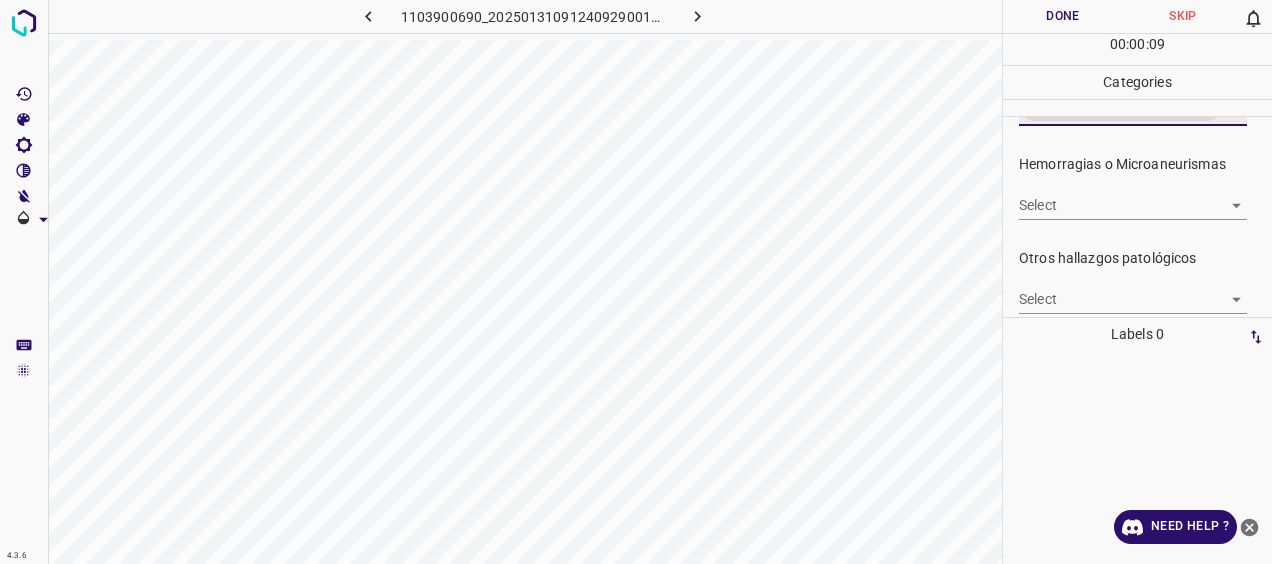 scroll, scrollTop: 508, scrollLeft: 0, axis: vertical 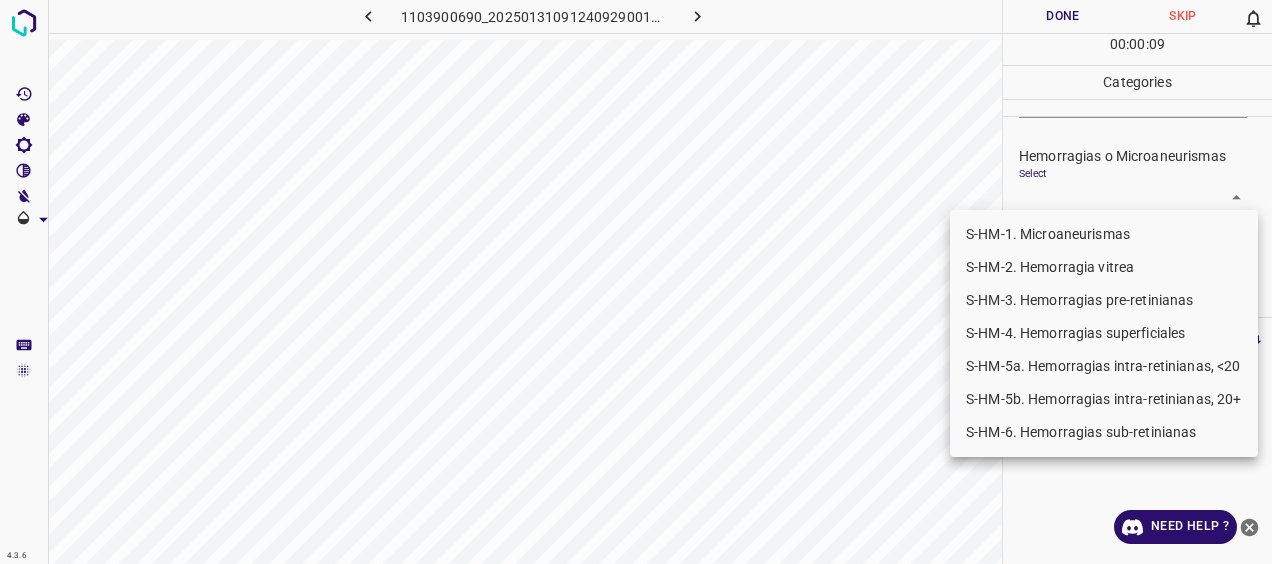 click on "4.3.6  1103900690_20250131091240929001001001_372dc67d2.jpg Done Skip 0 00   : 00   : 09   Categories 0. Sin hallazgos   Select ​ Anomalías vasculares   Select ​ Atrofias   Select ​ [MEDICAL_DATA]   Select ​ Exudados   Select S-EX-1b. Exudados duros, a mas de un DD de la fovea y dentro de las arcadas temporales S-EX-1c. Exudados duros, fuera de las arcadas temporales S-EX-1b. Exudados duros, a mas de un DD de la fovea y dentro de las arcadas temporales,S-EX-1c. Exudados duros, fuera de las arcadas temporales Hemorragias o Microaneurismas   Select ​ Otros hallazgos patológicos   Select ​ Otros hallazgos no patológicos   Select ​ Anomalías de disco óptico   Select ​ Elementos sin calidad suficiente   Select ​ Labels   0 Categories 1 0. Sin hallazgos 2 Anomalías vasculares 3 Atrofias 4 [MEDICAL_DATA] 5 Exudados 6 Hemorragias o Microaneurismas 7 Otros hallazgos patológicos 8 Otros hallazgos no patológicos 9 Anomalías de disco óptico 0 Elementos sin calidad suficiente Tools Space I Auto labeling R M N Z" at bounding box center [636, 282] 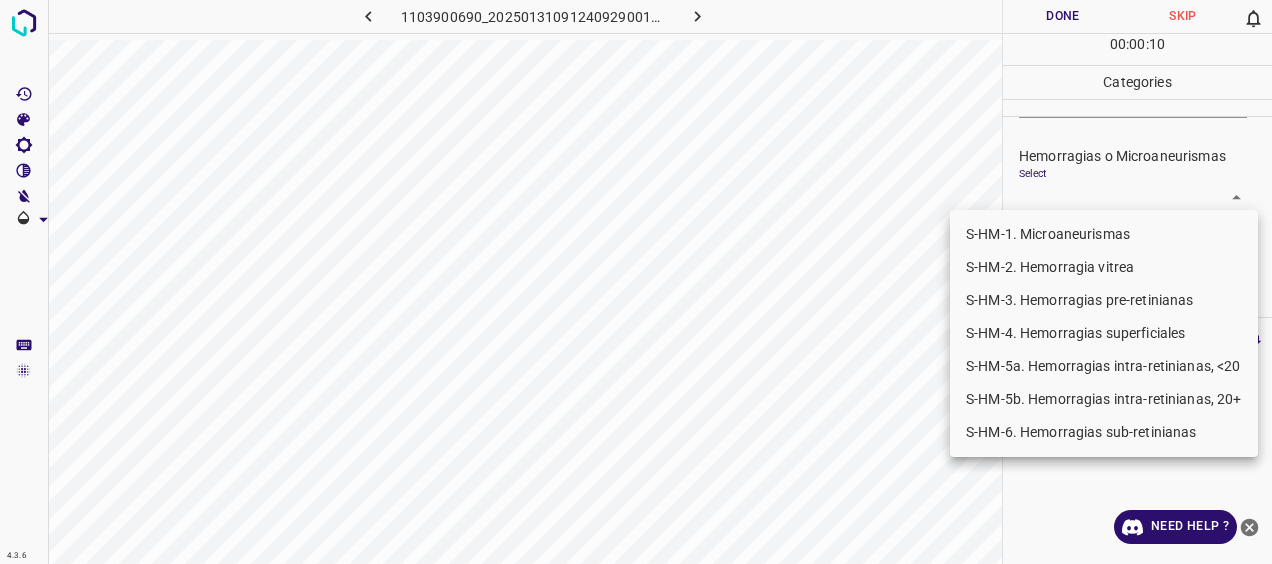 click on "S-HM-1. Microaneurismas" at bounding box center (1104, 234) 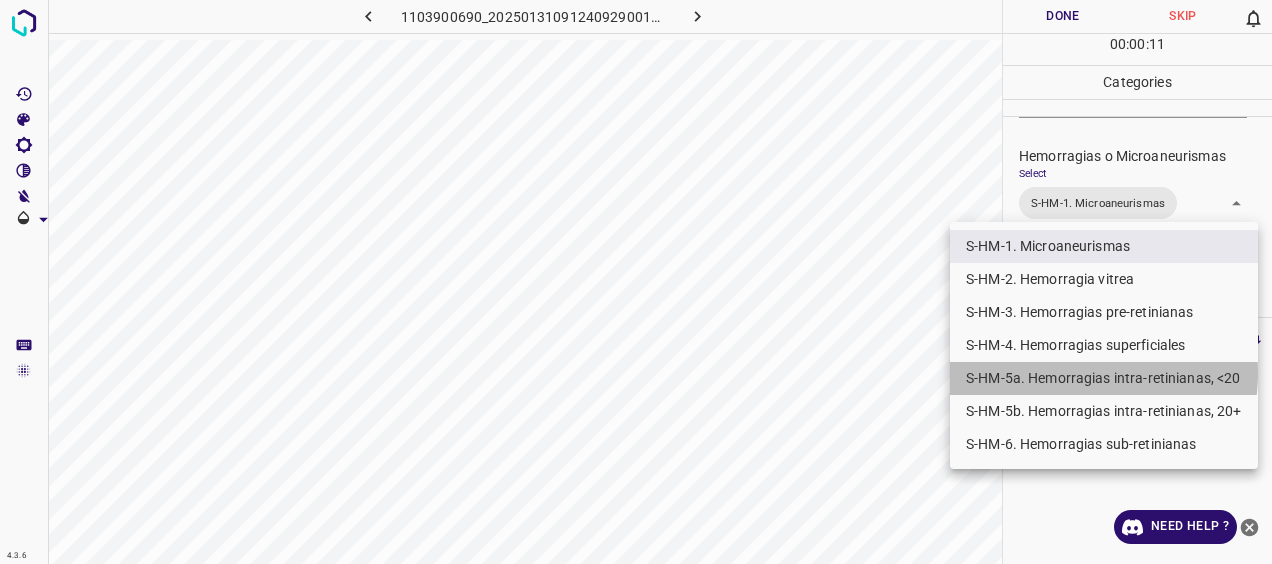 click on "S-HM-5a. Hemorragias intra-retinianas, <20" at bounding box center (1104, 378) 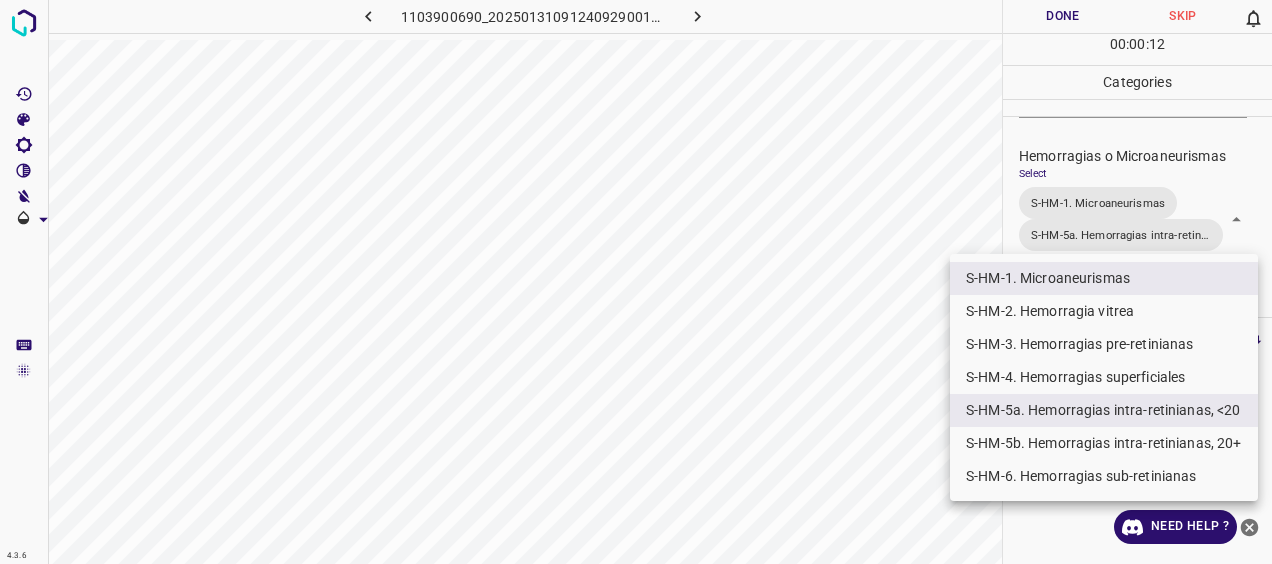 click at bounding box center (636, 282) 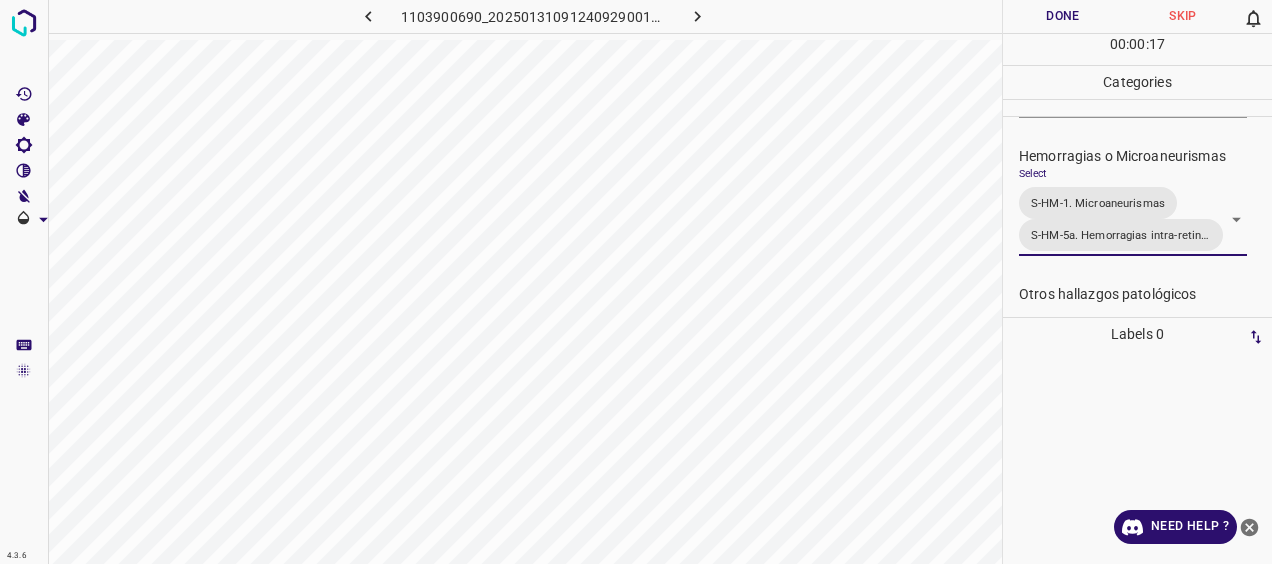click on "Done" at bounding box center (1063, 16) 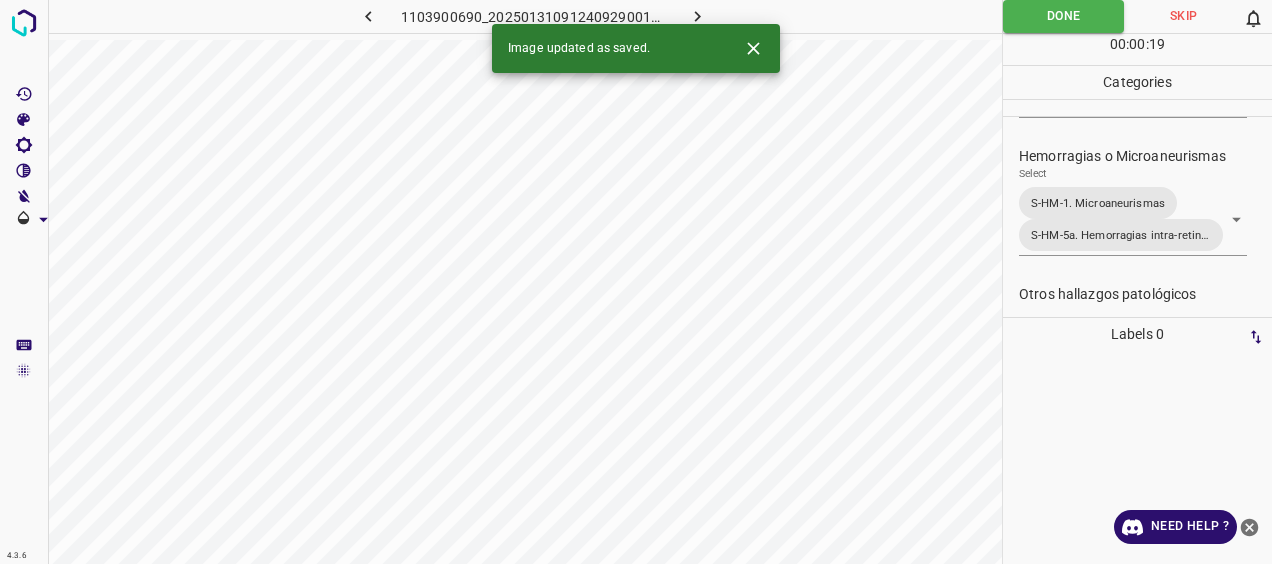 click 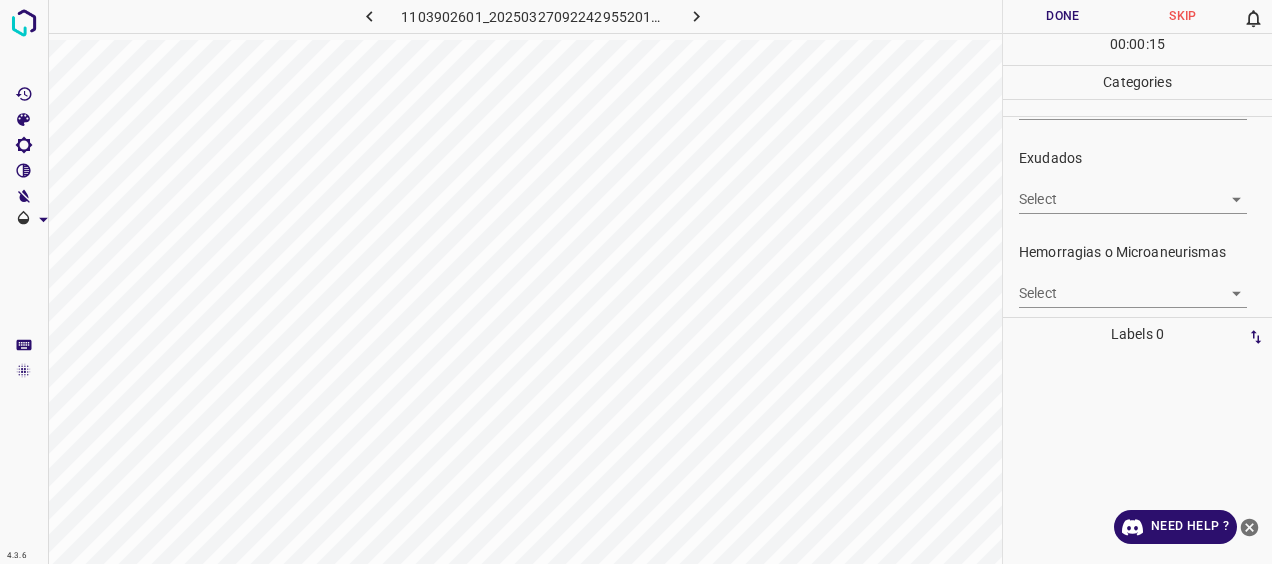 scroll, scrollTop: 400, scrollLeft: 0, axis: vertical 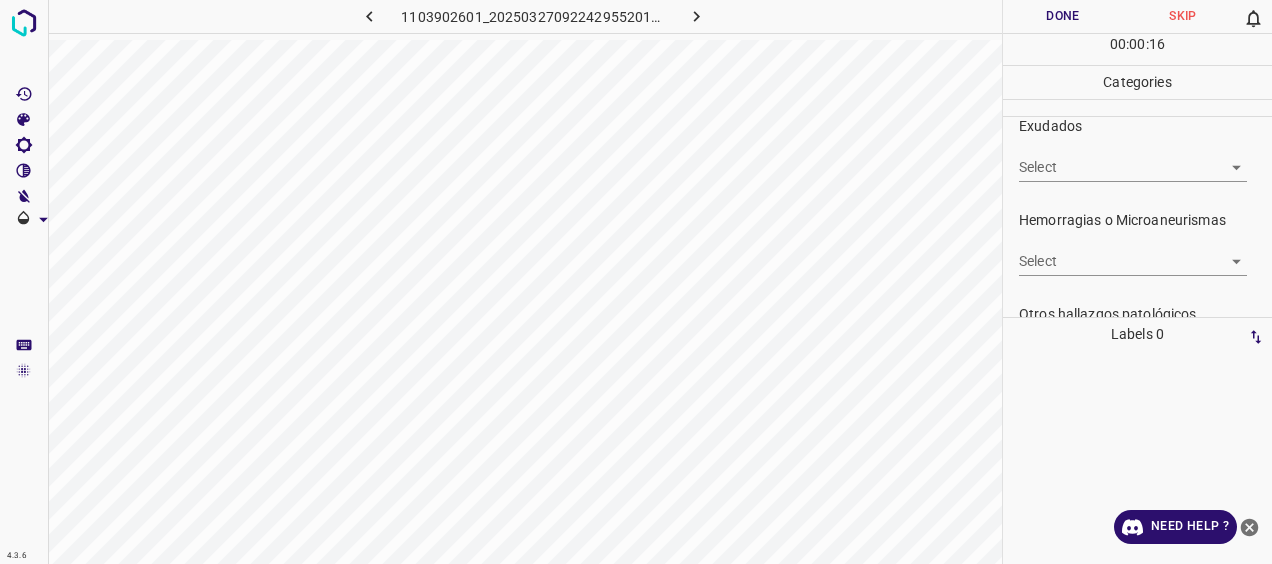 click on "4.3.6  1103902601_20250327092242955201002001_d36d6a4f6.jpg Done Skip 0 00   : 00   : 16   Categories 0. Sin hallazgos   Select ​ Anomalías vasculares   Select ​ Atrofias   Select ​ [MEDICAL_DATA]   Select ​ Exudados   Select ​ Hemorragias o Microaneurismas   Select ​ Otros hallazgos patológicos   Select ​ Otros hallazgos no patológicos   Select ​ Anomalías de disco óptico   Select ​ Elementos sin calidad suficiente   Select ​ Labels   0 Categories 1 0. Sin hallazgos 2 Anomalías vasculares 3 Atrofias 4 [MEDICAL_DATA] 5 Exudados 6 Hemorragias o Microaneurismas 7 Otros hallazgos patológicos 8 Otros hallazgos no patológicos 9 Anomalías de disco óptico 0 Elementos sin calidad suficiente Tools Space Change between modes (Draw & Edit) I Auto labeling R Restore zoom M Zoom in N Zoom out Delete Delete selecte label Filters Z Restore filters X Saturation filter C Brightness filter V Contrast filter [PERSON_NAME] scale filter General O Download Need Help ? - Text - Hide - Delete" at bounding box center [636, 282] 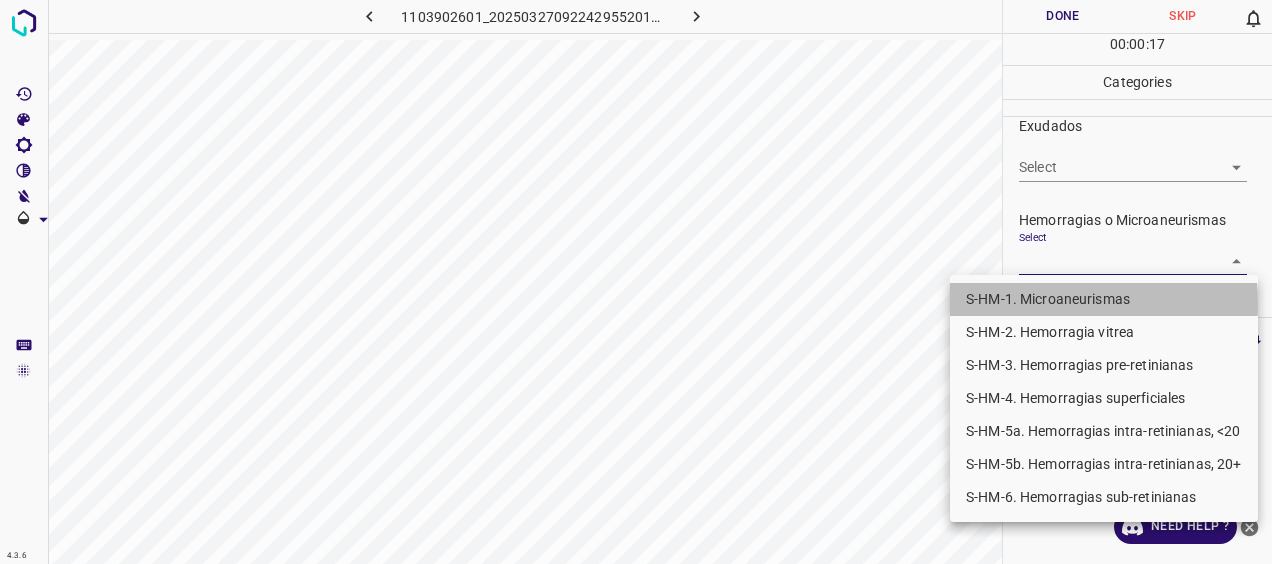 click on "S-HM-1. Microaneurismas" at bounding box center [1104, 299] 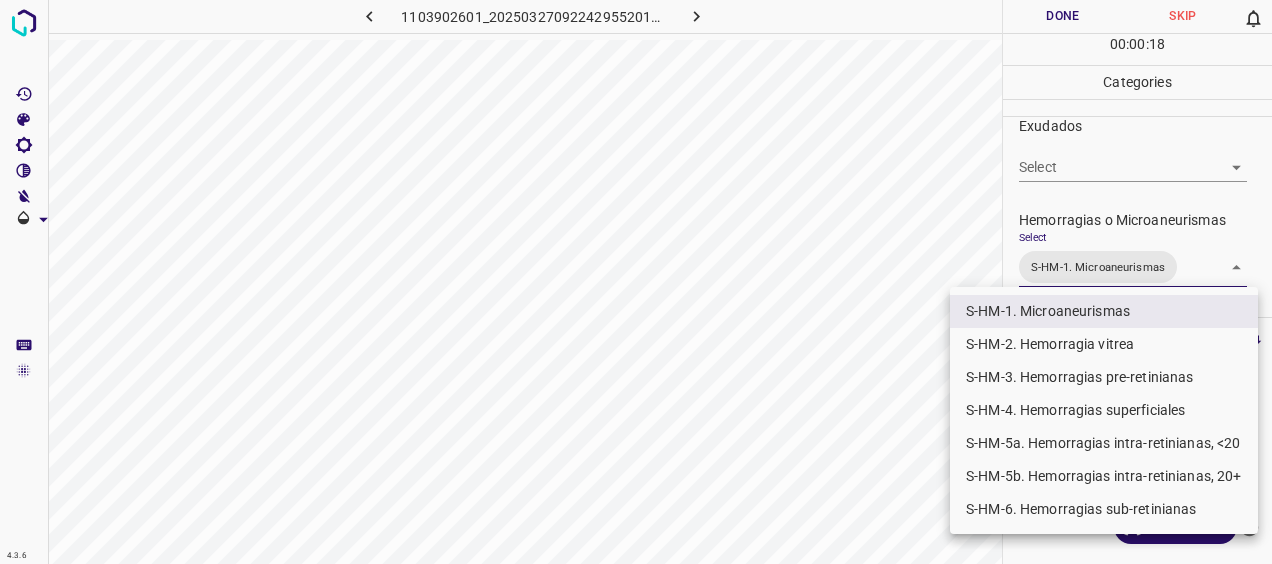 click on "S-HM-4. Hemorragias superficiales" at bounding box center [1104, 410] 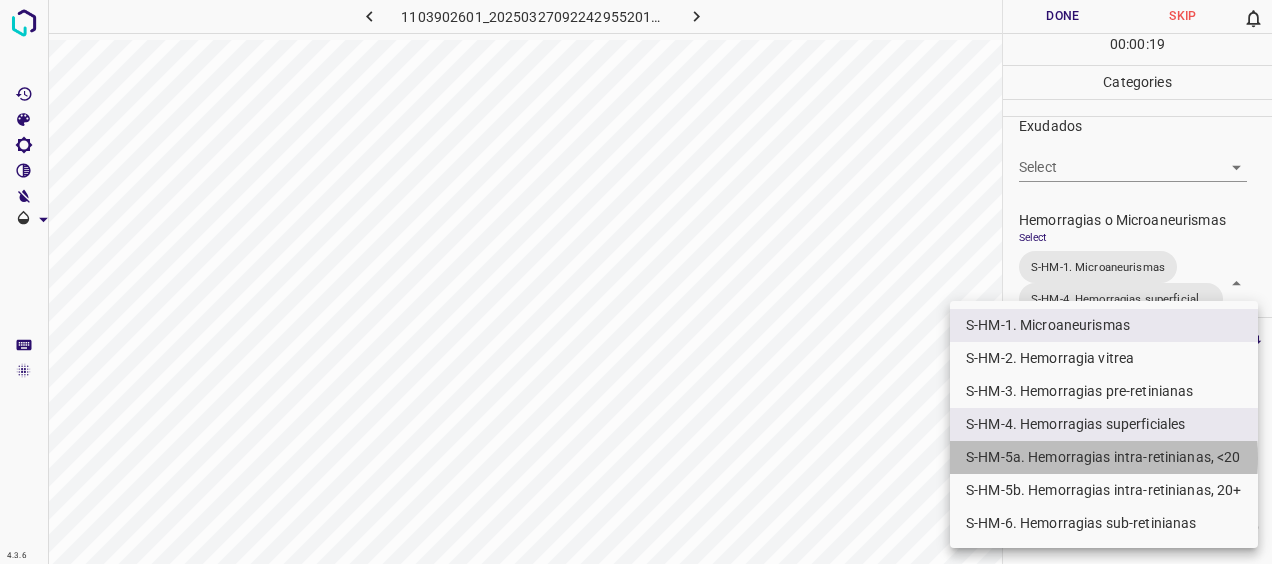 click on "S-HM-5a. Hemorragias intra-retinianas, <20" at bounding box center (1104, 457) 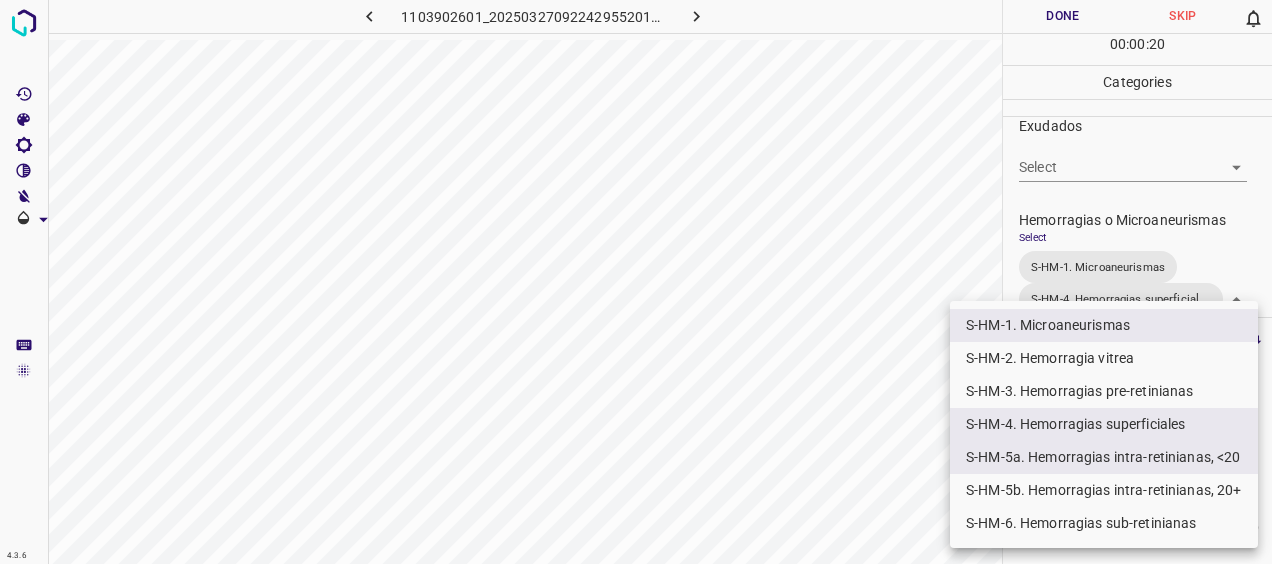 click at bounding box center [636, 282] 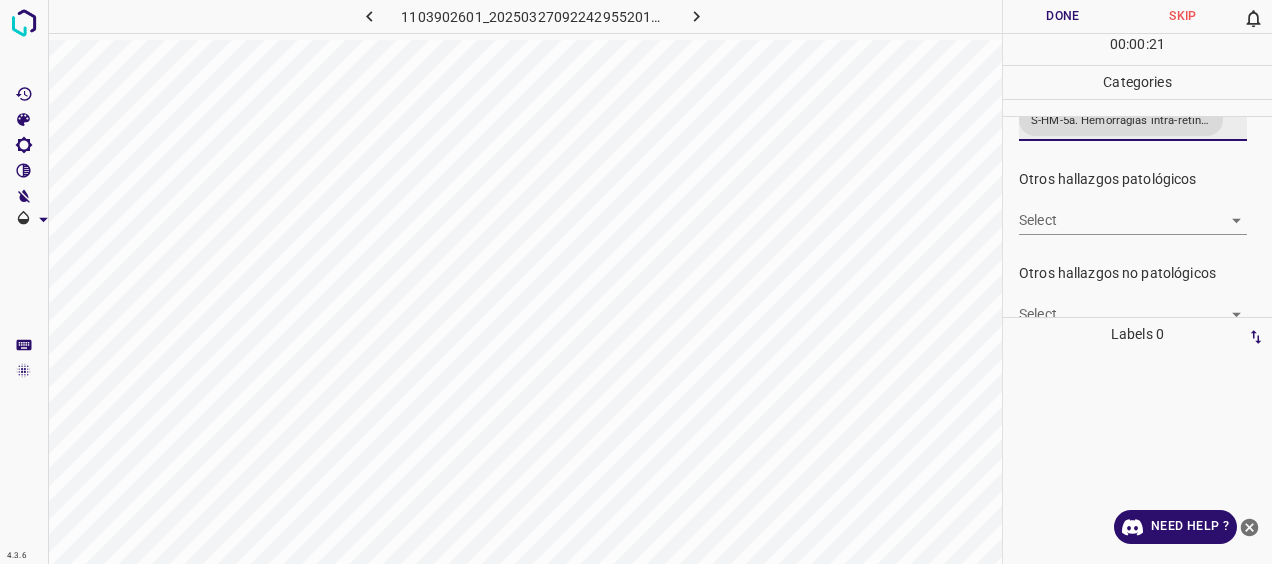 scroll, scrollTop: 833, scrollLeft: 0, axis: vertical 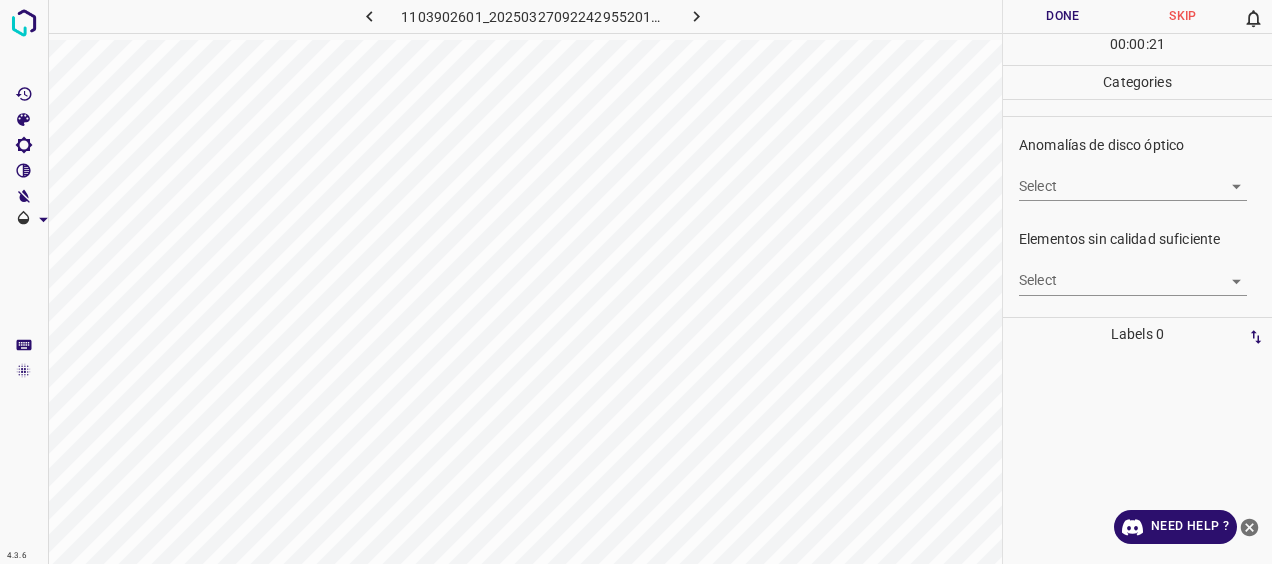 click on "4.3.6  1103902601_20250327092242955201002001_d36d6a4f6.jpg Done Skip 0 00   : 00   : 21   Categories 0. Sin hallazgos   Select ​ Anomalías vasculares   Select ​ Atrofias   Select ​ [MEDICAL_DATA]   Select ​ Exudados   Select ​ Hemorragias o Microaneurismas   Select S-HM-1. Microaneurismas S-HM-4. Hemorragias superficiales S-HM-5a. Hemorragias intra-retinianas, <20 S-HM-1. Microaneurismas,S-HM-4. Hemorragias superficiales,S-HM-5a. Hemorragias intra-retinianas, <20 Otros hallazgos patológicos   Select ​ Otros hallazgos no patológicos   Select ​ Anomalías de disco óptico   Select ​ Elementos sin calidad suficiente   Select ​ Labels   0 Categories 1 0. Sin hallazgos 2 Anomalías vasculares 3 Atrofias 4 [MEDICAL_DATA] 5 Exudados 6 Hemorragias o Microaneurismas 7 Otros hallazgos patológicos 8 Otros hallazgos no patológicos 9 Anomalías de disco óptico 0 Elementos sin calidad suficiente Tools Space Change between modes (Draw & Edit) I Auto labeling R Restore zoom M Zoom in N Zoom out Delete Filters Z X C V" at bounding box center [636, 282] 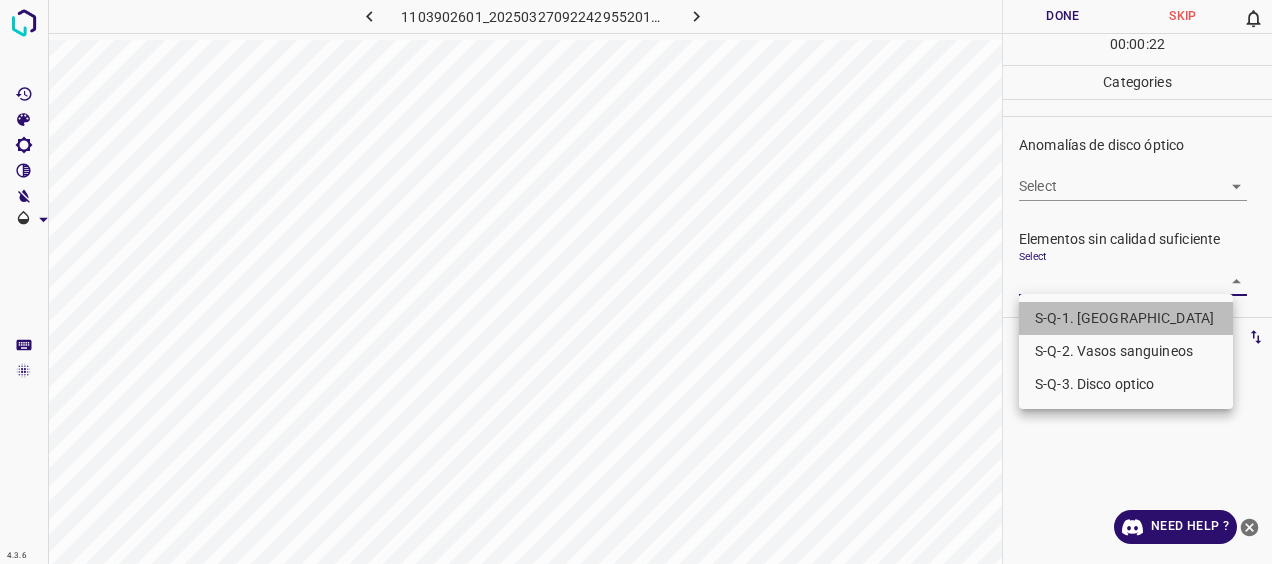 click on "S-Q-1. [GEOGRAPHIC_DATA]" at bounding box center [1126, 318] 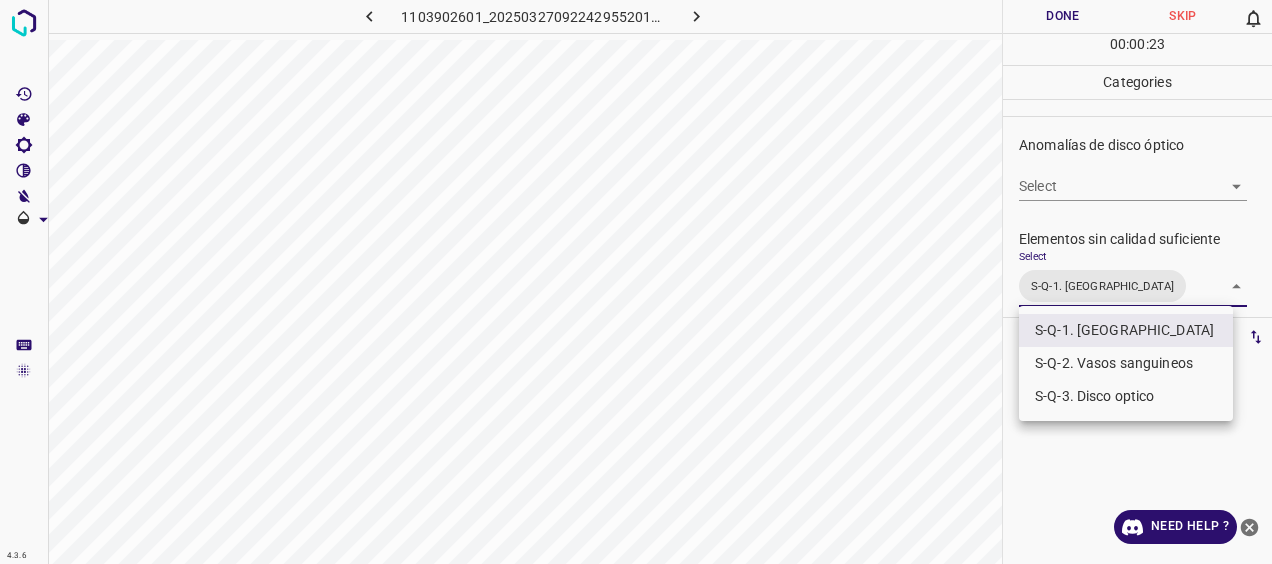 click at bounding box center [636, 282] 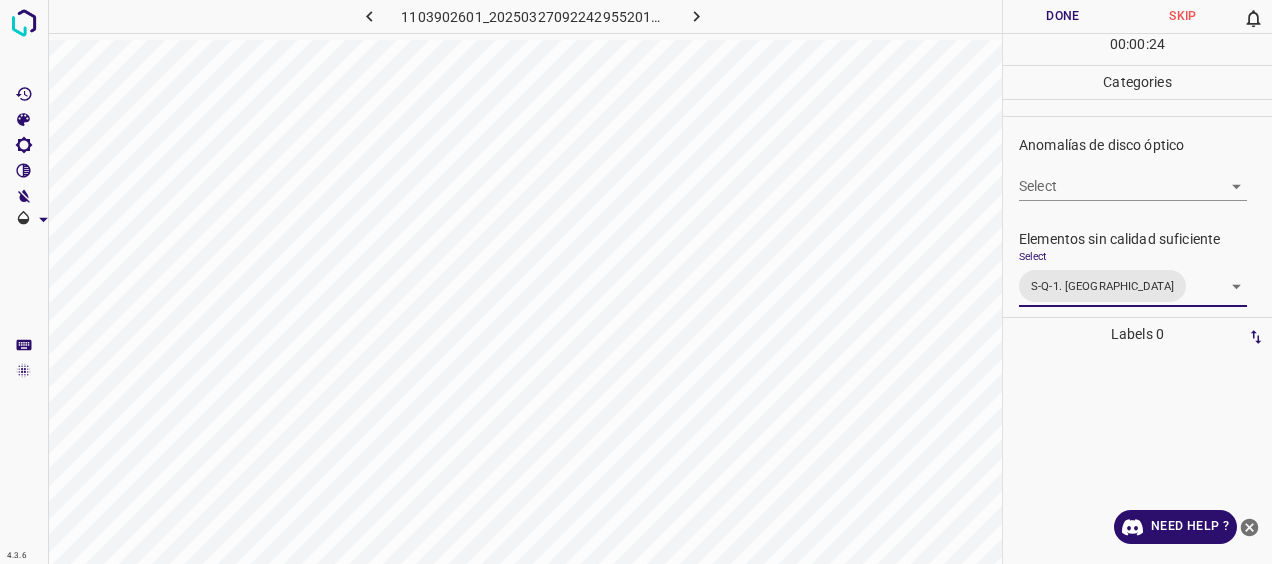 click on "Done" at bounding box center (1063, 16) 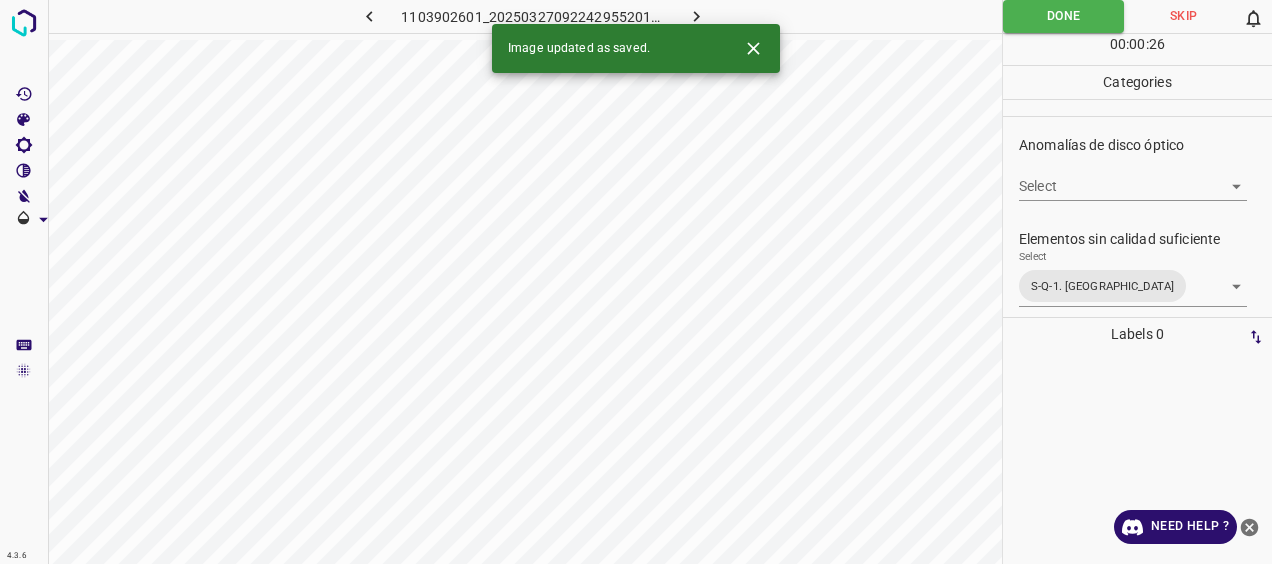 click 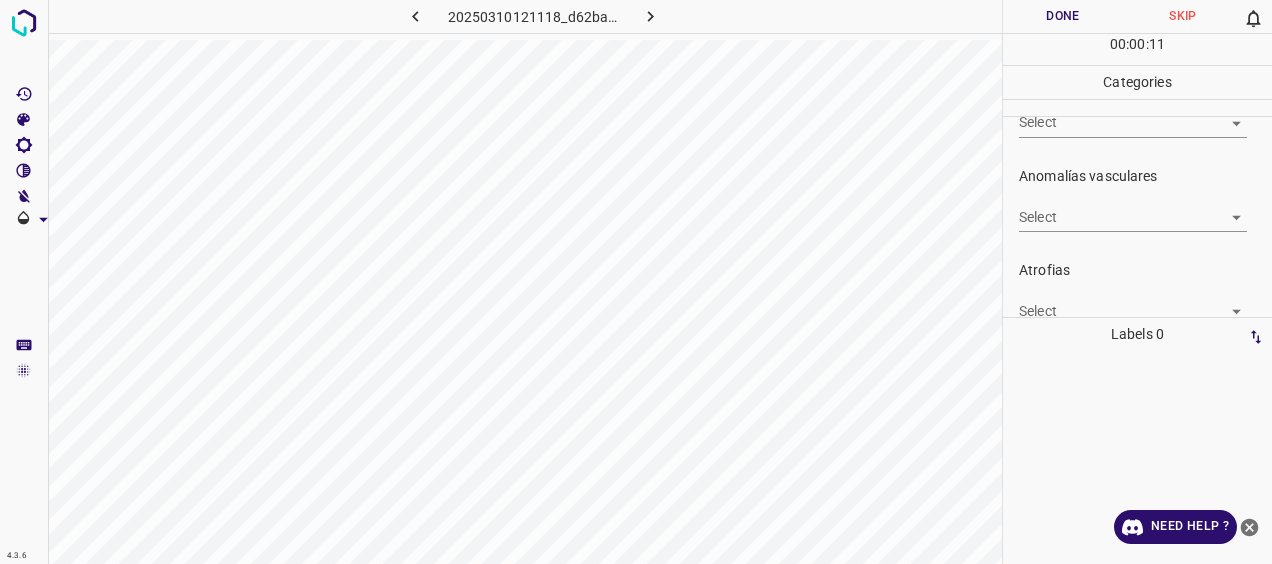 scroll, scrollTop: 100, scrollLeft: 0, axis: vertical 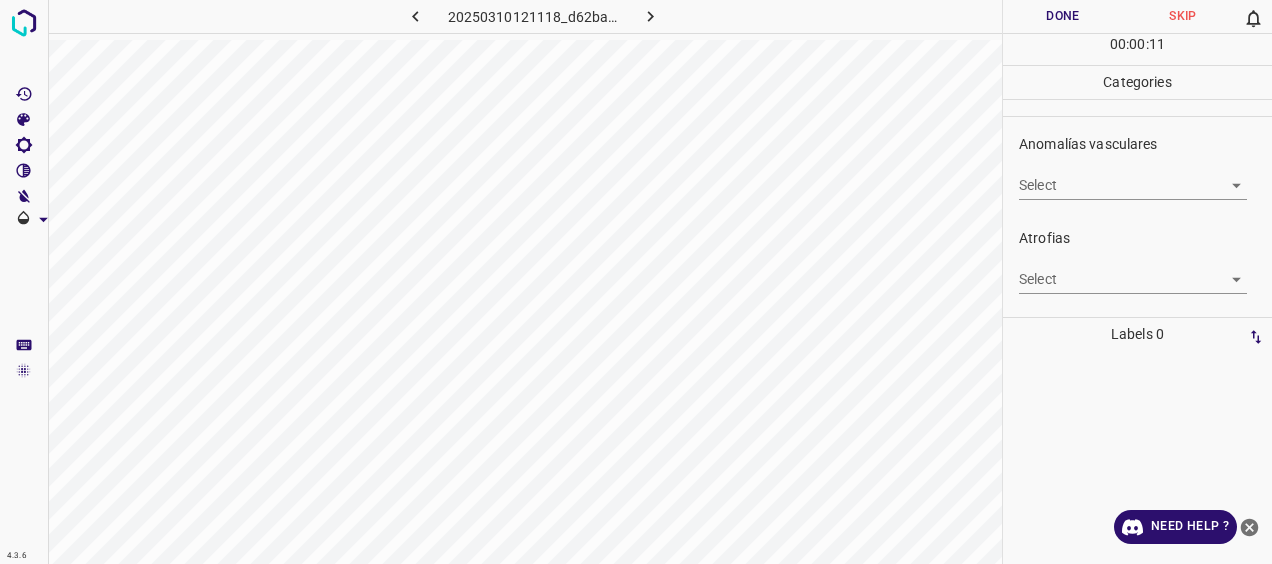 click on "4.3.6  20250310121118_d62ba6bf0.jpg Done Skip 0 00   : 00   : 11   Categories 0. Sin hallazgos   Select ​ Anomalías vasculares   Select ​ Atrofias   Select ​ [MEDICAL_DATA]   Select ​ Exudados   Select ​ Hemorragias o Microaneurismas   Select ​ Otros hallazgos patológicos   Select ​ Otros hallazgos no patológicos   Select ​ Anomalías de disco óptico   Select ​ Elementos sin calidad suficiente   Select ​ Labels   0 Categories 1 0. Sin hallazgos 2 Anomalías vasculares 3 Atrofias 4 [MEDICAL_DATA] 5 Exudados 6 Hemorragias o Microaneurismas 7 Otros hallazgos patológicos 8 Otros hallazgos no patológicos 9 Anomalías de disco óptico 0 Elementos sin calidad suficiente Tools Space Change between modes (Draw & Edit) I Auto labeling R Restore zoom M Zoom in N Zoom out Delete Delete selecte label Filters Z Restore filters X Saturation filter C Brightness filter V Contrast filter [PERSON_NAME] scale filter General O Download Need Help ? - Text - Hide - Delete" at bounding box center [636, 282] 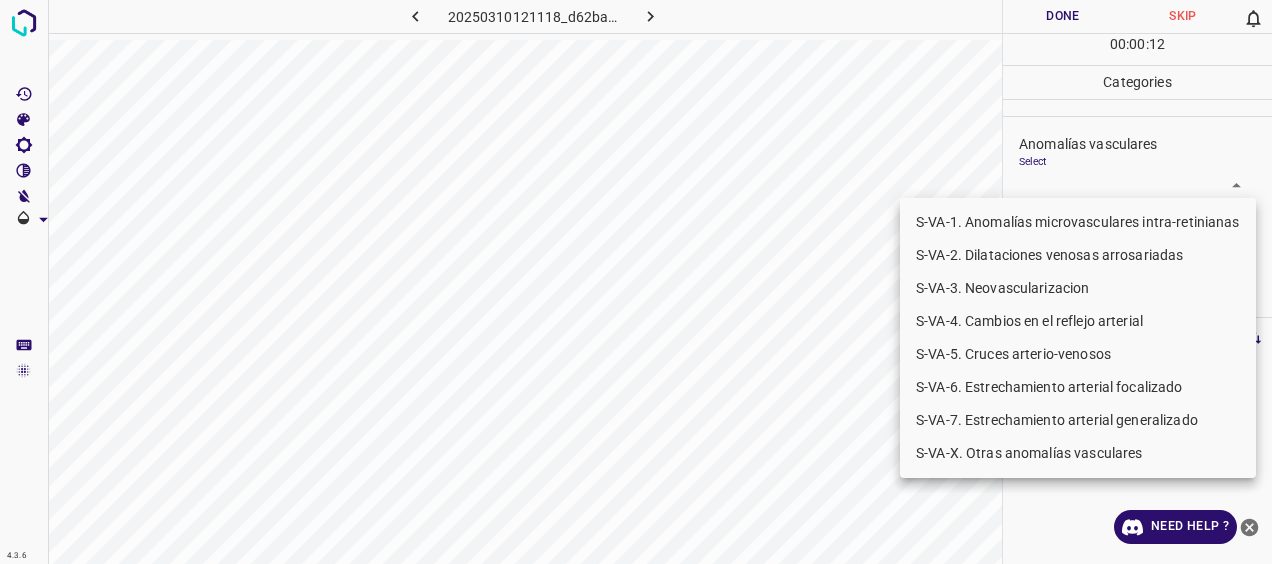 click on "S-VA-2. Dilataciones venosas arrosariadas" at bounding box center [1078, 255] 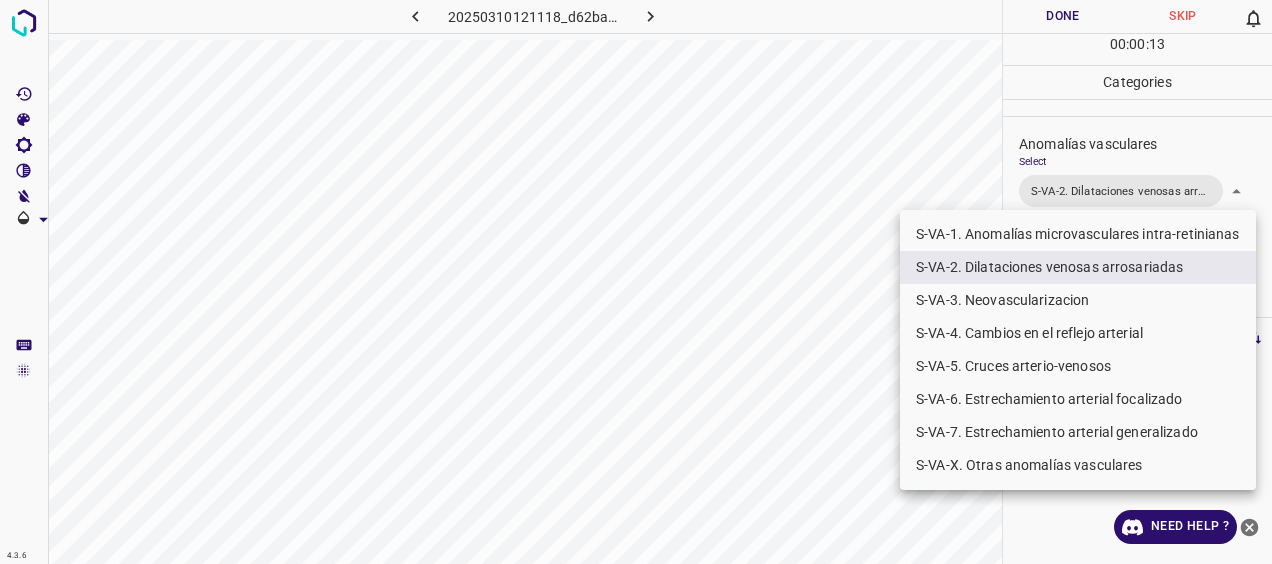 click on "S-VA-5. Cruces arterio-venosos" at bounding box center (1078, 366) 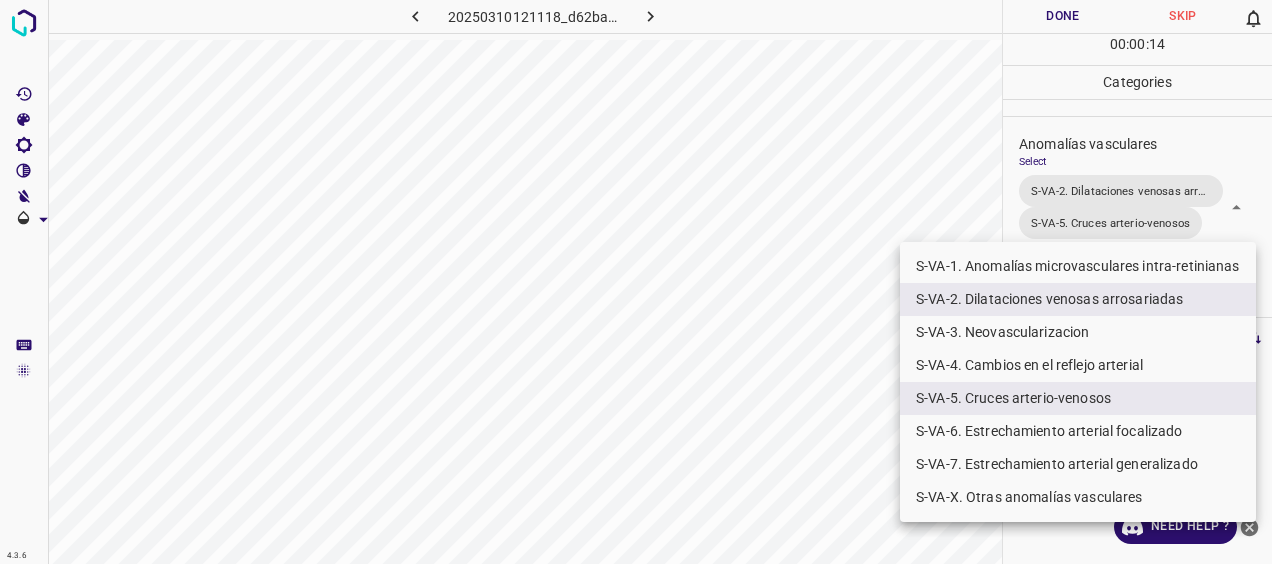 click at bounding box center (636, 282) 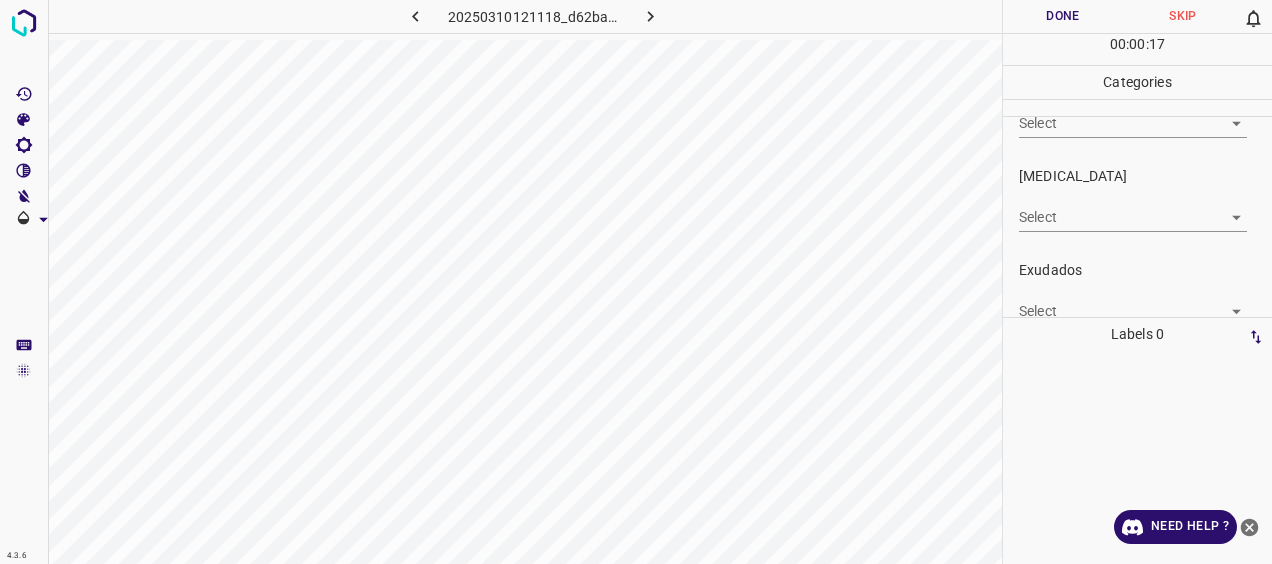 scroll, scrollTop: 400, scrollLeft: 0, axis: vertical 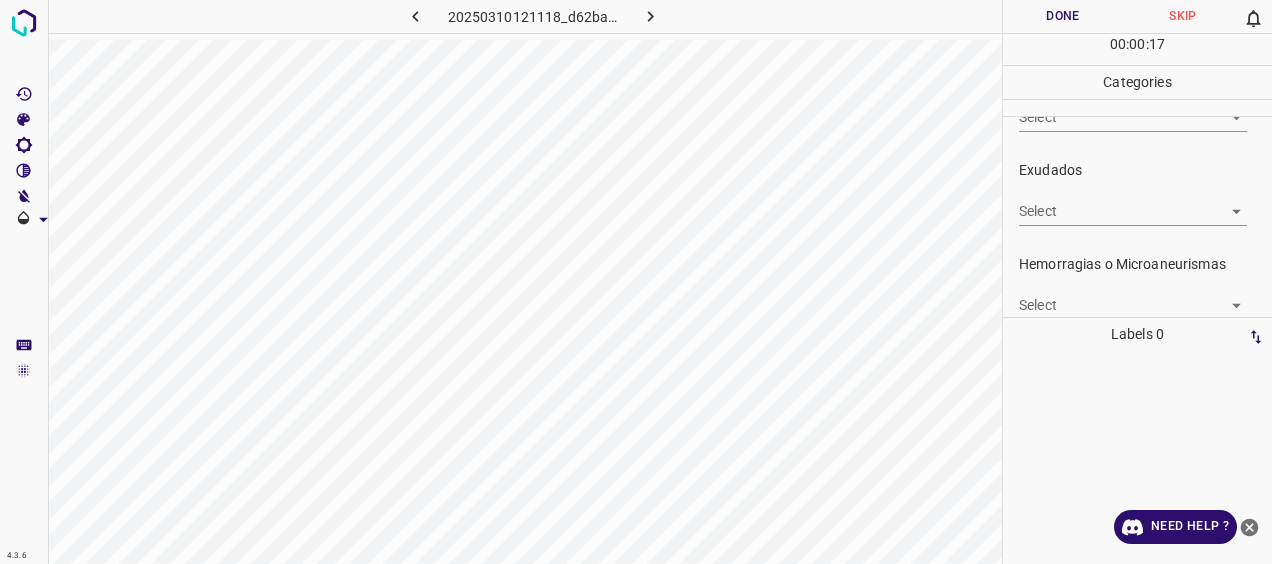 click on "4.3.6  20250310121118_d62ba6bf0.jpg Done Skip 0 00   : 00   : 17   Categories 0. Sin hallazgos   Select ​ Anomalías vasculares   Select S-VA-2. Dilataciones venosas arrosariadas S-VA-5. Cruces arterio-venosos S-VA-2. Dilataciones venosas arrosariadas,S-VA-5. Cruces arterio-venosos Atrofias   Select ​ [MEDICAL_DATA]   Select ​ Exudados   Select ​ Hemorragias o Microaneurismas   Select ​ Otros hallazgos patológicos   Select ​ Otros hallazgos no patológicos   Select ​ Anomalías de disco óptico   Select ​ Elementos sin calidad suficiente   Select ​ Labels   0 Categories 1 0. Sin hallazgos 2 Anomalías vasculares 3 Atrofias 4 [MEDICAL_DATA] 5 Exudados 6 Hemorragias o Microaneurismas 7 Otros hallazgos patológicos 8 Otros hallazgos no patológicos 9 Anomalías de disco óptico 0 Elementos sin calidad suficiente Tools Space Change between modes (Draw & Edit) I Auto labeling R Restore zoom M Zoom in N Zoom out Delete Delete selecte label Filters Z Restore filters X Saturation filter C Brightness filter V B O" at bounding box center (636, 282) 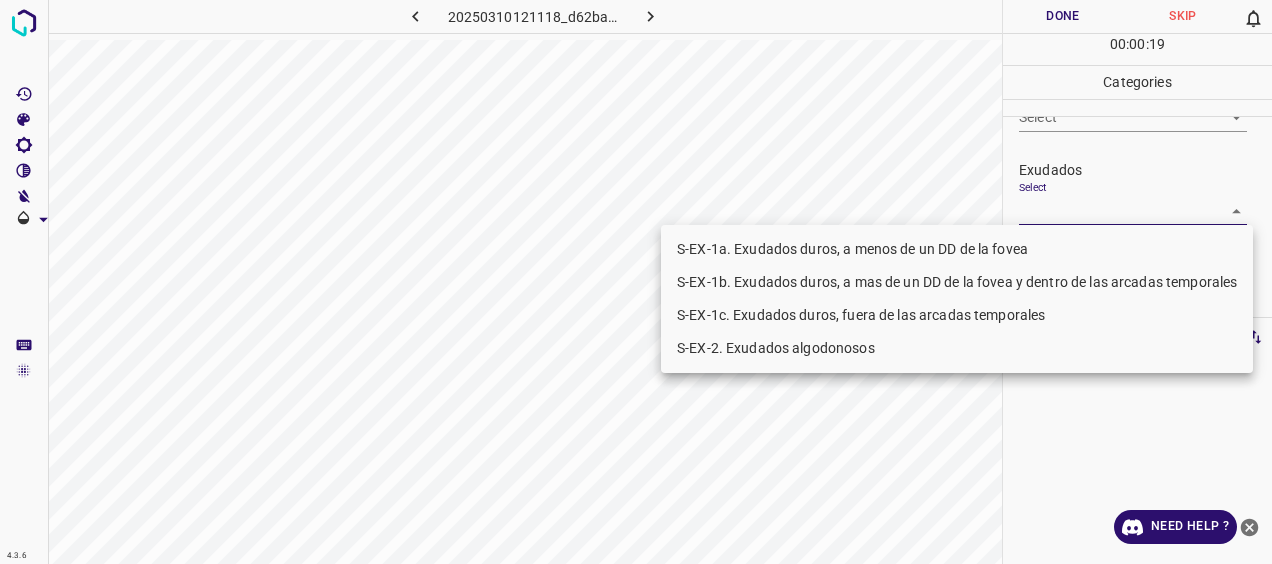 click on "S-EX-1a. Exudados duros, a menos de un DD de la fovea" at bounding box center (957, 249) 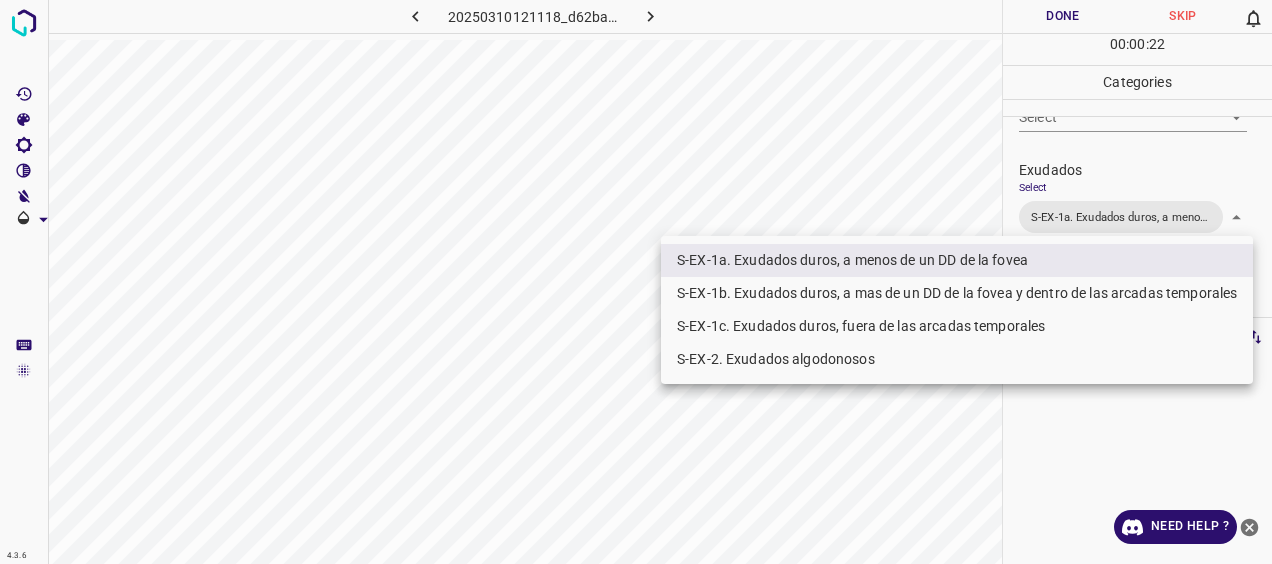 click at bounding box center (636, 282) 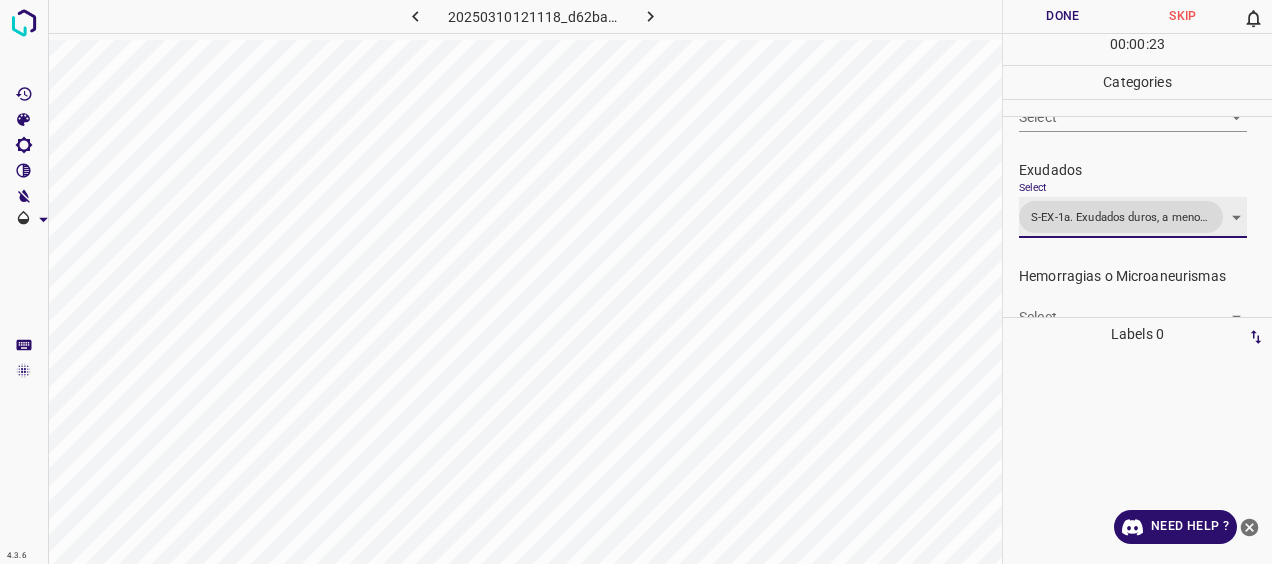 scroll, scrollTop: 500, scrollLeft: 0, axis: vertical 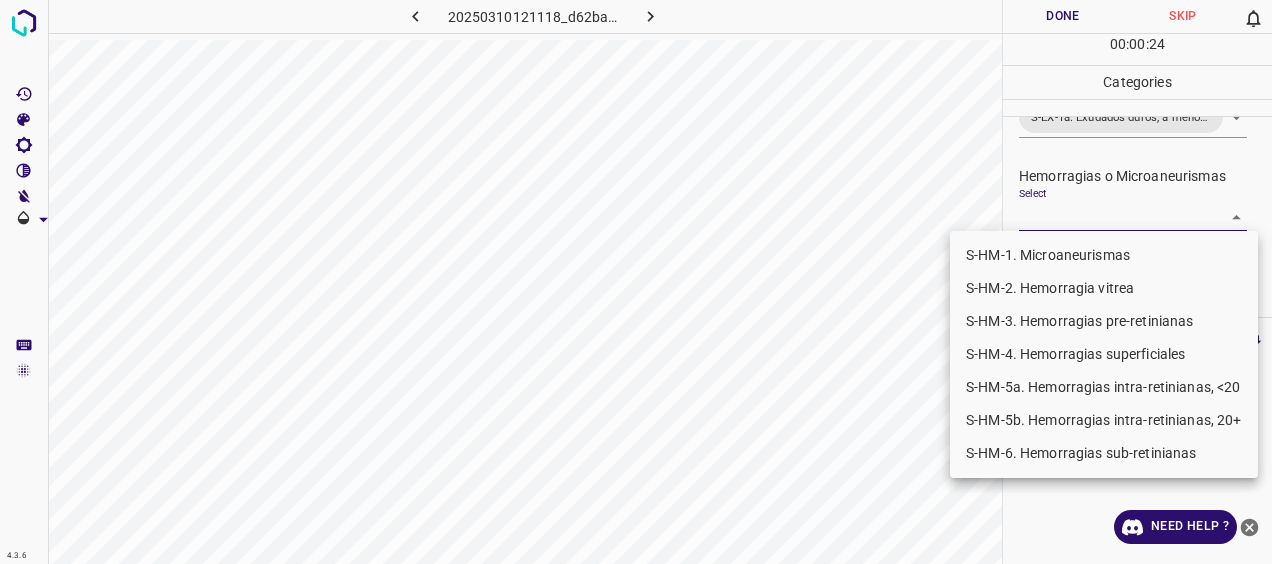 click on "4.3.6  20250310121118_d62ba6bf0.jpg Done Skip 0 00   : 00   : 24   Categories 0. Sin hallazgos   Select ​ Anomalías vasculares   Select S-VA-2. Dilataciones venosas arrosariadas S-VA-5. Cruces arterio-venosos S-VA-2. Dilataciones venosas arrosariadas,S-VA-5. Cruces arterio-venosos Atrofias   Select ​ [MEDICAL_DATA]   Select ​ Exudados   Select S-EX-1a. Exudados duros, a menos de un DD de la fovea S-EX-1a. Exudados duros, a menos de un DD de la fovea Hemorragias o Microaneurismas   Select ​ Otros hallazgos patológicos   Select ​ Otros hallazgos no patológicos   Select ​ Anomalías de disco óptico   Select ​ Elementos sin calidad suficiente   Select ​ Labels   0 Categories 1 0. Sin hallazgos 2 Anomalías vasculares 3 Atrofias 4 [MEDICAL_DATA] 5 Exudados 6 Hemorragias o Microaneurismas 7 Otros hallazgos patológicos 8 Otros hallazgos no patológicos 9 Anomalías de disco óptico 0 Elementos sin calidad suficiente Tools Space Change between modes (Draw & Edit) I Auto labeling R Restore zoom M Zoom in N Delete" at bounding box center [636, 282] 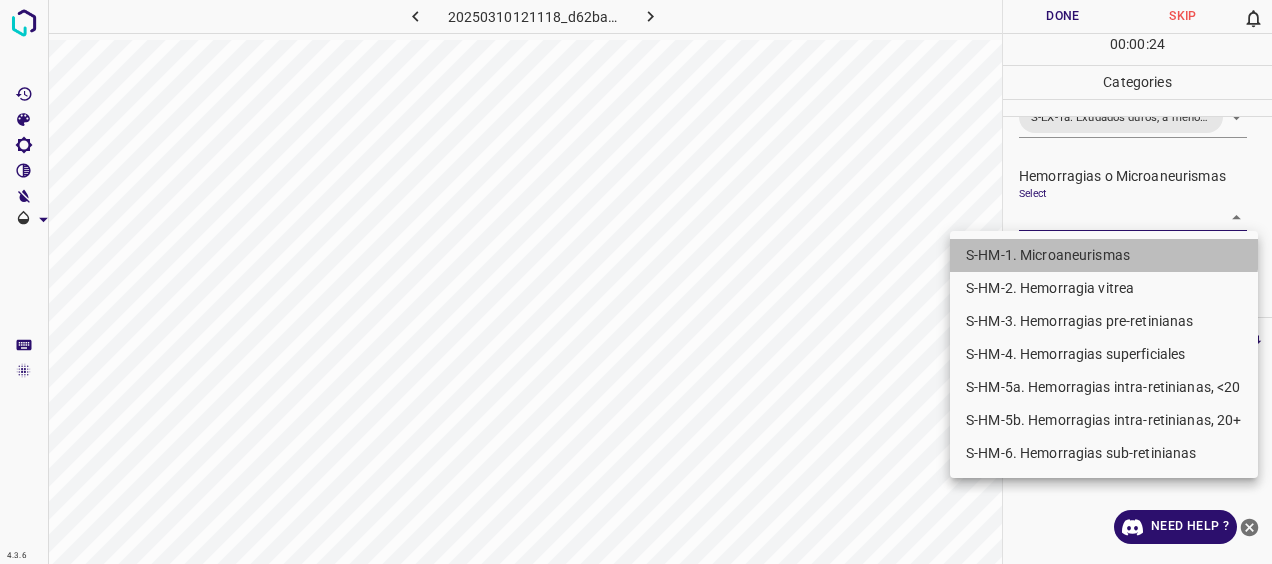 click on "S-HM-1. Microaneurismas" at bounding box center [1104, 255] 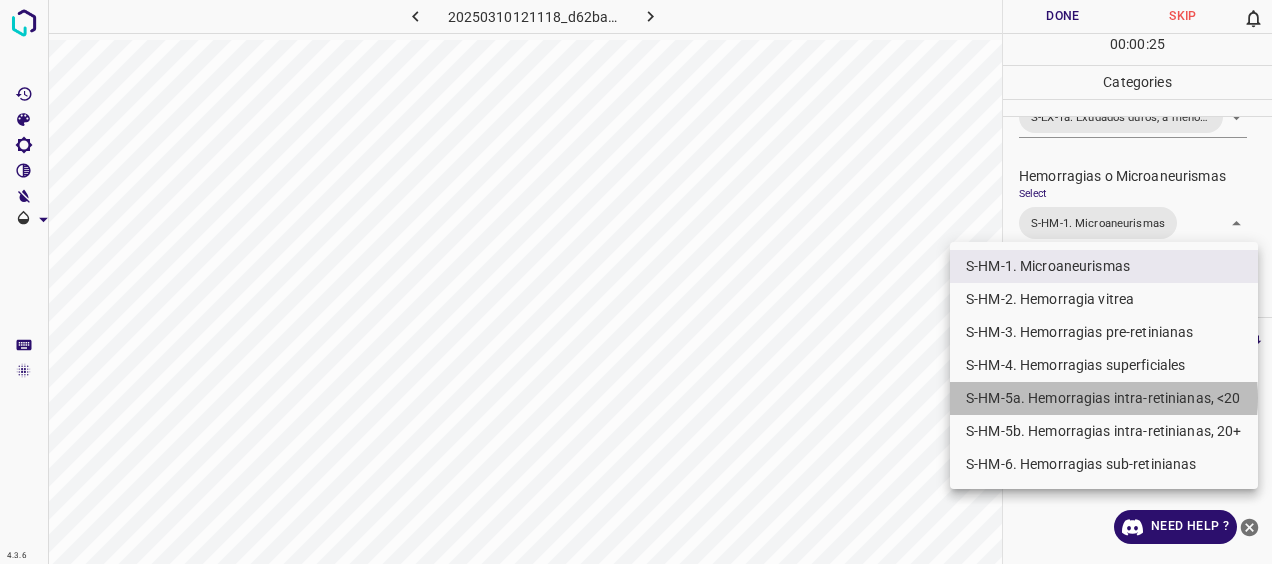 click on "S-HM-5a. Hemorragias intra-retinianas, <20" at bounding box center (1104, 398) 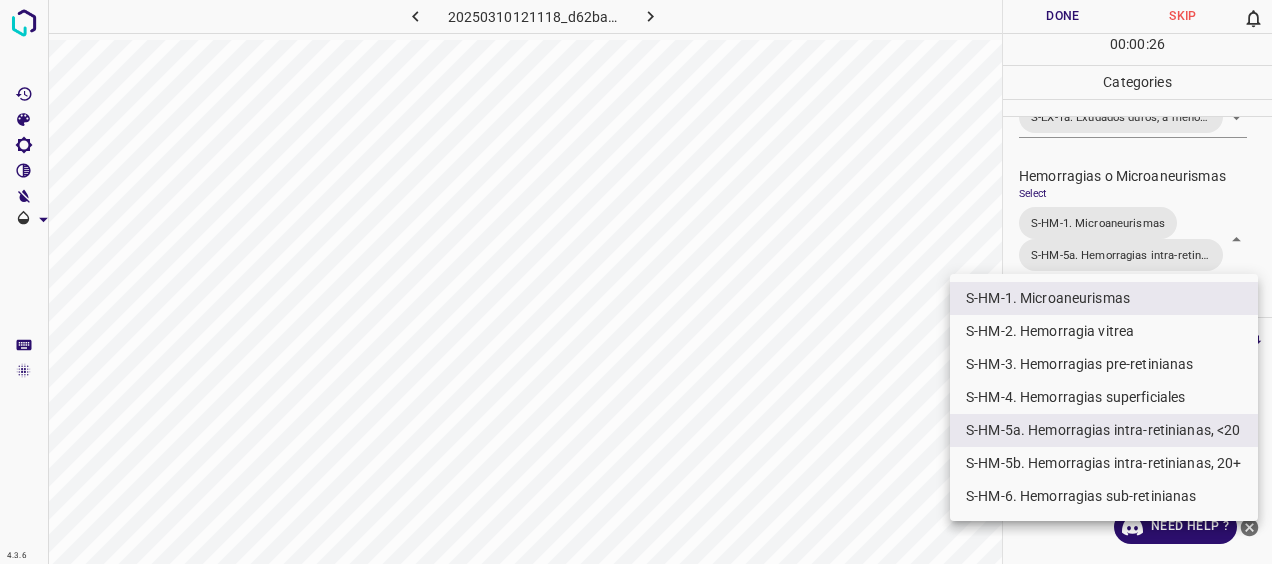 click at bounding box center (636, 282) 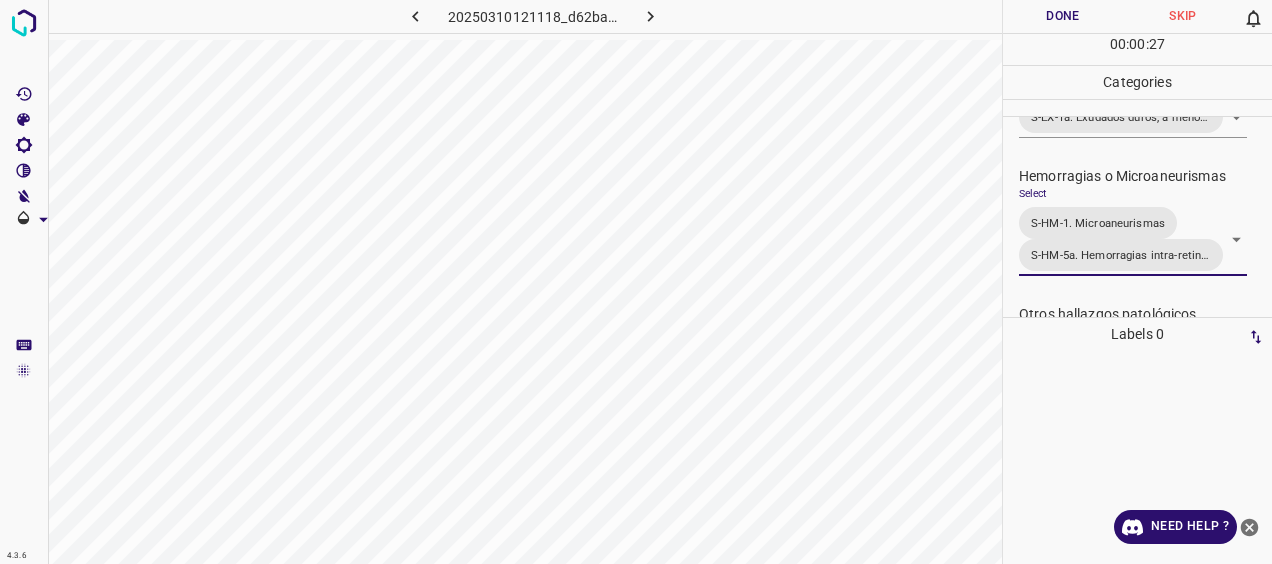 click on "Done" at bounding box center (1063, 16) 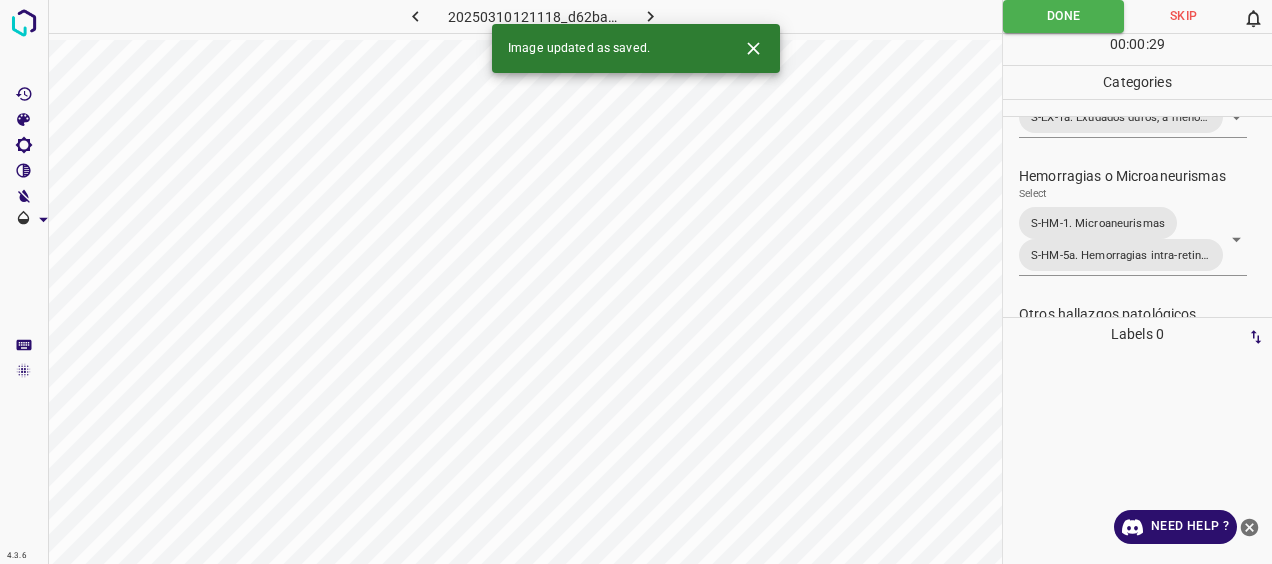 click 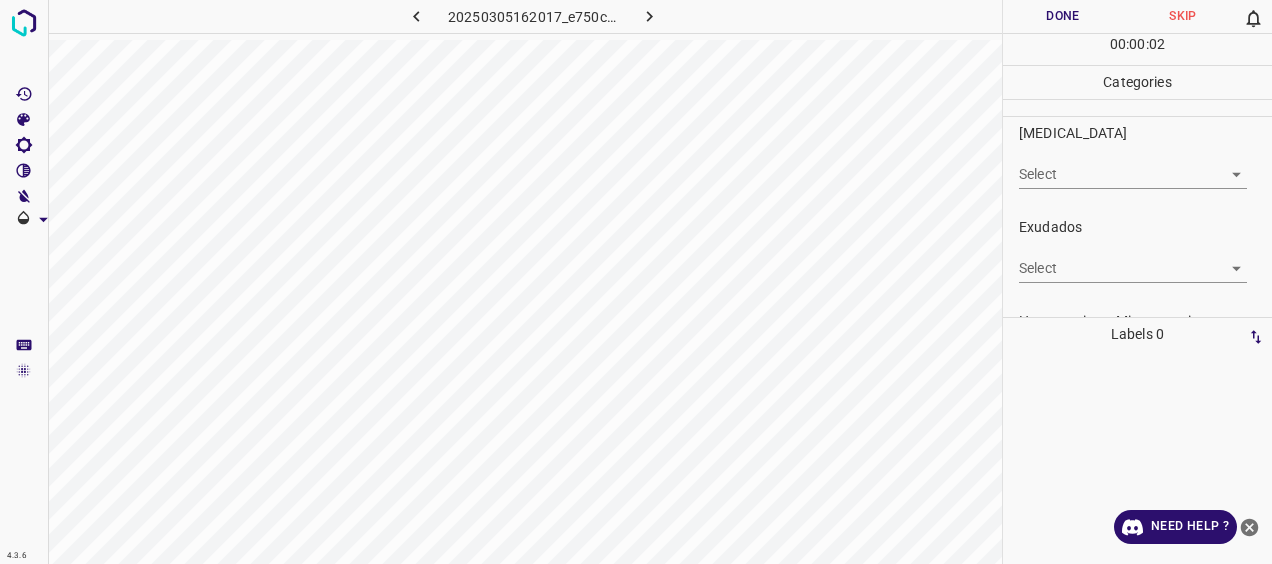 scroll, scrollTop: 300, scrollLeft: 0, axis: vertical 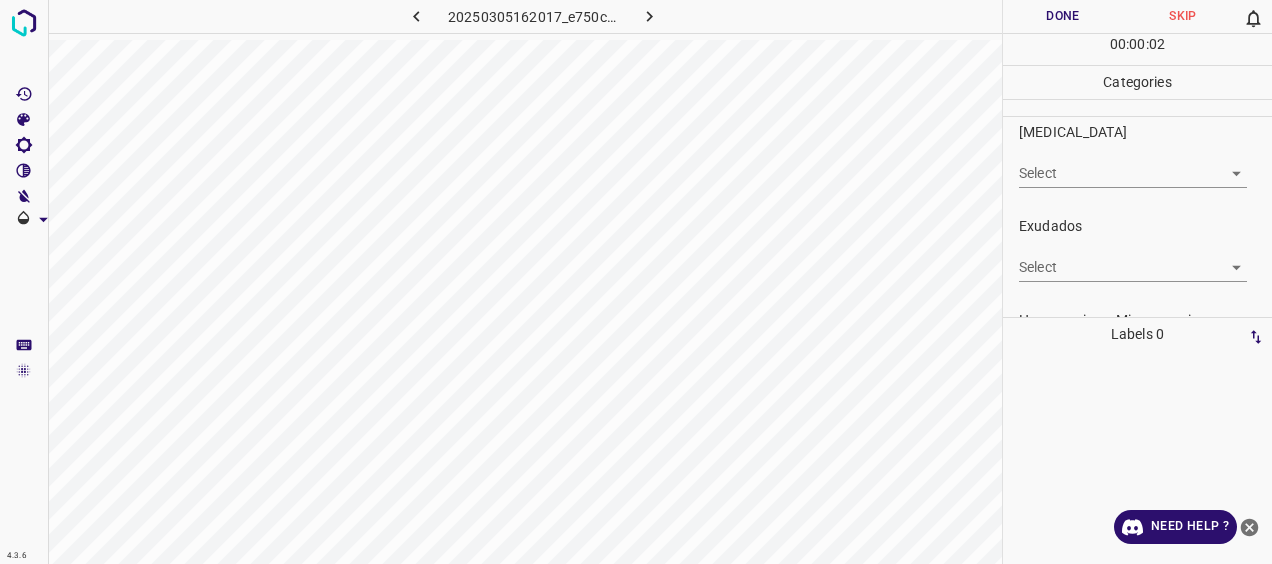 click on "4.3.6  20250305162017_e750c2abf.jpg Done Skip 0 00   : 00   : 02   Categories 0. Sin hallazgos   Select ​ Anomalías vasculares   Select ​ Atrofias   Select ​ [MEDICAL_DATA]   Select ​ Exudados   Select ​ Hemorragias o Microaneurismas   Select ​ Otros hallazgos patológicos   Select ​ Otros hallazgos no patológicos   Select ​ Anomalías de disco óptico   Select ​ Elementos sin calidad suficiente   Select ​ Labels   0 Categories 1 0. Sin hallazgos 2 Anomalías vasculares 3 Atrofias 4 [MEDICAL_DATA] 5 Exudados 6 Hemorragias o Microaneurismas 7 Otros hallazgos patológicos 8 Otros hallazgos no patológicos 9 Anomalías de disco óptico 0 Elementos sin calidad suficiente Tools Space Change between modes (Draw & Edit) I Auto labeling R Restore zoom M Zoom in N Zoom out Delete Delete selecte label Filters Z Restore filters X Saturation filter C Brightness filter V Contrast filter [PERSON_NAME] scale filter General O Download Need Help ? - Text - Hide - Delete" at bounding box center (636, 282) 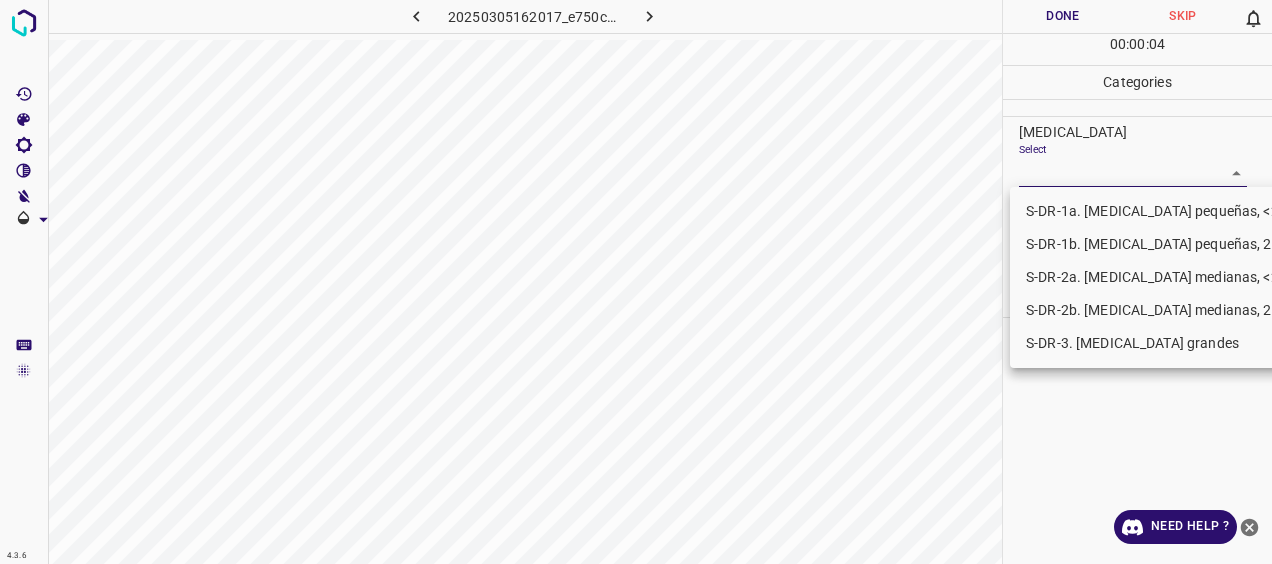 click on "S-DR-1b. [MEDICAL_DATA] pequeñas, 20+" at bounding box center [1157, 244] 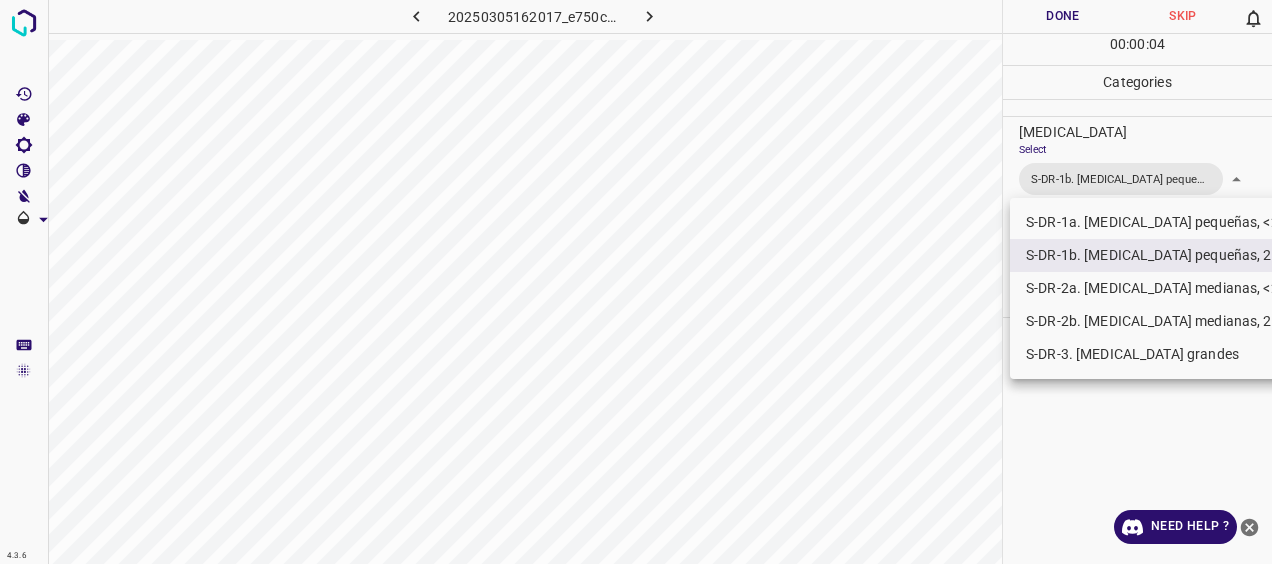 click at bounding box center [636, 282] 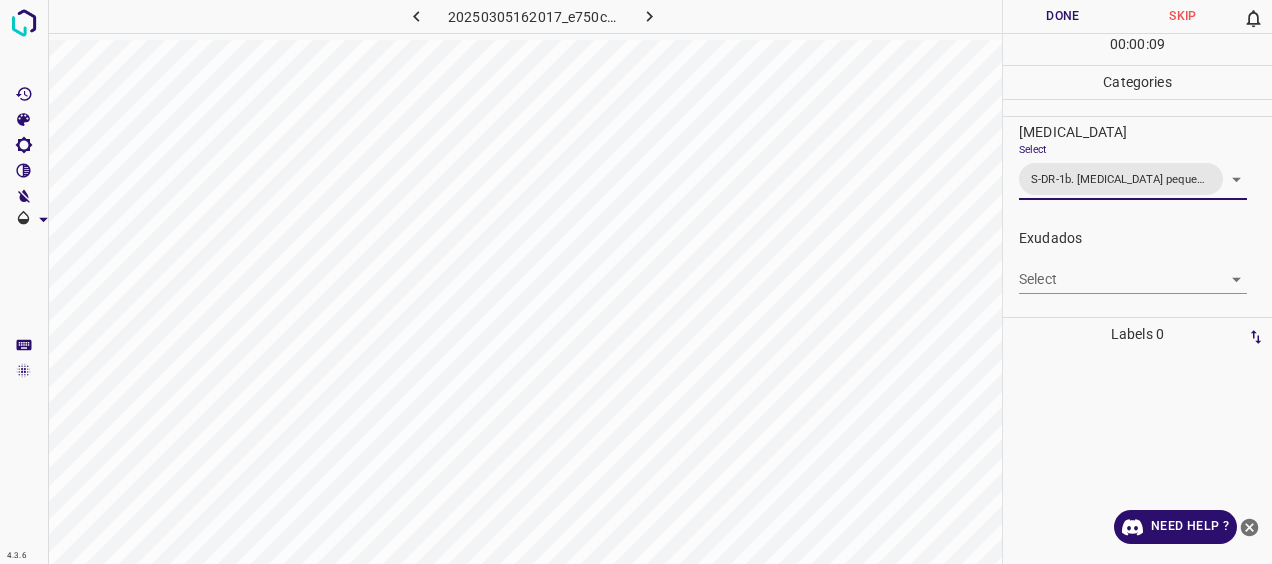 click on "Done" at bounding box center (1063, 16) 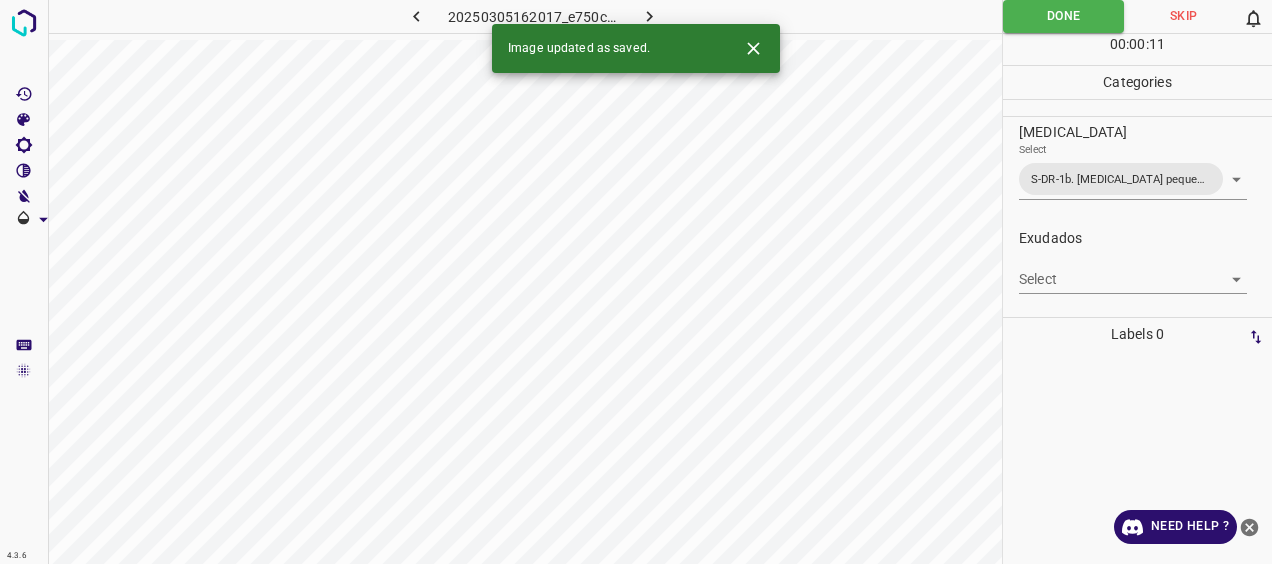 click 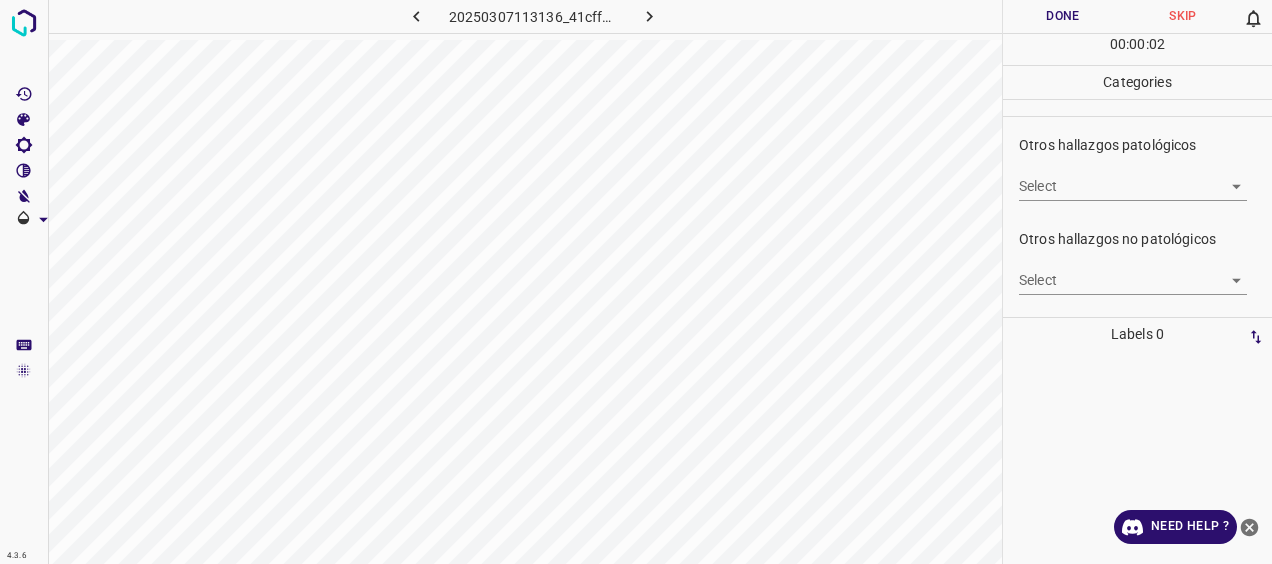 scroll, scrollTop: 600, scrollLeft: 0, axis: vertical 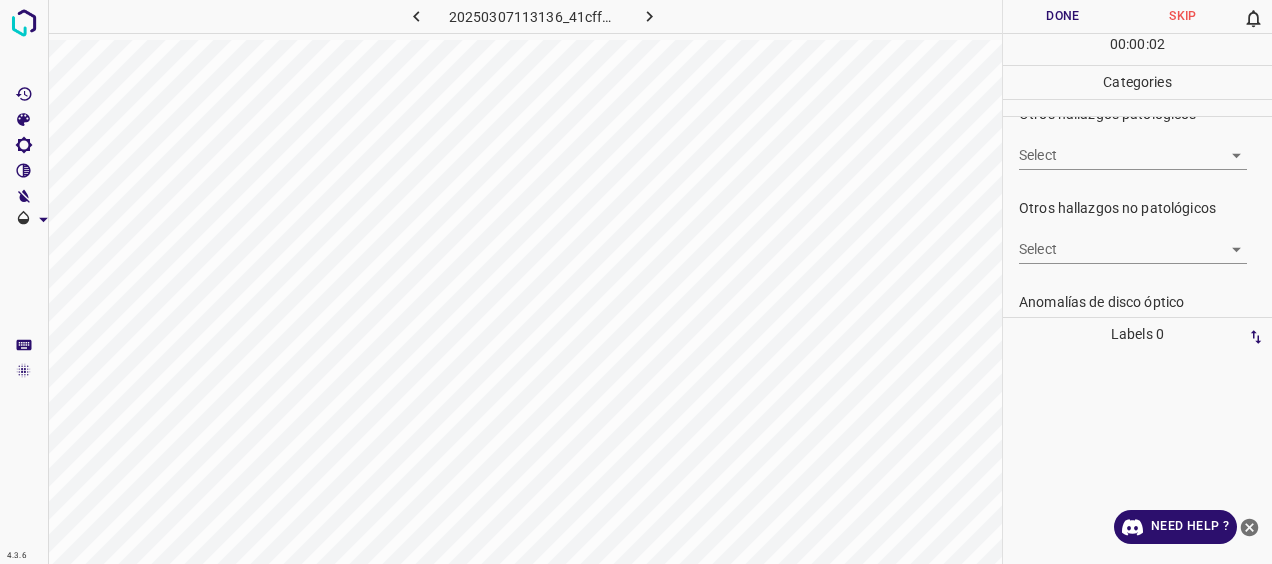 click on "4.3.6  20250307113136_41cffc28d.jpg Done Skip 0 00   : 00   : 02   Categories 0. Sin hallazgos   Select ​ Anomalías vasculares   Select ​ Atrofias   Select ​ [MEDICAL_DATA]   Select ​ Exudados   Select ​ Hemorragias o Microaneurismas   Select ​ Otros hallazgos patológicos   Select ​ Otros hallazgos no patológicos   Select ​ Anomalías de disco óptico   Select ​ Elementos sin calidad suficiente   Select ​ Labels   0 Categories 1 0. Sin hallazgos 2 Anomalías vasculares 3 Atrofias 4 [MEDICAL_DATA] 5 Exudados 6 Hemorragias o Microaneurismas 7 Otros hallazgos patológicos 8 Otros hallazgos no patológicos 9 Anomalías de disco óptico 0 Elementos sin calidad suficiente Tools Space Change between modes (Draw & Edit) I Auto labeling R Restore zoom M Zoom in N Zoom out Delete Delete selecte label Filters Z Restore filters X Saturation filter C Brightness filter V Contrast filter [PERSON_NAME] scale filter General O Download Need Help ? - Text - Hide - Delete" at bounding box center (636, 282) 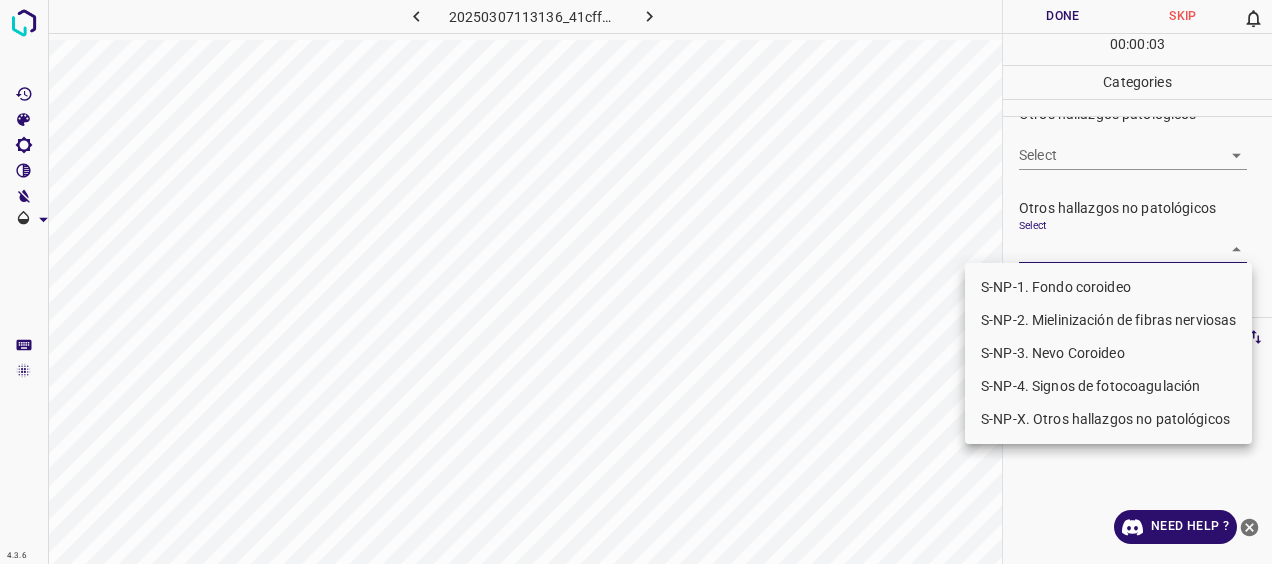 click on "S-NP-1. Fondo coroideo" at bounding box center [1108, 287] 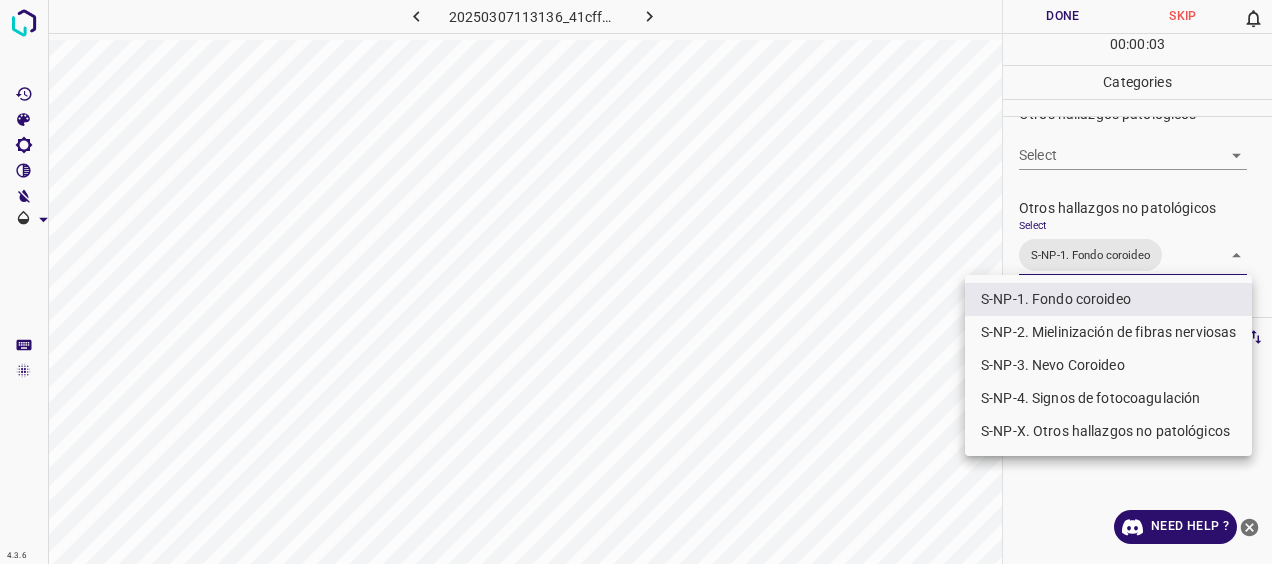 click at bounding box center [636, 282] 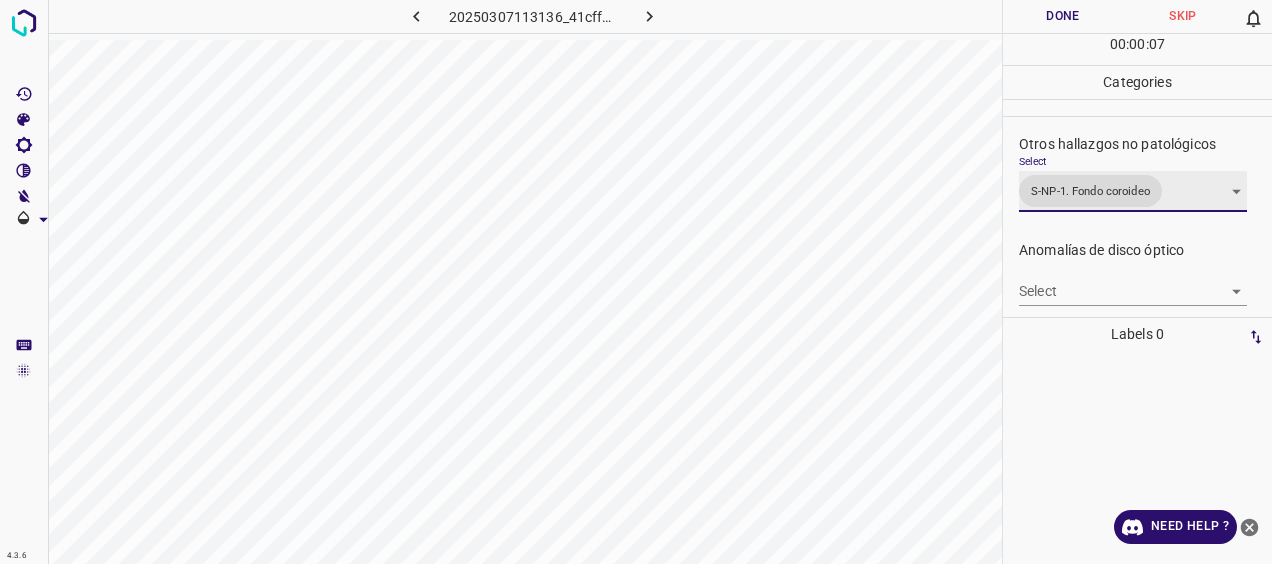 scroll, scrollTop: 769, scrollLeft: 0, axis: vertical 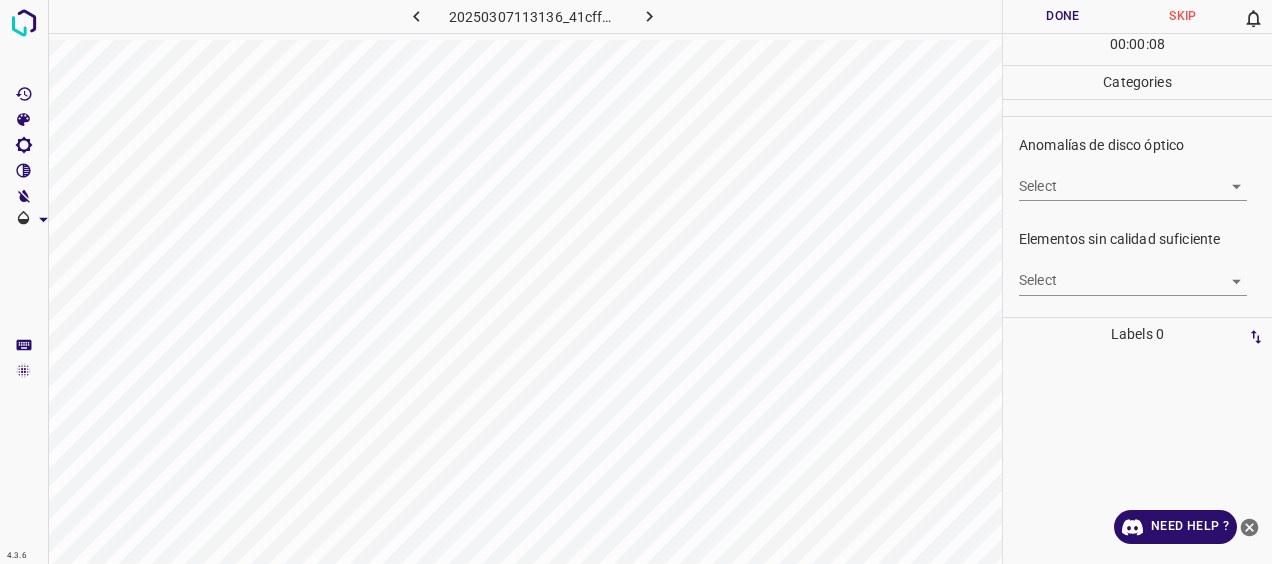 drag, startPoint x: 1108, startPoint y: 261, endPoint x: 1095, endPoint y: 264, distance: 13.341664 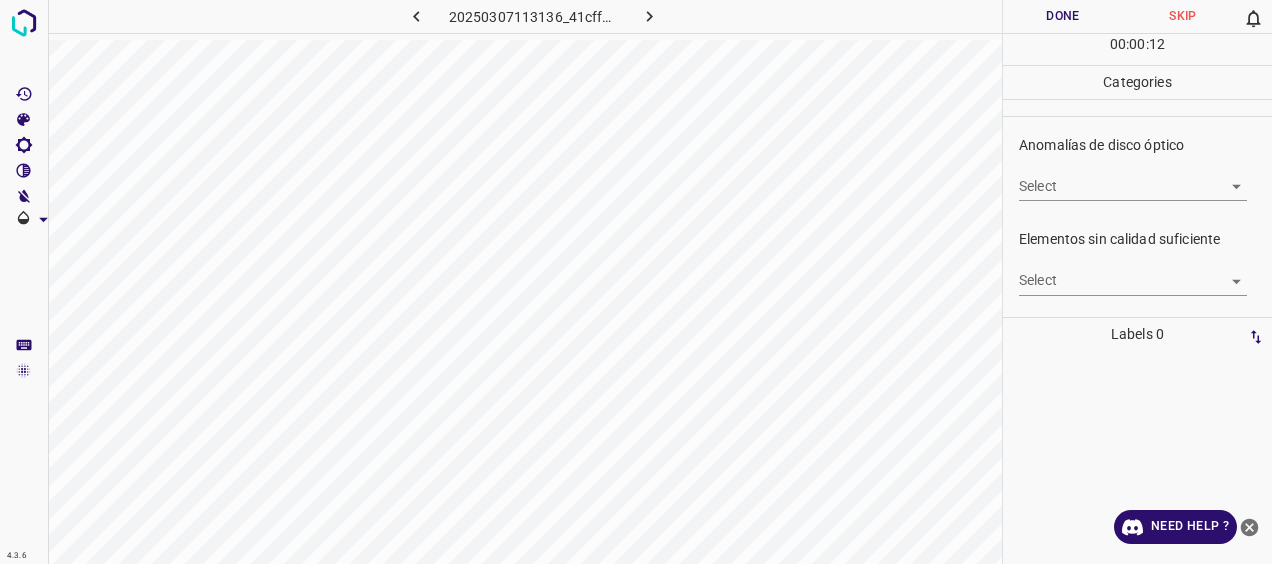 click on "Done" at bounding box center (1063, 16) 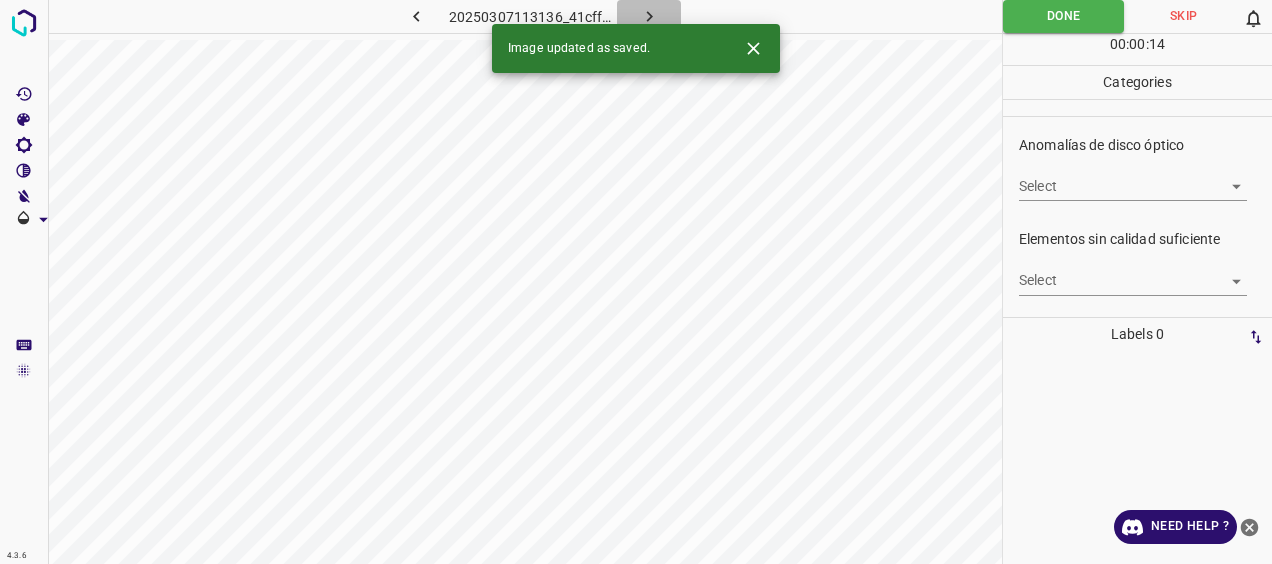 click 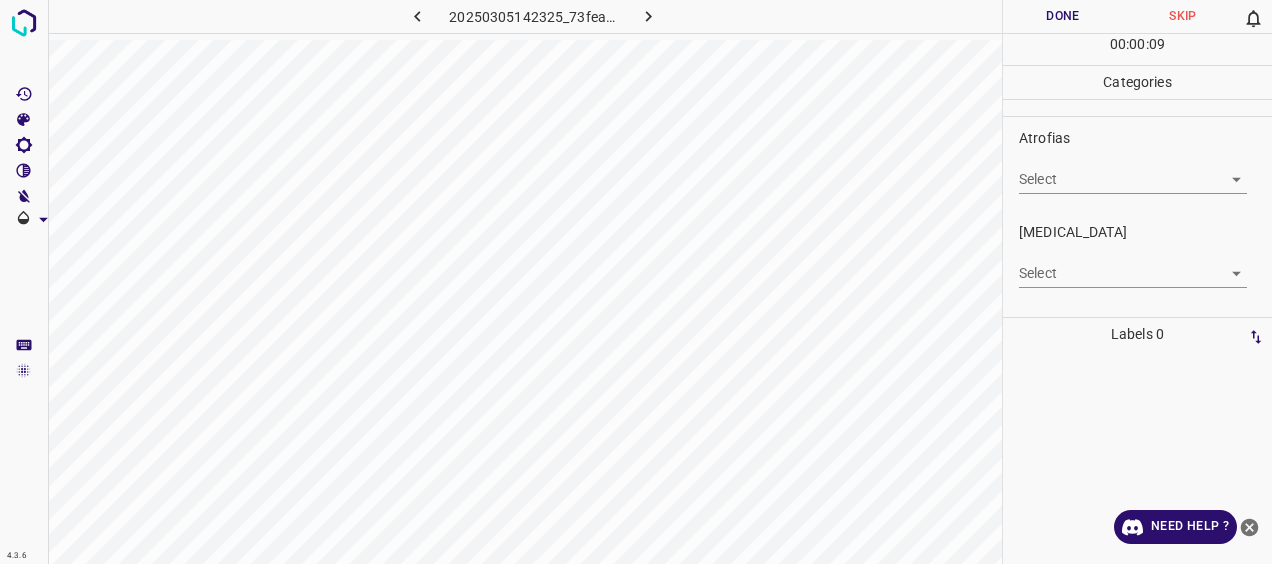 scroll, scrollTop: 300, scrollLeft: 0, axis: vertical 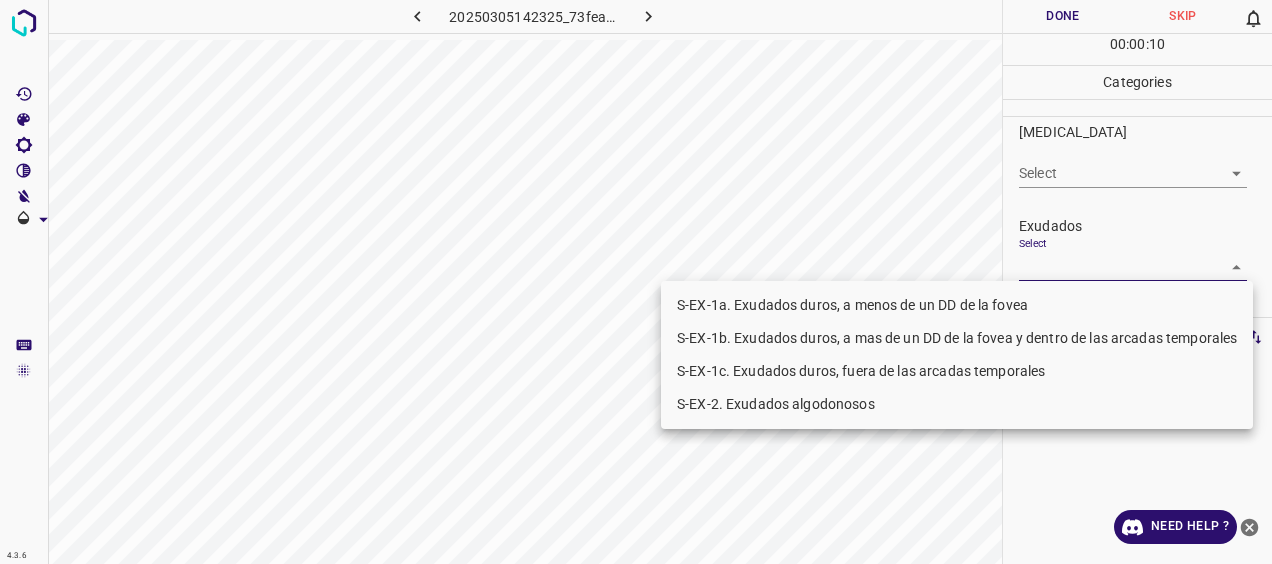click on "4.3.6  20250305142325_73feaffb9.jpg Done Skip 0 00   : 00   : 10   Categories 0. Sin hallazgos   Select ​ Anomalías vasculares   Select ​ Atrofias   Select ​ [MEDICAL_DATA]   Select ​ Exudados   Select ​ Hemorragias o Microaneurismas   Select ​ Otros hallazgos patológicos   Select ​ Otros hallazgos no patológicos   Select ​ Anomalías de disco óptico   Select ​ Elementos sin calidad suficiente   Select ​ Labels   0 Categories 1 0. Sin hallazgos 2 Anomalías vasculares 3 Atrofias 4 [MEDICAL_DATA] 5 Exudados 6 Hemorragias o Microaneurismas 7 Otros hallazgos patológicos 8 Otros hallazgos no patológicos 9 Anomalías de disco óptico 0 Elementos sin calidad suficiente Tools Space Change between modes (Draw & Edit) I Auto labeling R Restore zoom M Zoom in N Zoom out Delete Delete selecte label Filters Z Restore filters X Saturation filter C Brightness filter V Contrast filter [PERSON_NAME] scale filter General O Download Need Help ? - Text - Hide - Delete S-EX-1a. Exudados duros, a menos de un DD de la fovea" at bounding box center [636, 282] 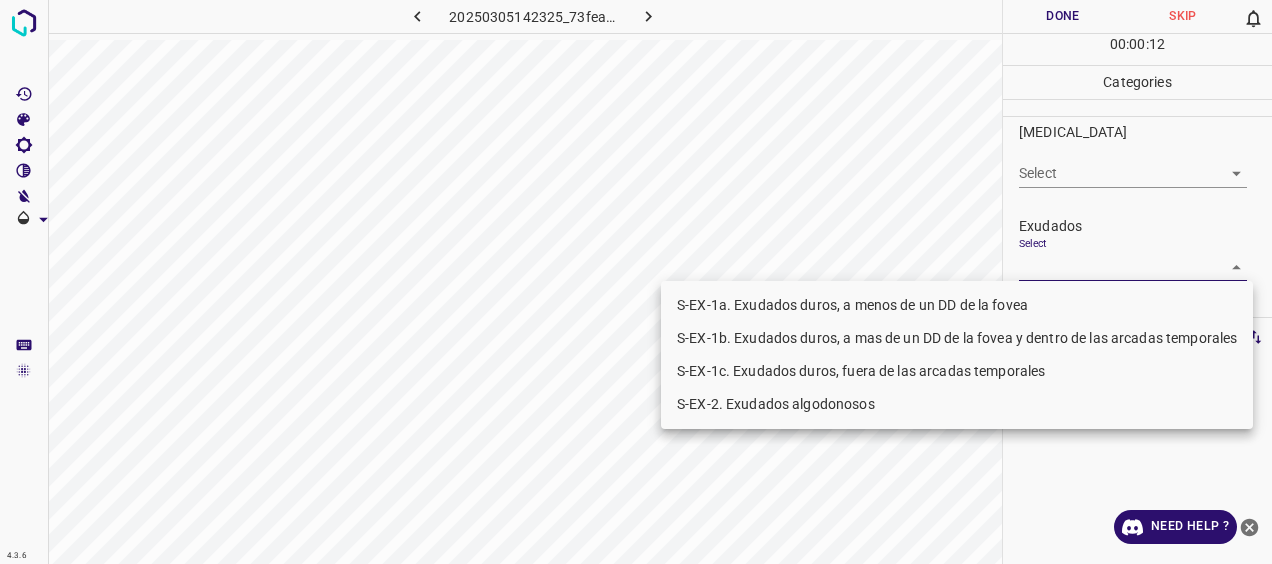 click on "S-EX-1b. Exudados duros, a mas de un DD de la fovea y dentro de las arcadas temporales" at bounding box center (957, 338) 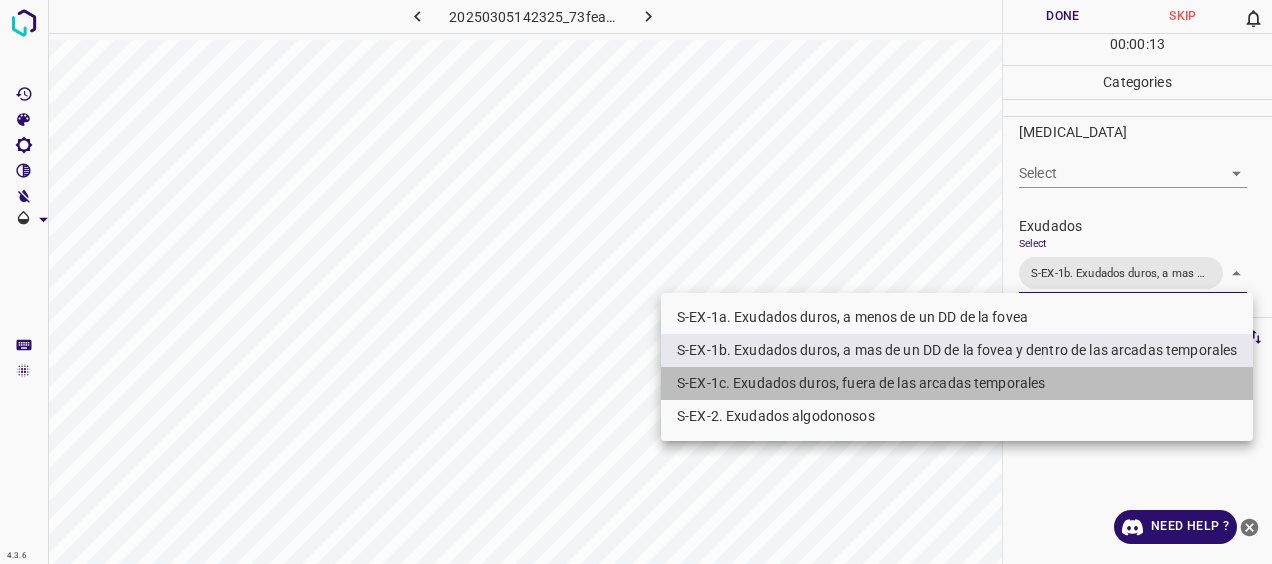 drag, startPoint x: 794, startPoint y: 380, endPoint x: 784, endPoint y: 383, distance: 10.440307 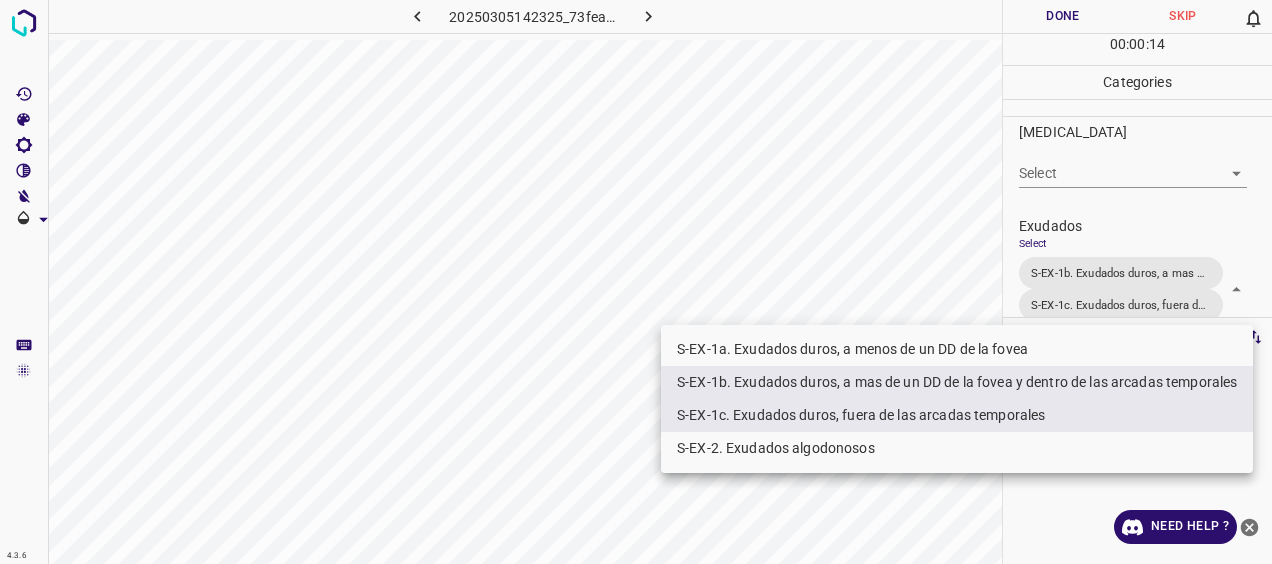 click at bounding box center [636, 282] 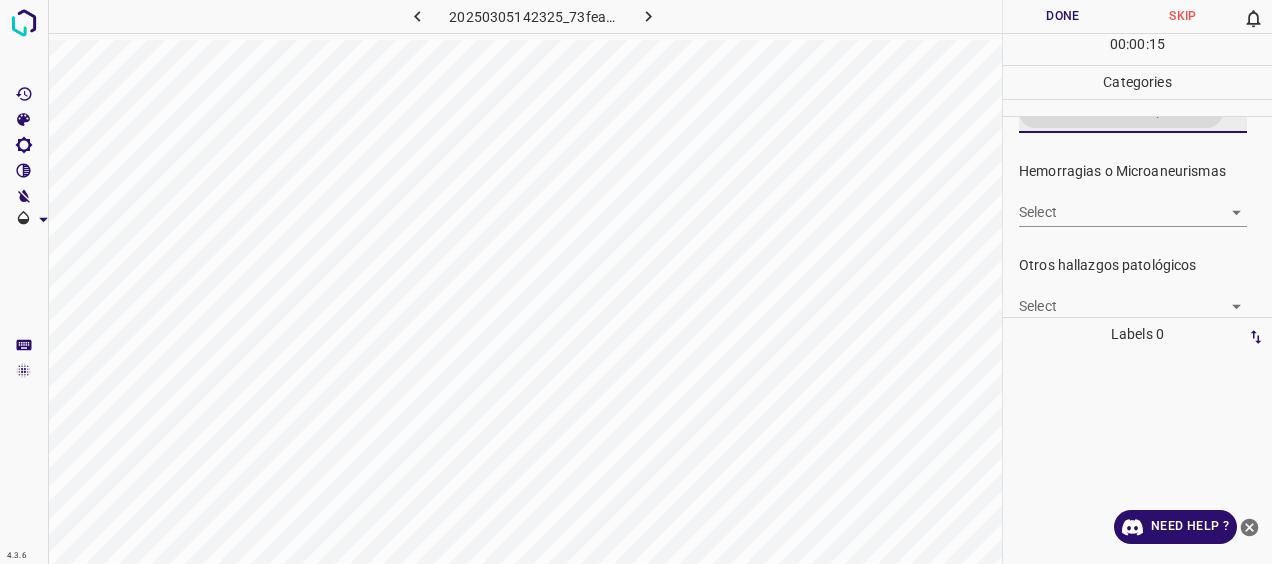 scroll, scrollTop: 508, scrollLeft: 0, axis: vertical 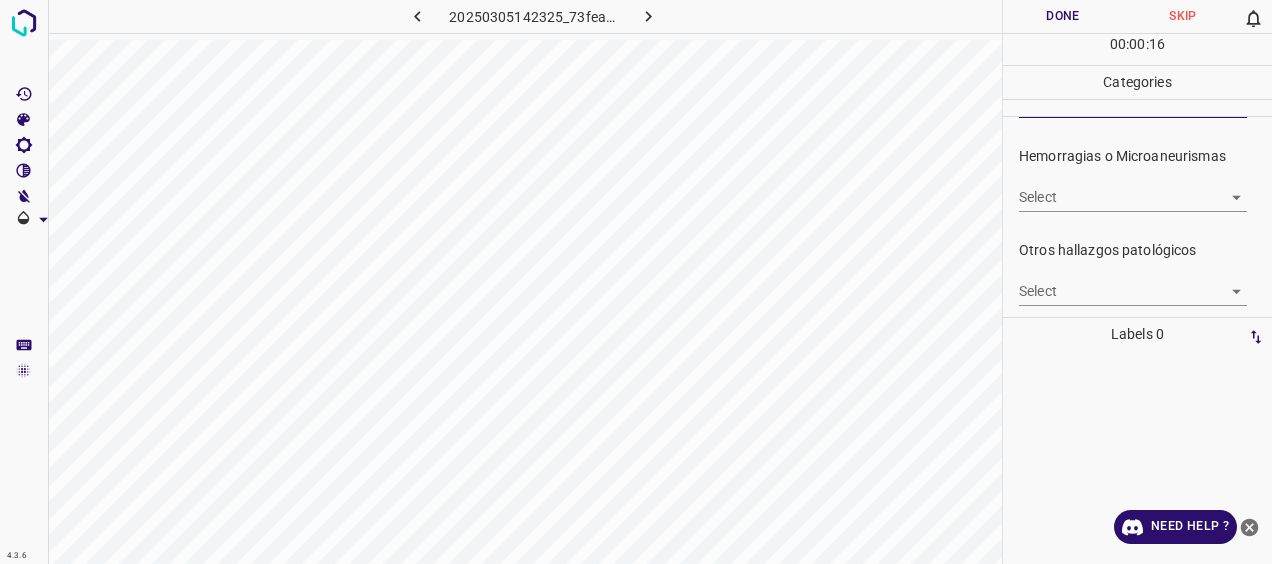 click on "4.3.6  20250305142325_73feaffb9.jpg Done Skip 0 00   : 00   : 16   Categories 0. Sin hallazgos   Select ​ Anomalías vasculares   Select ​ Atrofias   Select ​ [MEDICAL_DATA]   Select ​ Exudados   Select S-EX-1b. Exudados duros, a mas de un DD de la fovea y dentro de las arcadas temporales S-EX-1c. Exudados duros, fuera de las arcadas temporales S-EX-1b. Exudados duros, a mas de un DD de la fovea y dentro de las arcadas temporales,S-EX-1c. Exudados duros, fuera de las arcadas temporales Hemorragias o Microaneurismas   Select ​ Otros hallazgos patológicos   Select ​ Otros hallazgos no patológicos   Select ​ Anomalías de disco óptico   Select ​ Elementos sin calidad suficiente   Select ​ Labels   0 Categories 1 0. Sin hallazgos 2 Anomalías vasculares 3 Atrofias 4 [MEDICAL_DATA] 5 Exudados 6 Hemorragias o Microaneurismas 7 Otros hallazgos patológicos 8 Otros hallazgos no patológicos 9 Anomalías de disco óptico 0 Elementos sin calidad suficiente Tools Space Change between modes (Draw & Edit) I R M N Z X" at bounding box center [636, 282] 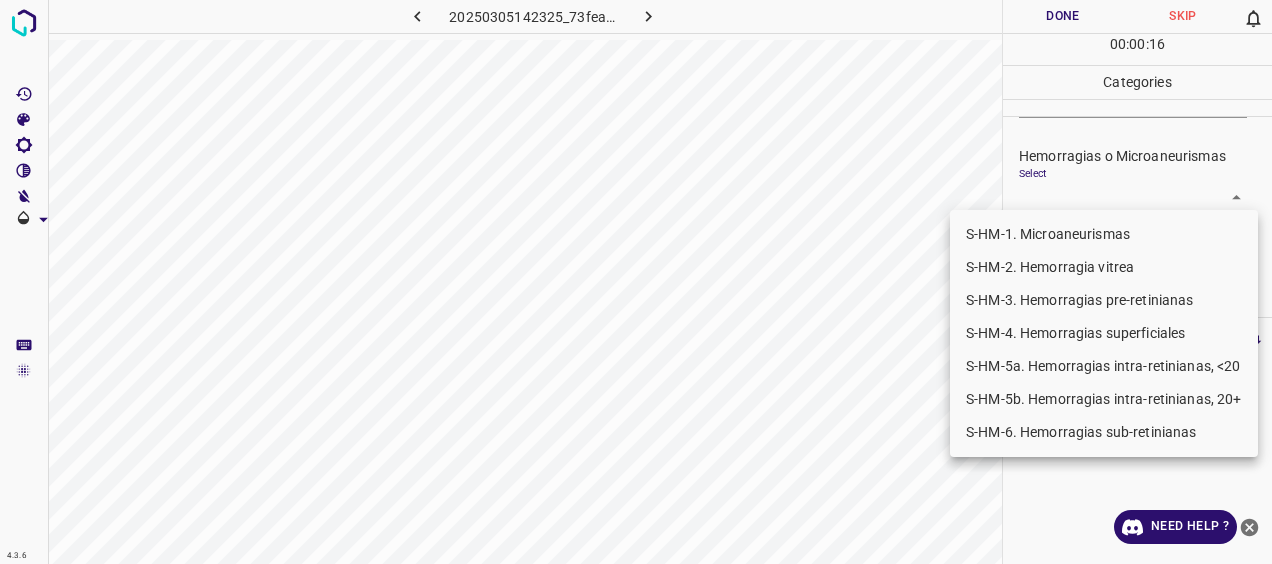 click on "S-HM-1. Microaneurismas" at bounding box center [1104, 234] 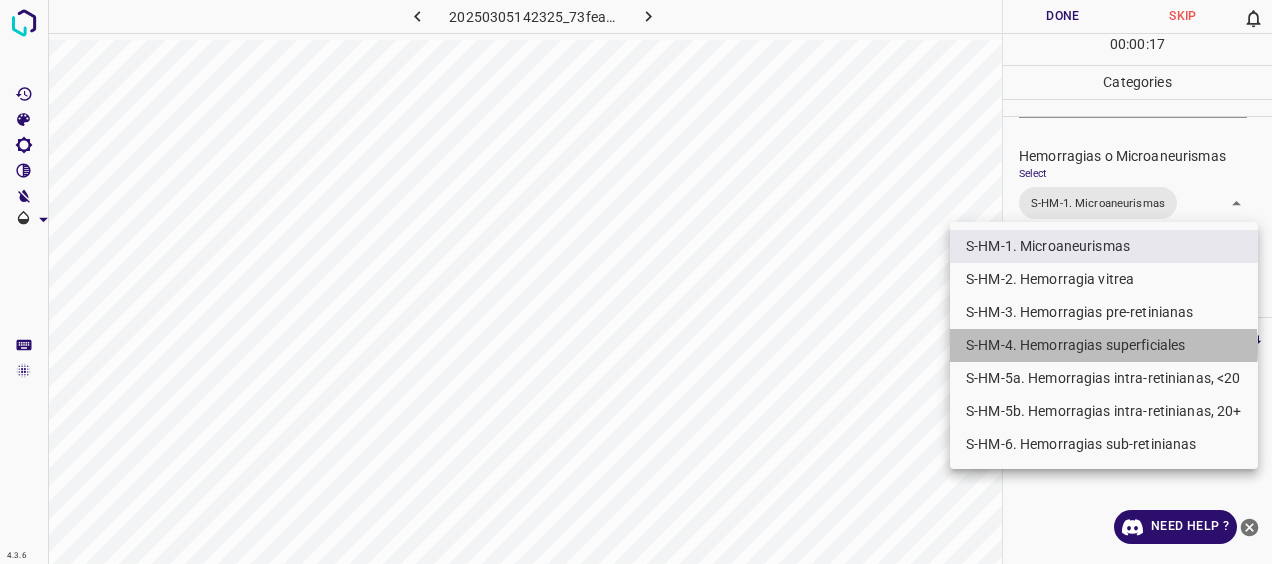 click on "S-HM-4. Hemorragias superficiales" at bounding box center [1104, 345] 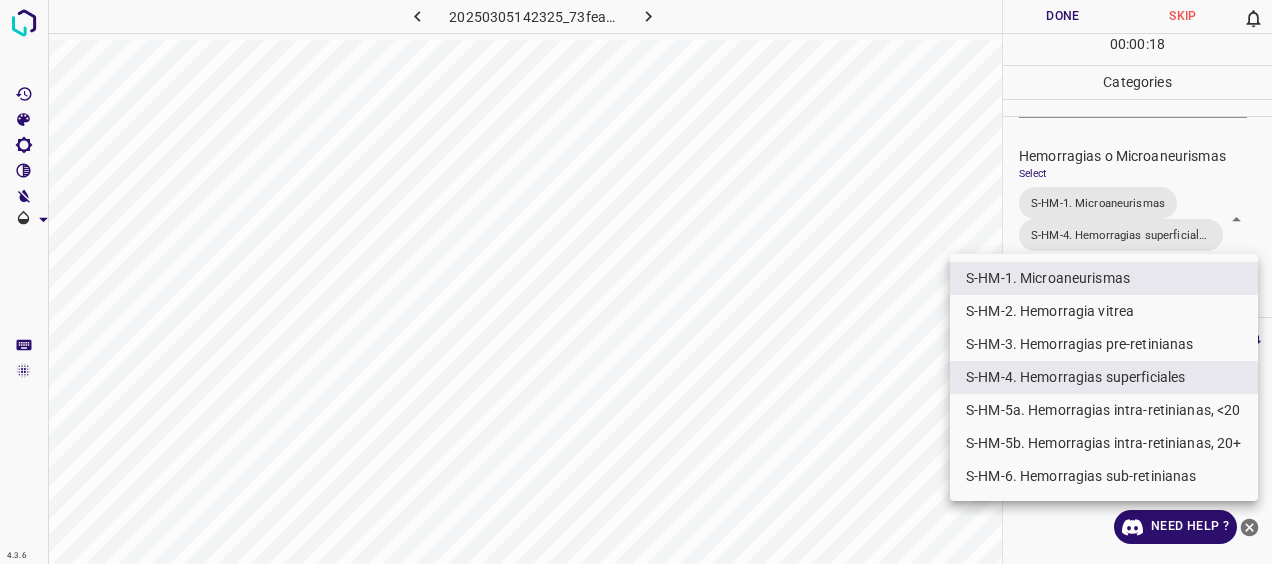 click on "S-HM-5a. Hemorragias intra-retinianas, <20" at bounding box center [1104, 410] 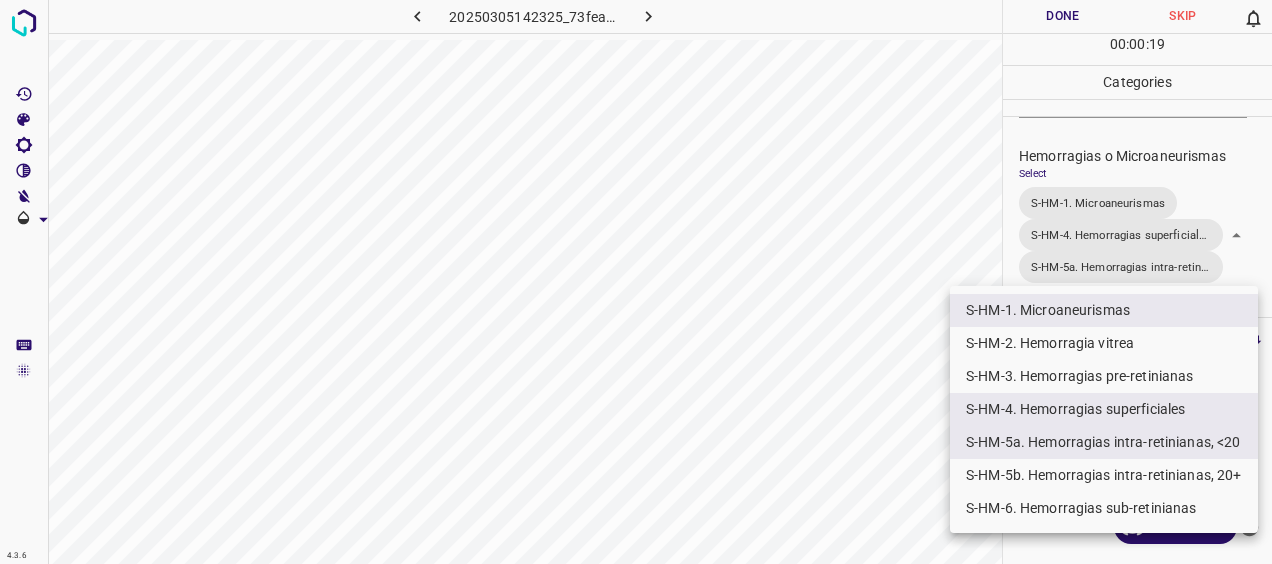 click at bounding box center (636, 282) 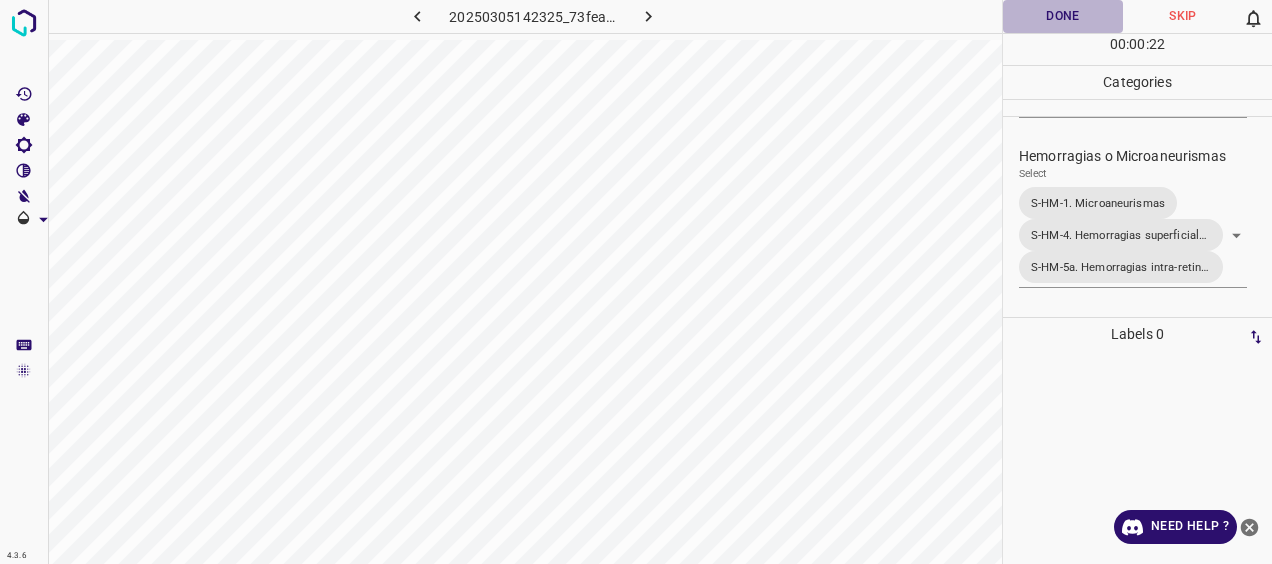 click on "Done" at bounding box center (1063, 16) 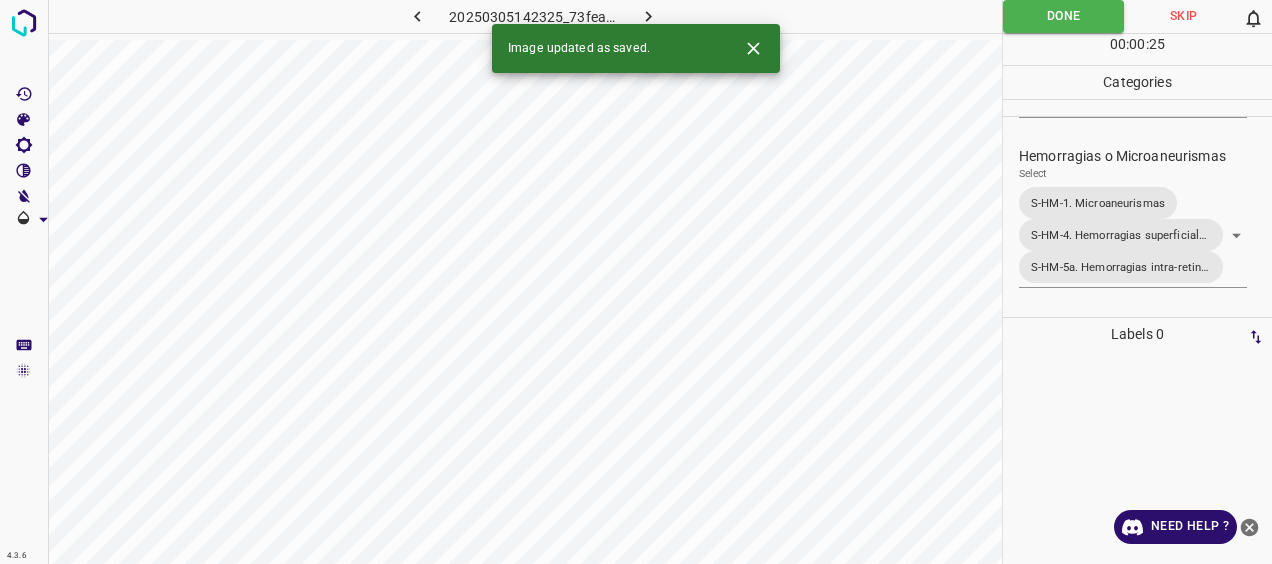 click 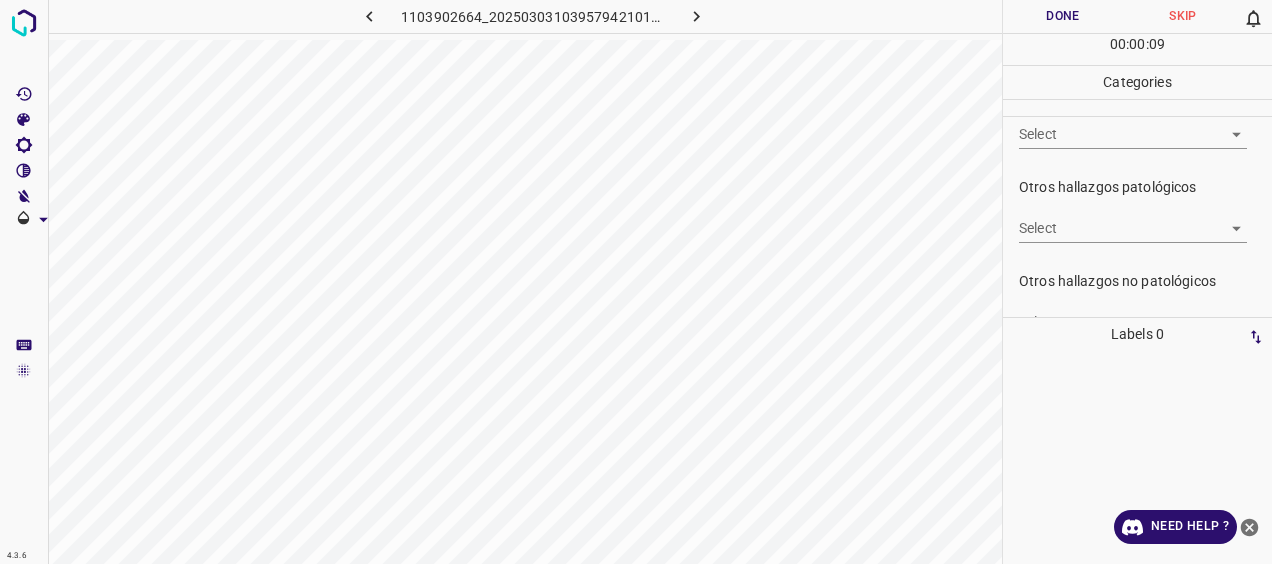scroll, scrollTop: 600, scrollLeft: 0, axis: vertical 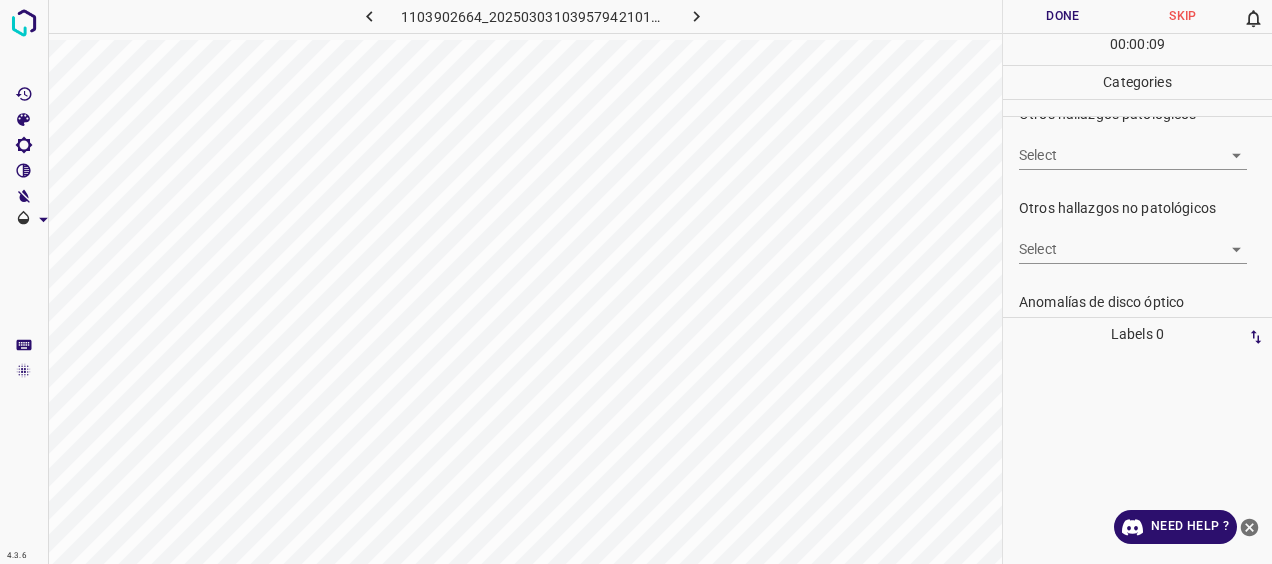 click on "4.3.6  1103902664_20250303103957942101001001_d55e4e471.jpg Done Skip 0 00   : 00   : 09   Categories 0. Sin hallazgos   Select ​ Anomalías vasculares   Select ​ Atrofias   Select ​ [MEDICAL_DATA]   Select ​ Exudados   Select ​ Hemorragias o Microaneurismas   Select ​ Otros hallazgos patológicos   Select ​ Otros hallazgos no patológicos   Select ​ Anomalías de disco óptico   Select ​ Elementos sin calidad suficiente   Select ​ Labels   0 Categories 1 0. Sin hallazgos 2 Anomalías vasculares 3 Atrofias 4 [MEDICAL_DATA] 5 Exudados 6 Hemorragias o Microaneurismas 7 Otros hallazgos patológicos 8 Otros hallazgos no patológicos 9 Anomalías de disco óptico 0 Elementos sin calidad suficiente Tools Space Change between modes (Draw & Edit) I Auto labeling R Restore zoom M Zoom in N Zoom out Delete Delete selecte label Filters Z Restore filters X Saturation filter C Brightness filter V Contrast filter [PERSON_NAME] scale filter General O Download Need Help ? - Text - Hide - Delete" at bounding box center (636, 282) 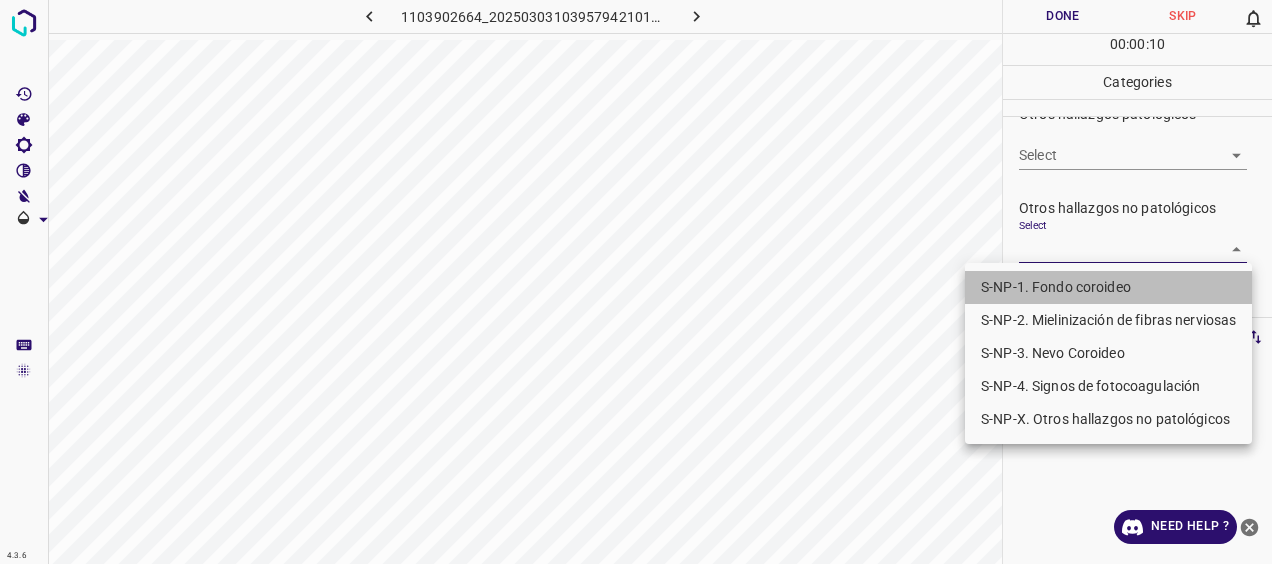 click on "S-NP-1. Fondo coroideo" at bounding box center (1108, 287) 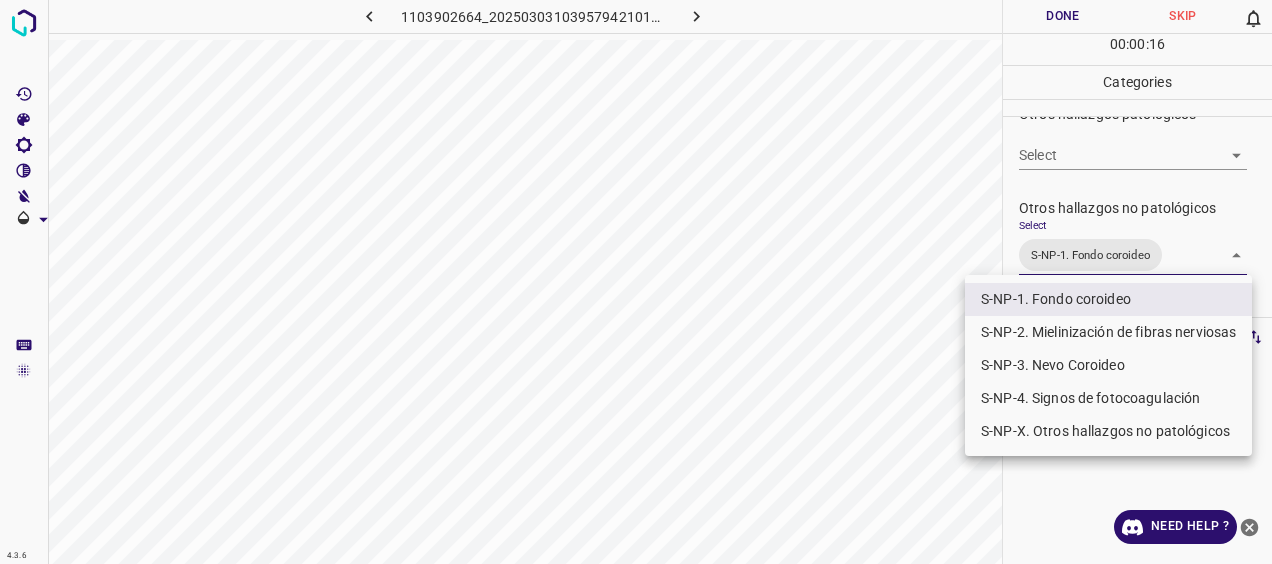 click at bounding box center (636, 282) 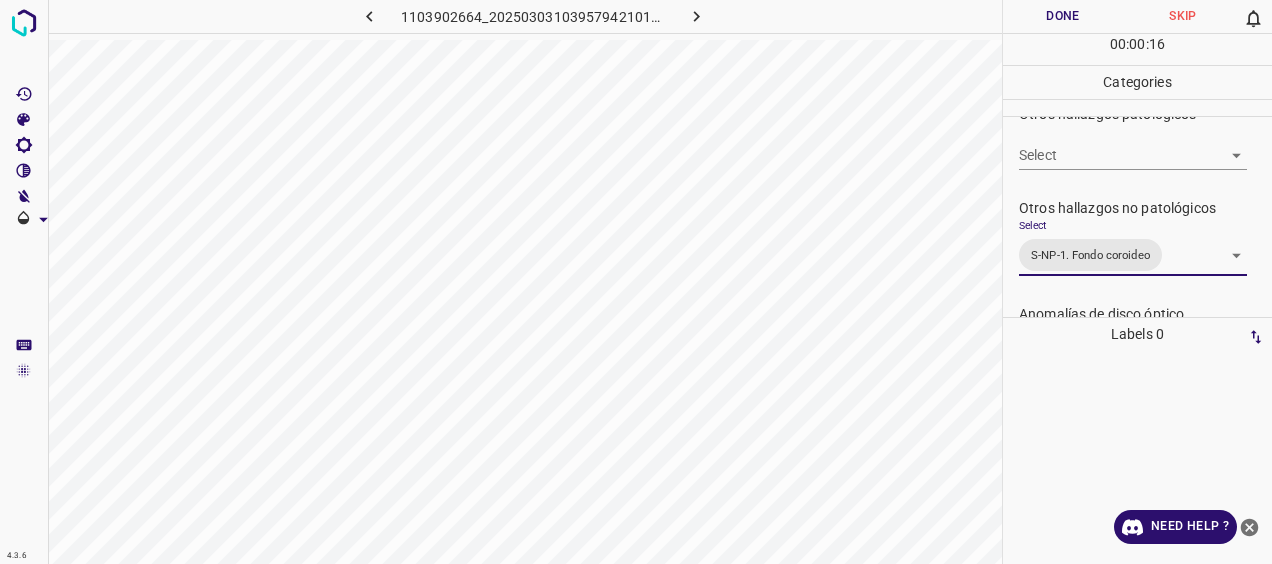 click on "Done" at bounding box center (1063, 16) 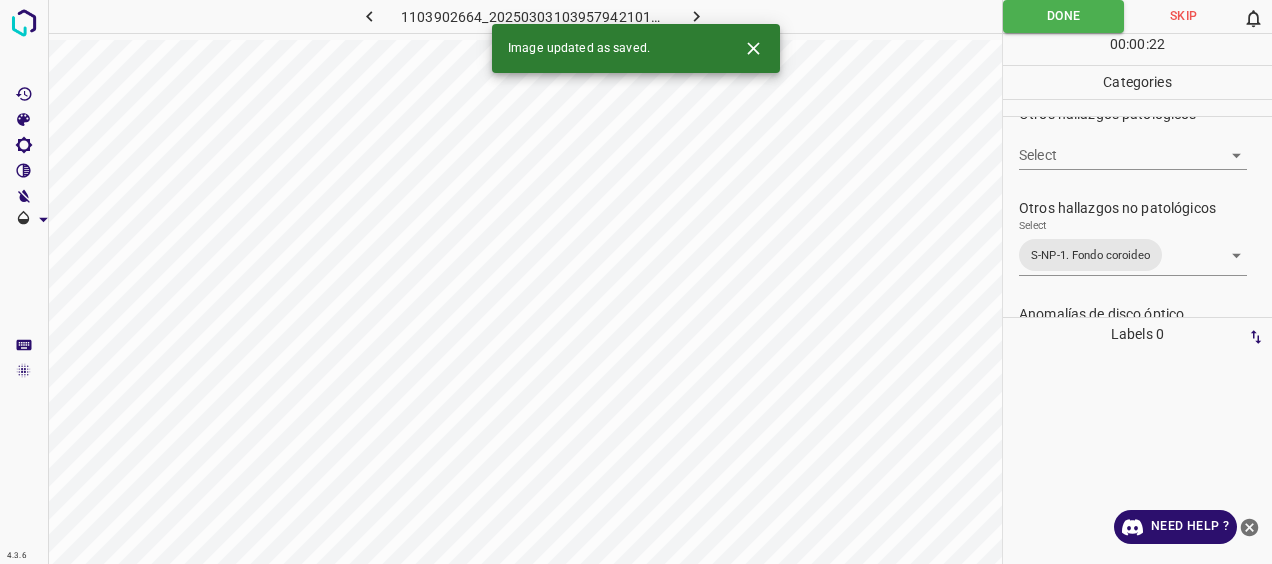 click 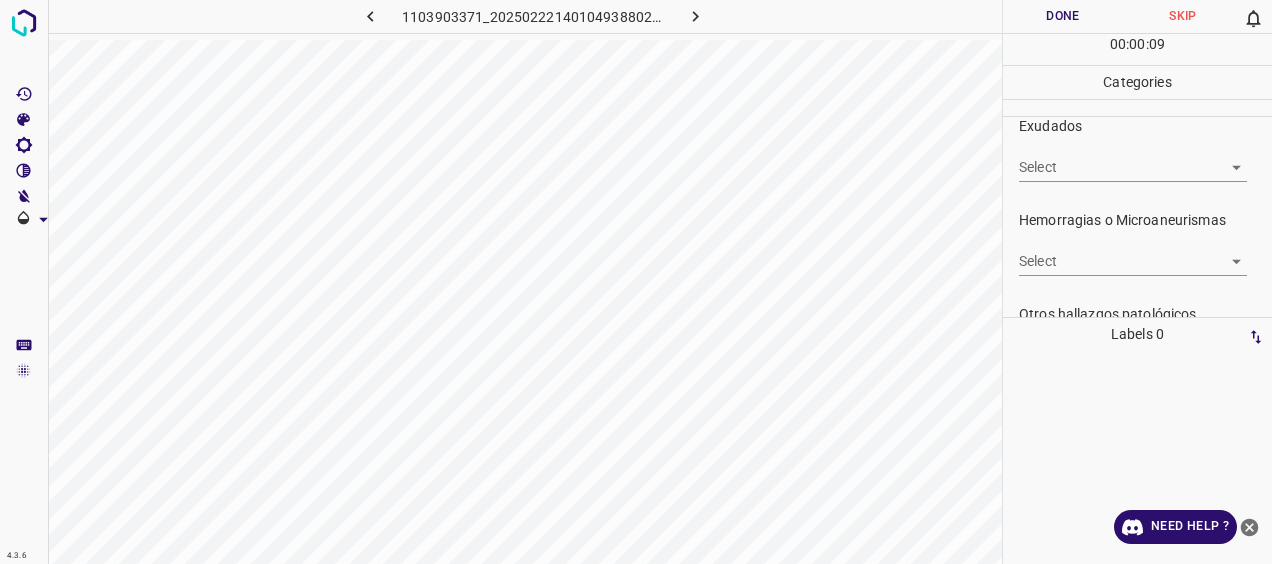 scroll, scrollTop: 300, scrollLeft: 0, axis: vertical 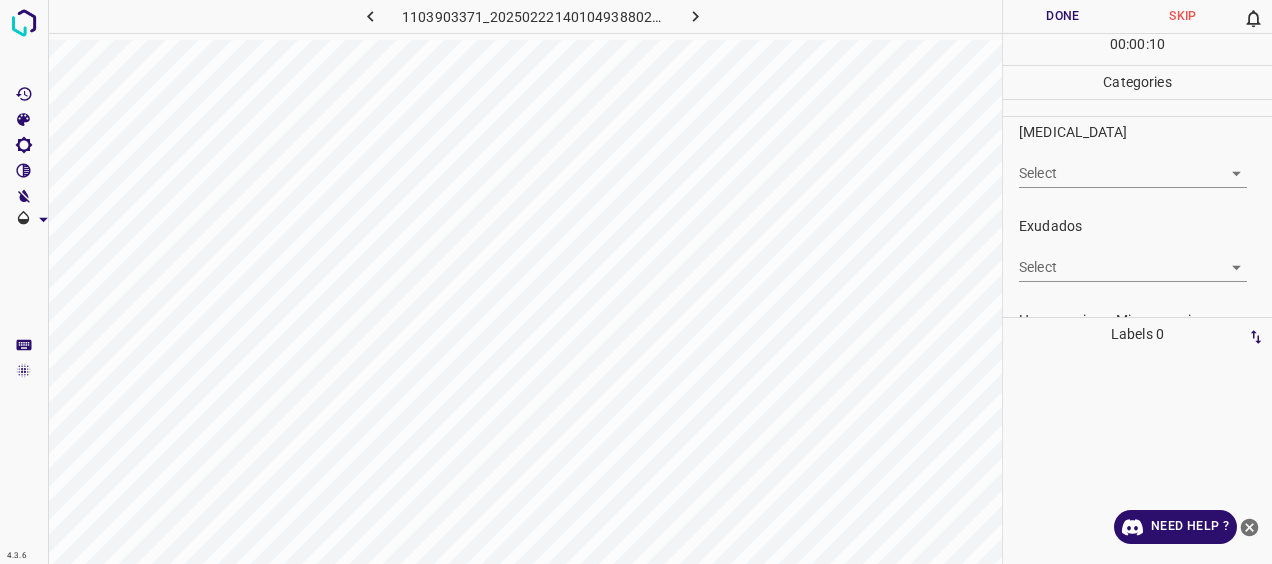 click on "4.3.6  1103903371_20250222140104938802002001_4fcc44e88.jpg Done Skip 0 00   : 00   : 10   Categories 0. Sin hallazgos   Select ​ Anomalías vasculares   Select ​ Atrofias   Select ​ [MEDICAL_DATA]   Select ​ Exudados   Select ​ Hemorragias o Microaneurismas   Select ​ Otros hallazgos patológicos   Select ​ Otros hallazgos no patológicos   Select ​ Anomalías de disco óptico   Select ​ Elementos sin calidad suficiente   Select ​ Labels   0 Categories 1 0. Sin hallazgos 2 Anomalías vasculares 3 Atrofias 4 [MEDICAL_DATA] 5 Exudados 6 Hemorragias o Microaneurismas 7 Otros hallazgos patológicos 8 Otros hallazgos no patológicos 9 Anomalías de disco óptico 0 Elementos sin calidad suficiente Tools Space Change between modes (Draw & Edit) I Auto labeling R Restore zoom M Zoom in N Zoom out Delete Delete selecte label Filters Z Restore filters X Saturation filter C Brightness filter V Contrast filter [PERSON_NAME] scale filter General O Download Need Help ? - Text - Hide - Delete" at bounding box center [636, 282] 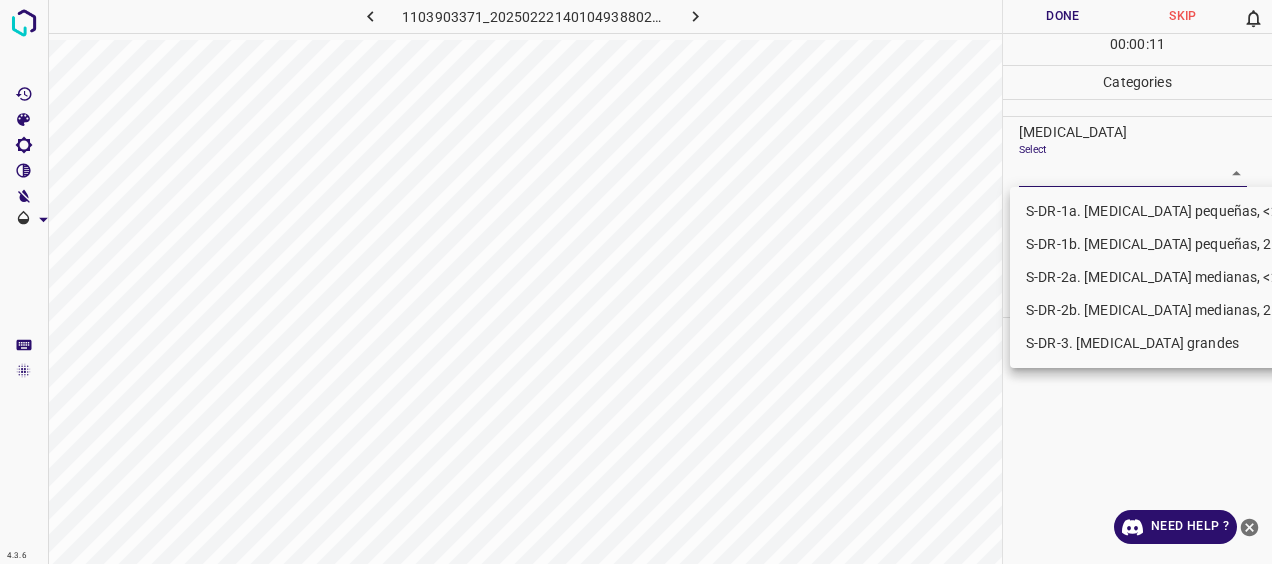click on "S-DR-1b. [MEDICAL_DATA] pequeñas, 20+" at bounding box center [1157, 244] 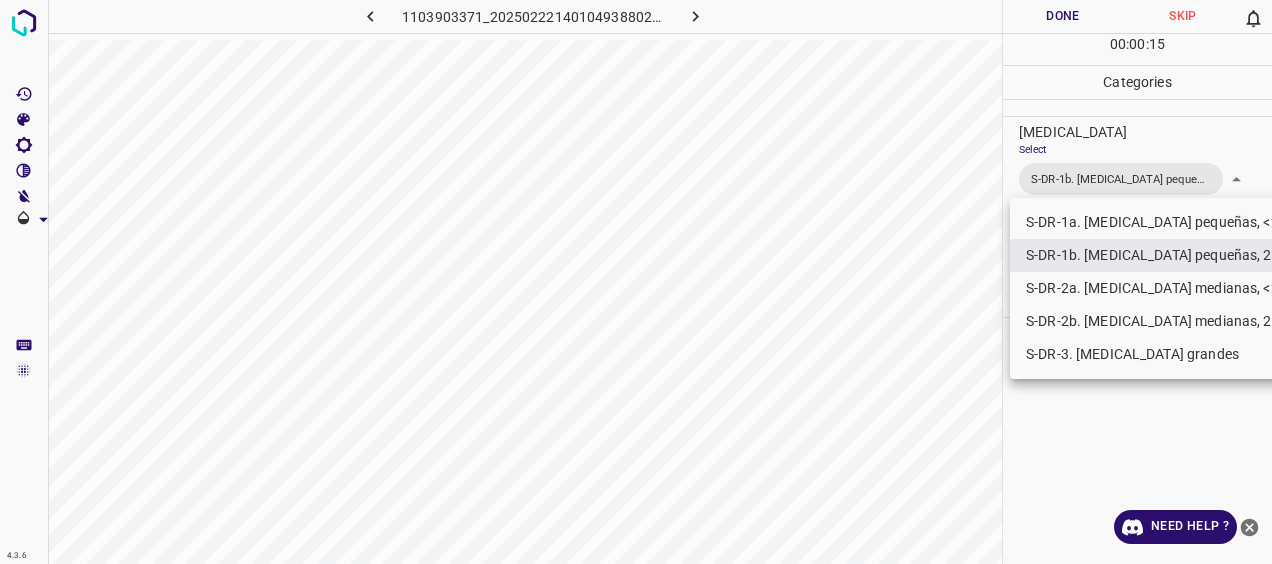 click on "S-DR-2a. [MEDICAL_DATA] medianas, <20" at bounding box center [1157, 288] 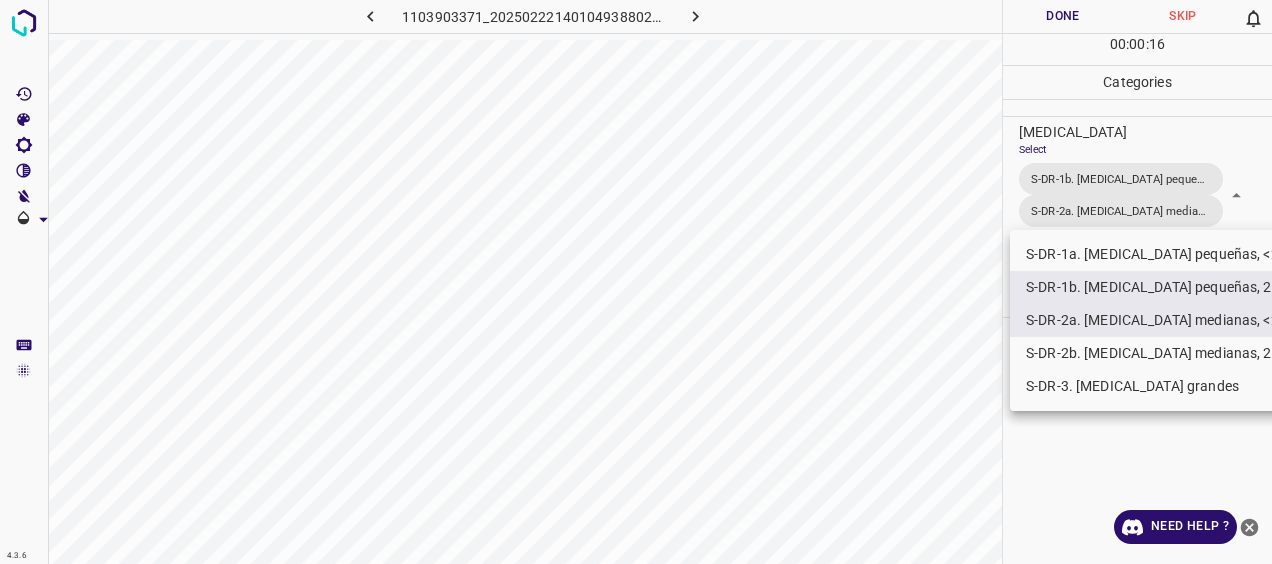click at bounding box center (636, 282) 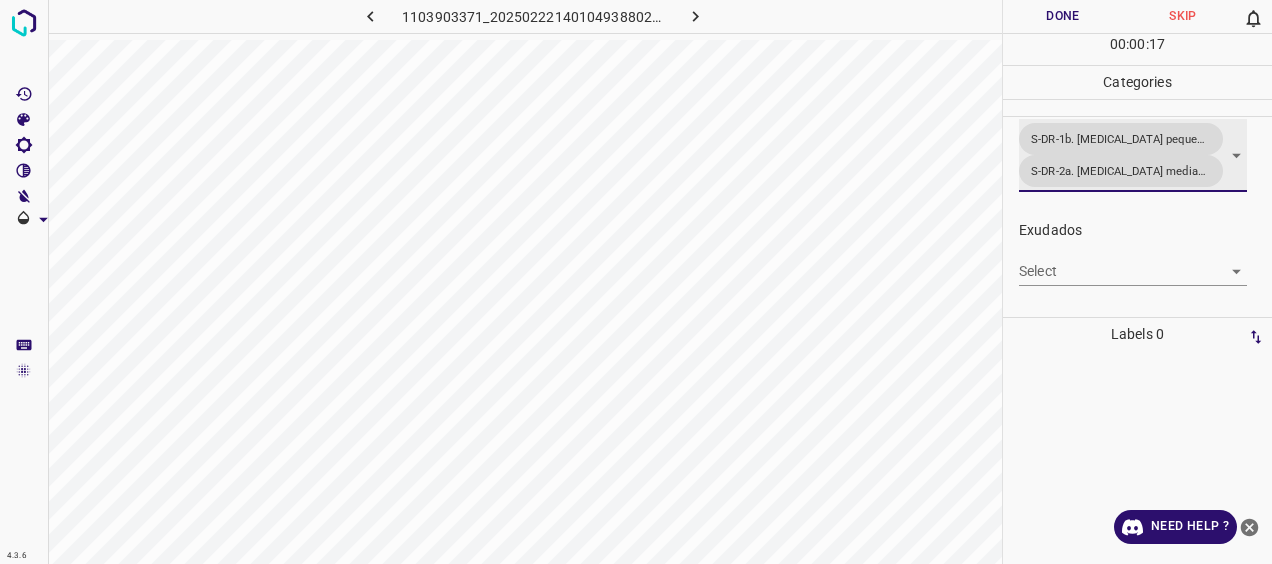 scroll, scrollTop: 400, scrollLeft: 0, axis: vertical 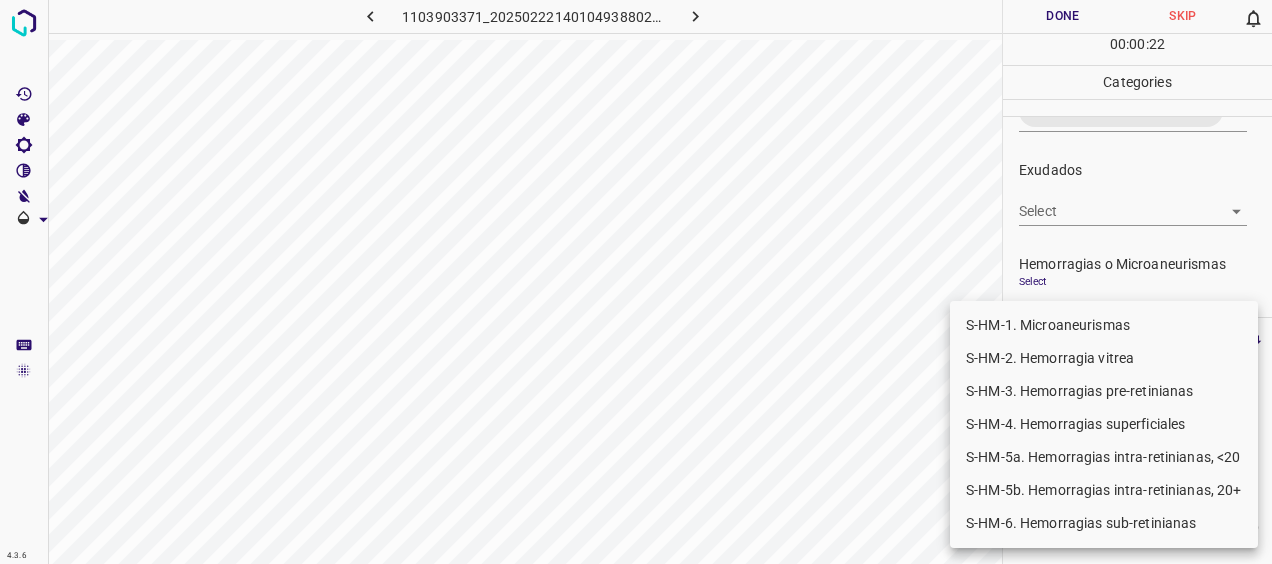 click on "4.3.6  1103903371_20250222140104938802002001_4fcc44e88.jpg Done Skip 0 00   : 00   : 22   Categories 0. Sin hallazgos   Select ​ Anomalías vasculares   Select ​ Atrofias   Select ​ [MEDICAL_DATA]   Select S-DR-1b. [MEDICAL_DATA] pequeñas, 20+ S-DR-2a. [MEDICAL_DATA] medianas, <20 S-DR-1b. [MEDICAL_DATA] pequeñas, 20+,S-DR-2a. [MEDICAL_DATA] medianas, <20 Exudados   Select ​ Hemorragias o Microaneurismas   Select ​ Otros hallazgos patológicos   Select ​ Otros hallazgos no patológicos   Select ​ Anomalías de disco óptico   Select ​ Elementos sin calidad suficiente   Select ​ Labels   0 Categories 1 0. Sin hallazgos 2 Anomalías vasculares 3 Atrofias 4 [MEDICAL_DATA] 5 Exudados 6 Hemorragias o Microaneurismas 7 Otros hallazgos patológicos 8 Otros hallazgos no patológicos 9 Anomalías de disco óptico 0 Elementos sin calidad suficiente Tools Space Change between modes (Draw & Edit) I Auto labeling R Restore zoom M Zoom in N Zoom out Delete Delete selecte label Filters Z Restore filters X Saturation filter C Brightness filter V B O" at bounding box center [636, 282] 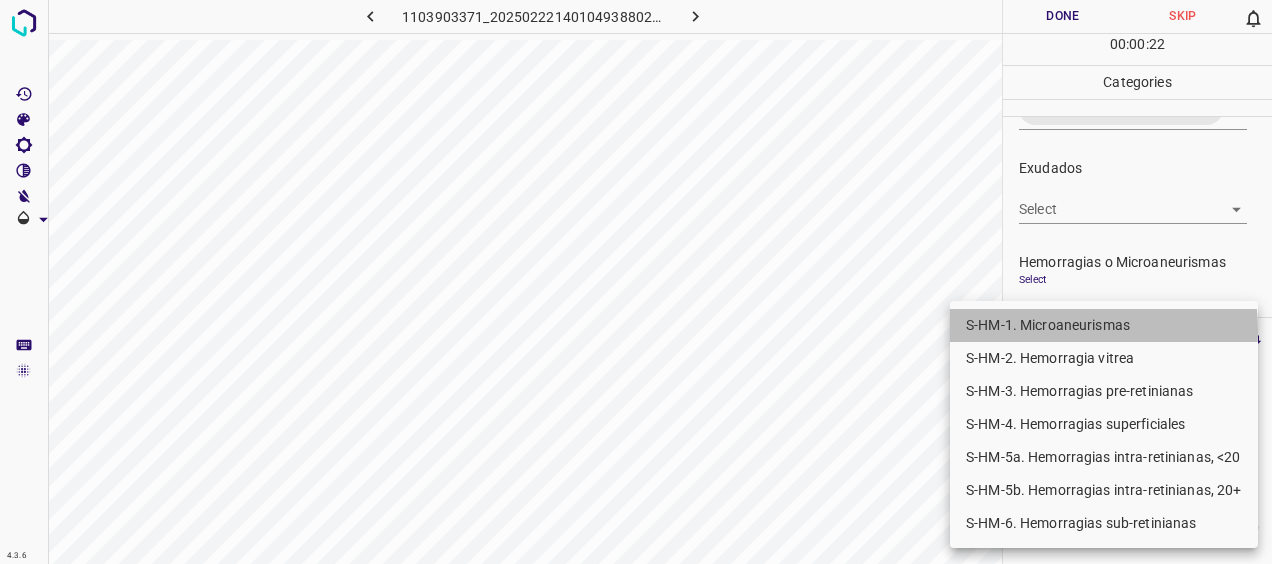 click on "S-HM-1. Microaneurismas" at bounding box center [1104, 325] 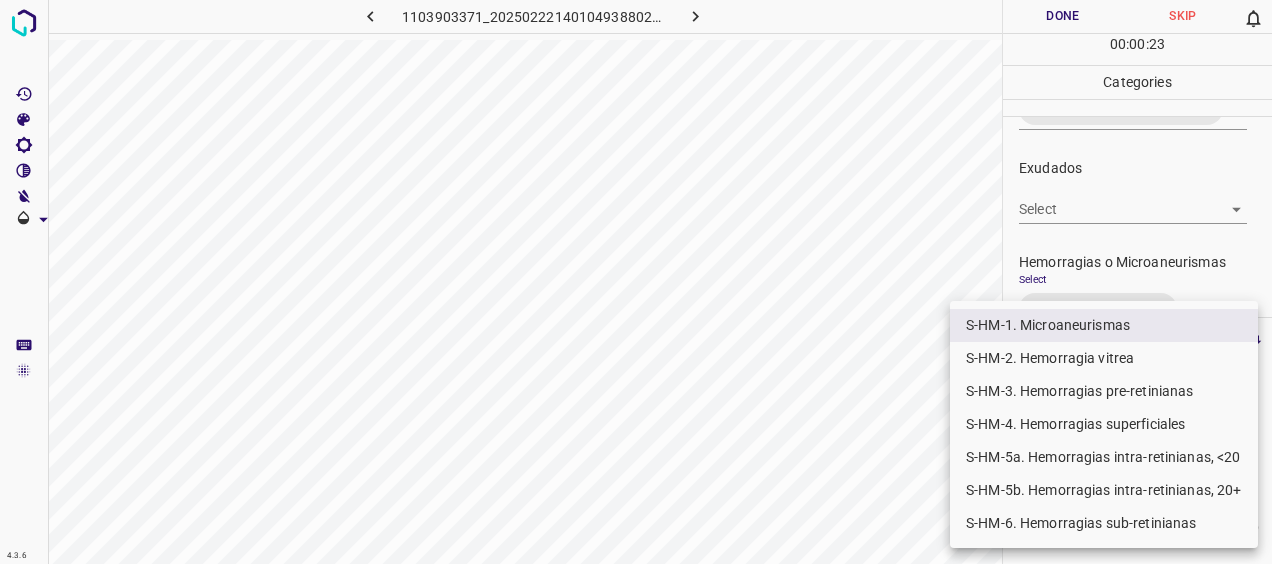 click at bounding box center [636, 282] 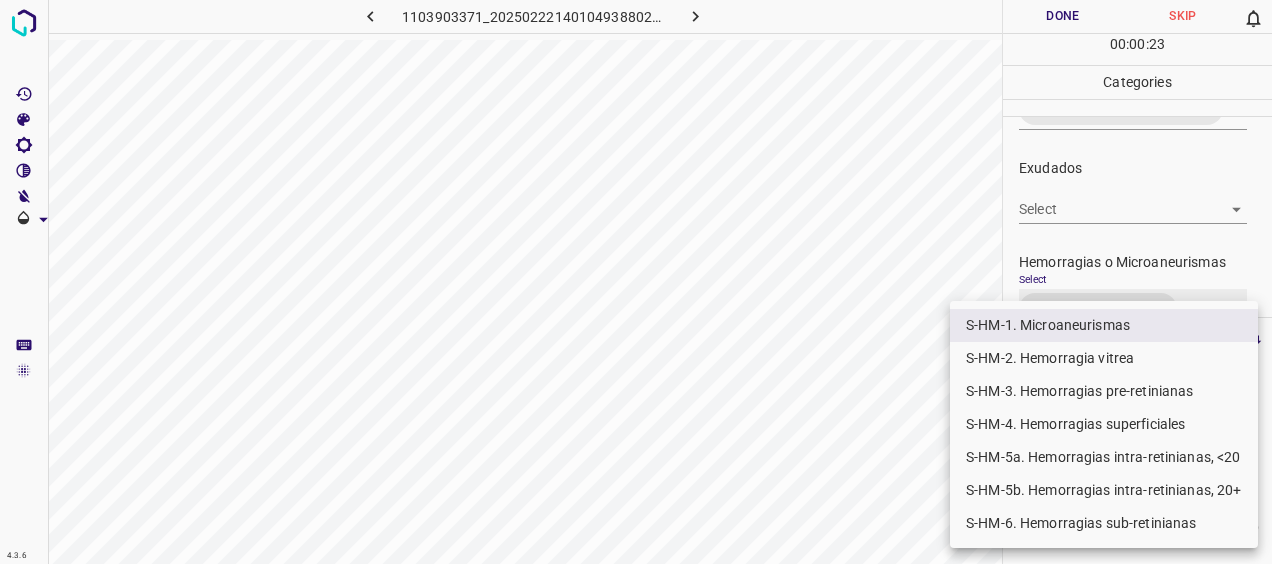 scroll, scrollTop: 414, scrollLeft: 0, axis: vertical 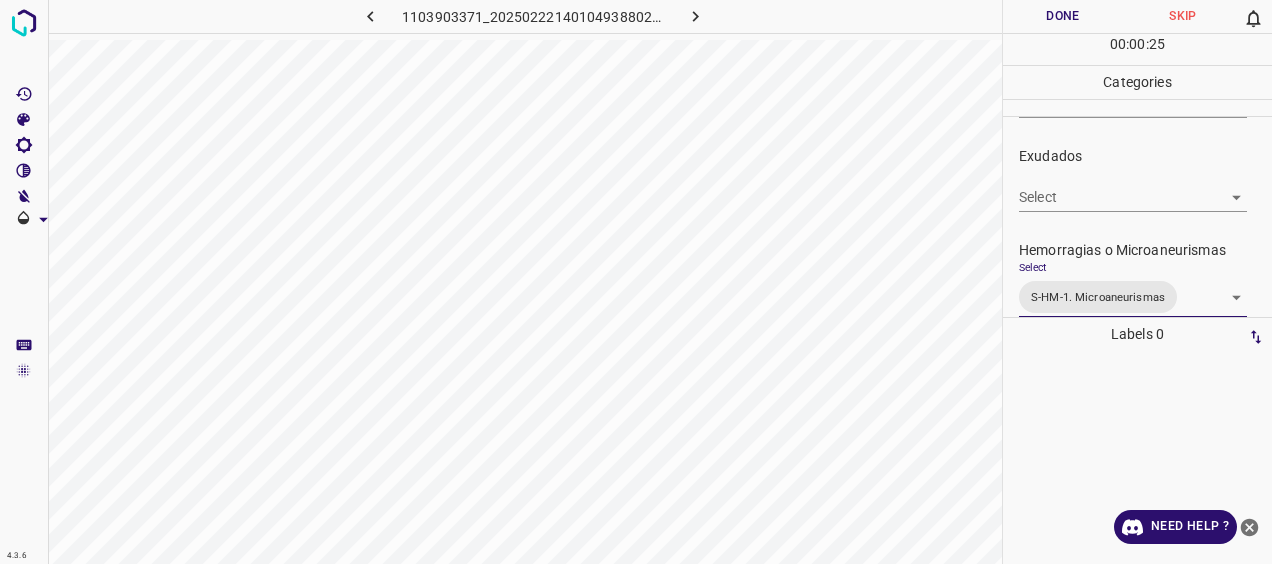 click on "Done" at bounding box center [1063, 16] 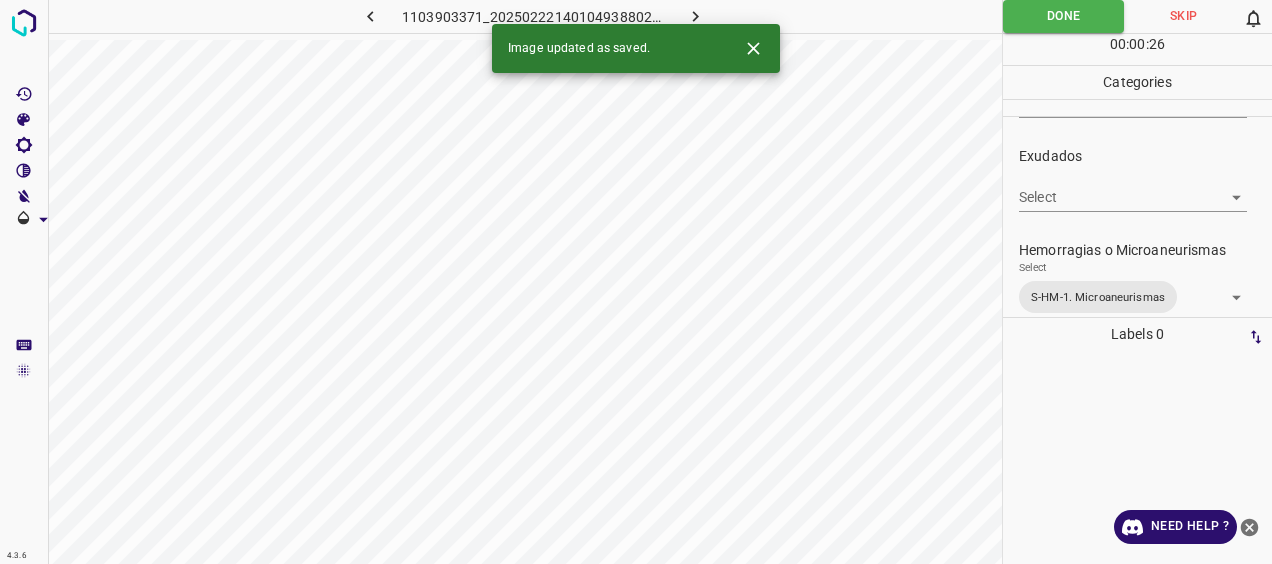click 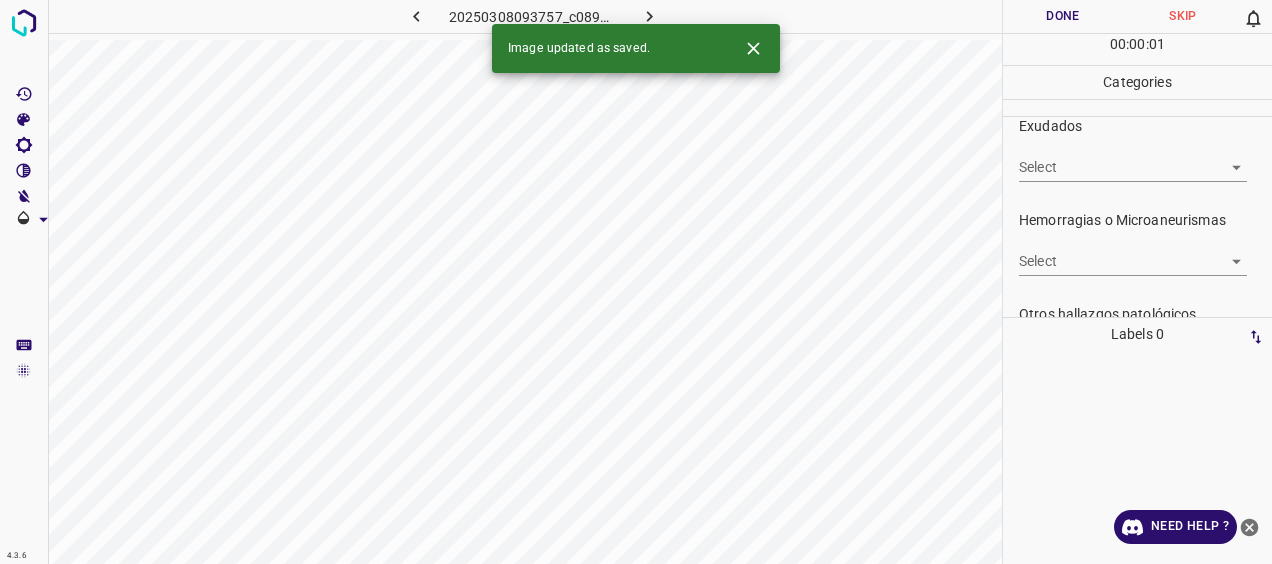 scroll, scrollTop: 600, scrollLeft: 0, axis: vertical 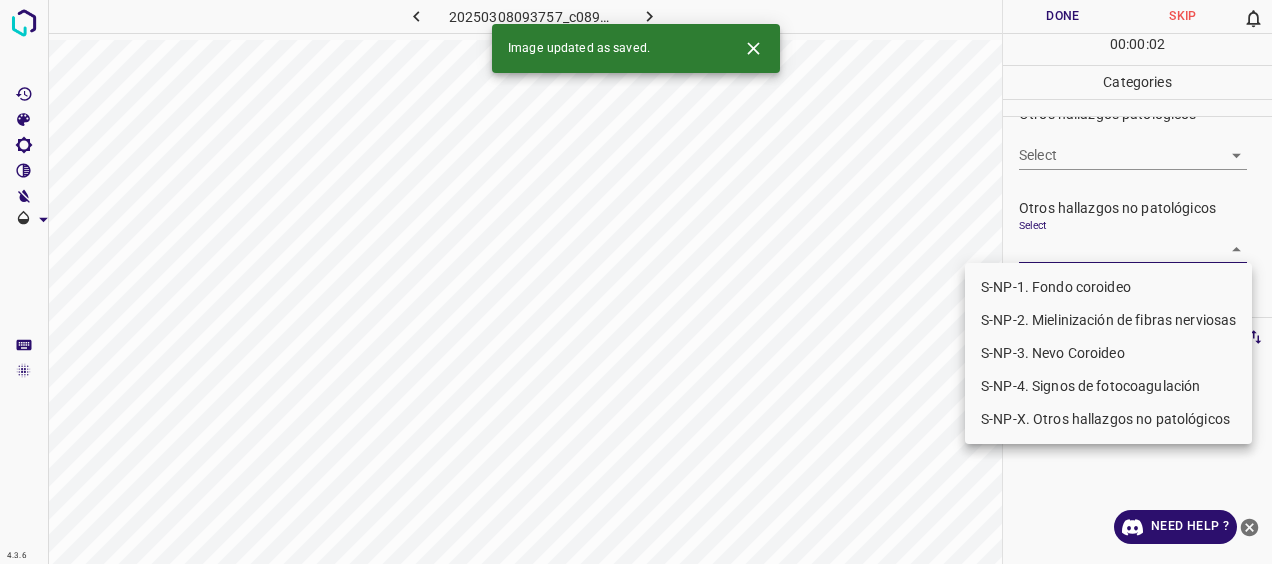 click on "4.3.6  20250308093757_c0891facf.jpg Done Skip 0 00   : 00   : 02   Categories 0. Sin hallazgos   Select ​ Anomalías vasculares   Select ​ Atrofias   Select ​ [MEDICAL_DATA]   Select ​ Exudados   Select ​ Hemorragias o Microaneurismas   Select ​ Otros hallazgos patológicos   Select ​ Otros hallazgos no patológicos   Select ​ Anomalías de disco óptico   Select ​ Elementos sin calidad suficiente   Select ​ Labels   0 Categories 1 0. Sin hallazgos 2 Anomalías vasculares 3 Atrofias 4 [MEDICAL_DATA] 5 Exudados 6 Hemorragias o Microaneurismas 7 Otros hallazgos patológicos 8 Otros hallazgos no patológicos 9 Anomalías de disco óptico 0 Elementos sin calidad suficiente Tools Space Change between modes (Draw & Edit) I Auto labeling R Restore zoom M Zoom in N Zoom out Delete Delete selecte label Filters Z Restore filters X Saturation filter C Brightness filter V Contrast filter [PERSON_NAME] scale filter General O Download Image updated as saved. Need Help ? - Text - Hide - Delete S-NP-1. Fondo coroideo" at bounding box center (636, 282) 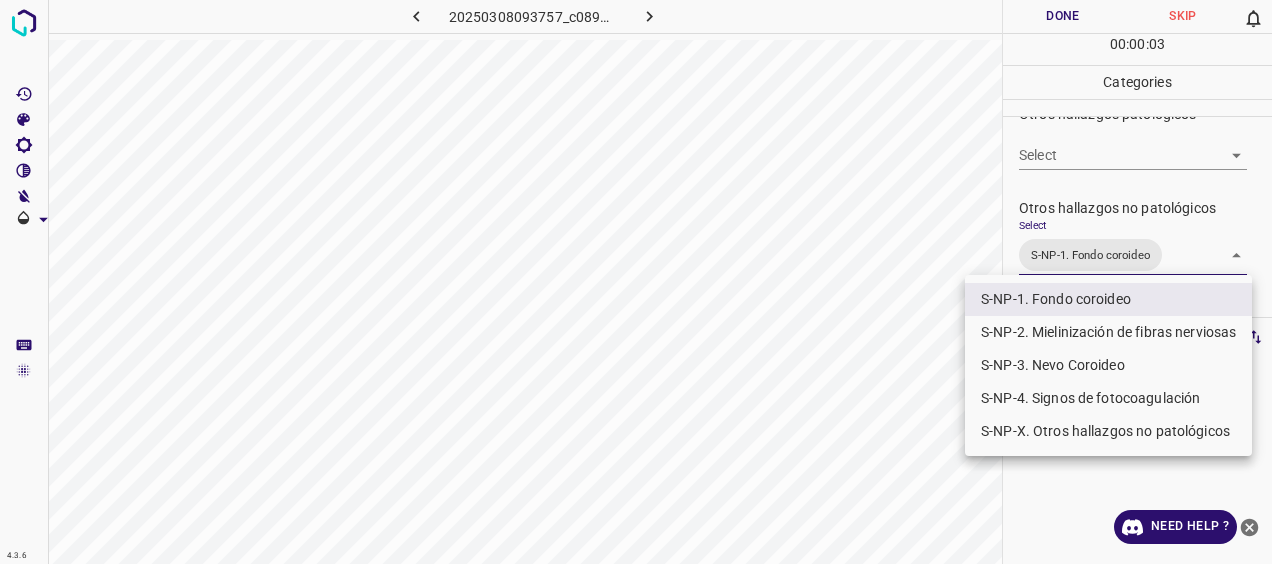 type on "S-NP-1. Fondo coroideo" 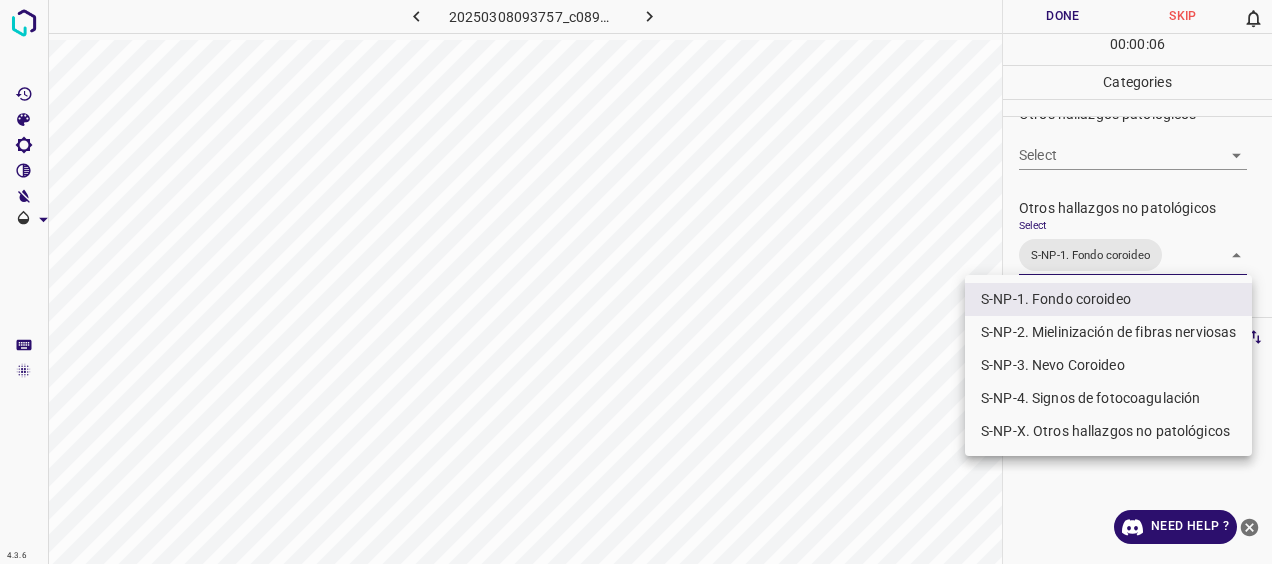 click at bounding box center (636, 282) 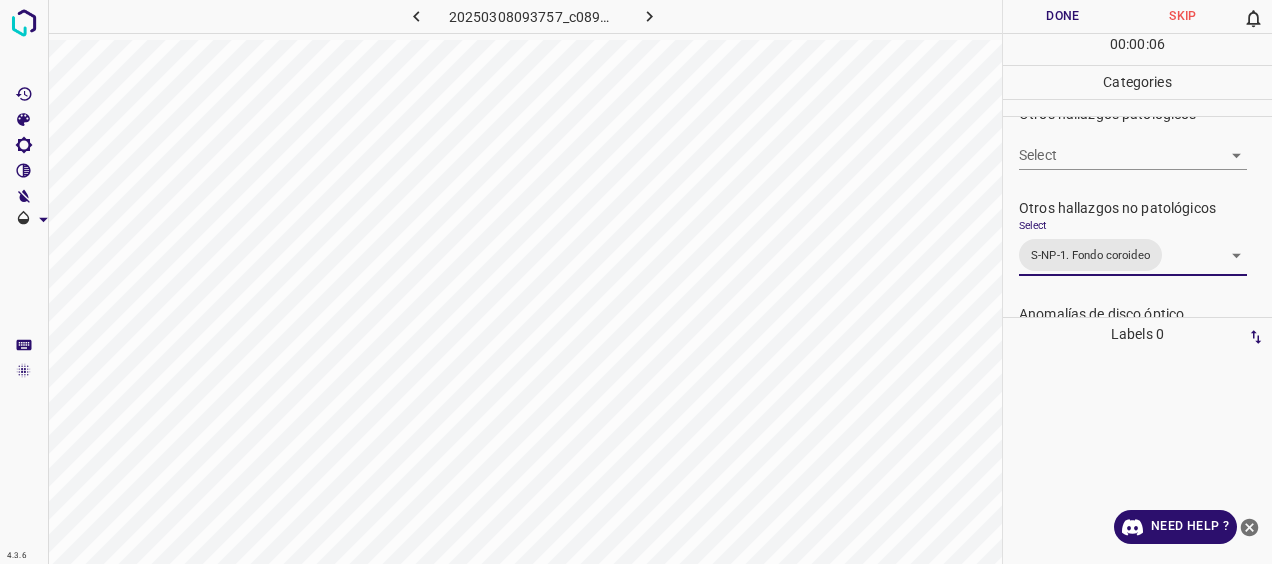 click on "Done" at bounding box center (1063, 16) 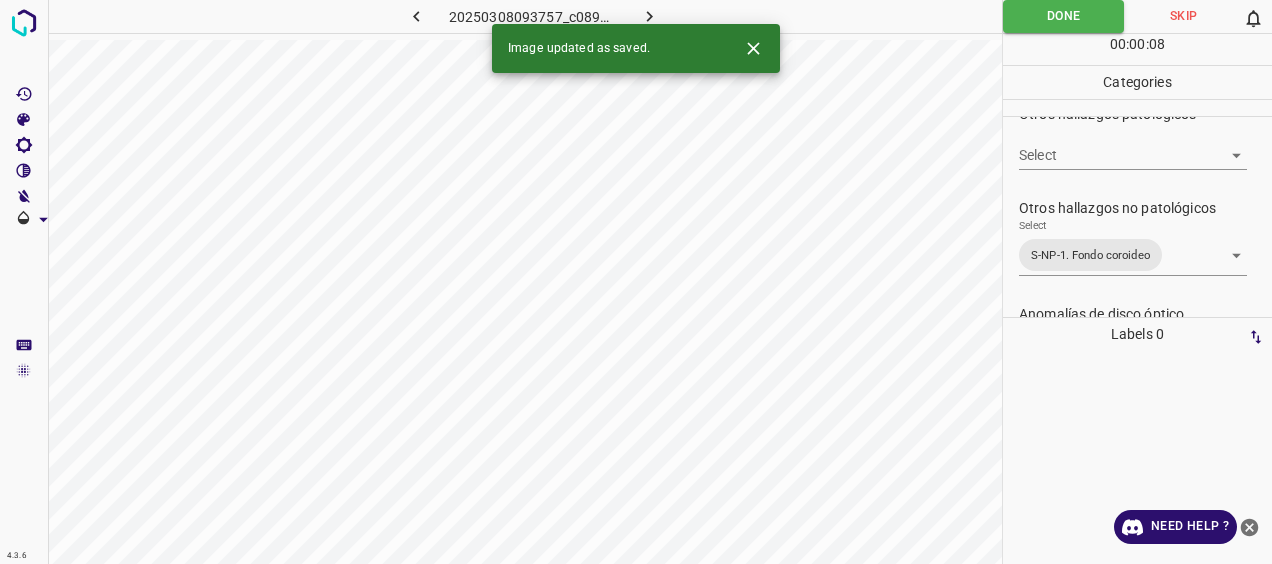 click 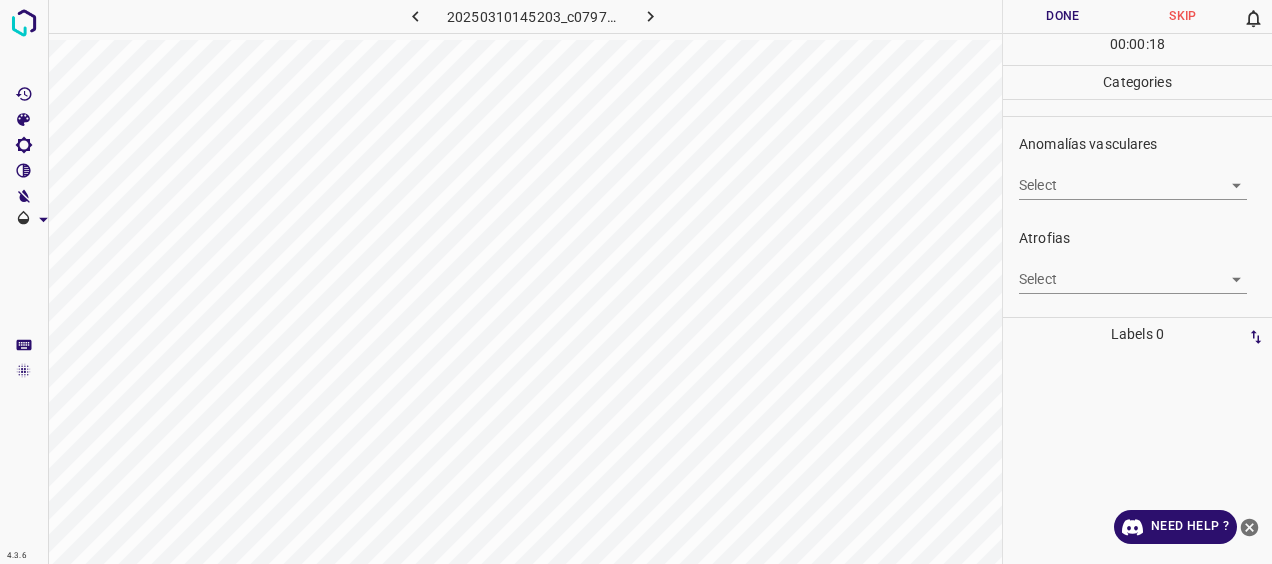 scroll, scrollTop: 200, scrollLeft: 0, axis: vertical 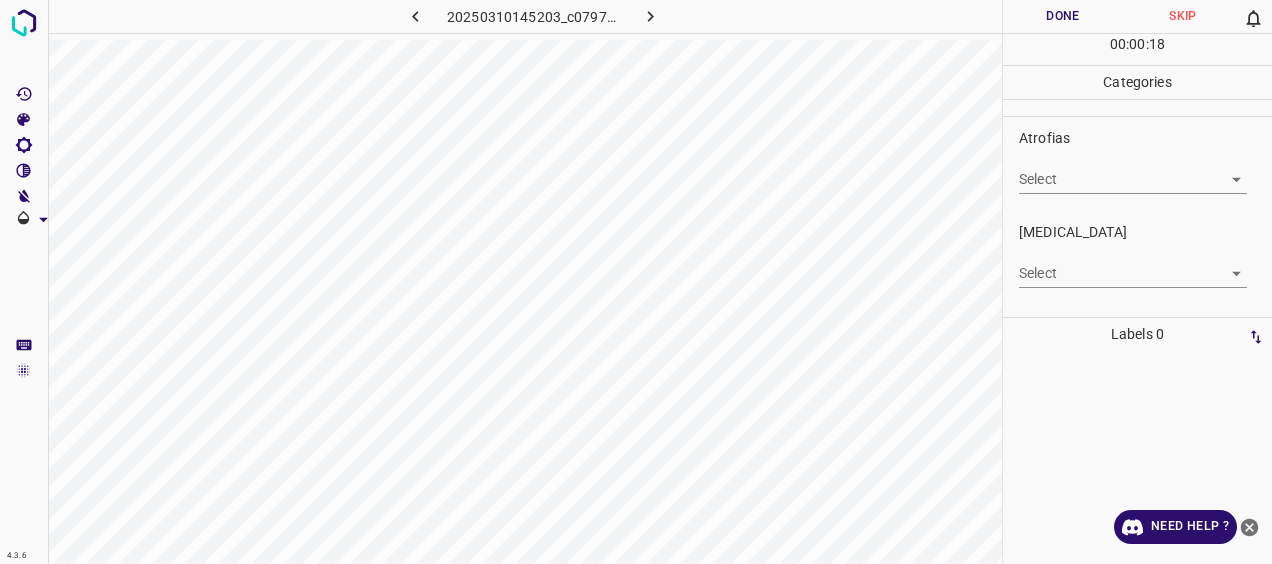 click on "4.3.6  20250310145203_c07975939.jpg Done Skip 0 00   : 00   : 18   Categories 0. Sin hallazgos   Select ​ Anomalías vasculares   Select ​ Atrofias   Select ​ [MEDICAL_DATA]   Select ​ Exudados   Select ​ Hemorragias o Microaneurismas   Select ​ Otros hallazgos patológicos   Select ​ Otros hallazgos no patológicos   Select ​ Anomalías de disco óptico   Select ​ Elementos sin calidad suficiente   Select ​ Labels   0 Categories 1 0. Sin hallazgos 2 Anomalías vasculares 3 Atrofias 4 [MEDICAL_DATA] 5 Exudados 6 Hemorragias o Microaneurismas 7 Otros hallazgos patológicos 8 Otros hallazgos no patológicos 9 Anomalías de disco óptico 0 Elementos sin calidad suficiente Tools Space Change between modes (Draw & Edit) I Auto labeling R Restore zoom M Zoom in N Zoom out Delete Delete selecte label Filters Z Restore filters X Saturation filter C Brightness filter V Contrast filter [PERSON_NAME] scale filter General O Download Need Help ? - Text - Hide - Delete" at bounding box center [636, 282] 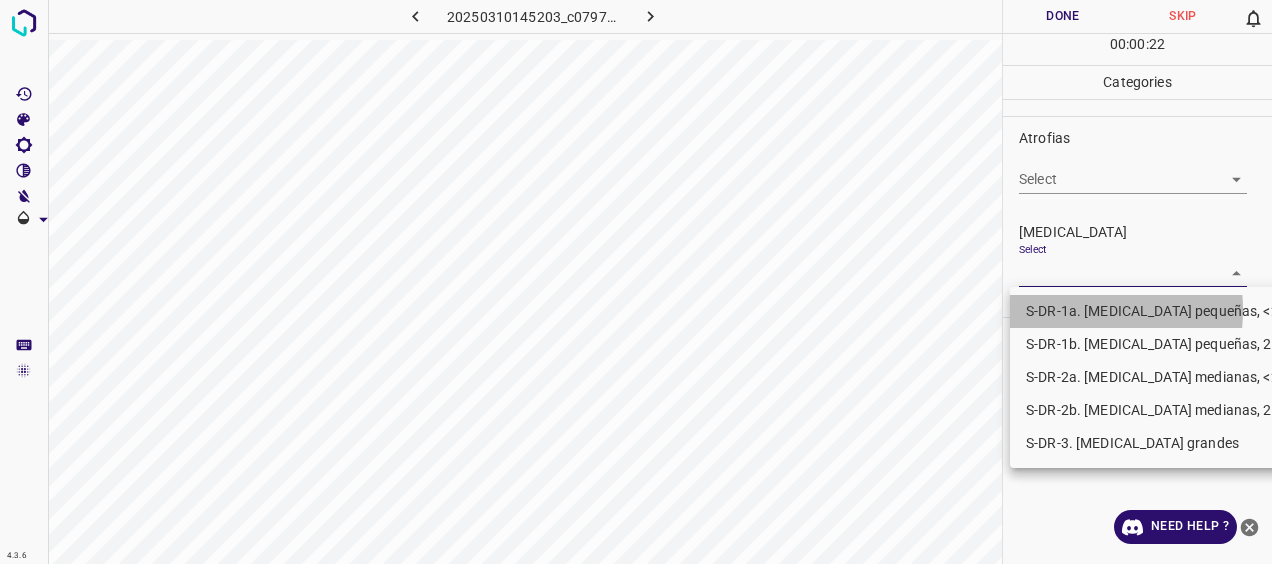 click on "S-DR-1a. [MEDICAL_DATA] pequeñas, <20" at bounding box center (1157, 311) 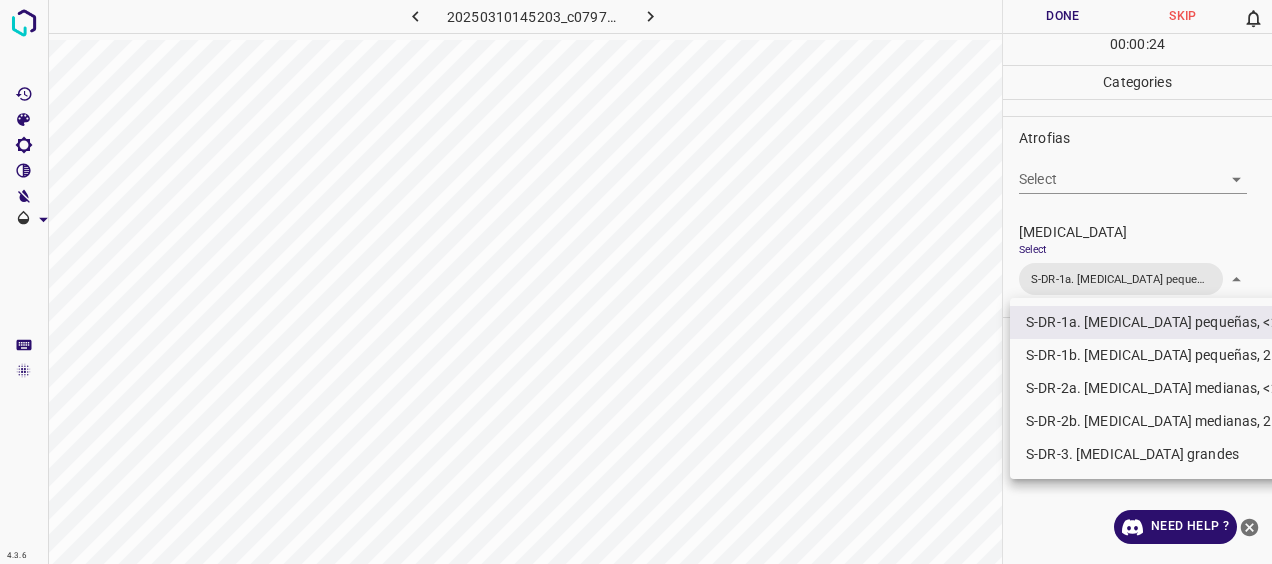 click at bounding box center (636, 282) 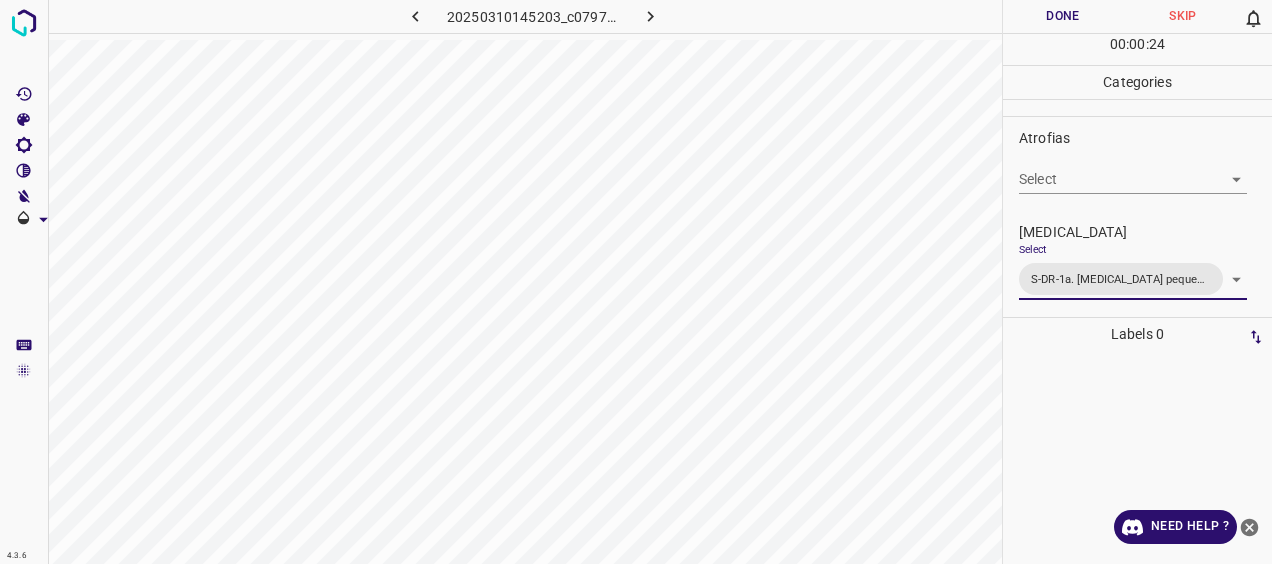 click on "Done" at bounding box center (1063, 16) 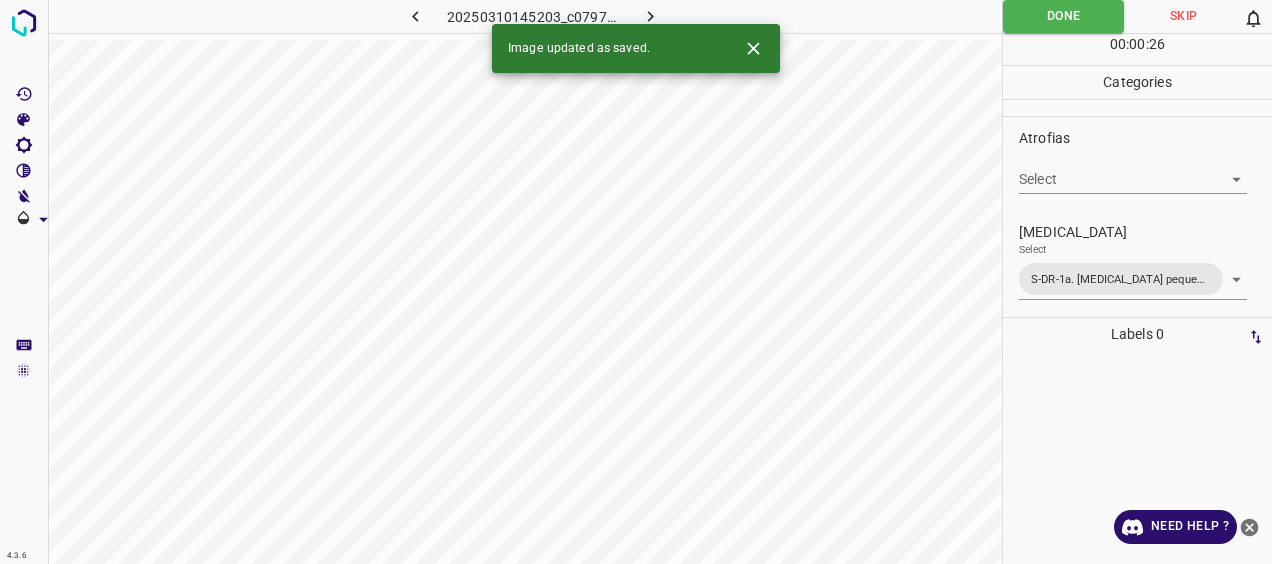 click 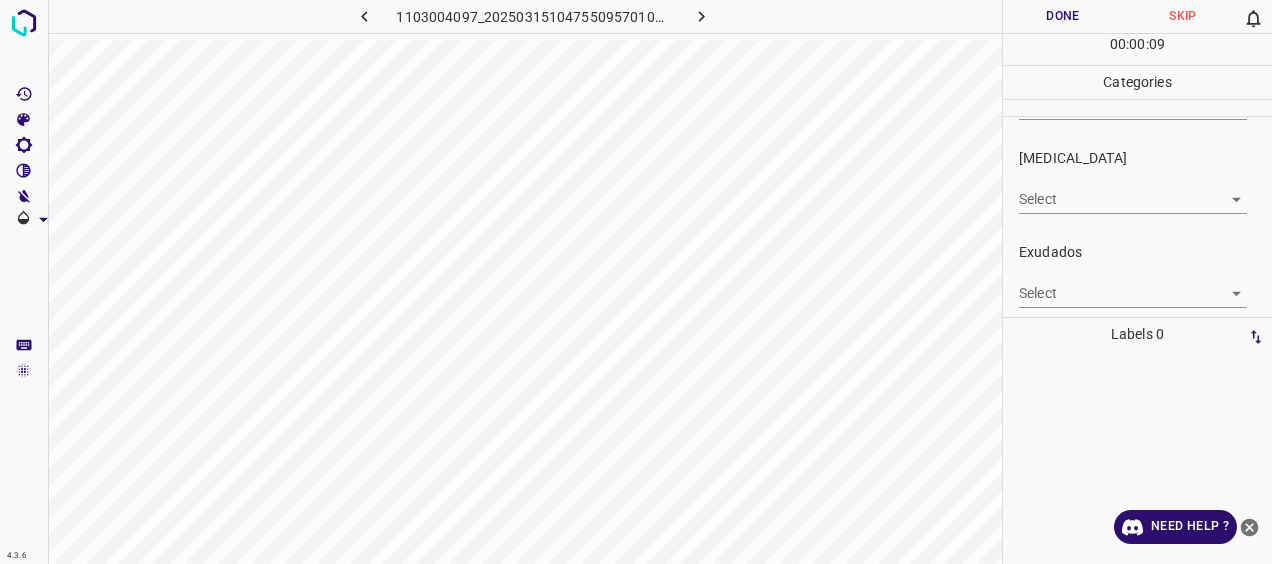 scroll, scrollTop: 300, scrollLeft: 0, axis: vertical 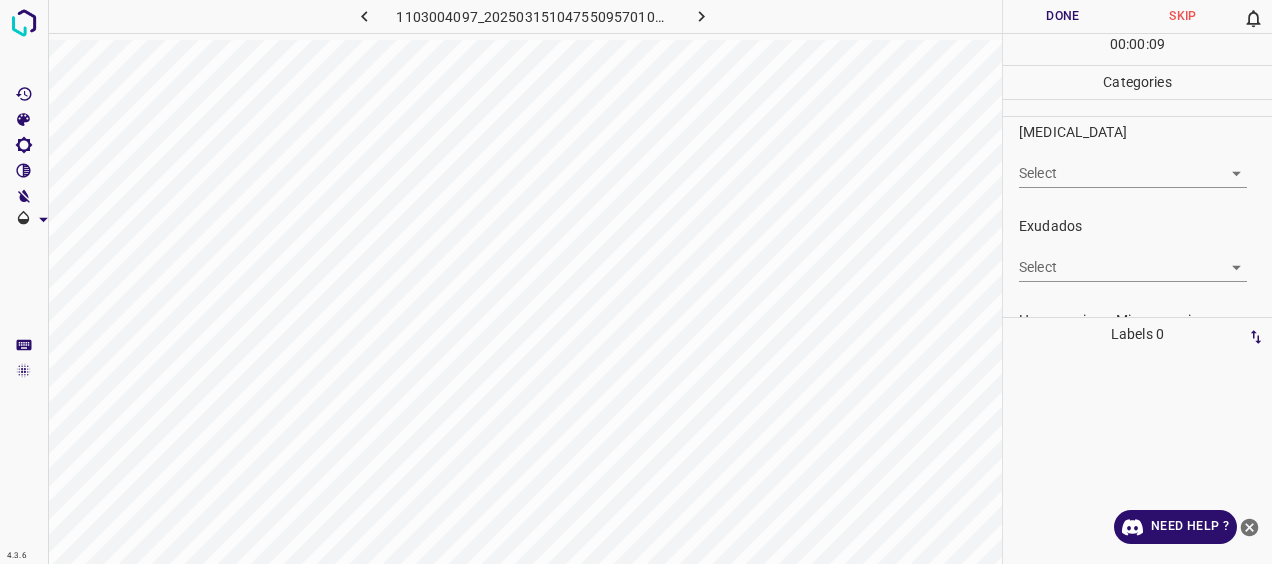 click on "4.3.6  1103004097_20250315104755095701001001_1__e759f5918.jpg Done Skip 0 00   : 00   : 09   Categories 0. Sin hallazgos   Select ​ Anomalías vasculares   Select ​ Atrofias   Select ​ [MEDICAL_DATA]   Select ​ Exudados   Select ​ Hemorragias o Microaneurismas   Select ​ Otros hallazgos patológicos   Select ​ Otros hallazgos no patológicos   Select ​ Anomalías de disco óptico   Select ​ Elementos sin calidad suficiente   Select ​ Labels   0 Categories 1 0. Sin hallazgos 2 Anomalías vasculares 3 Atrofias 4 [MEDICAL_DATA] 5 Exudados 6 Hemorragias o Microaneurismas 7 Otros hallazgos patológicos 8 Otros hallazgos no patológicos 9 Anomalías de disco óptico 0 Elementos sin calidad suficiente Tools Space Change between modes (Draw & Edit) I Auto labeling R Restore zoom M Zoom in N Zoom out Delete Delete selecte label Filters Z Restore filters X Saturation filter C Brightness filter V Contrast filter [PERSON_NAME] scale filter General O Download Need Help ? - Text - Hide - Delete" at bounding box center (636, 282) 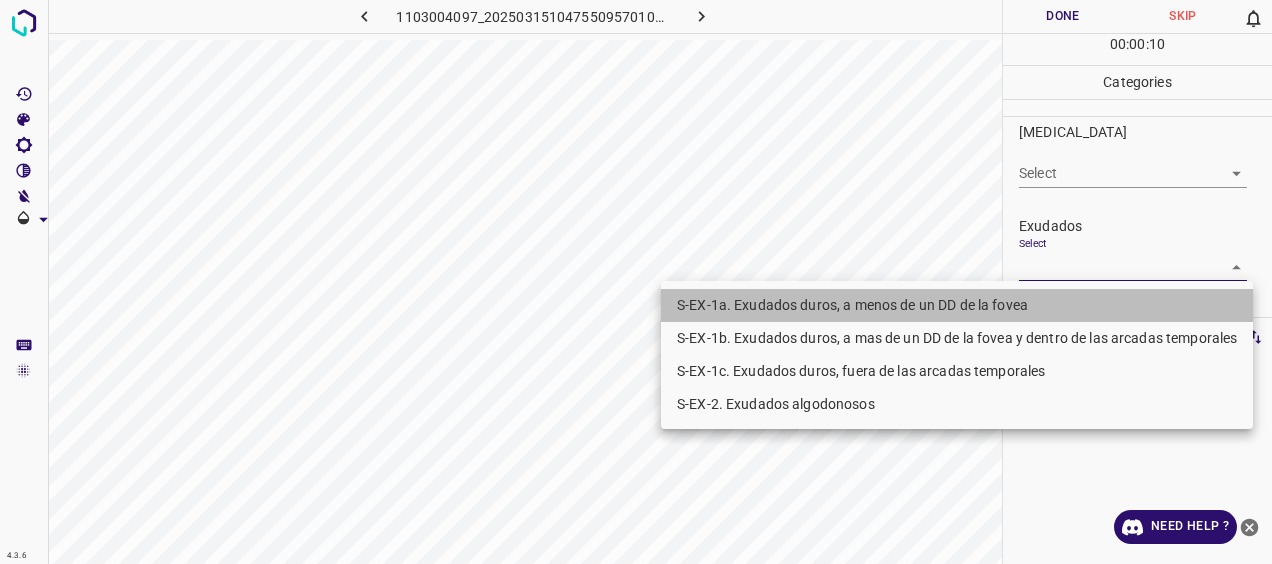 click on "S-EX-1a. Exudados duros, a menos de un DD de la fovea" at bounding box center [957, 305] 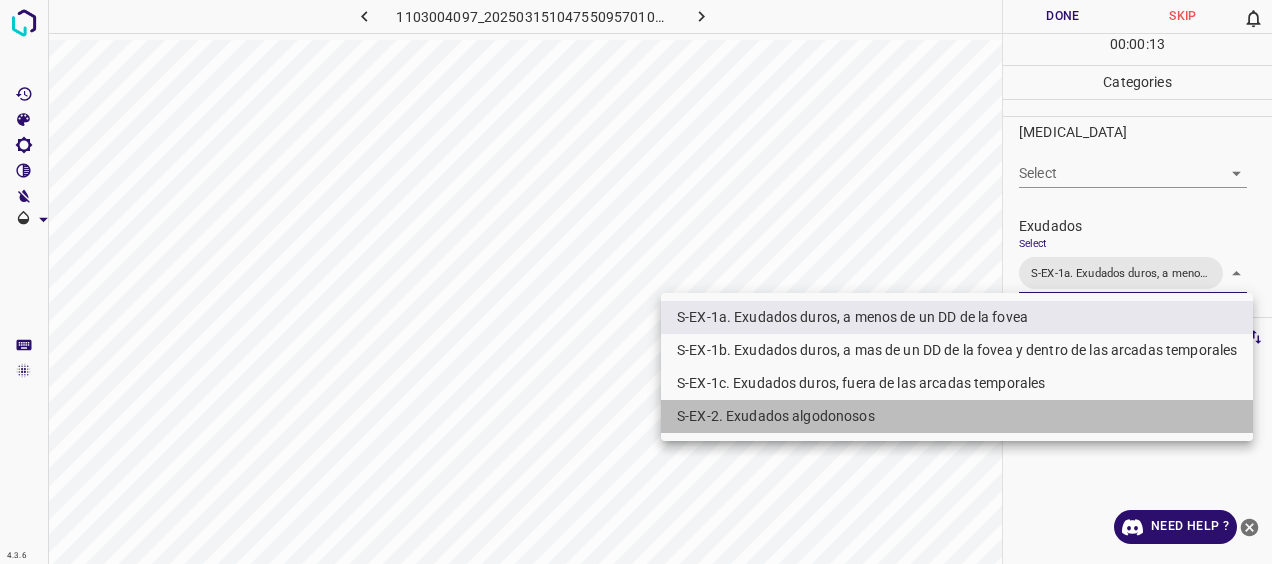 click on "S-EX-2. Exudados algodonosos" at bounding box center [957, 416] 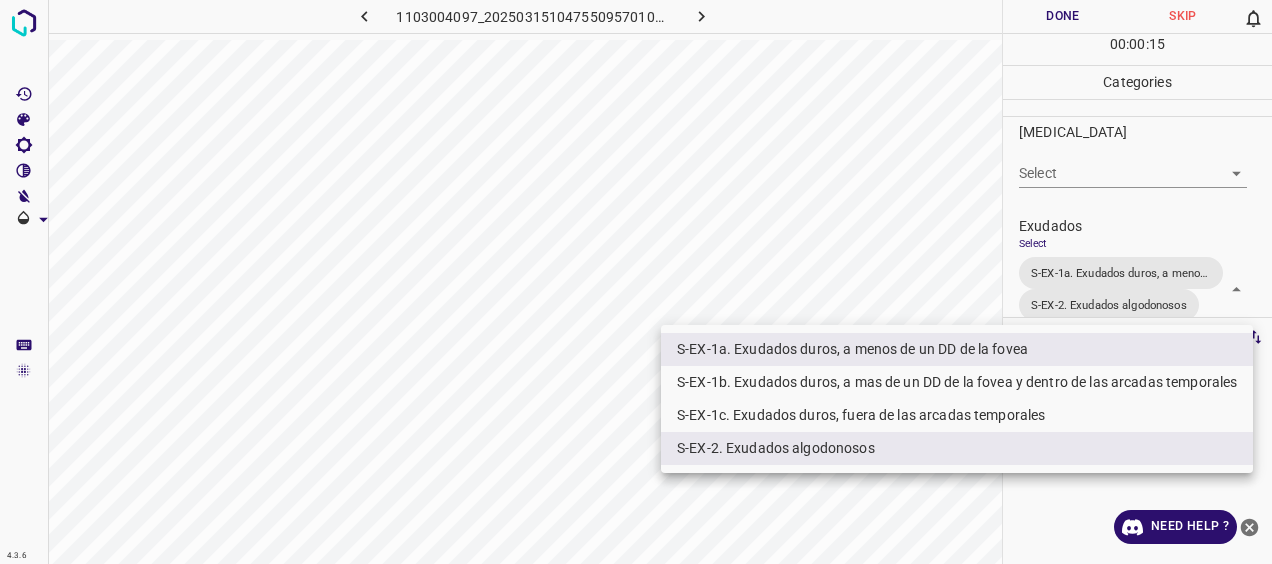 click at bounding box center (636, 282) 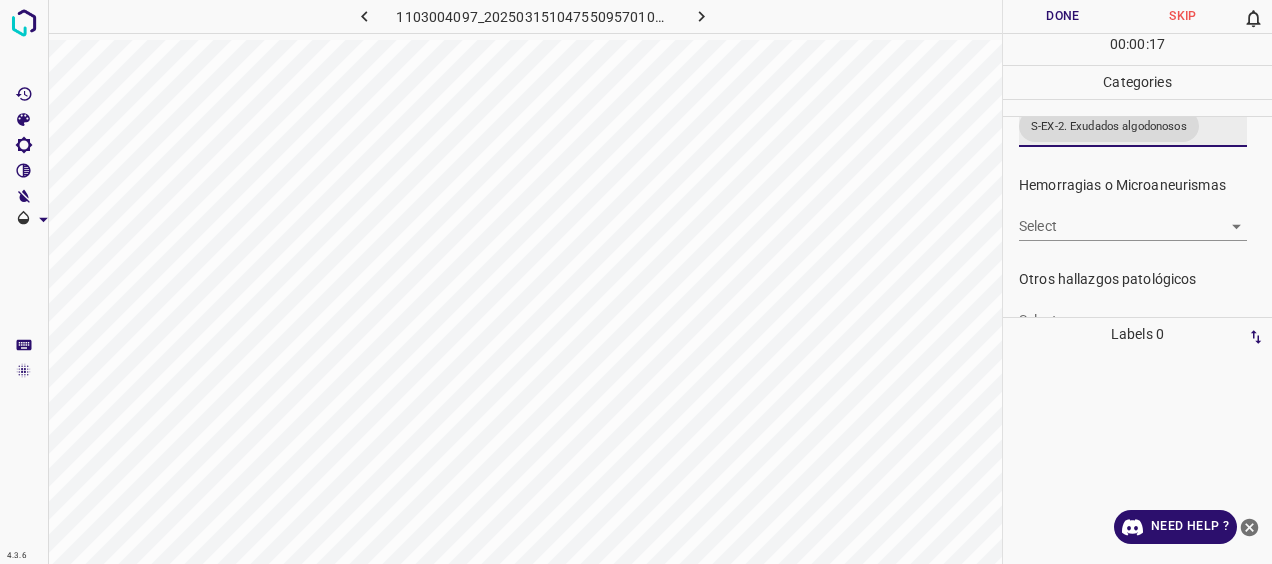 scroll, scrollTop: 510, scrollLeft: 0, axis: vertical 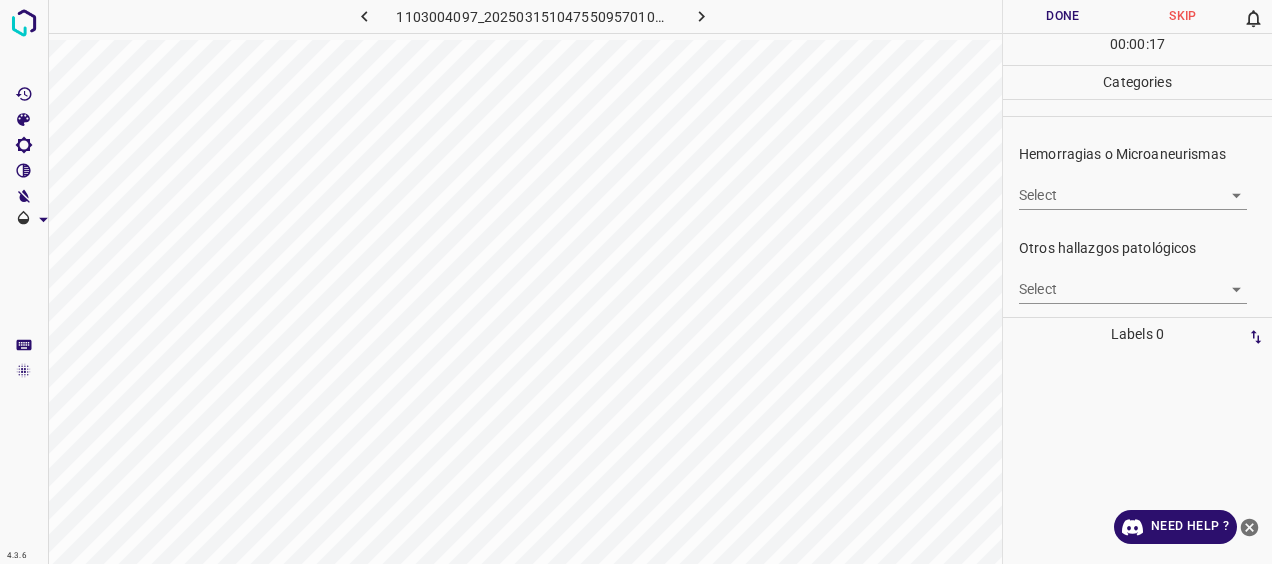 click on "4.3.6  1103004097_20250315104755095701001001_1__e759f5918.jpg Done Skip 0 00   : 00   : 17   Categories 0. Sin hallazgos   Select ​ Anomalías vasculares   Select ​ Atrofias   Select ​ [MEDICAL_DATA]   Select ​ Exudados   Select S-EX-1a. Exudados duros, a menos de un DD de la fovea S-EX-2. Exudados algodonosos S-EX-1a. Exudados duros, a menos de un DD de la fovea,S-EX-2. Exudados algodonosos Hemorragias o Microaneurismas   Select ​ Otros hallazgos patológicos   Select ​ Otros hallazgos no patológicos   Select ​ Anomalías de disco óptico   Select ​ Elementos sin calidad suficiente   Select ​ Labels   0 Categories 1 0. Sin hallazgos 2 Anomalías vasculares 3 Atrofias 4 [MEDICAL_DATA] 5 Exudados 6 Hemorragias o Microaneurismas 7 Otros hallazgos patológicos 8 Otros hallazgos no patológicos 9 Anomalías de disco óptico 0 Elementos sin calidad suficiente Tools Space Change between modes (Draw & Edit) I Auto labeling R Restore zoom M Zoom in N Zoom out Delete Delete selecte label Filters Z Restore filters X" at bounding box center [636, 282] 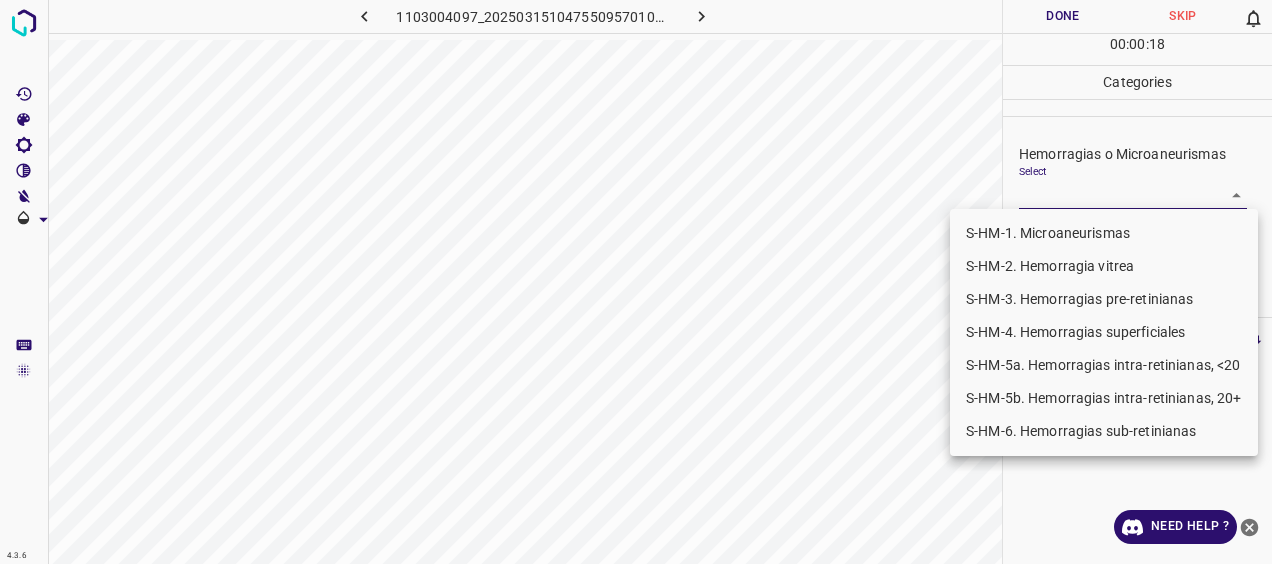 click on "S-HM-1. Microaneurismas" at bounding box center [1104, 233] 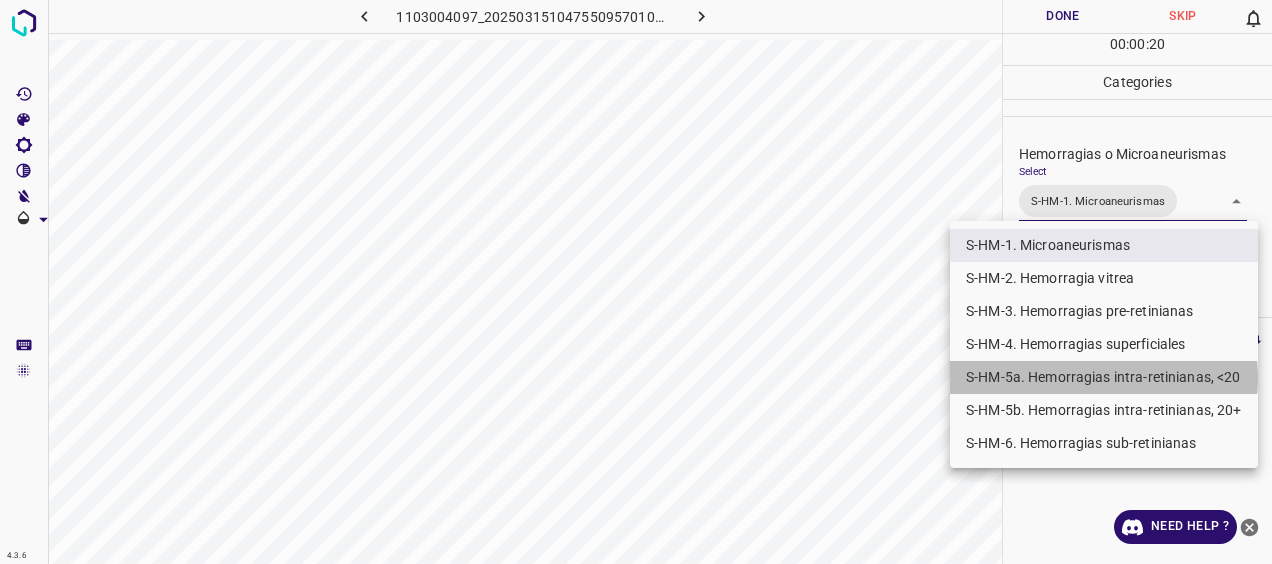 click on "S-HM-5a. Hemorragias intra-retinianas, <20" at bounding box center (1104, 377) 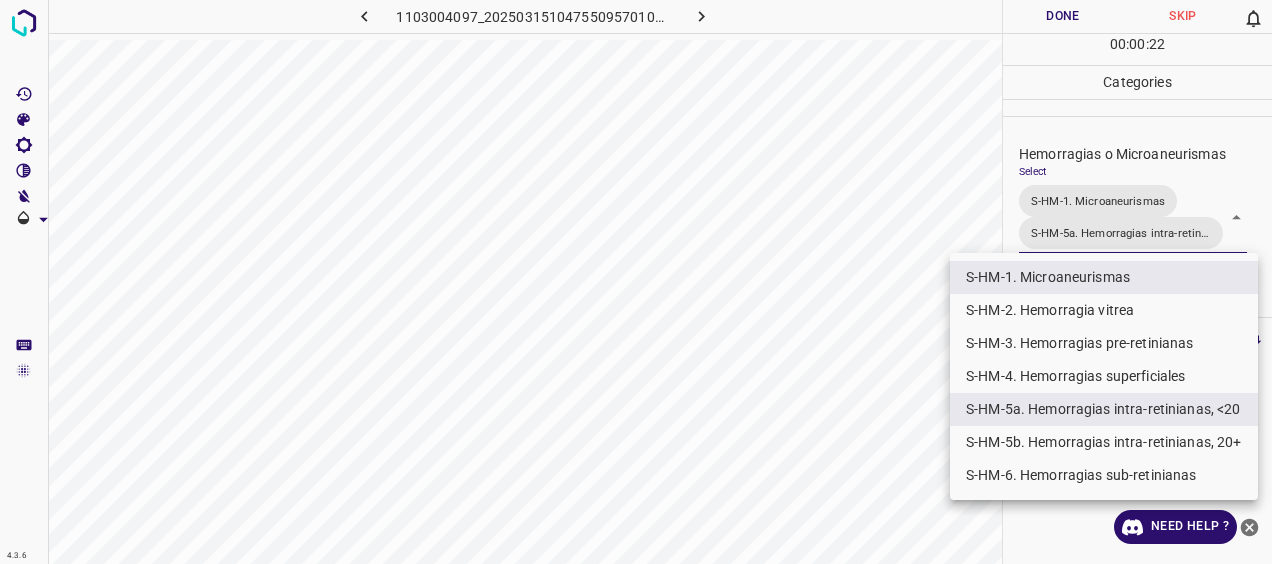 click at bounding box center [636, 282] 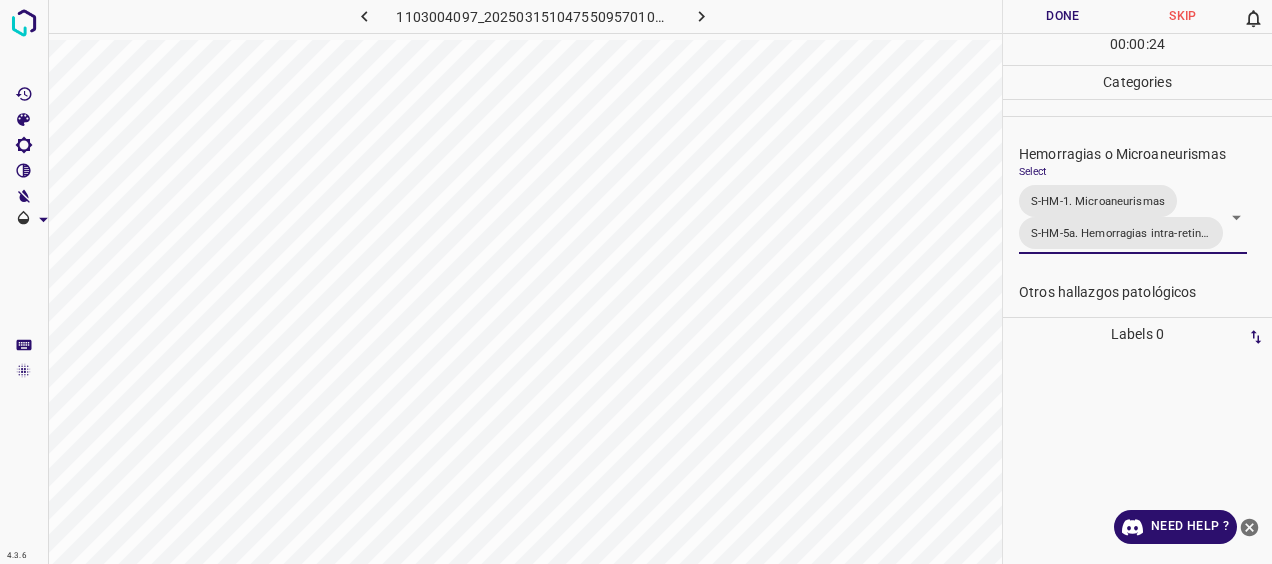 click on "Done" at bounding box center [1063, 16] 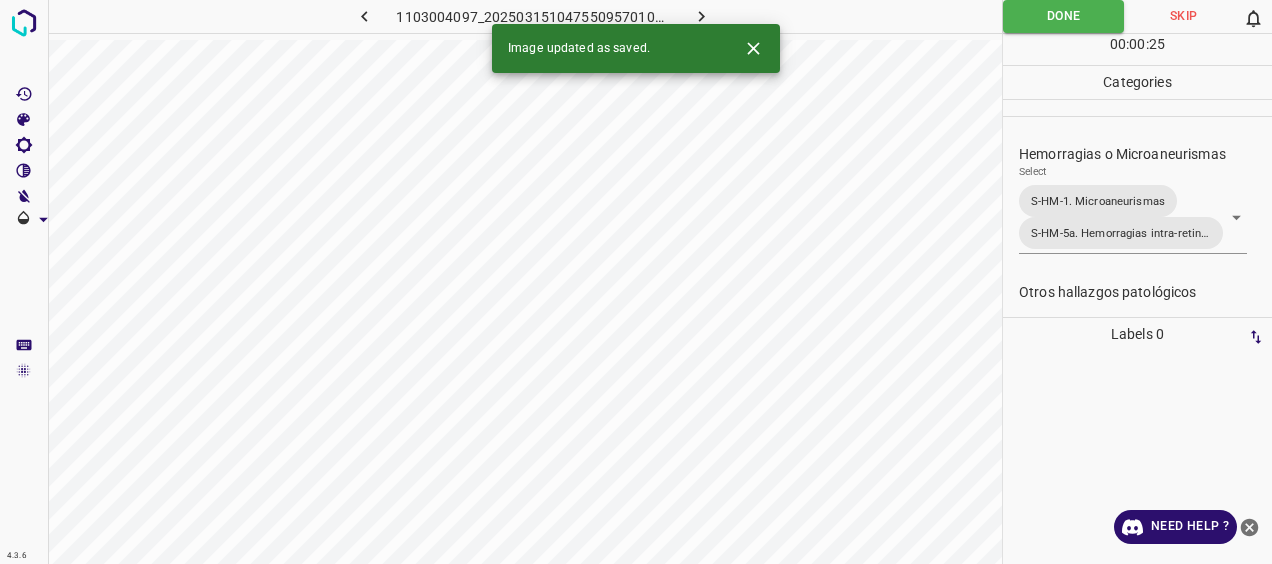 click at bounding box center (702, 16) 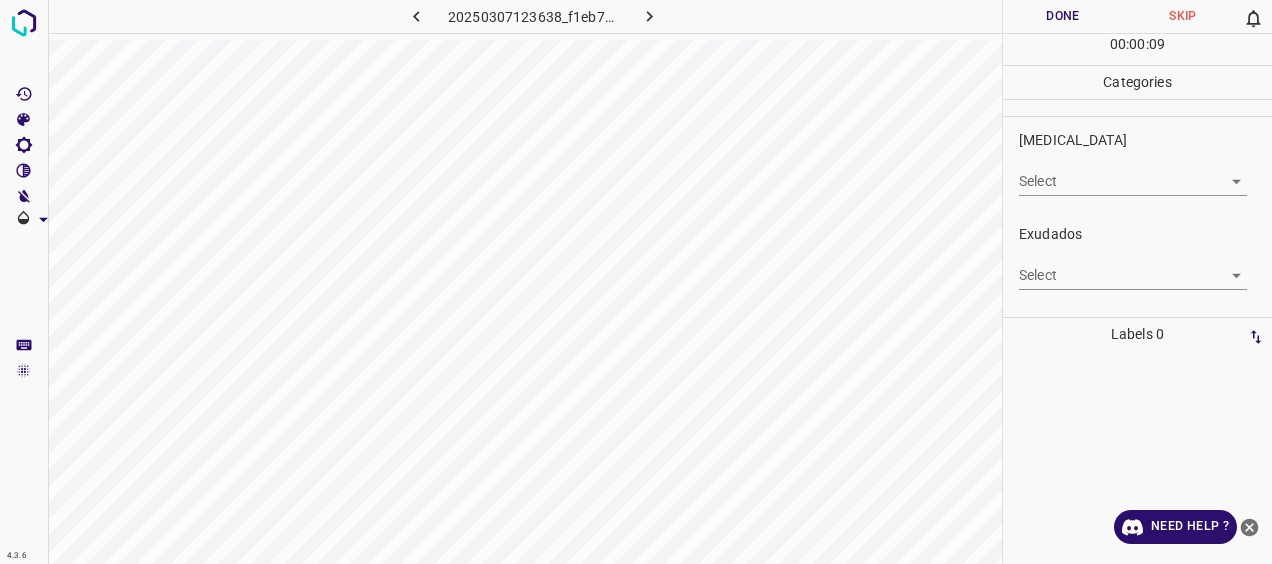 scroll, scrollTop: 300, scrollLeft: 0, axis: vertical 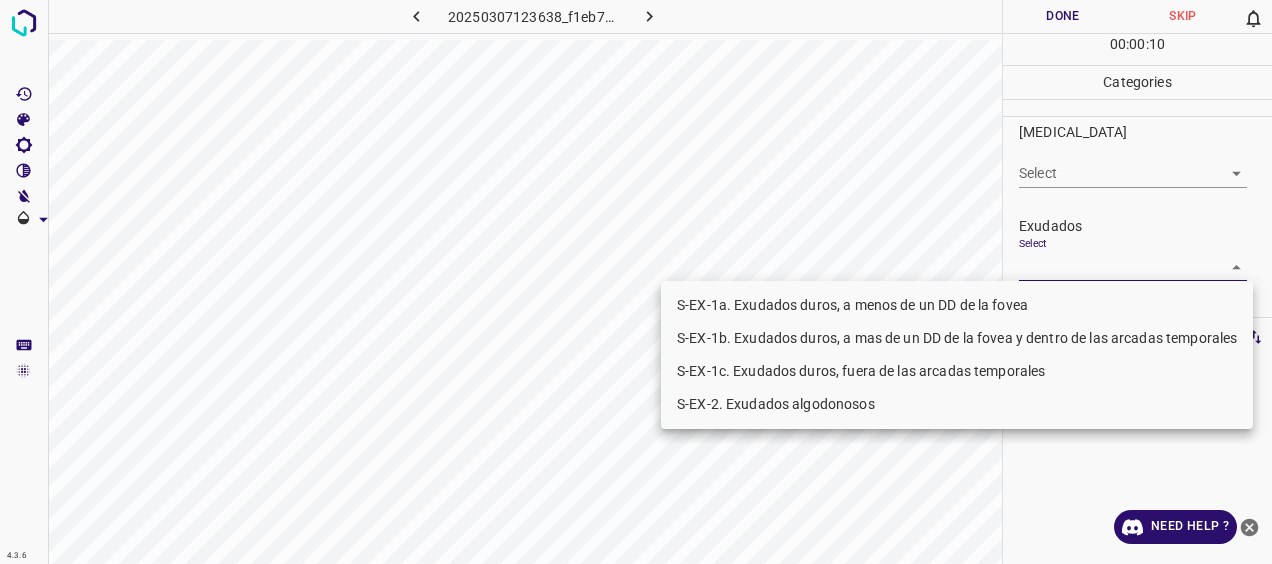 click on "4.3.6  20250307123638_f1eb74c37.jpg Done Skip 0 00   : 00   : 10   Categories 0. Sin hallazgos   Select ​ Anomalías vasculares   Select ​ Atrofias   Select ​ [MEDICAL_DATA]   Select ​ Exudados   Select ​ Hemorragias o Microaneurismas   Select ​ Otros hallazgos patológicos   Select ​ Otros hallazgos no patológicos   Select ​ Anomalías de disco óptico   Select ​ Elementos sin calidad suficiente   Select ​ Labels   0 Categories 1 0. Sin hallazgos 2 Anomalías vasculares 3 Atrofias 4 [MEDICAL_DATA] 5 Exudados 6 Hemorragias o Microaneurismas 7 Otros hallazgos patológicos 8 Otros hallazgos no patológicos 9 Anomalías de disco óptico 0 Elementos sin calidad suficiente Tools Space Change between modes (Draw & Edit) I Auto labeling R Restore zoom M Zoom in N Zoom out Delete Delete selecte label Filters Z Restore filters X Saturation filter C Brightness filter V Contrast filter [PERSON_NAME] scale filter General O Download Need Help ? - Text - Hide - Delete S-EX-1a. Exudados duros, a menos de un DD de la fovea" at bounding box center (636, 282) 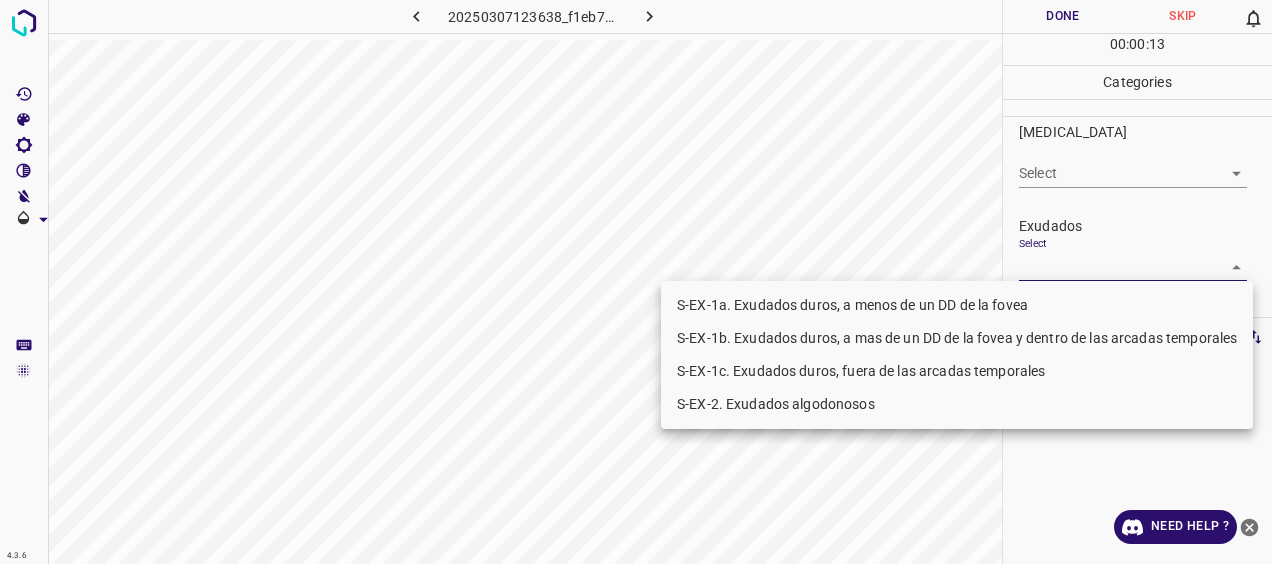 click on "S-EX-1b. Exudados duros, a mas de un DD de la fovea y dentro de las arcadas temporales" at bounding box center [957, 338] 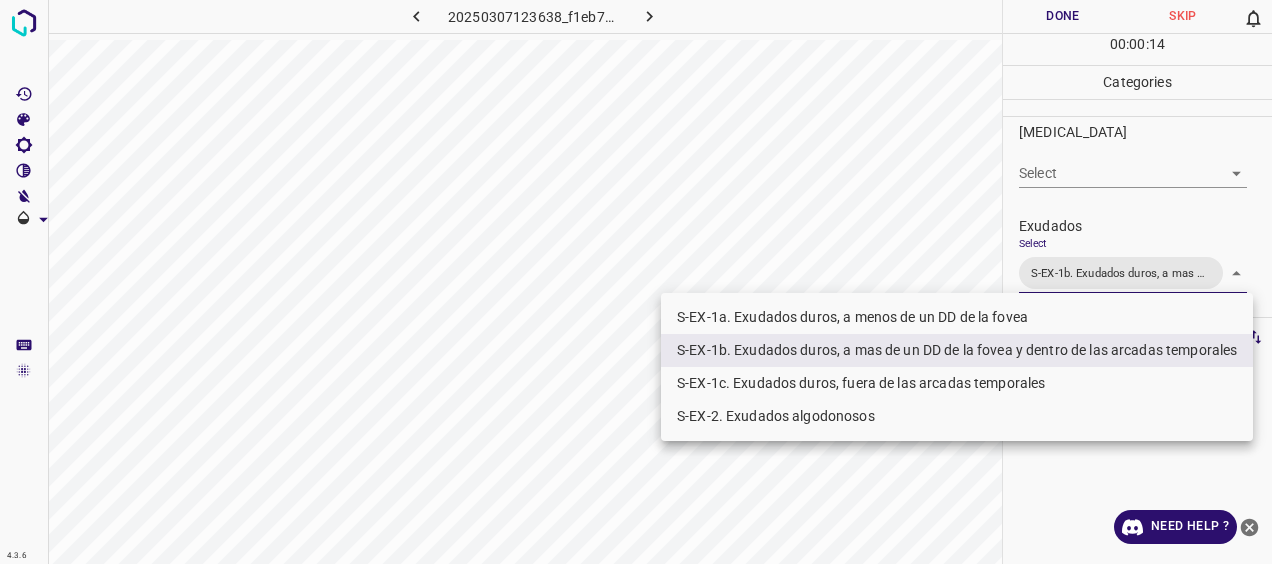 click on "S-EX-1c. Exudados duros, fuera de las arcadas temporales" at bounding box center [957, 383] 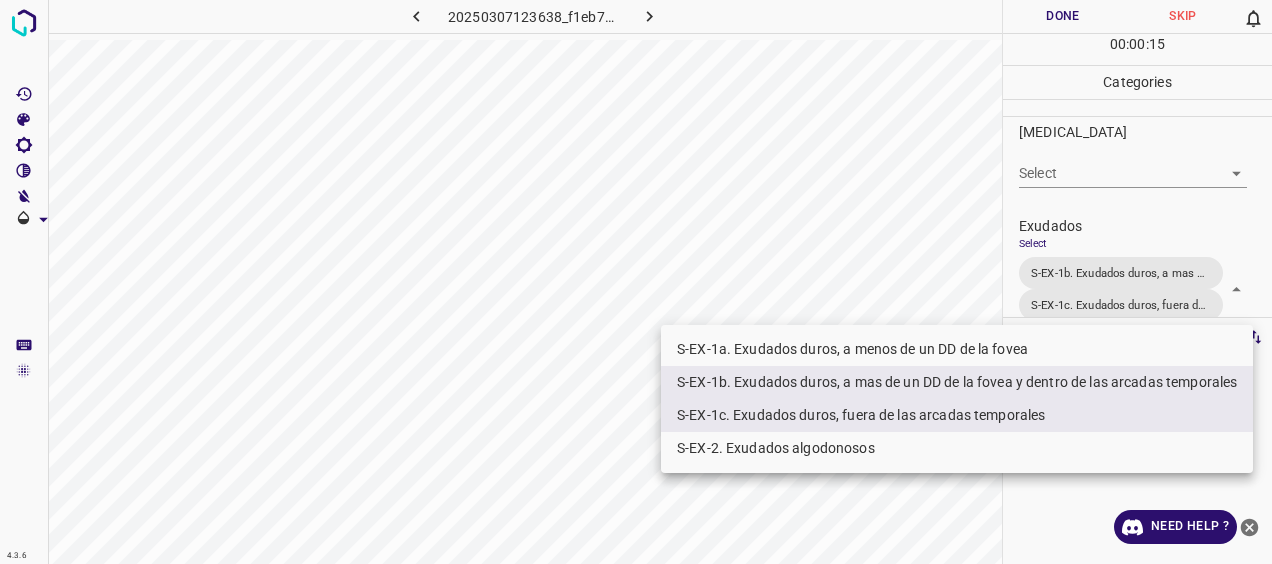 click at bounding box center (636, 282) 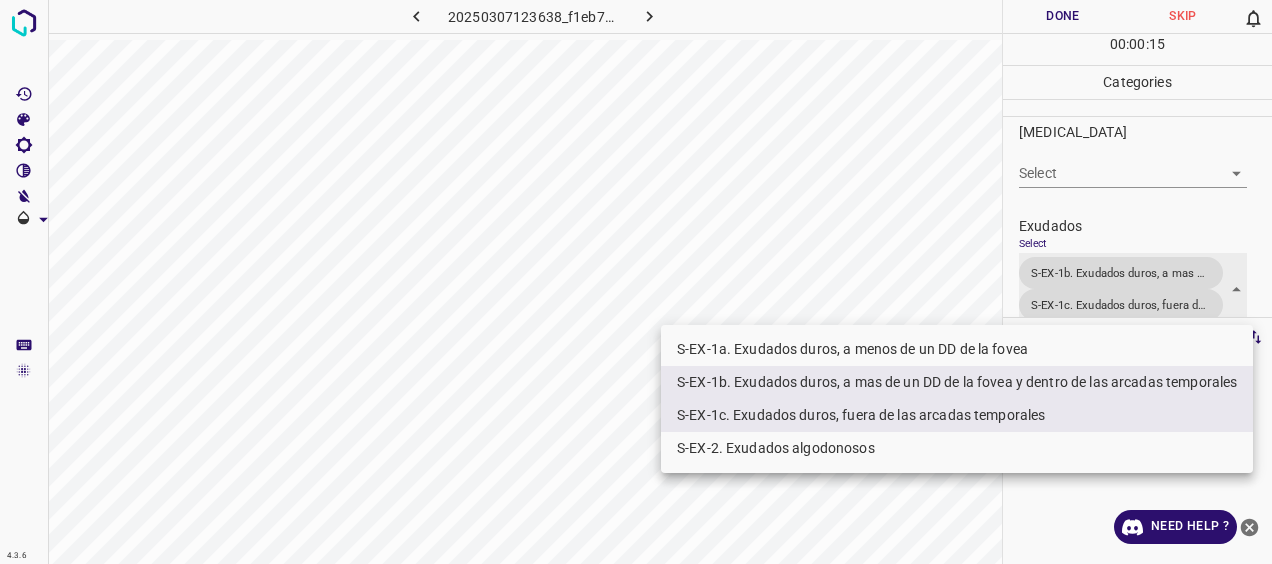scroll, scrollTop: 308, scrollLeft: 0, axis: vertical 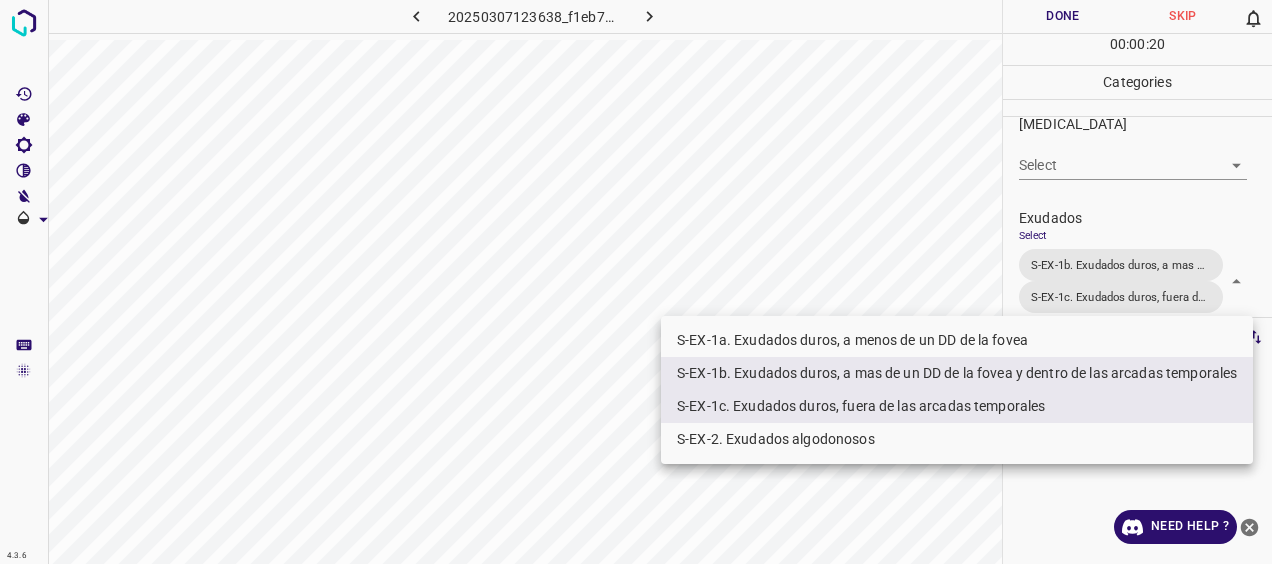click on "4.3.6  20250307123638_f1eb74c37.jpg Done Skip 0 00   : 00   : 20   Categories 0. Sin hallazgos   Select ​ Anomalías vasculares   Select ​ Atrofias   Select ​ [MEDICAL_DATA]   Select ​ Exudados   Select S-EX-1b. Exudados duros, a mas de un DD de la fovea y dentro de las arcadas temporales S-EX-1c. Exudados duros, fuera de las arcadas temporales S-EX-1b. Exudados duros, a mas de un DD de la fovea y dentro de las arcadas temporales,S-EX-1c. Exudados duros, fuera de las arcadas temporales Hemorragias o Microaneurismas   Select ​ Otros hallazgos patológicos   Select ​ Otros hallazgos no patológicos   Select ​ Anomalías de disco óptico   Select ​ Elementos sin calidad suficiente   Select ​ Labels   0 Categories 1 0. Sin hallazgos 2 Anomalías vasculares 3 Atrofias 4 [MEDICAL_DATA] 5 Exudados 6 Hemorragias o Microaneurismas 7 Otros hallazgos patológicos 8 Otros hallazgos no patológicos 9 Anomalías de disco óptico 0 Elementos sin calidad suficiente Tools Space Change between modes (Draw & Edit) I R M N Z X" at bounding box center (636, 282) 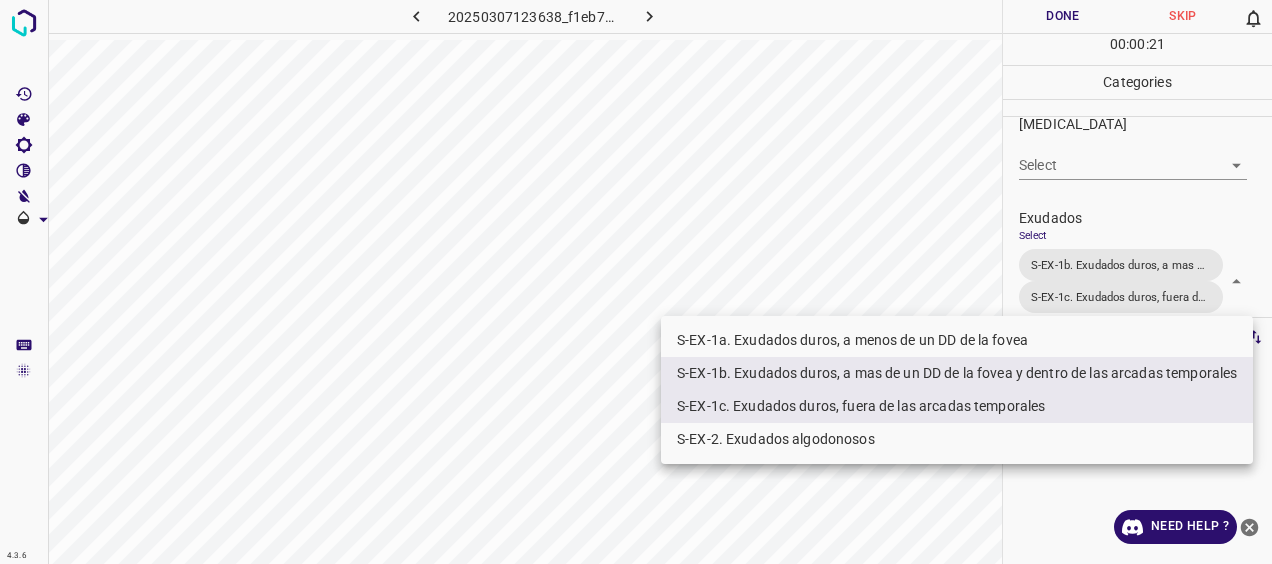 click on "S-EX-2. Exudados algodonosos" at bounding box center (957, 439) 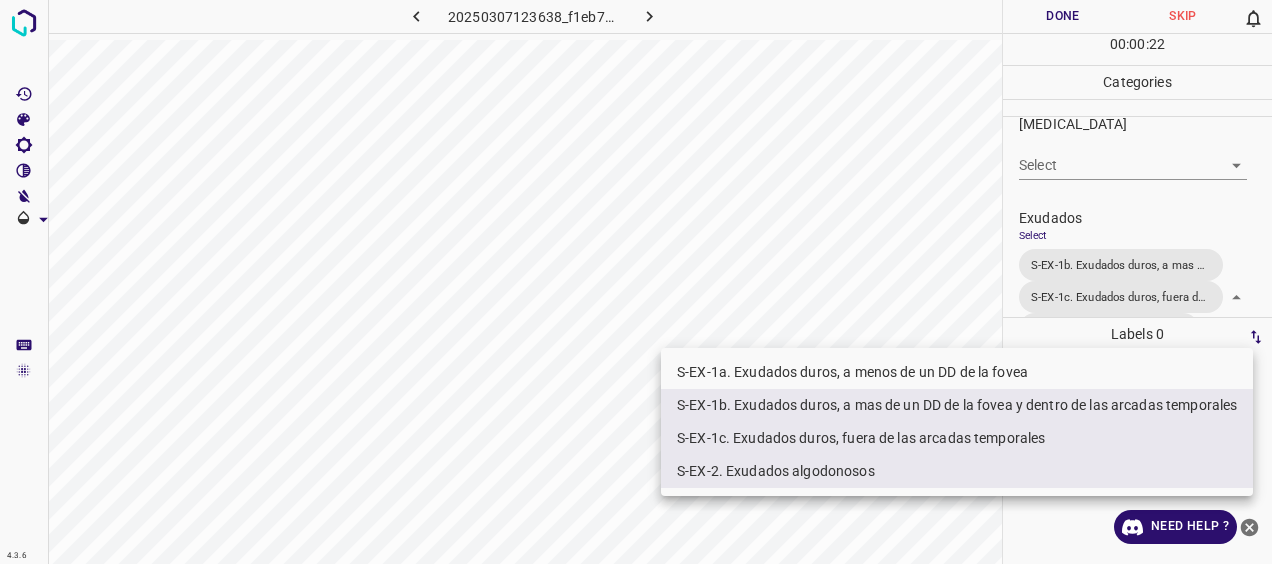 click on "S-EX-1c. Exudados duros, fuera de las arcadas temporales" at bounding box center [957, 438] 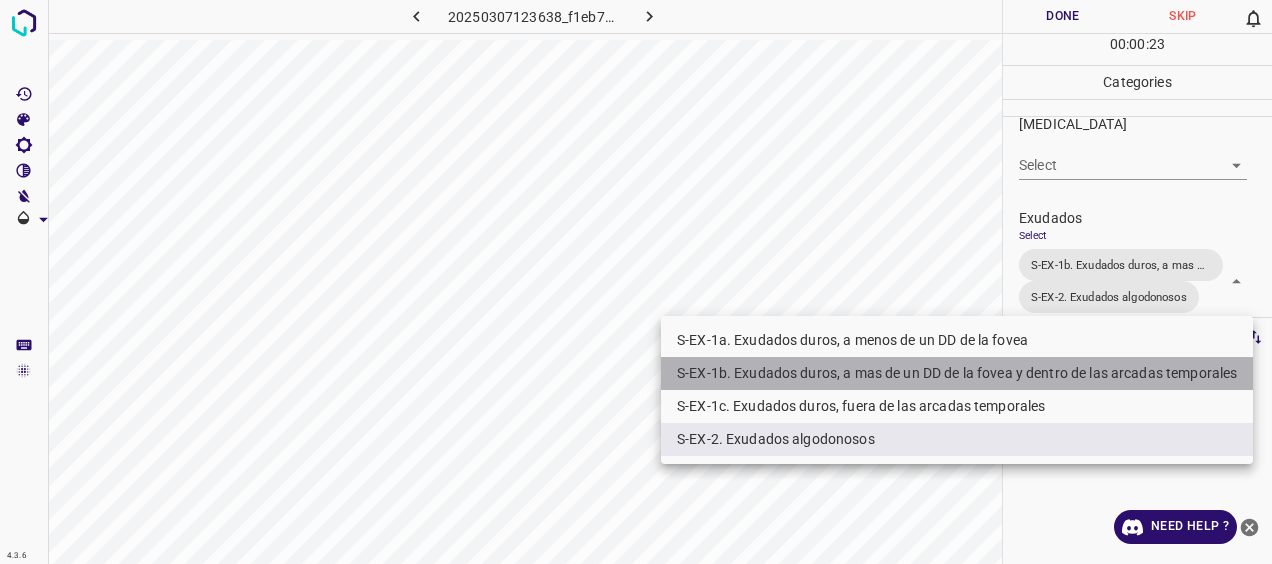 drag, startPoint x: 769, startPoint y: 376, endPoint x: 707, endPoint y: 371, distance: 62.201286 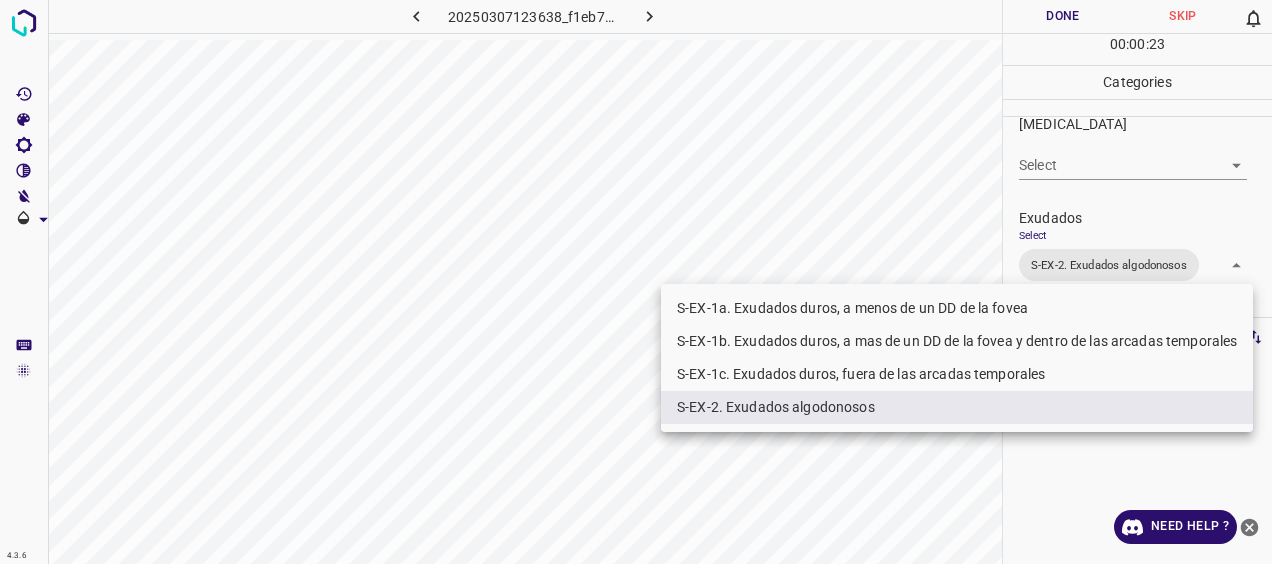 click at bounding box center (636, 282) 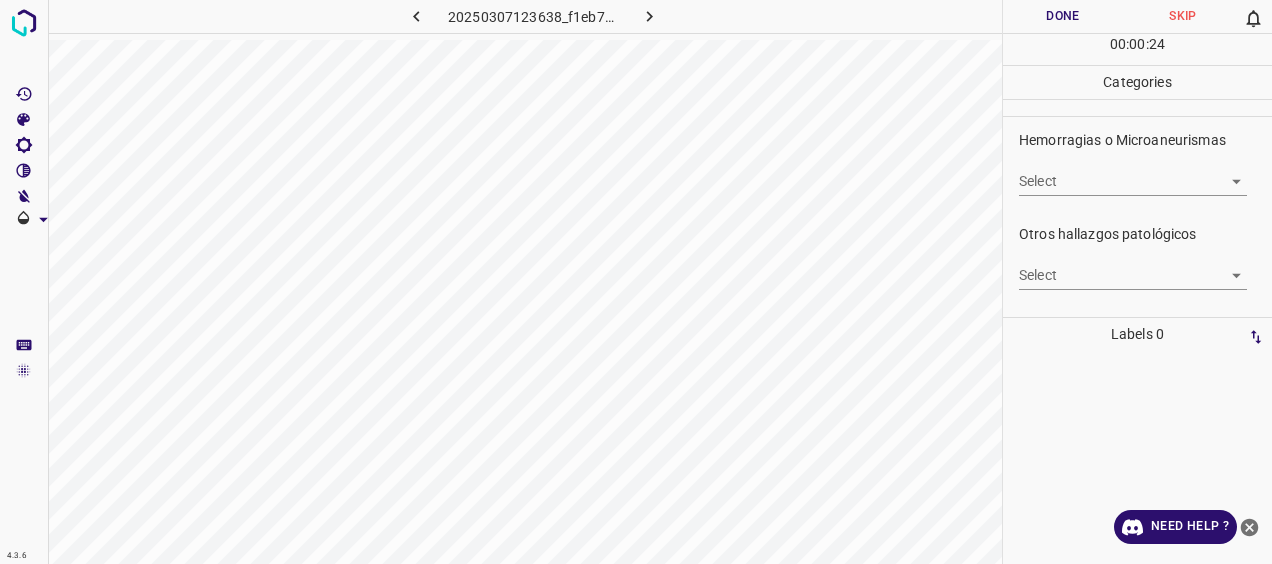 scroll, scrollTop: 508, scrollLeft: 0, axis: vertical 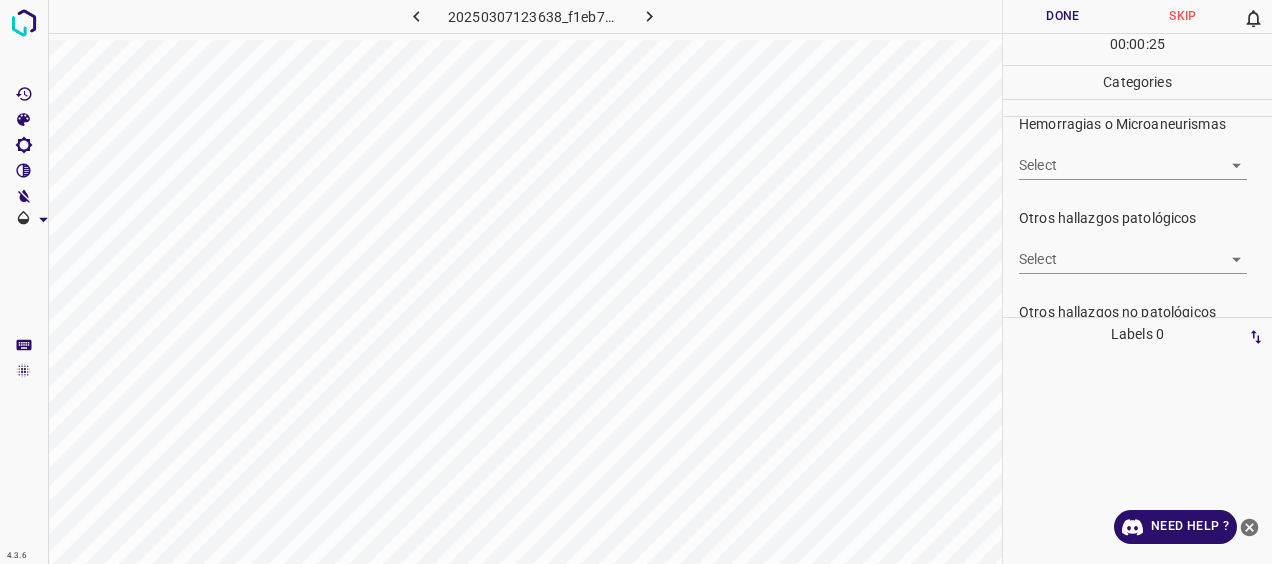 click on "4.3.6  20250307123638_f1eb74c37.jpg Done Skip 0 00   : 00   : 25   Categories 0. Sin hallazgos   Select ​ Anomalías vasculares   Select ​ Atrofias   Select ​ [MEDICAL_DATA]   Select ​ Exudados   Select S-EX-2. Exudados algodonosos S-EX-2. Exudados algodonosos Hemorragias o Microaneurismas   Select ​ Otros hallazgos patológicos   Select ​ Otros hallazgos no patológicos   Select ​ Anomalías de disco óptico   Select ​ Elementos sin calidad suficiente   Select ​ Labels   0 Categories 1 0. Sin hallazgos 2 Anomalías vasculares 3 Atrofias 4 [MEDICAL_DATA] 5 Exudados 6 Hemorragias o Microaneurismas 7 Otros hallazgos patológicos 8 Otros hallazgos no patológicos 9 Anomalías de disco óptico 0 Elementos sin calidad suficiente Tools Space Change between modes (Draw & Edit) I Auto labeling R Restore zoom M Zoom in N Zoom out Delete Delete selecte label Filters Z Restore filters X Saturation filter C Brightness filter V Contrast filter [PERSON_NAME] scale filter General O Download Need Help ? - Text - Hide - Delete" at bounding box center [636, 282] 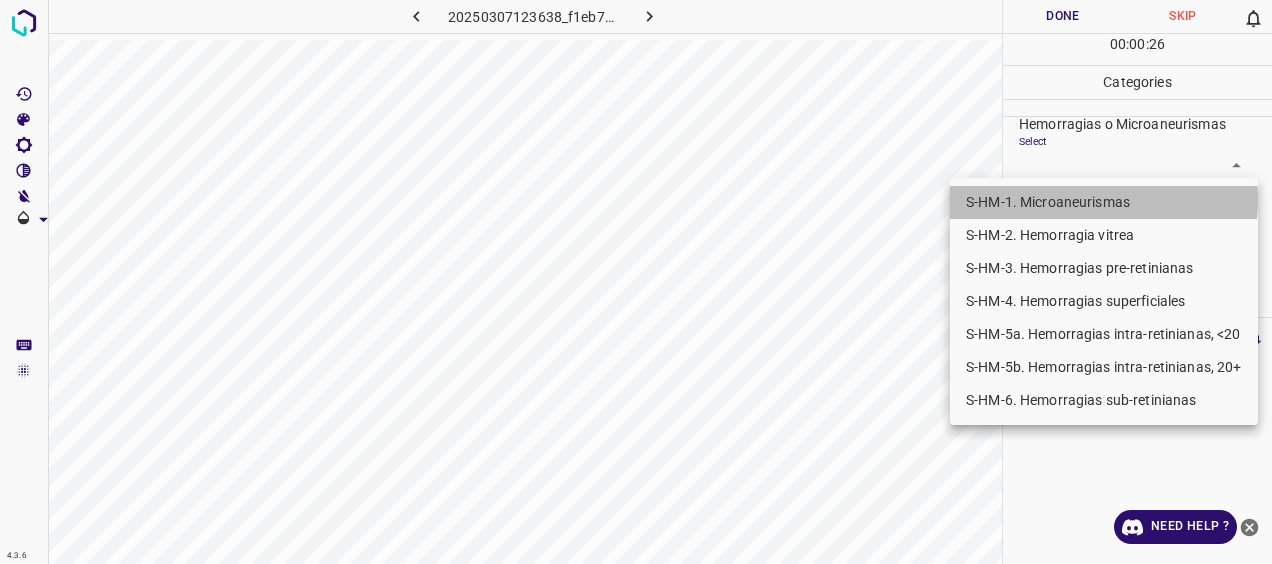 click on "S-HM-1. Microaneurismas" at bounding box center (1104, 202) 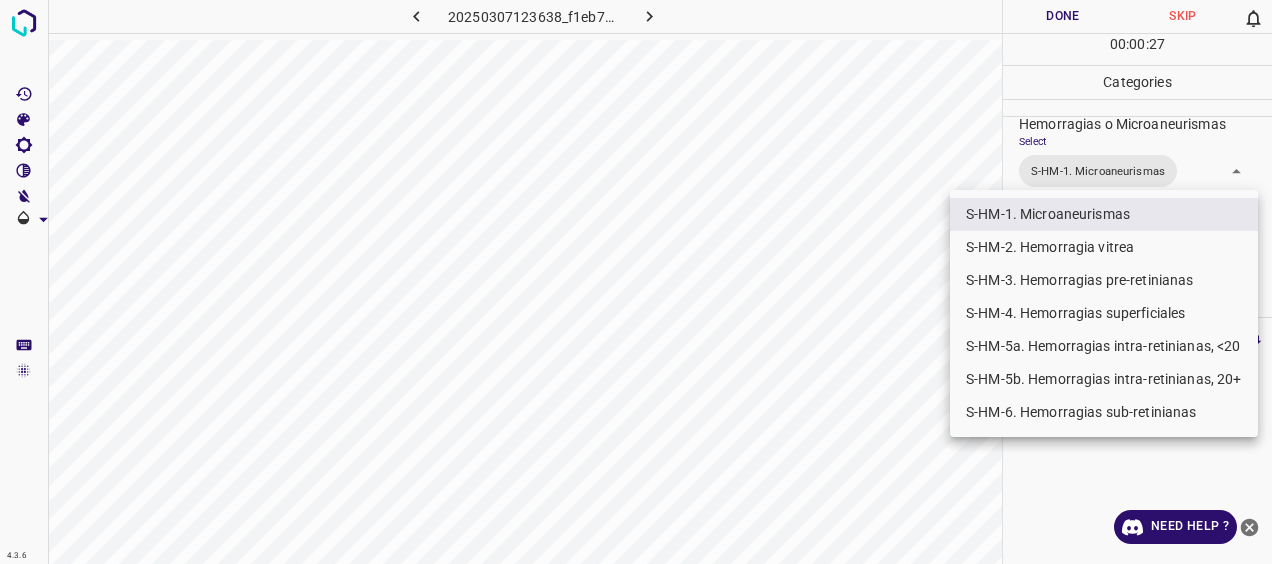 click on "S-HM-4. Hemorragias superficiales" at bounding box center (1104, 313) 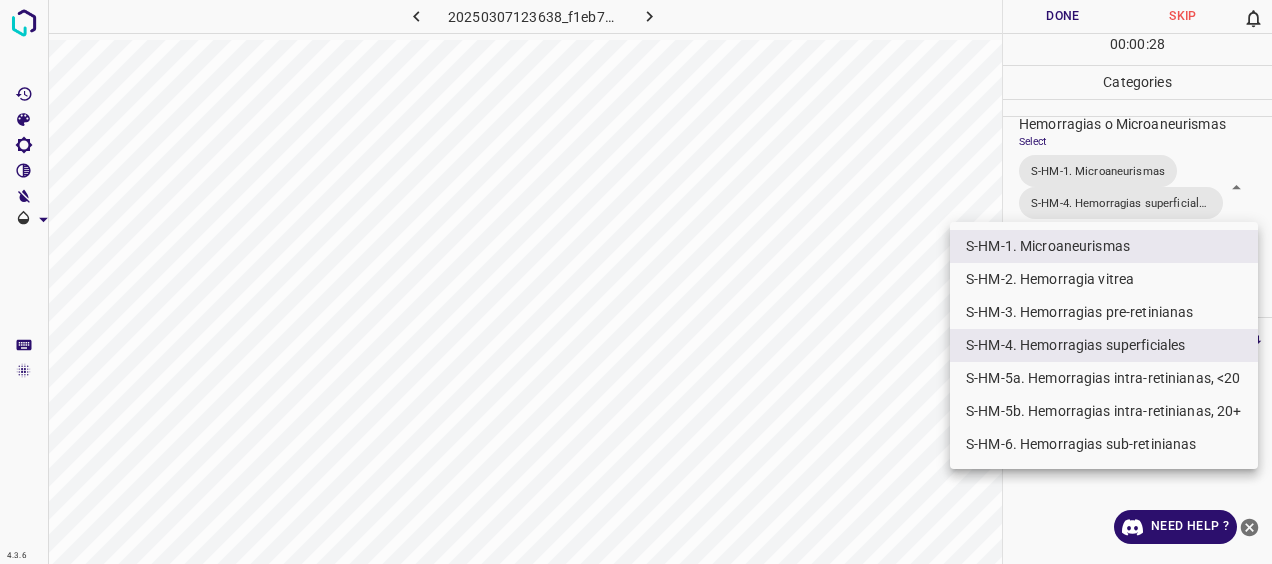 click at bounding box center (636, 282) 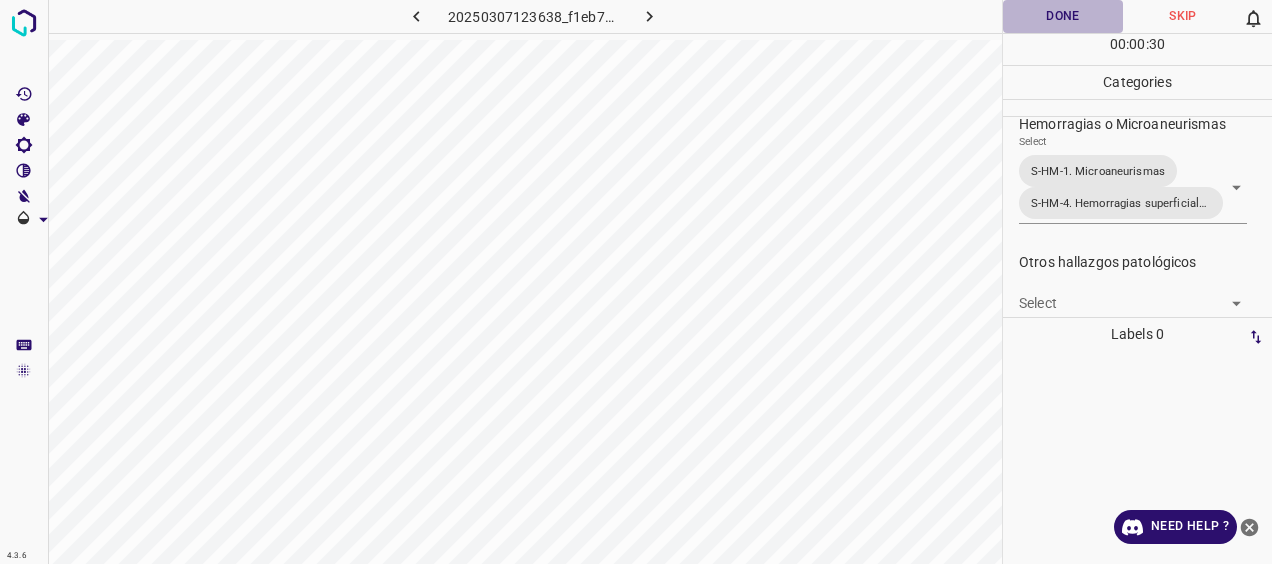 click on "Done" at bounding box center [1063, 16] 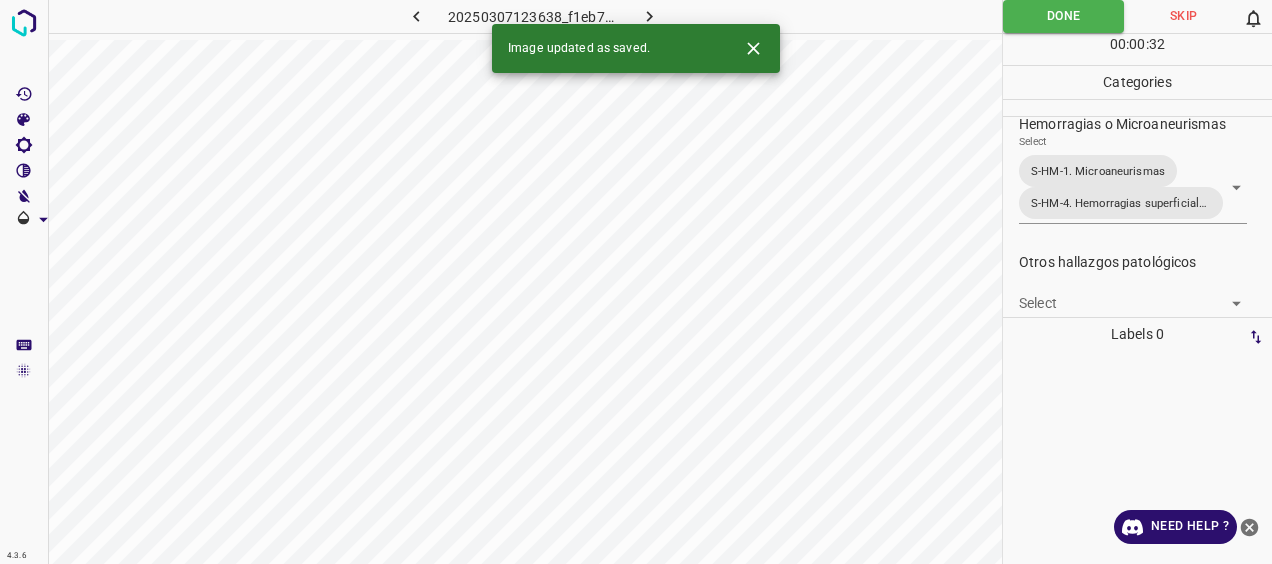 click 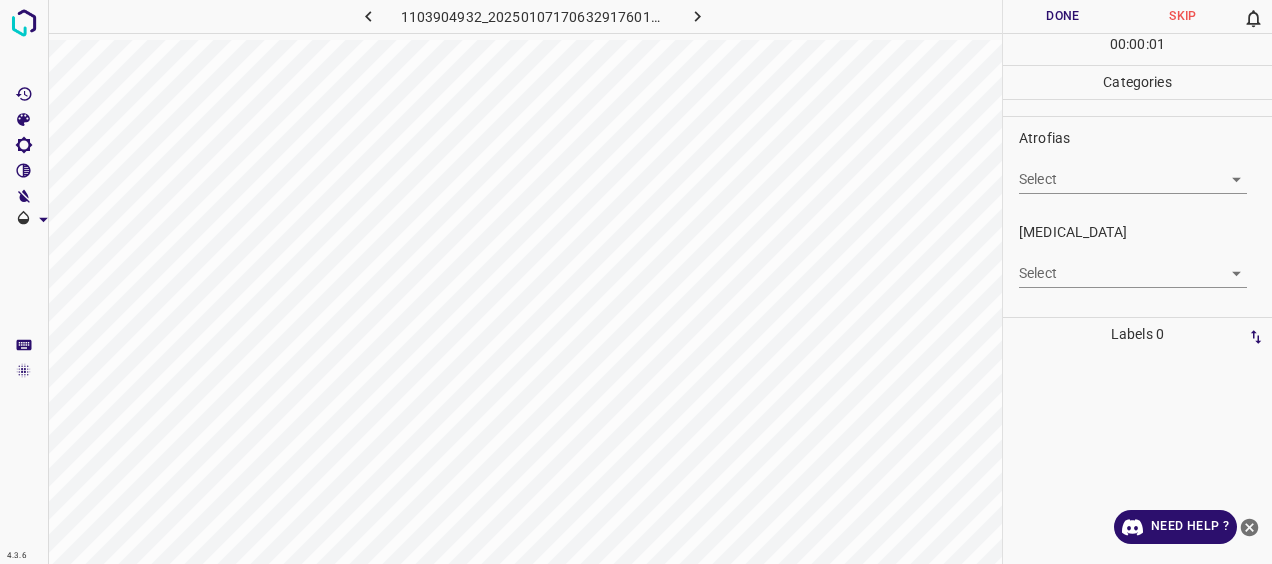 scroll, scrollTop: 300, scrollLeft: 0, axis: vertical 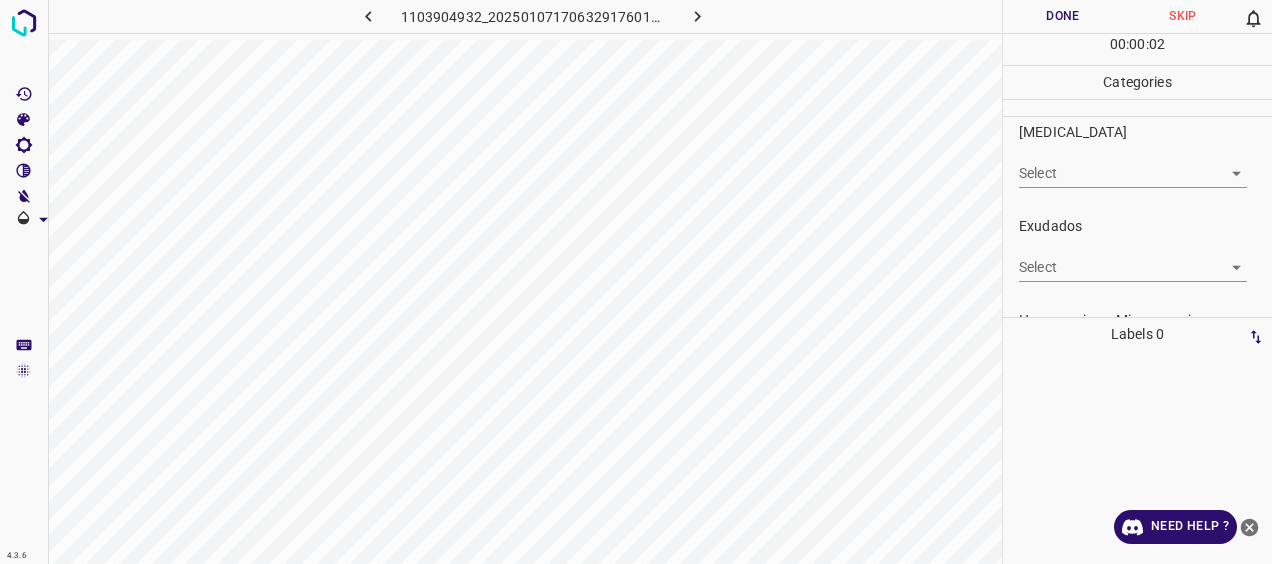 click on "4.3.6  1103904932_20250107170632917601001001_ba99a7254.jpg Done Skip 0 00   : 00   : 02   Categories 0. Sin hallazgos   Select ​ Anomalías vasculares   Select ​ Atrofias   Select ​ [MEDICAL_DATA]   Select ​ Exudados   Select ​ Hemorragias o Microaneurismas   Select ​ Otros hallazgos patológicos   Select ​ Otros hallazgos no patológicos   Select ​ Anomalías de disco óptico   Select ​ Elementos sin calidad suficiente   Select ​ Labels   0 Categories 1 0. Sin hallazgos 2 Anomalías vasculares 3 Atrofias 4 [MEDICAL_DATA] 5 Exudados 6 Hemorragias o Microaneurismas 7 Otros hallazgos patológicos 8 Otros hallazgos no patológicos 9 Anomalías de disco óptico 0 Elementos sin calidad suficiente Tools Space Change between modes (Draw & Edit) I Auto labeling R Restore zoom M Zoom in N Zoom out Delete Delete selecte label Filters Z Restore filters X Saturation filter C Brightness filter V Contrast filter [PERSON_NAME] scale filter General O Download Need Help ? - Text - Hide - Delete" at bounding box center (636, 282) 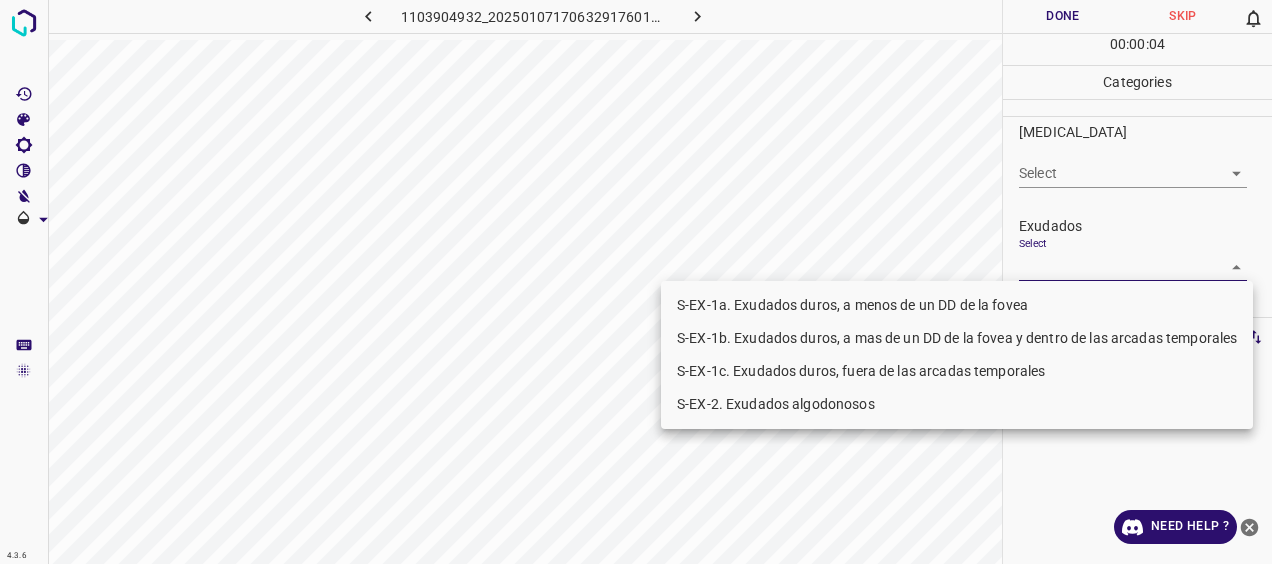 click on "S-EX-1a. Exudados duros, a menos de un DD de la fovea" at bounding box center (957, 305) 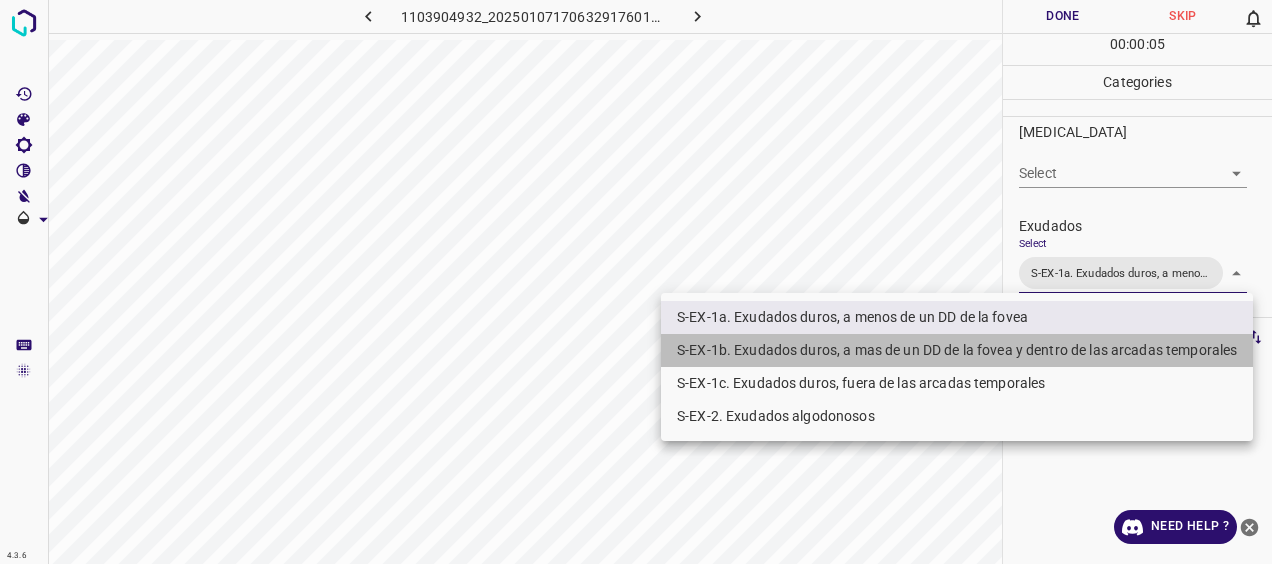 click on "S-EX-1b. Exudados duros, a mas de un DD de la fovea y dentro de las arcadas temporales" at bounding box center [957, 350] 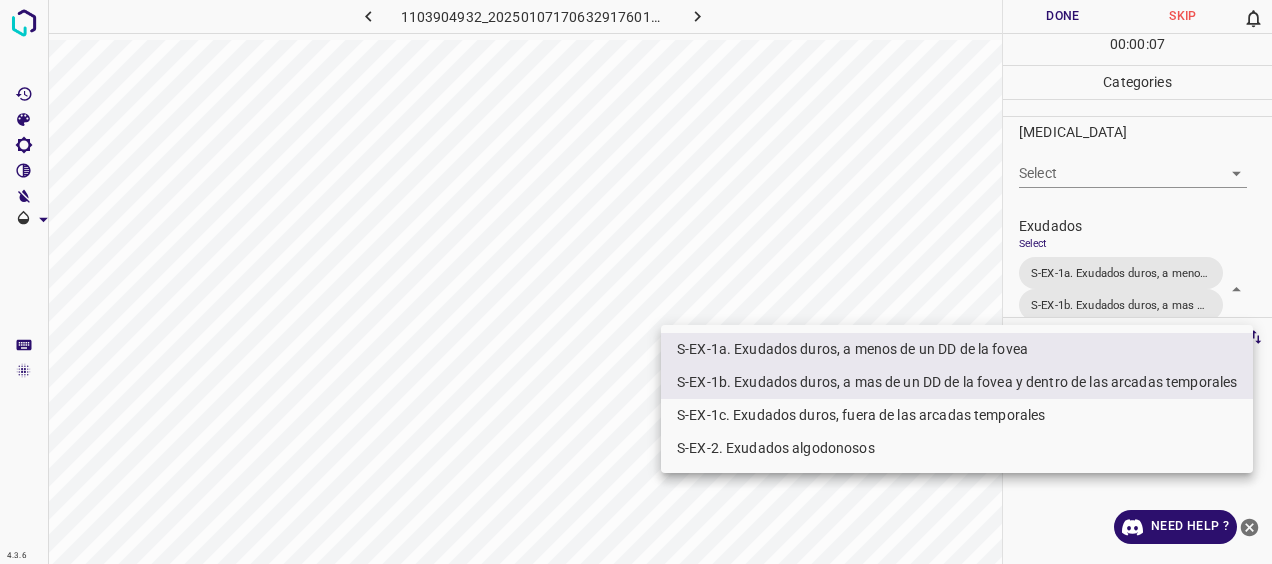 click at bounding box center [636, 282] 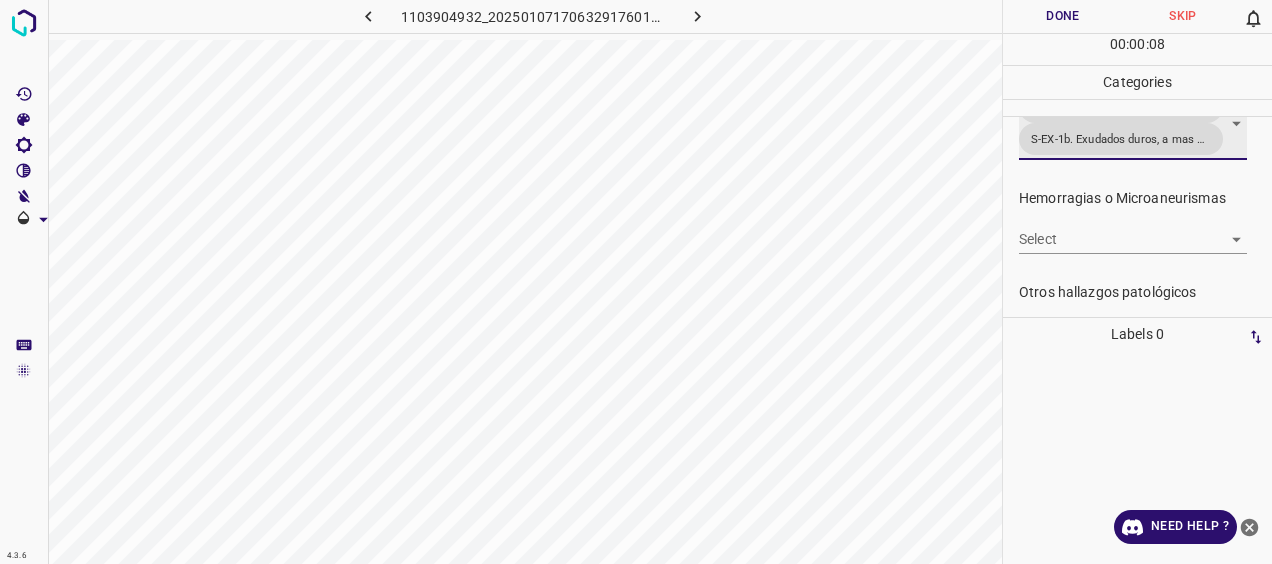 scroll, scrollTop: 508, scrollLeft: 0, axis: vertical 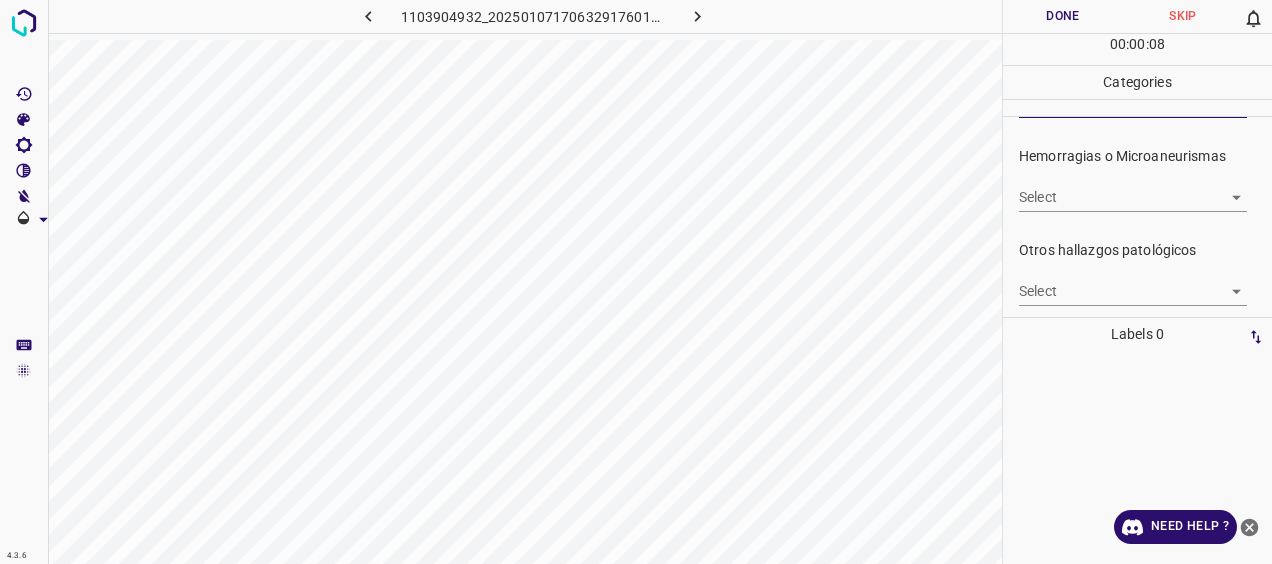 click on "4.3.6  1103904932_20250107170632917601001001_ba99a7254.jpg Done Skip 0 00   : 00   : 08   Categories 0. Sin hallazgos   Select ​ Anomalías vasculares   Select ​ Atrofias   Select ​ [MEDICAL_DATA]   Select ​ Exudados   Select S-EX-1a. Exudados duros, a menos de un DD de la fovea S-EX-1b. Exudados duros, a mas de un DD de la fovea y dentro de las arcadas temporales S-EX-1a. Exudados duros, a menos de un DD de la fovea,S-EX-1b. Exudados duros, a mas de un DD de la fovea y dentro de las arcadas temporales Hemorragias o Microaneurismas   Select ​ Otros hallazgos patológicos   Select ​ Otros hallazgos no patológicos   Select ​ Anomalías de disco óptico   Select ​ Elementos sin calidad suficiente   Select ​ Labels   0 Categories 1 0. Sin hallazgos 2 Anomalías vasculares 3 Atrofias 4 [MEDICAL_DATA] 5 Exudados 6 Hemorragias o Microaneurismas 7 Otros hallazgos patológicos 8 Otros hallazgos no patológicos 9 Anomalías de disco óptico 0 Elementos sin calidad suficiente Tools Space I Auto labeling R M Zoom in N" at bounding box center (636, 282) 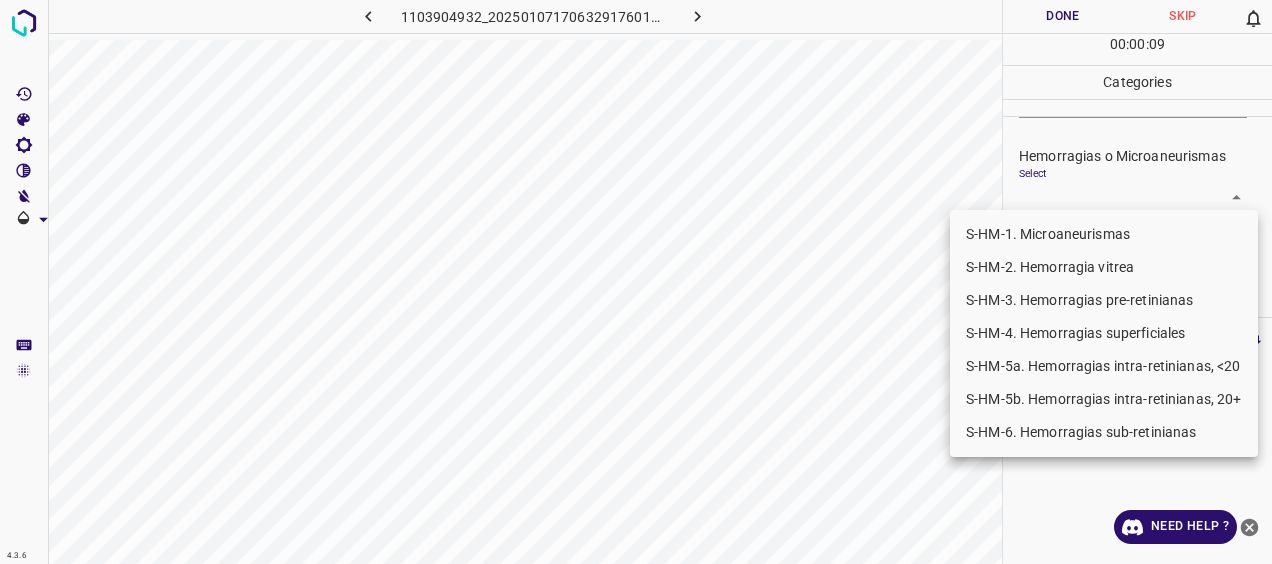 click on "S-HM-1. Microaneurismas" at bounding box center [1104, 234] 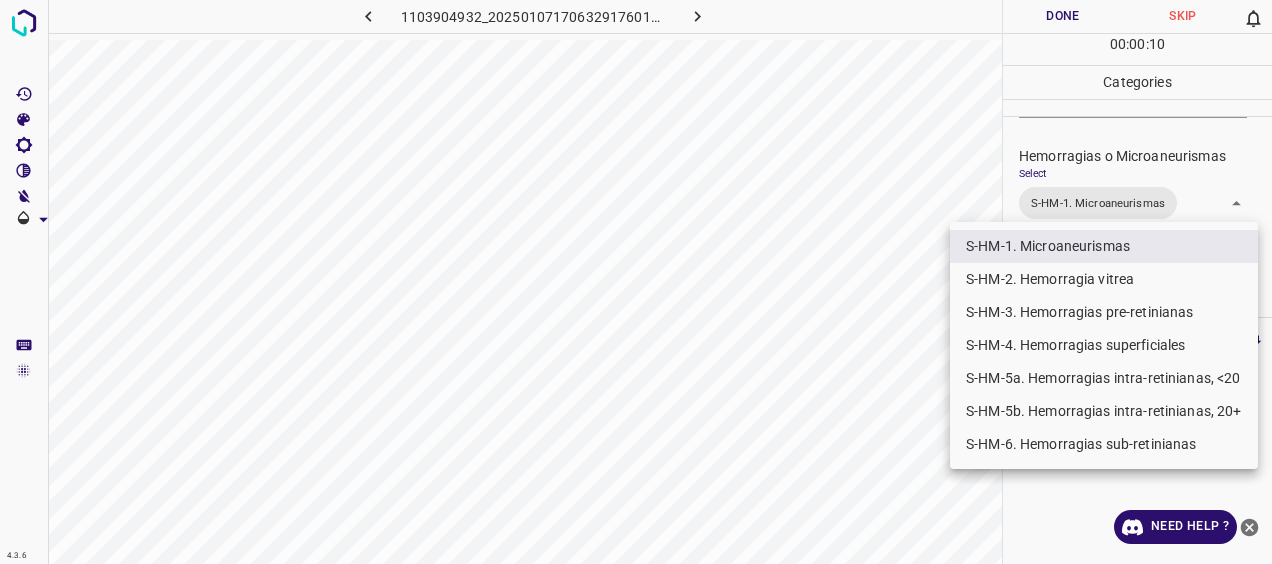 click on "S-HM-5a. Hemorragias intra-retinianas, <20" at bounding box center [1104, 378] 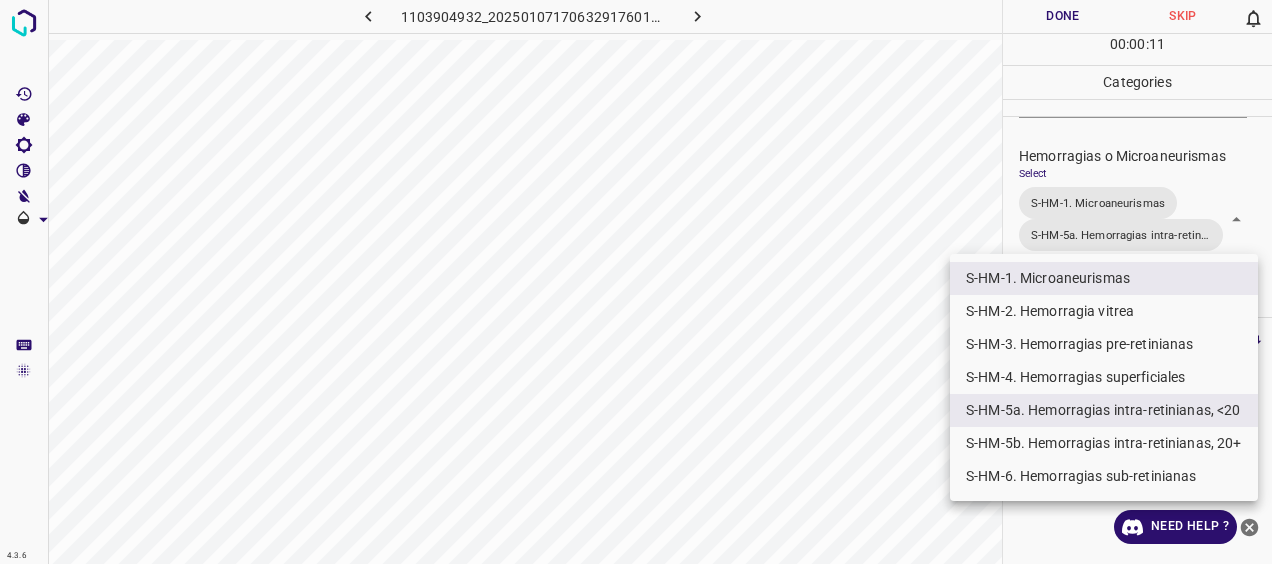 click at bounding box center [636, 282] 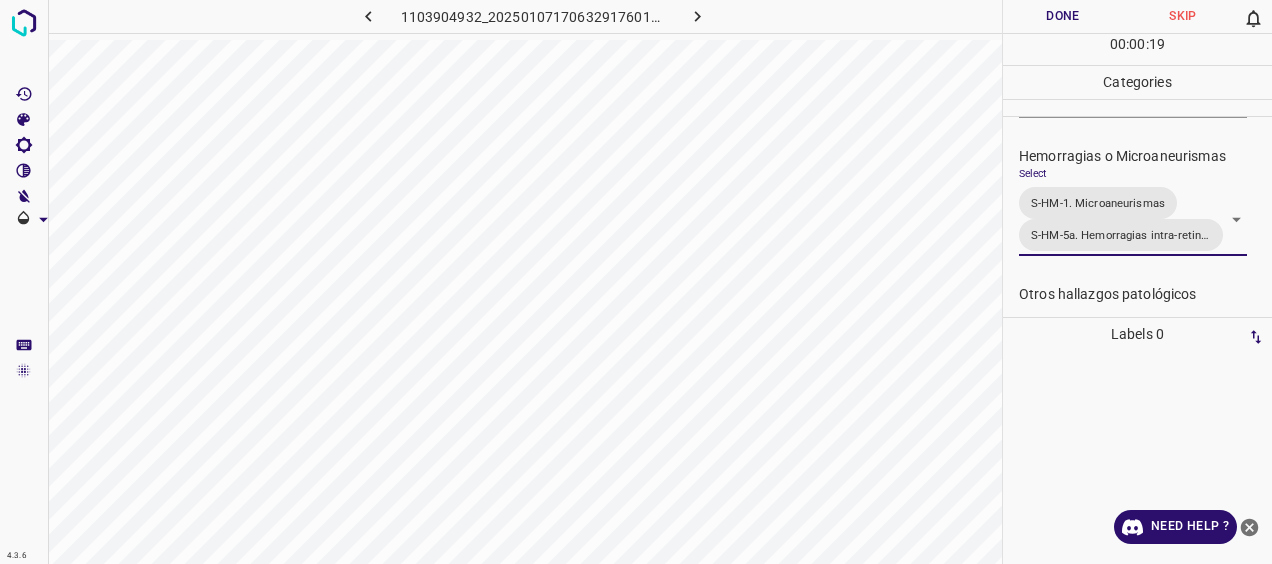 click on "Done" at bounding box center (1063, 16) 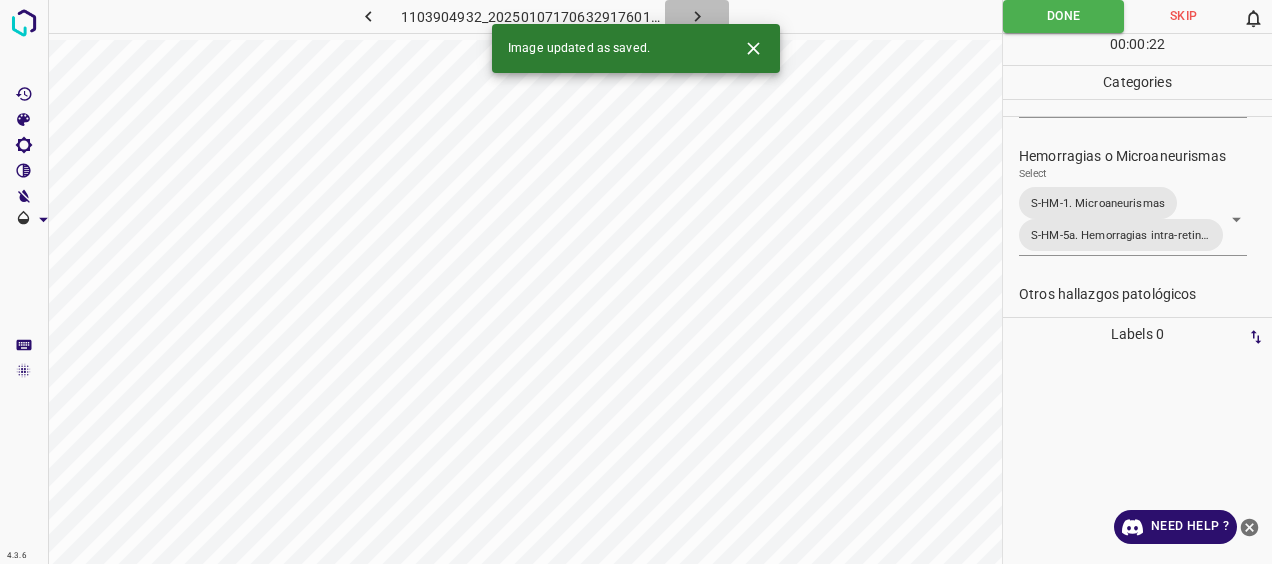 click 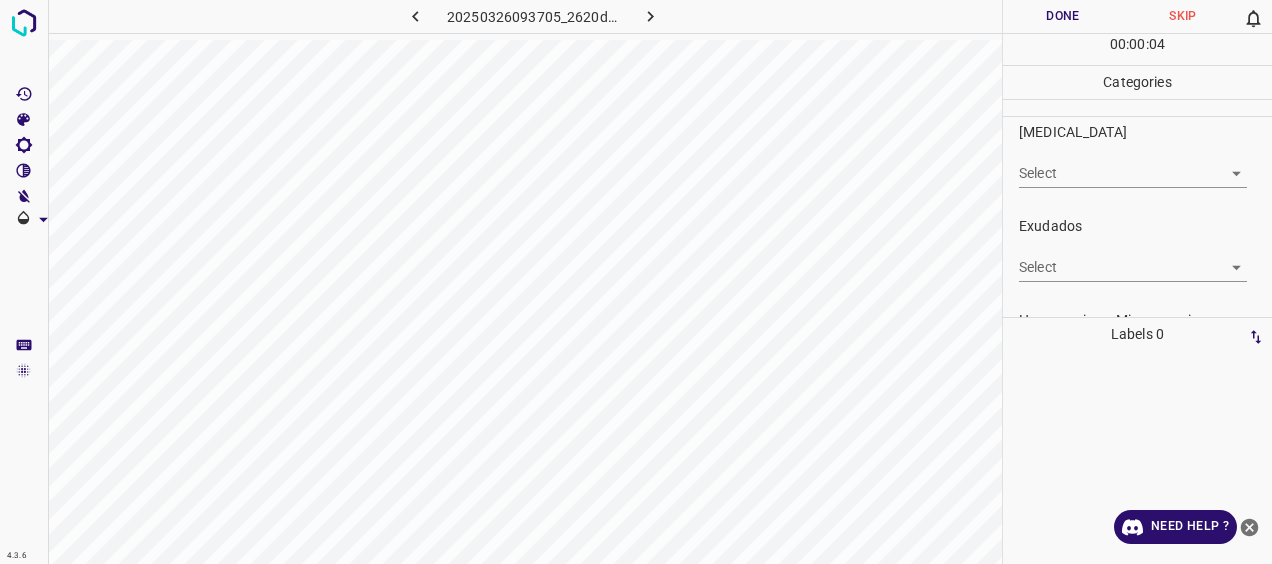 scroll, scrollTop: 100, scrollLeft: 0, axis: vertical 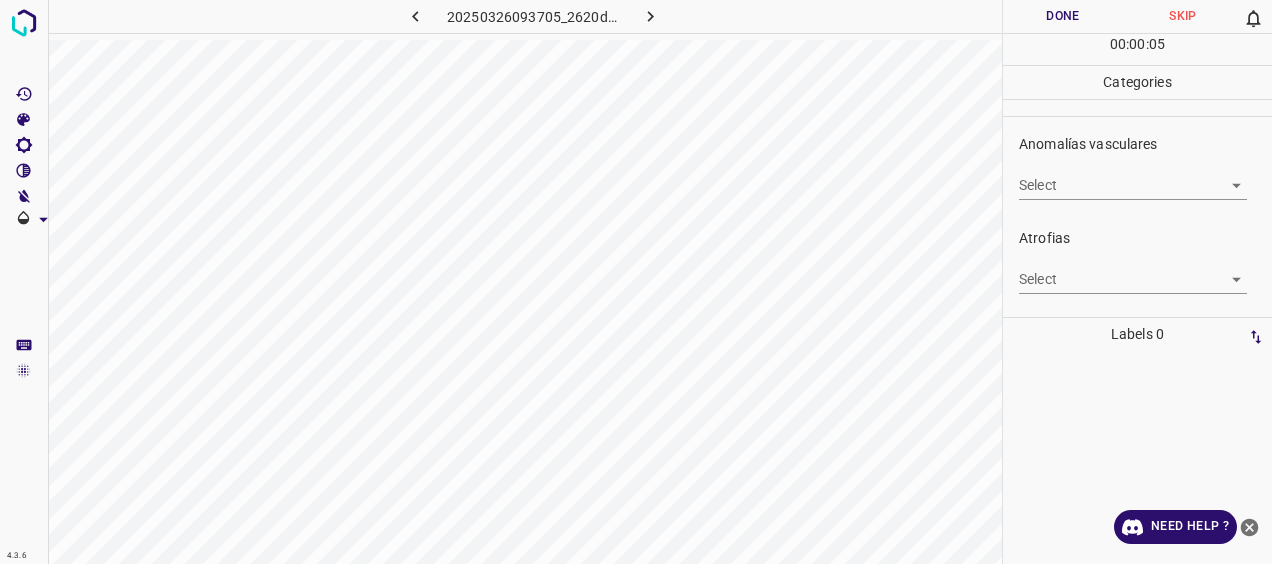 click on "Anomalías vasculares   Select ​" at bounding box center [1137, 167] 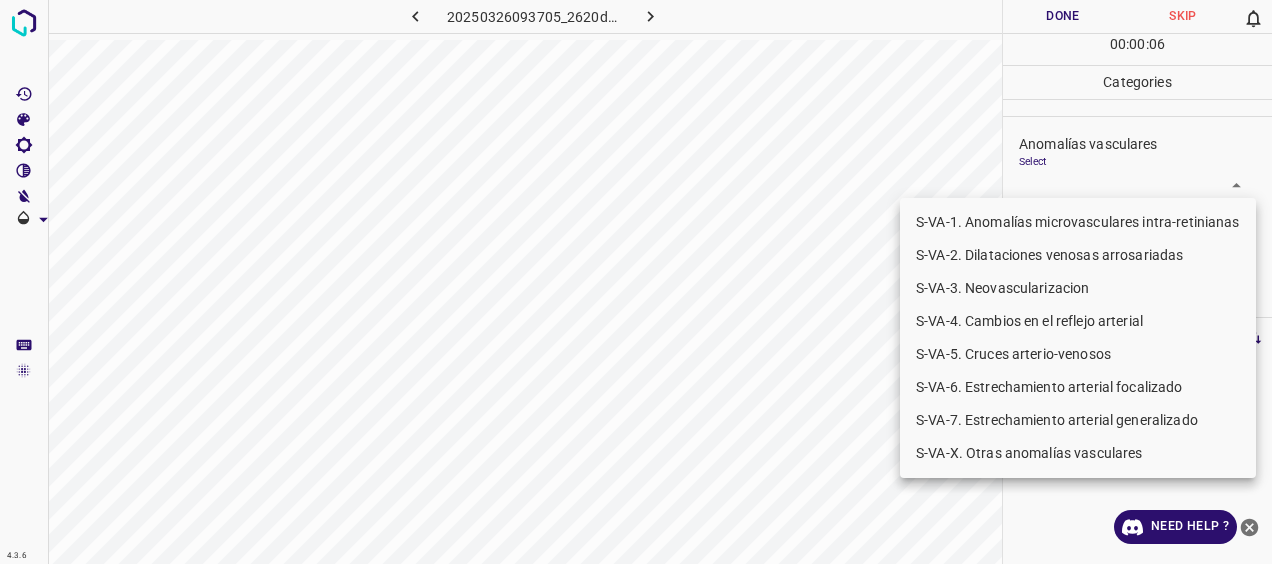 click on "S-VA-3. Neovascularizacion" at bounding box center [1078, 288] 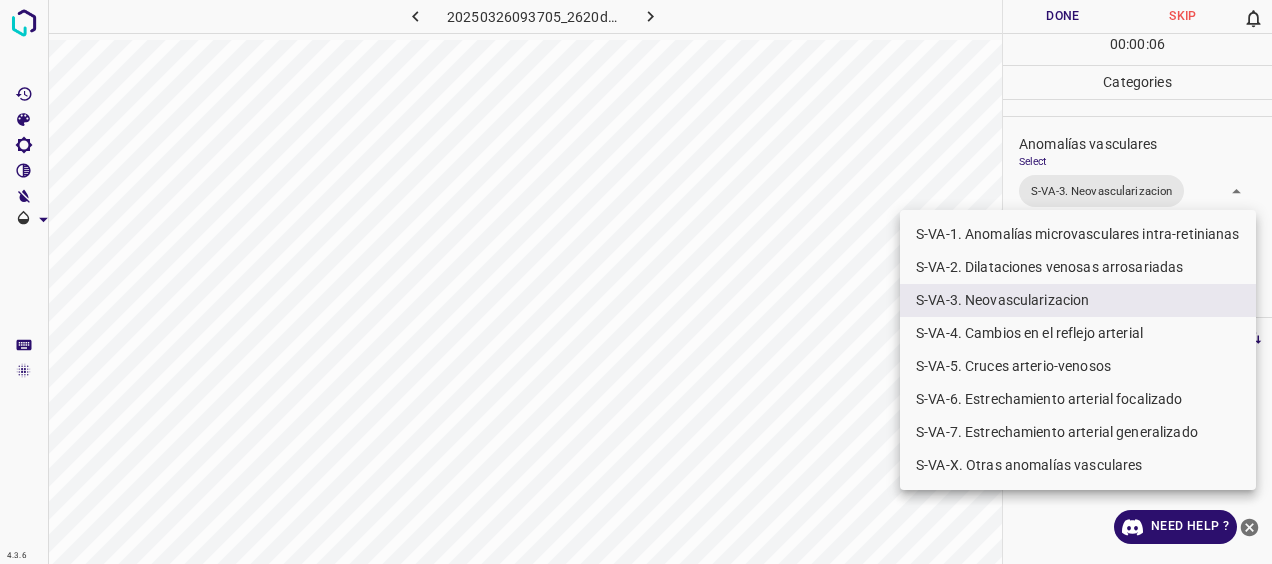 click at bounding box center (636, 282) 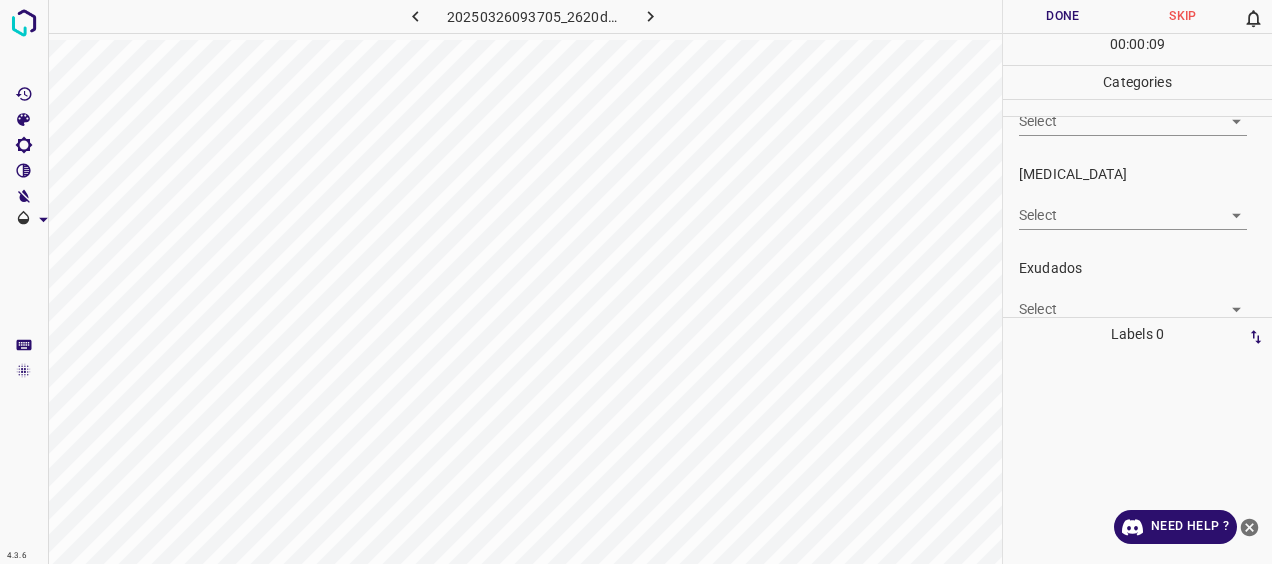scroll, scrollTop: 400, scrollLeft: 0, axis: vertical 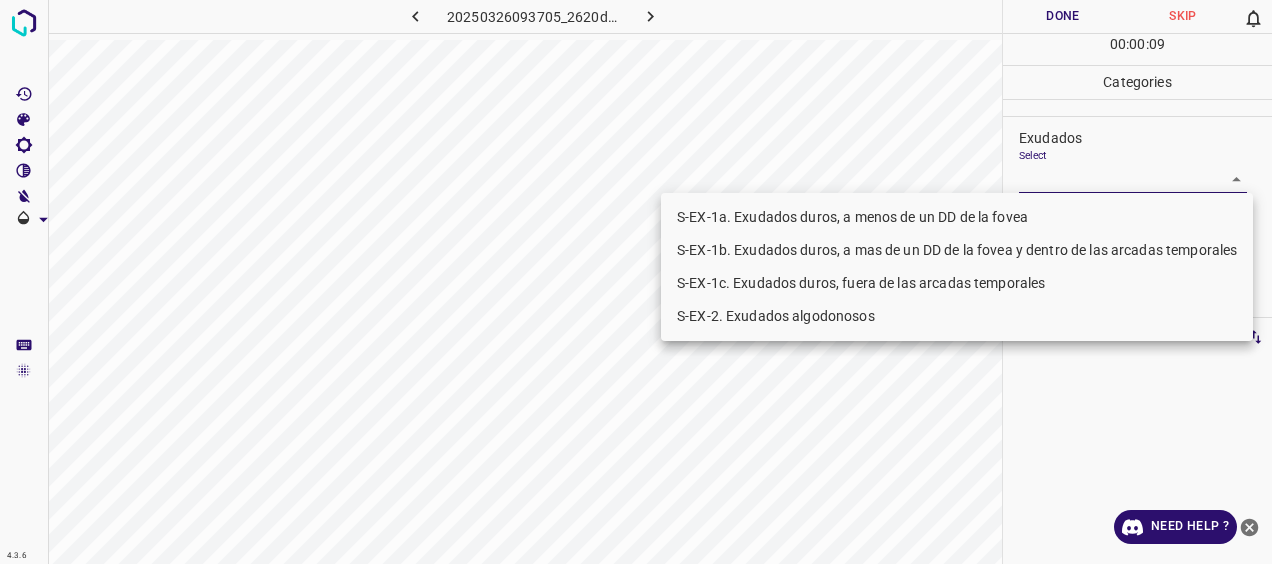 click on "4.3.6  20250326093705_2620d44c8.jpg Done Skip 0 00   : 00   : 09   Categories 0. Sin hallazgos   Select ​ Anomalías vasculares   Select S-VA-3. Neovascularizacion S-VA-3. Neovascularizacion Atrofias   Select ​ [MEDICAL_DATA]   Select ​ Exudados   Select ​ Hemorragias o Microaneurismas   Select ​ Otros hallazgos patológicos   Select ​ Otros hallazgos no patológicos   Select ​ Anomalías de disco óptico   Select ​ Elementos sin calidad suficiente   Select ​ Labels   0 Categories 1 0. Sin hallazgos 2 Anomalías vasculares 3 Atrofias 4 [MEDICAL_DATA] 5 Exudados 6 Hemorragias o Microaneurismas 7 Otros hallazgos patológicos 8 Otros hallazgos no patológicos 9 Anomalías de disco óptico 0 Elementos sin calidad suficiente Tools Space Change between modes (Draw & Edit) I Auto labeling R Restore zoom M Zoom in N Zoom out Delete Delete selecte label Filters Z Restore filters X Saturation filter C Brightness filter V Contrast filter [PERSON_NAME] scale filter General O Download Need Help ? - Text - Hide - Delete" at bounding box center (636, 282) 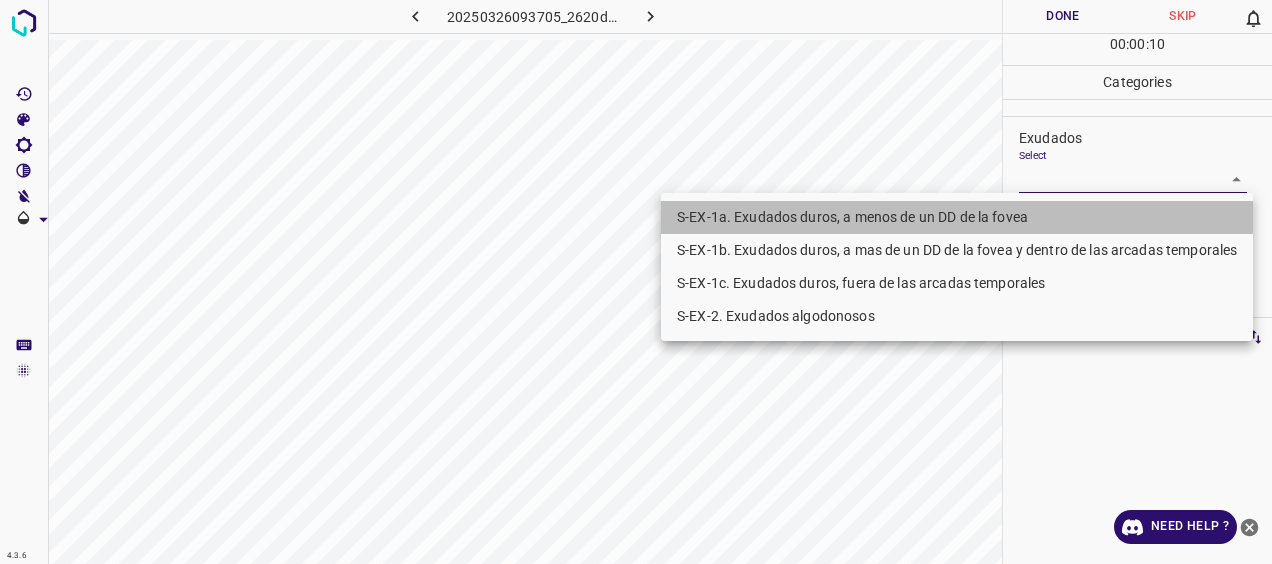 click on "S-EX-1a. Exudados duros, a menos de un DD de la fovea" at bounding box center (957, 217) 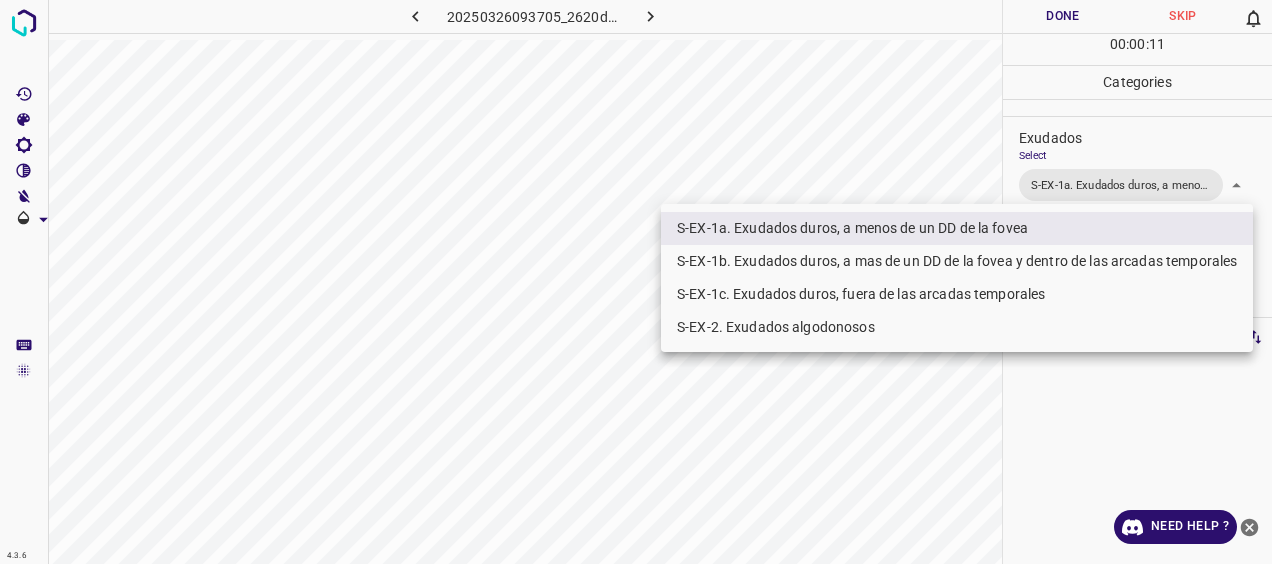 click on "S-EX-1b. Exudados duros, a mas de un DD de la fovea y dentro de las arcadas temporales" at bounding box center [957, 261] 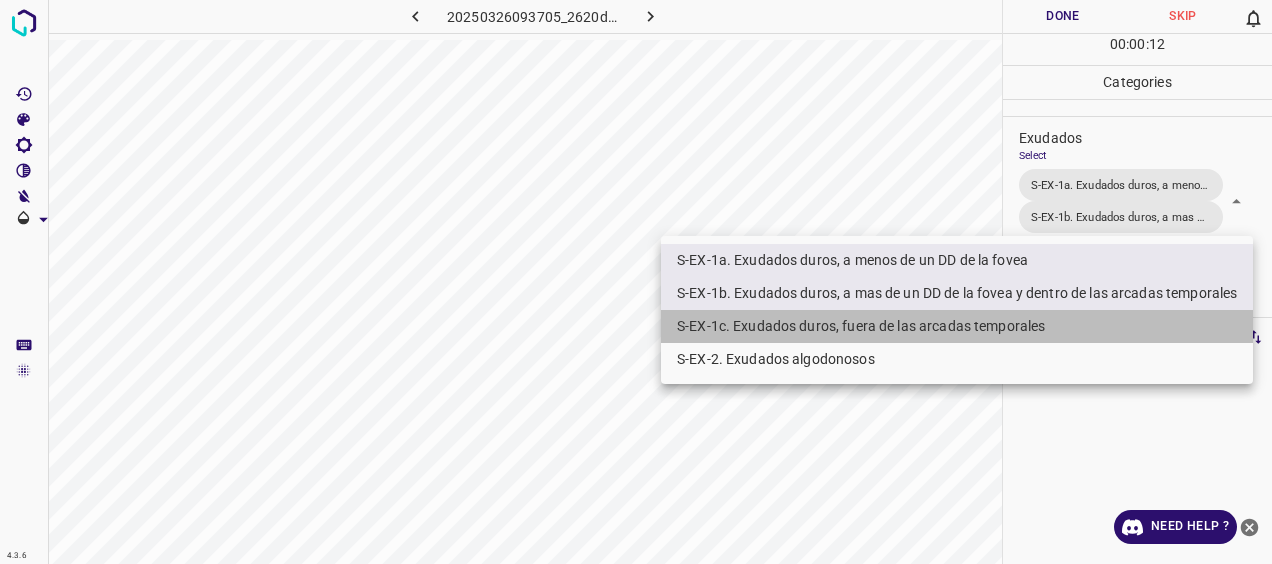 click on "S-EX-1c. Exudados duros, fuera de las arcadas temporales" at bounding box center [957, 326] 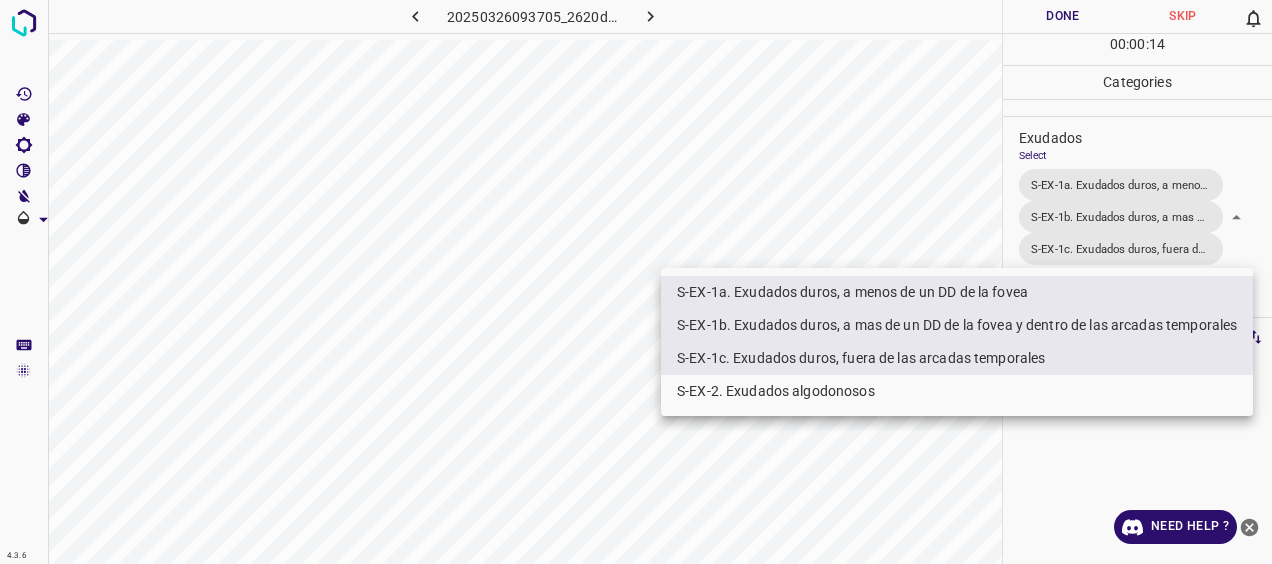 click on "S-EX-2. Exudados algodonosos" at bounding box center (957, 391) 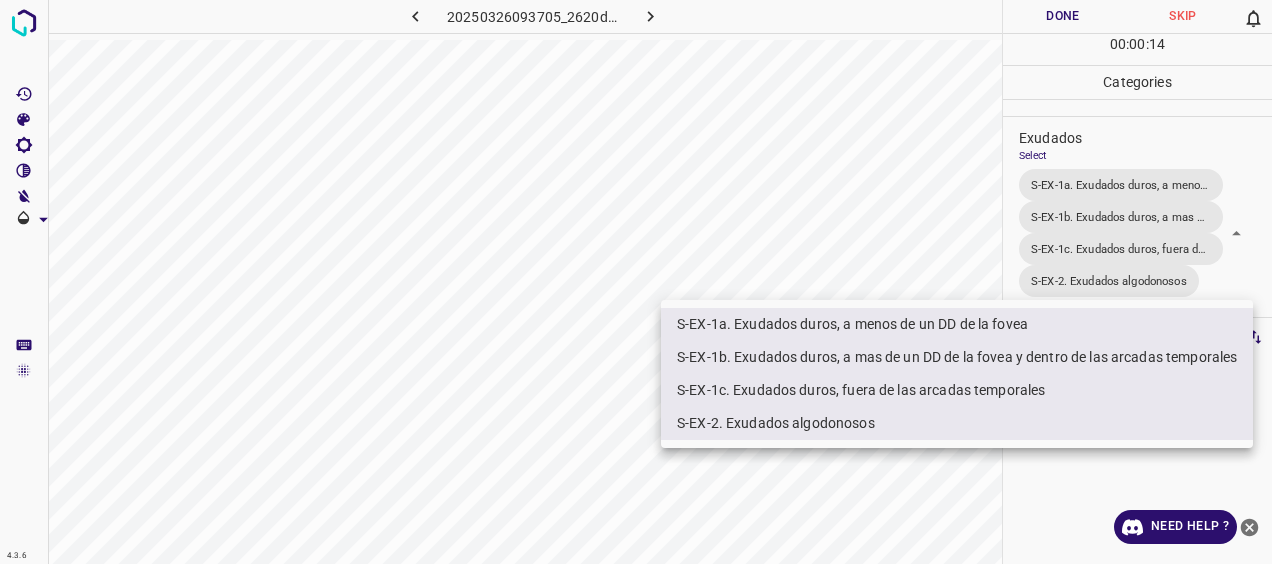 click at bounding box center (636, 282) 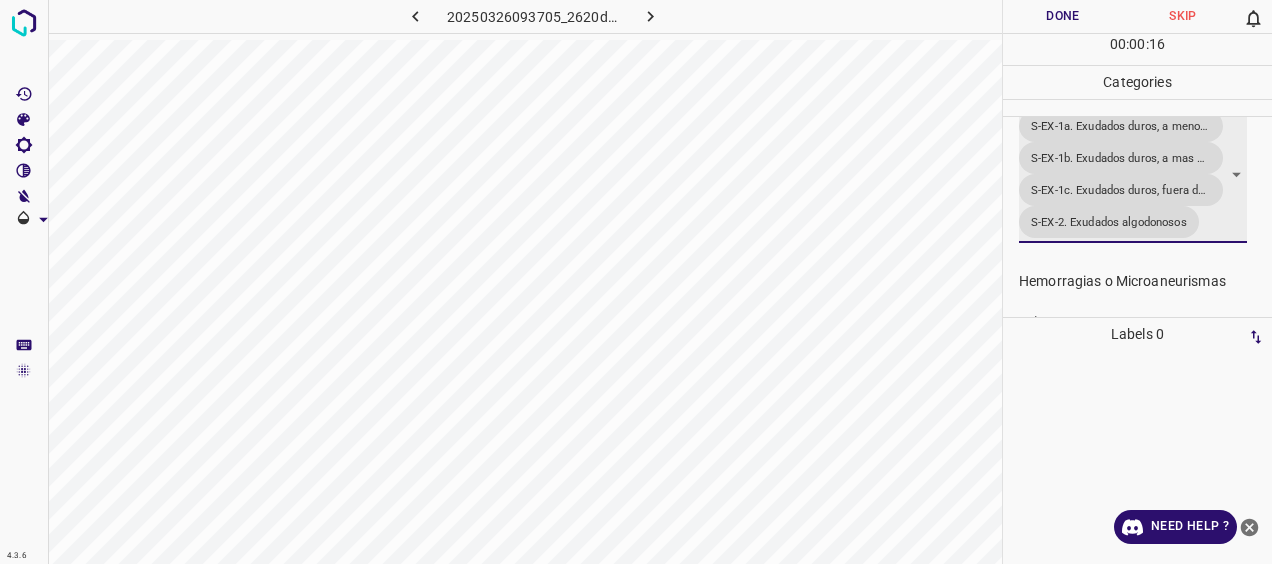 scroll, scrollTop: 600, scrollLeft: 0, axis: vertical 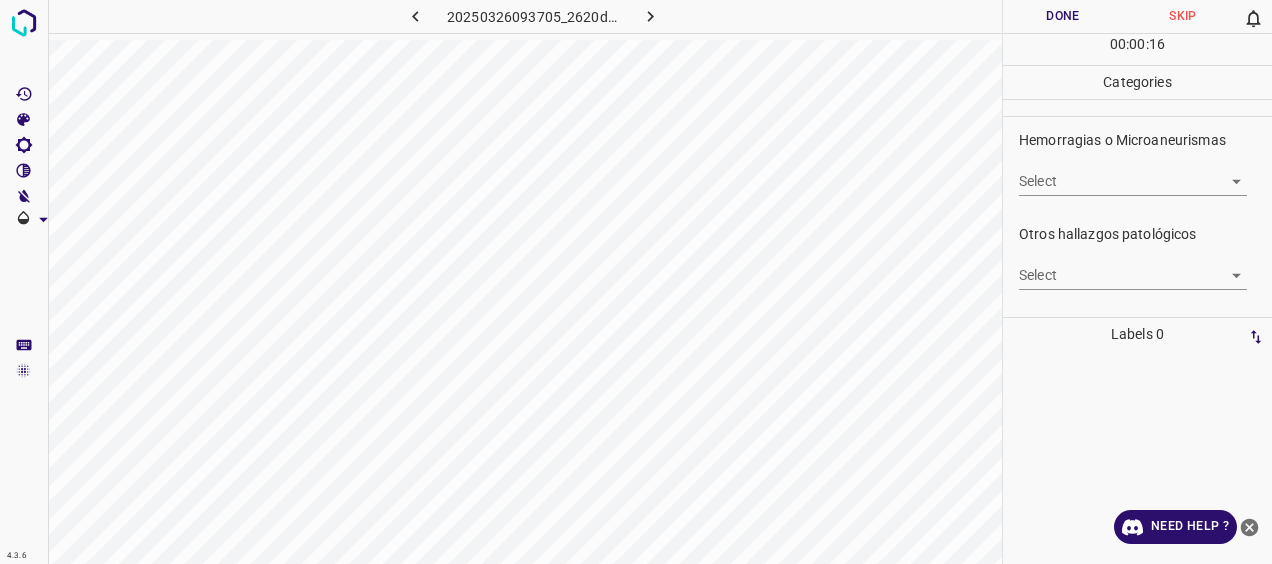 click on "4.3.6  20250326093705_2620d44c8.jpg Done Skip 0 00   : 00   : 16   Categories 0. Sin hallazgos   Select ​ Anomalías vasculares   Select S-VA-3. Neovascularizacion S-VA-3. Neovascularizacion Atrofias   Select ​ [MEDICAL_DATA]   Select ​ Exudados   Select S-EX-1a. Exudados duros, a menos de un DD de la fovea S-EX-1b. Exudados duros, a mas de un DD de la fovea y dentro de las arcadas temporales S-EX-1c. Exudados duros, fuera de las arcadas temporales S-EX-2. Exudados algodonosos S-EX-1a. Exudados duros, a menos de un DD de la fovea,S-EX-1b. Exudados duros, a mas de un DD de la fovea y dentro de las arcadas temporales,S-EX-1c. Exudados duros, fuera de las arcadas temporales,S-EX-2. Exudados algodonosos Hemorragias o Microaneurismas   Select ​ Otros hallazgos patológicos   Select ​ Otros hallazgos no patológicos   Select ​ Anomalías de disco óptico   Select ​ Elementos sin calidad suficiente   Select ​ Labels   0 Categories 1 0. Sin hallazgos 2 Anomalías vasculares 3 Atrofias 4 [MEDICAL_DATA] 5 Exudados 6 7" at bounding box center (636, 282) 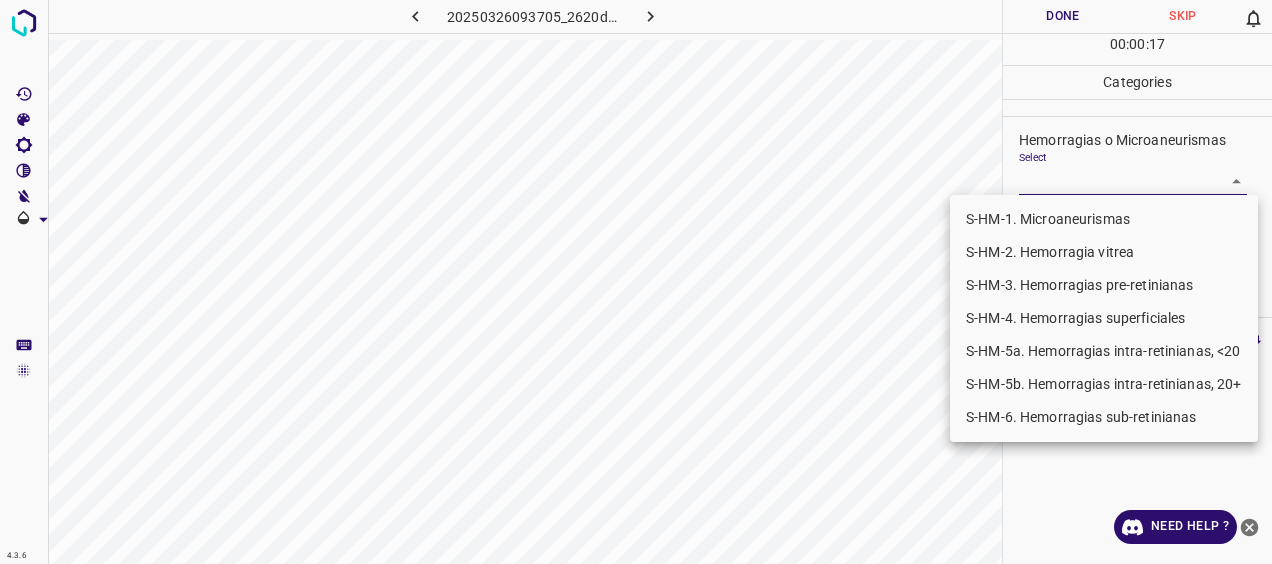 click on "S-HM-1. Microaneurismas" at bounding box center (1104, 219) 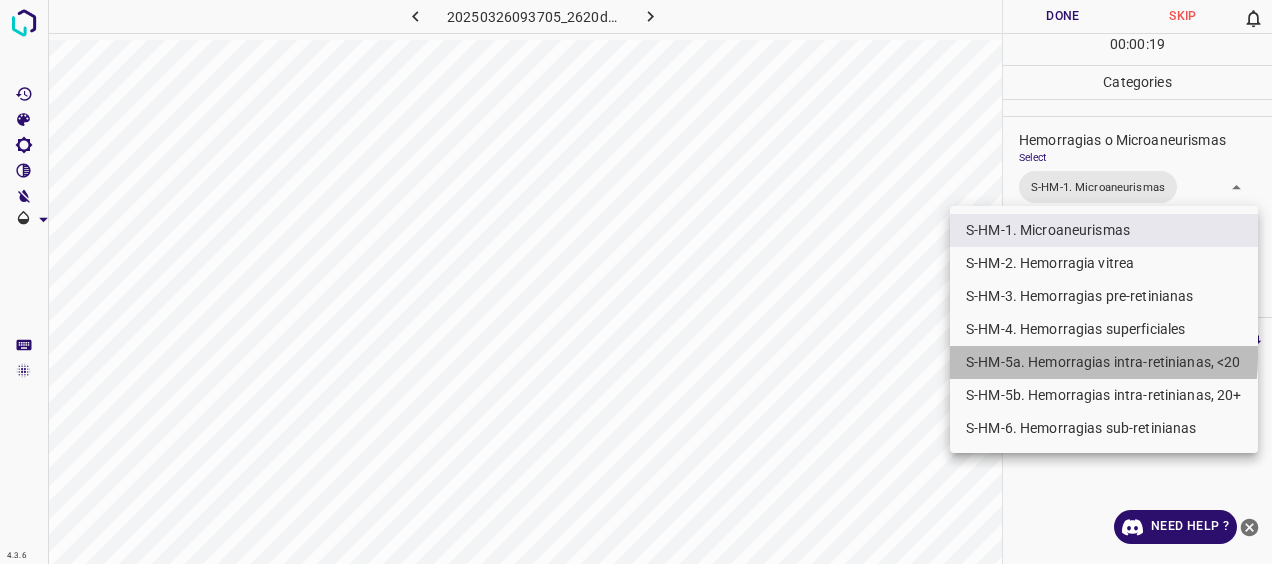 click on "S-HM-5a. Hemorragias intra-retinianas, <20" at bounding box center [1104, 362] 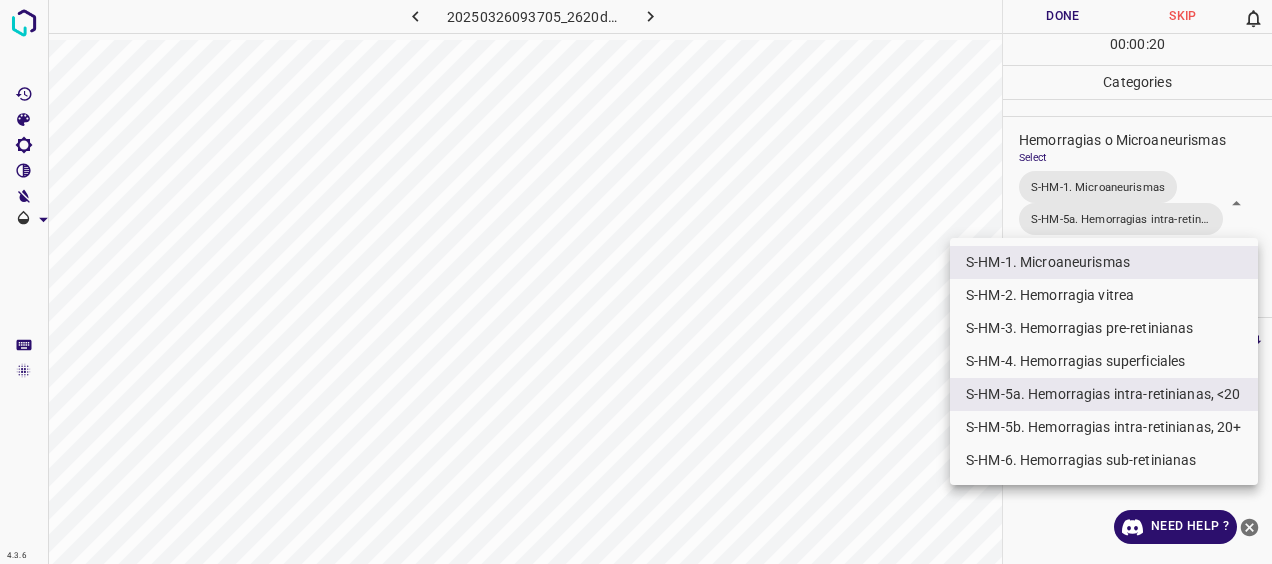 click at bounding box center [636, 282] 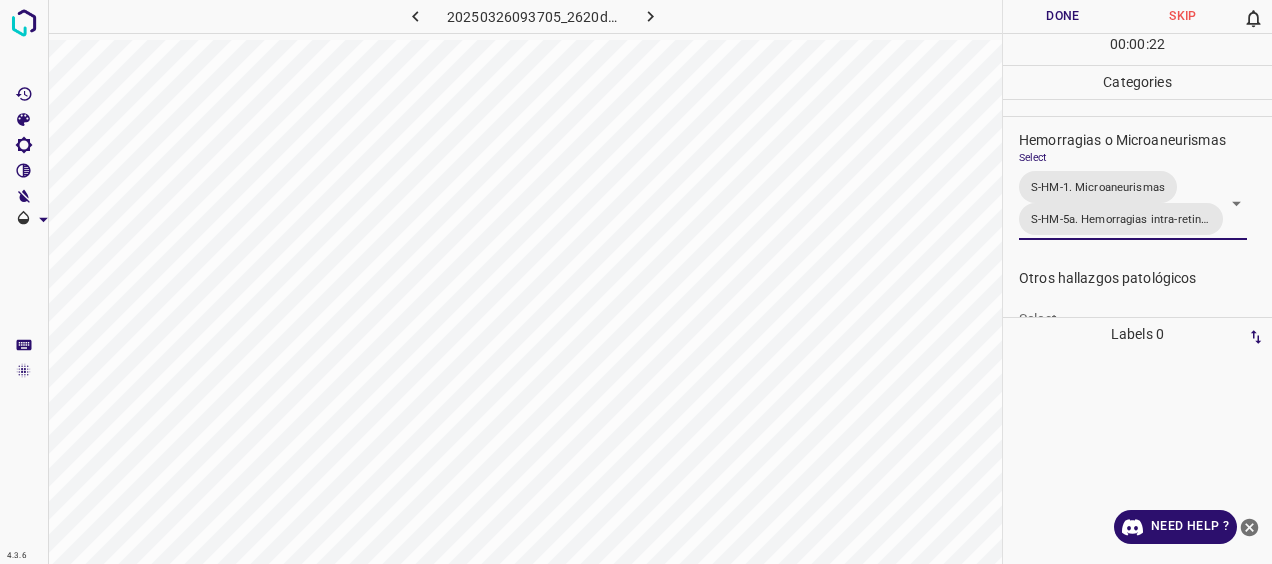 click on "Done" at bounding box center [1063, 16] 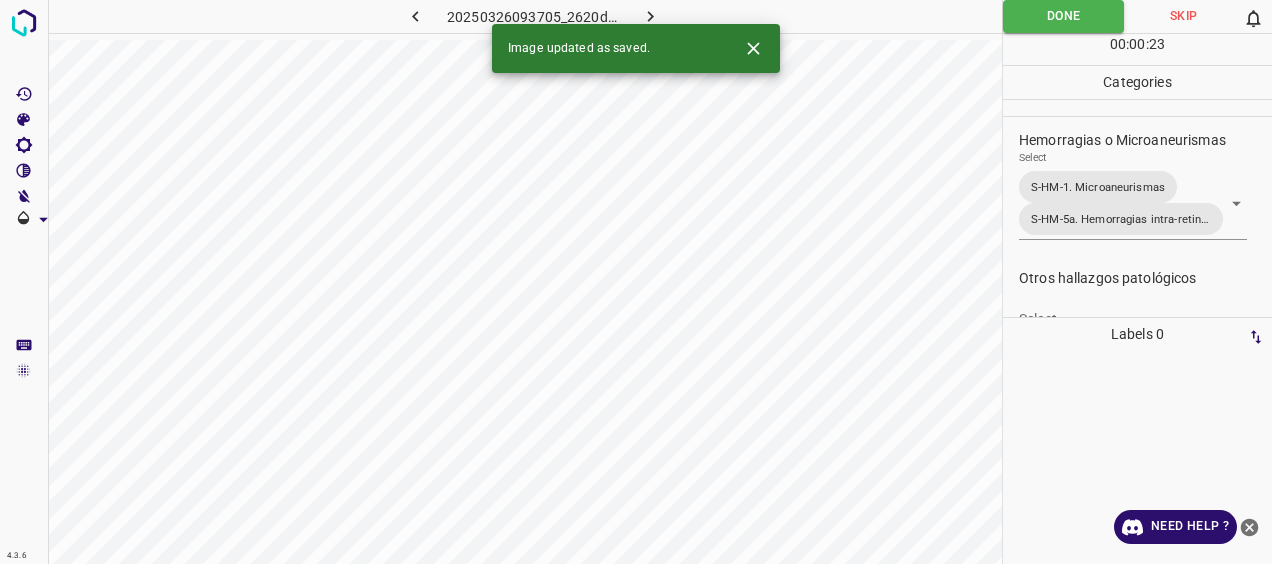 click 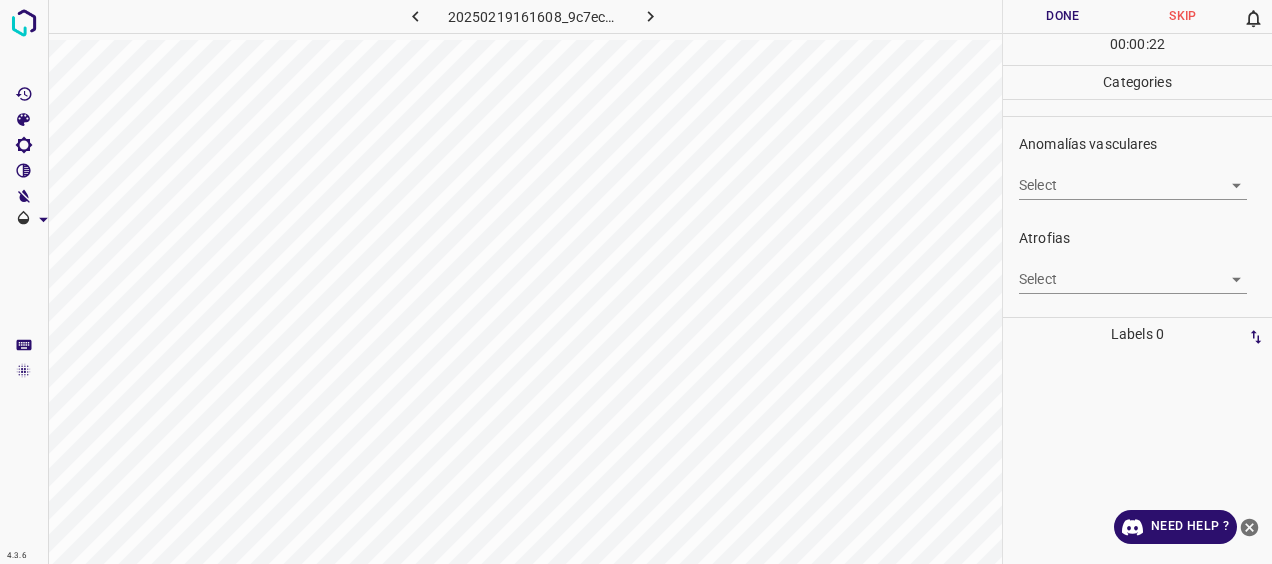 scroll, scrollTop: 300, scrollLeft: 0, axis: vertical 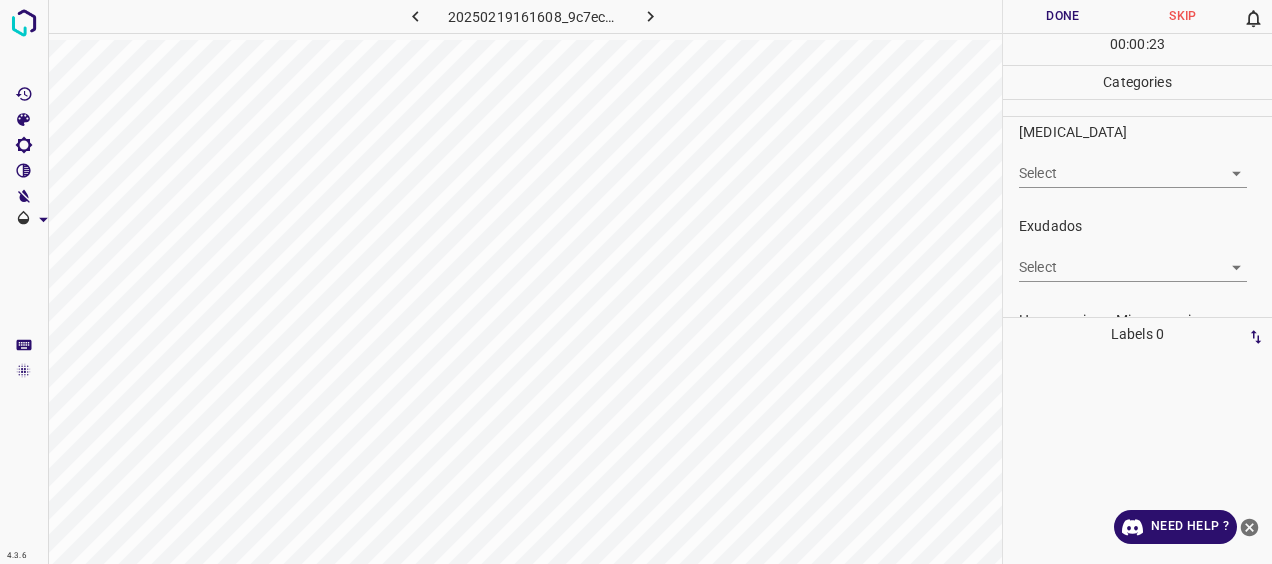 click on "4.3.6  20250219161608_9c7ec8c47.jpg Done Skip 0 00   : 00   : 23   Categories 0. Sin hallazgos   Select ​ Anomalías vasculares   Select ​ Atrofias   Select ​ [MEDICAL_DATA]   Select ​ Exudados   Select ​ Hemorragias o Microaneurismas   Select ​ Otros hallazgos patológicos   Select ​ Otros hallazgos no patológicos   Select ​ Anomalías de disco óptico   Select ​ Elementos sin calidad suficiente   Select ​ Labels   0 Categories 1 0. Sin hallazgos 2 Anomalías vasculares 3 Atrofias 4 [MEDICAL_DATA] 5 Exudados 6 Hemorragias o Microaneurismas 7 Otros hallazgos patológicos 8 Otros hallazgos no patológicos 9 Anomalías de disco óptico 0 Elementos sin calidad suficiente Tools Space Change between modes (Draw & Edit) I Auto labeling R Restore zoom M Zoom in N Zoom out Delete Delete selecte label Filters Z Restore filters X Saturation filter C Brightness filter V Contrast filter [PERSON_NAME] scale filter General O Download Need Help ? - Text - Hide - Delete" at bounding box center (636, 282) 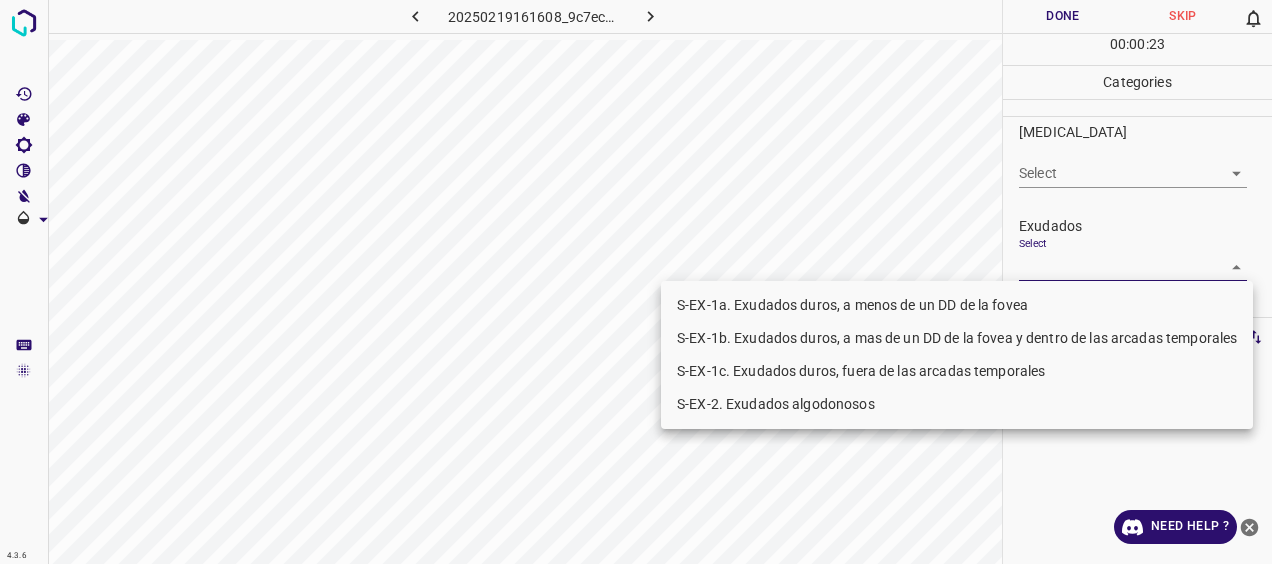 click on "S-EX-2. Exudados algodonosos" at bounding box center (957, 404) 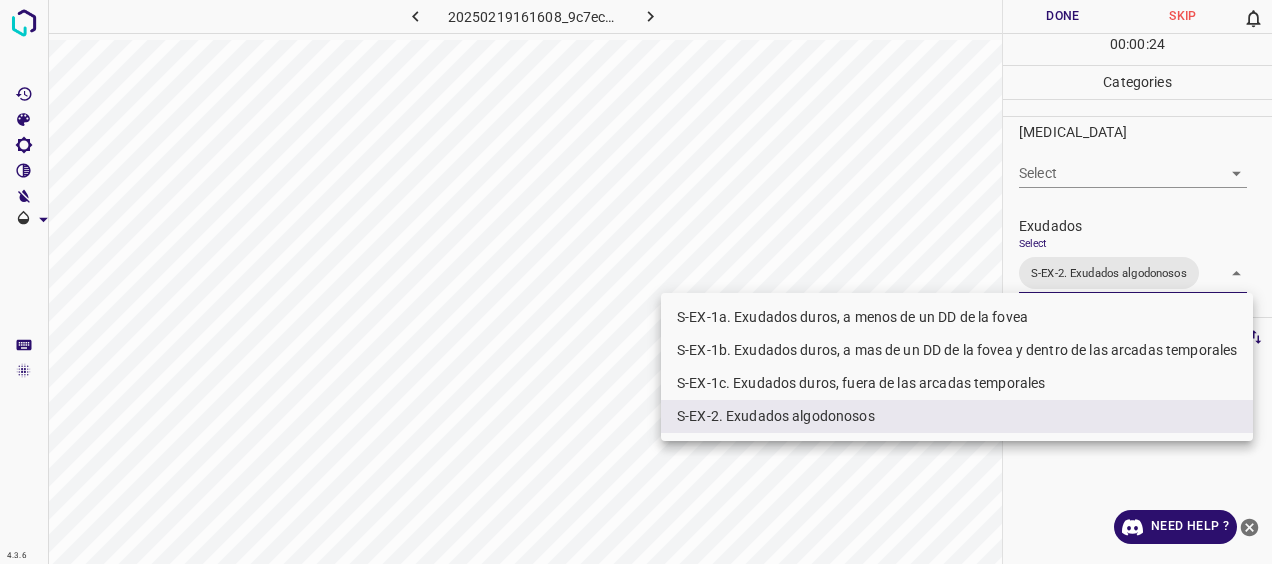 click at bounding box center (636, 282) 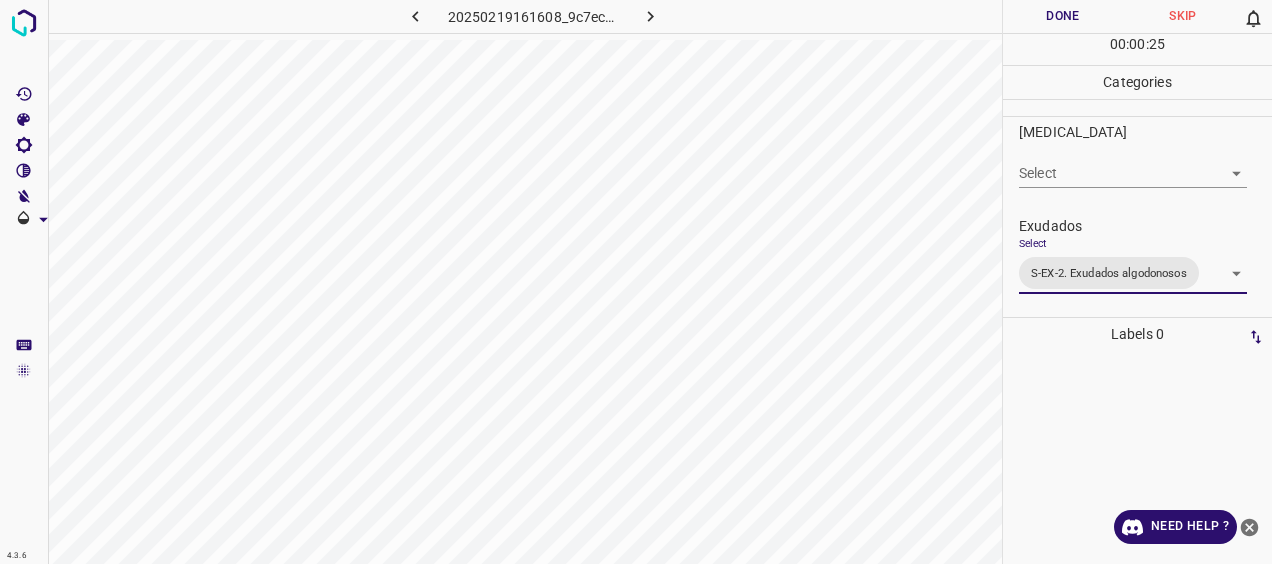 click on "Done" at bounding box center [1063, 16] 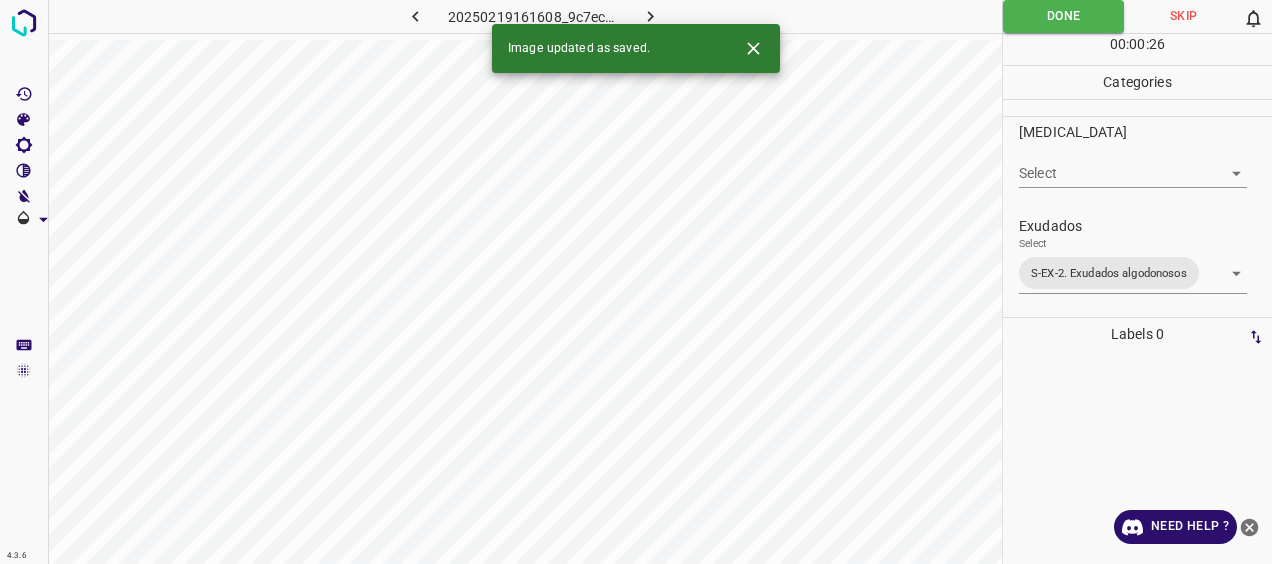 click 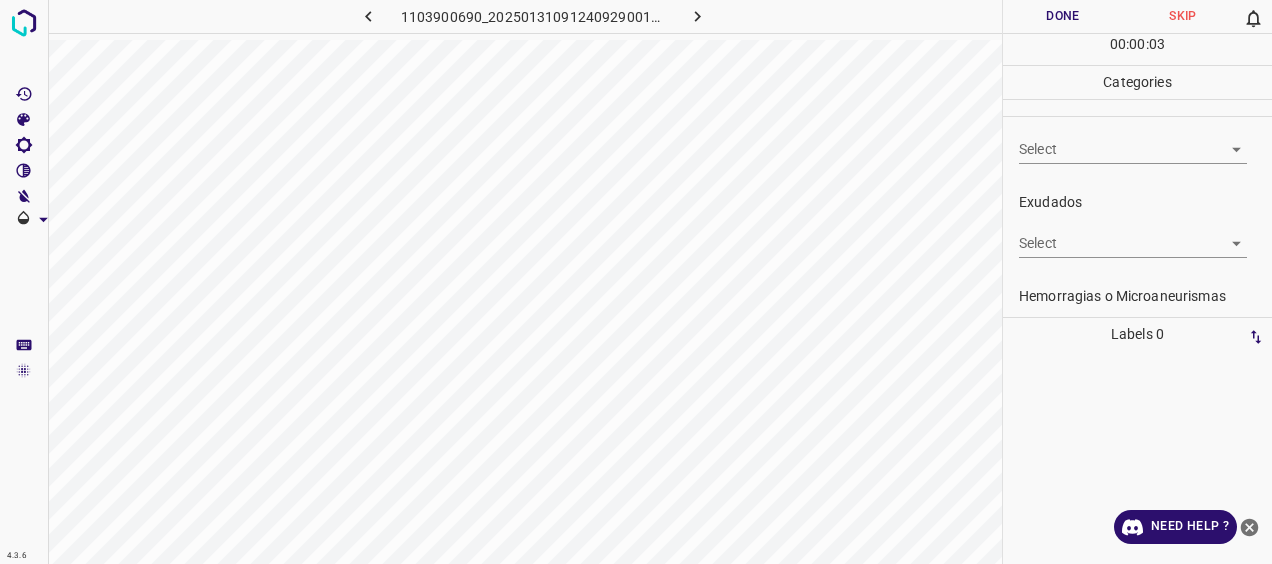 scroll, scrollTop: 400, scrollLeft: 0, axis: vertical 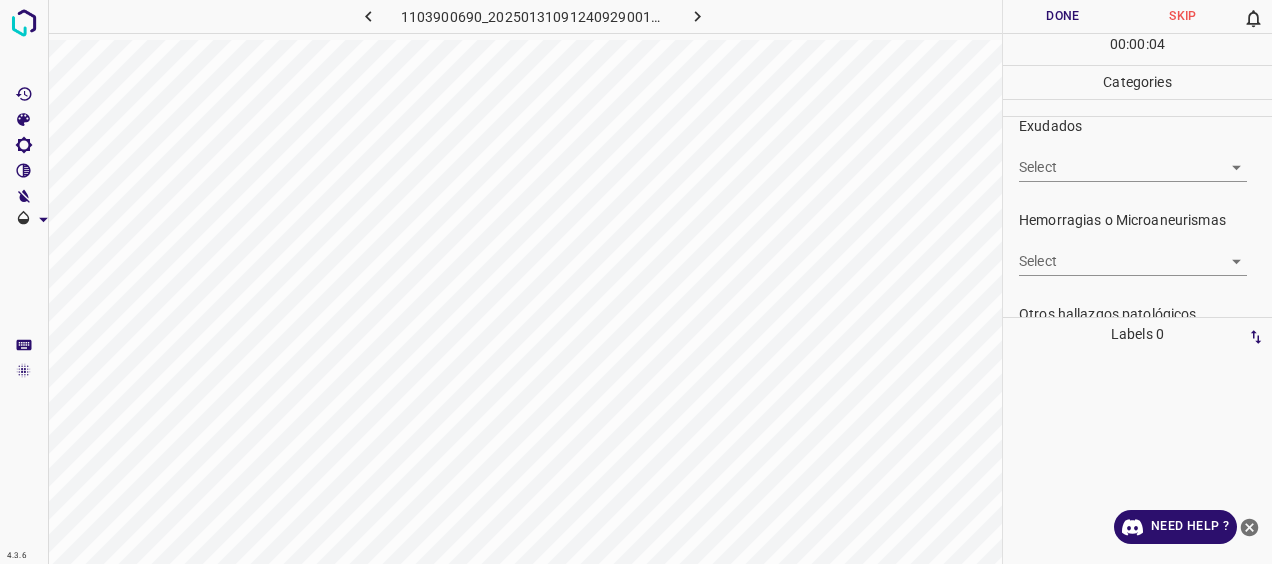 click on "4.3.6  1103900690_20250131091240929001004001_372dc67d2.jpg Done Skip 0 00   : 00   : 04   Categories 0. Sin hallazgos   Select ​ Anomalías vasculares   Select ​ Atrofias   Select ​ [MEDICAL_DATA]   Select ​ Exudados   Select ​ Hemorragias o Microaneurismas   Select ​ Otros hallazgos patológicos   Select ​ Otros hallazgos no patológicos   Select ​ Anomalías de disco óptico   Select ​ Elementos sin calidad suficiente   Select ​ Labels   0 Categories 1 0. Sin hallazgos 2 Anomalías vasculares 3 Atrofias 4 [MEDICAL_DATA] 5 Exudados 6 Hemorragias o Microaneurismas 7 Otros hallazgos patológicos 8 Otros hallazgos no patológicos 9 Anomalías de disco óptico 0 Elementos sin calidad suficiente Tools Space Change between modes (Draw & Edit) I Auto labeling R Restore zoom M Zoom in N Zoom out Delete Delete selecte label Filters Z Restore filters X Saturation filter C Brightness filter V Contrast filter [PERSON_NAME] scale filter General O Download Need Help ? - Text - Hide - Delete" at bounding box center (636, 282) 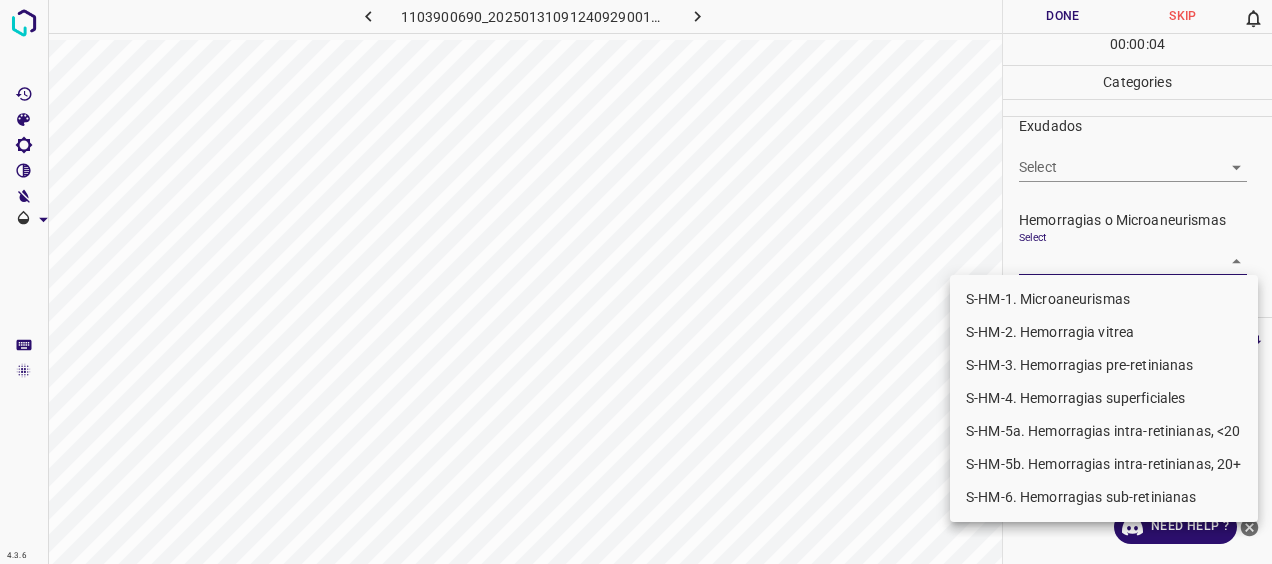 click on "S-HM-1. Microaneurismas" at bounding box center (1104, 299) 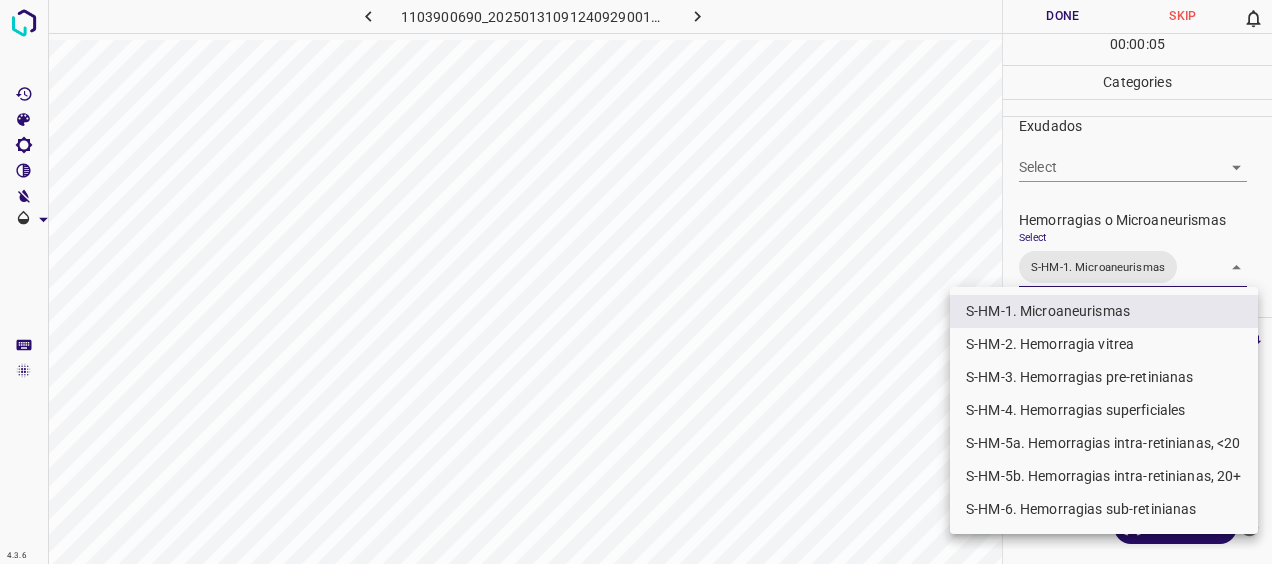 click on "S-HM-5a. Hemorragias intra-retinianas, <20" at bounding box center (1104, 443) 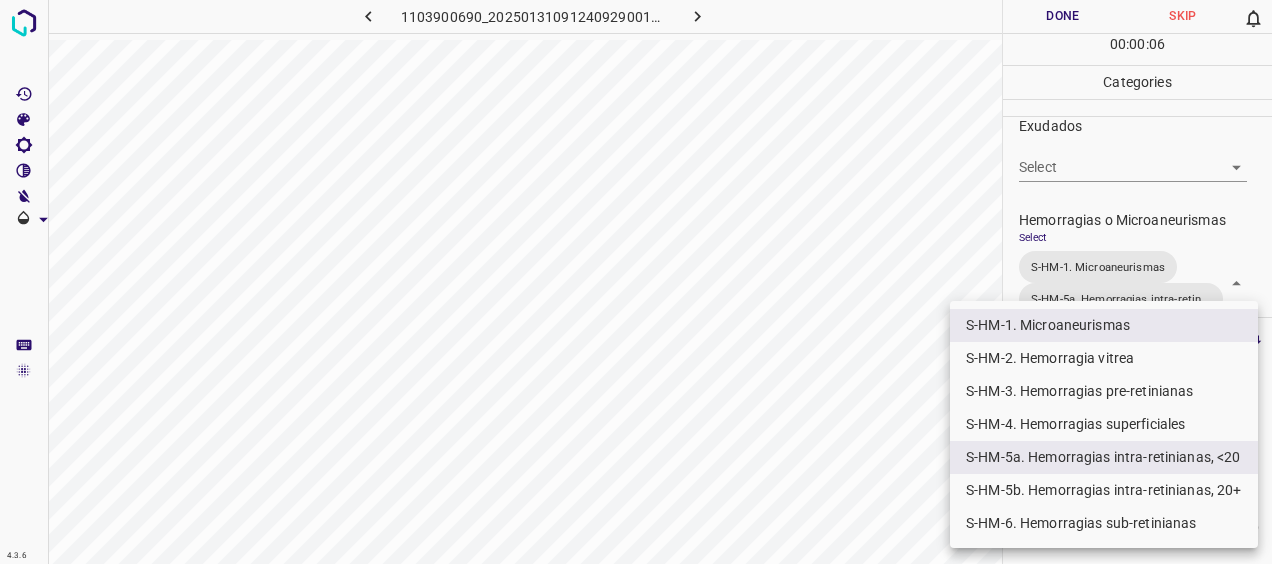 click at bounding box center [636, 282] 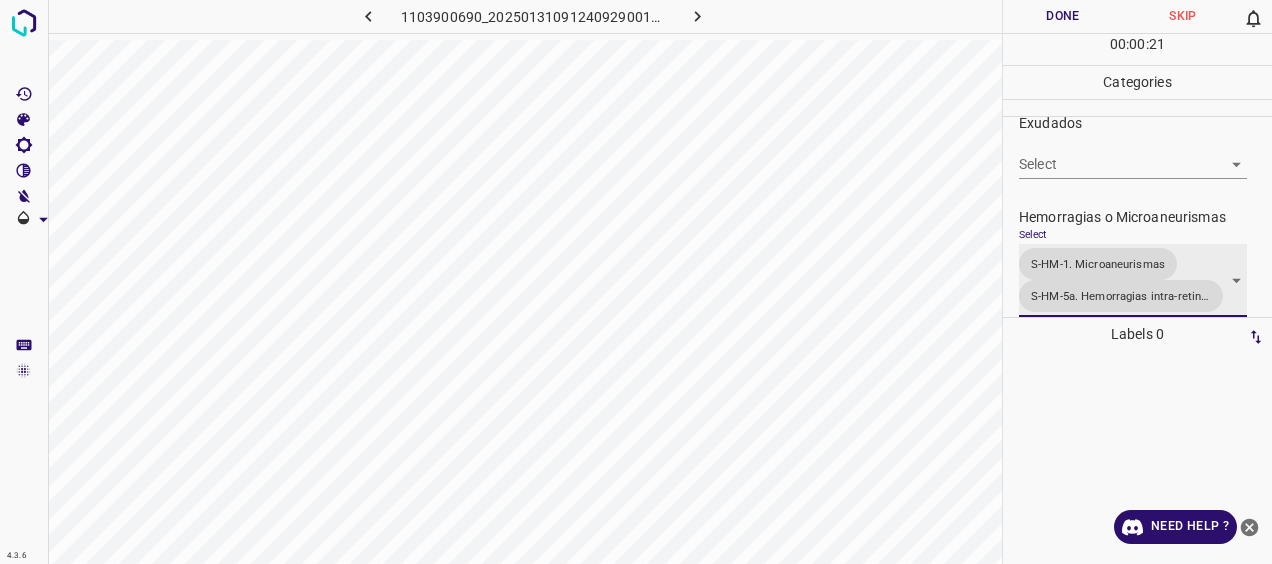 scroll, scrollTop: 402, scrollLeft: 0, axis: vertical 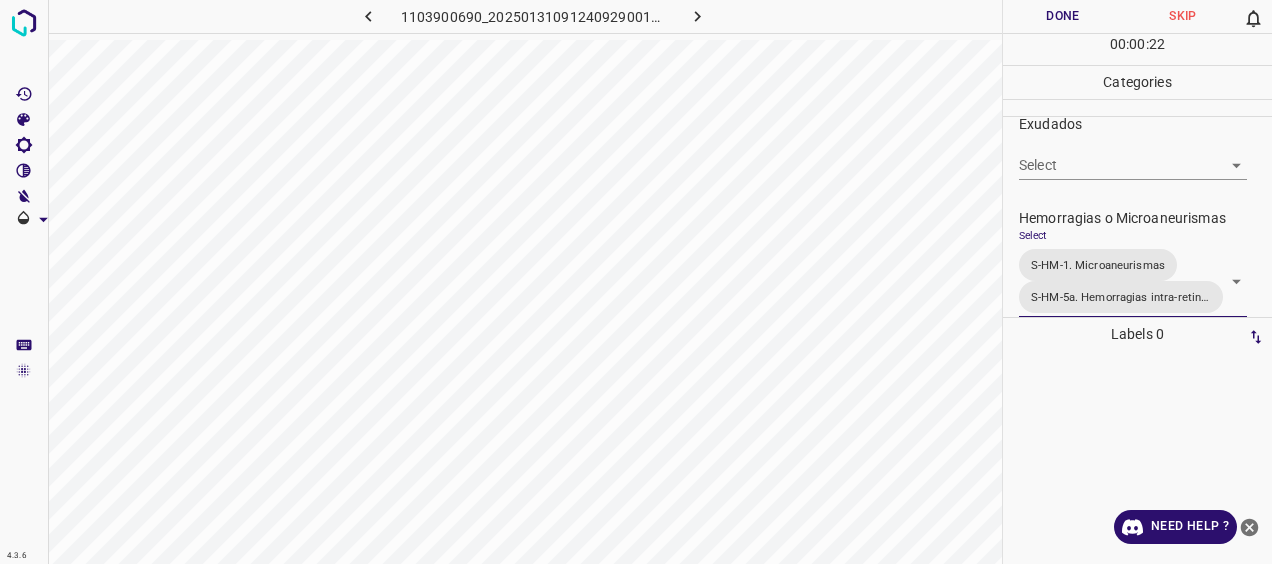 click on "4.3.6  1103900690_20250131091240929001004001_372dc67d2.jpg Done Skip 0 00   : 00   : 22   Categories 0. Sin hallazgos   Select ​ Anomalías vasculares   Select ​ Atrofias   Select ​ [MEDICAL_DATA]   Select ​ Exudados   Select ​ Hemorragias o Microaneurismas   Select S-HM-1. Microaneurismas S-HM-5a. Hemorragias intra-retinianas, <20 S-HM-1. Microaneurismas,S-HM-5a. Hemorragias intra-retinianas, <20 Otros hallazgos patológicos   Select ​ Otros hallazgos no patológicos   Select ​ Anomalías de disco óptico   Select ​ Elementos sin calidad suficiente   Select ​ Labels   0 Categories 1 0. Sin hallazgos 2 Anomalías vasculares 3 Atrofias 4 [MEDICAL_DATA] 5 Exudados 6 Hemorragias o Microaneurismas 7 Otros hallazgos patológicos 8 Otros hallazgos no patológicos 9 Anomalías de disco óptico 0 Elementos sin calidad suficiente Tools Space Change between modes (Draw & Edit) I Auto labeling R Restore zoom M Zoom in N Zoom out Delete Delete selecte label Filters Z Restore filters X Saturation filter C V B General O" at bounding box center [636, 282] 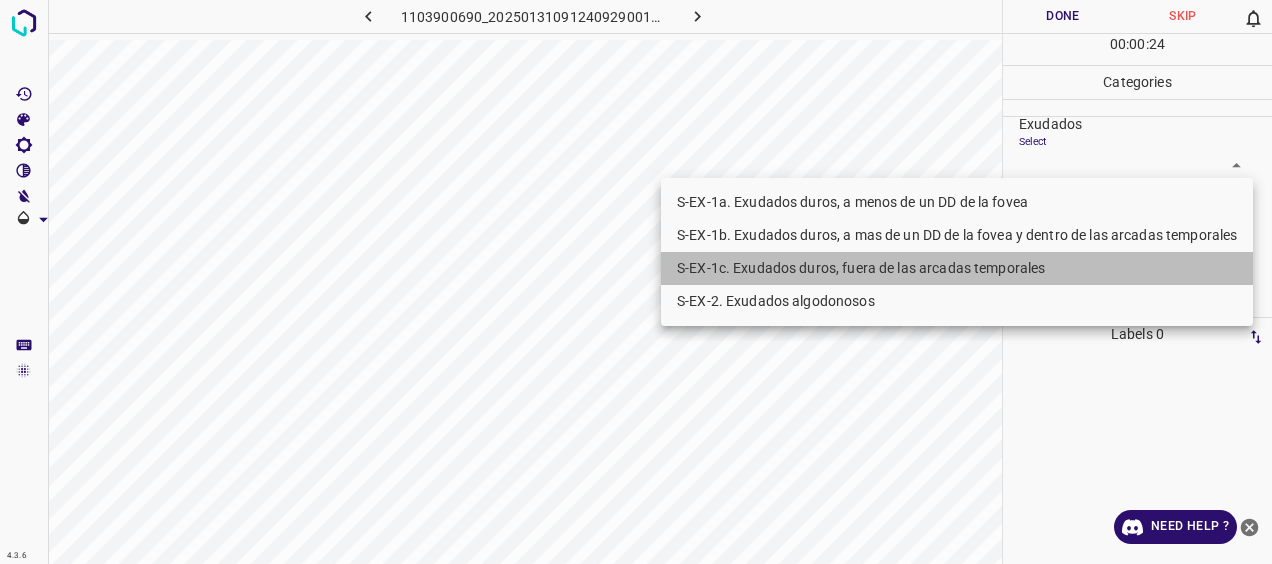 click on "S-EX-1c. Exudados duros, fuera de las arcadas temporales" at bounding box center [957, 268] 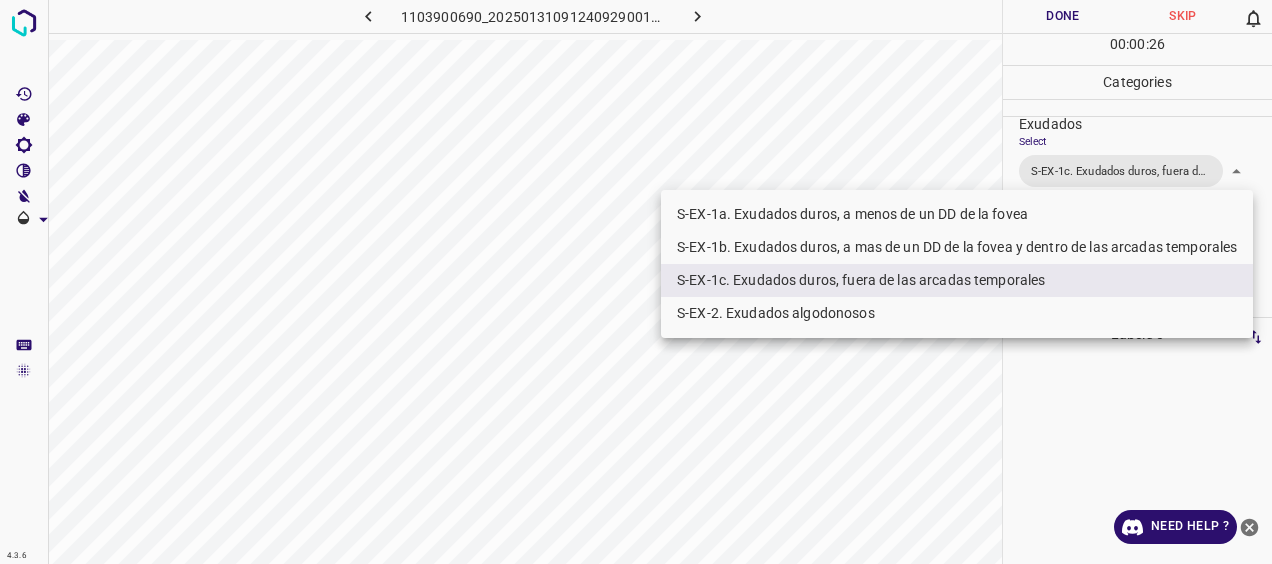 click on "S-EX-1b. Exudados duros, a mas de un DD de la fovea y dentro de las arcadas temporales" at bounding box center (957, 247) 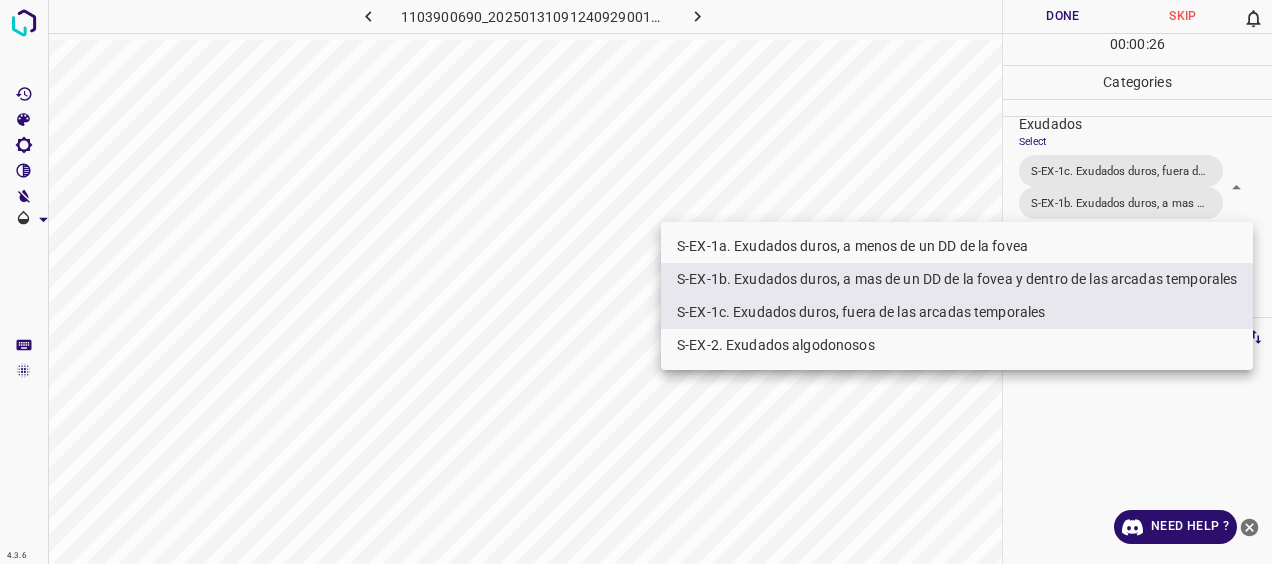 click on "S-EX-1c. Exudados duros, fuera de las arcadas temporales" at bounding box center (957, 312) 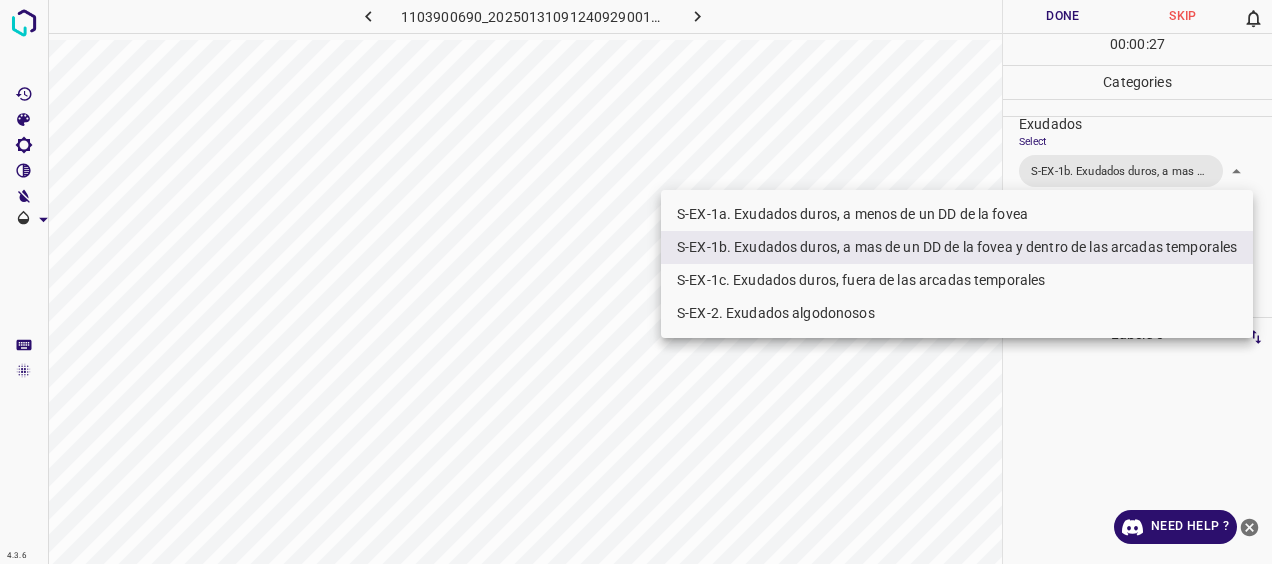 click on "S-EX-2. Exudados algodonosos" at bounding box center [957, 313] 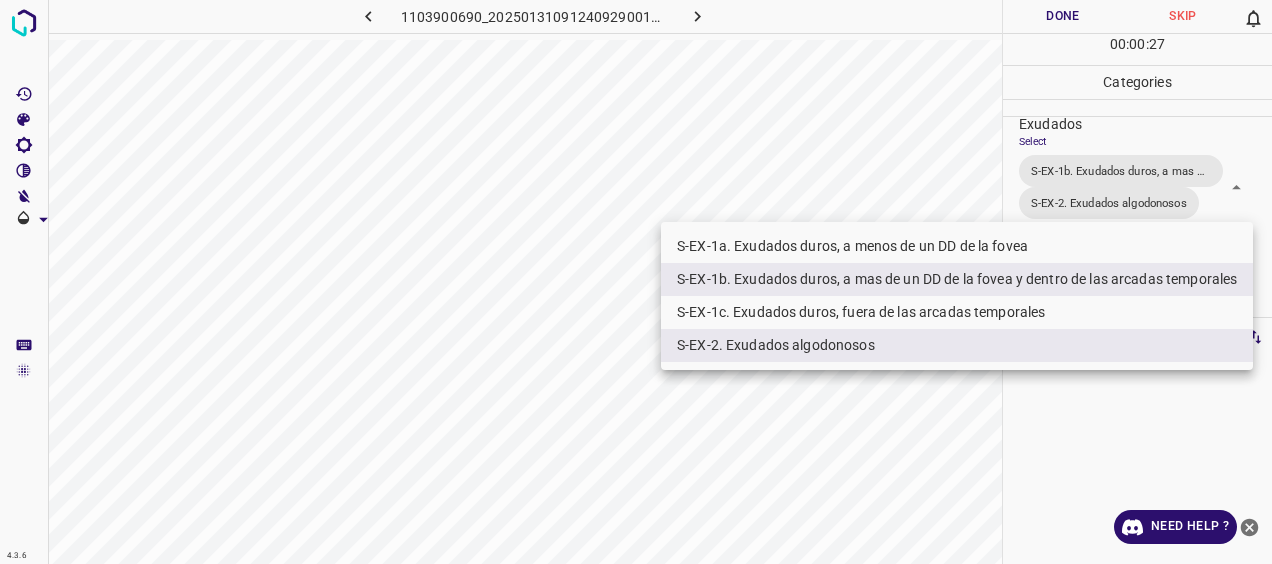 click at bounding box center (636, 282) 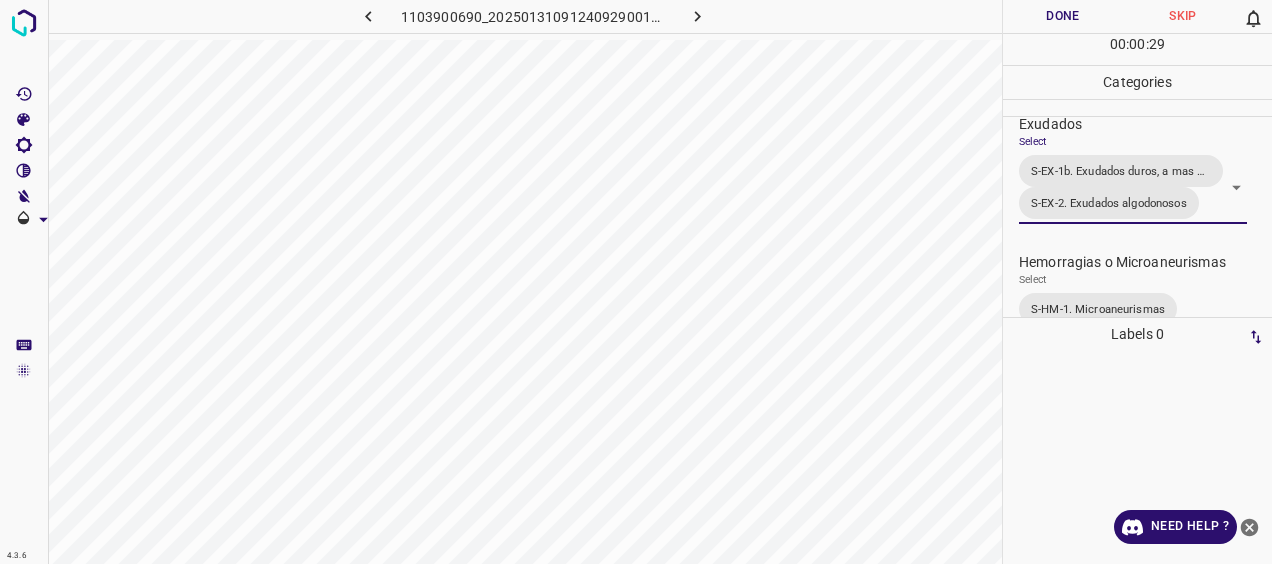 click on "Done" at bounding box center (1063, 16) 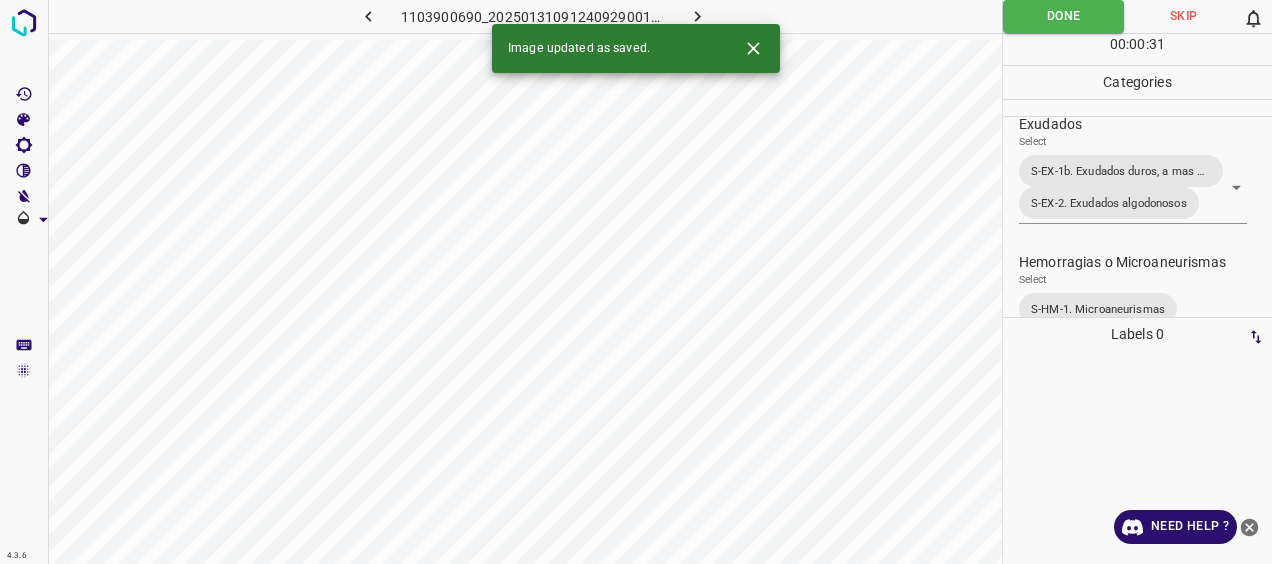 click 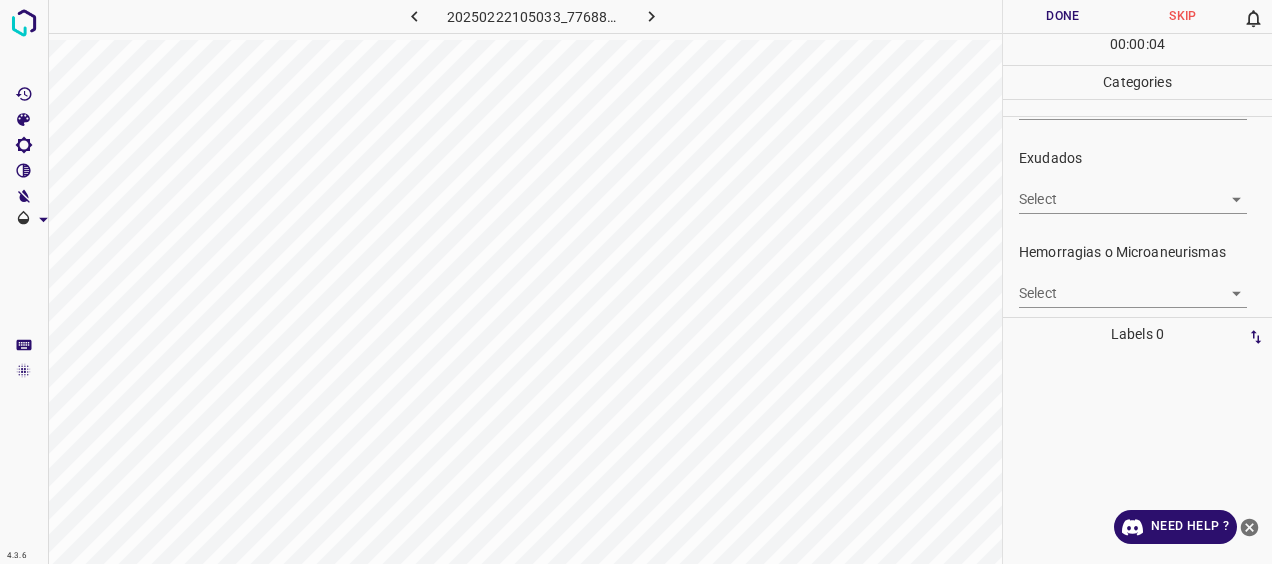 scroll, scrollTop: 400, scrollLeft: 0, axis: vertical 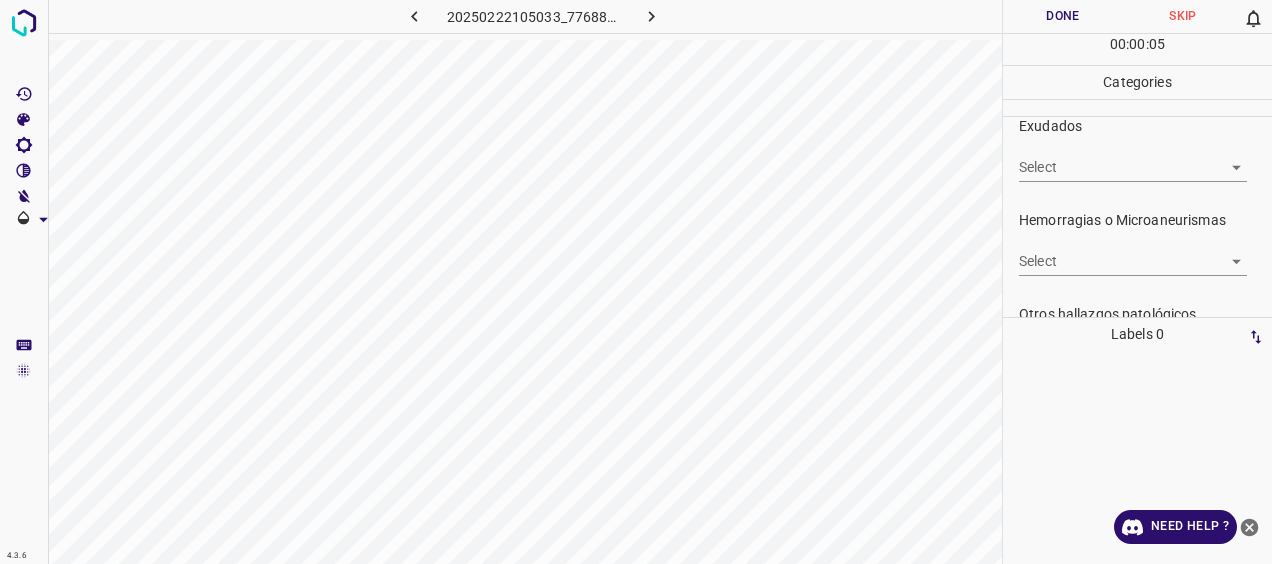 click on "4.3.6  20250222105033_7768889d9.jpg Done Skip 0 00   : 00   : 05   Categories 0. Sin hallazgos   Select ​ Anomalías vasculares   Select ​ Atrofias   Select ​ [MEDICAL_DATA]   Select ​ Exudados   Select ​ Hemorragias o Microaneurismas   Select ​ Otros hallazgos patológicos   Select ​ Otros hallazgos no patológicos   Select ​ Anomalías de disco óptico   Select ​ Elementos sin calidad suficiente   Select ​ Labels   0 Categories 1 0. Sin hallazgos 2 Anomalías vasculares 3 Atrofias 4 [MEDICAL_DATA] 5 Exudados 6 Hemorragias o Microaneurismas 7 Otros hallazgos patológicos 8 Otros hallazgos no patológicos 9 Anomalías de disco óptico 0 Elementos sin calidad suficiente Tools Space Change between modes (Draw & Edit) I Auto labeling R Restore zoom M Zoom in N Zoom out Delete Delete selecte label Filters Z Restore filters X Saturation filter C Brightness filter V Contrast filter [PERSON_NAME] scale filter General O Download Need Help ? - Text - Hide - Delete" at bounding box center [636, 282] 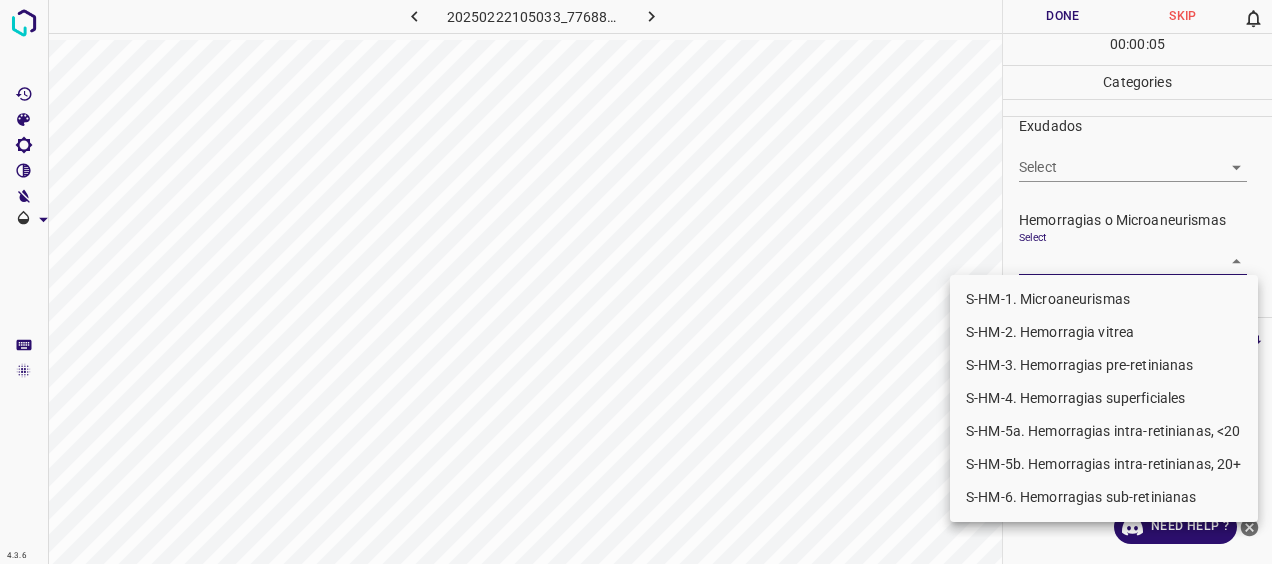 click on "S-HM-1. Microaneurismas" at bounding box center [1104, 299] 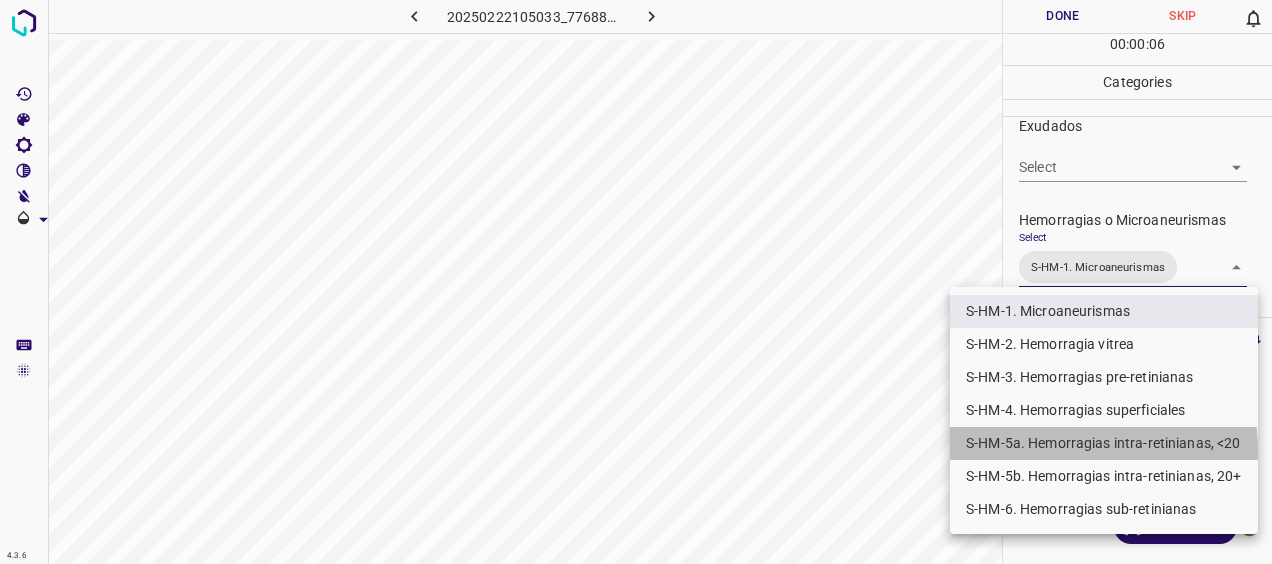 click on "S-HM-5a. Hemorragias intra-retinianas, <20" at bounding box center (1104, 443) 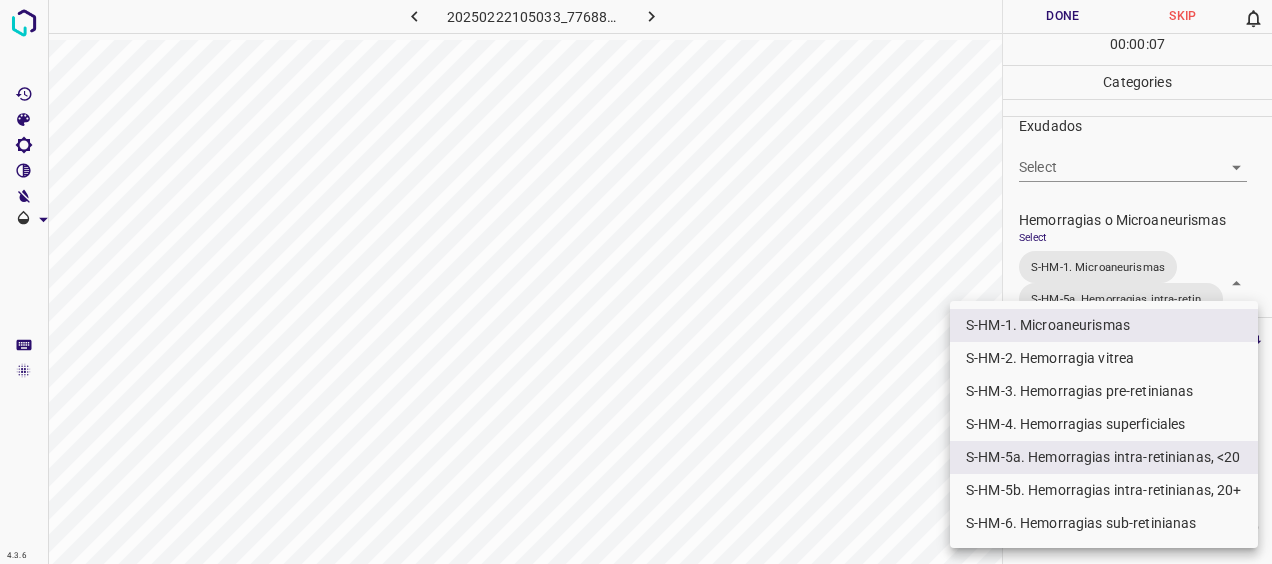 click at bounding box center (636, 282) 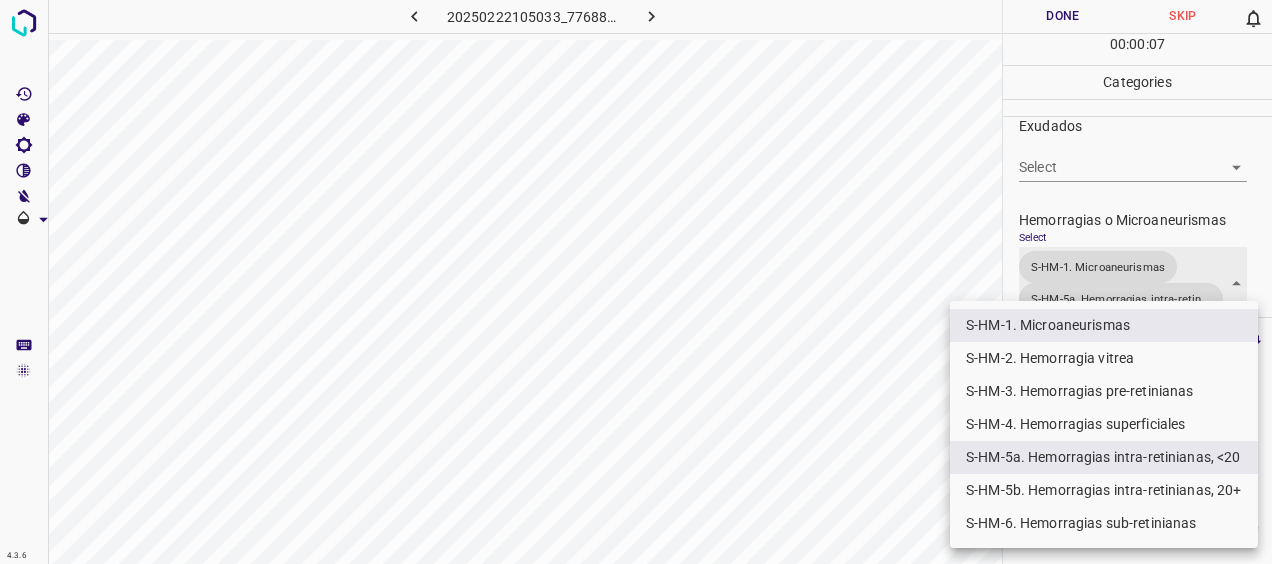 scroll, scrollTop: 402, scrollLeft: 0, axis: vertical 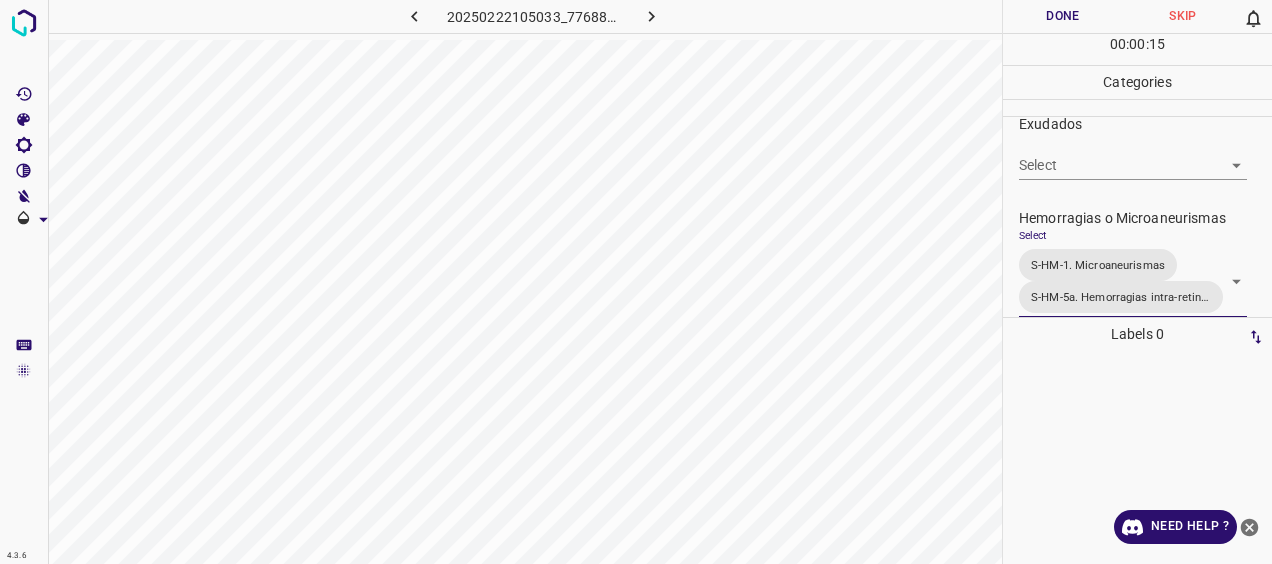 click on "Done" at bounding box center [1063, 16] 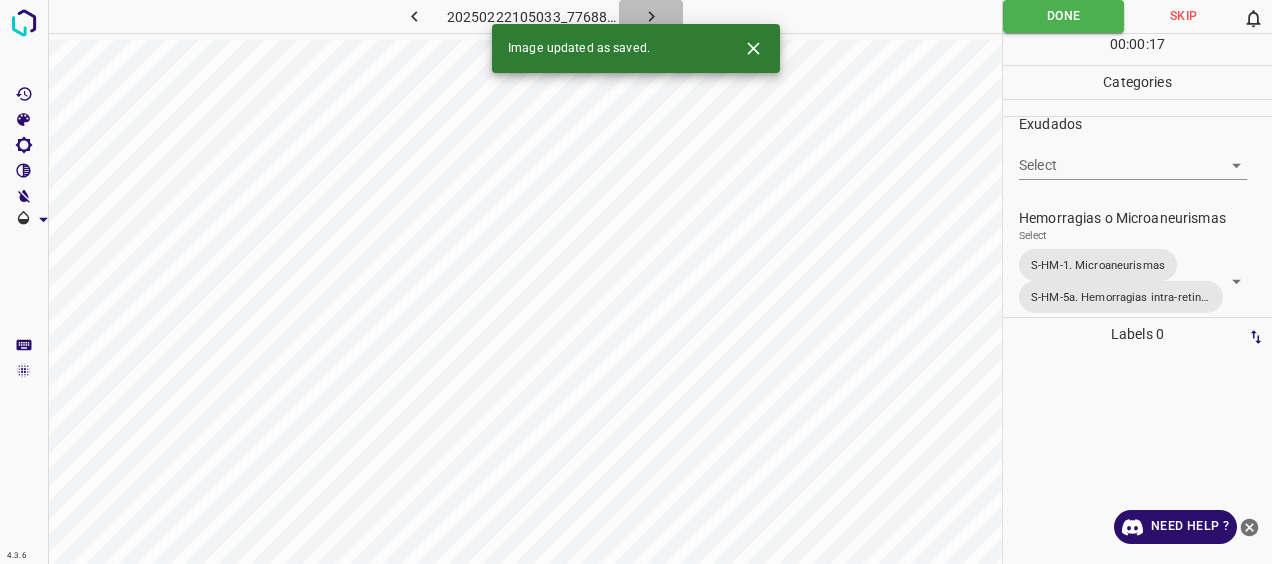 click 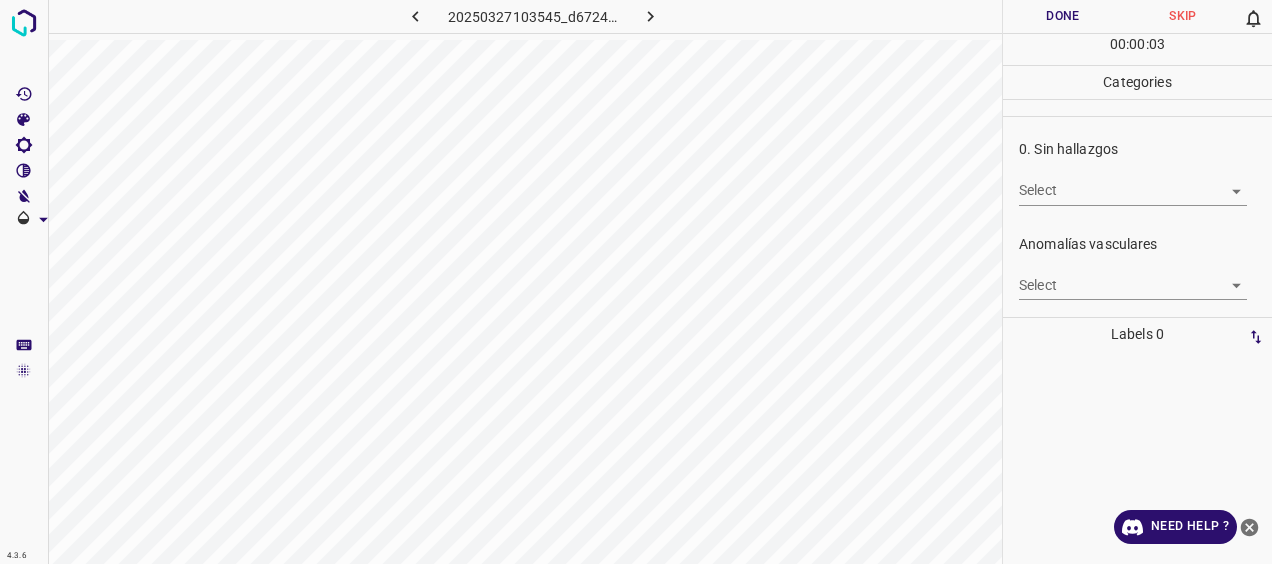 click on "4.3.6  20250327103545_d6724b3f9.jpg Done Skip 0 00   : 00   : 03   Categories 0. Sin hallazgos   Select ​ Anomalías vasculares   Select ​ Atrofias   Select ​ [MEDICAL_DATA]   Select ​ Exudados   Select ​ Hemorragias o Microaneurismas   Select ​ Otros hallazgos patológicos   Select ​ Otros hallazgos no patológicos   Select ​ Anomalías de disco óptico   Select ​ Elementos sin calidad suficiente   Select ​ Labels   0 Categories 1 0. Sin hallazgos 2 Anomalías vasculares 3 Atrofias 4 [MEDICAL_DATA] 5 Exudados 6 Hemorragias o Microaneurismas 7 Otros hallazgos patológicos 8 Otros hallazgos no patológicos 9 Anomalías de disco óptico 0 Elementos sin calidad suficiente Tools Space Change between modes (Draw & Edit) I Auto labeling R Restore zoom M Zoom in N Zoom out Delete Delete selecte label Filters Z Restore filters X Saturation filter C Brightness filter V Contrast filter [PERSON_NAME] scale filter General O Download Need Help ? - Text - Hide - Delete" at bounding box center [636, 282] 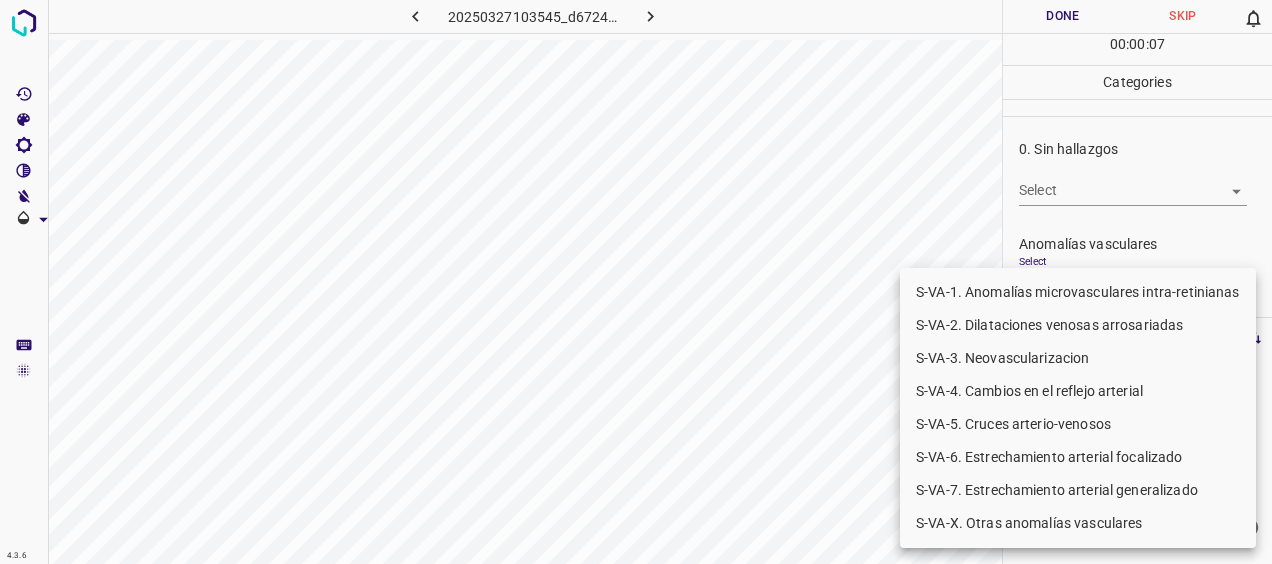click on "S-VA-5. Cruces arterio-venosos" at bounding box center [1078, 424] 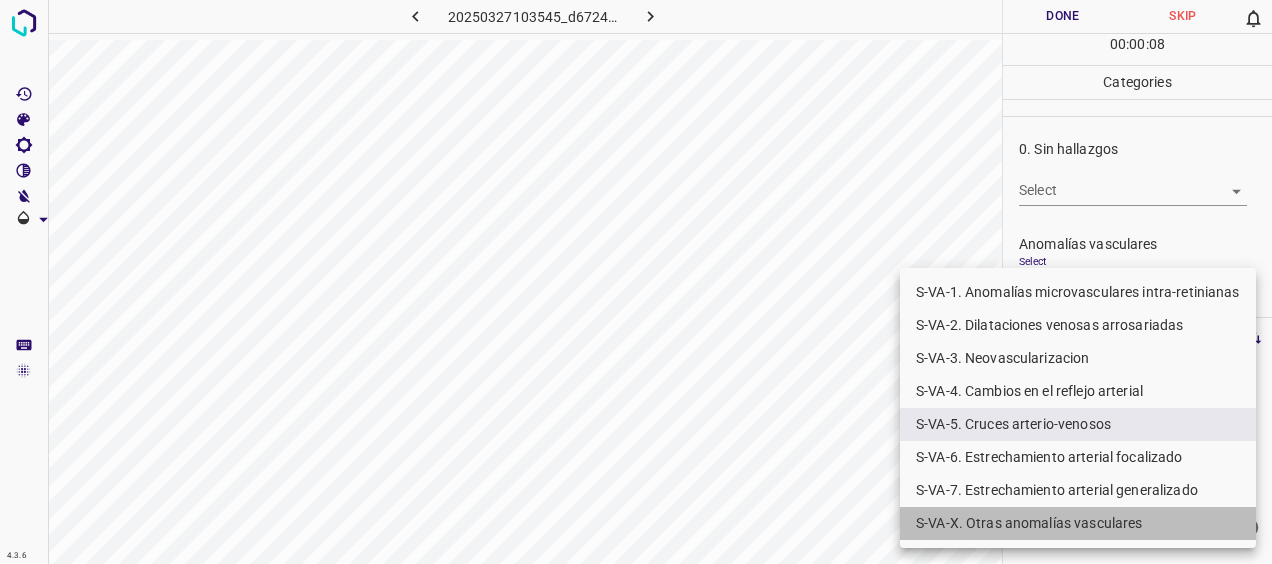 click on "S-VA-X. Otras anomalías vasculares" at bounding box center (1078, 523) 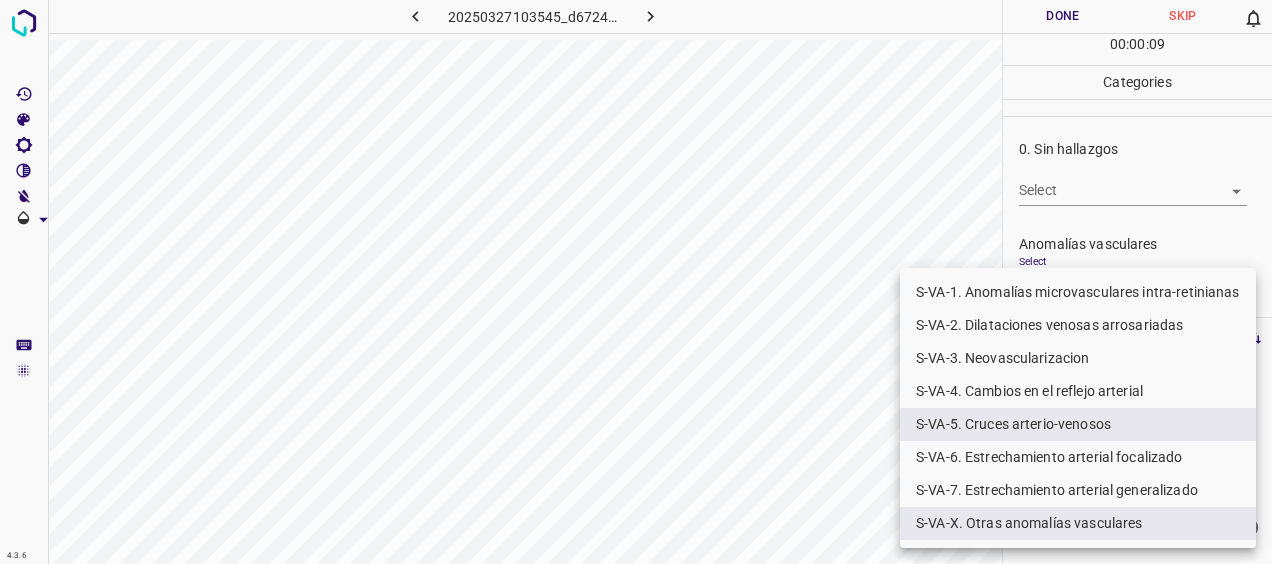 click at bounding box center (636, 282) 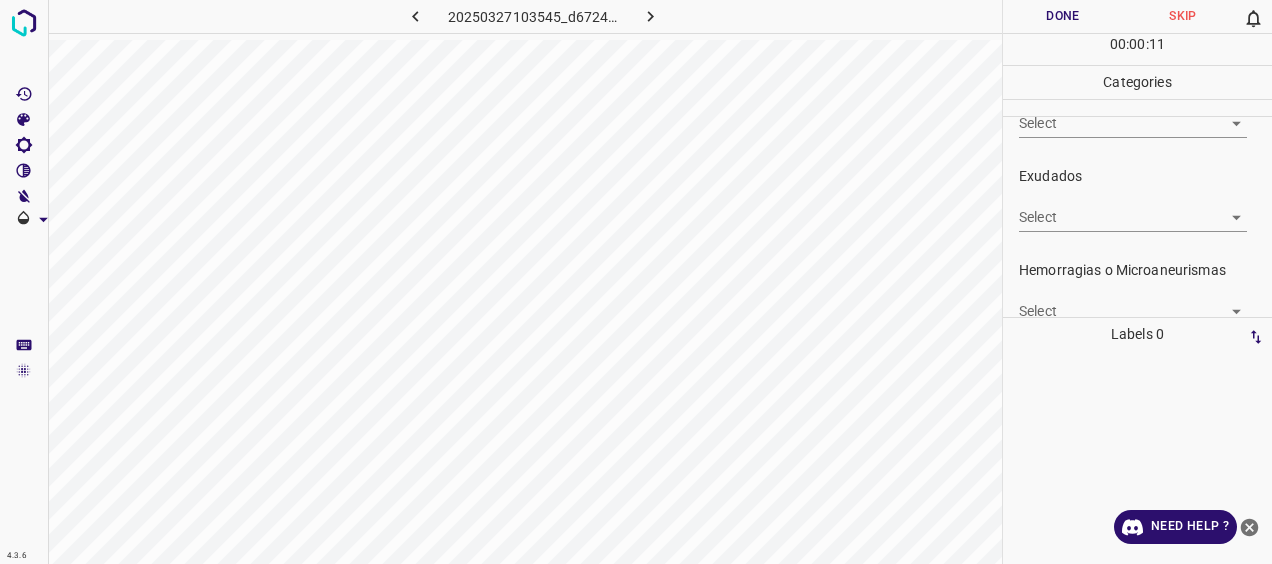 scroll, scrollTop: 426, scrollLeft: 0, axis: vertical 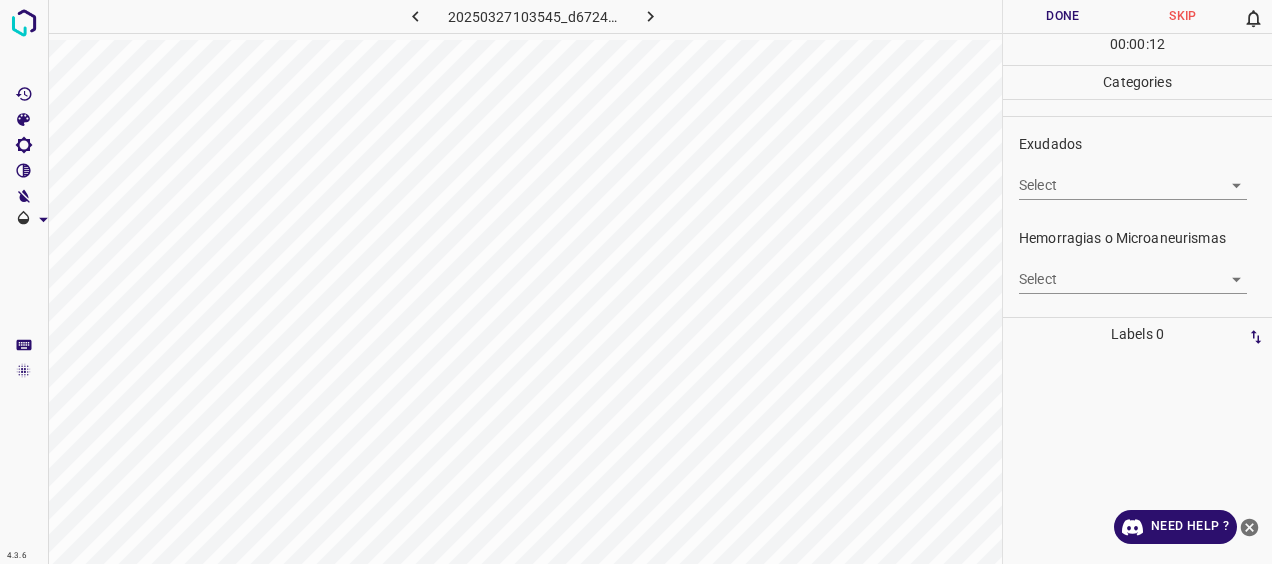 click on "4.3.6  20250327103545_d6724b3f9.jpg Done Skip 0 00   : 00   : 12   Categories 0. Sin hallazgos   Select ​ Anomalías vasculares   Select S-VA-5. Cruces arterio-venosos S-VA-X. Otras anomalías vasculares S-VA-5. Cruces arterio-venosos,S-VA-X. Otras anomalías vasculares Atrofias   Select ​ [MEDICAL_DATA]   Select ​ Exudados   Select ​ Hemorragias o Microaneurismas   Select ​ Otros hallazgos patológicos   Select ​ Otros hallazgos no patológicos   Select ​ Anomalías de disco óptico   Select ​ Elementos sin calidad suficiente   Select ​ Labels   0 Categories 1 0. Sin hallazgos 2 Anomalías vasculares 3 Atrofias 4 [MEDICAL_DATA] 5 Exudados 6 Hemorragias o Microaneurismas 7 Otros hallazgos patológicos 8 Otros hallazgos no patológicos 9 Anomalías de disco óptico 0 Elementos sin calidad suficiente Tools Space Change between modes (Draw & Edit) I Auto labeling R Restore zoom M Zoom in N Zoom out Delete Delete selecte label Filters Z Restore filters X Saturation filter C Brightness filter V Contrast filter B" at bounding box center (636, 282) 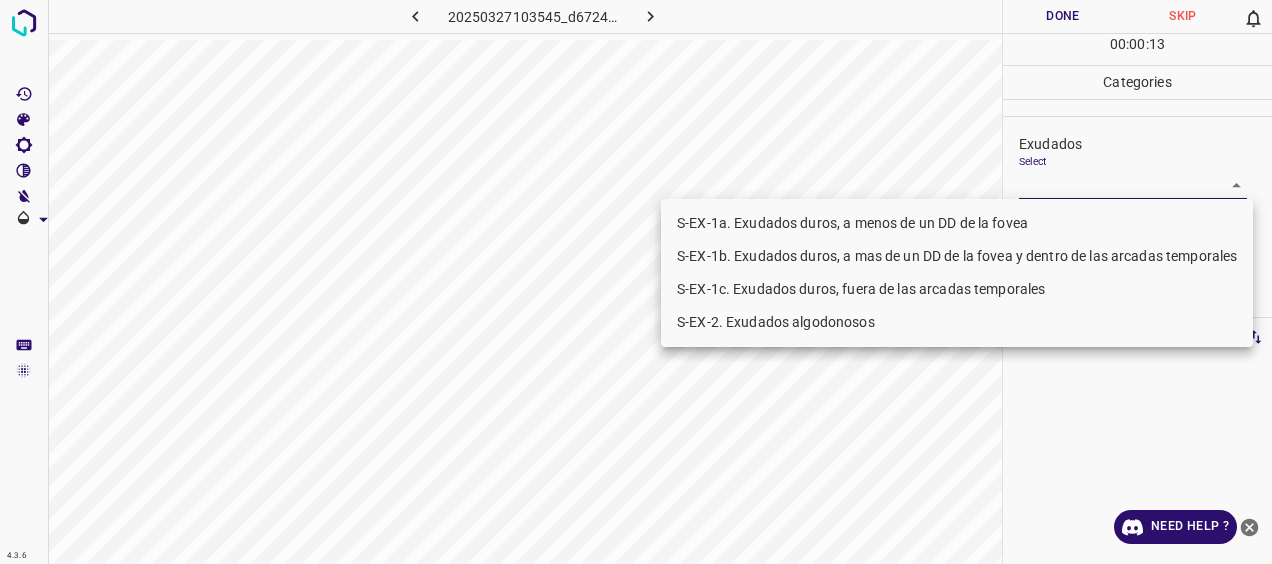 click on "S-EX-1a. Exudados duros, a menos de un DD de la fovea" at bounding box center [957, 223] 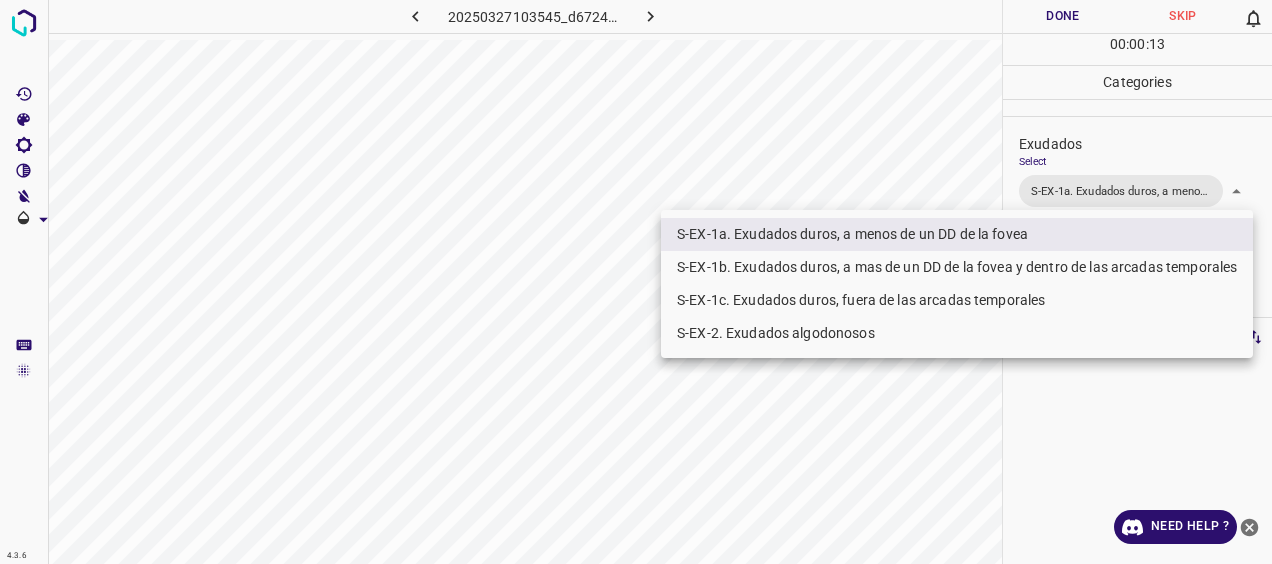 click on "S-EX-1b. Exudados duros, a mas de un DD de la fovea y dentro de las arcadas temporales" at bounding box center (957, 267) 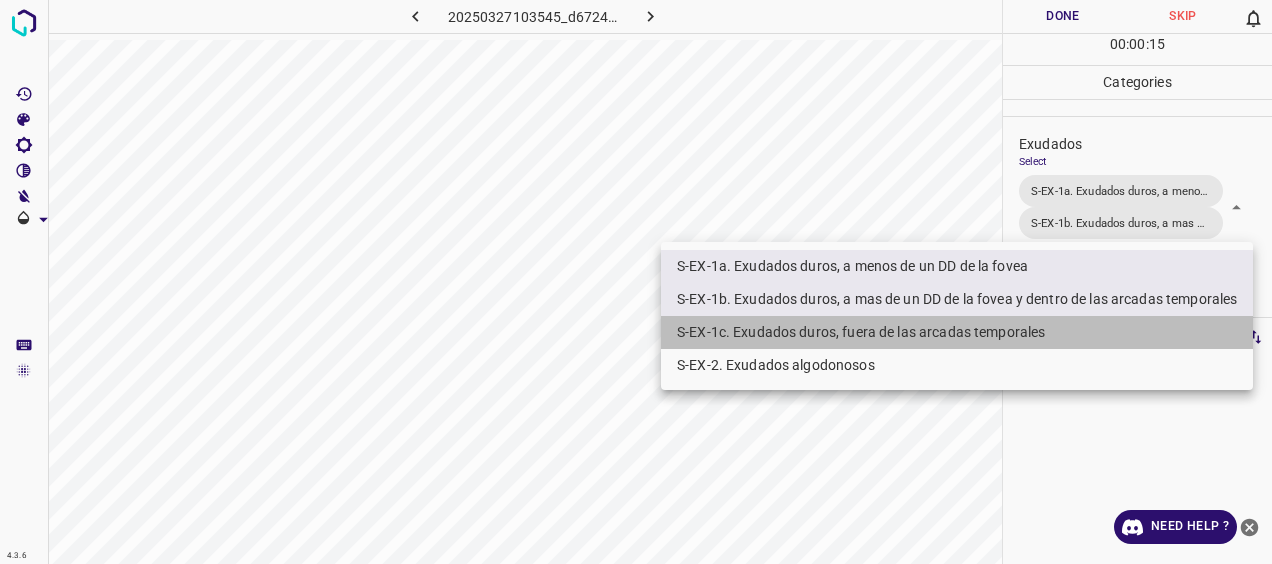 click on "S-EX-1c. Exudados duros, fuera de las arcadas temporales" at bounding box center (957, 332) 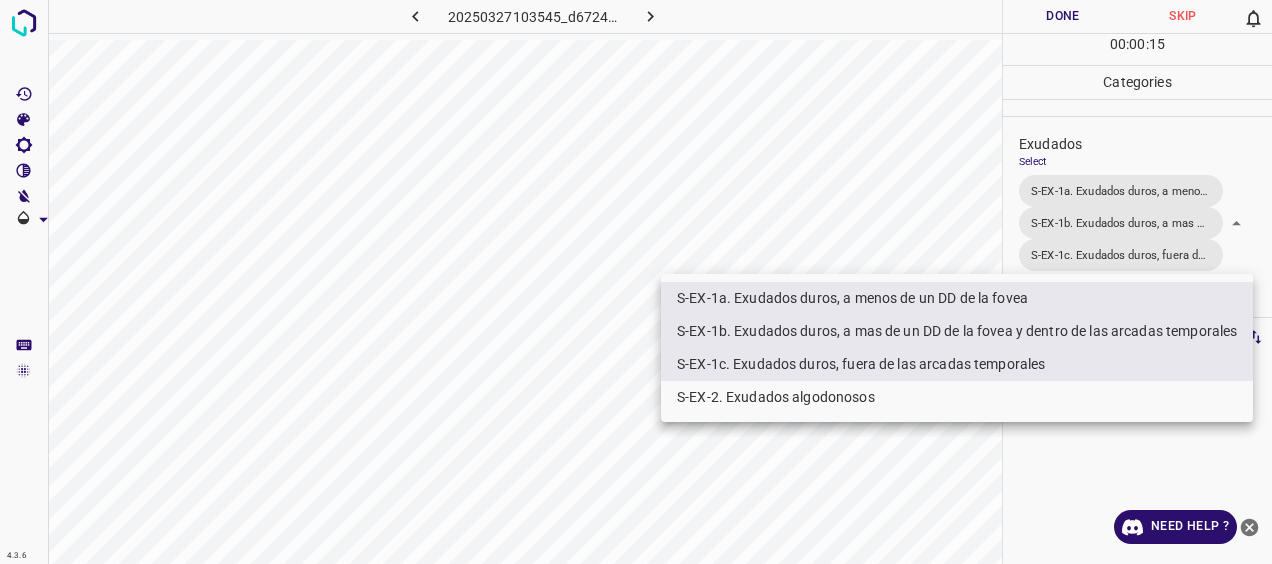 click at bounding box center [636, 282] 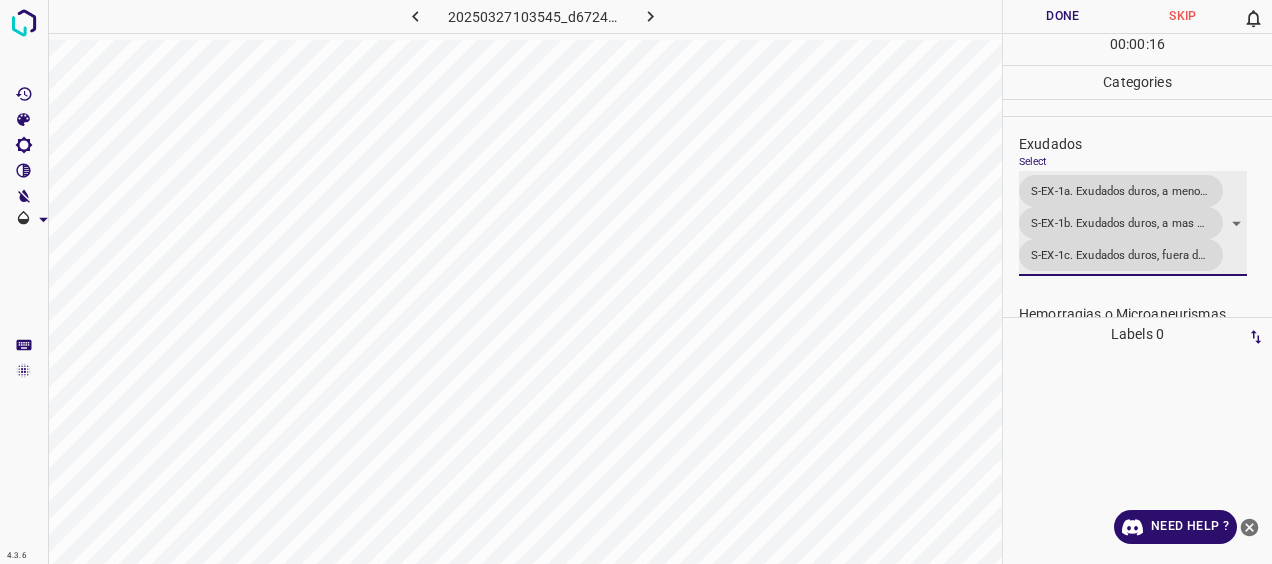 scroll, scrollTop: 527, scrollLeft: 0, axis: vertical 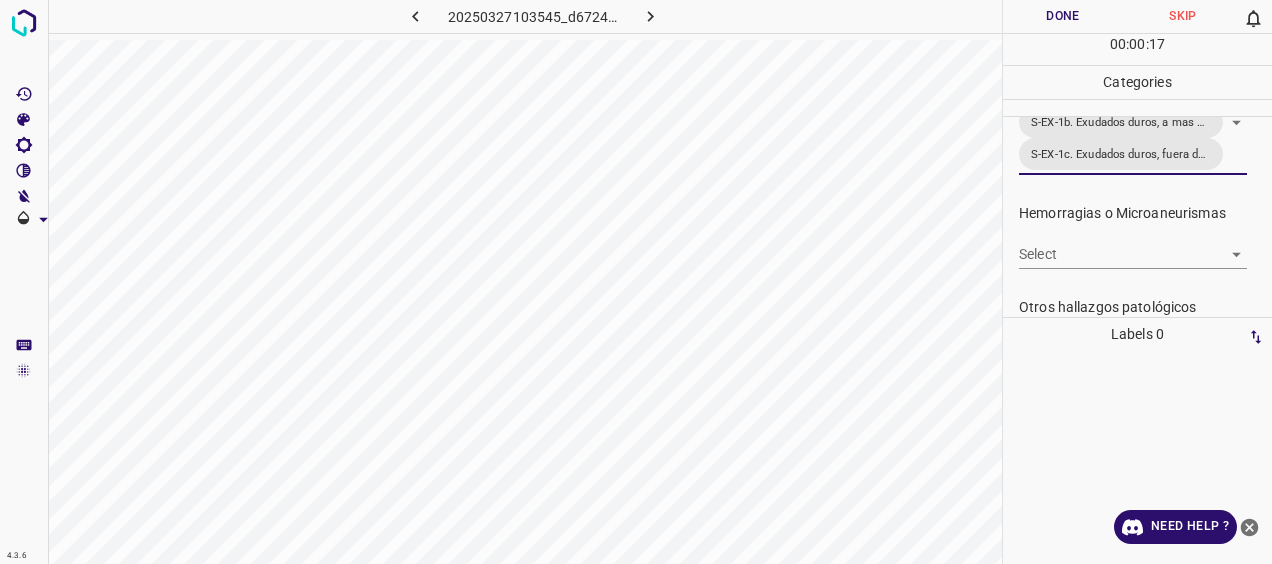 click on "4.3.6  20250327103545_d6724b3f9.jpg Done Skip 0 00   : 00   : 17   Categories 0. Sin hallazgos   Select ​ Anomalías vasculares   Select S-VA-5. Cruces arterio-venosos S-VA-X. Otras anomalías vasculares S-VA-5. Cruces arterio-venosos,S-VA-X. Otras anomalías vasculares Atrofias   Select ​ [MEDICAL_DATA]   Select ​ Exudados   Select S-EX-1a. Exudados duros, a menos de un DD de la fovea S-EX-1b. Exudados duros, a mas de un DD de la fovea y dentro de las arcadas temporales S-EX-1c. Exudados duros, fuera de las arcadas temporales S-EX-1a. Exudados duros, a menos de un DD de la fovea,S-EX-1b. Exudados duros, a mas de un DD de la fovea y dentro de las arcadas temporales,S-EX-1c. Exudados duros, fuera de las arcadas temporales Hemorragias o Microaneurismas   Select ​ Otros hallazgos patológicos   Select ​ Otros hallazgos no patológicos   Select ​ Anomalías de disco óptico   Select ​ Elementos sin calidad suficiente   Select ​ Labels   0 Categories 1 0. Sin hallazgos 2 Anomalías vasculares 3 Atrofias 4" at bounding box center [636, 282] 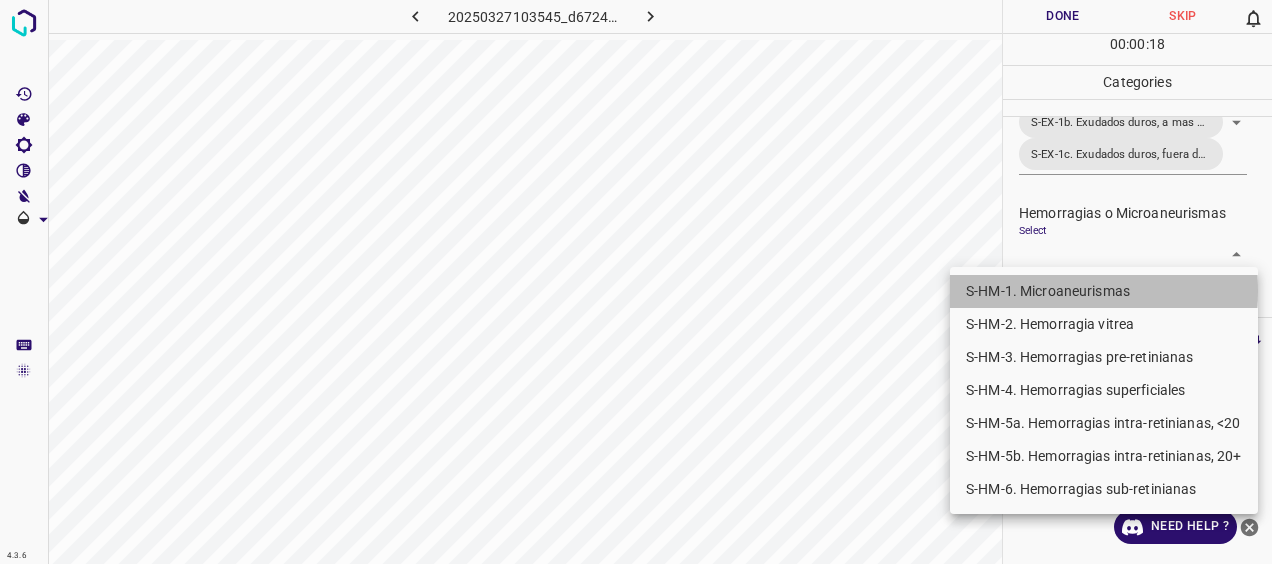 click on "S-HM-1. Microaneurismas" at bounding box center [1104, 291] 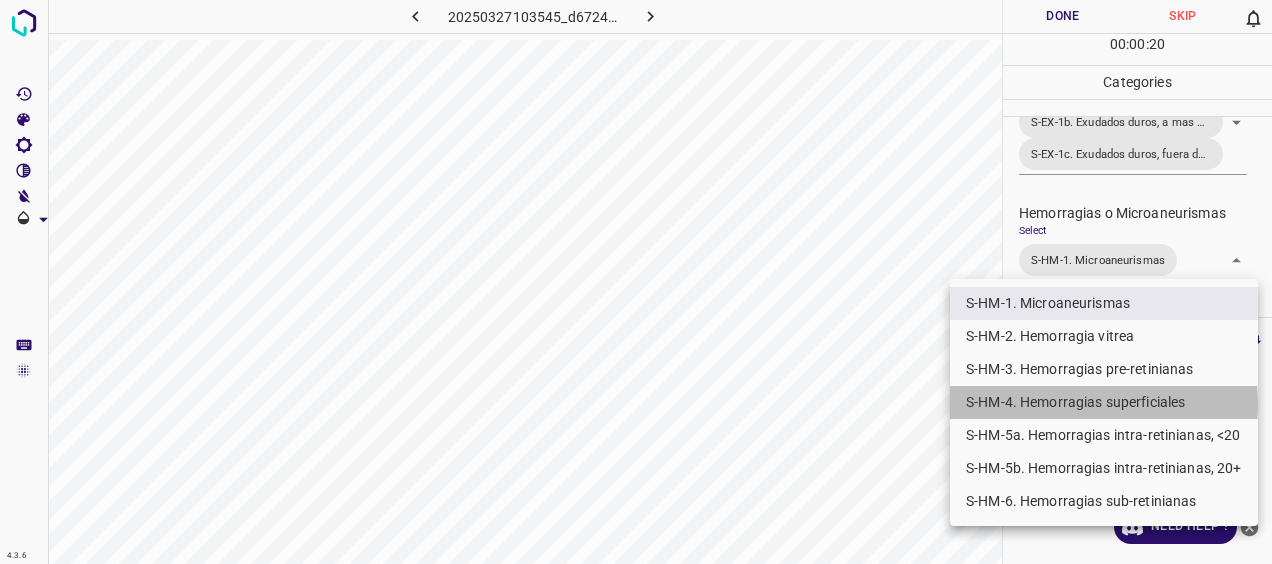 click on "S-HM-4. Hemorragias superficiales" at bounding box center (1104, 402) 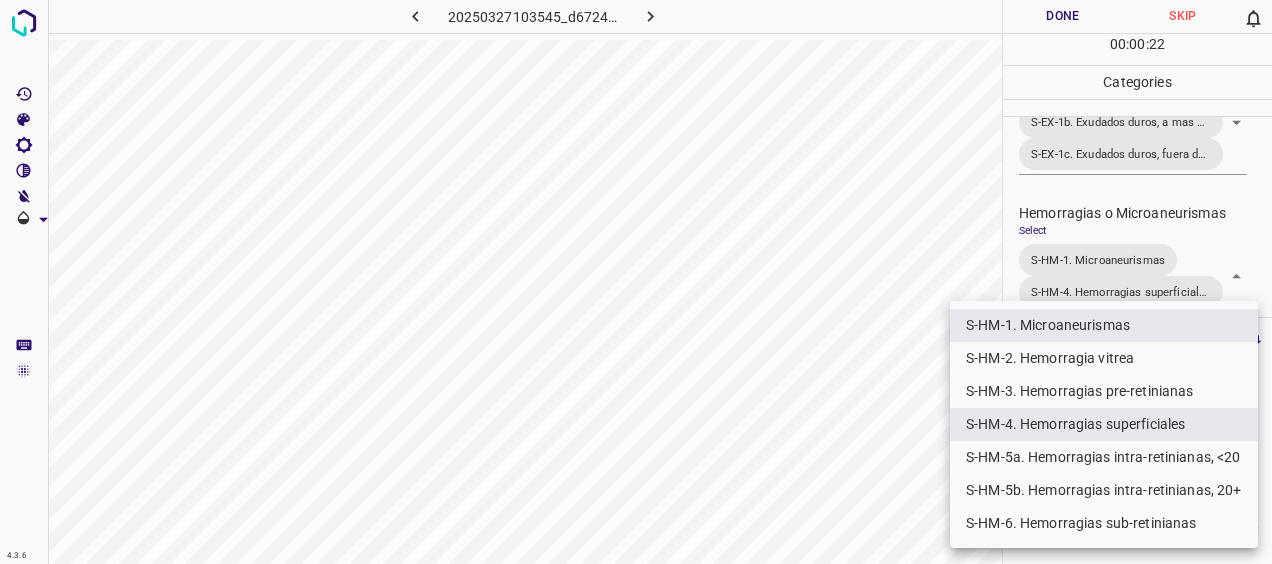 click on "S-HM-5a. Hemorragias intra-retinianas, <20" at bounding box center [1104, 457] 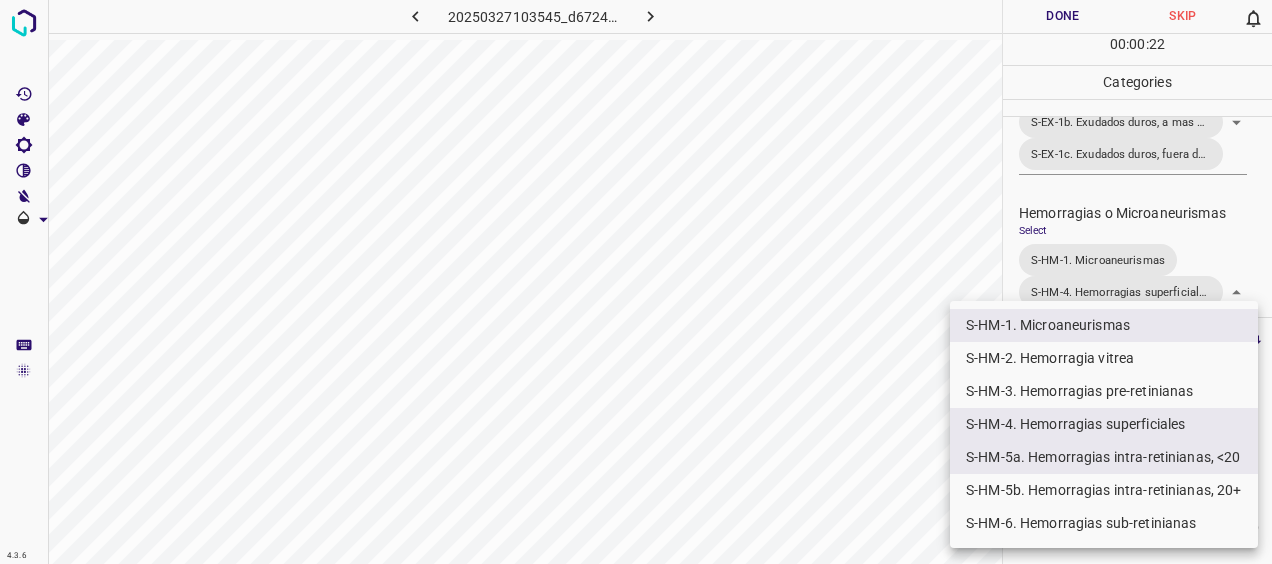click at bounding box center (636, 282) 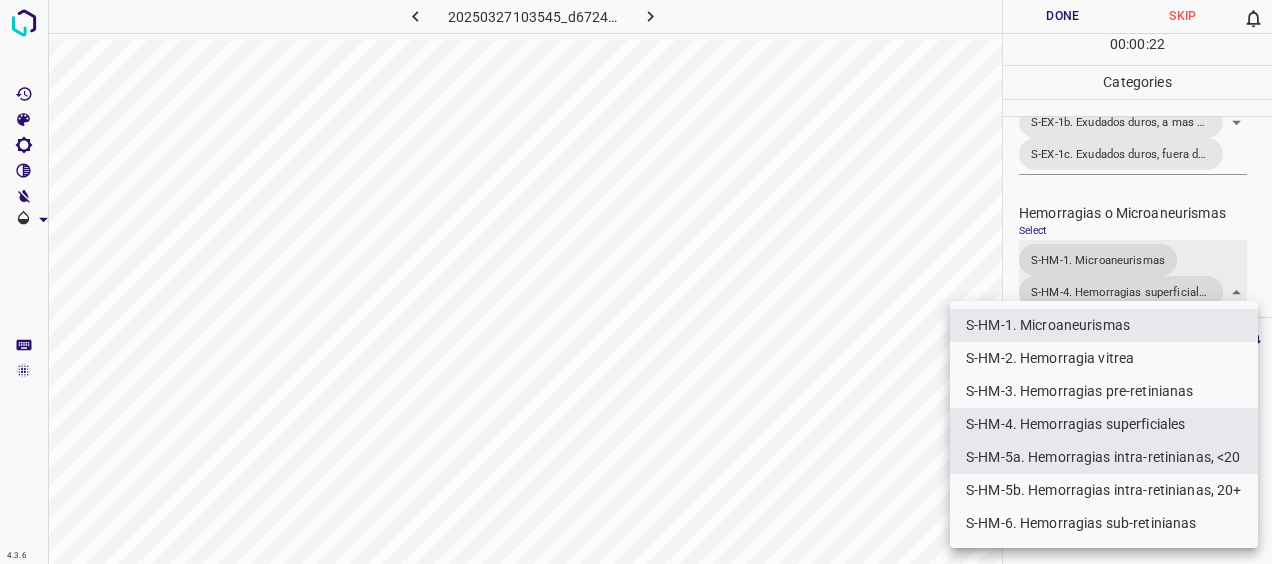 scroll, scrollTop: 554, scrollLeft: 0, axis: vertical 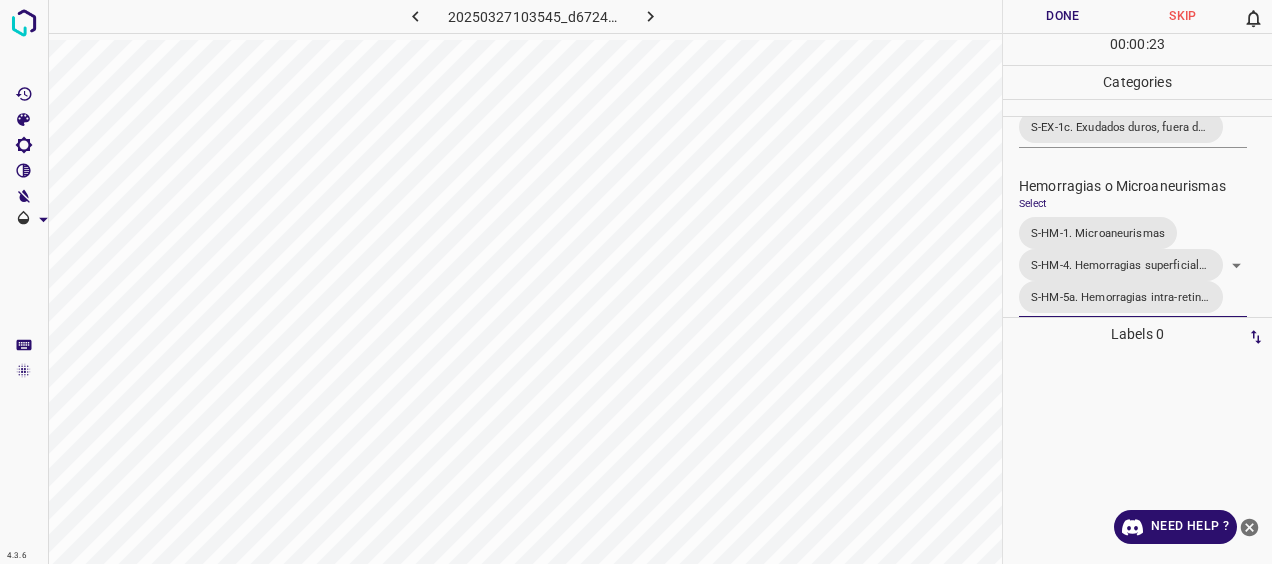 click on "Done" at bounding box center [1063, 16] 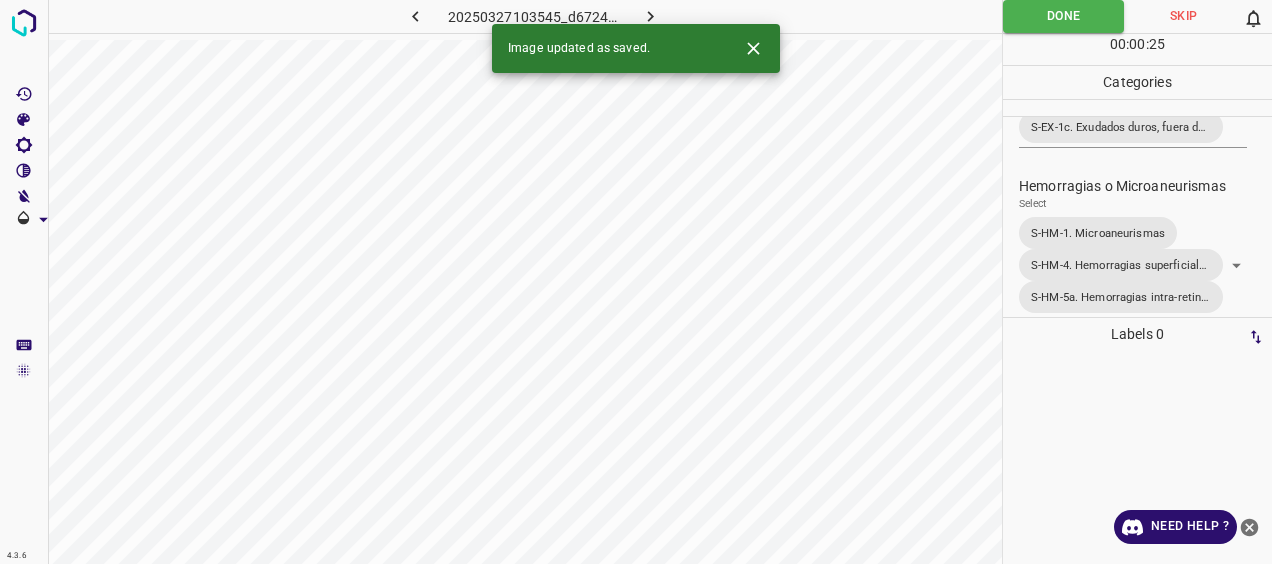 click at bounding box center [650, 16] 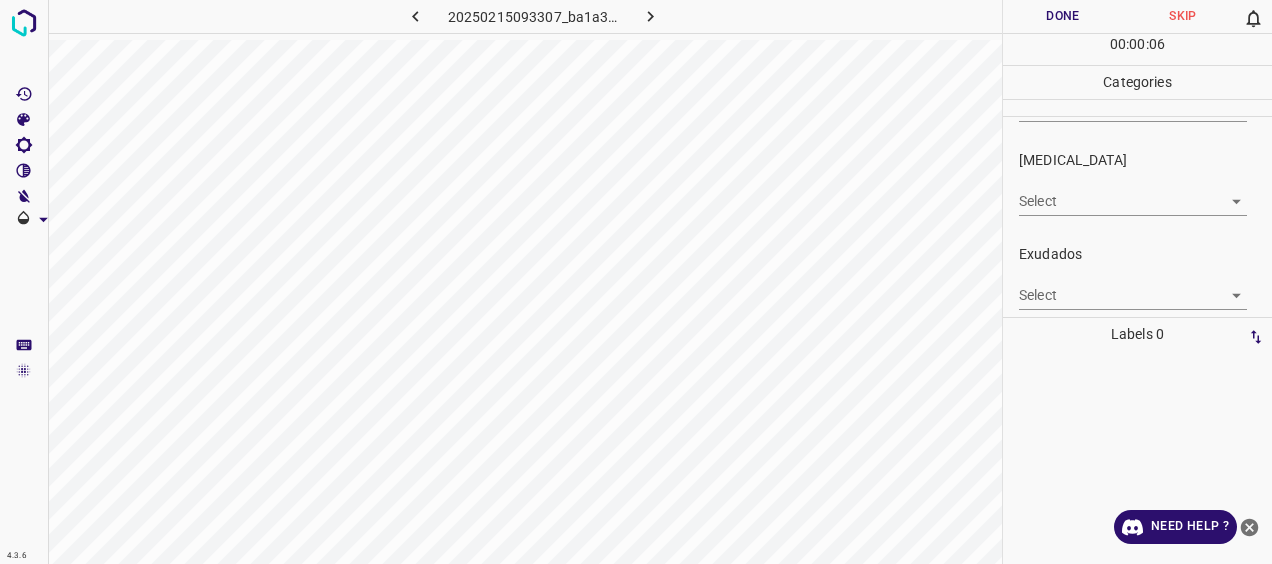 scroll, scrollTop: 300, scrollLeft: 0, axis: vertical 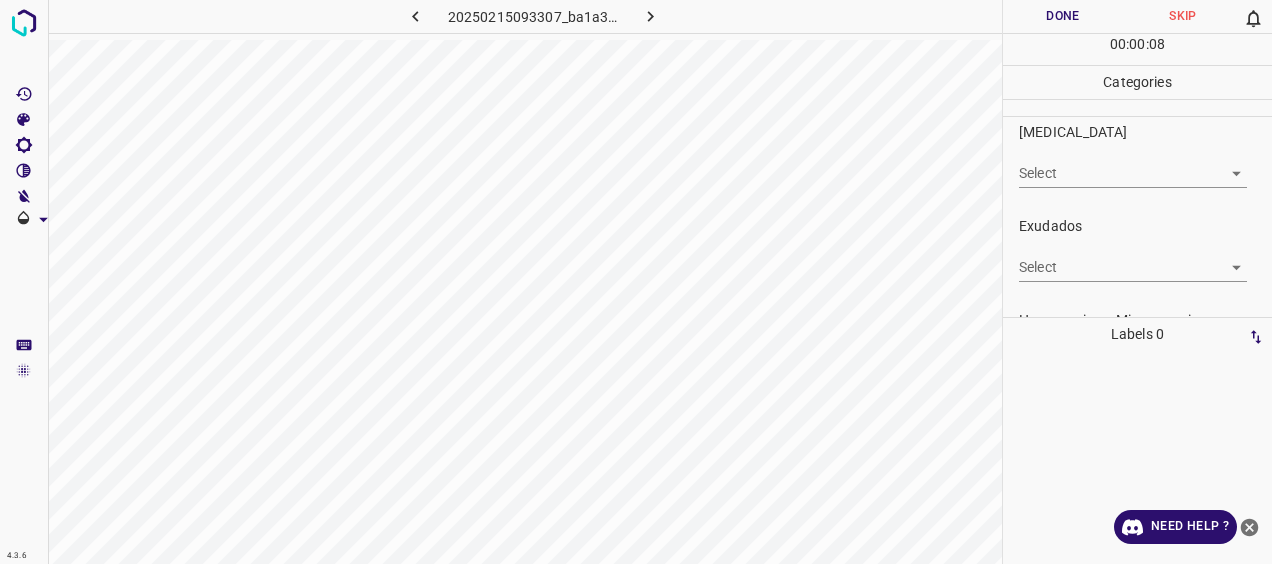 click on "4.3.6  20250215093307_ba1a34fcb.jpg Done Skip 0 00   : 00   : 08   Categories 0. Sin hallazgos   Select ​ Anomalías vasculares   Select ​ Atrofias   Select ​ [MEDICAL_DATA]   Select ​ Exudados   Select ​ Hemorragias o Microaneurismas   Select ​ Otros hallazgos patológicos   Select ​ Otros hallazgos no patológicos   Select ​ Anomalías de disco óptico   Select ​ Elementos sin calidad suficiente   Select ​ Labels   0 Categories 1 0. Sin hallazgos 2 Anomalías vasculares 3 Atrofias 4 [MEDICAL_DATA] 5 Exudados 6 Hemorragias o Microaneurismas 7 Otros hallazgos patológicos 8 Otros hallazgos no patológicos 9 Anomalías de disco óptico 0 Elementos sin calidad suficiente Tools Space Change between modes (Draw & Edit) I Auto labeling R Restore zoom M Zoom in N Zoom out Delete Delete selecte label Filters Z Restore filters X Saturation filter C Brightness filter V Contrast filter [PERSON_NAME] scale filter General O Download Need Help ? - Text - Hide - Delete" at bounding box center (636, 282) 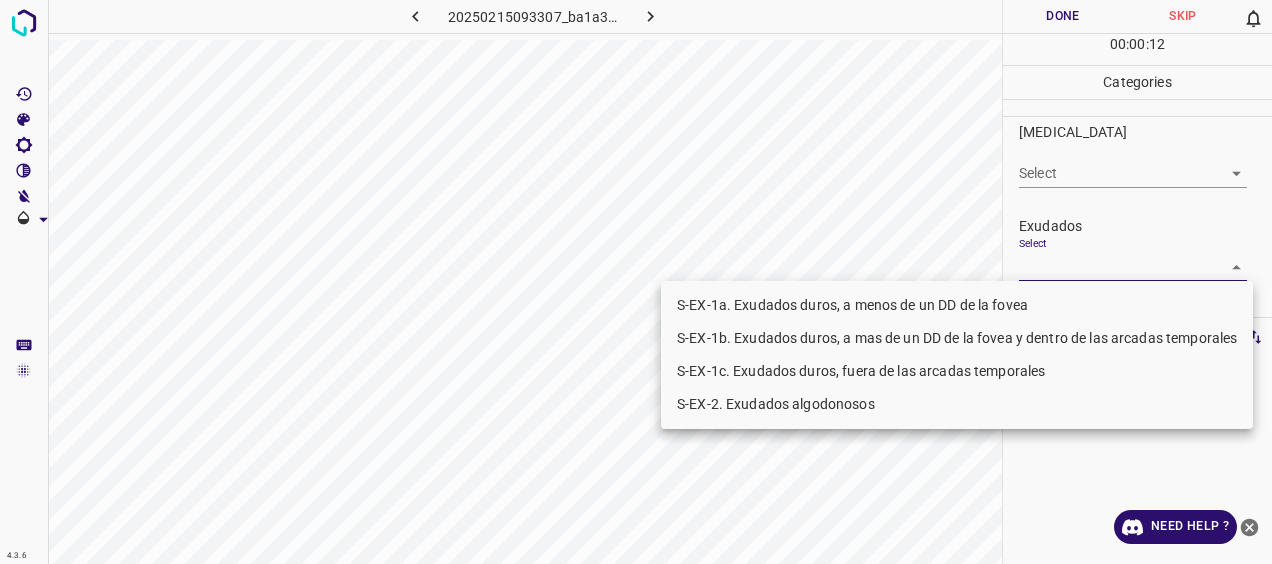 click on "S-EX-1b. Exudados duros, a mas de un DD de la fovea y dentro de las arcadas temporales" at bounding box center [957, 338] 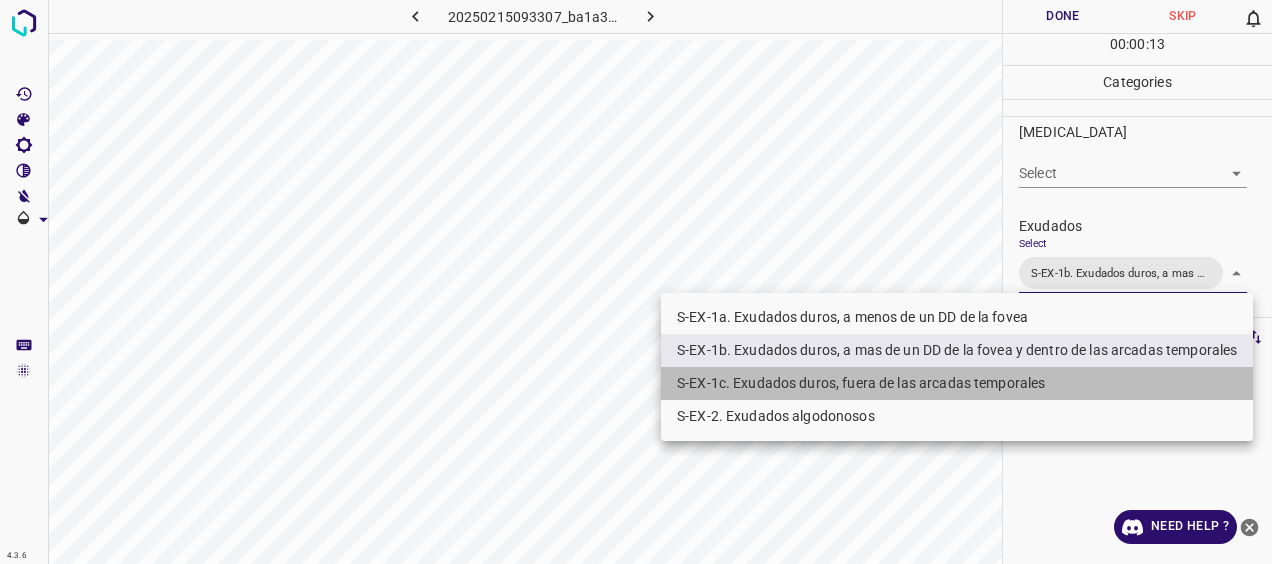 click on "S-EX-1c. Exudados duros, fuera de las arcadas temporales" at bounding box center (957, 383) 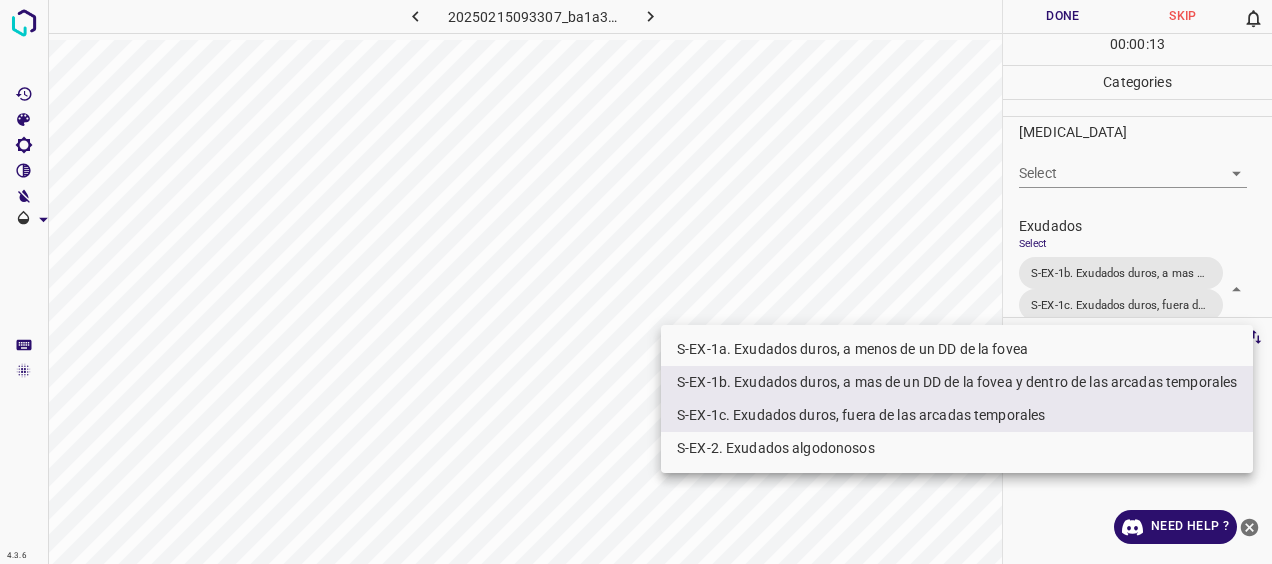 click at bounding box center (636, 282) 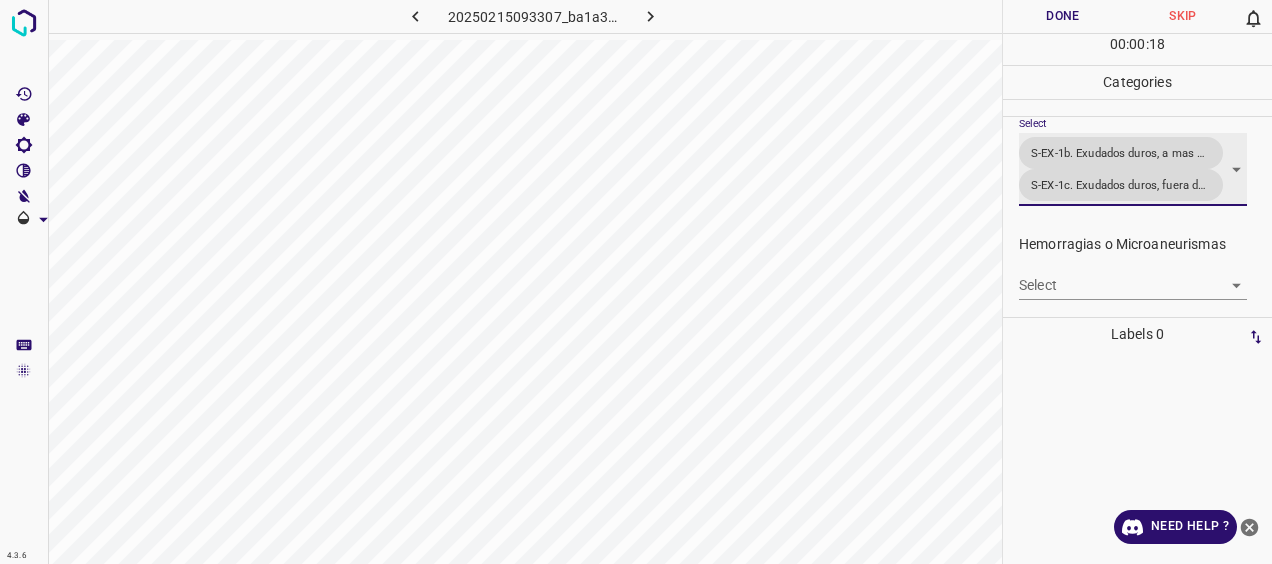 scroll, scrollTop: 508, scrollLeft: 0, axis: vertical 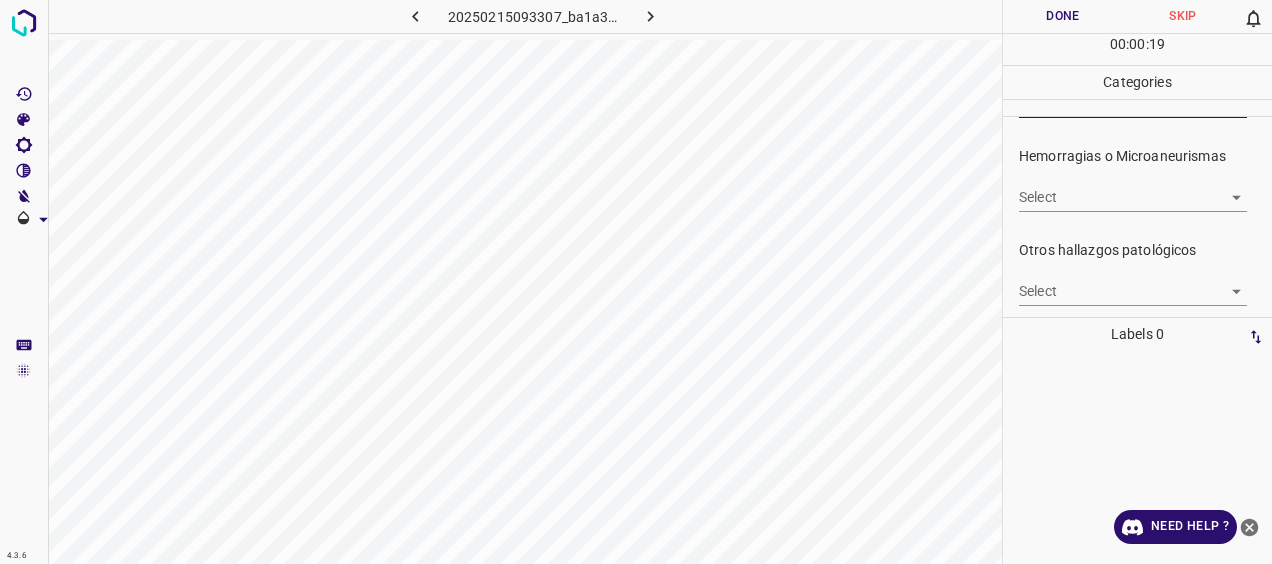 click on "4.3.6  20250215093307_ba1a34fcb.jpg Done Skip 0 00   : 00   : 19   Categories 0. Sin hallazgos   Select ​ Anomalías vasculares   Select ​ Atrofias   Select ​ [MEDICAL_DATA]   Select ​ Exudados   Select S-EX-1b. Exudados duros, a mas de un DD de la fovea y dentro de las arcadas temporales S-EX-1c. Exudados duros, fuera de las arcadas temporales S-EX-1b. Exudados duros, a mas de un DD de la fovea y dentro de las arcadas temporales,S-EX-1c. Exudados duros, fuera de las arcadas temporales Hemorragias o Microaneurismas   Select ​ Otros hallazgos patológicos   Select ​ Otros hallazgos no patológicos   Select ​ Anomalías de disco óptico   Select ​ Elementos sin calidad suficiente   Select ​ Labels   0 Categories 1 0. Sin hallazgos 2 Anomalías vasculares 3 Atrofias 4 [MEDICAL_DATA] 5 Exudados 6 Hemorragias o Microaneurismas 7 Otros hallazgos patológicos 8 Otros hallazgos no patológicos 9 Anomalías de disco óptico 0 Elementos sin calidad suficiente Tools Space Change between modes (Draw & Edit) I R M N Z X" at bounding box center [636, 282] 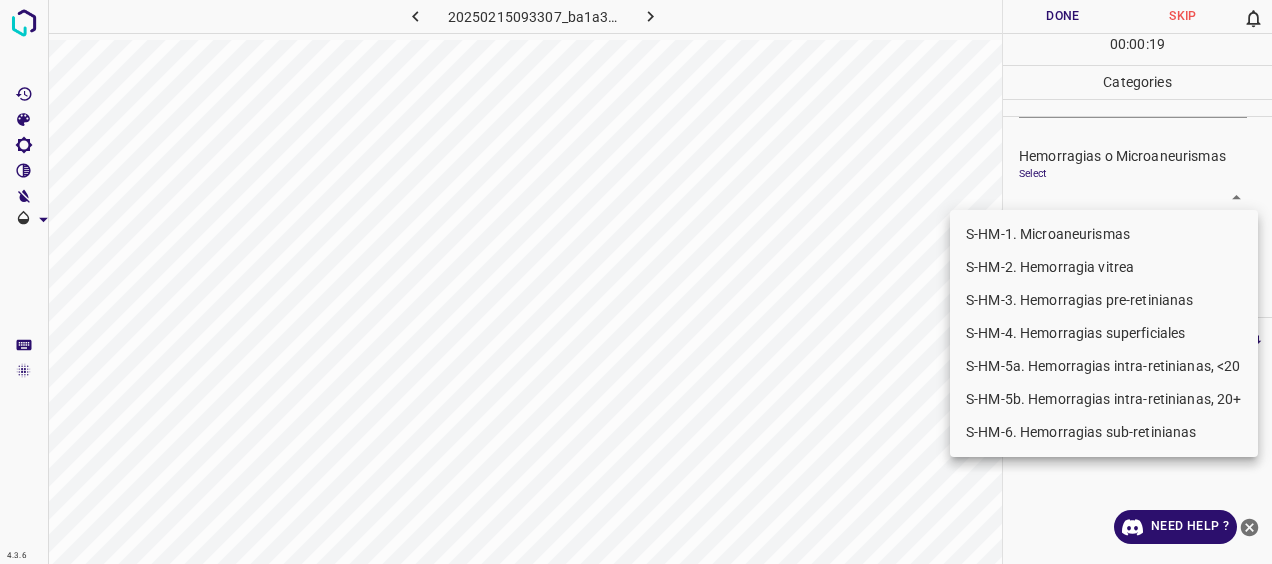 click on "S-HM-1. Microaneurismas" at bounding box center (1104, 234) 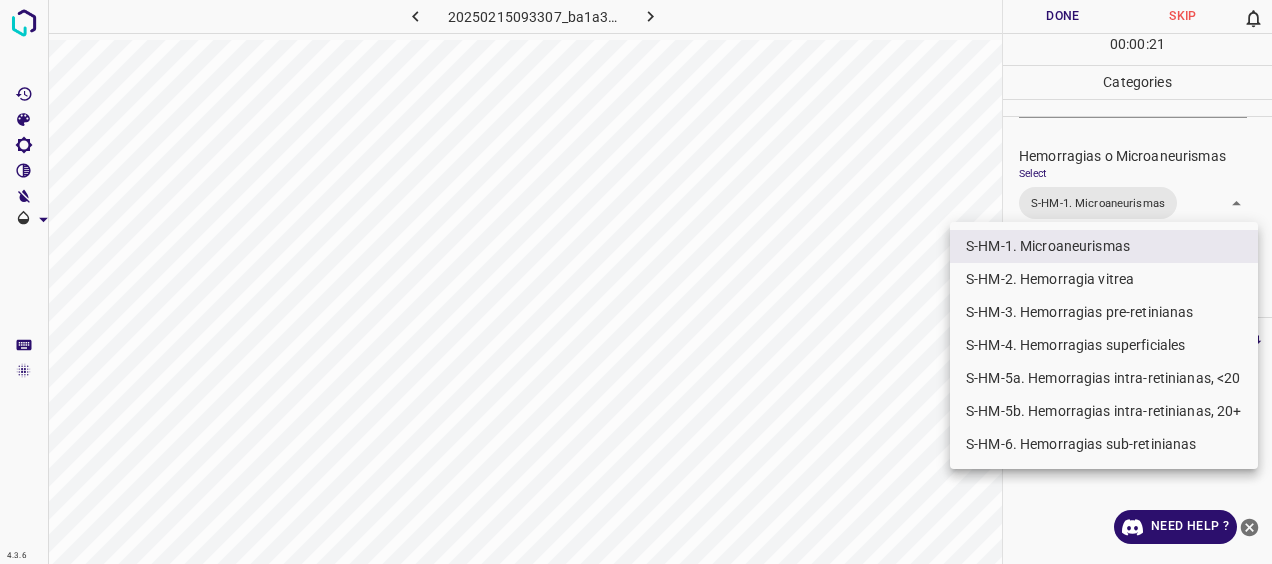 click at bounding box center [636, 282] 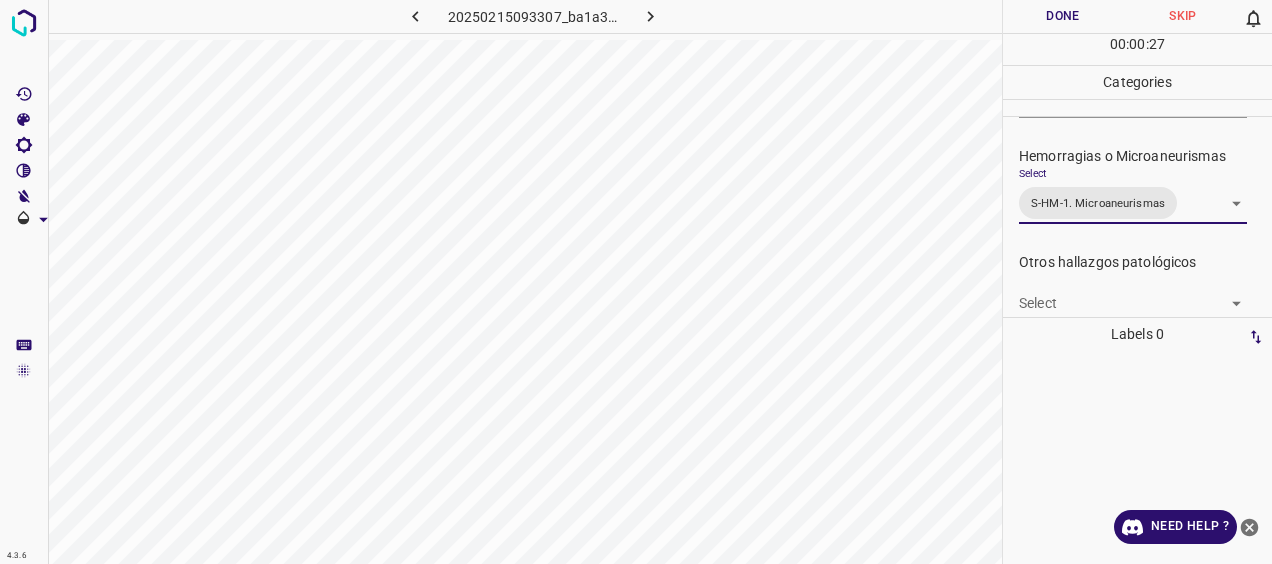 click on "Done" at bounding box center (1063, 16) 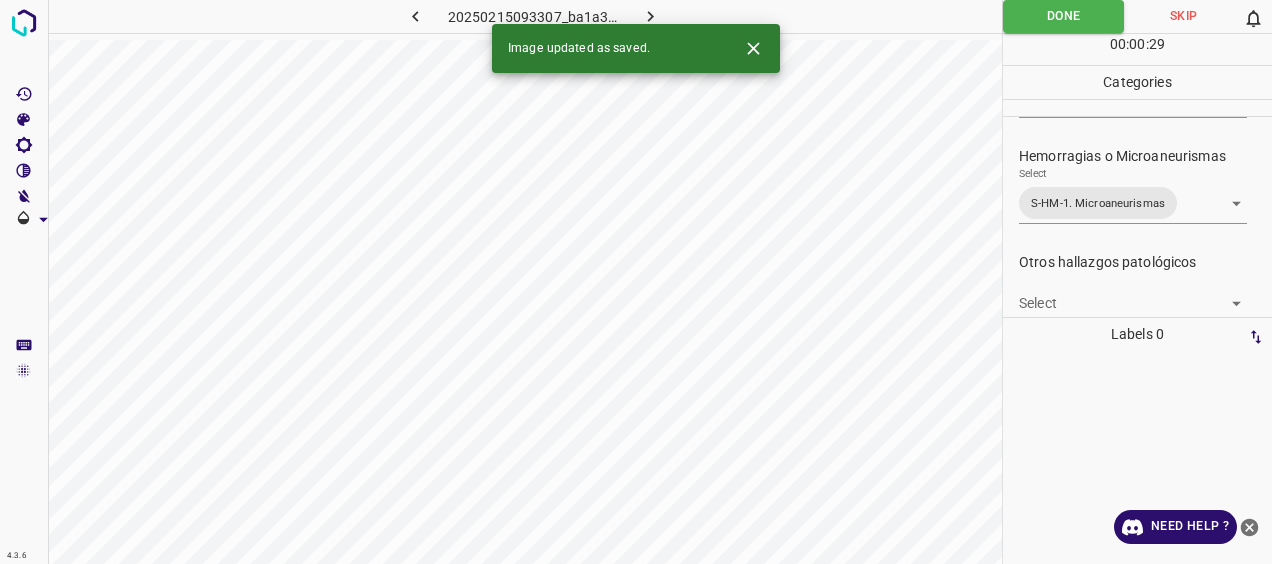 click at bounding box center (650, 16) 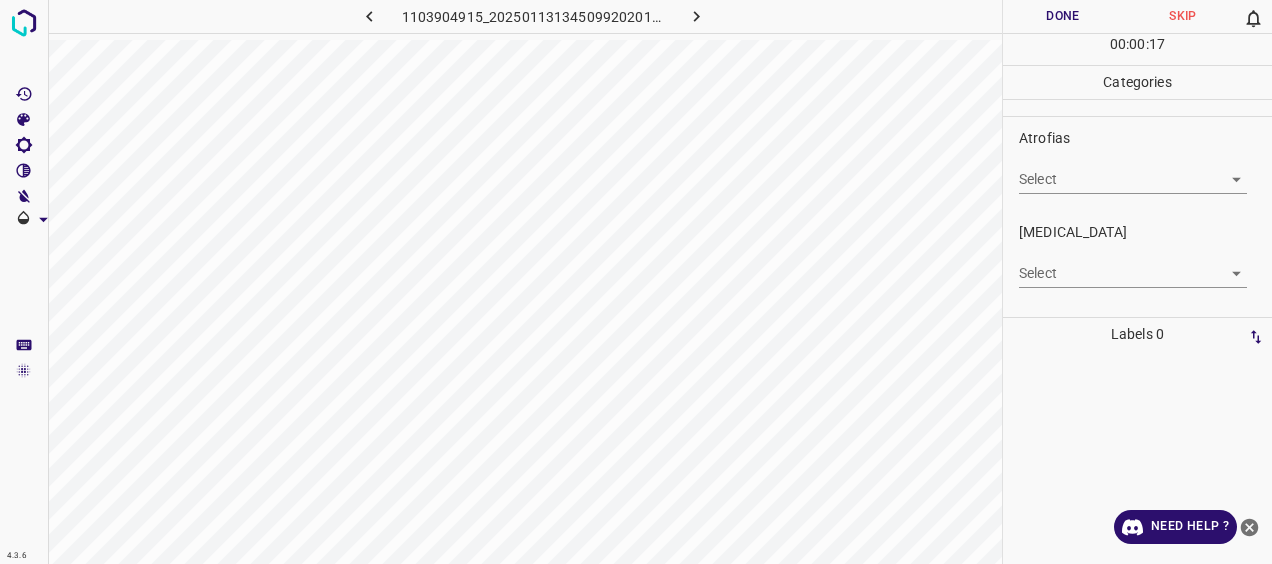 scroll, scrollTop: 300, scrollLeft: 0, axis: vertical 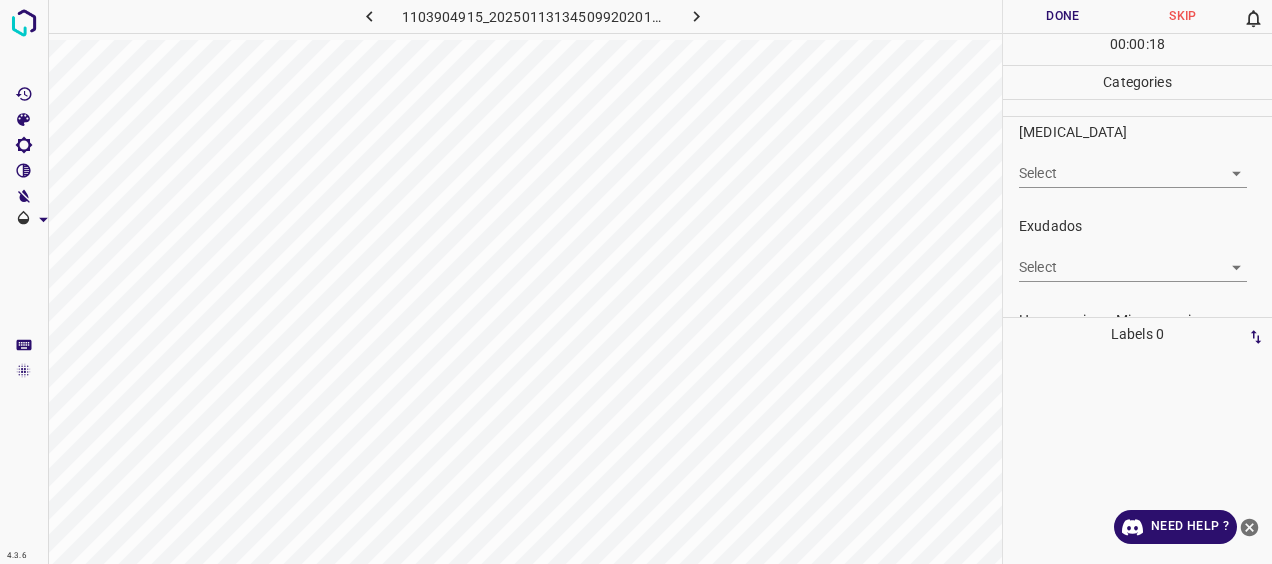 click on "4.3.6  1103904915_20250113134509920201001001_b5e8956f2.jpg Done Skip 0 00   : 00   : 18   Categories 0. Sin hallazgos   Select ​ Anomalías vasculares   Select ​ Atrofias   Select ​ [MEDICAL_DATA]   Select ​ Exudados   Select ​ Hemorragias o Microaneurismas   Select ​ Otros hallazgos patológicos   Select ​ Otros hallazgos no patológicos   Select ​ Anomalías de disco óptico   Select ​ Elementos sin calidad suficiente   Select ​ Labels   0 Categories 1 0. Sin hallazgos 2 Anomalías vasculares 3 Atrofias 4 [MEDICAL_DATA] 5 Exudados 6 Hemorragias o Microaneurismas 7 Otros hallazgos patológicos 8 Otros hallazgos no patológicos 9 Anomalías de disco óptico 0 Elementos sin calidad suficiente Tools Space Change between modes (Draw & Edit) I Auto labeling R Restore zoom M Zoom in N Zoom out Delete Delete selecte label Filters Z Restore filters X Saturation filter C Brightness filter V Contrast filter [PERSON_NAME] scale filter General O Download Need Help ? - Text - Hide - Delete" at bounding box center [636, 282] 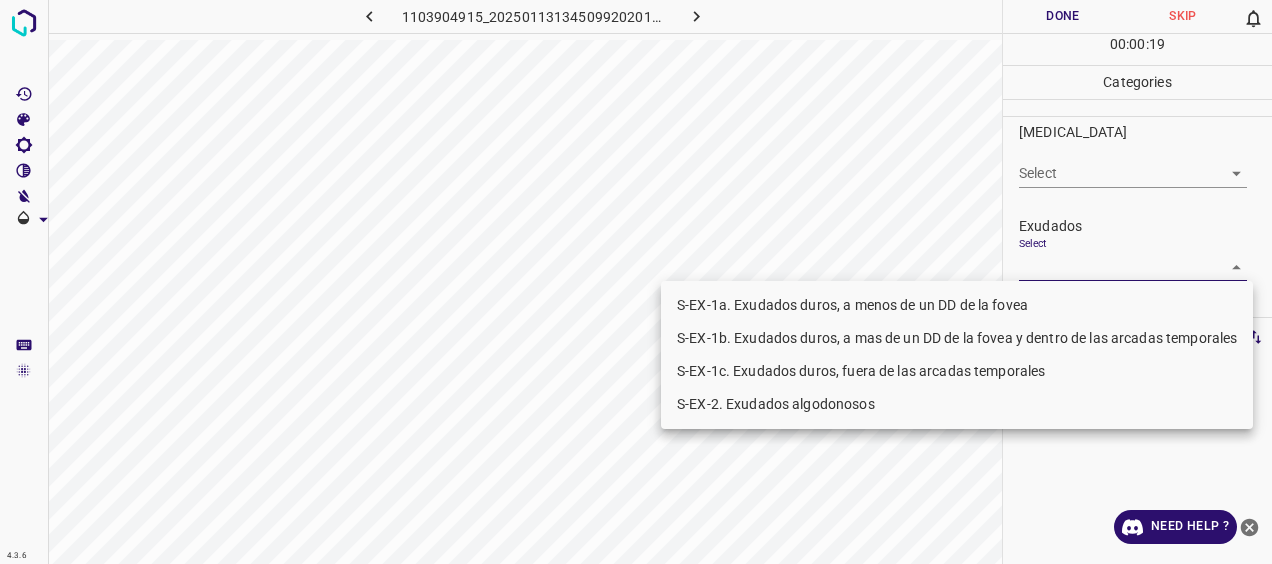 click on "S-EX-1b. Exudados duros, a mas de un DD de la fovea y dentro de las arcadas temporales" at bounding box center [957, 338] 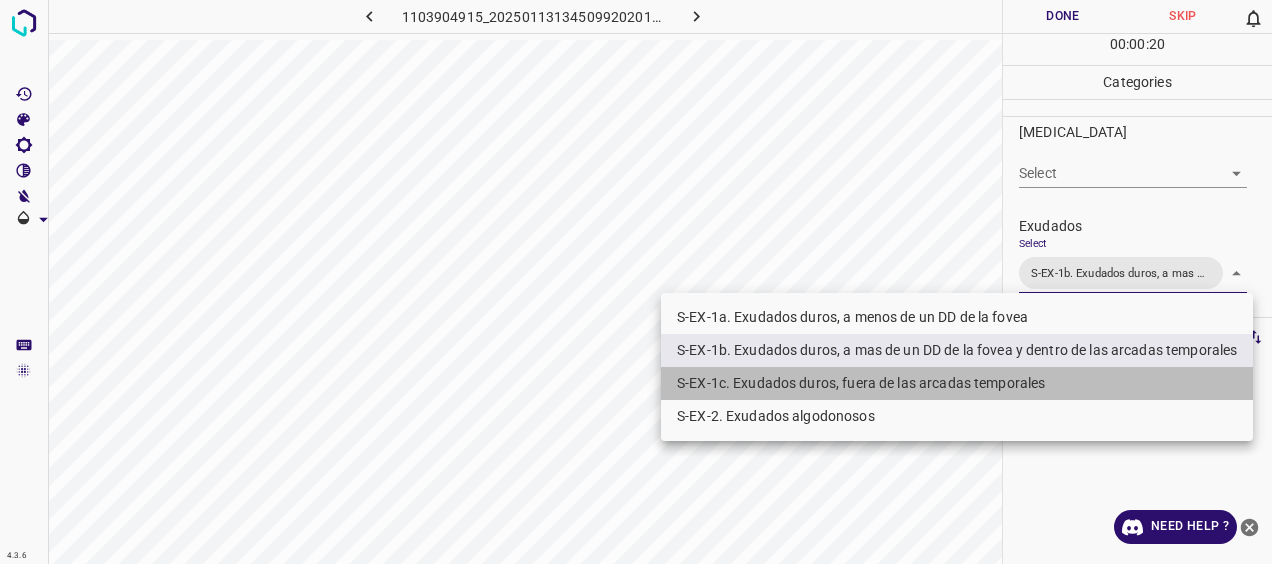 click on "S-EX-1c. Exudados duros, fuera de las arcadas temporales" at bounding box center [957, 383] 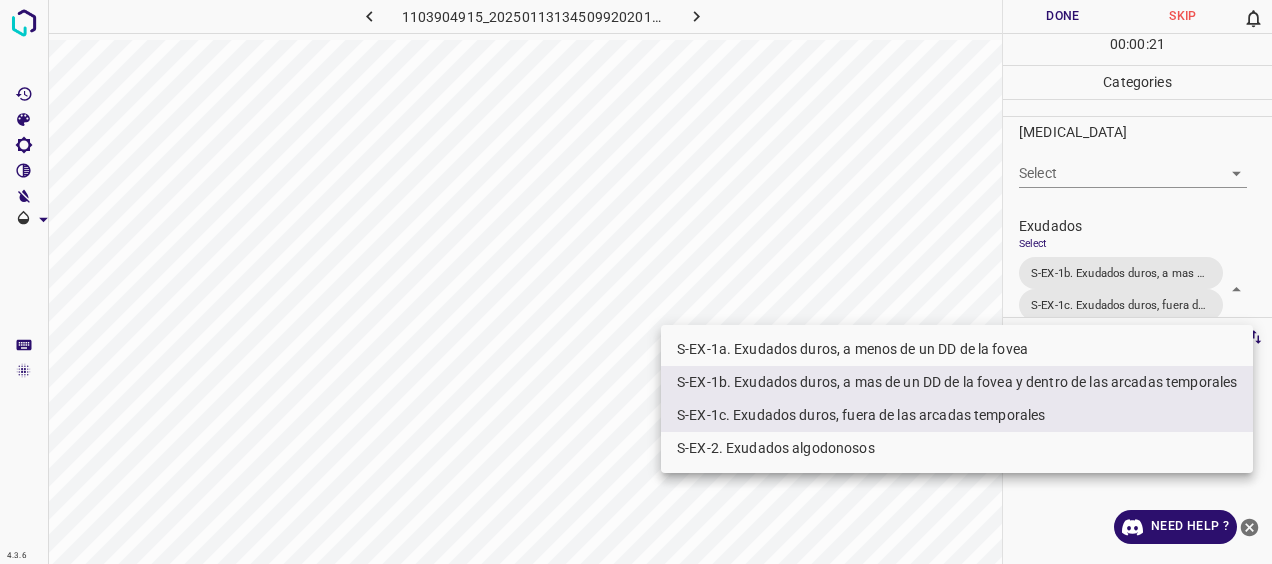 click at bounding box center (636, 282) 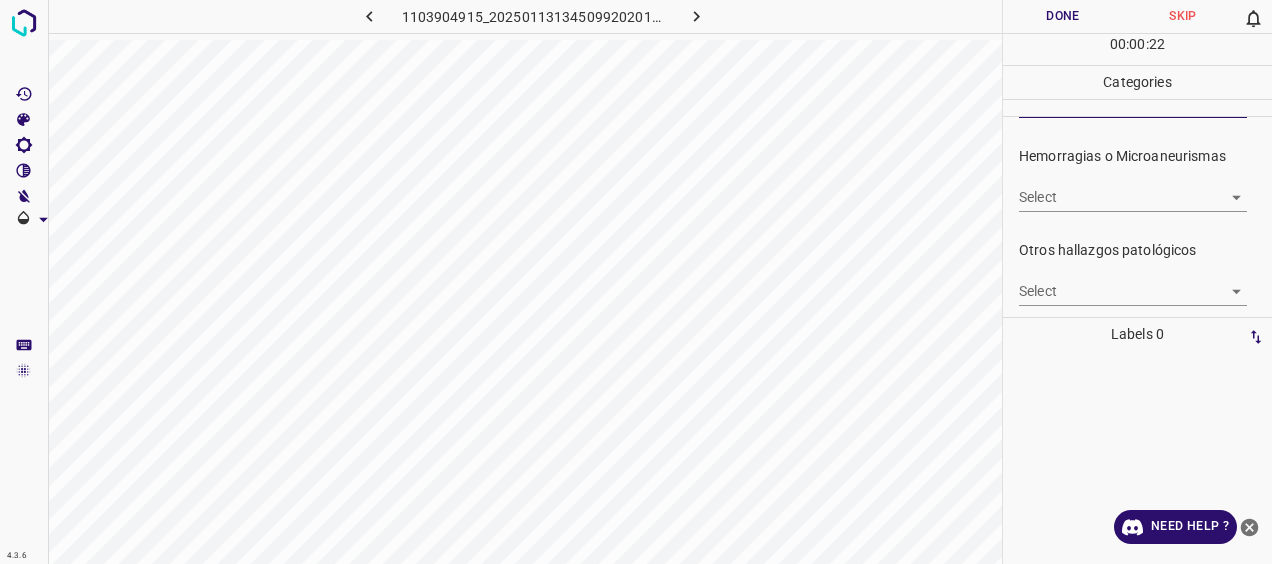 scroll, scrollTop: 508, scrollLeft: 0, axis: vertical 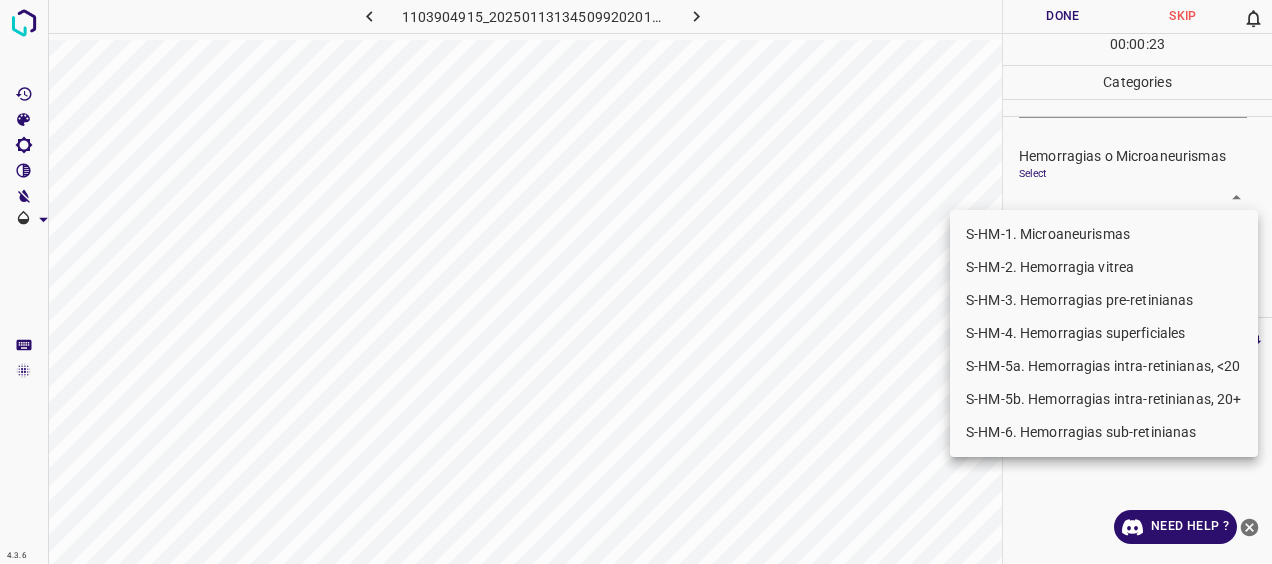 click on "S-HM-1. Microaneurismas" at bounding box center (1104, 234) 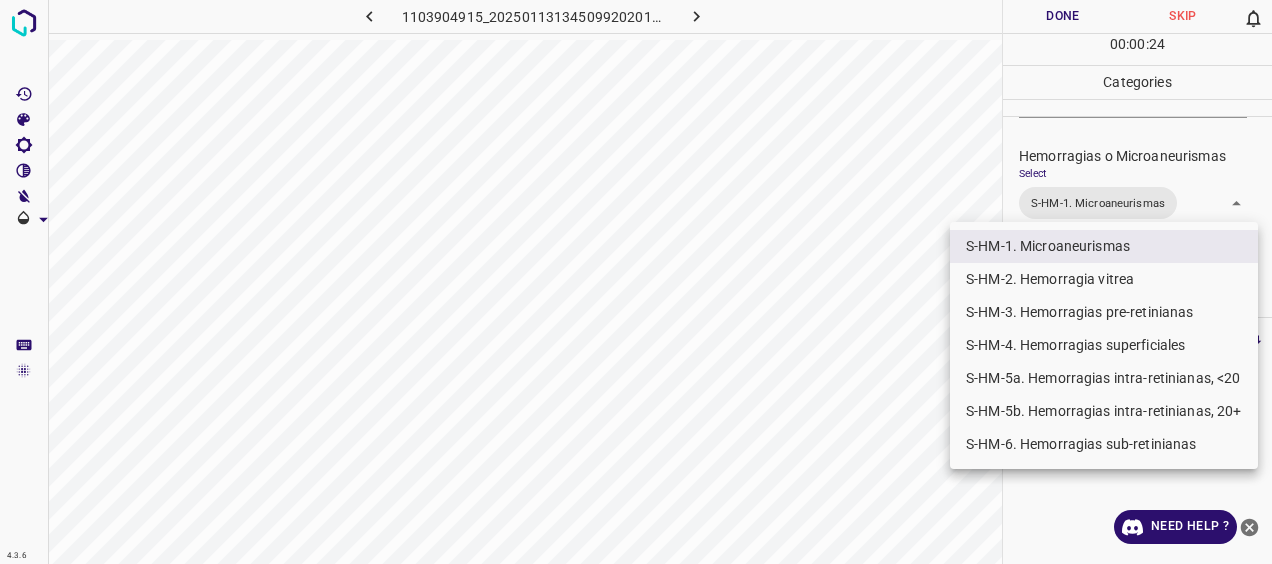 click on "S-HM-5a. Hemorragias intra-retinianas, <20" at bounding box center [1104, 378] 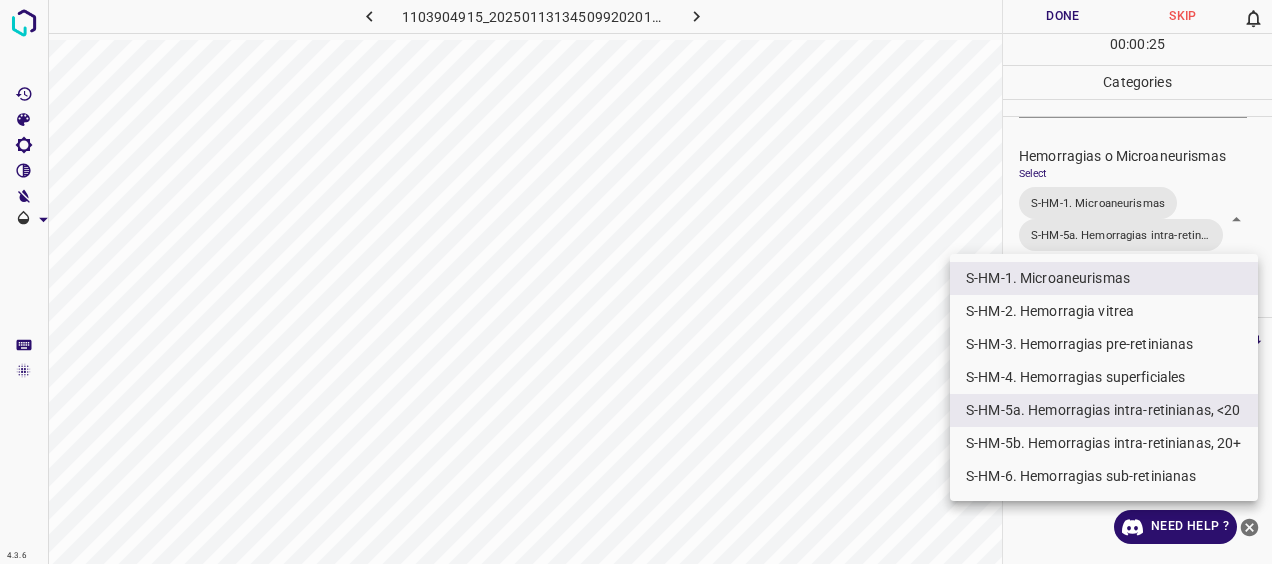 click at bounding box center [636, 282] 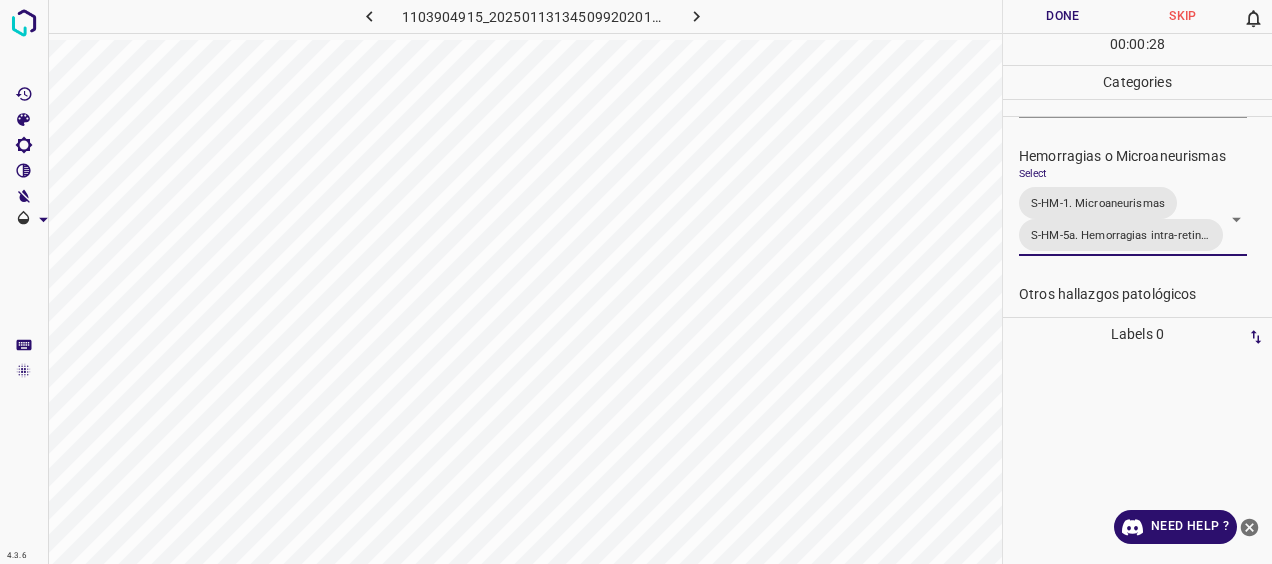click on "Done" at bounding box center (1063, 16) 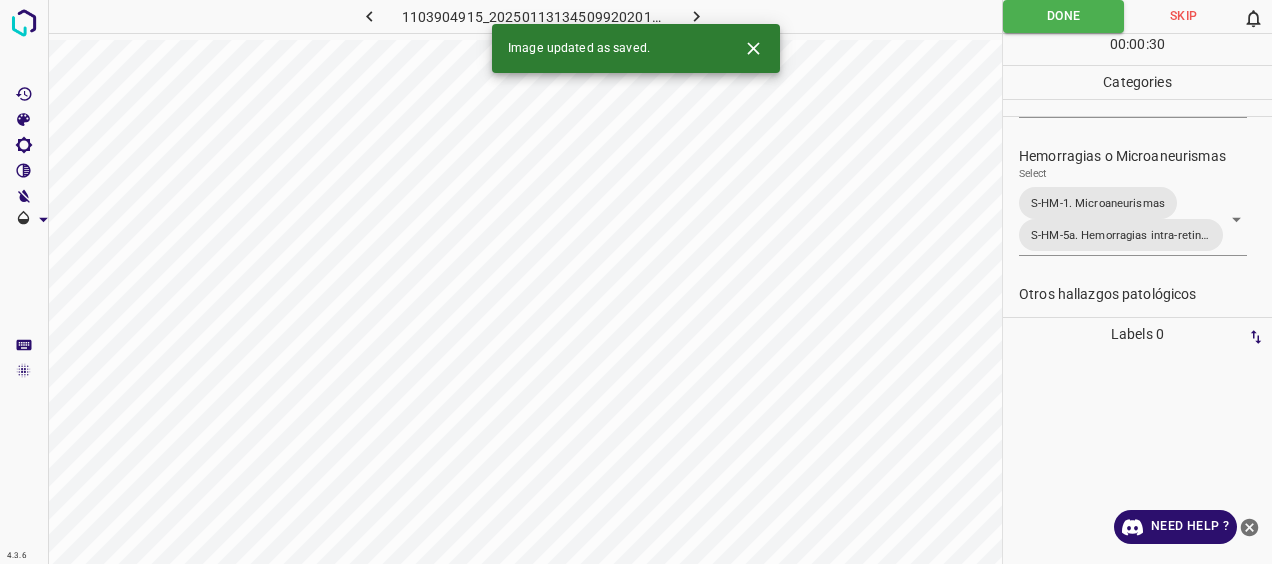 click 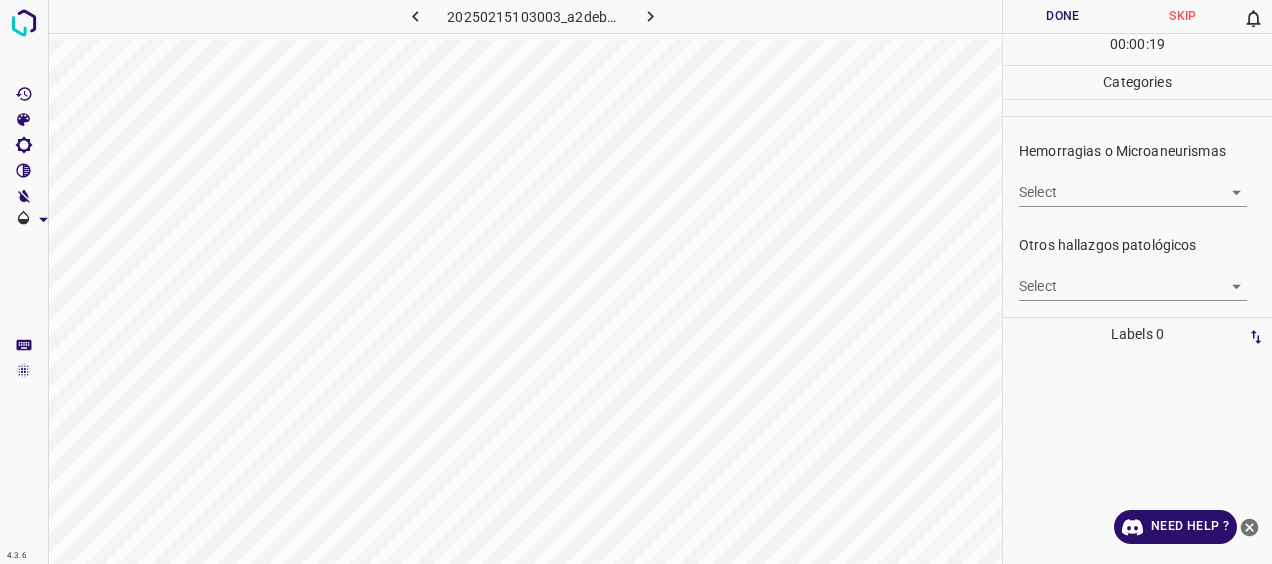 scroll, scrollTop: 500, scrollLeft: 0, axis: vertical 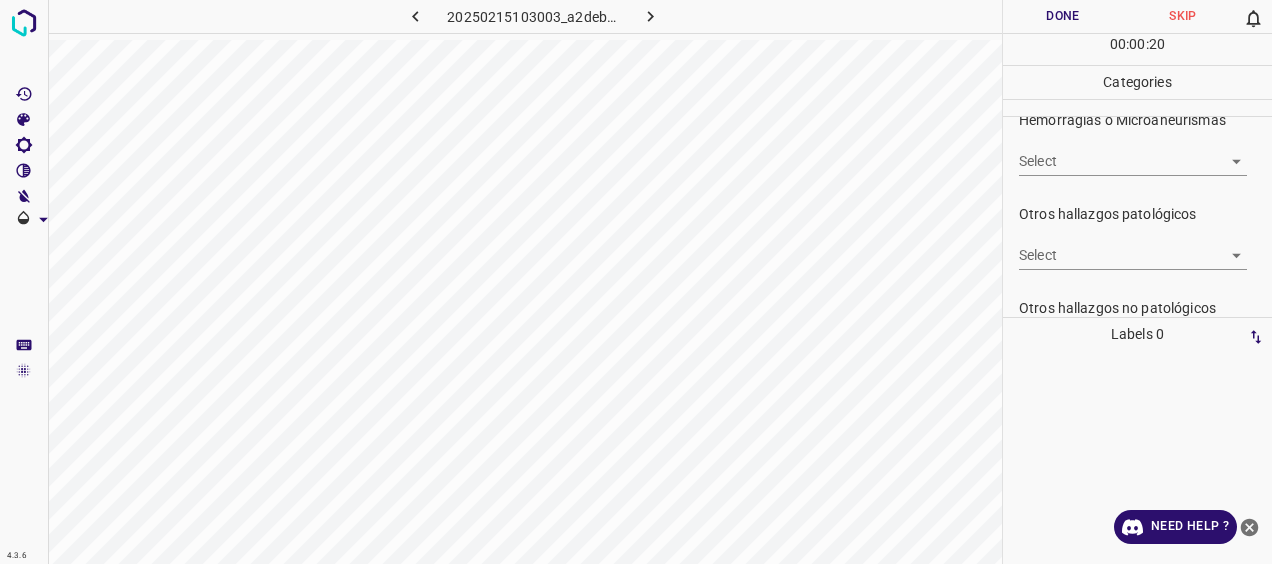 click on "Select ​" at bounding box center [1133, 153] 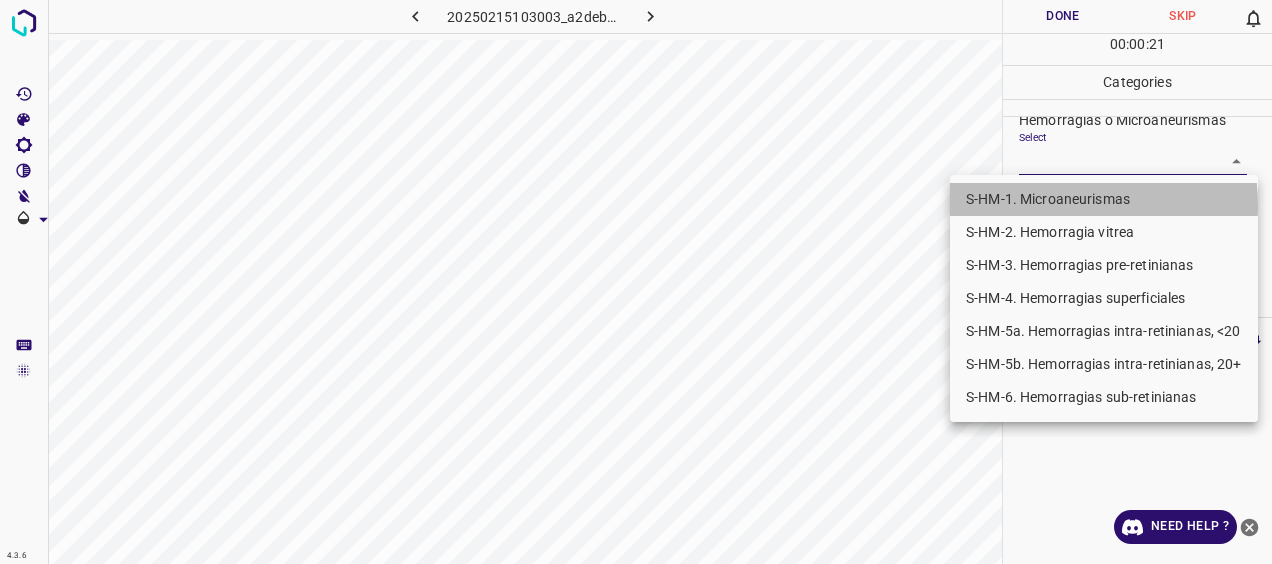 click on "S-HM-1. Microaneurismas" at bounding box center (1104, 199) 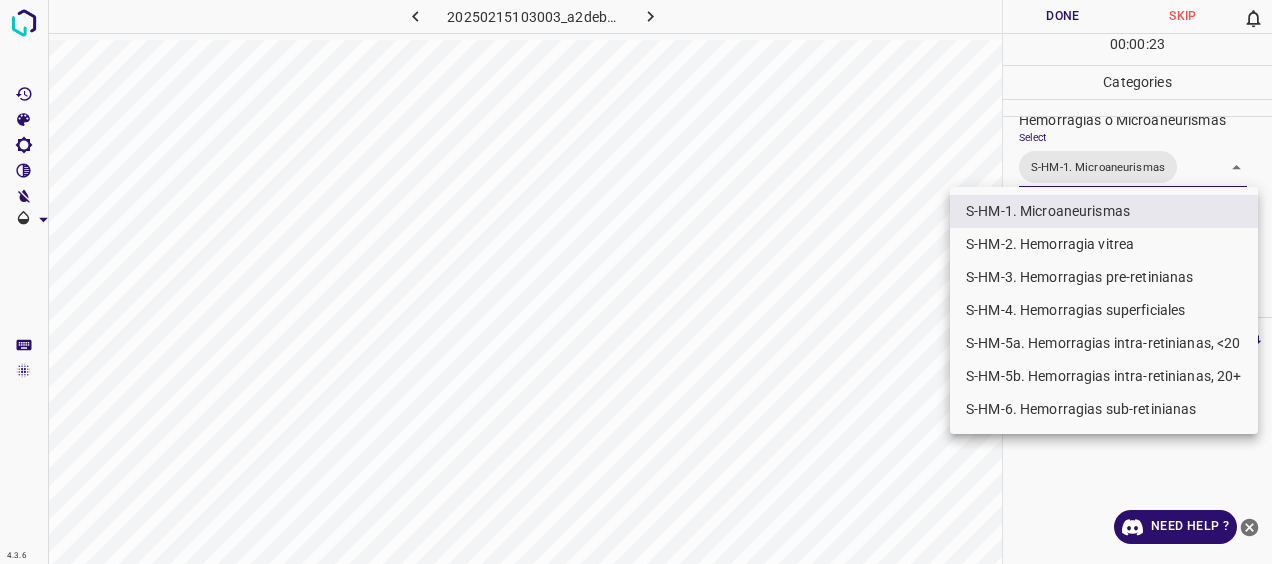 click at bounding box center (636, 282) 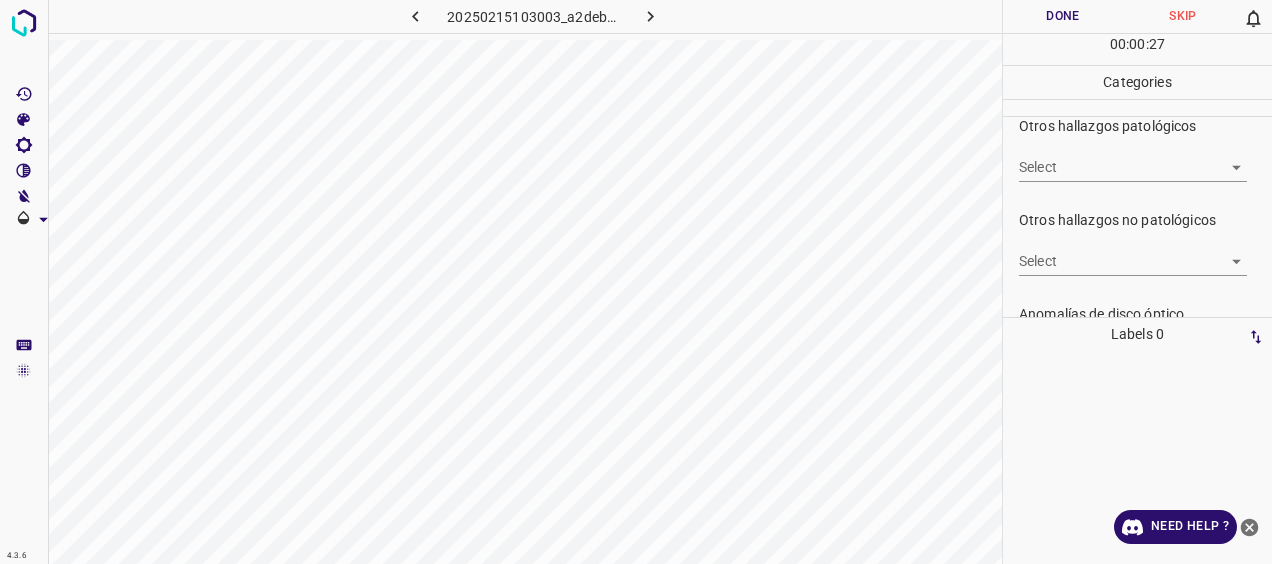 scroll, scrollTop: 500, scrollLeft: 0, axis: vertical 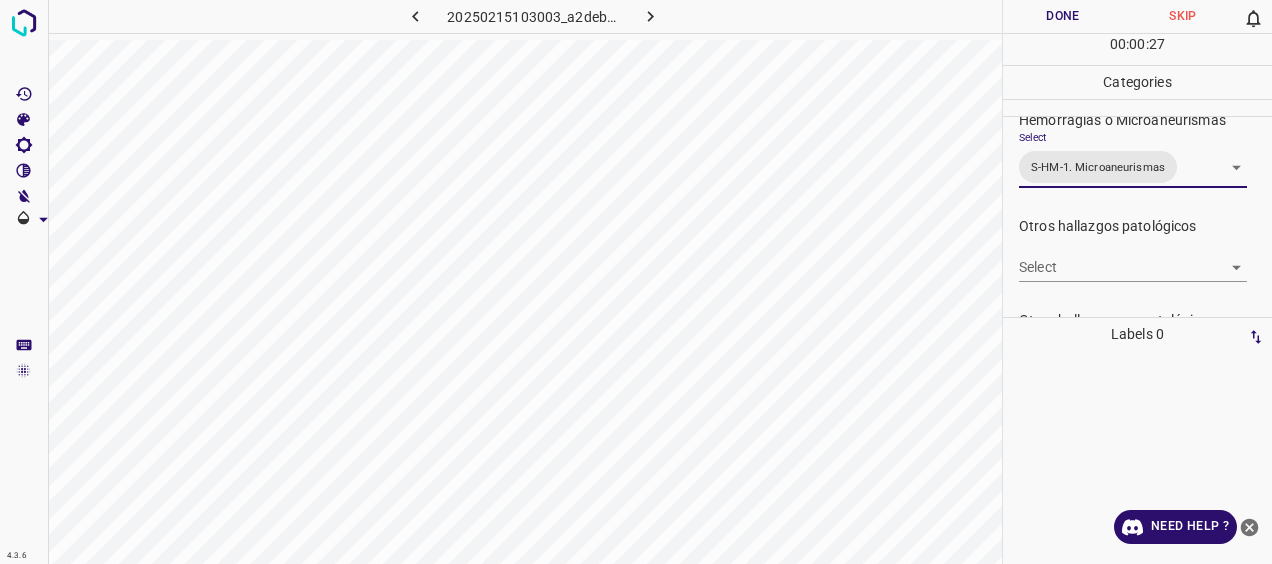 click on "4.3.6  20250215103003_a2deb062c.jpg Done Skip 0 00   : 00   : 27   Categories 0. Sin hallazgos   Select ​ Anomalías vasculares   Select ​ Atrofias   Select ​ [MEDICAL_DATA]   Select ​ Exudados   Select ​ Hemorragias o Microaneurismas   Select S-HM-1. Microaneurismas S-HM-1. Microaneurismas Otros hallazgos patológicos   Select ​ Otros hallazgos no patológicos   Select ​ Anomalías de disco óptico   Select ​ Elementos sin calidad suficiente   Select ​ Labels   0 Categories 1 0. Sin hallazgos 2 Anomalías vasculares 3 Atrofias 4 [MEDICAL_DATA] 5 Exudados 6 Hemorragias o Microaneurismas 7 Otros hallazgos patológicos 8 Otros hallazgos no patológicos 9 Anomalías de disco óptico 0 Elementos sin calidad suficiente Tools Space Change between modes (Draw & Edit) I Auto labeling R Restore zoom M Zoom in N Zoom out Delete Delete selecte label Filters Z Restore filters X Saturation filter C Brightness filter V Contrast filter [PERSON_NAME] scale filter General O Download Need Help ? - Text - Hide - Delete" at bounding box center (636, 282) 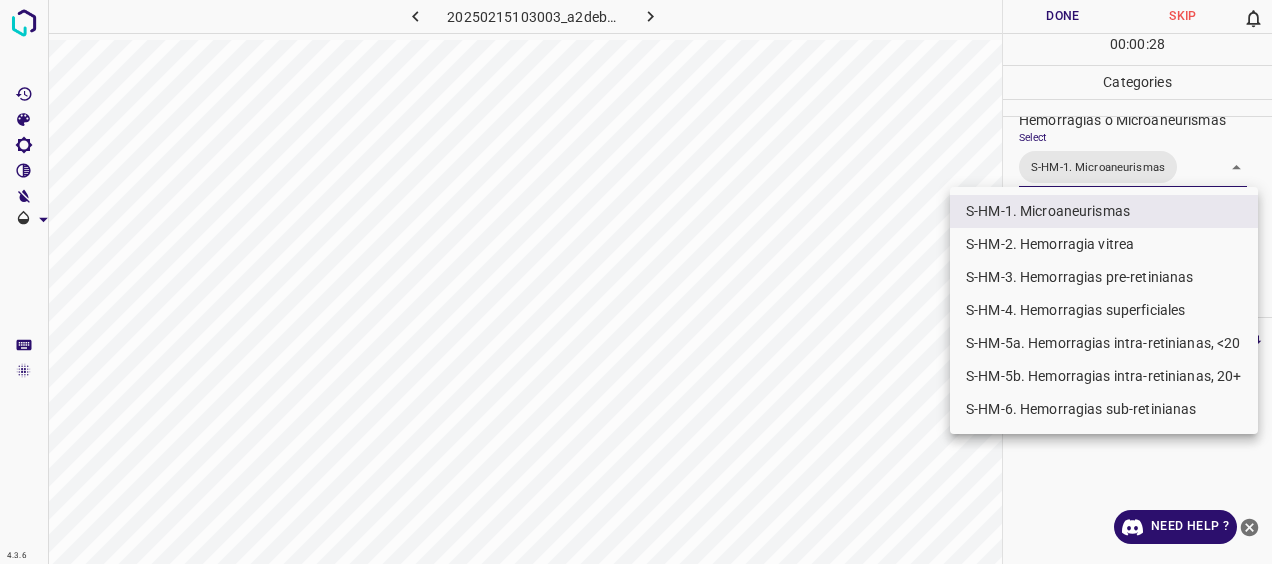 click on "S-HM-5a. Hemorragias intra-retinianas, <20" at bounding box center [1104, 343] 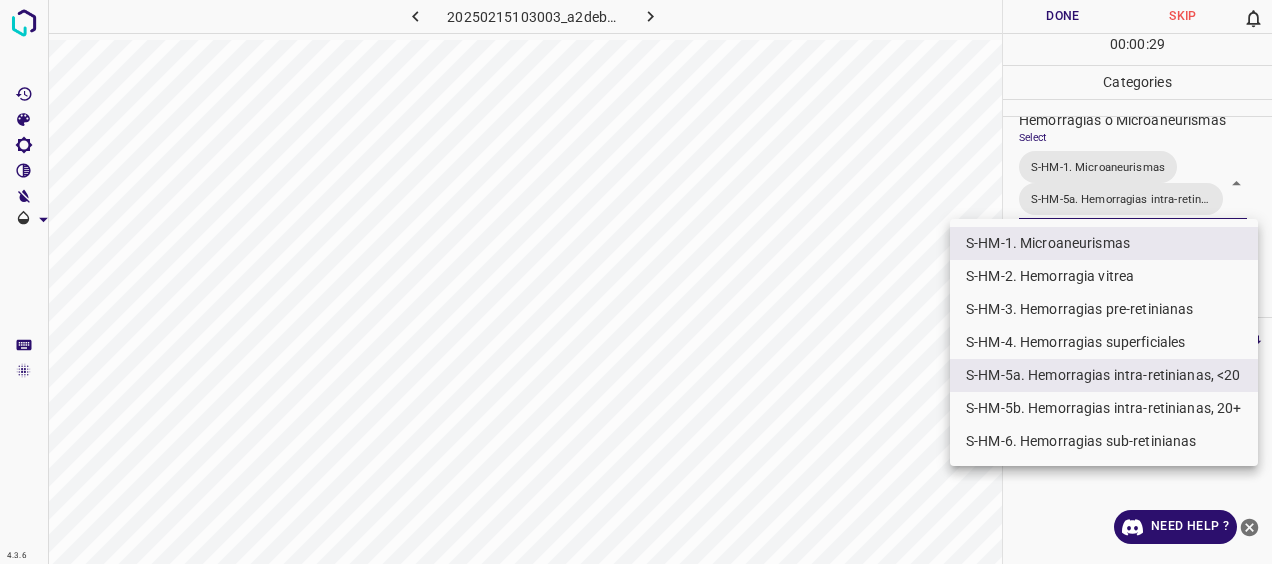 click at bounding box center (636, 282) 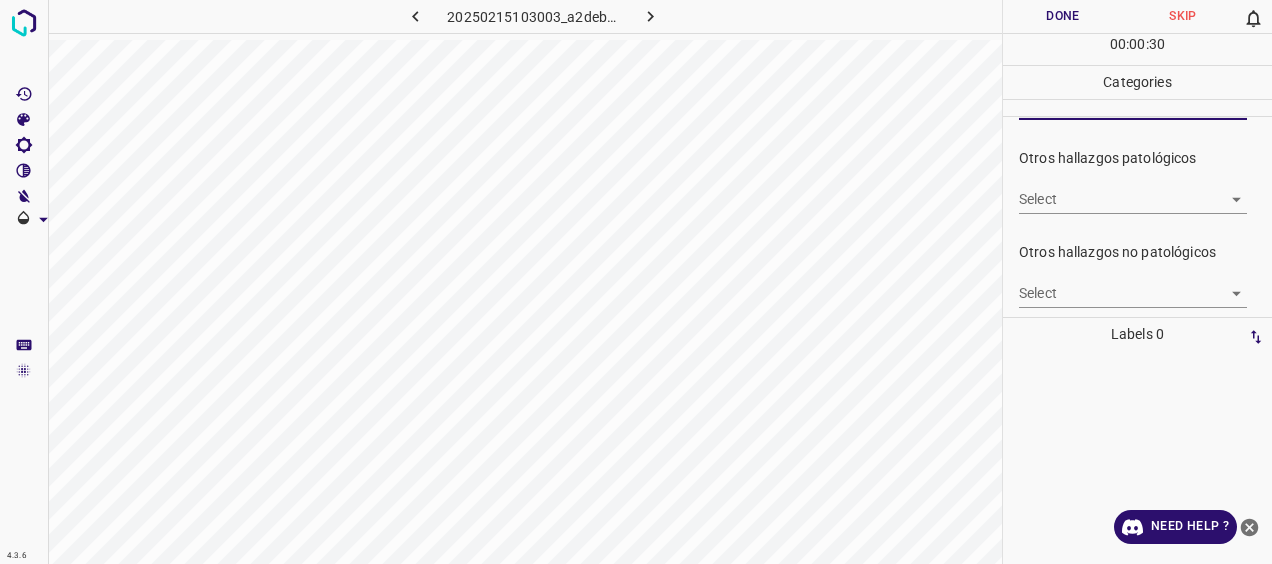 scroll, scrollTop: 700, scrollLeft: 0, axis: vertical 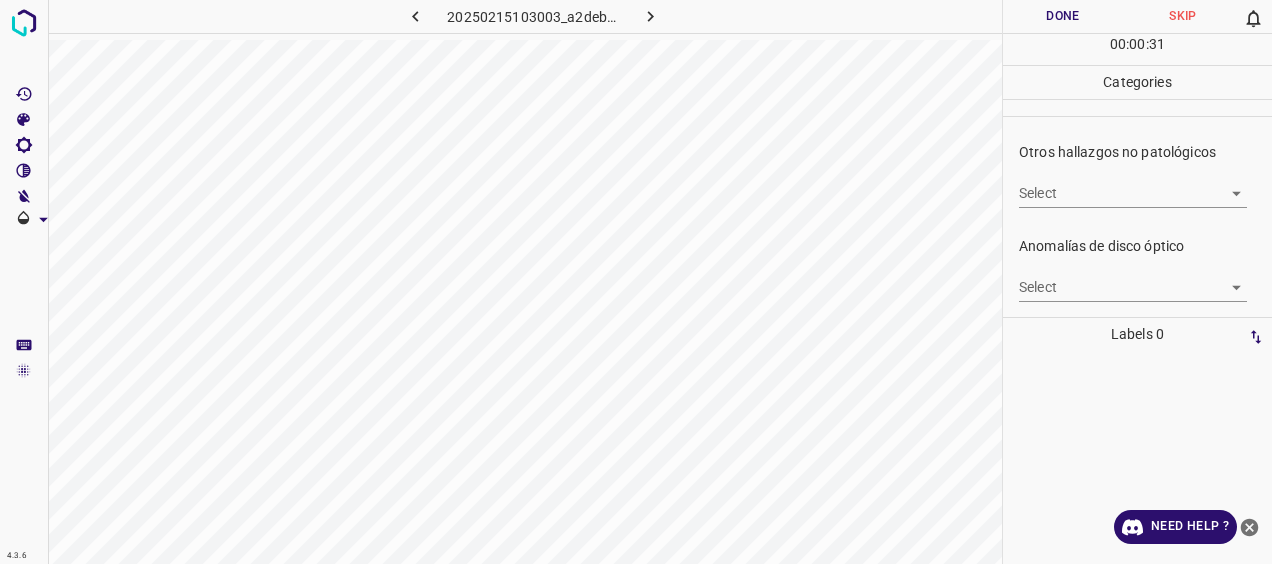 click on "4.3.6  20250215103003_a2deb062c.jpg Done Skip 0 00   : 00   : 31   Categories 0. Sin hallazgos   Select ​ Anomalías vasculares   Select ​ Atrofias   Select ​ [MEDICAL_DATA]   Select ​ Exudados   Select ​ Hemorragias o Microaneurismas   Select S-HM-1. Microaneurismas S-HM-5a. Hemorragias intra-retinianas, <20 S-HM-1. Microaneurismas,S-HM-5a. Hemorragias intra-retinianas, <20 Otros hallazgos patológicos   Select ​ Otros hallazgos no patológicos   Select ​ Anomalías de disco óptico   Select ​ Elementos sin calidad suficiente   Select ​ Labels   0 Categories 1 0. Sin hallazgos 2 Anomalías vasculares 3 Atrofias 4 [MEDICAL_DATA] 5 Exudados 6 Hemorragias o Microaneurismas 7 Otros hallazgos patológicos 8 Otros hallazgos no patológicos 9 Anomalías de disco óptico 0 Elementos sin calidad suficiente Tools Space Change between modes (Draw & Edit) I Auto labeling R Restore zoom M Zoom in N Zoom out Delete Delete selecte label Filters Z Restore filters X Saturation filter C Brightness filter V Contrast filter B" at bounding box center [636, 282] 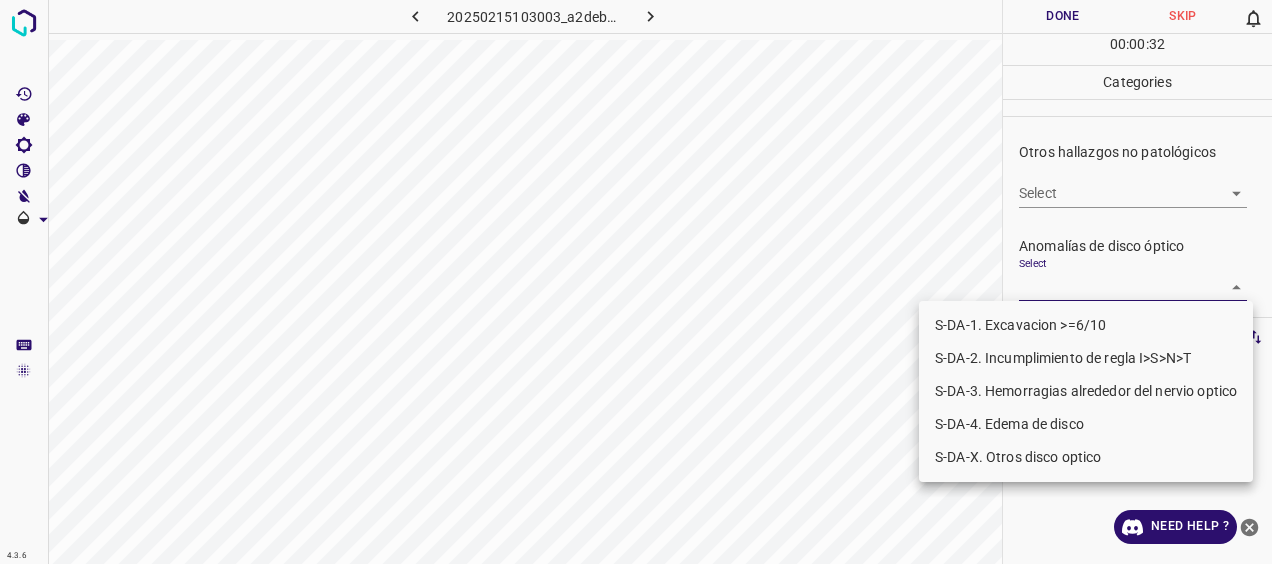click on "S-DA-1. Excavacion >=6/10" at bounding box center [1086, 325] 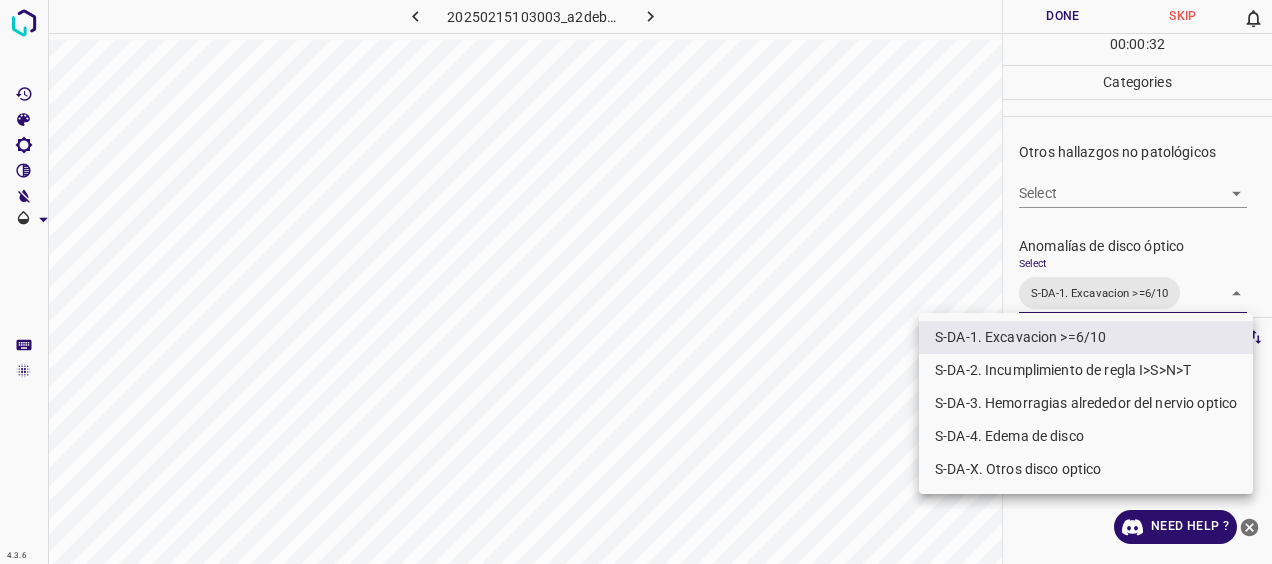 click at bounding box center (636, 282) 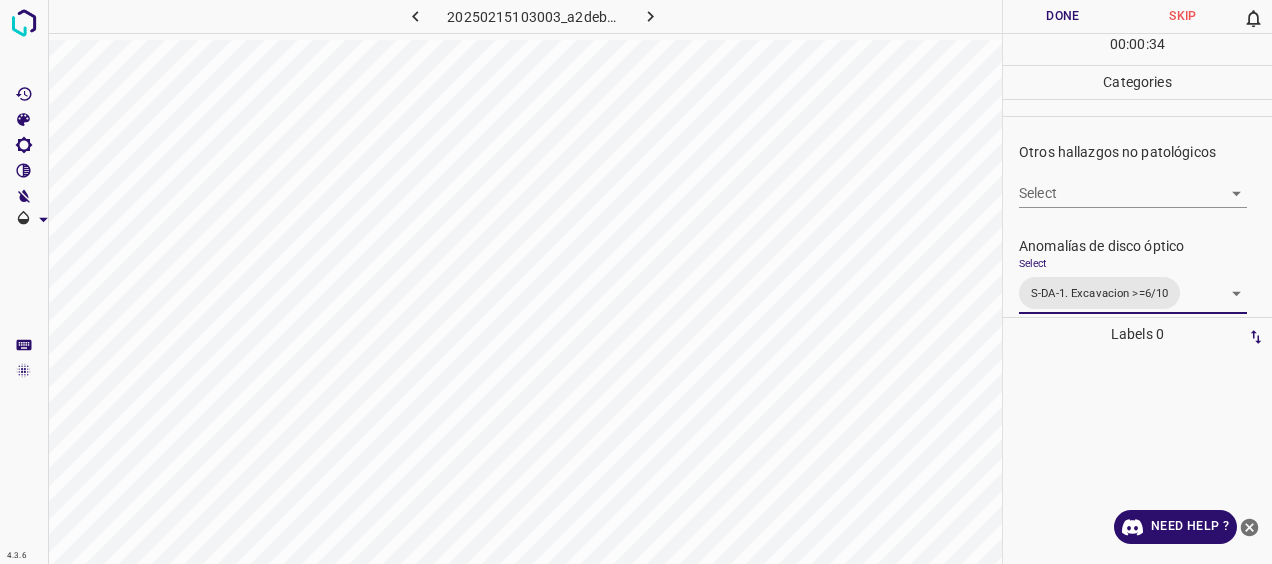 click on "Done" at bounding box center [1063, 16] 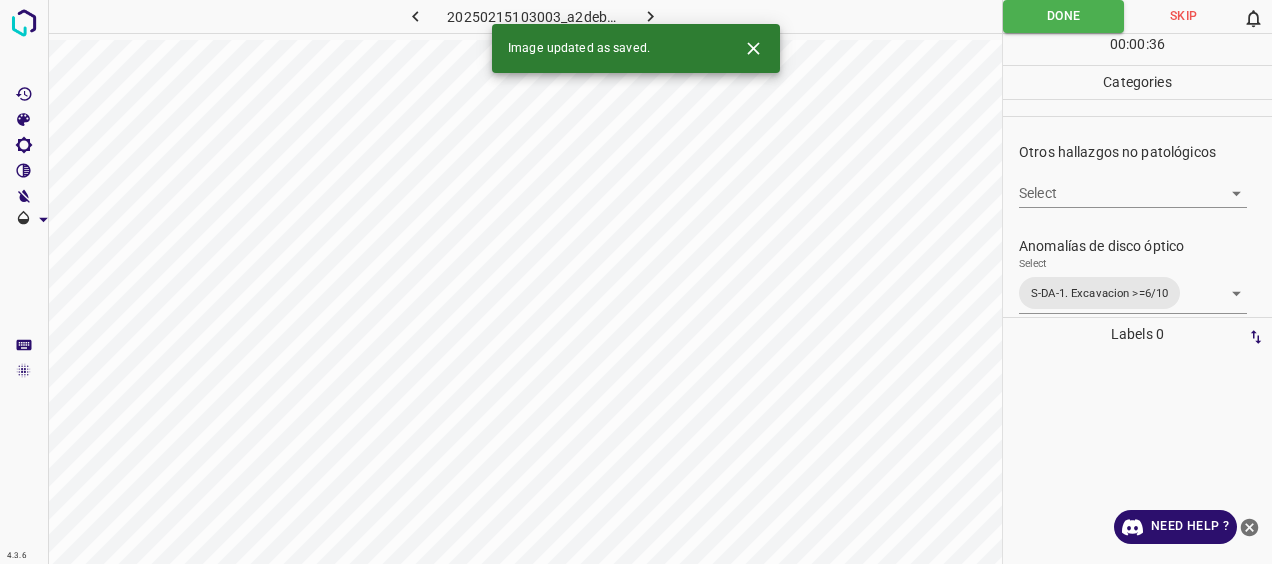 click 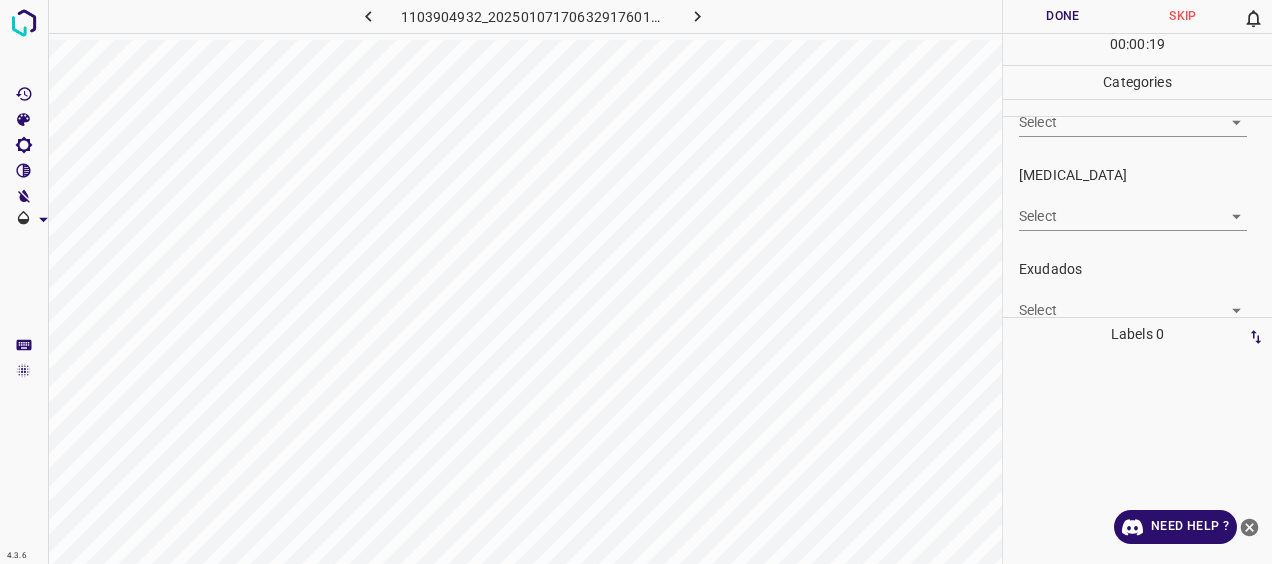 scroll, scrollTop: 300, scrollLeft: 0, axis: vertical 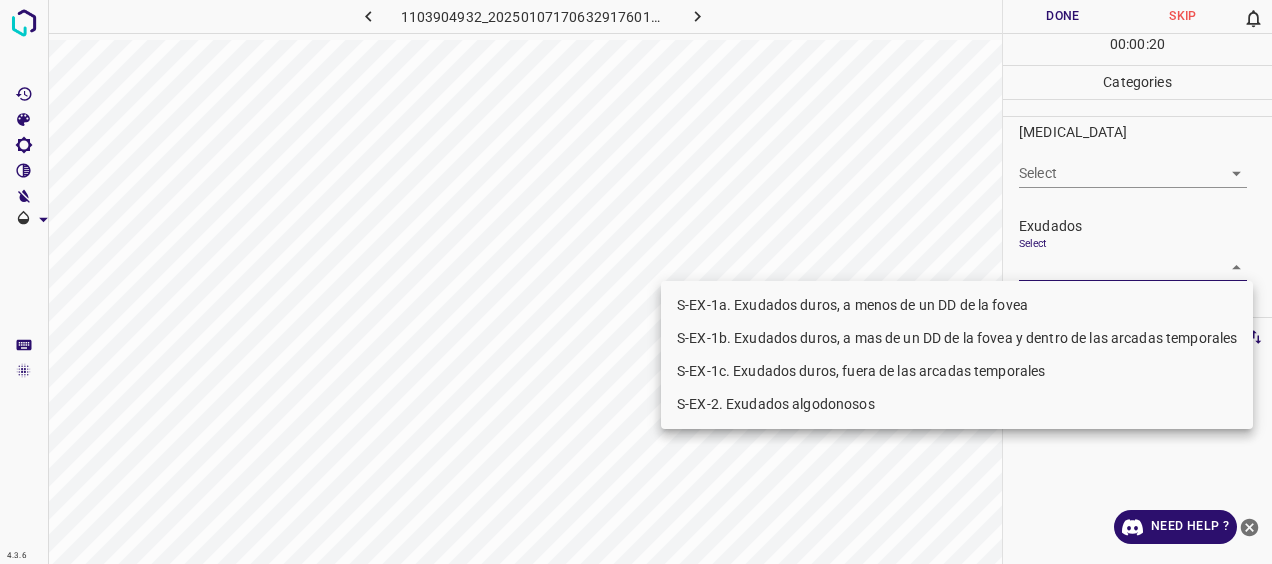 click on "4.3.6  1103904932_20250107170632917601002001_ba99a7254.jpg Done Skip 0 00   : 00   : 20   Categories 0. Sin hallazgos   Select ​ Anomalías vasculares   Select ​ Atrofias   Select ​ [MEDICAL_DATA]   Select ​ Exudados   Select ​ Hemorragias o Microaneurismas   Select ​ Otros hallazgos patológicos   Select ​ Otros hallazgos no patológicos   Select ​ Anomalías de disco óptico   Select ​ Elementos sin calidad suficiente   Select ​ Labels   0 Categories 1 0. Sin hallazgos 2 Anomalías vasculares 3 Atrofias 4 [MEDICAL_DATA] 5 Exudados 6 Hemorragias o Microaneurismas 7 Otros hallazgos patológicos 8 Otros hallazgos no patológicos 9 Anomalías de disco óptico 0 Elementos sin calidad suficiente Tools Space Change between modes (Draw & Edit) I Auto labeling R Restore zoom M Zoom in N Zoom out Delete Delete selecte label Filters Z Restore filters X Saturation filter C Brightness filter V Contrast filter [PERSON_NAME] scale filter General O Download Need Help ? - Text - Hide - Delete S-EX-2. Exudados algodonosos" at bounding box center (636, 282) 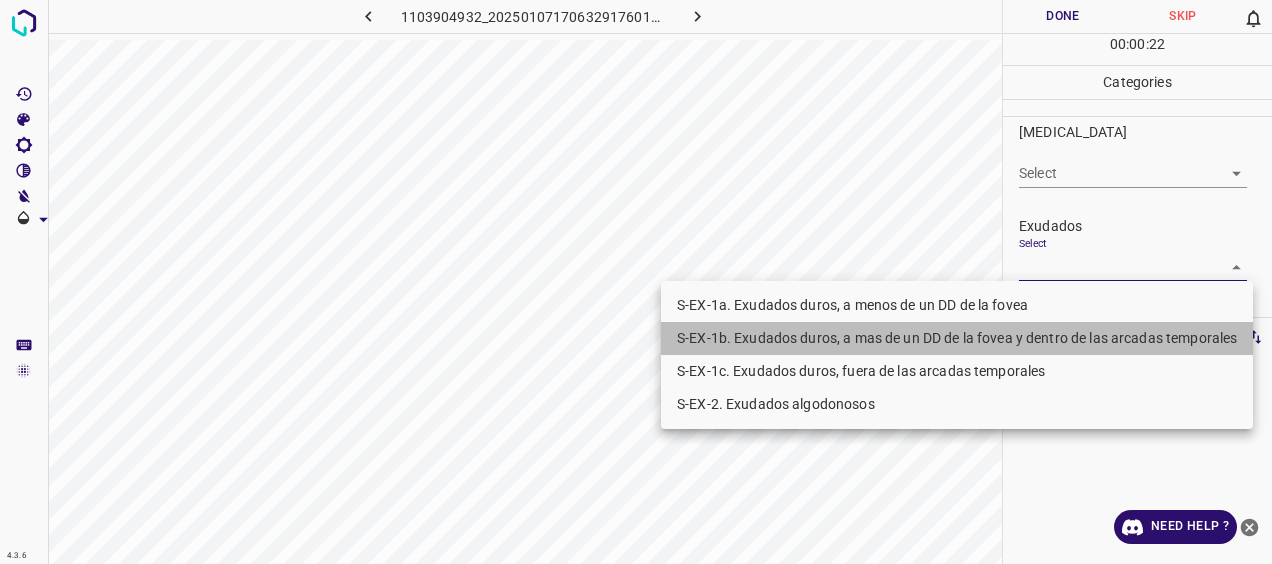 click on "S-EX-1b. Exudados duros, a mas de un DD de la fovea y dentro de las arcadas temporales" at bounding box center (957, 338) 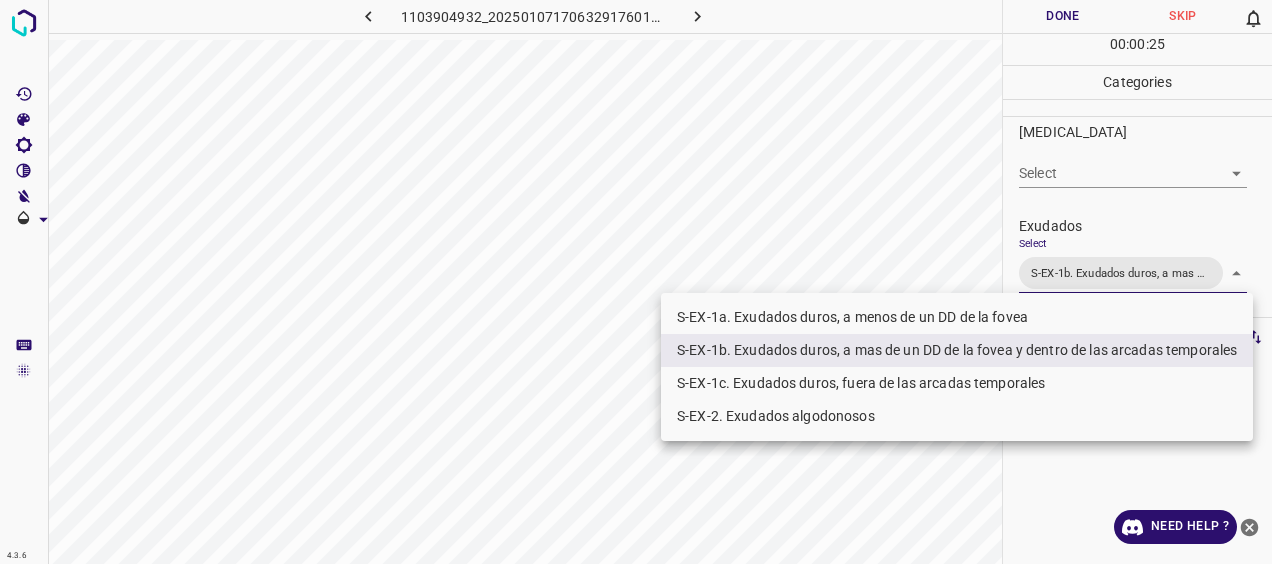 click at bounding box center [636, 282] 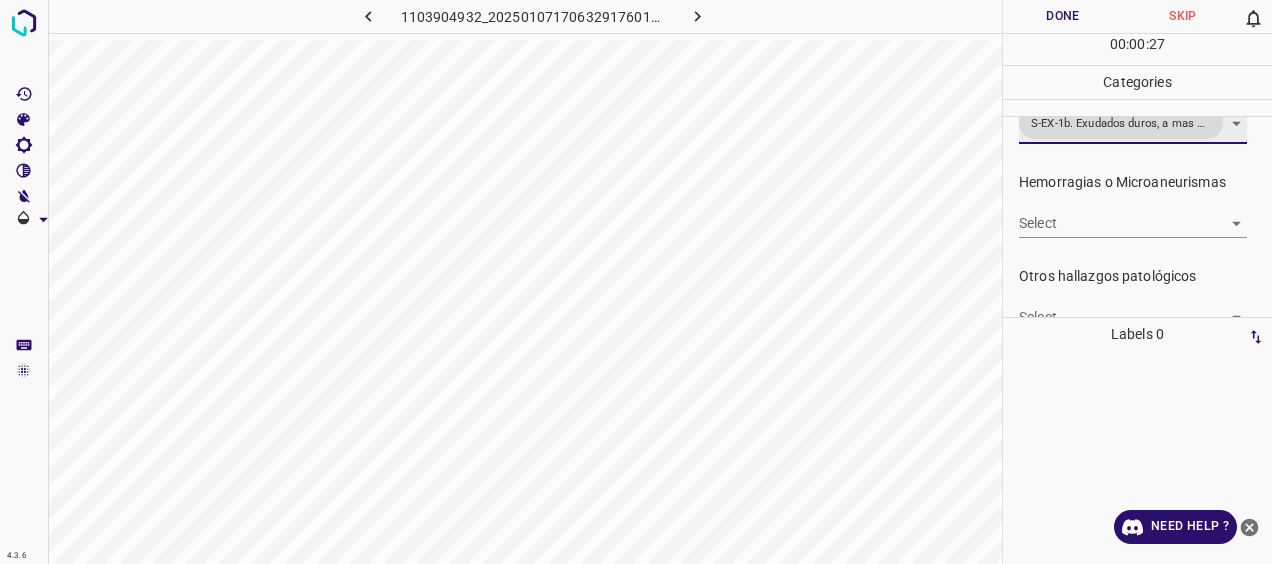 scroll, scrollTop: 500, scrollLeft: 0, axis: vertical 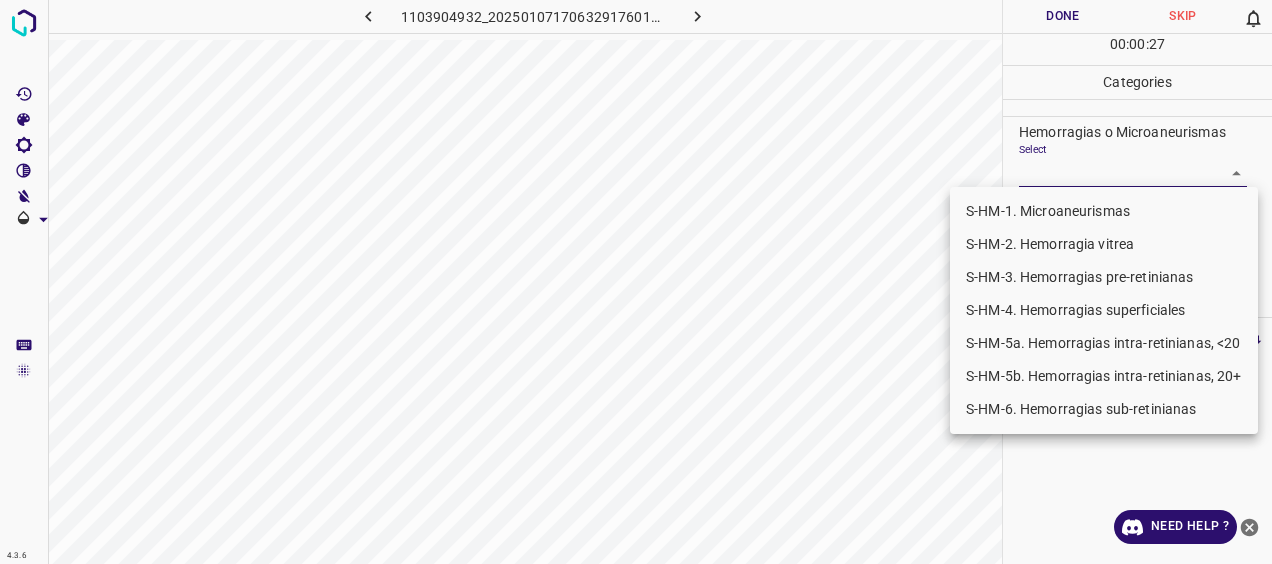 click on "4.3.6  1103904932_20250107170632917601002001_ba99a7254.jpg Done Skip 0 00   : 00   : 27   Categories 0. Sin hallazgos   Select ​ Anomalías vasculares   Select ​ Atrofias   Select ​ [MEDICAL_DATA]   Select ​ Exudados   Select S-EX-1b. Exudados duros, a mas de un DD de la fovea y dentro de las arcadas temporales S-EX-1b. Exudados duros, a mas de un DD de la fovea y dentro de las arcadas temporales Hemorragias o Microaneurismas   Select ​ Otros hallazgos patológicos   Select ​ Otros hallazgos no patológicos   Select ​ Anomalías de disco óptico   Select ​ Elementos sin calidad suficiente   Select ​ Labels   0 Categories 1 0. Sin hallazgos 2 Anomalías vasculares 3 Atrofias 4 [MEDICAL_DATA] 5 Exudados 6 Hemorragias o Microaneurismas 7 Otros hallazgos patológicos 8 Otros hallazgos no patológicos 9 Anomalías de disco óptico 0 Elementos sin calidad suficiente Tools Space Change between modes (Draw & Edit) I Auto labeling R Restore zoom M Zoom in N Zoom out Delete Delete selecte label Filters Z X C V B O" at bounding box center (636, 282) 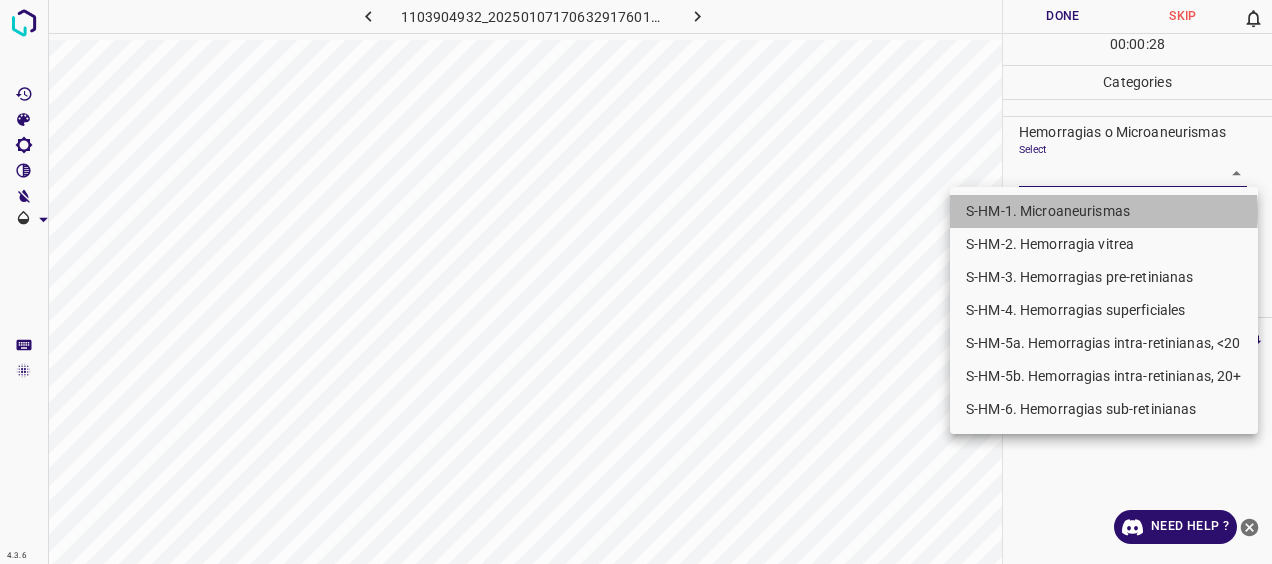 click on "S-HM-1. Microaneurismas" at bounding box center (1104, 211) 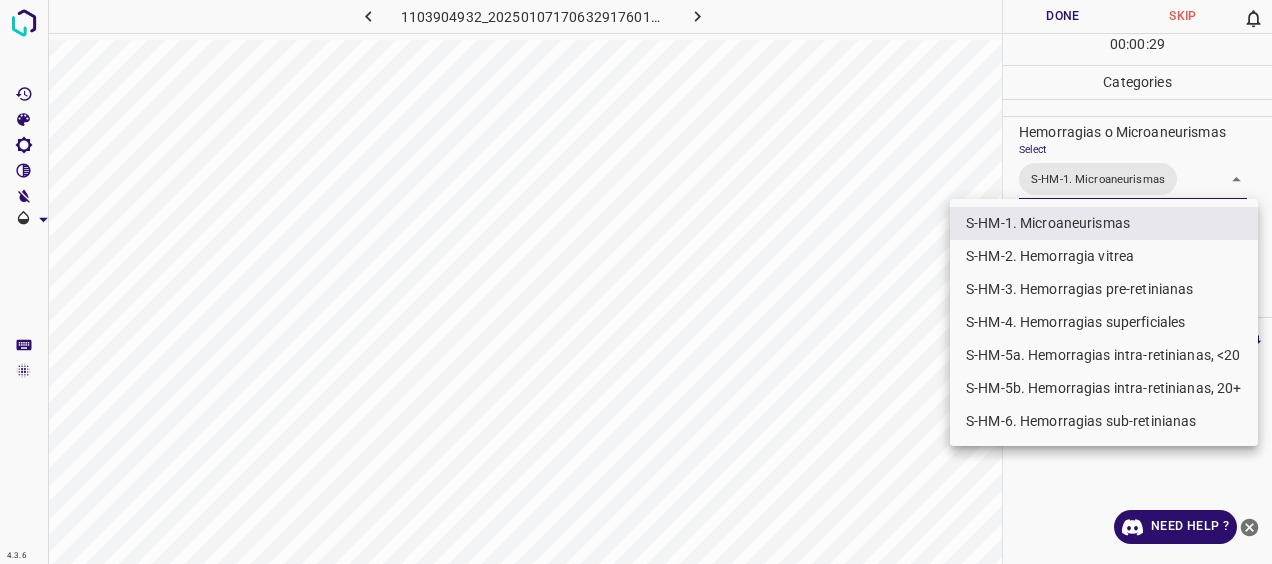 click on "S-HM-5a. Hemorragias intra-retinianas, <20" at bounding box center [1104, 355] 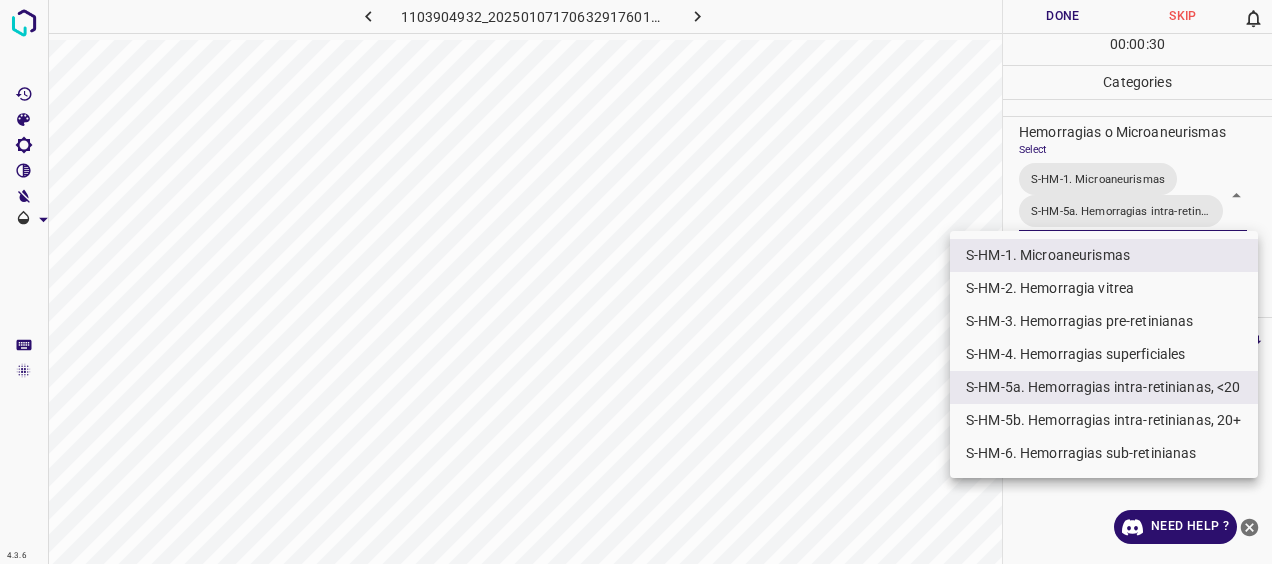 click at bounding box center (636, 282) 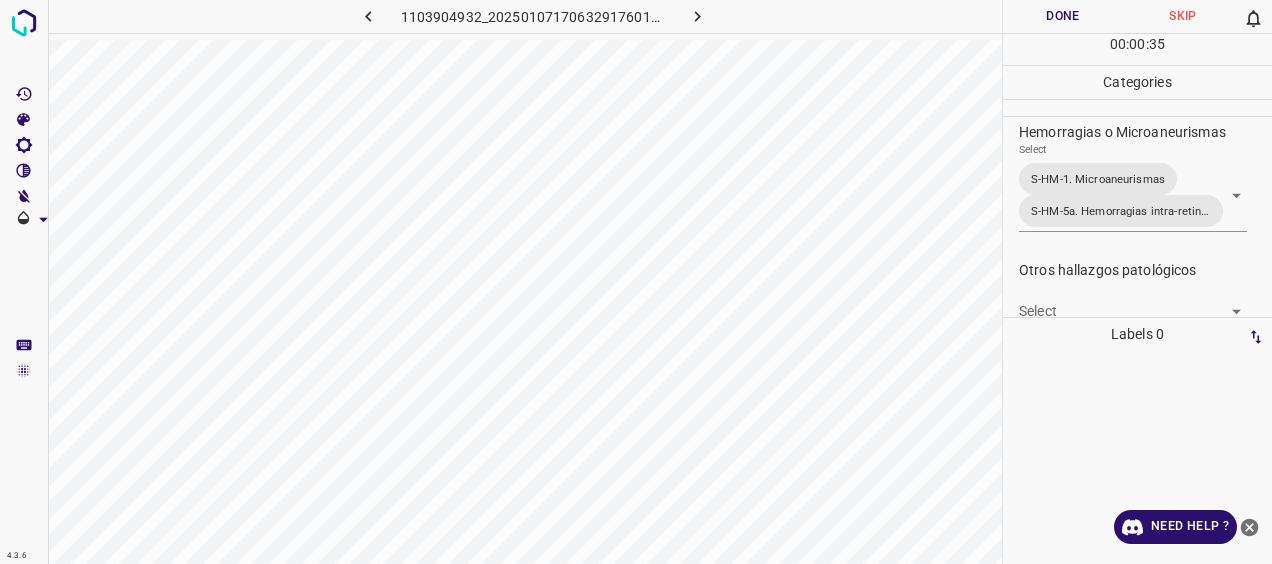 click on "Done" at bounding box center [1063, 16] 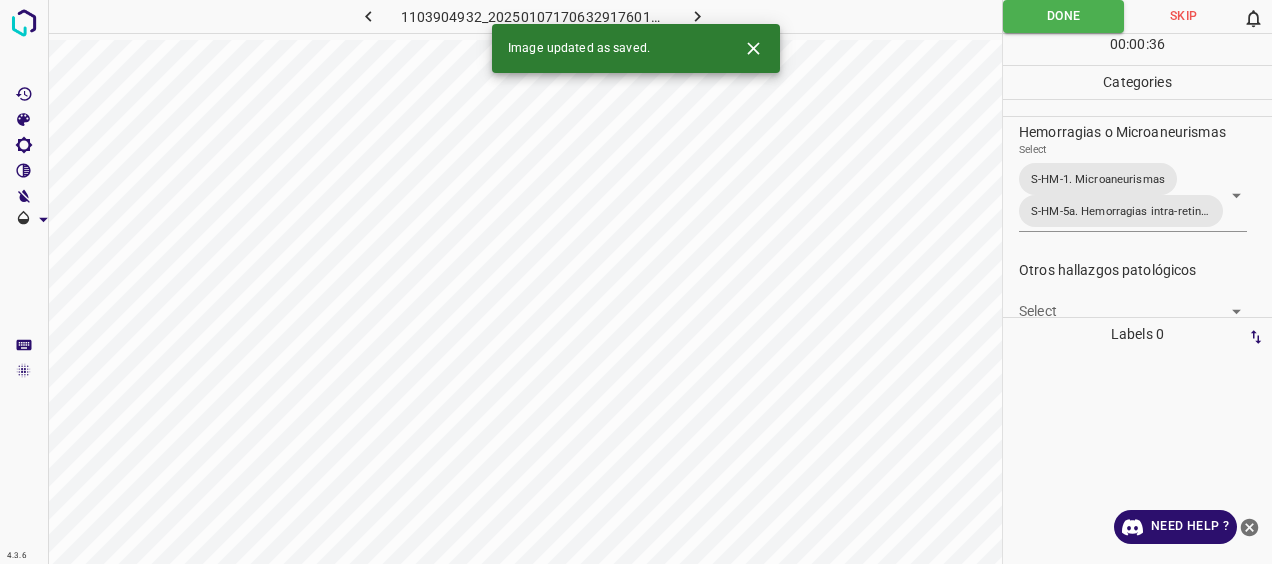 click 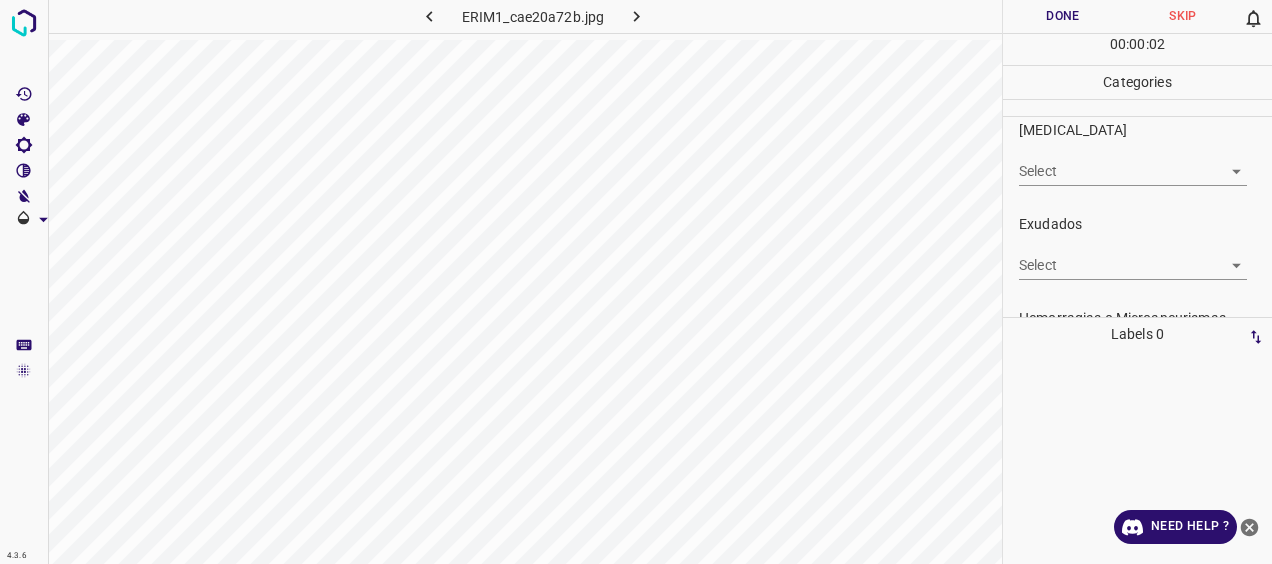 scroll, scrollTop: 400, scrollLeft: 0, axis: vertical 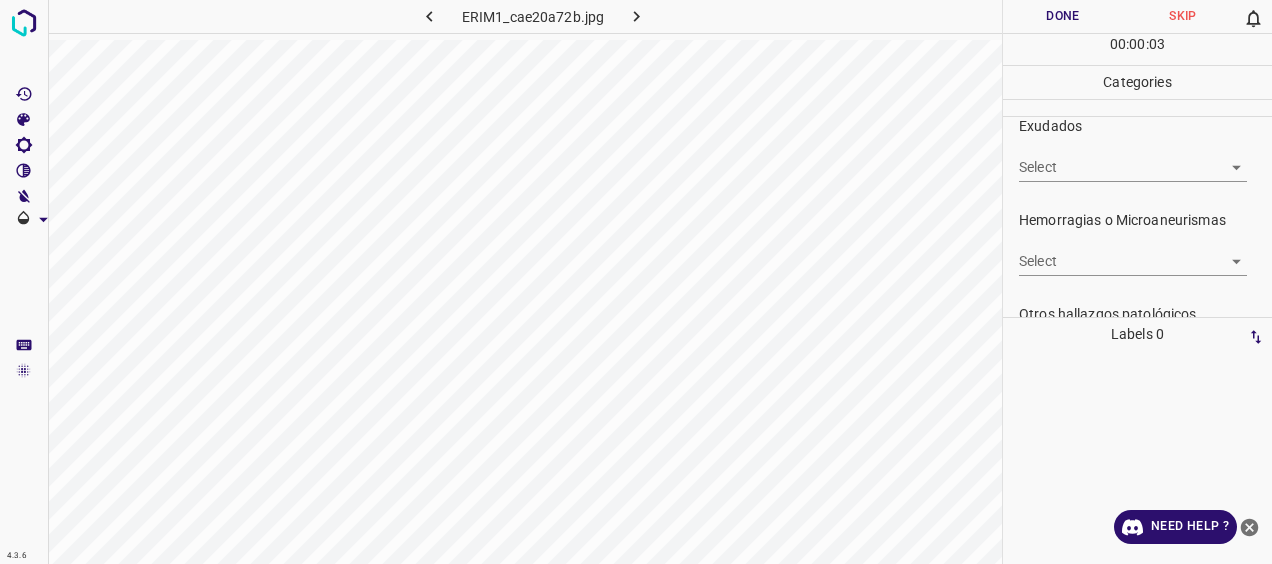 click on "4.3.6  ERIM1_cae20a72b.jpg Done Skip 0 00   : 00   : 03   Categories 0. Sin hallazgos   Select ​ Anomalías vasculares   Select ​ Atrofias   Select ​ [MEDICAL_DATA]   Select ​ Exudados   Select ​ Hemorragias o Microaneurismas   Select ​ Otros hallazgos patológicos   Select ​ Otros hallazgos no patológicos   Select ​ Anomalías de disco óptico   Select ​ Elementos sin calidad suficiente   Select ​ Labels   0 Categories 1 0. Sin hallazgos 2 Anomalías vasculares 3 Atrofias 4 [MEDICAL_DATA] 5 Exudados 6 Hemorragias o Microaneurismas 7 Otros hallazgos patológicos 8 Otros hallazgos no patológicos 9 Anomalías de disco óptico 0 Elementos sin calidad suficiente Tools Space Change between modes (Draw & Edit) I Auto labeling R Restore zoom M Zoom in N Zoom out Delete Delete selecte label Filters Z Restore filters X Saturation filter C Brightness filter V Contrast filter [PERSON_NAME] scale filter General O Download Need Help ? - Text - Hide - Delete" at bounding box center [636, 282] 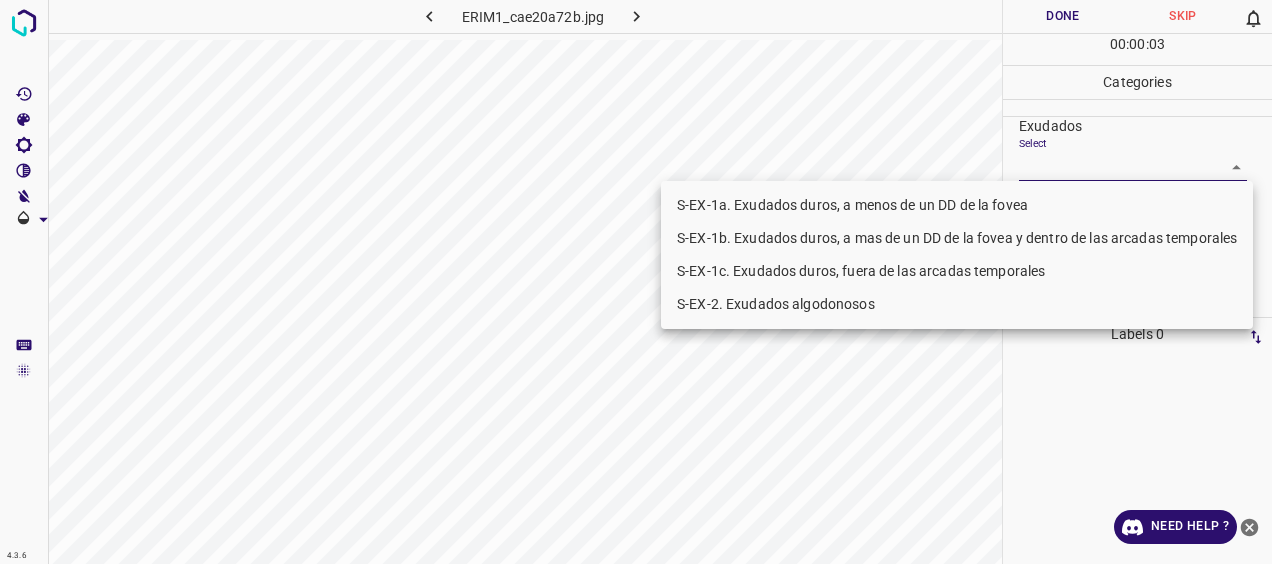 click on "S-EX-1a. Exudados duros, a menos de un DD de la fovea" at bounding box center [957, 205] 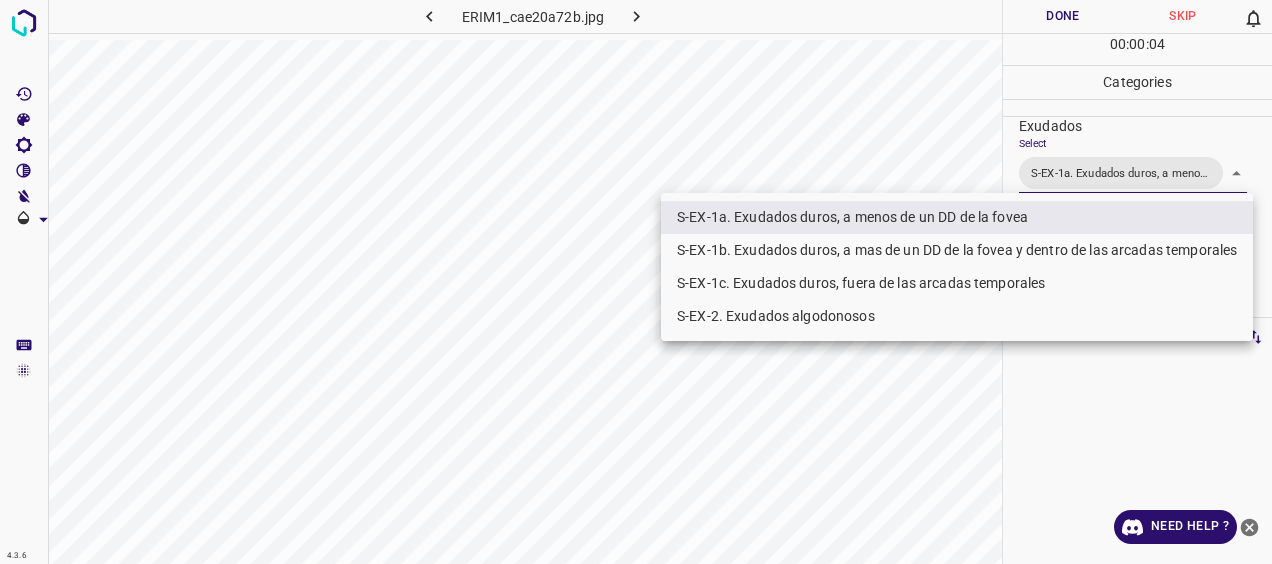 click on "S-EX-1b. Exudados duros, a mas de un DD de la fovea y dentro de las arcadas temporales" at bounding box center (957, 250) 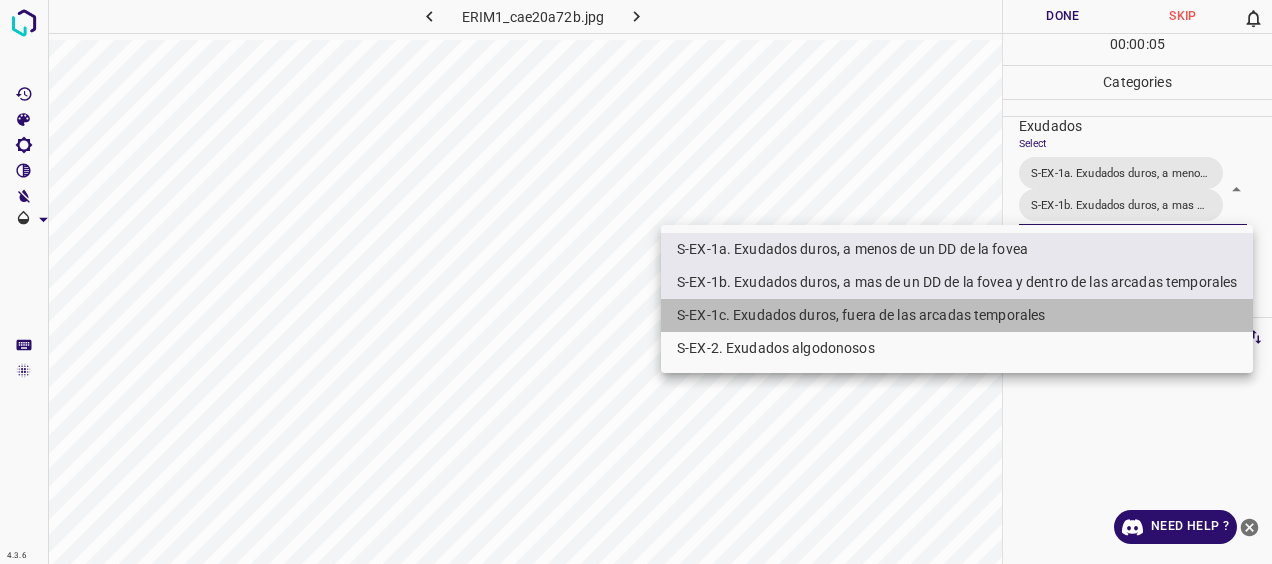 click on "S-EX-1c. Exudados duros, fuera de las arcadas temporales" at bounding box center (957, 315) 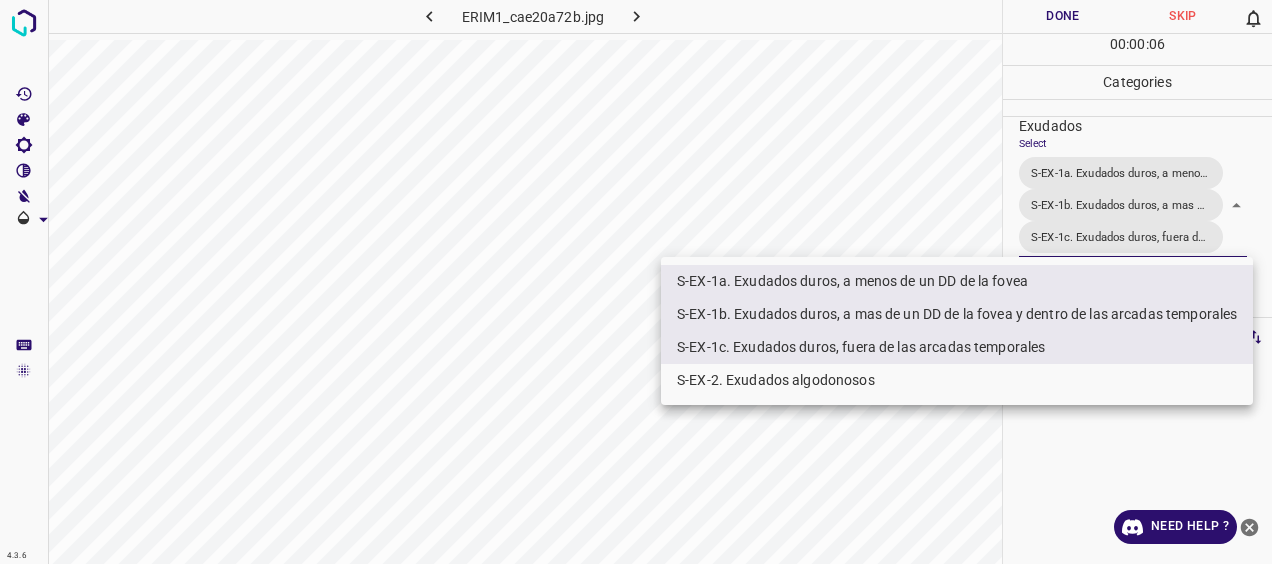 click at bounding box center [636, 282] 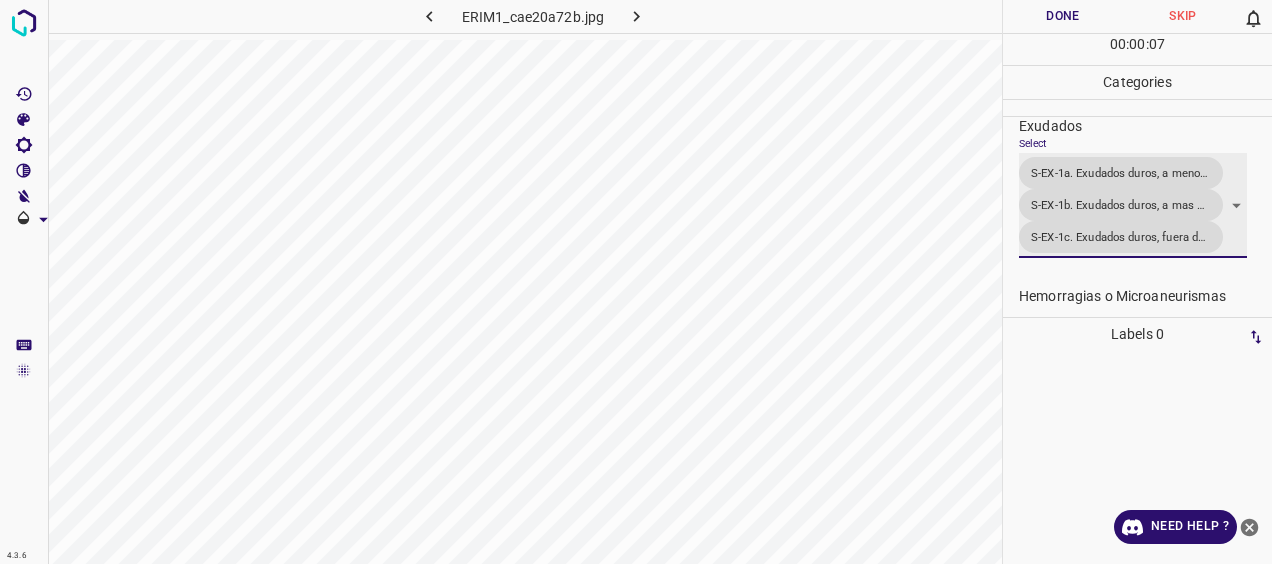 scroll, scrollTop: 501, scrollLeft: 0, axis: vertical 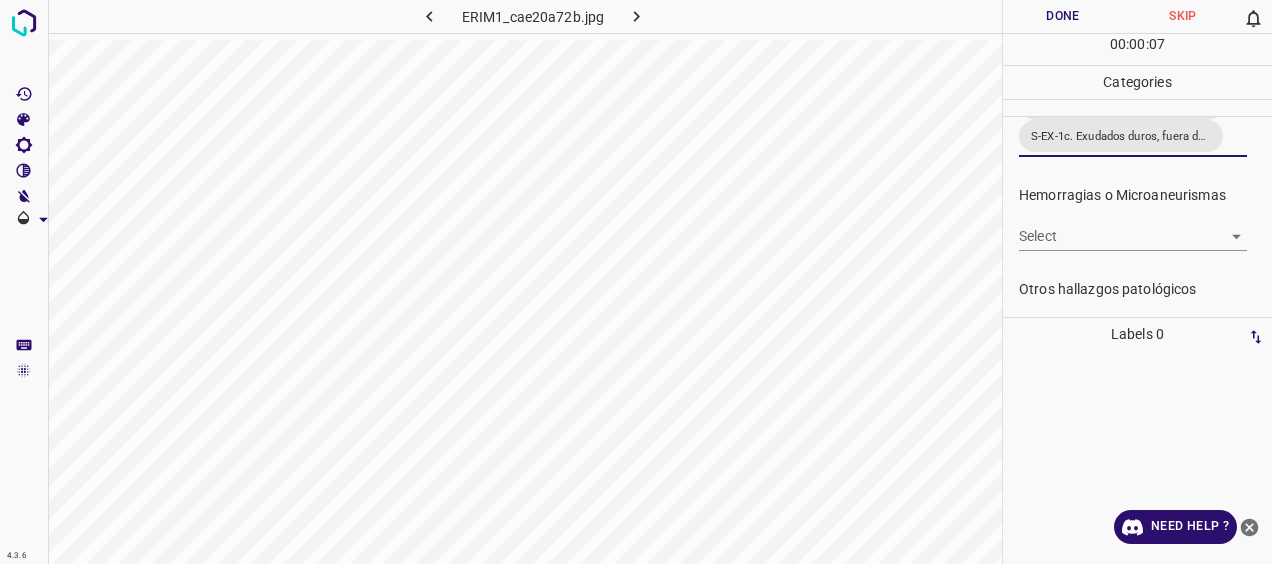 click on "4.3.6  ERIM1_cae20a72b.jpg Done Skip 0 00   : 00   : 07   Categories 0. Sin hallazgos   Select ​ Anomalías vasculares   Select ​ Atrofias   Select ​ [MEDICAL_DATA]   Select ​ Exudados   Select S-EX-1a. Exudados duros, a menos de un DD de la fovea S-EX-1b. Exudados duros, a mas de un DD de la fovea y dentro de las arcadas temporales S-EX-1c. Exudados duros, fuera de las arcadas temporales S-EX-1a. Exudados duros, a menos de un DD de la fovea,S-EX-1b. Exudados duros, a mas de un DD de la fovea y dentro de las arcadas temporales,S-EX-1c. Exudados duros, fuera de las arcadas temporales Hemorragias o Microaneurismas   Select ​ Otros hallazgos patológicos   Select ​ Otros hallazgos no patológicos   Select ​ Anomalías de disco óptico   Select ​ Elementos sin calidad suficiente   Select ​ Labels   0 Categories 1 0. Sin hallazgos 2 Anomalías vasculares 3 Atrofias 4 [MEDICAL_DATA] 5 Exudados 6 Hemorragias o Microaneurismas 7 Otros hallazgos patológicos 8 Otros hallazgos no patológicos 9 0 Tools Space I R M N" at bounding box center [636, 282] 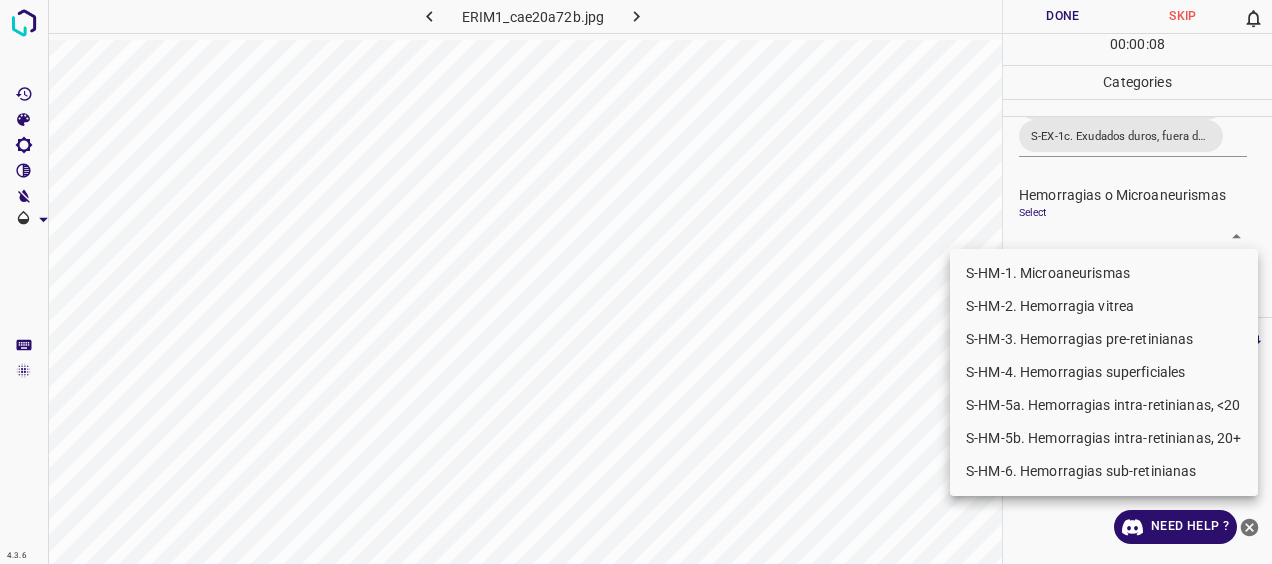 click on "S-HM-1. Microaneurismas" at bounding box center [1104, 273] 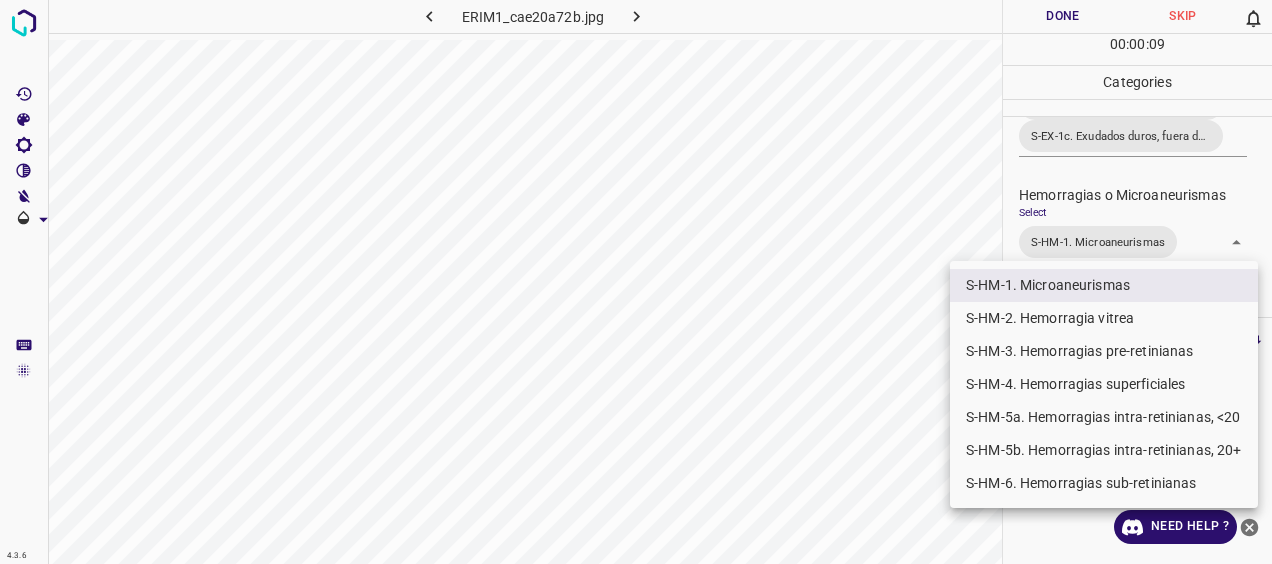 click on "S-HM-5a. Hemorragias intra-retinianas, <20" at bounding box center (1104, 417) 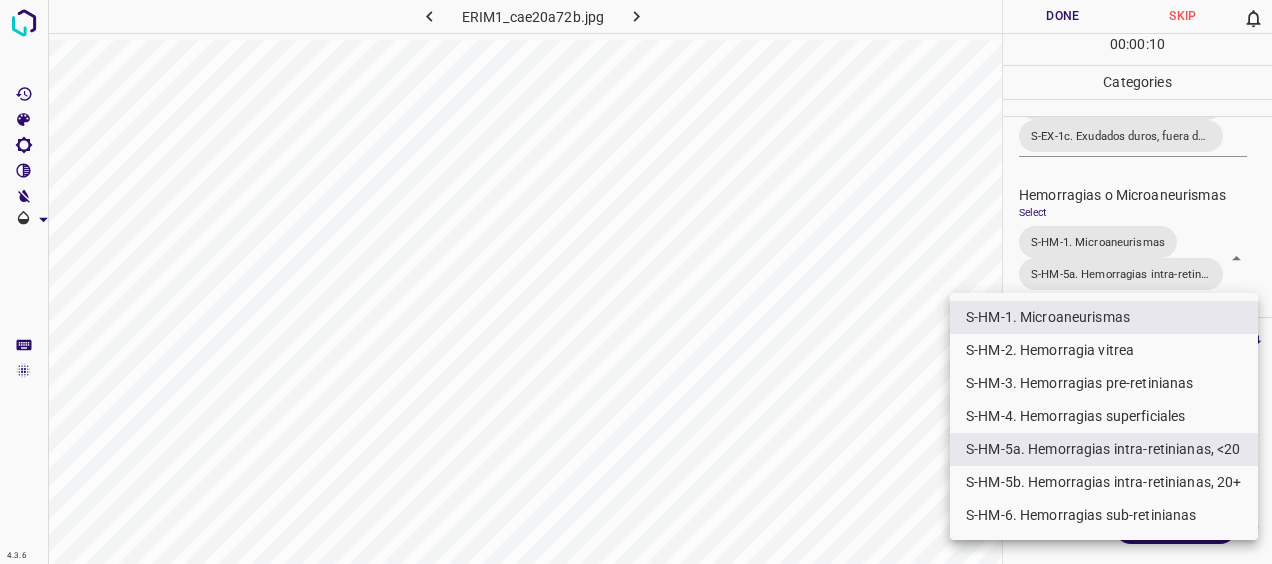 click on "S-HM-4. Hemorragias superficiales" at bounding box center [1104, 416] 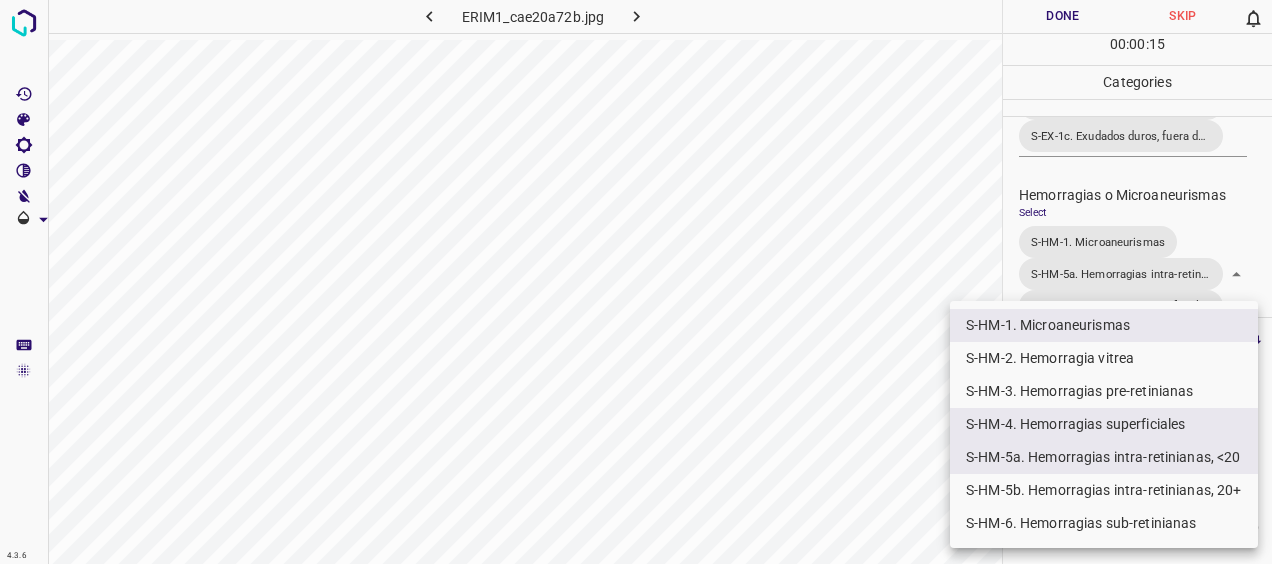 click at bounding box center (636, 282) 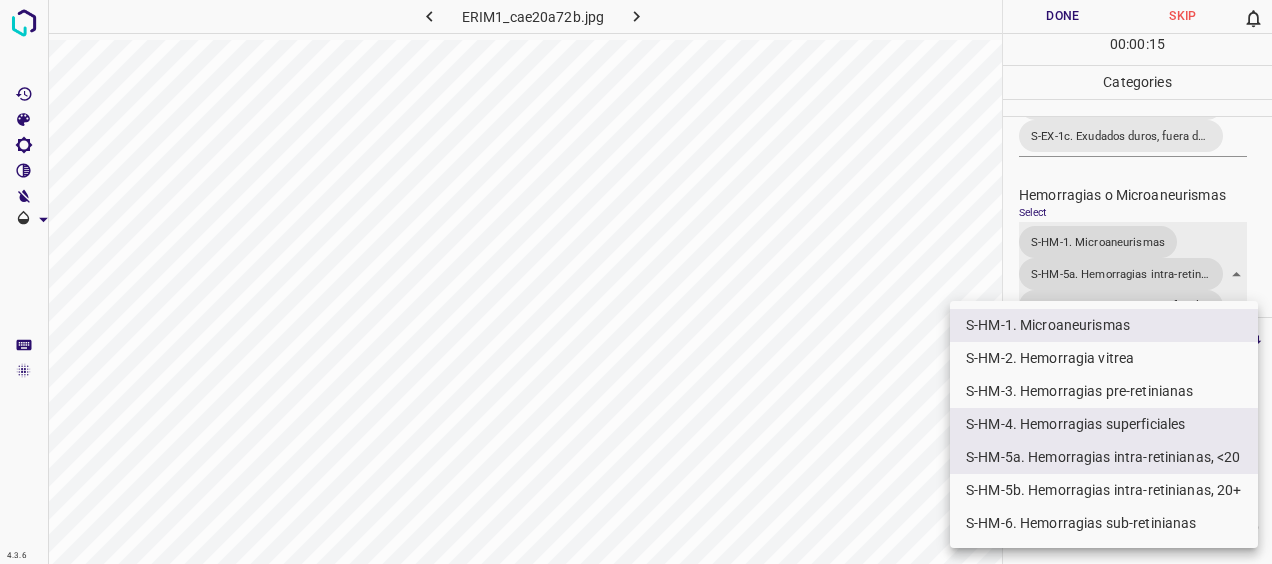 scroll, scrollTop: 510, scrollLeft: 0, axis: vertical 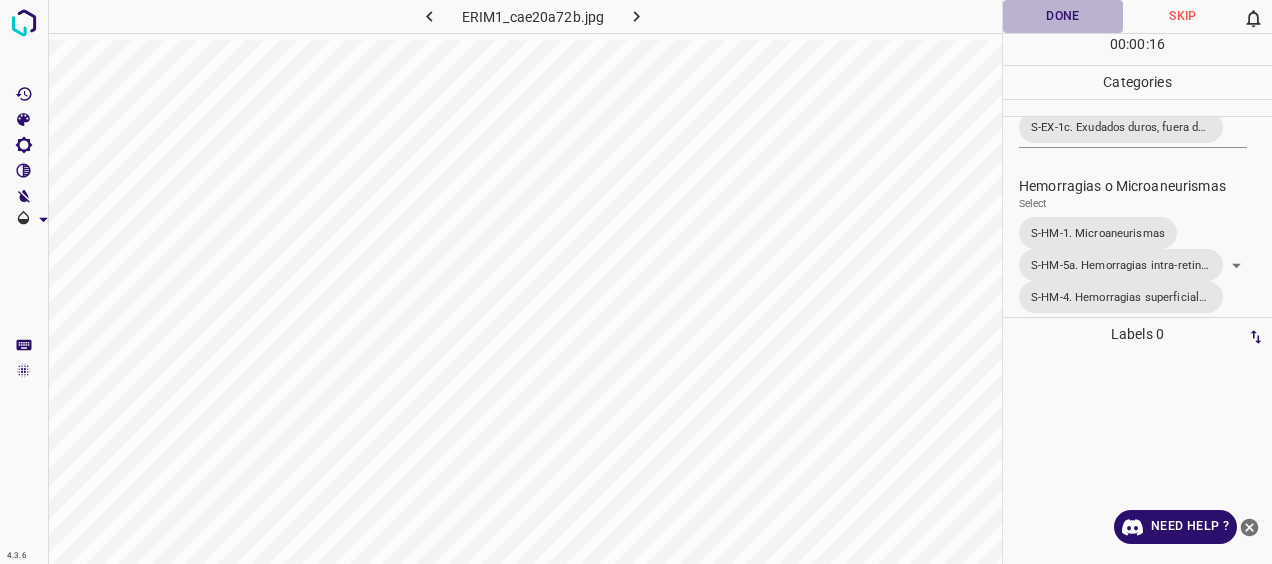 click on "Done" at bounding box center [1063, 16] 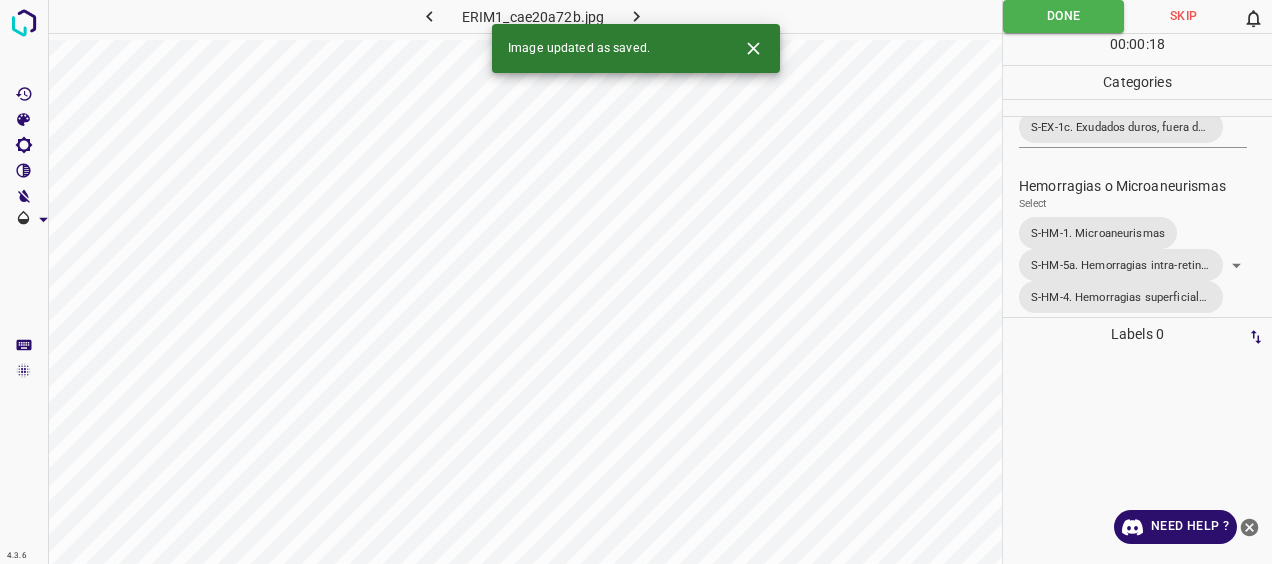 click 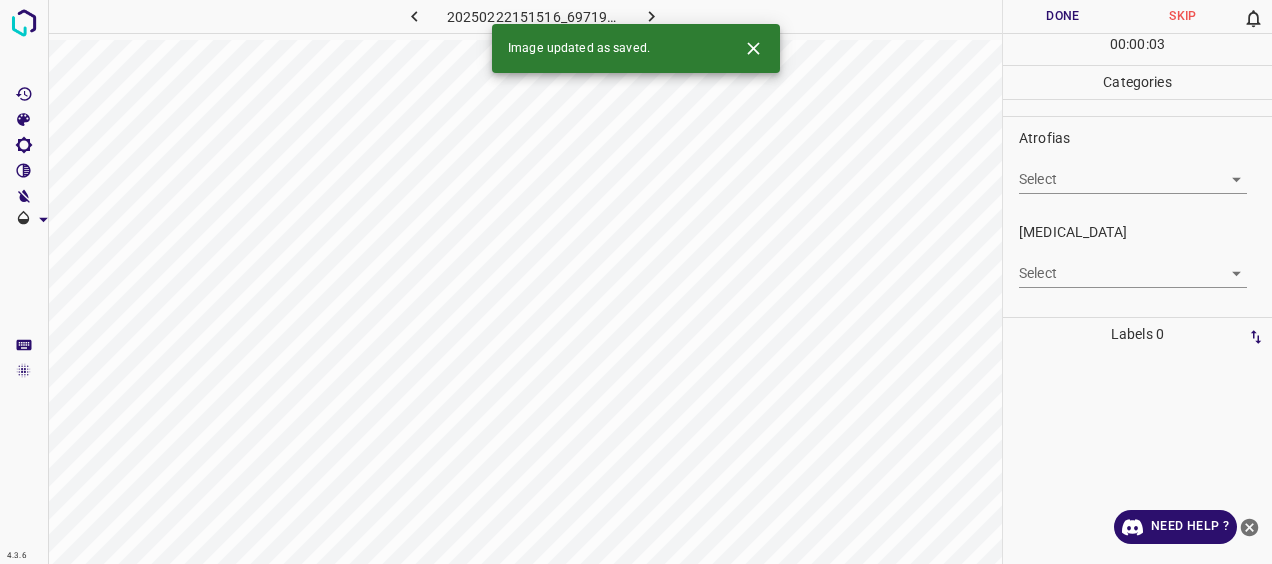 scroll, scrollTop: 300, scrollLeft: 0, axis: vertical 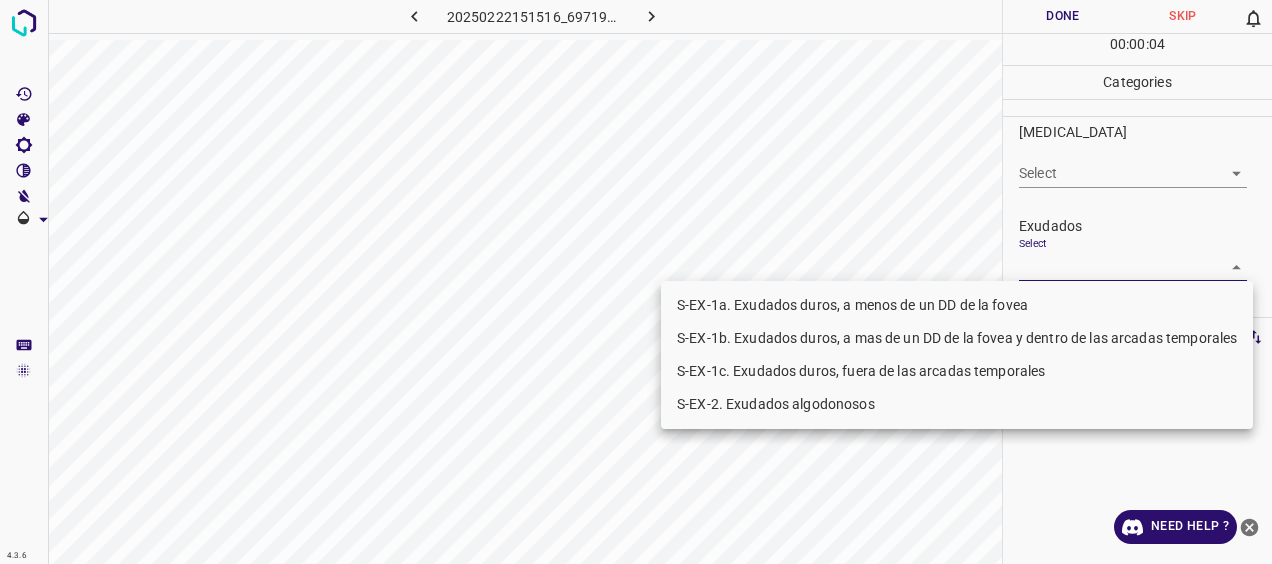 click on "4.3.6  20250222151516_697193a5b.jpg Done Skip 0 00   : 00   : 04   Categories 0. Sin hallazgos   Select ​ Anomalías vasculares   Select ​ Atrofias   Select ​ [MEDICAL_DATA]   Select ​ Exudados   Select ​ Hemorragias o Microaneurismas   Select ​ Otros hallazgos patológicos   Select ​ Otros hallazgos no patológicos   Select ​ Anomalías de disco óptico   Select ​ Elementos sin calidad suficiente   Select ​ Labels   0 Categories 1 0. Sin hallazgos 2 Anomalías vasculares 3 Atrofias 4 [MEDICAL_DATA] 5 Exudados 6 Hemorragias o Microaneurismas 7 Otros hallazgos patológicos 8 Otros hallazgos no patológicos 9 Anomalías de disco óptico 0 Elementos sin calidad suficiente Tools Space Change between modes (Draw & Edit) I Auto labeling R Restore zoom M Zoom in N Zoom out Delete Delete selecte label Filters Z Restore filters X Saturation filter C Brightness filter V Contrast filter [PERSON_NAME] scale filter General O Download Need Help ? - Text - Hide - Delete S-EX-1a. Exudados duros, a menos de un DD de la fovea" at bounding box center (636, 282) 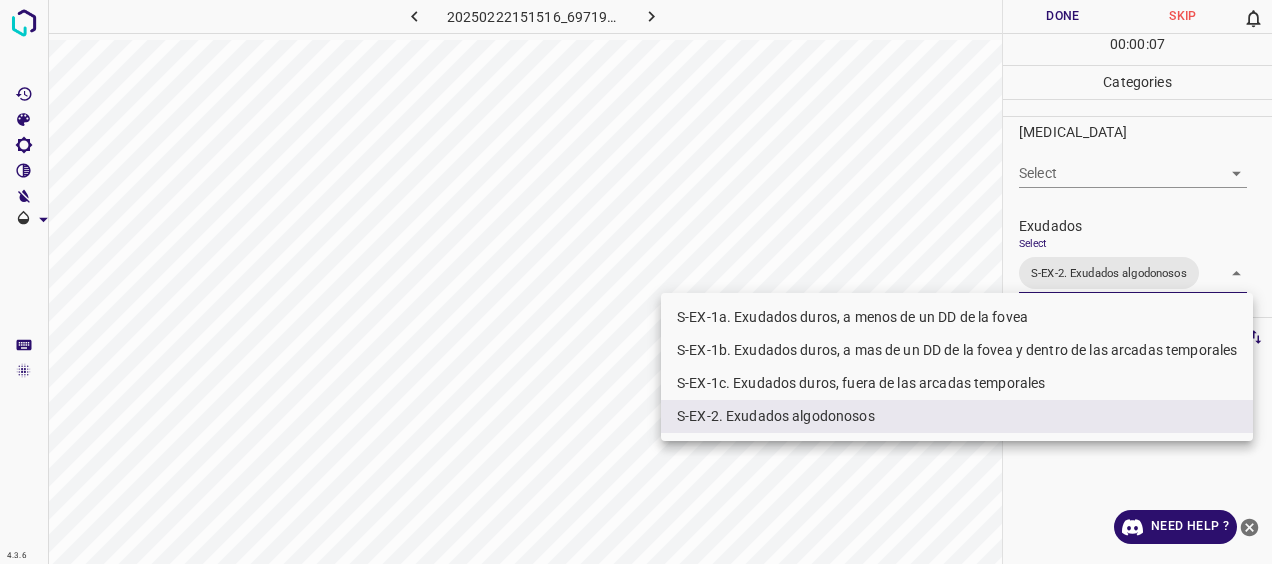 click at bounding box center [636, 282] 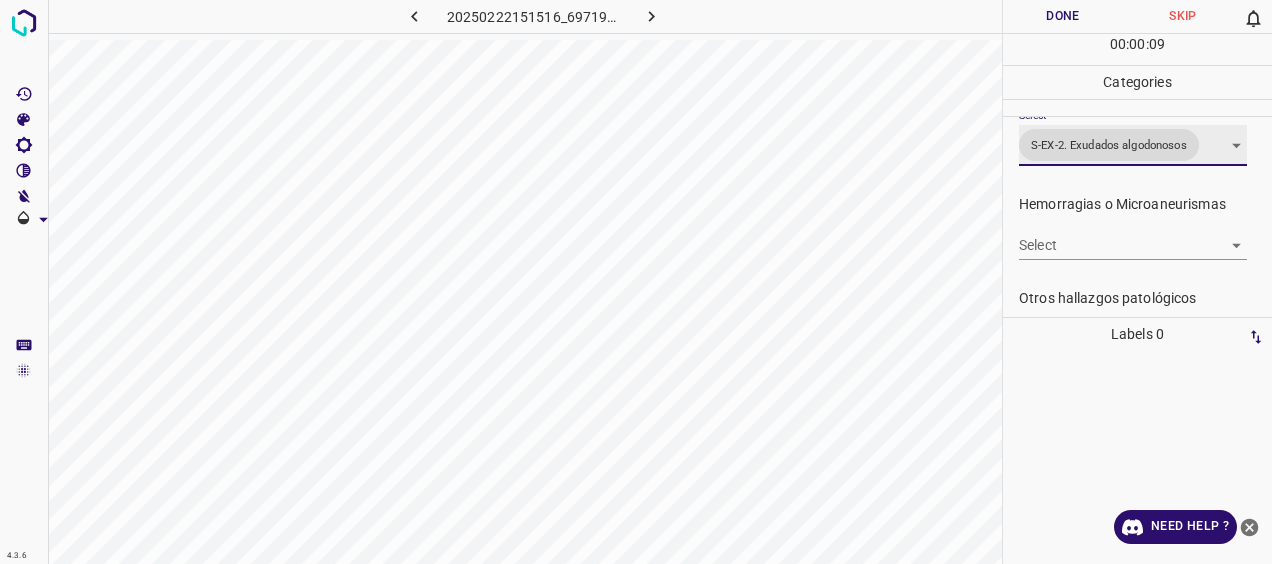 scroll, scrollTop: 500, scrollLeft: 0, axis: vertical 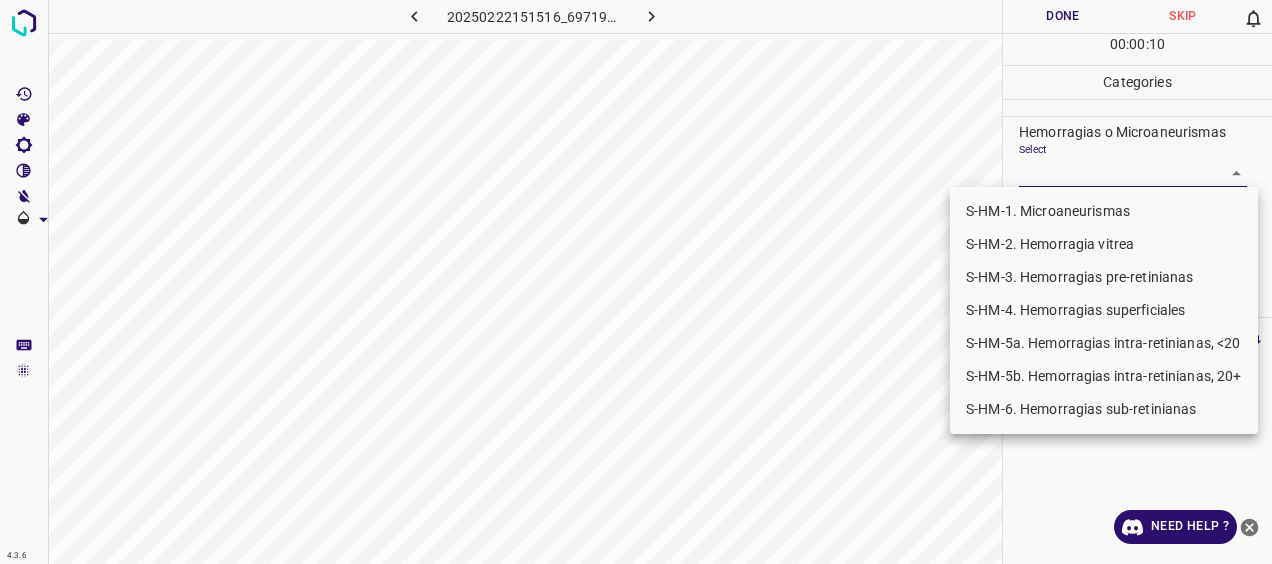 click on "4.3.6  20250222151516_697193a5b.jpg Done Skip 0 00   : 00   : 10   Categories 0. Sin hallazgos   Select ​ Anomalías vasculares   Select ​ Atrofias   Select ​ [MEDICAL_DATA]   Select ​ Exudados   Select S-EX-2. Exudados algodonosos S-EX-2. Exudados algodonosos Hemorragias o Microaneurismas   Select ​ Otros hallazgos patológicos   Select ​ Otros hallazgos no patológicos   Select ​ Anomalías de disco óptico   Select ​ Elementos sin calidad suficiente   Select ​ Labels   0 Categories 1 0. Sin hallazgos 2 Anomalías vasculares 3 Atrofias 4 [MEDICAL_DATA] 5 Exudados 6 Hemorragias o Microaneurismas 7 Otros hallazgos patológicos 8 Otros hallazgos no patológicos 9 Anomalías de disco óptico 0 Elementos sin calidad suficiente Tools Space Change between modes (Draw & Edit) I Auto labeling R Restore zoom M Zoom in N Zoom out Delete Delete selecte label Filters Z Restore filters X Saturation filter C Brightness filter V Contrast filter [PERSON_NAME] scale filter General O Download Need Help ? - Text - Hide - Delete" at bounding box center [636, 282] 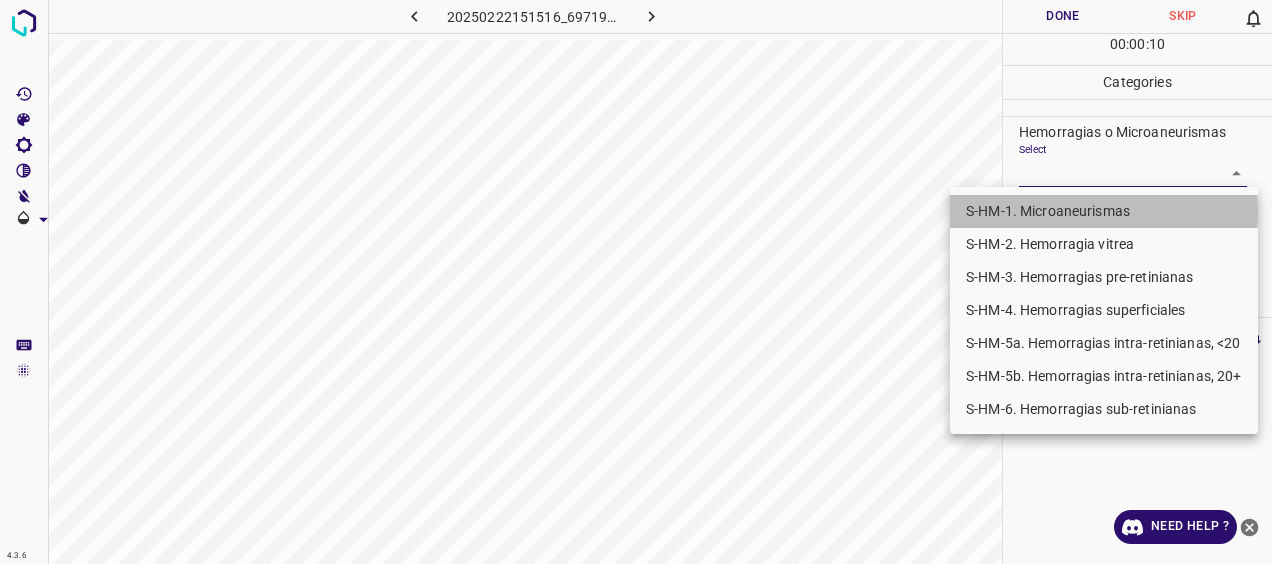 click on "S-HM-1. Microaneurismas" at bounding box center (1104, 211) 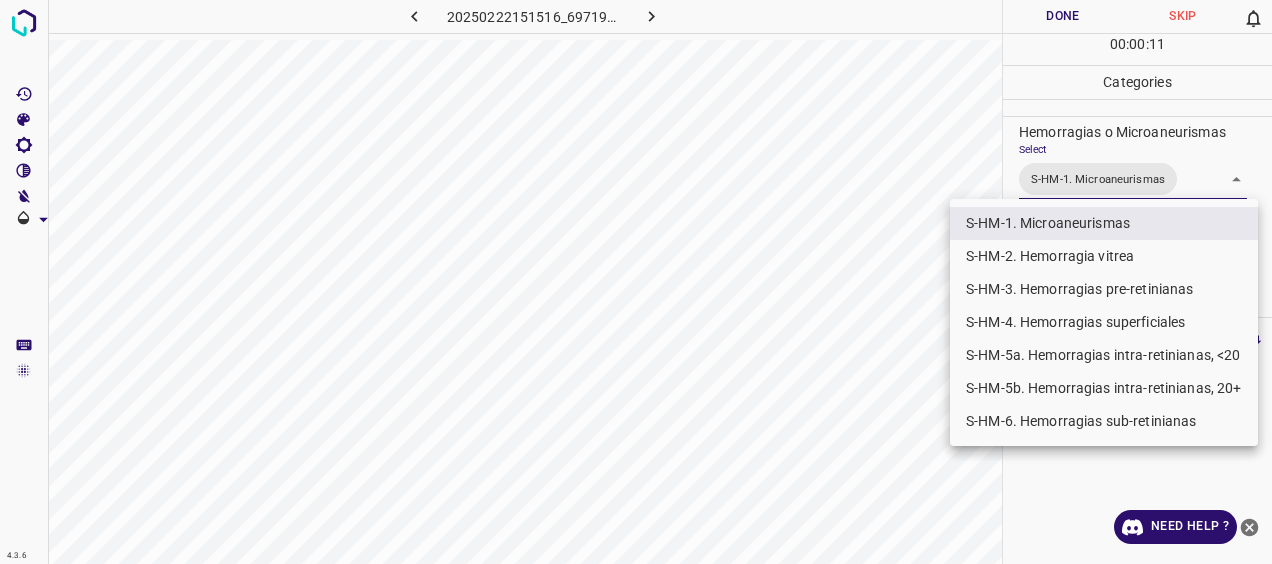 click on "S-HM-5a. Hemorragias intra-retinianas, <20" at bounding box center [1104, 355] 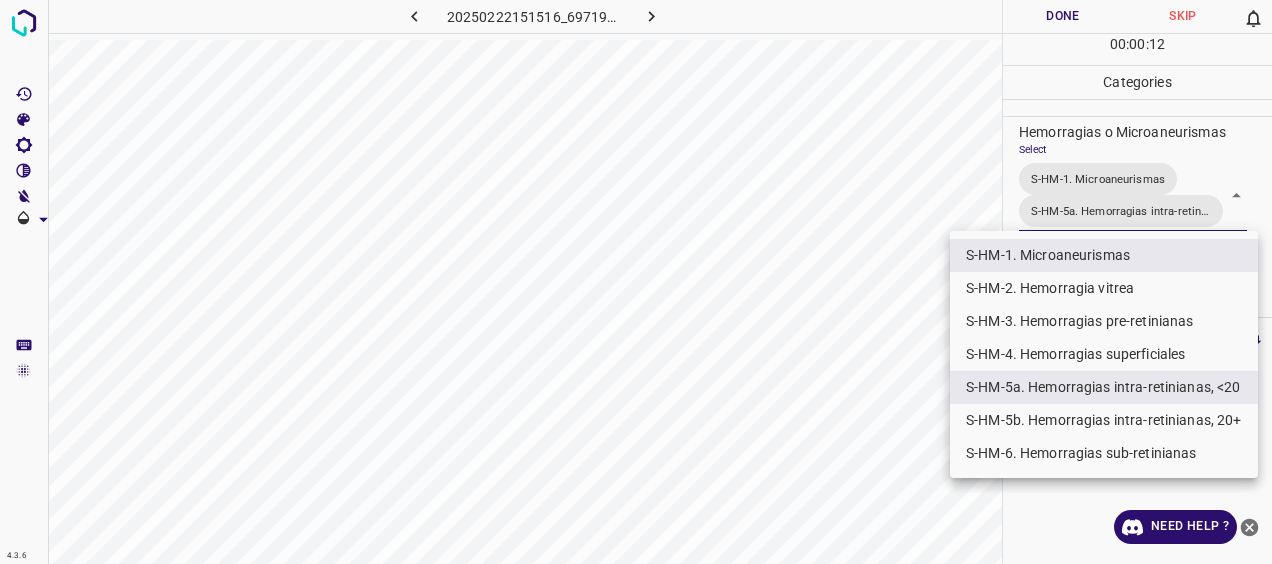 click at bounding box center [636, 282] 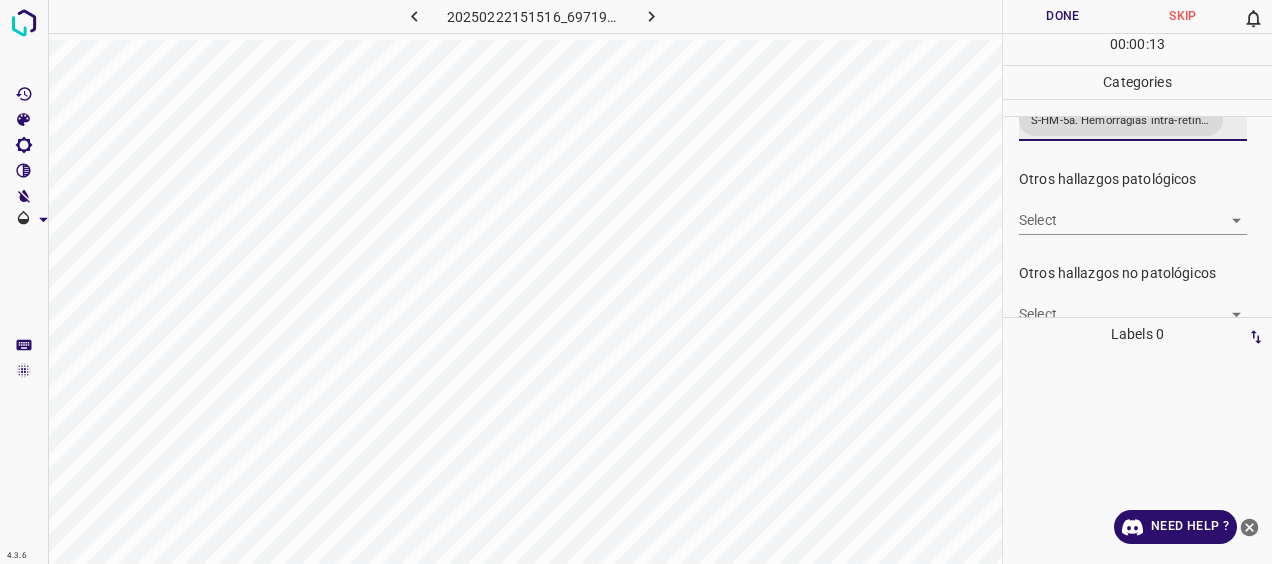 scroll, scrollTop: 700, scrollLeft: 0, axis: vertical 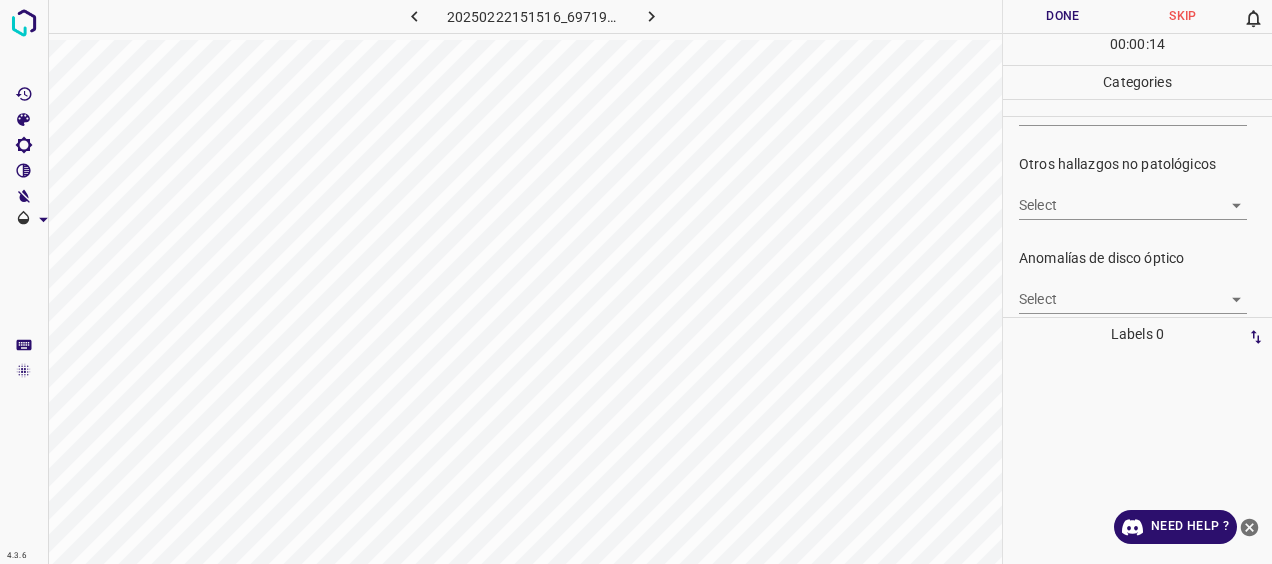 click on "Select ​" at bounding box center (1133, 197) 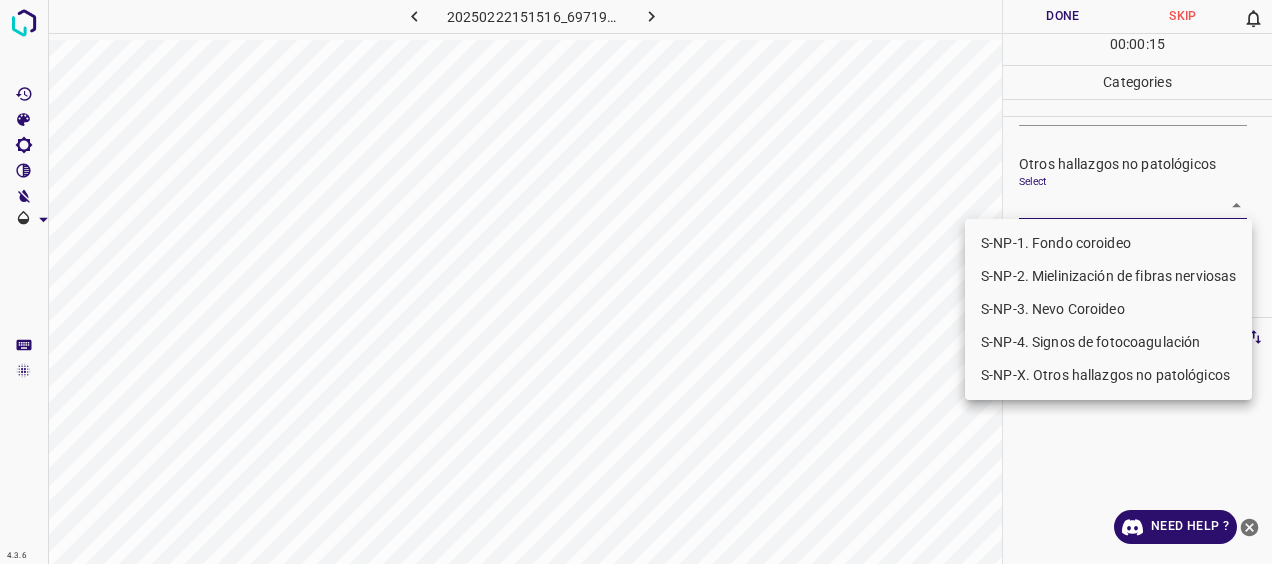 click on "4.3.6  20250222151516_697193a5b.jpg Done Skip 0 00   : 00   : 15   Categories 0. Sin hallazgos   Select ​ Anomalías vasculares   Select ​ Atrofias   Select ​ [MEDICAL_DATA]   Select ​ Exudados   Select S-EX-2. Exudados algodonosos S-EX-2. Exudados algodonosos Hemorragias o Microaneurismas   Select S-HM-1. Microaneurismas S-HM-5a. Hemorragias intra-retinianas, <20 S-HM-1. Microaneurismas,S-HM-5a. Hemorragias intra-retinianas, <20 Otros hallazgos patológicos   Select ​ Otros hallazgos no patológicos   Select ​ Anomalías de disco óptico   Select ​ Elementos sin calidad suficiente   Select ​ Labels   0 Categories 1 0. Sin hallazgos 2 Anomalías vasculares 3 Atrofias 4 [MEDICAL_DATA] 5 Exudados 6 Hemorragias o Microaneurismas 7 Otros hallazgos patológicos 8 Otros hallazgos no patológicos 9 Anomalías de disco óptico 0 Elementos sin calidad suficiente Tools Space Change between modes (Draw & Edit) I Auto labeling R Restore zoom M Zoom in N Zoom out Delete Delete selecte label Filters Z Restore filters X C V" at bounding box center [636, 282] 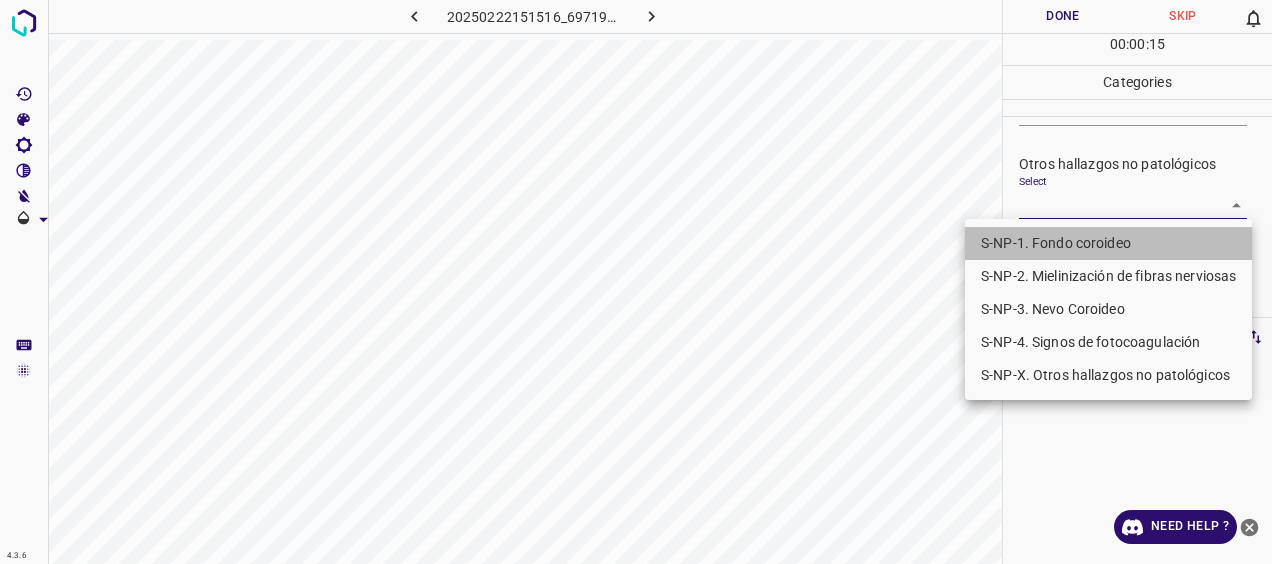 click on "S-NP-1. Fondo coroideo" at bounding box center (1108, 243) 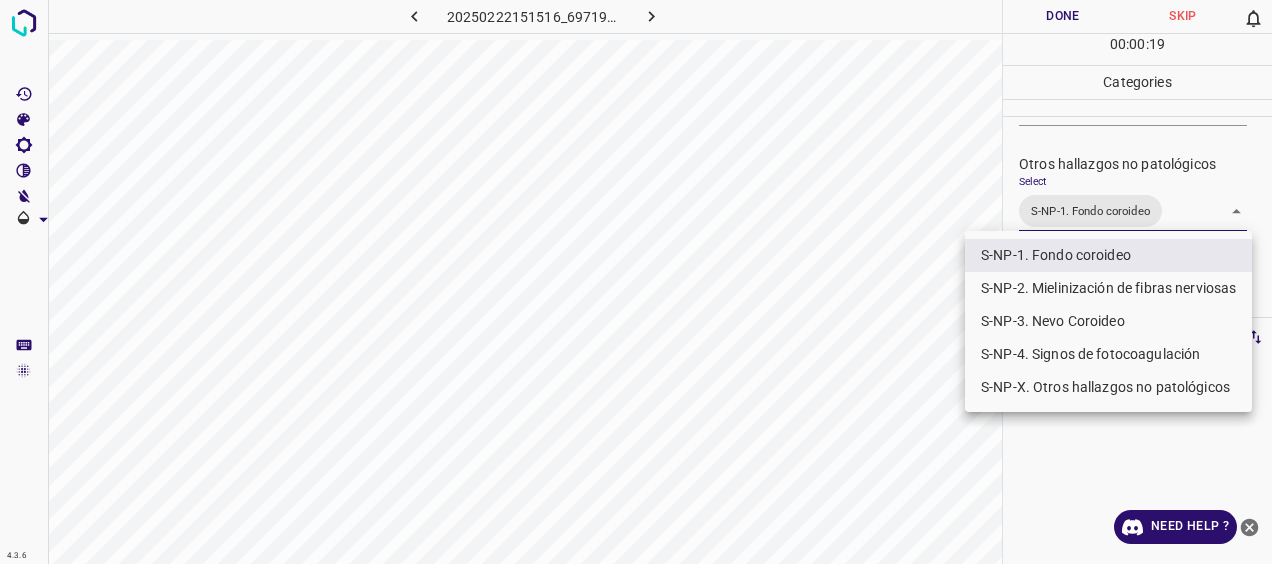 click at bounding box center [636, 282] 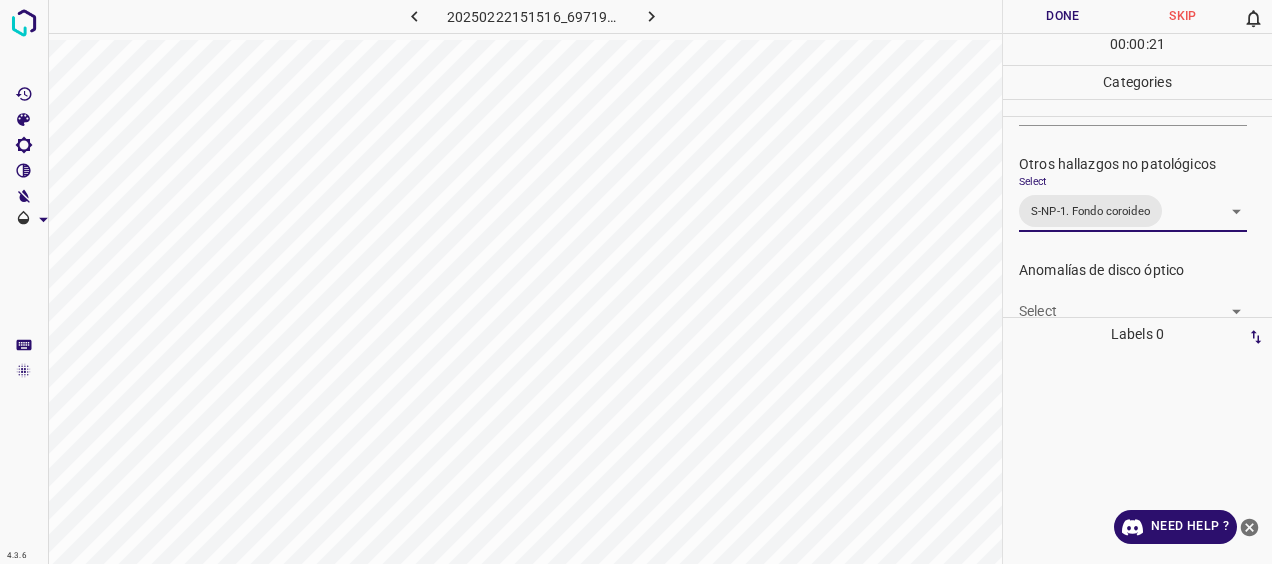 click on "Done" at bounding box center (1063, 16) 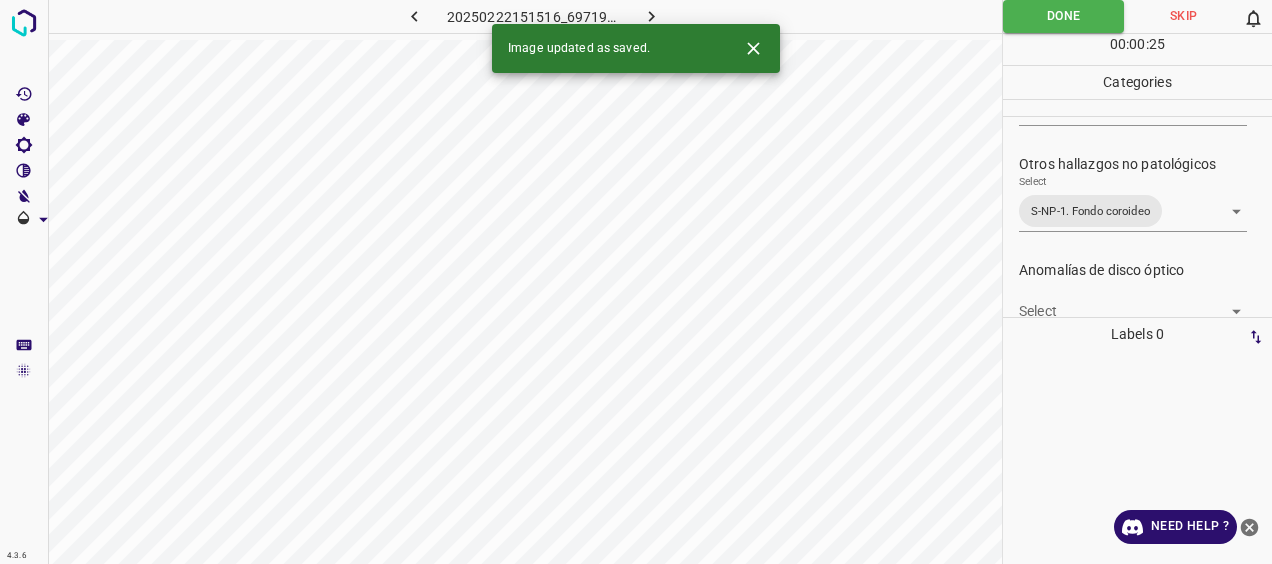 click 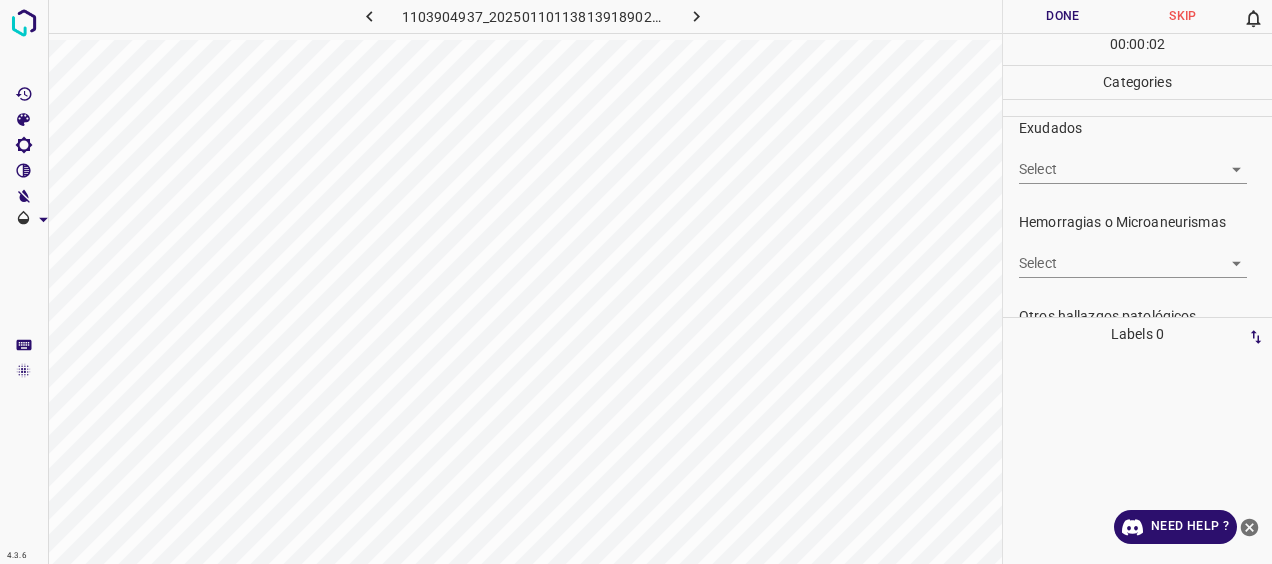 scroll, scrollTop: 400, scrollLeft: 0, axis: vertical 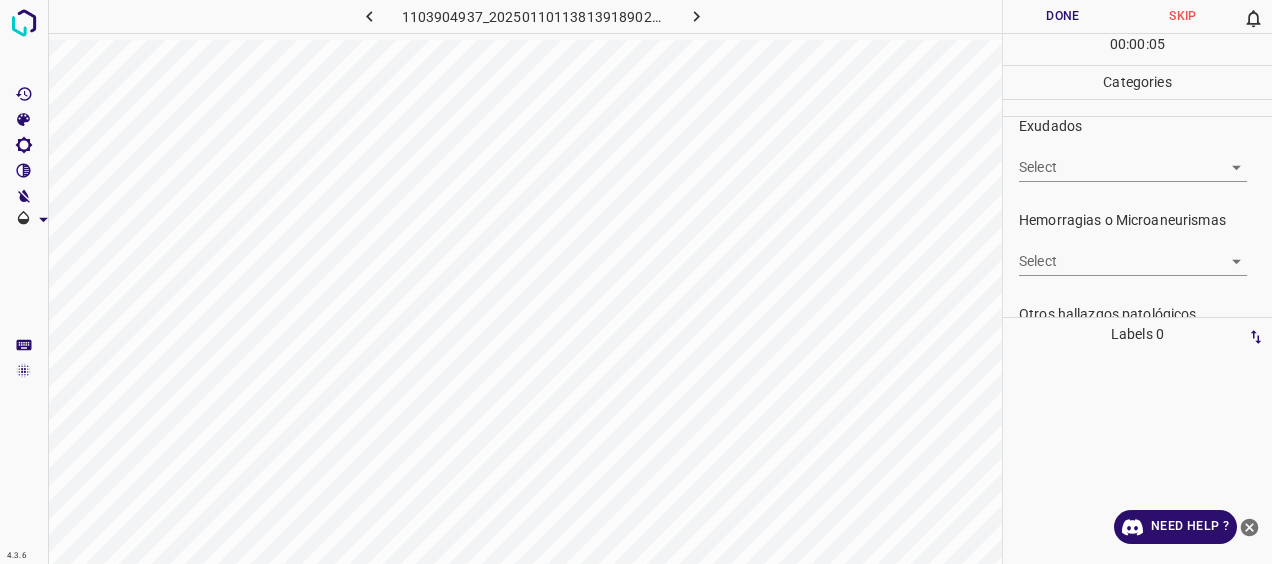 click on "4.3.6  1103904937_20250110113813918902001001_d4e3775fa.jpg Done Skip 0 00   : 00   : 05   Categories 0. Sin hallazgos   Select ​ Anomalías vasculares   Select ​ Atrofias   Select ​ [MEDICAL_DATA]   Select ​ Exudados   Select ​ Hemorragias o Microaneurismas   Select ​ Otros hallazgos patológicos   Select ​ Otros hallazgos no patológicos   Select ​ Anomalías de disco óptico   Select ​ Elementos sin calidad suficiente   Select ​ Labels   0 Categories 1 0. Sin hallazgos 2 Anomalías vasculares 3 Atrofias 4 [MEDICAL_DATA] 5 Exudados 6 Hemorragias o Microaneurismas 7 Otros hallazgos patológicos 8 Otros hallazgos no patológicos 9 Anomalías de disco óptico 0 Elementos sin calidad suficiente Tools Space Change between modes (Draw & Edit) I Auto labeling R Restore zoom M Zoom in N Zoom out Delete Delete selecte label Filters Z Restore filters X Saturation filter C Brightness filter V Contrast filter [PERSON_NAME] scale filter General O Download Need Help ? - Text - Hide - Delete" at bounding box center (636, 282) 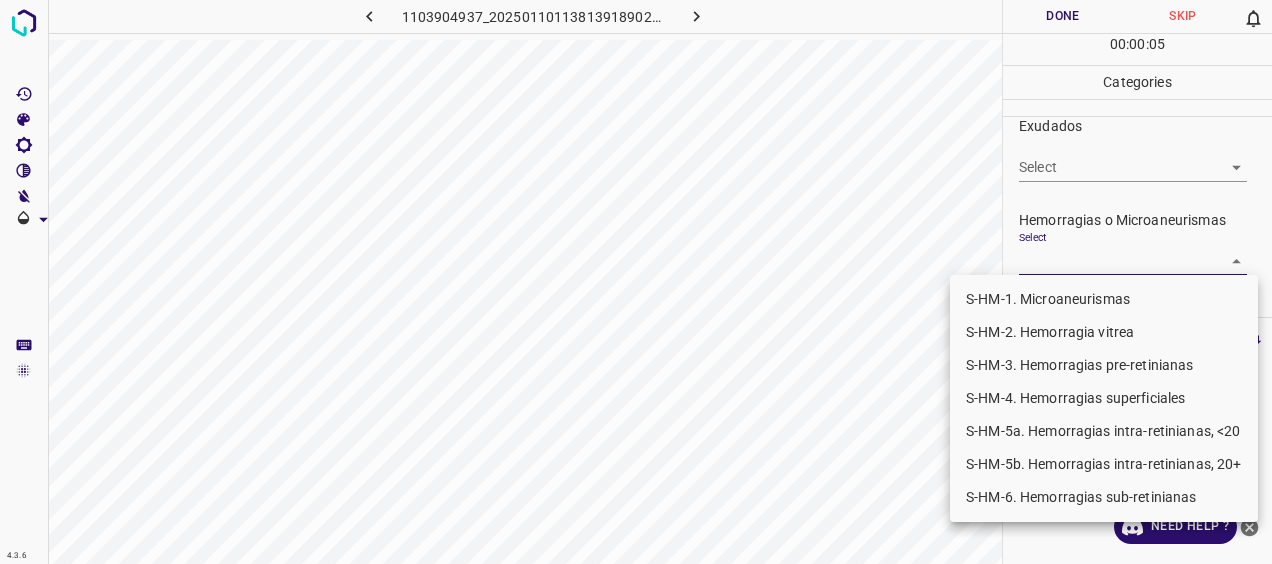 click on "S-HM-1. Microaneurismas" at bounding box center [1104, 299] 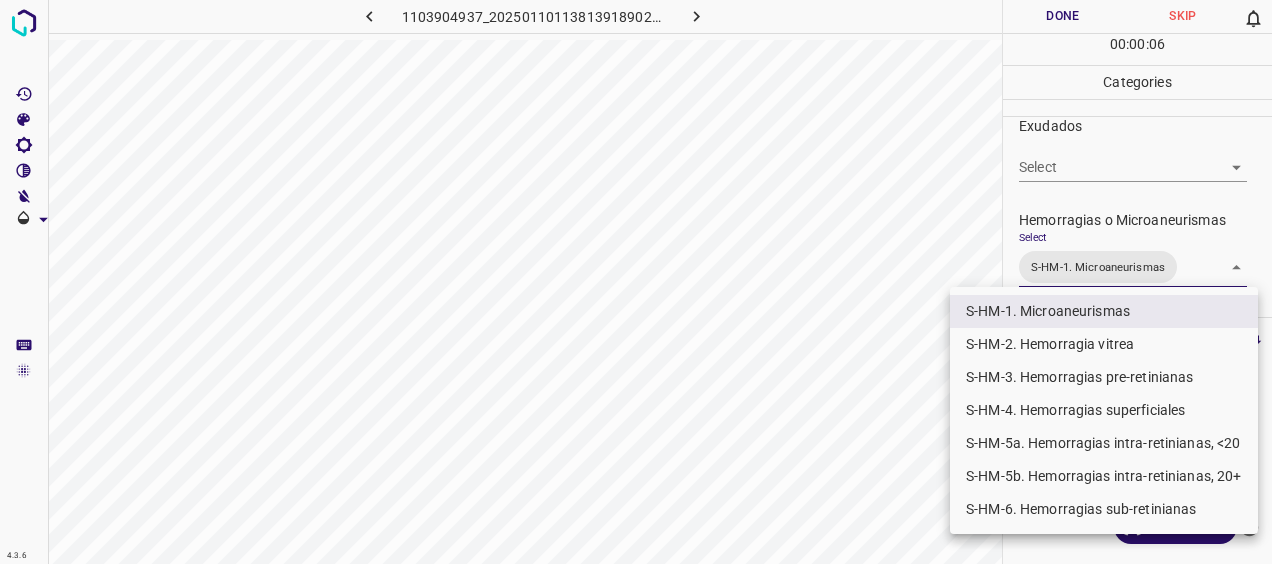 click on "S-HM-5a. Hemorragias intra-retinianas, <20" at bounding box center [1104, 443] 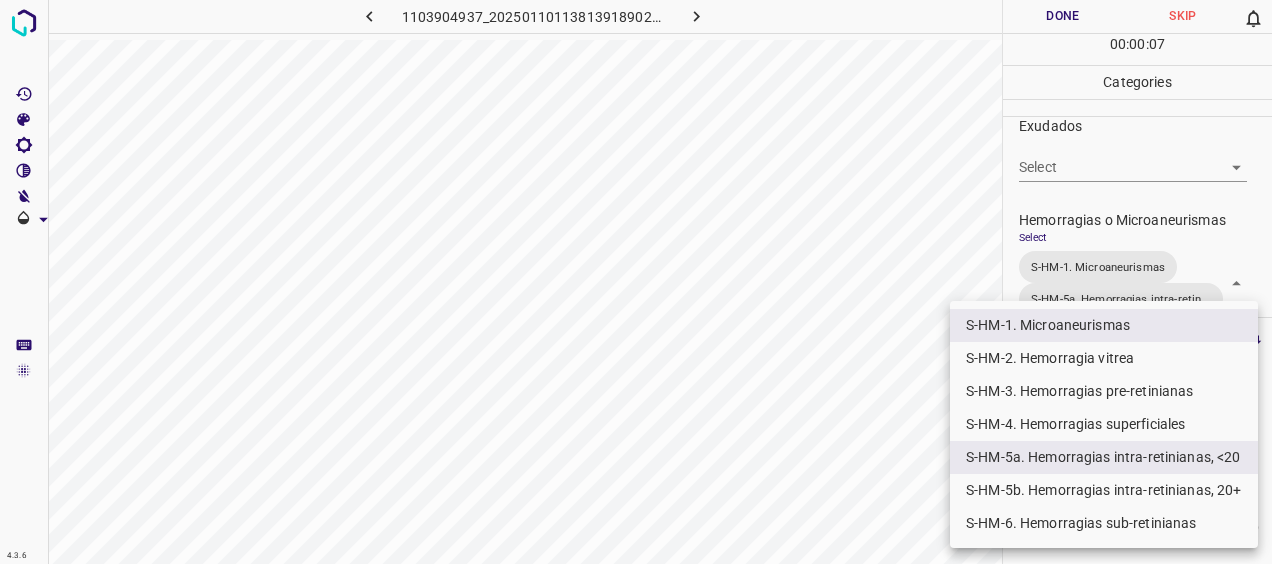 click at bounding box center [636, 282] 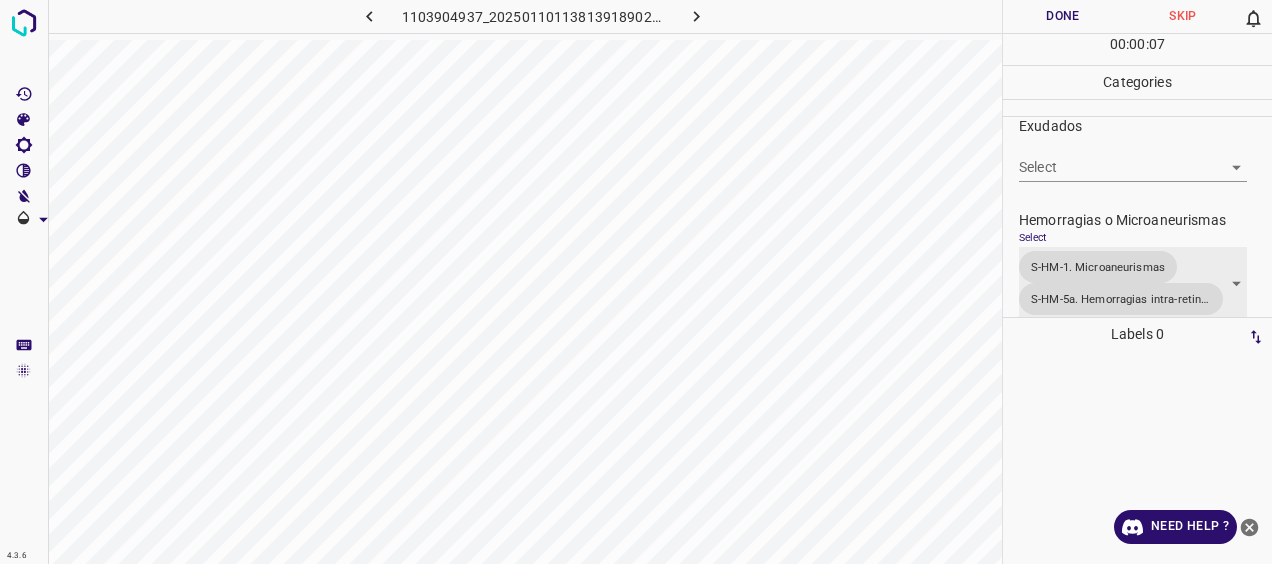 scroll, scrollTop: 402, scrollLeft: 0, axis: vertical 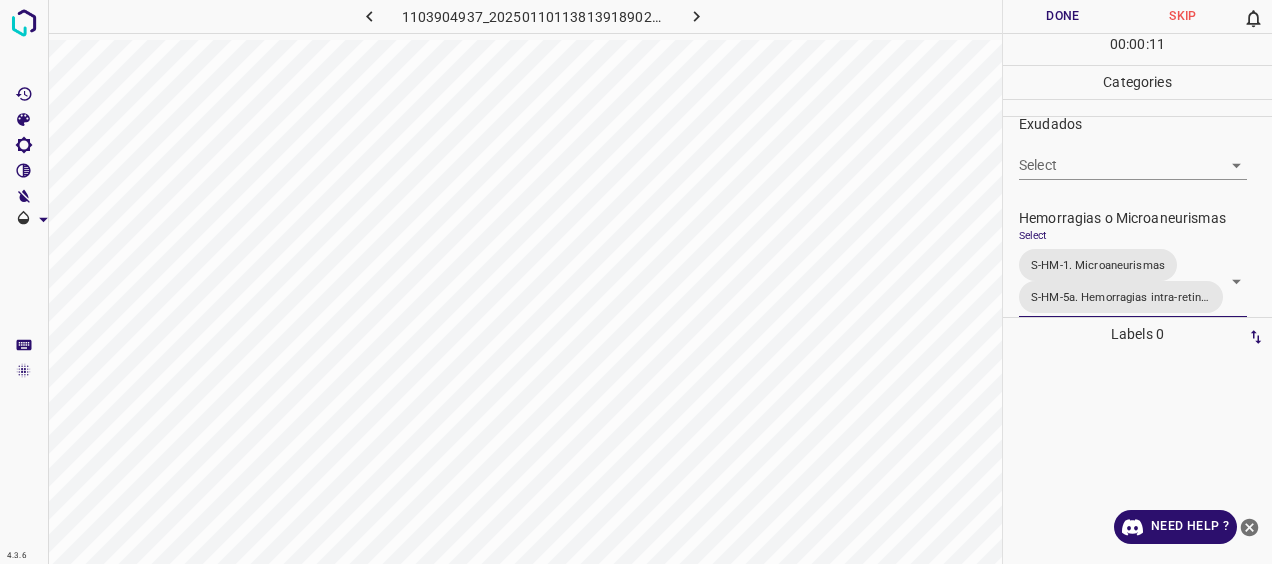 click on "4.3.6  1103904937_20250110113813918902001001_d4e3775fa.jpg Done Skip 0 00   : 00   : 11   Categories 0. Sin hallazgos   Select ​ Anomalías vasculares   Select ​ Atrofias   Select ​ [MEDICAL_DATA]   Select ​ Exudados   Select ​ Hemorragias o Microaneurismas   Select S-HM-1. Microaneurismas S-HM-5a. Hemorragias intra-retinianas, <20 S-HM-1. Microaneurismas,S-HM-5a. Hemorragias intra-retinianas, <20 Otros hallazgos patológicos   Select ​ Otros hallazgos no patológicos   Select ​ Anomalías de disco óptico   Select ​ Elementos sin calidad suficiente   Select ​ Labels   0 Categories 1 0. Sin hallazgos 2 Anomalías vasculares 3 Atrofias 4 [MEDICAL_DATA] 5 Exudados 6 Hemorragias o Microaneurismas 7 Otros hallazgos patológicos 8 Otros hallazgos no patológicos 9 Anomalías de disco óptico 0 Elementos sin calidad suficiente Tools Space Change between modes (Draw & Edit) I Auto labeling R Restore zoom M Zoom in N Zoom out Delete Delete selecte label Filters Z Restore filters X Saturation filter C V B General O" at bounding box center (636, 282) 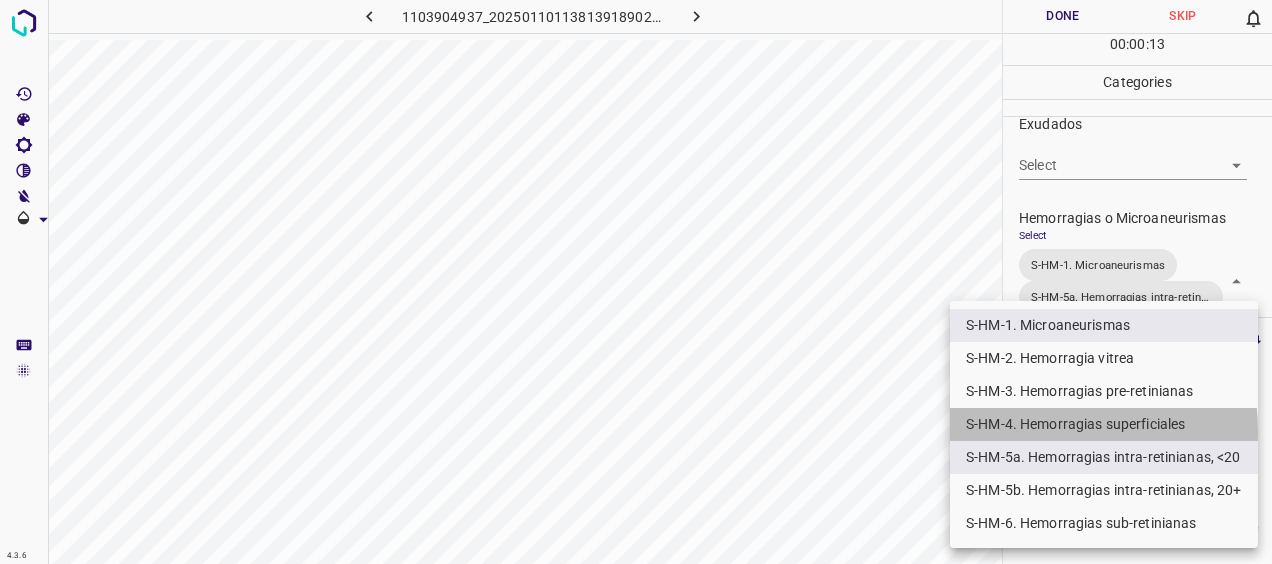 click on "S-HM-4. Hemorragias superficiales" at bounding box center (1104, 424) 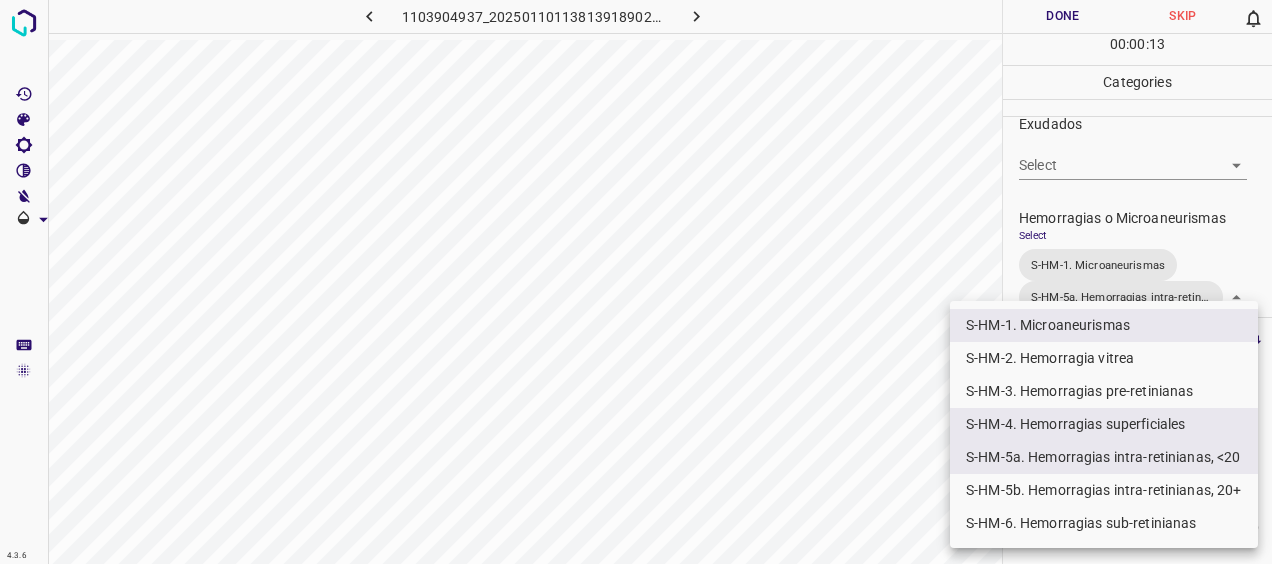 click at bounding box center [636, 282] 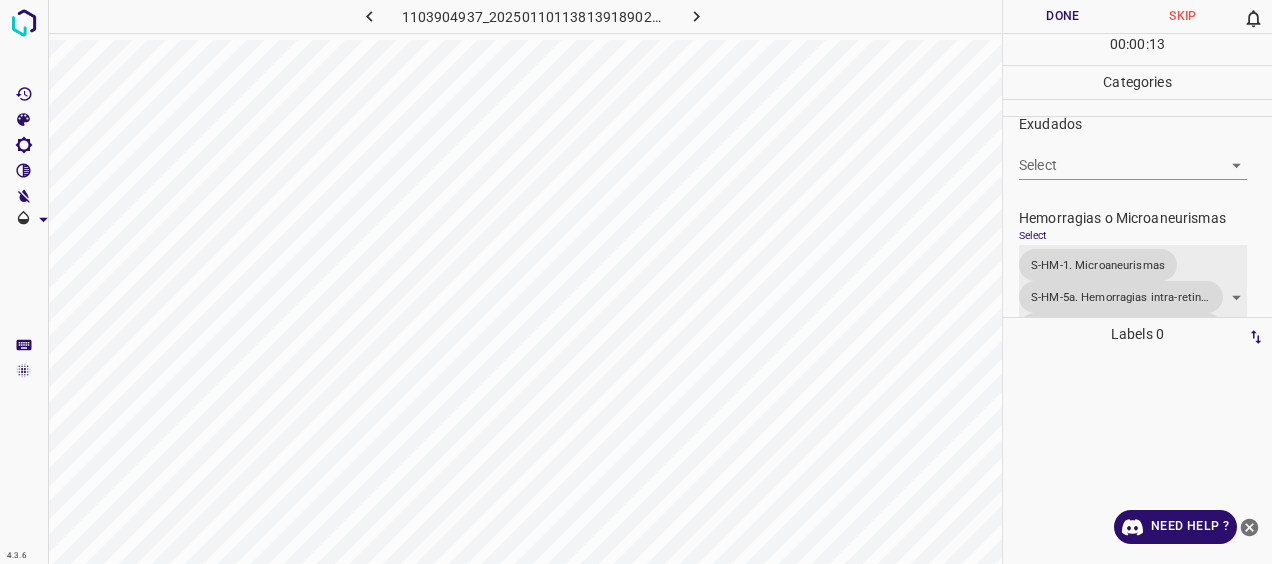 scroll, scrollTop: 434, scrollLeft: 0, axis: vertical 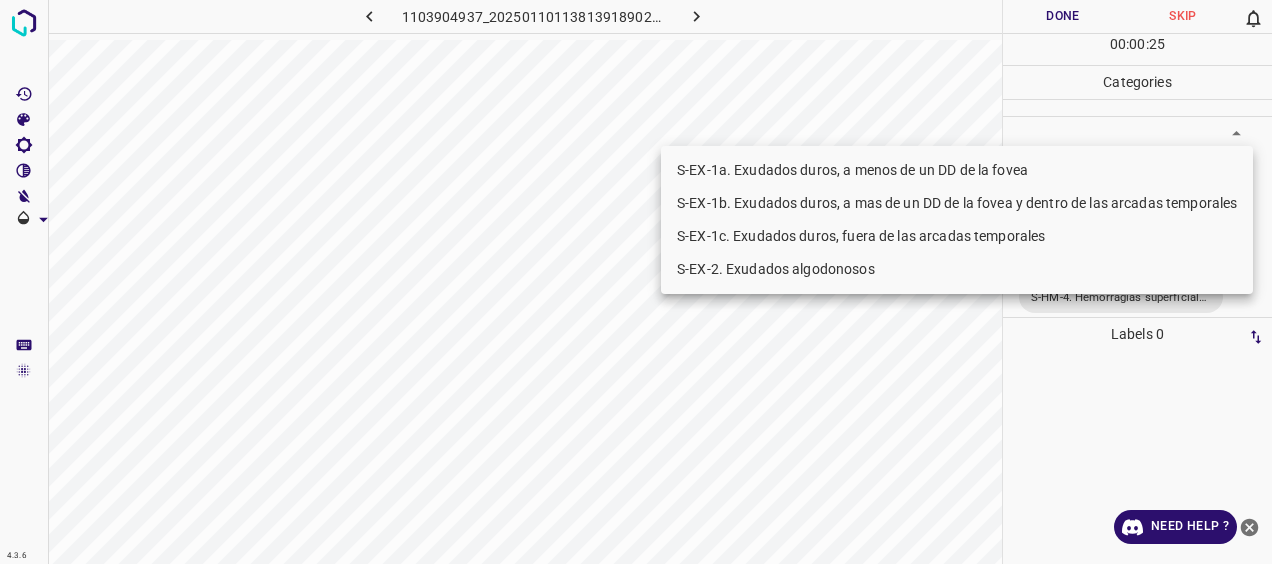 click on "4.3.6  1103904937_20250110113813918902001001_d4e3775fa.jpg Done Skip 0 00   : 00   : 25   Categories 0. Sin hallazgos   Select ​ Anomalías vasculares   Select ​ Atrofias   Select ​ [MEDICAL_DATA]   Select ​ Exudados   Select ​ Hemorragias o Microaneurismas   Select S-HM-1. Microaneurismas S-HM-5a. Hemorragias intra-retinianas, <20 S-HM-4. Hemorragias superficiales S-HM-1. Microaneurismas,S-HM-5a. Hemorragias intra-retinianas, <20,S-HM-4. Hemorragias superficiales Otros hallazgos patológicos   Select ​ Otros hallazgos no patológicos   Select ​ Anomalías de disco óptico   Select ​ Elementos sin calidad suficiente   Select ​ Labels   0 Categories 1 0. Sin hallazgos 2 Anomalías vasculares 3 Atrofias 4 [MEDICAL_DATA] 5 Exudados 6 Hemorragias o Microaneurismas 7 Otros hallazgos patológicos 8 Otros hallazgos no patológicos 9 Anomalías de disco óptico 0 Elementos sin calidad suficiente Tools Space Change between modes (Draw & Edit) I Auto labeling R Restore zoom M Zoom in N Zoom out Delete Filters Z X C V" at bounding box center (636, 282) 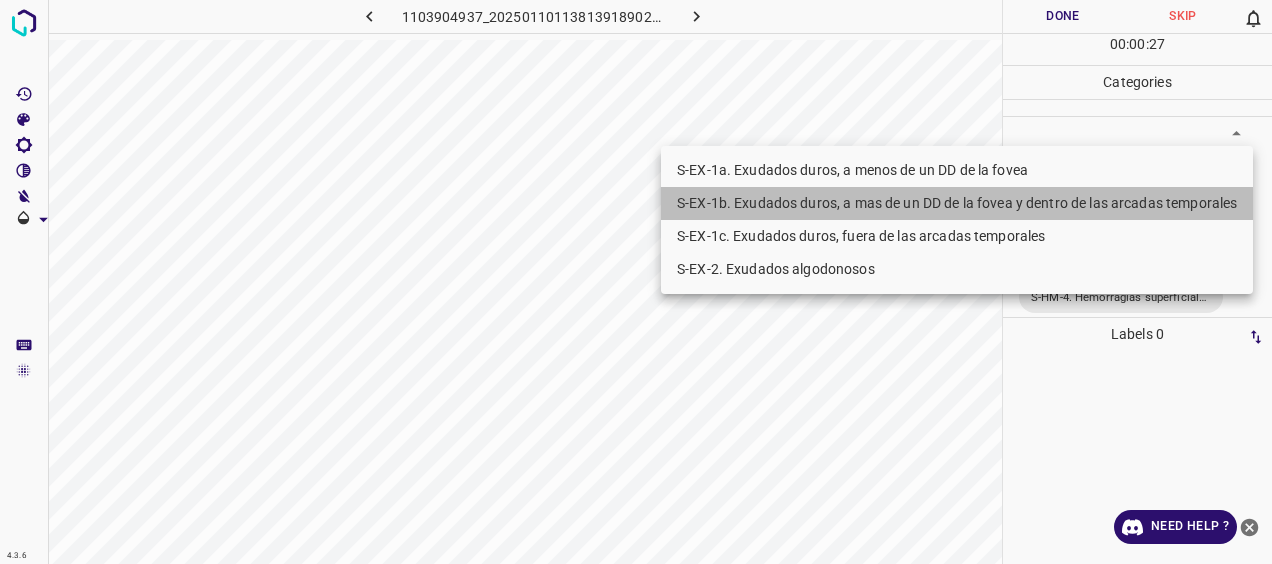 click on "S-EX-1b. Exudados duros, a mas de un DD de la fovea y dentro de las arcadas temporales" at bounding box center [957, 203] 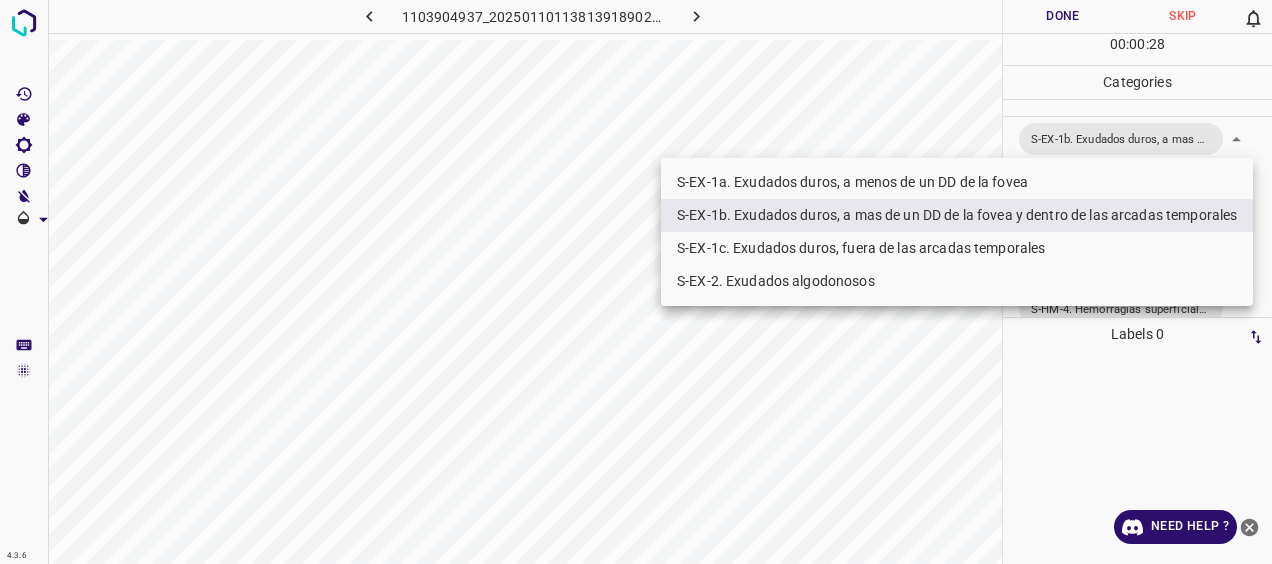 click on "S-EX-1c. Exudados duros, fuera de las arcadas temporales" at bounding box center (957, 248) 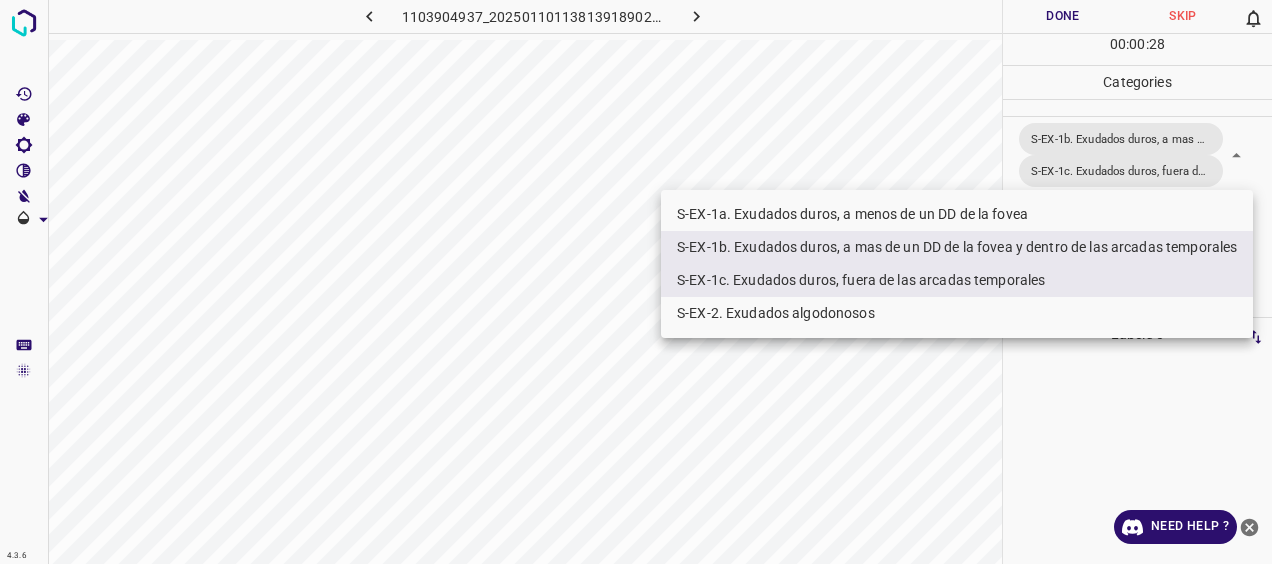click at bounding box center (636, 282) 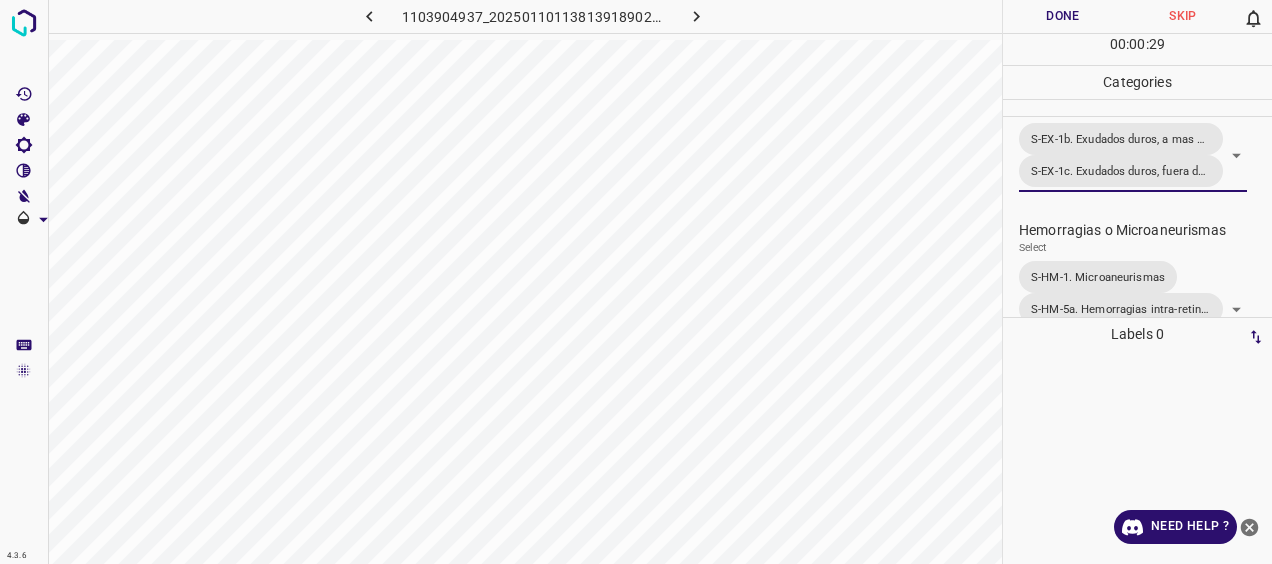 click on "Done" at bounding box center (1063, 16) 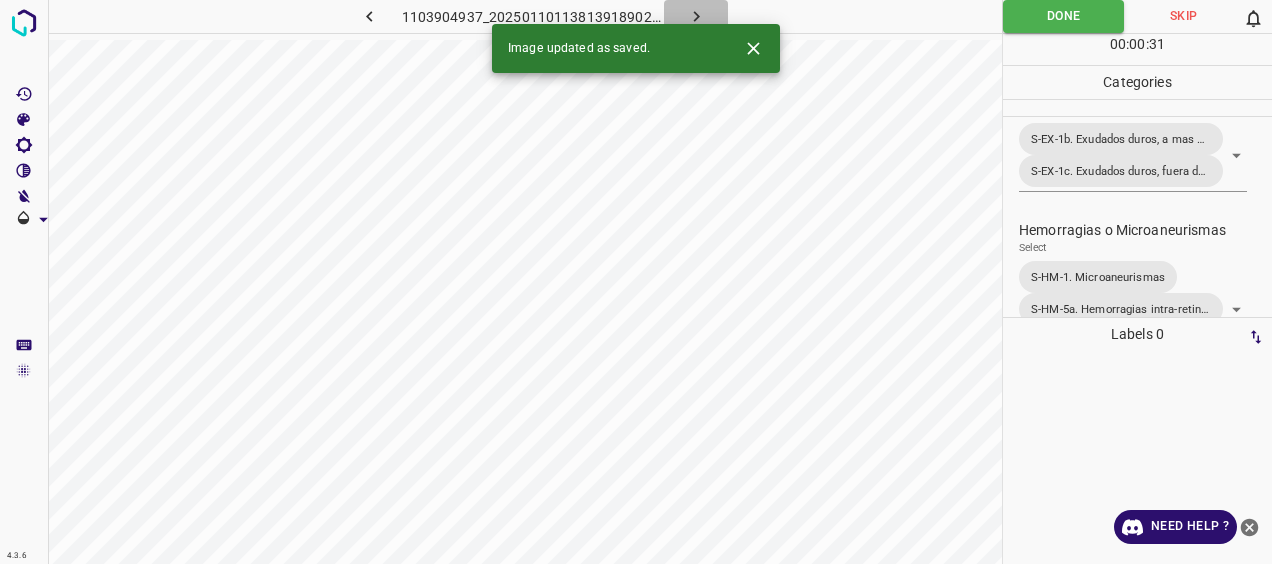click 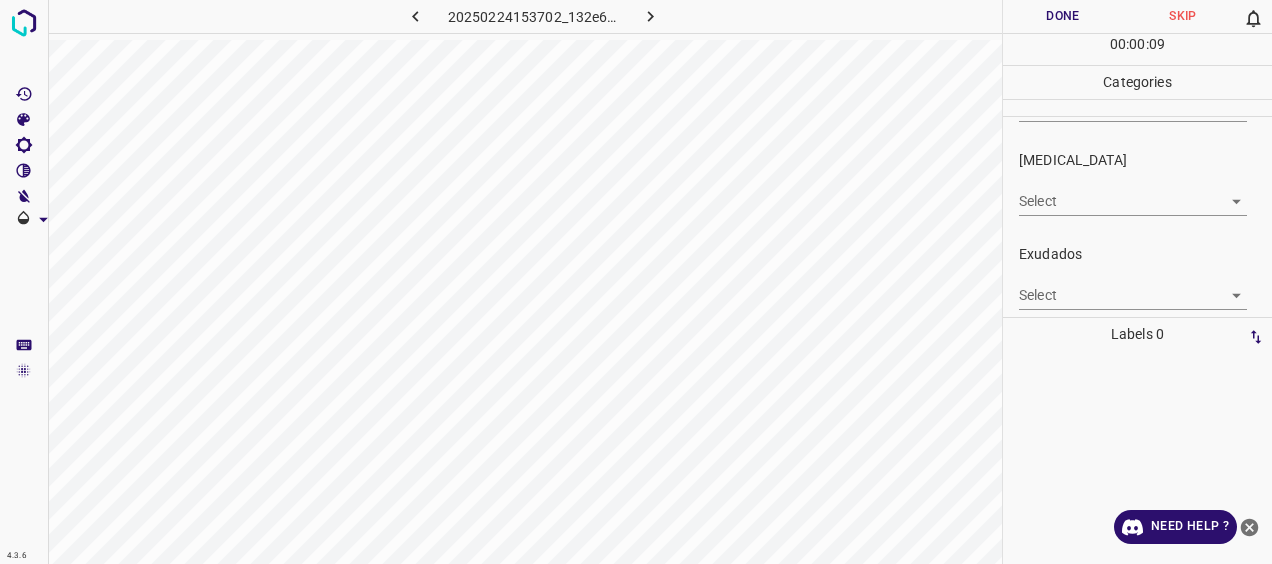 scroll, scrollTop: 300, scrollLeft: 0, axis: vertical 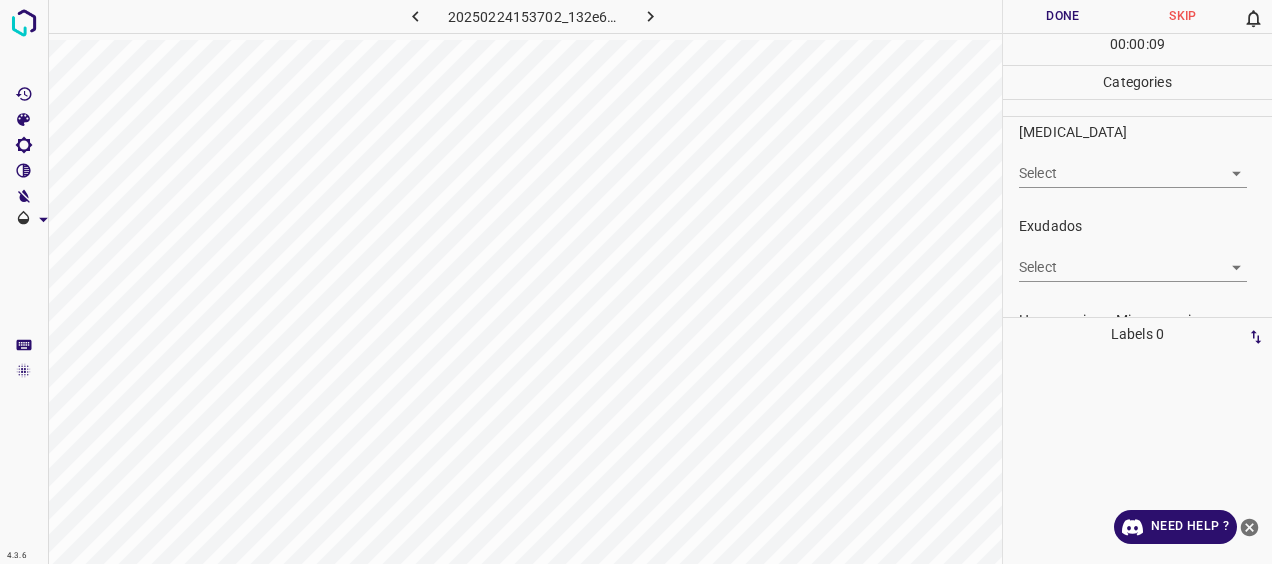 click on "4.3.6  20250224153702_132e6f20d.jpg Done Skip 0 00   : 00   : 09   Categories 0. Sin hallazgos   Select ​ Anomalías vasculares   Select ​ Atrofias   Select ​ [MEDICAL_DATA]   Select ​ Exudados   Select ​ Hemorragias o Microaneurismas   Select ​ Otros hallazgos patológicos   Select ​ Otros hallazgos no patológicos   Select ​ Anomalías de disco óptico   Select ​ Elementos sin calidad suficiente   Select ​ Labels   0 Categories 1 0. Sin hallazgos 2 Anomalías vasculares 3 Atrofias 4 [MEDICAL_DATA] 5 Exudados 6 Hemorragias o Microaneurismas 7 Otros hallazgos patológicos 8 Otros hallazgos no patológicos 9 Anomalías de disco óptico 0 Elementos sin calidad suficiente Tools Space Change between modes (Draw & Edit) I Auto labeling R Restore zoom M Zoom in N Zoom out Delete Delete selecte label Filters Z Restore filters X Saturation filter C Brightness filter V Contrast filter [PERSON_NAME] scale filter General O Download Need Help ? - Text - Hide - Delete" at bounding box center (636, 282) 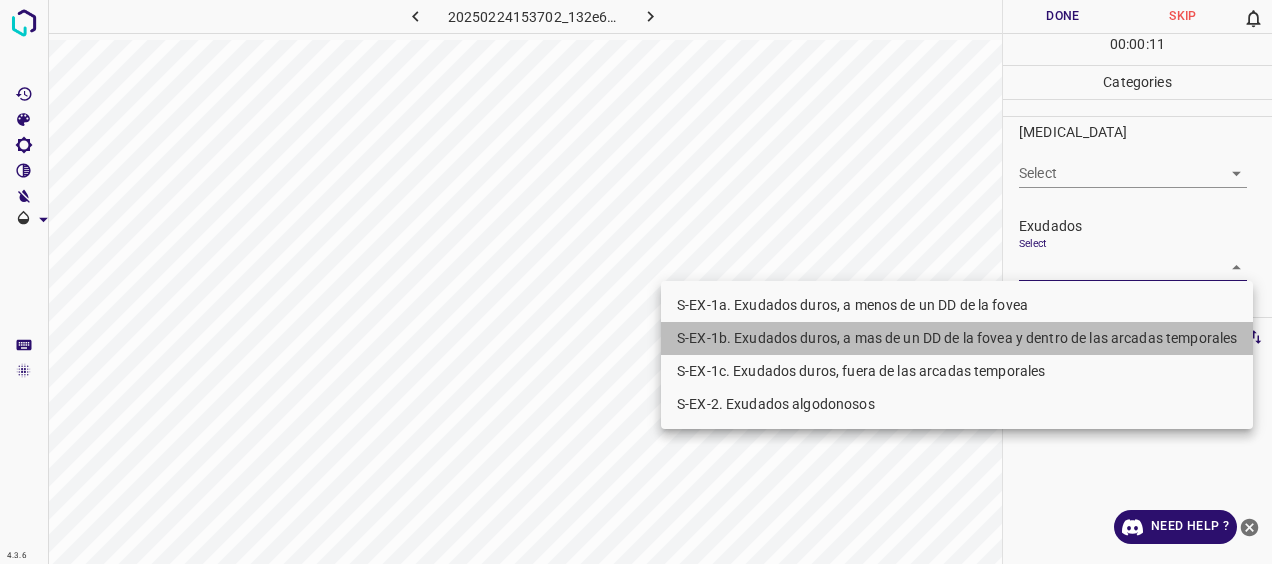 click on "S-EX-1b. Exudados duros, a mas de un DD de la fovea y dentro de las arcadas temporales" at bounding box center [957, 338] 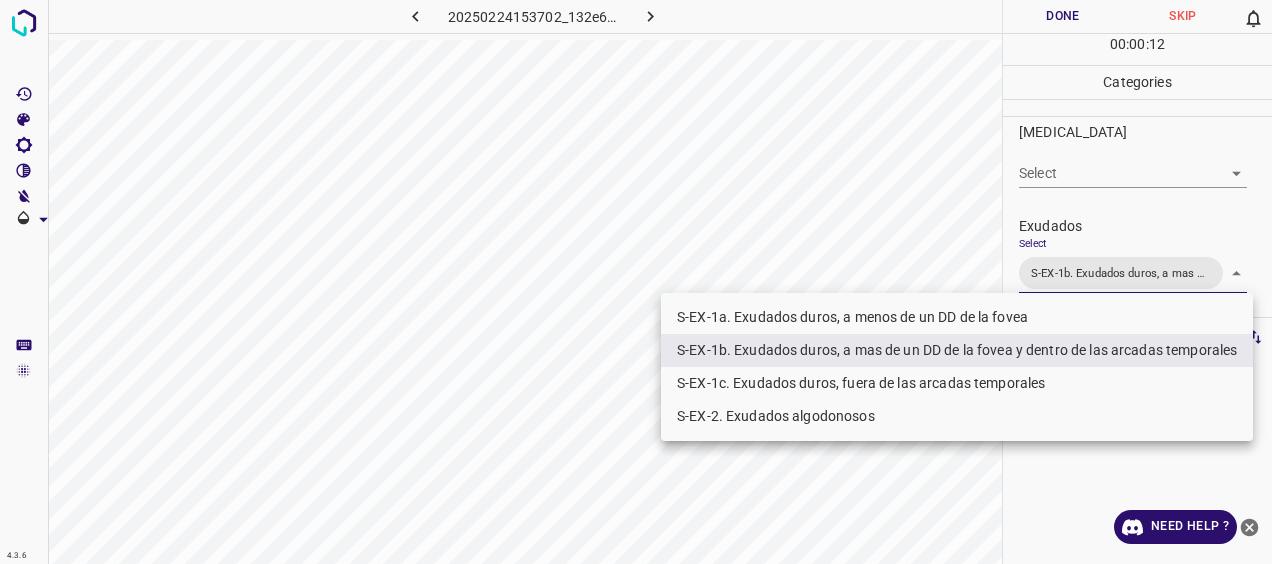click at bounding box center (636, 282) 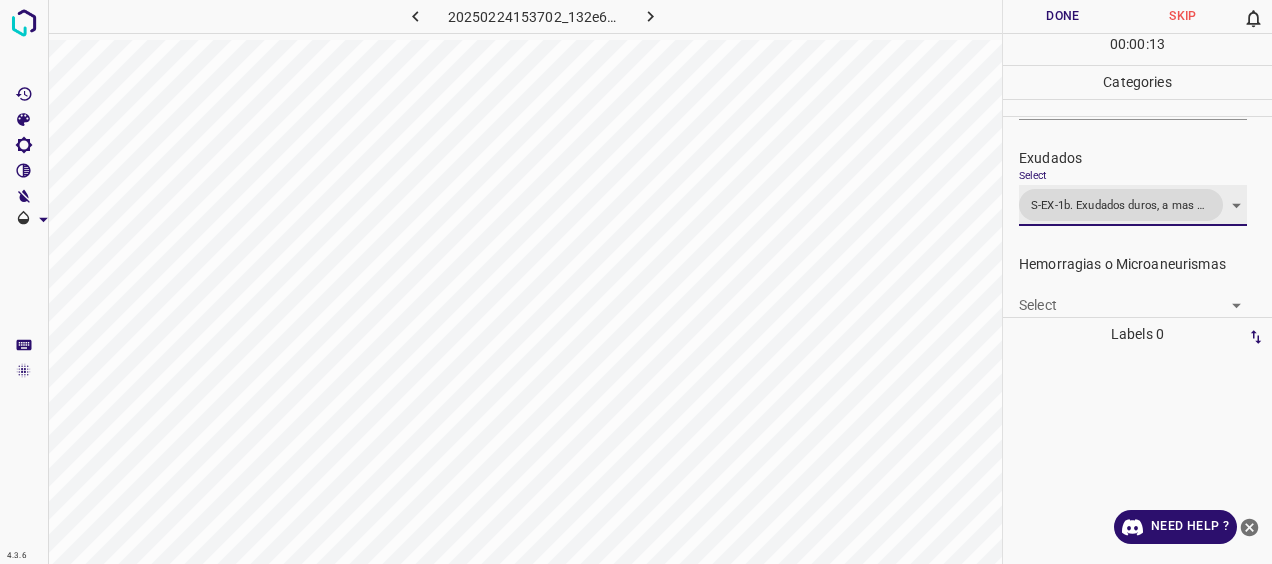 scroll, scrollTop: 400, scrollLeft: 0, axis: vertical 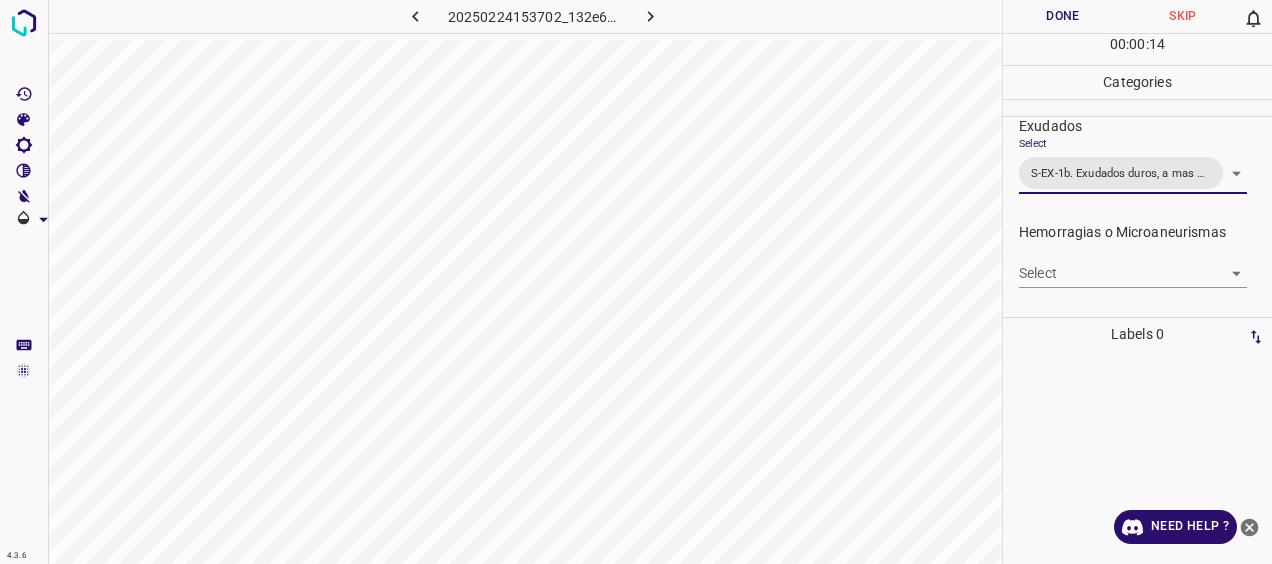click on "4.3.6  20250224153702_132e6f20d.jpg Done Skip 0 00   : 00   : 14   Categories 0. Sin hallazgos   Select ​ Anomalías vasculares   Select ​ Atrofias   Select ​ [MEDICAL_DATA]   Select ​ Exudados   Select S-EX-1b. Exudados duros, a mas de un DD de la fovea y dentro de las arcadas temporales S-EX-1b. Exudados duros, a mas de un DD de la fovea y dentro de las arcadas temporales Hemorragias o Microaneurismas   Select ​ Otros hallazgos patológicos   Select ​ Otros hallazgos no patológicos   Select ​ Anomalías de disco óptico   Select ​ Elementos sin calidad suficiente   Select ​ Labels   0 Categories 1 0. Sin hallazgos 2 Anomalías vasculares 3 Atrofias 4 [MEDICAL_DATA] 5 Exudados 6 Hemorragias o Microaneurismas 7 Otros hallazgos patológicos 8 Otros hallazgos no patológicos 9 Anomalías de disco óptico 0 Elementos sin calidad suficiente Tools Space Change between modes (Draw & Edit) I Auto labeling R Restore zoom M Zoom in N Zoom out Delete Delete selecte label Filters Z Restore filters X Saturation filter" at bounding box center [636, 282] 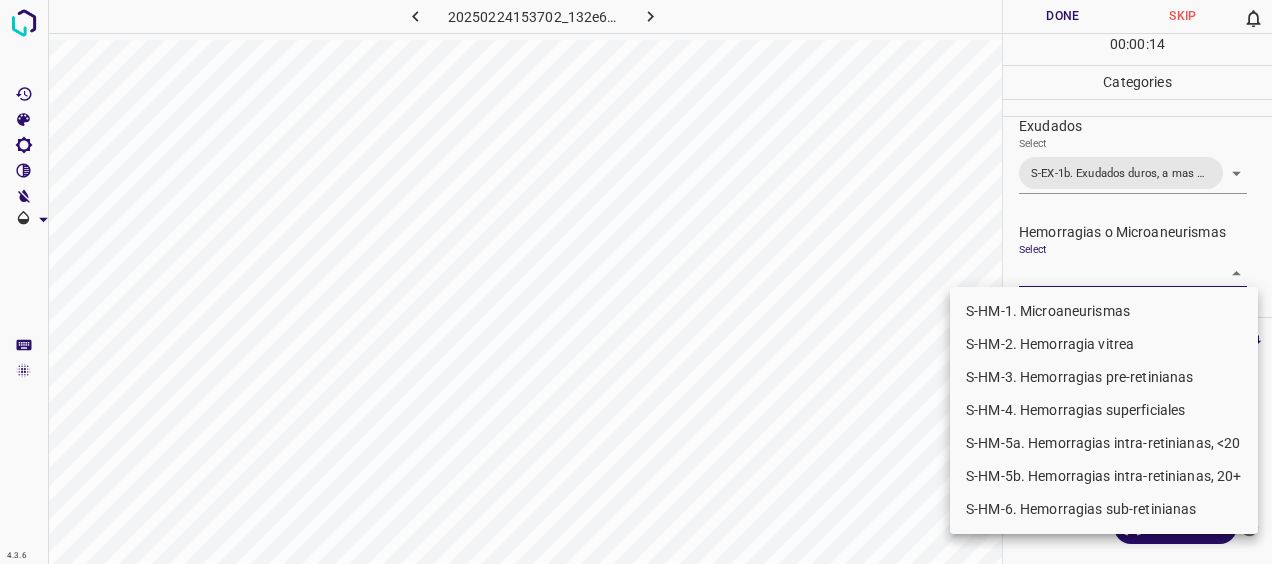 click on "S-HM-1. Microaneurismas" at bounding box center [1104, 311] 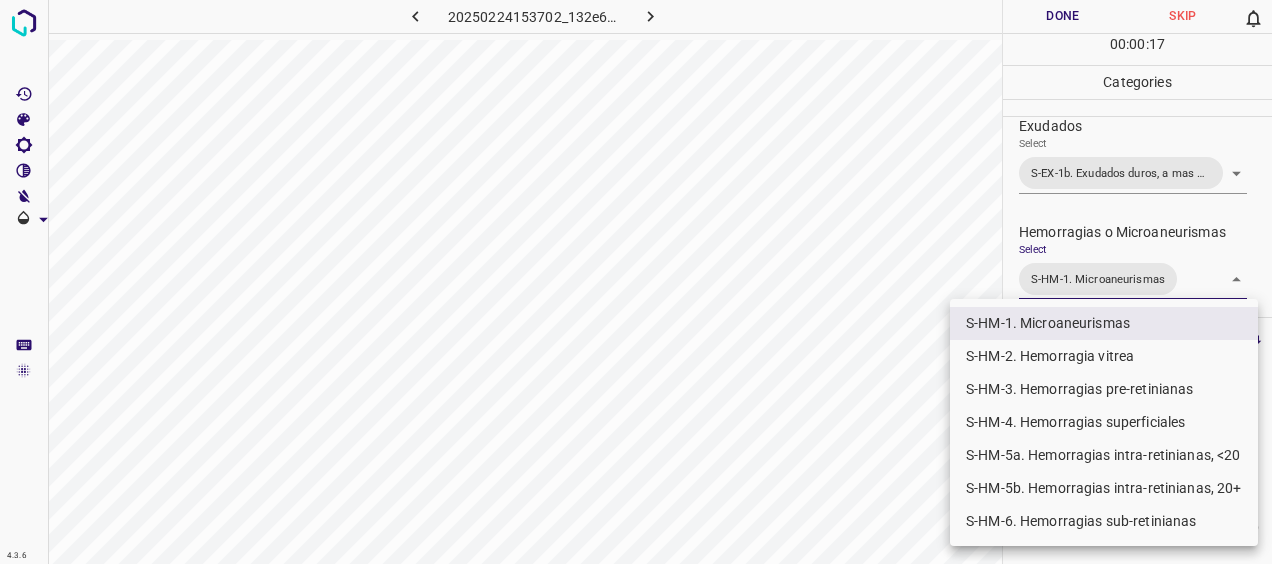 click on "S-HM-5a. Hemorragias intra-retinianas, <20" at bounding box center (1104, 455) 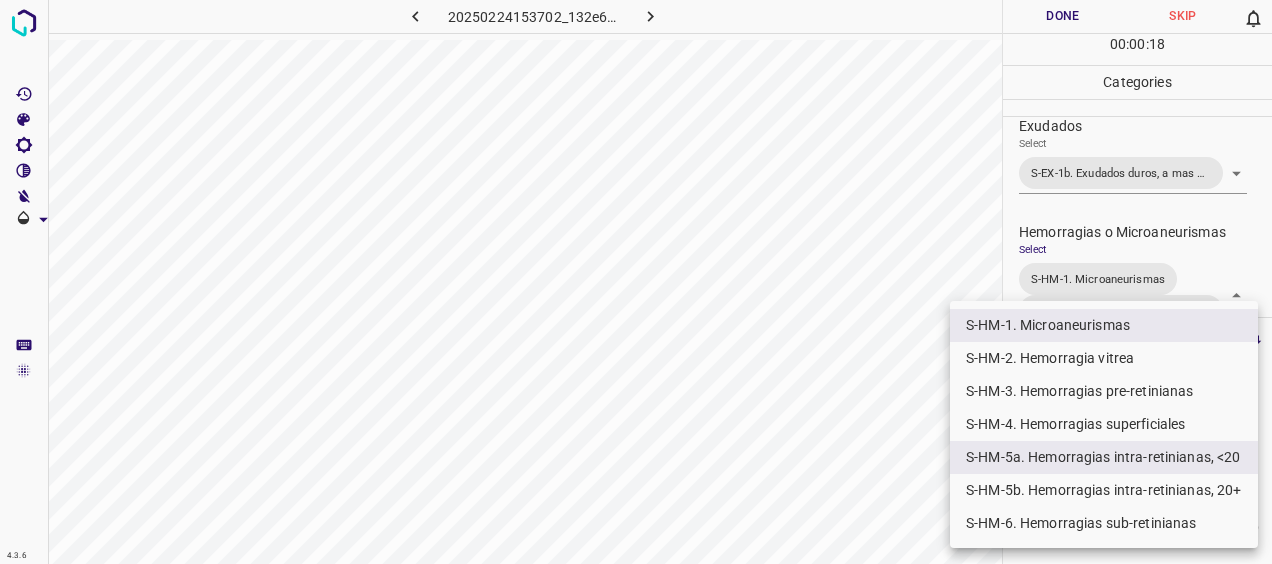 click at bounding box center [636, 282] 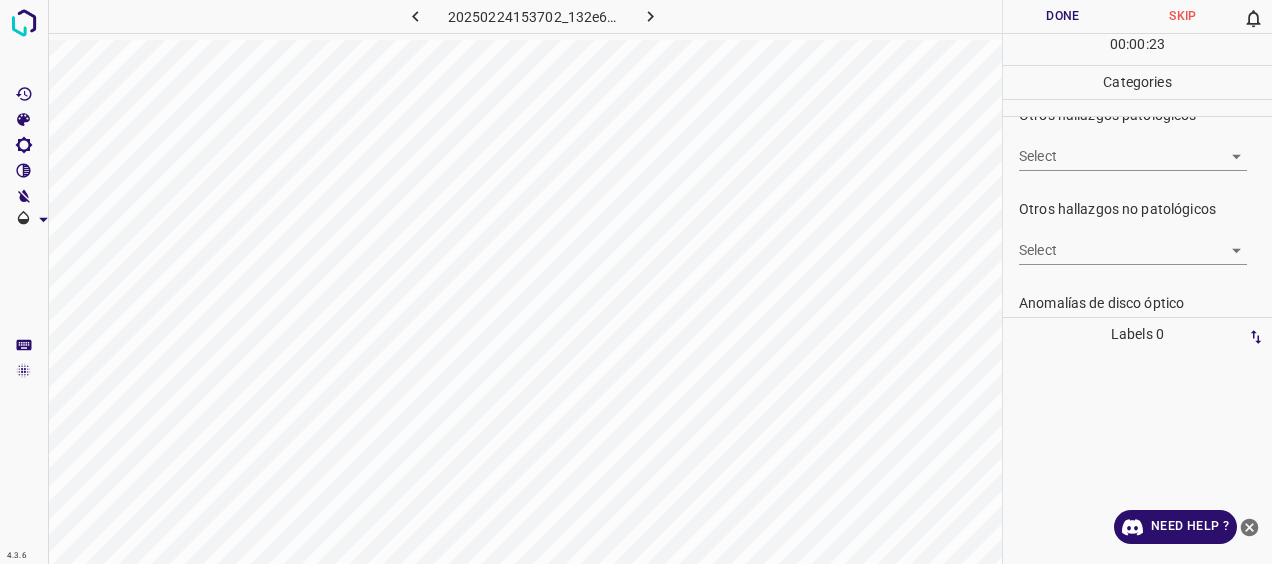 scroll, scrollTop: 714, scrollLeft: 0, axis: vertical 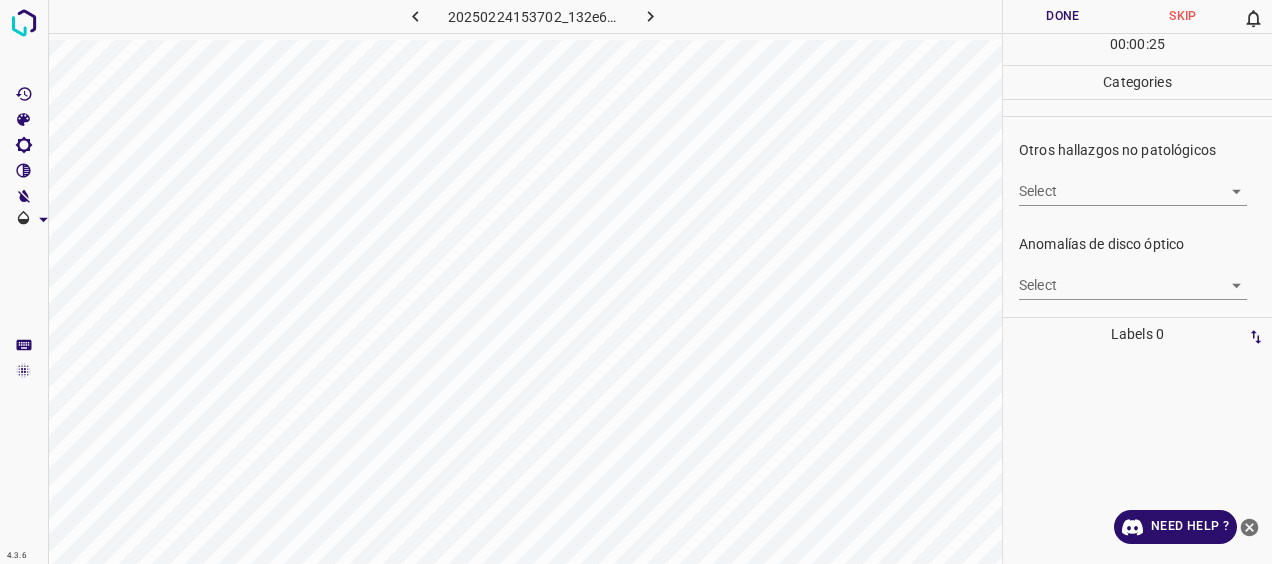 click on "4.3.6  20250224153702_132e6f20d.jpg Done Skip 0 00   : 00   : 25   Categories 0. Sin hallazgos   Select ​ Anomalías vasculares   Select ​ Atrofias   Select ​ [MEDICAL_DATA]   Select ​ Exudados   Select S-EX-1b. Exudados duros, a mas de un DD de la fovea y dentro de las arcadas temporales S-EX-1b. Exudados duros, a mas de un DD de la fovea y dentro de las arcadas temporales Hemorragias o Microaneurismas   Select S-HM-1. Microaneurismas S-HM-5a. Hemorragias intra-retinianas, <20 S-HM-1. Microaneurismas,S-HM-5a. Hemorragias intra-retinianas, <20 Otros hallazgos patológicos   Select ​ Otros hallazgos no patológicos   Select ​ Anomalías de disco óptico   Select ​ Elementos sin calidad suficiente   Select ​ Labels   0 Categories 1 0. Sin hallazgos 2 Anomalías vasculares 3 Atrofias 4 [MEDICAL_DATA] 5 Exudados 6 Hemorragias o Microaneurismas 7 Otros hallazgos patológicos 8 Otros hallazgos no patológicos 9 Anomalías de disco óptico 0 Elementos sin calidad suficiente Tools Space I Auto labeling R Restore zoom" at bounding box center (636, 282) 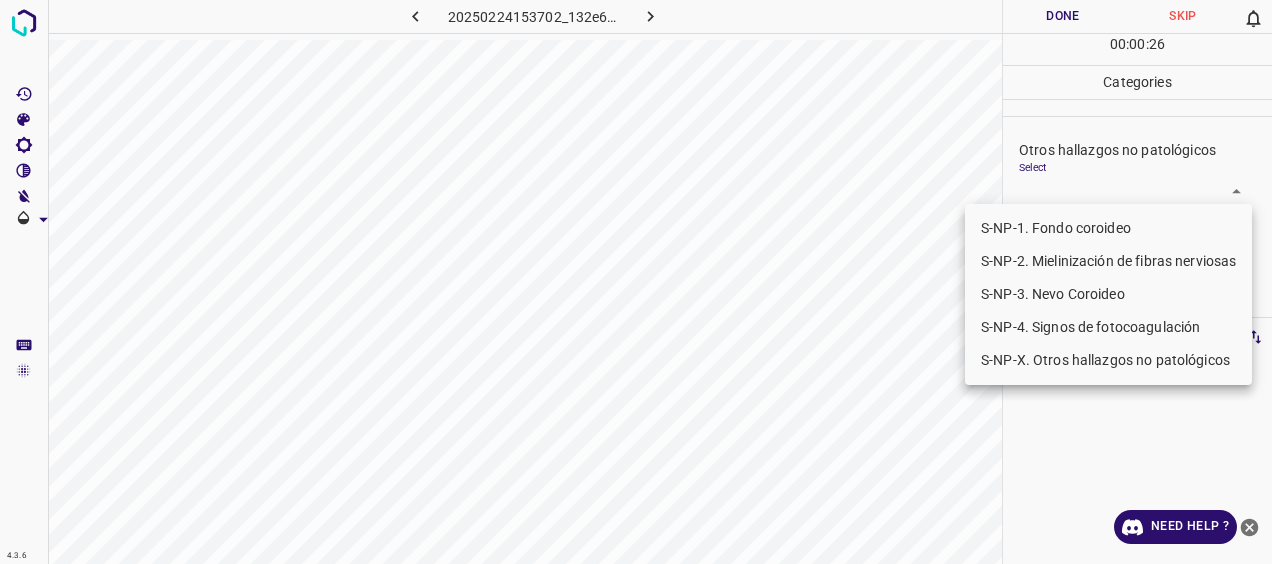 click on "S-NP-1. Fondo coroideo" at bounding box center (1108, 228) 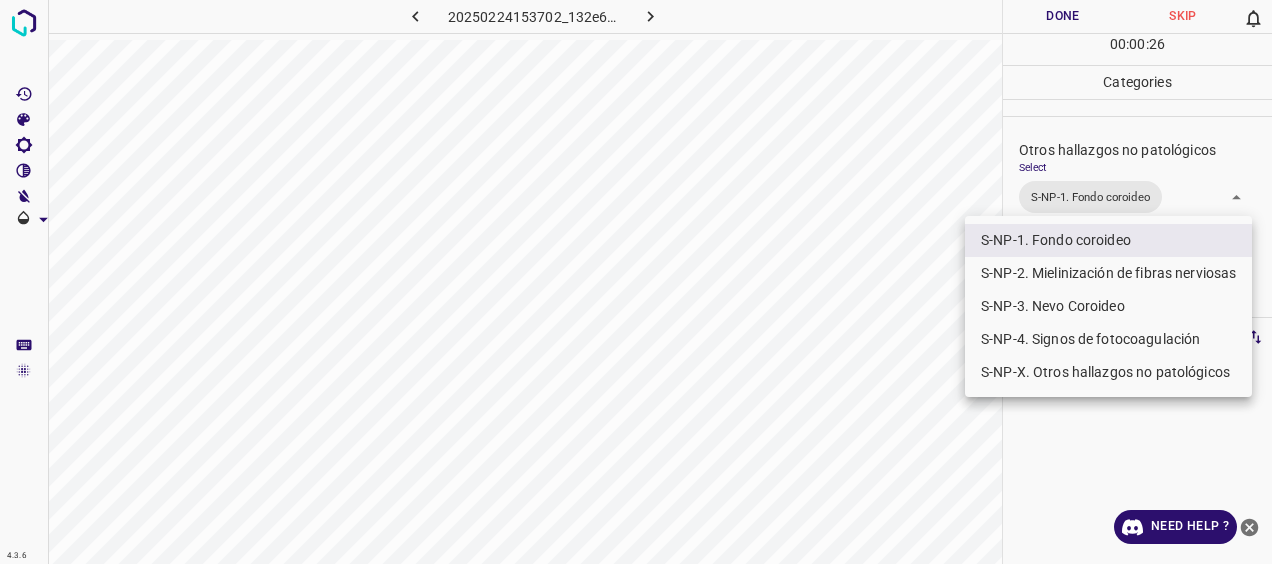 click at bounding box center [636, 282] 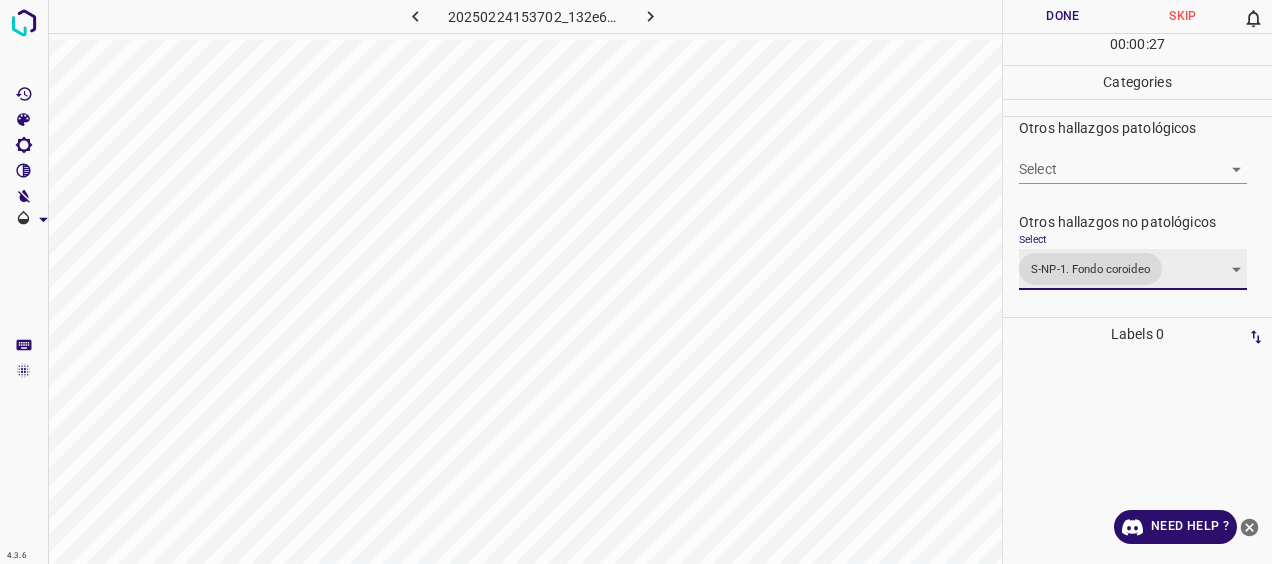 scroll, scrollTop: 614, scrollLeft: 0, axis: vertical 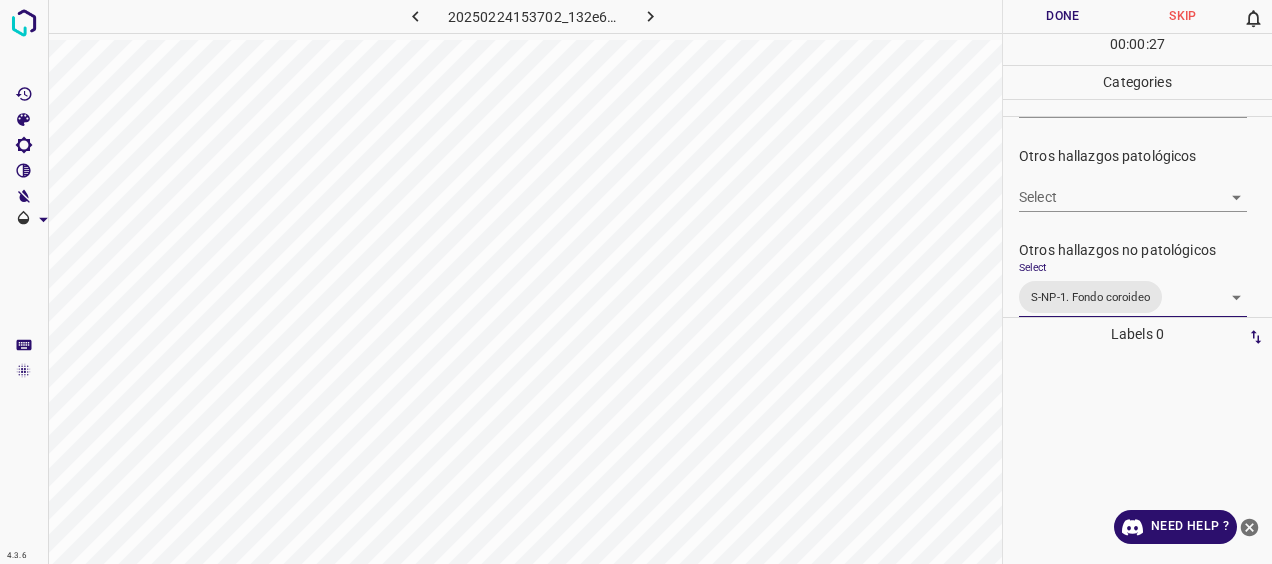 click on "4.3.6  20250224153702_132e6f20d.jpg Done Skip 0 00   : 00   : 27   Categories 0. Sin hallazgos   Select ​ Anomalías vasculares   Select ​ Atrofias   Select ​ [MEDICAL_DATA]   Select ​ Exudados   Select S-EX-1b. Exudados duros, a mas de un DD de la fovea y dentro de las arcadas temporales S-EX-1b. Exudados duros, a mas de un DD de la fovea y dentro de las arcadas temporales Hemorragias o Microaneurismas   Select S-HM-1. Microaneurismas S-HM-5a. Hemorragias intra-retinianas, <20 S-HM-1. Microaneurismas,S-HM-5a. Hemorragias intra-retinianas, <20 Otros hallazgos patológicos   Select ​ Otros hallazgos no patológicos   Select S-NP-1. Fondo coroideo S-NP-1. Fondo coroideo Anomalías de disco óptico   Select ​ Elementos sin calidad suficiente   Select ​ Labels   0 Categories 1 0. Sin hallazgos 2 Anomalías vasculares 3 Atrofias 4 [MEDICAL_DATA] 5 Exudados 6 Hemorragias o Microaneurismas 7 Otros hallazgos patológicos 8 Otros hallazgos no patológicos 9 Anomalías de disco óptico 0 Elementos sin calidad suficiente" at bounding box center [636, 282] 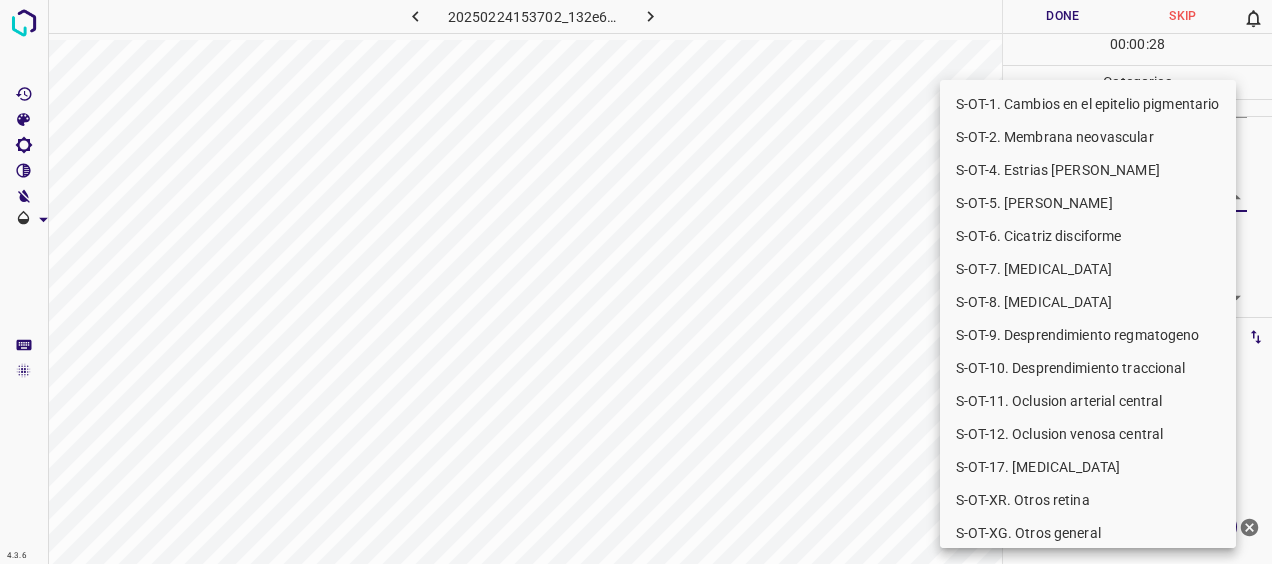 click on "S-OT-XR. Otros retina" at bounding box center (1088, 500) 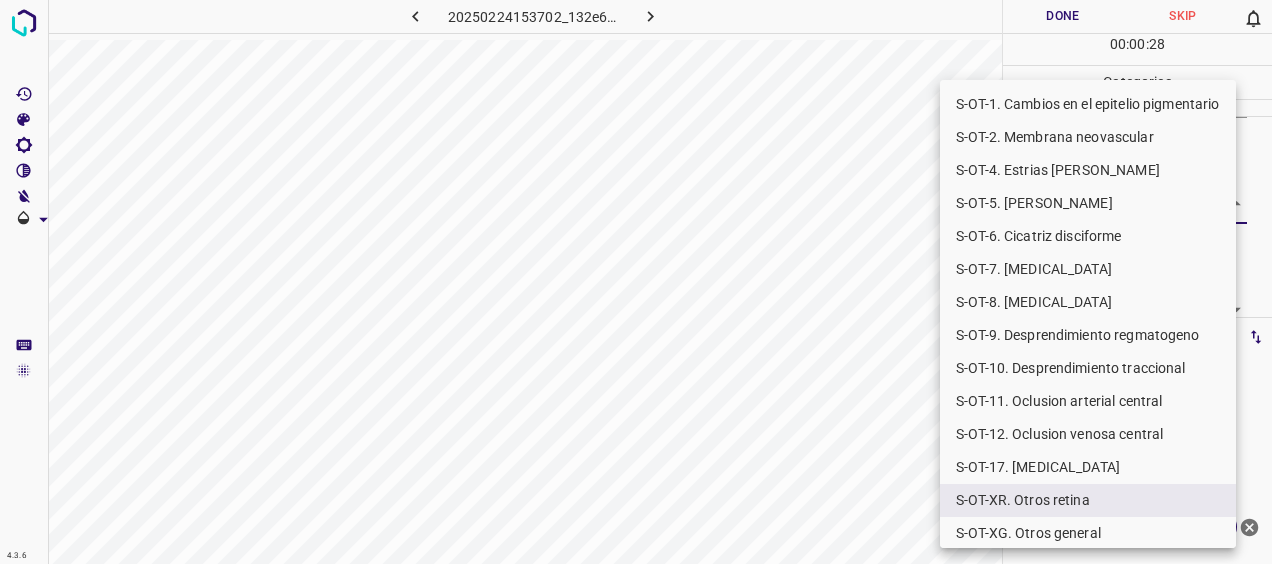 click at bounding box center [636, 282] 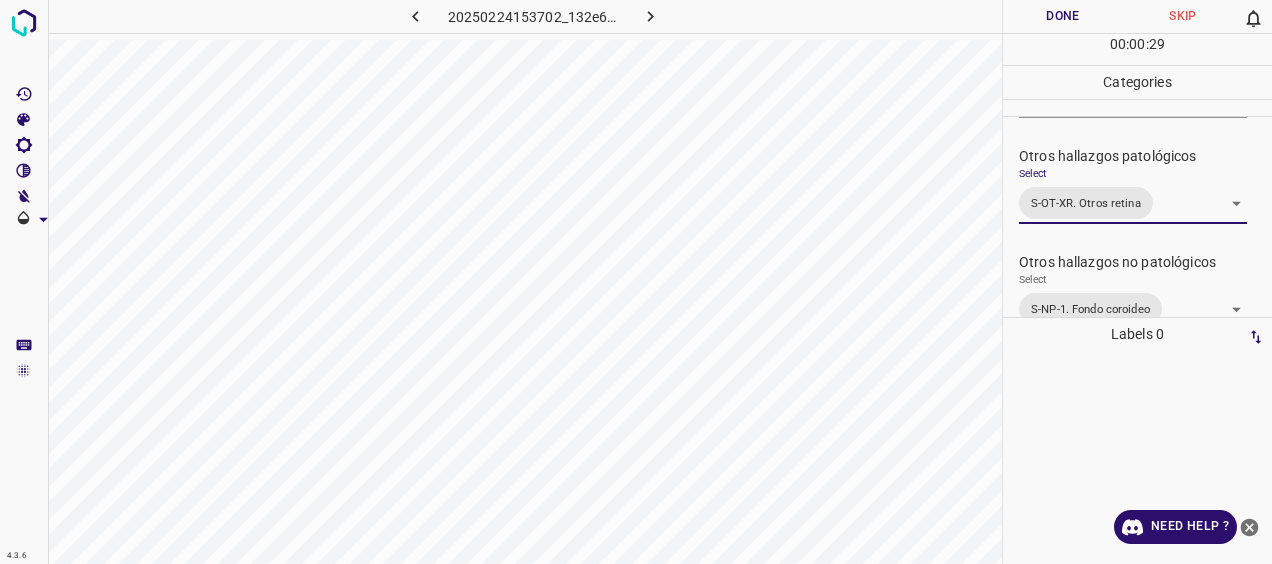 click on "Done" at bounding box center [1063, 16] 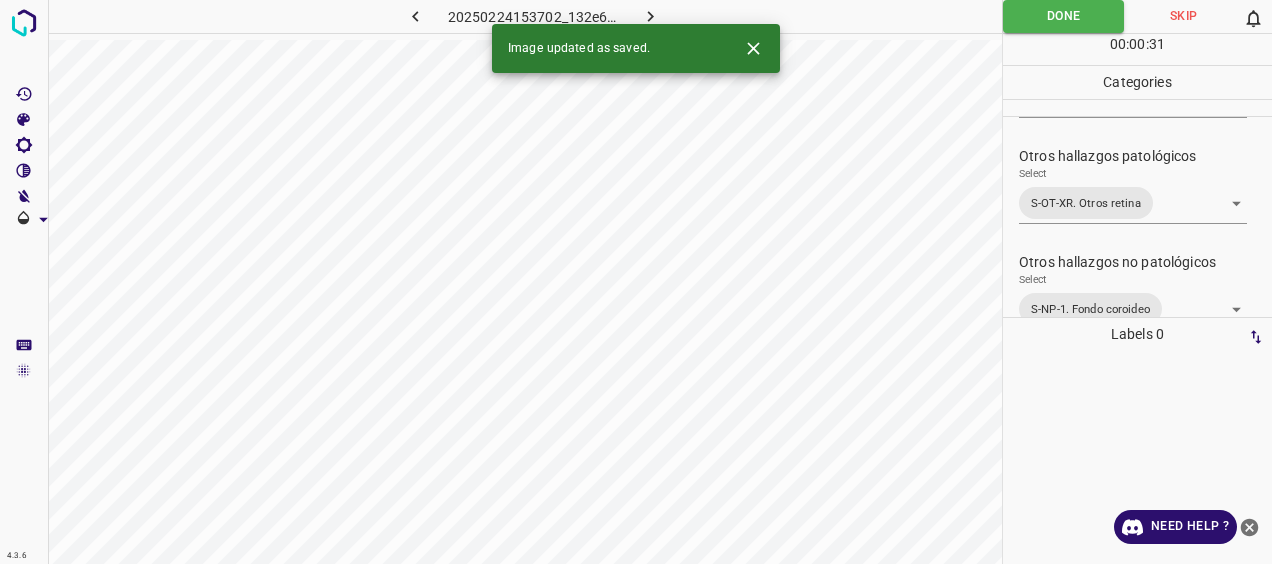 click 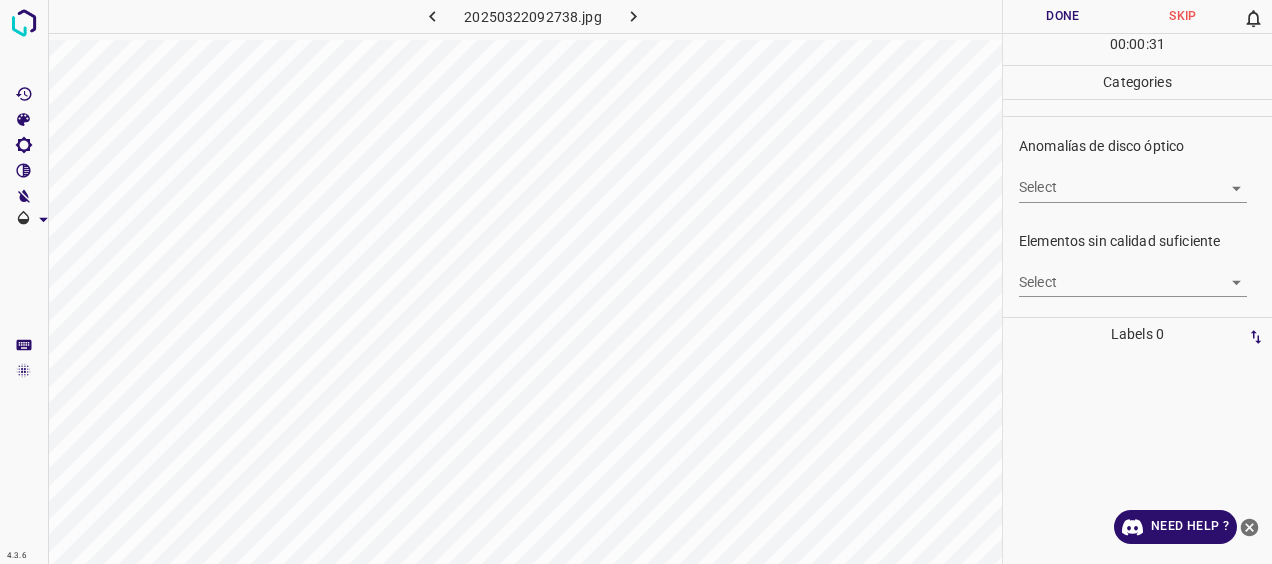 scroll, scrollTop: 757, scrollLeft: 0, axis: vertical 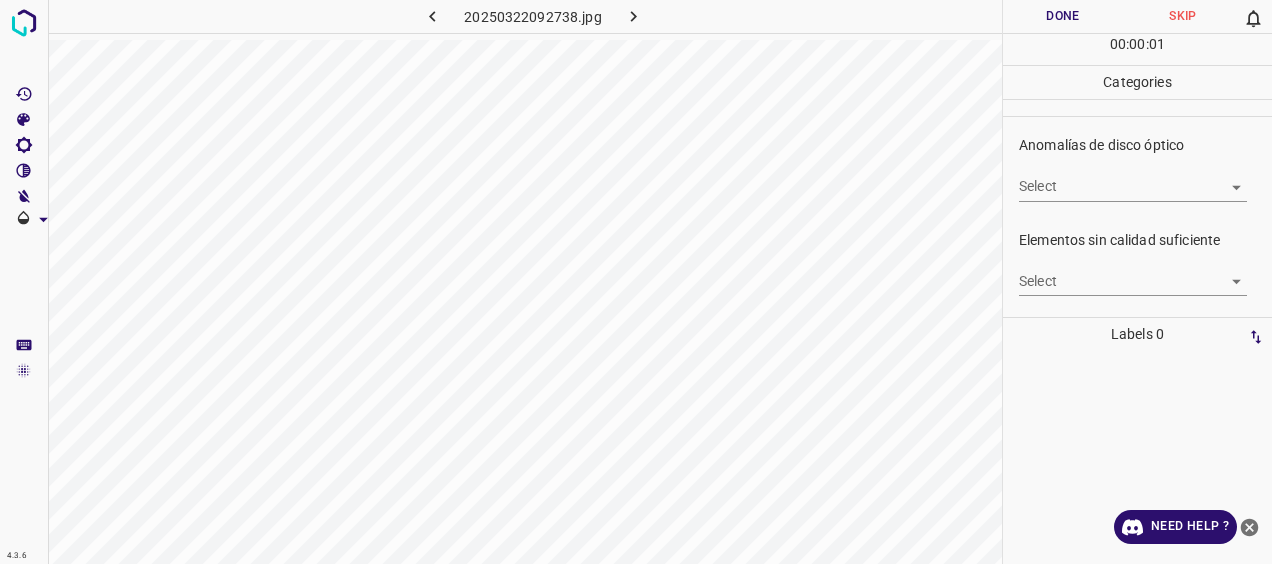 click on "4.3.6  20250322092738.jpg Done Skip 0 00   : 00   : 01   Categories 0. Sin hallazgos   Select ​ Anomalías vasculares   Select ​ Atrofias   Select ​ [MEDICAL_DATA]   Select ​ Exudados   Select ​ Hemorragias o Microaneurismas   Select ​ Otros hallazgos patológicos   Select ​ Otros hallazgos no patológicos   Select ​ Anomalías de disco óptico   Select ​ Elementos sin calidad suficiente   Select ​ Labels   0 Categories 1 0. Sin hallazgos 2 Anomalías vasculares 3 Atrofias 4 [MEDICAL_DATA] 5 Exudados 6 Hemorragias o Microaneurismas 7 Otros hallazgos patológicos 8 Otros hallazgos no patológicos 9 Anomalías de disco óptico 0 Elementos sin calidad suficiente Tools Space Change between modes (Draw & Edit) I Auto labeling R Restore zoom M Zoom in N Zoom out Delete Delete selecte label Filters Z Restore filters X Saturation filter C Brightness filter V Contrast filter [PERSON_NAME] scale filter General O Download Need Help ? - Text - Hide - Delete" at bounding box center [636, 282] 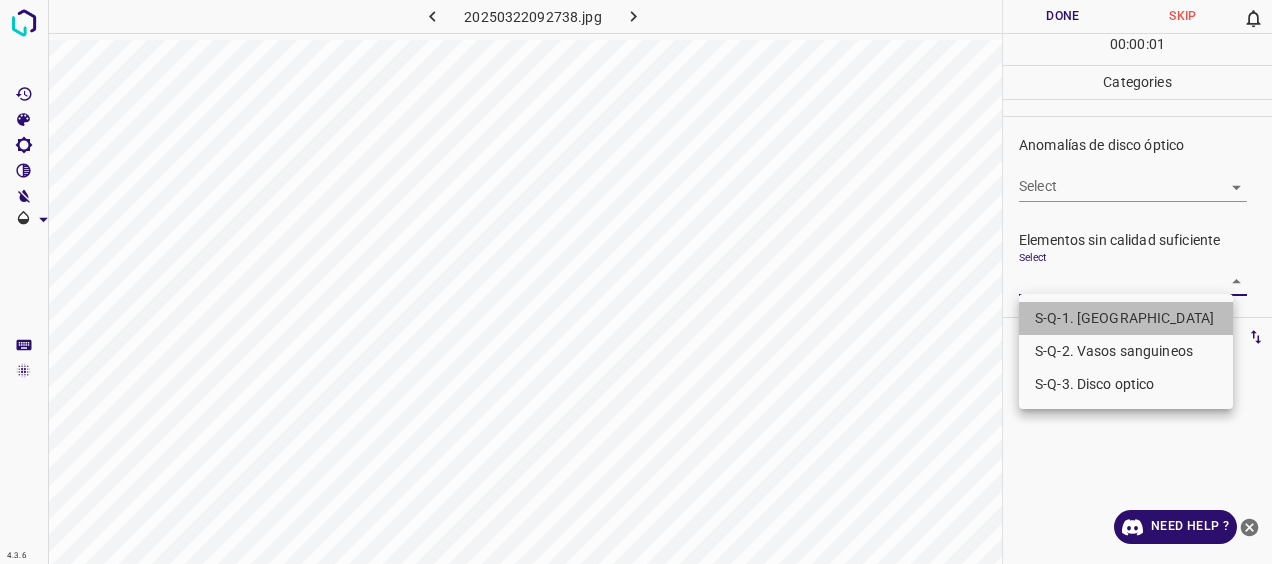 click on "S-Q-1. [GEOGRAPHIC_DATA]" at bounding box center [1126, 318] 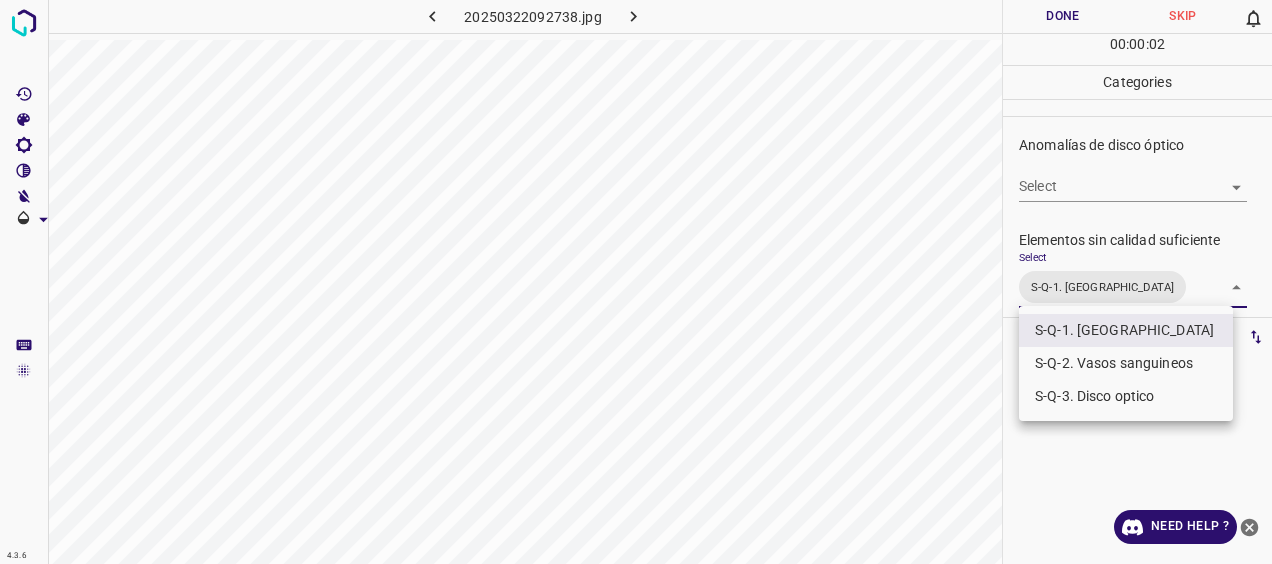 click on "S-Q-2. Vasos sanguineos" at bounding box center (1126, 363) 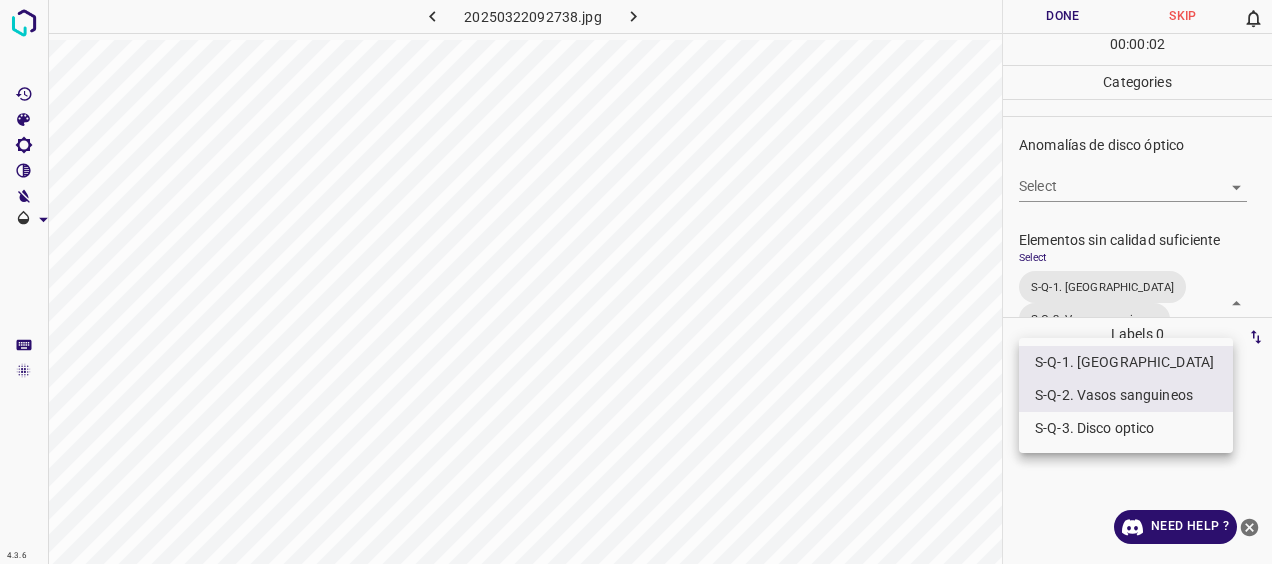 click on "S-Q-3. Disco optico" at bounding box center [1126, 428] 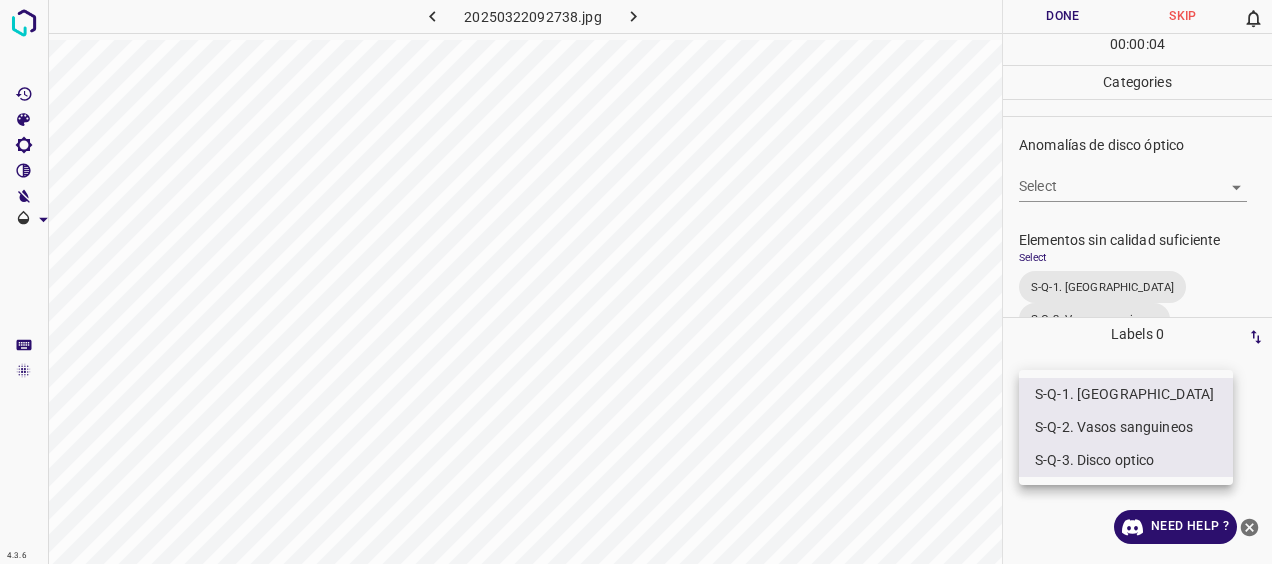 click at bounding box center [636, 282] 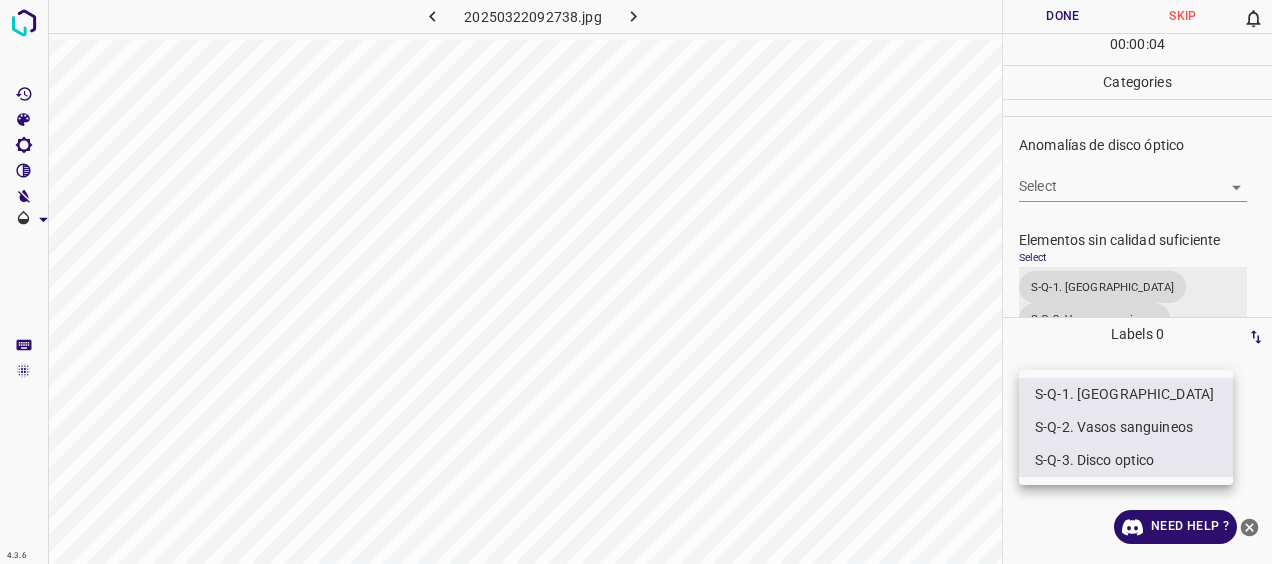 scroll, scrollTop: 811, scrollLeft: 0, axis: vertical 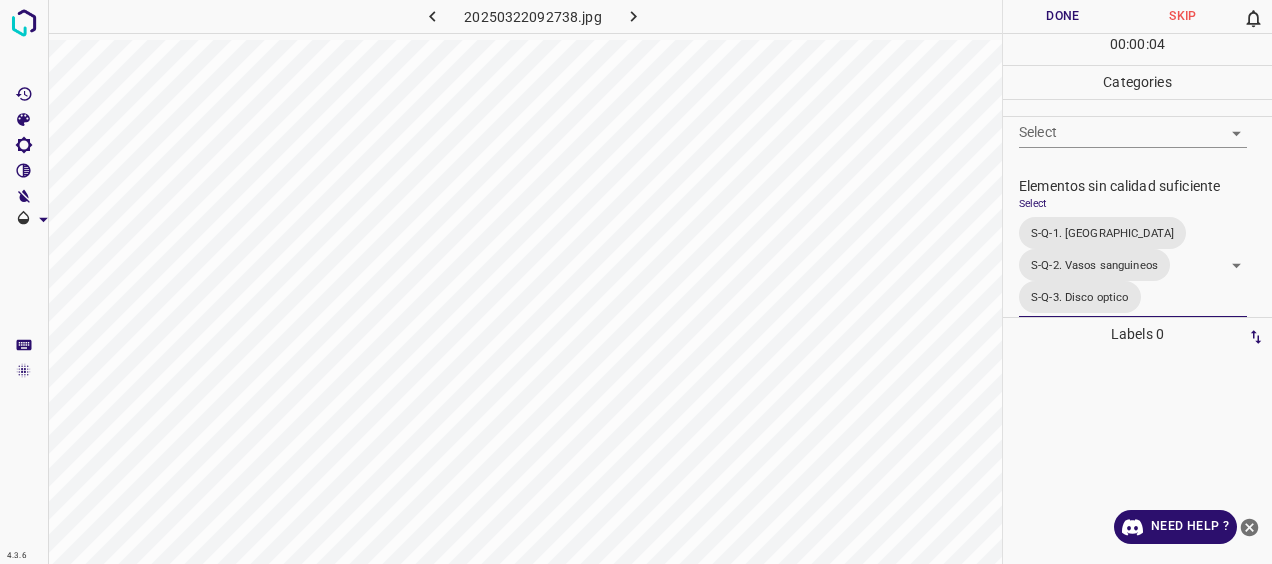 click on "Done" at bounding box center (1063, 16) 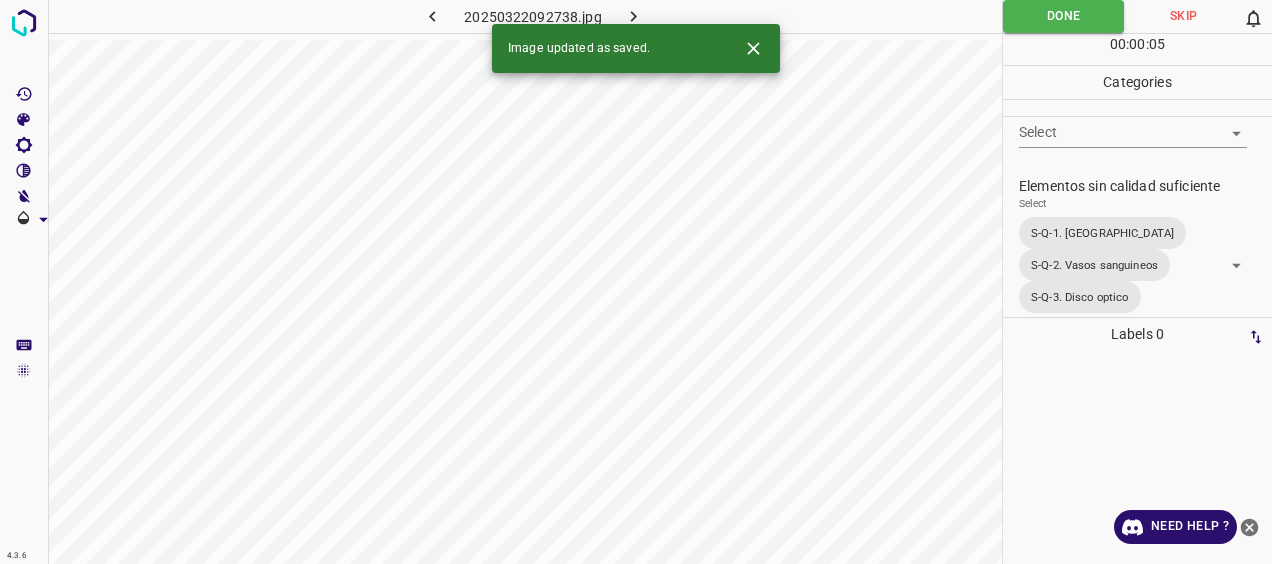 click at bounding box center (634, 16) 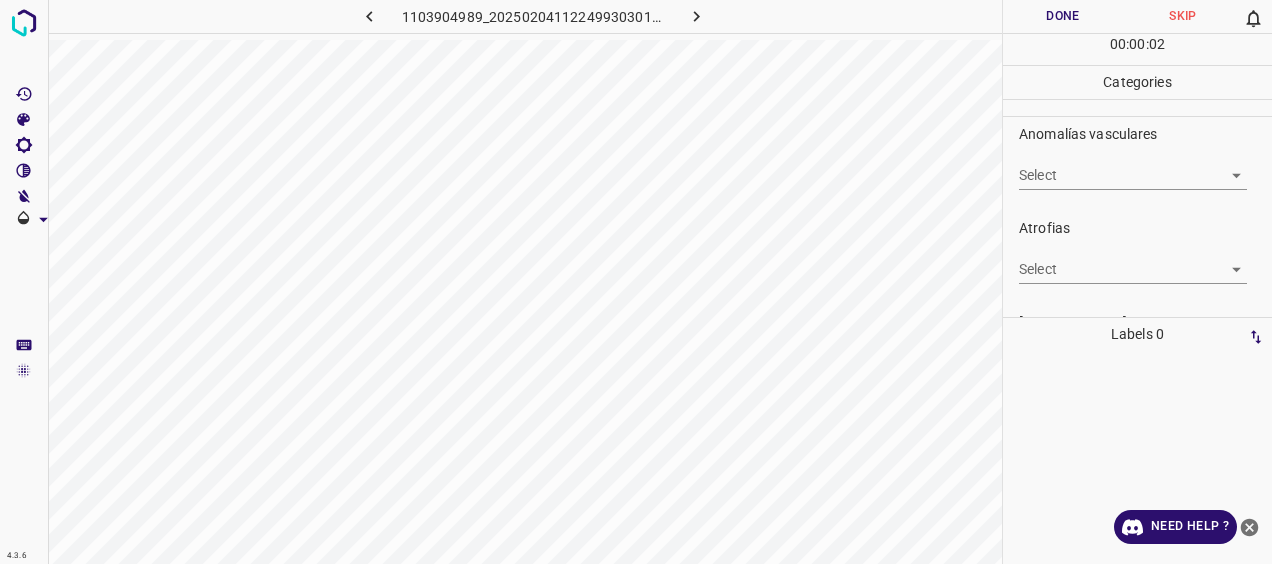 scroll, scrollTop: 200, scrollLeft: 0, axis: vertical 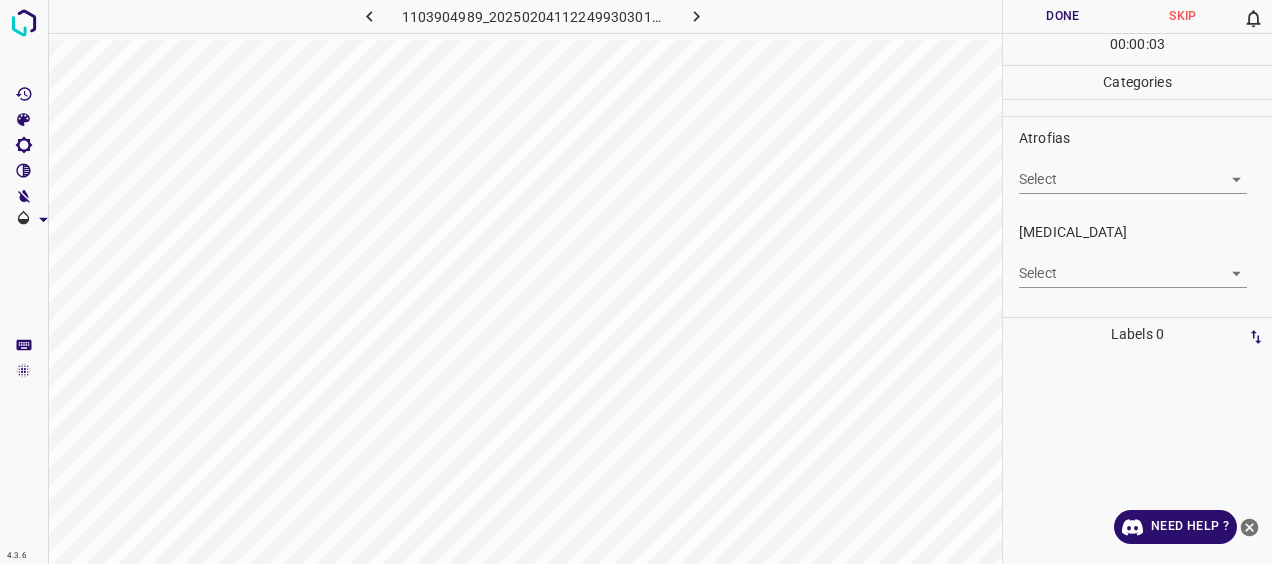 click on "4.3.6  1103904989_20250204112249930301001001_ccaee0065.jpg Done Skip 0 00   : 00   : 03   Categories 0. Sin hallazgos   Select ​ Anomalías vasculares   Select ​ Atrofias   Select ​ [MEDICAL_DATA]   Select ​ Exudados   Select ​ Hemorragias o Microaneurismas   Select ​ Otros hallazgos patológicos   Select ​ Otros hallazgos no patológicos   Select ​ Anomalías de disco óptico   Select ​ Elementos sin calidad suficiente   Select ​ Labels   0 Categories 1 0. Sin hallazgos 2 Anomalías vasculares 3 Atrofias 4 [MEDICAL_DATA] 5 Exudados 6 Hemorragias o Microaneurismas 7 Otros hallazgos patológicos 8 Otros hallazgos no patológicos 9 Anomalías de disco óptico 0 Elementos sin calidad suficiente Tools Space Change between modes (Draw & Edit) I Auto labeling R Restore zoom M Zoom in N Zoom out Delete Delete selecte label Filters Z Restore filters X Saturation filter C Brightness filter V Contrast filter [PERSON_NAME] scale filter General O Download Need Help ? - Text - Hide - Delete" at bounding box center (636, 282) 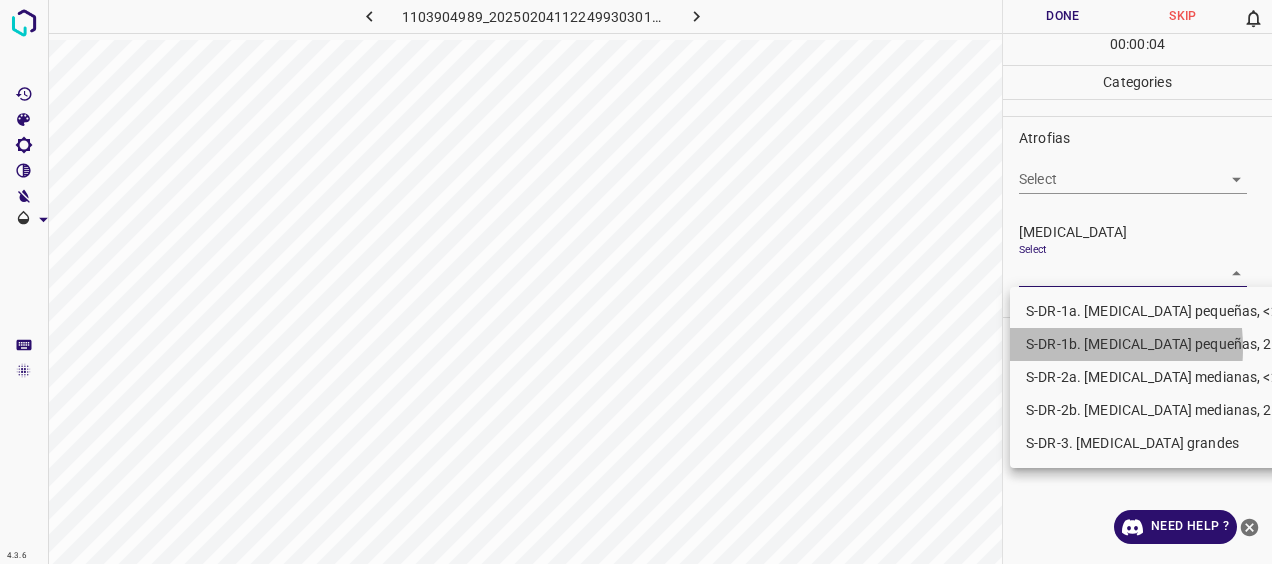 click on "S-DR-1b. [MEDICAL_DATA] pequeñas, 20+" at bounding box center (1157, 344) 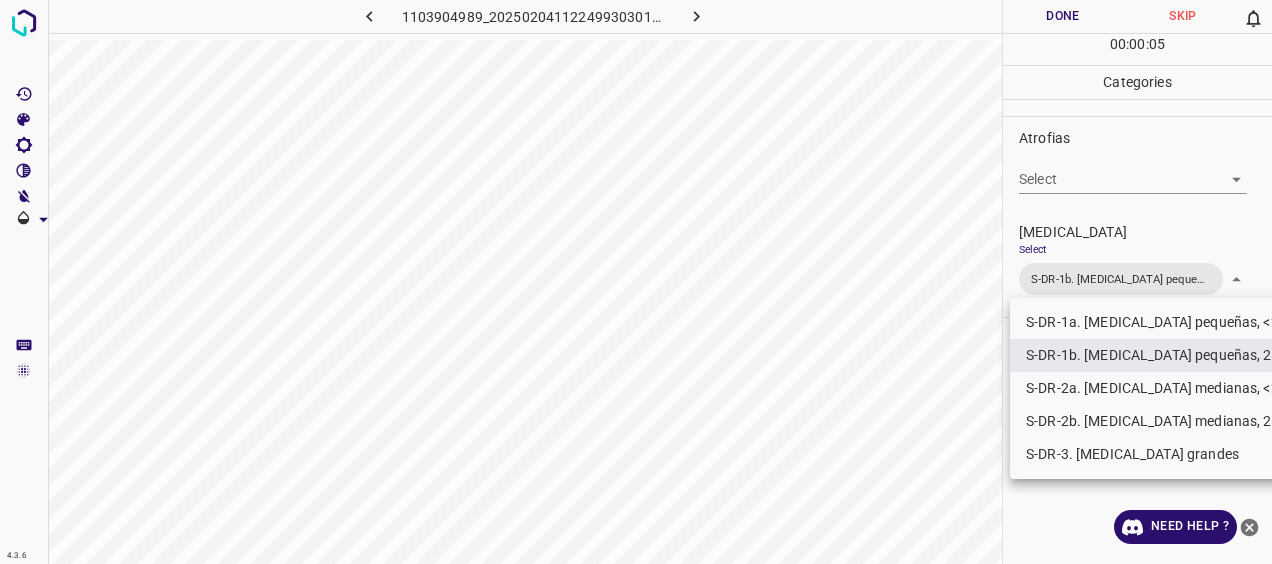 click at bounding box center (636, 282) 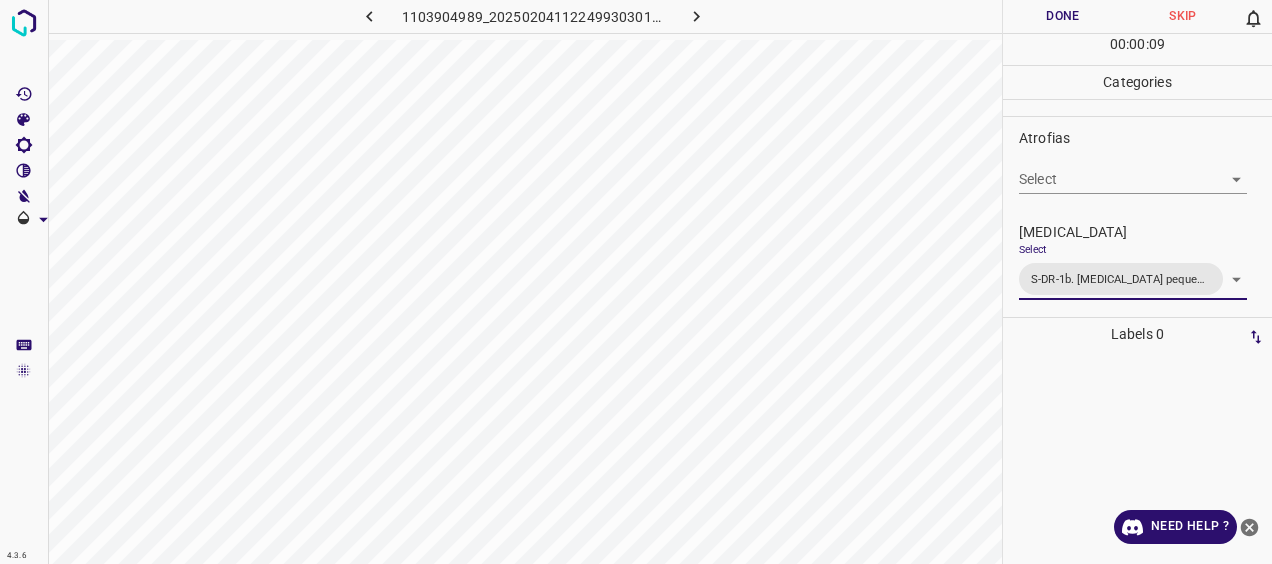 click on "Done" at bounding box center [1063, 16] 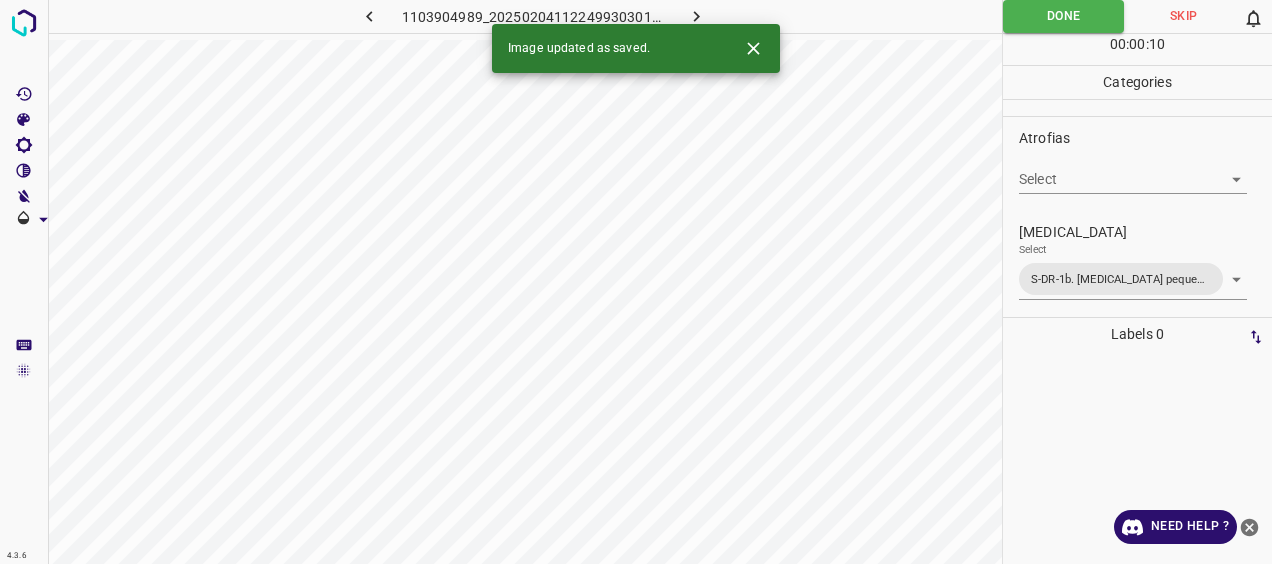 click 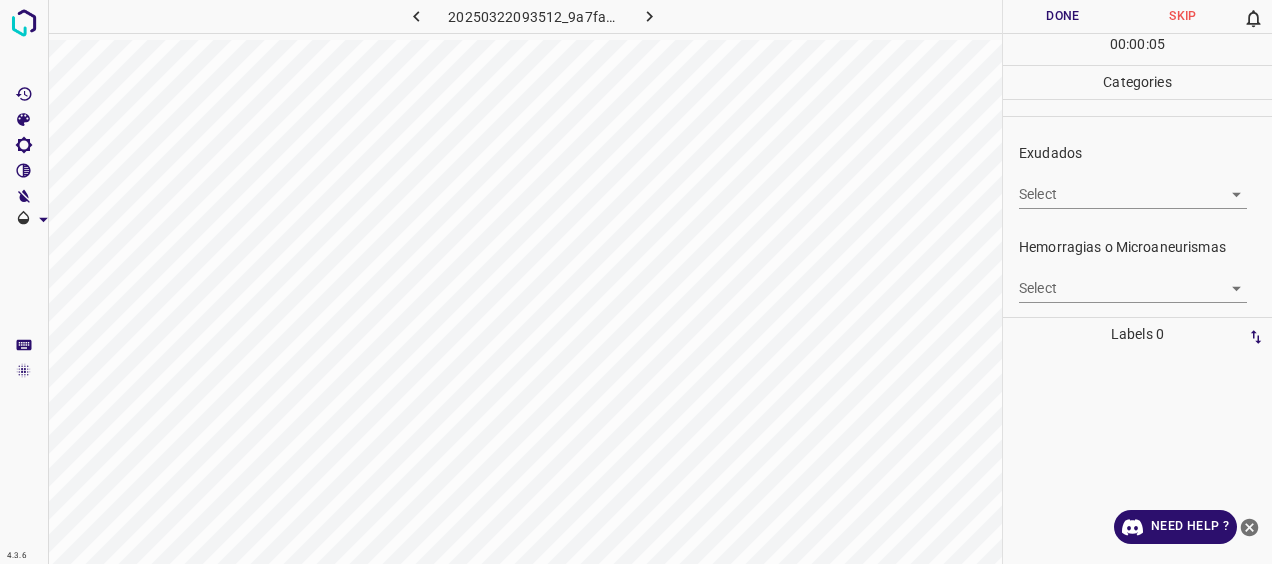 scroll, scrollTop: 400, scrollLeft: 0, axis: vertical 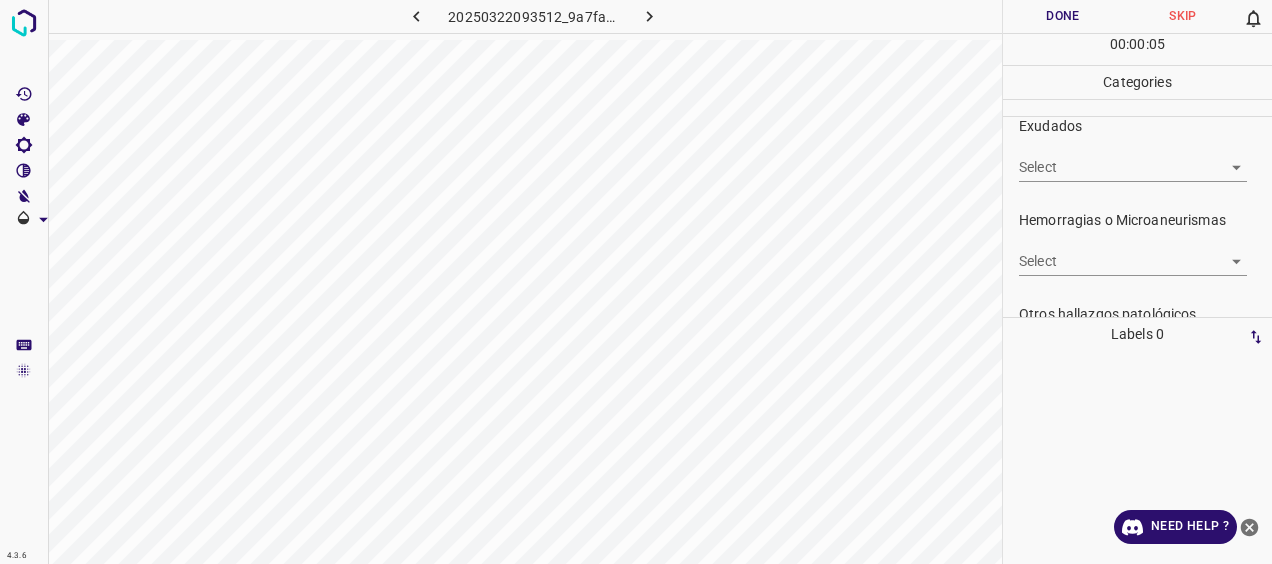 click on "4.3.6  20250322093512_9a7faddf2.jpg Done Skip 0 00   : 00   : 05   Categories 0. Sin hallazgos   Select ​ Anomalías vasculares   Select ​ Atrofias   Select ​ [MEDICAL_DATA]   Select ​ Exudados   Select ​ Hemorragias o Microaneurismas   Select ​ Otros hallazgos patológicos   Select ​ Otros hallazgos no patológicos   Select ​ Anomalías de disco óptico   Select ​ Elementos sin calidad suficiente   Select ​ Labels   0 Categories 1 0. Sin hallazgos 2 Anomalías vasculares 3 Atrofias 4 [MEDICAL_DATA] 5 Exudados 6 Hemorragias o Microaneurismas 7 Otros hallazgos patológicos 8 Otros hallazgos no patológicos 9 Anomalías de disco óptico 0 Elementos sin calidad suficiente Tools Space Change between modes (Draw & Edit) I Auto labeling R Restore zoom M Zoom in N Zoom out Delete Delete selecte label Filters Z Restore filters X Saturation filter C Brightness filter V Contrast filter [PERSON_NAME] scale filter General O Download Need Help ? - Text - Hide - Delete" at bounding box center (636, 282) 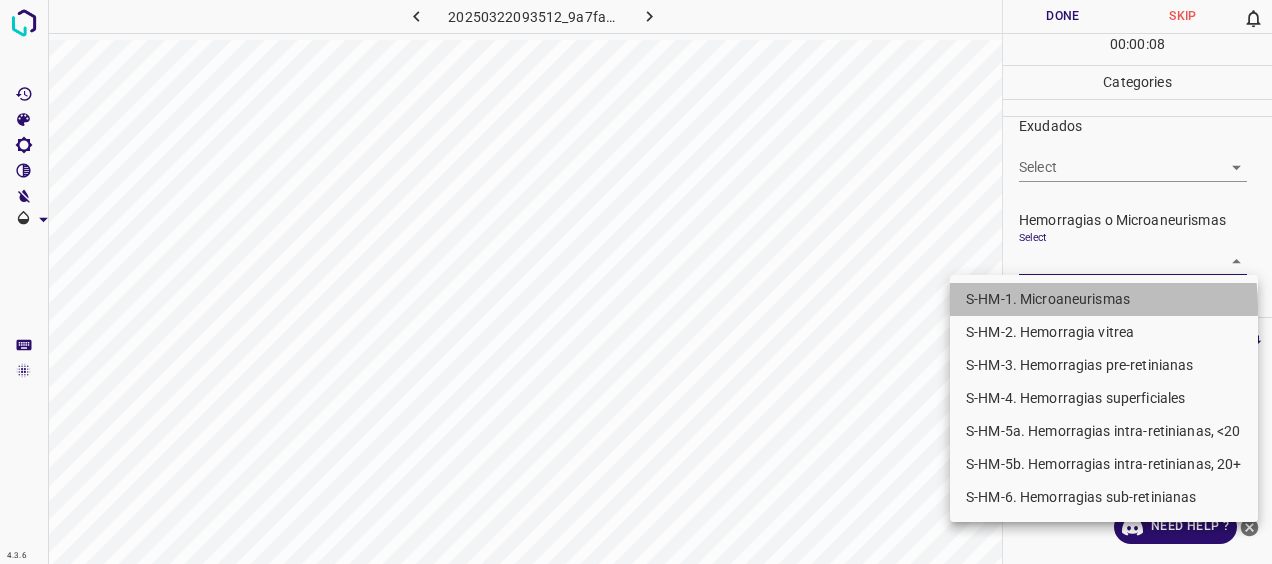 click on "S-HM-1. Microaneurismas" at bounding box center (1104, 299) 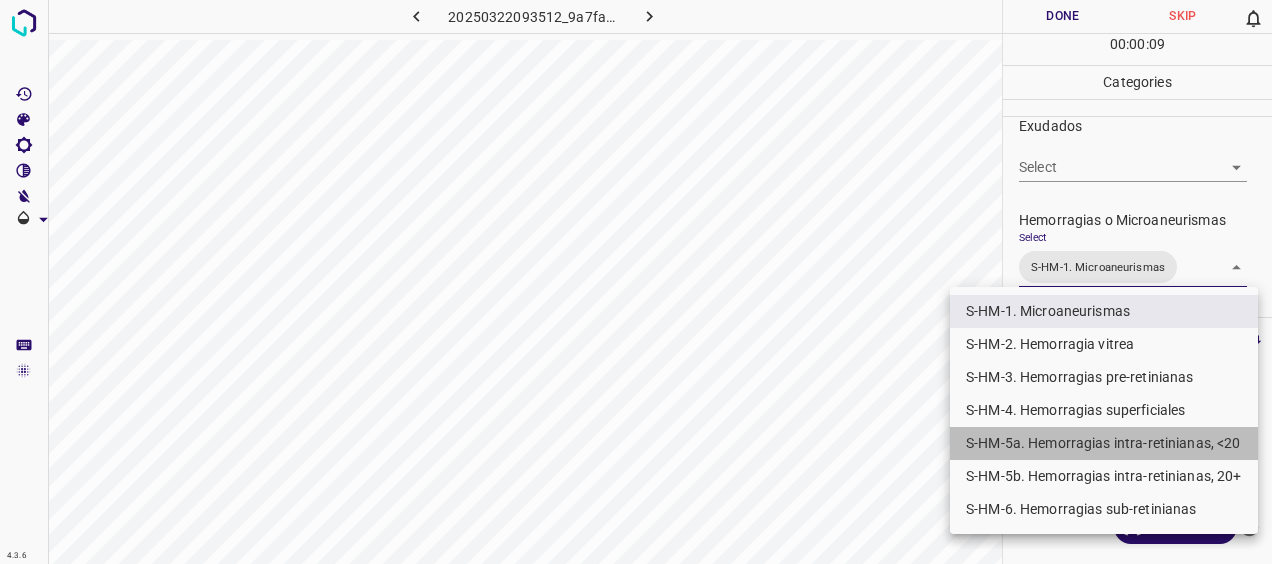 drag, startPoint x: 1105, startPoint y: 447, endPoint x: 1064, endPoint y: 456, distance: 41.976185 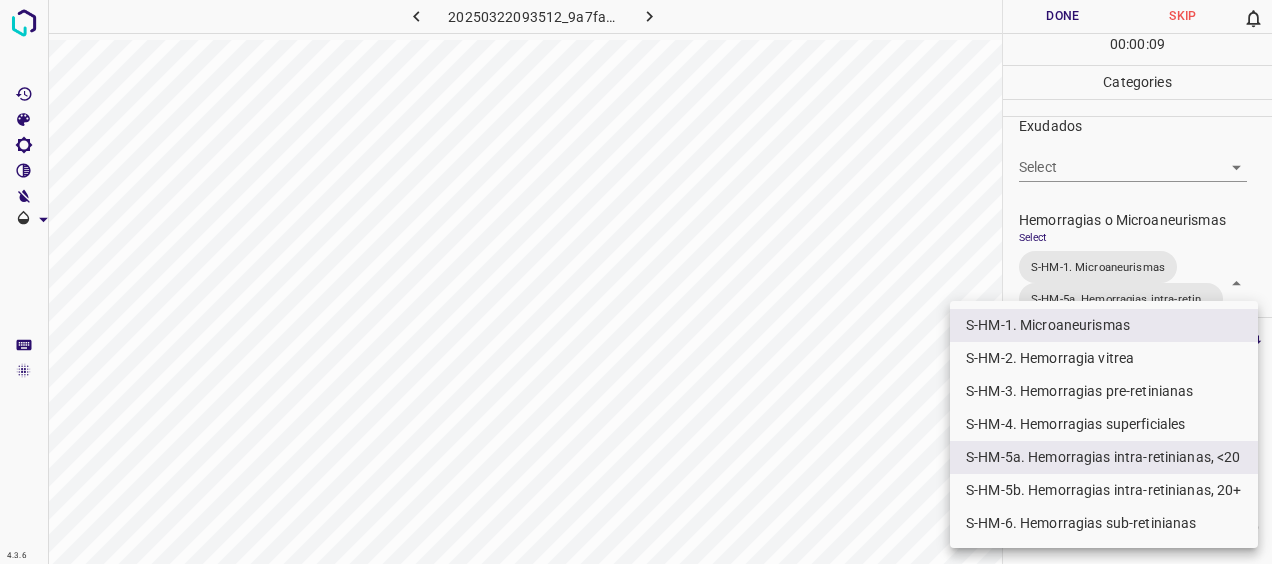 click at bounding box center [636, 282] 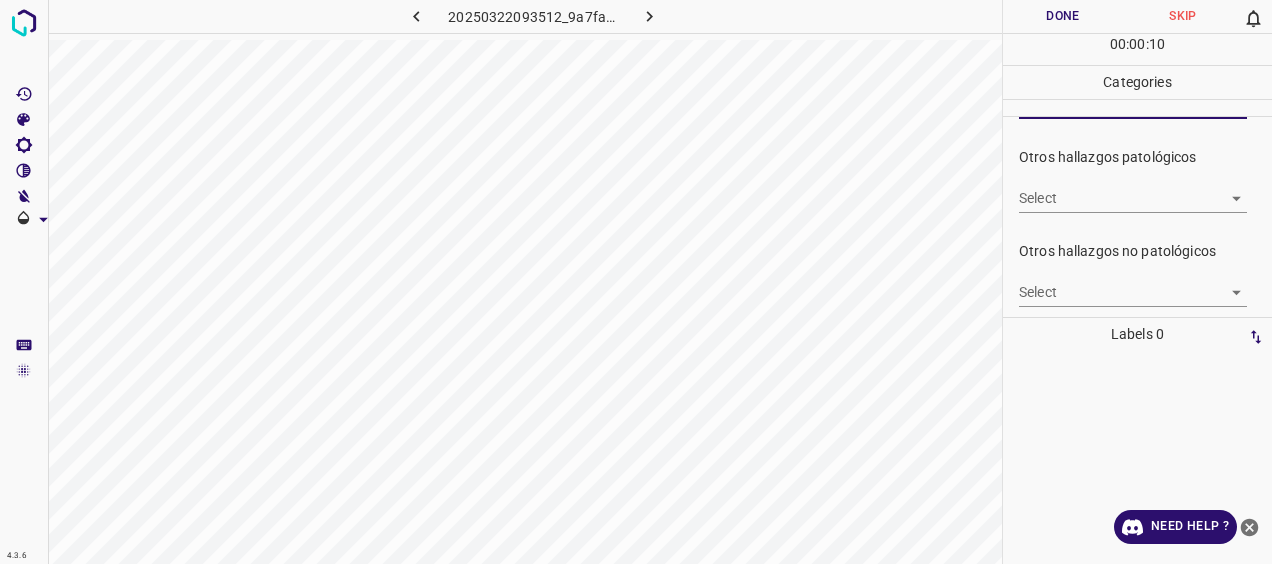 scroll, scrollTop: 602, scrollLeft: 0, axis: vertical 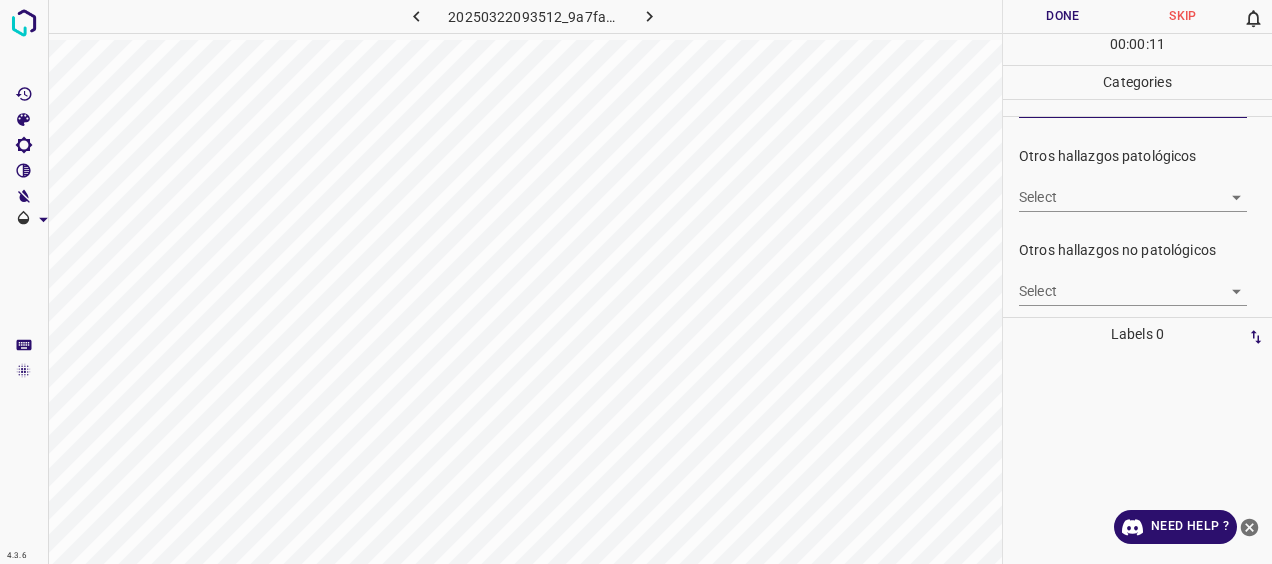 click on "4.3.6  20250322093512_9a7faddf2.jpg Done Skip 0 00   : 00   : 11   Categories 0. Sin hallazgos   Select ​ Anomalías vasculares   Select ​ Atrofias   Select ​ [MEDICAL_DATA]   Select ​ Exudados   Select ​ Hemorragias o Microaneurismas   Select S-HM-1. Microaneurismas S-HM-5a. Hemorragias intra-retinianas, <20 S-HM-1. Microaneurismas,S-HM-5a. Hemorragias intra-retinianas, <20 Otros hallazgos patológicos   Select ​ Otros hallazgos no patológicos   Select ​ Anomalías de disco óptico   Select ​ Elementos sin calidad suficiente   Select ​ Labels   0 Categories 1 0. Sin hallazgos 2 Anomalías vasculares 3 Atrofias 4 [MEDICAL_DATA] 5 Exudados 6 Hemorragias o Microaneurismas 7 Otros hallazgos patológicos 8 Otros hallazgos no patológicos 9 Anomalías de disco óptico 0 Elementos sin calidad suficiente Tools Space Change between modes (Draw & Edit) I Auto labeling R Restore zoom M Zoom in N Zoom out Delete Delete selecte label Filters Z Restore filters X Saturation filter C Brightness filter V Contrast filter B" at bounding box center [636, 282] 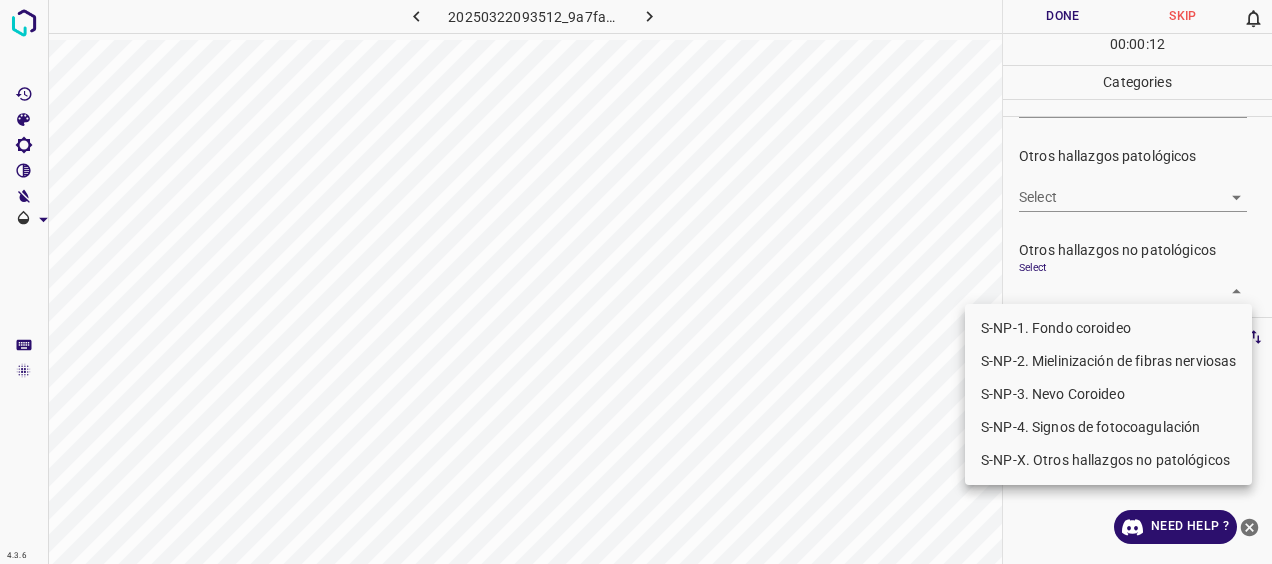 click on "S-NP-1. Fondo coroideo" at bounding box center [1108, 328] 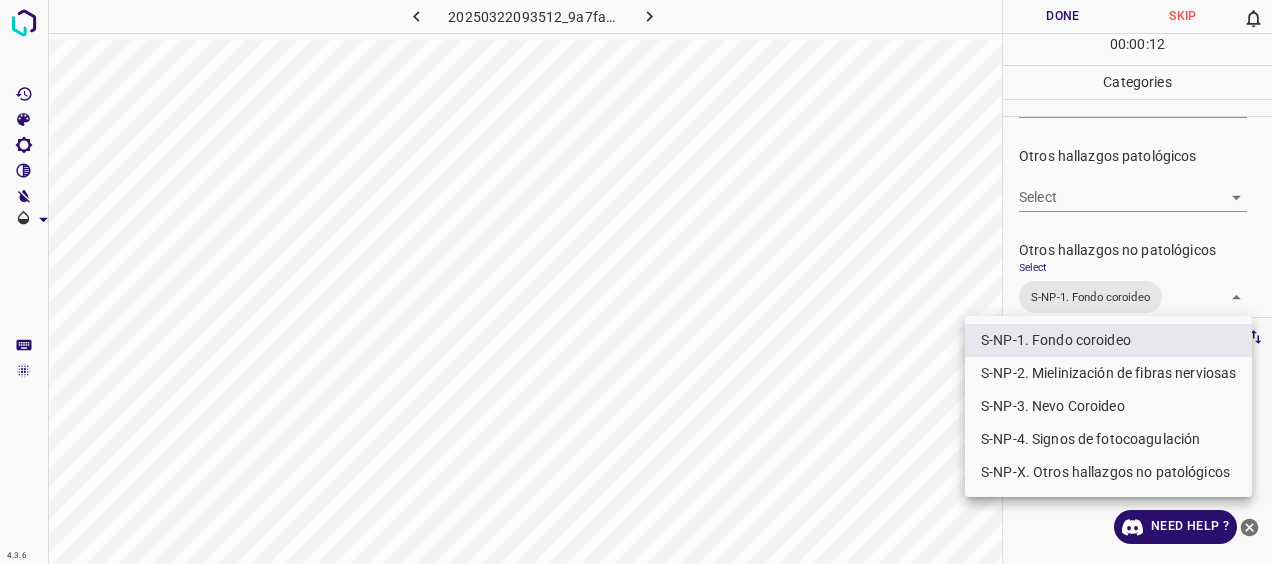 click on "S-NP-4. Signos de fotocoagulación" at bounding box center (1108, 439) 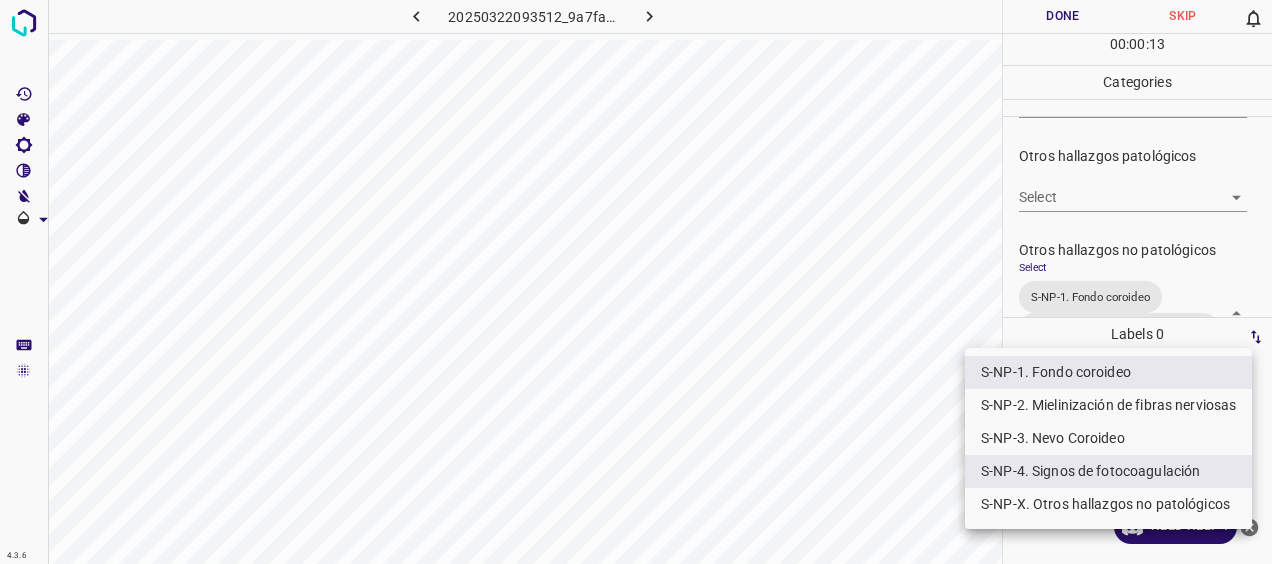 drag, startPoint x: 728, startPoint y: 480, endPoint x: 711, endPoint y: 474, distance: 18.027756 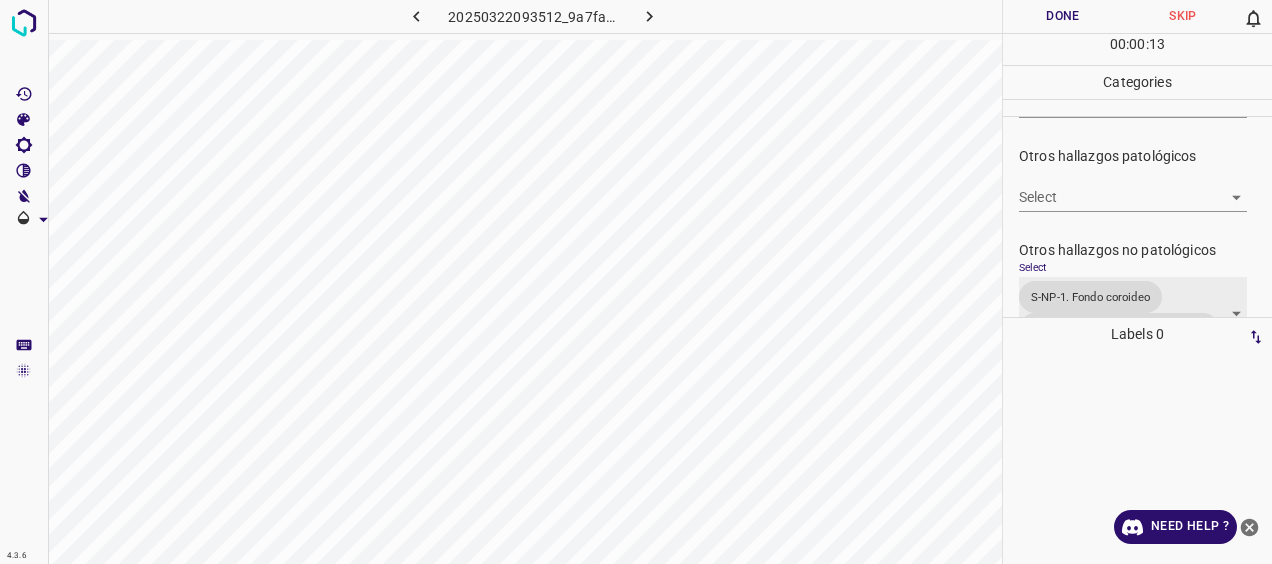 scroll, scrollTop: 634, scrollLeft: 0, axis: vertical 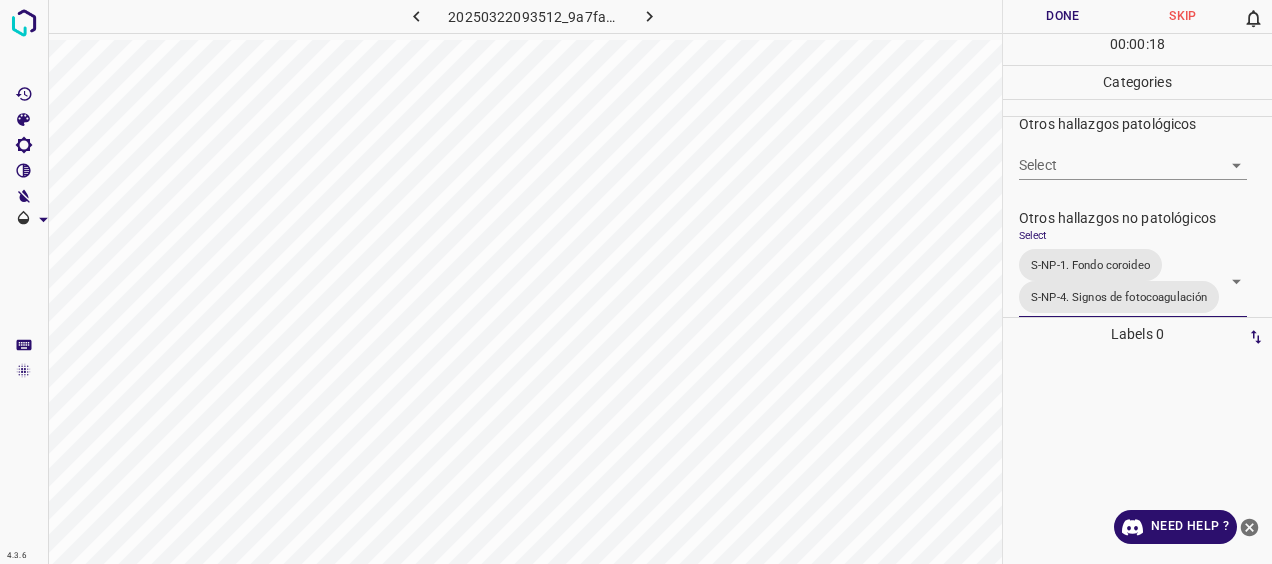click on "Done" at bounding box center [1063, 16] 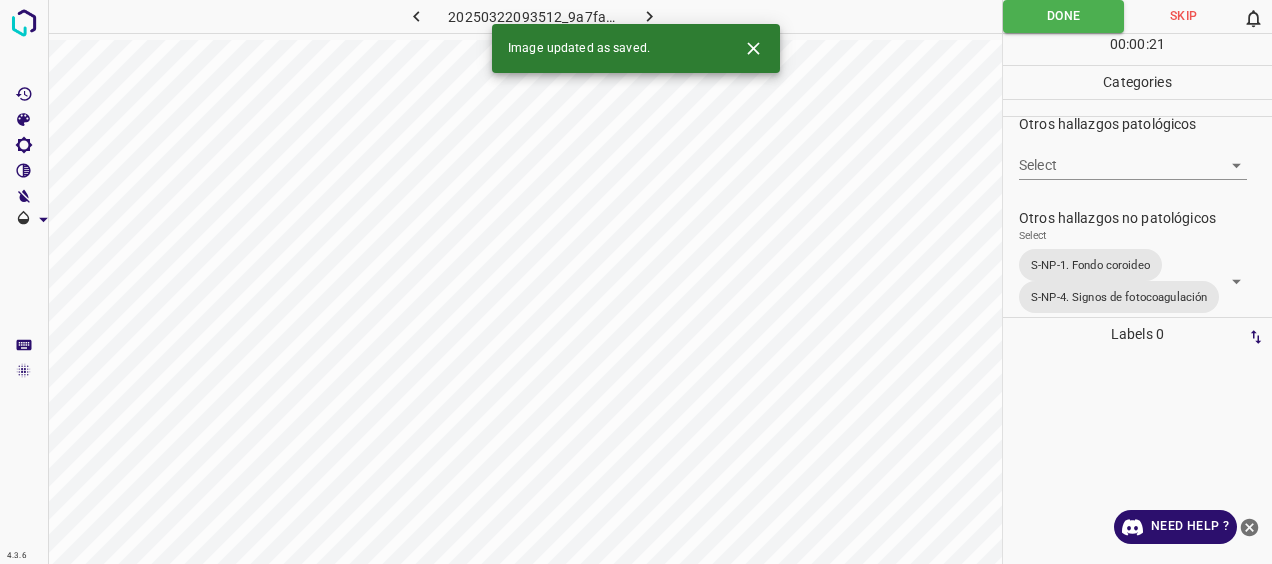 click at bounding box center [650, 16] 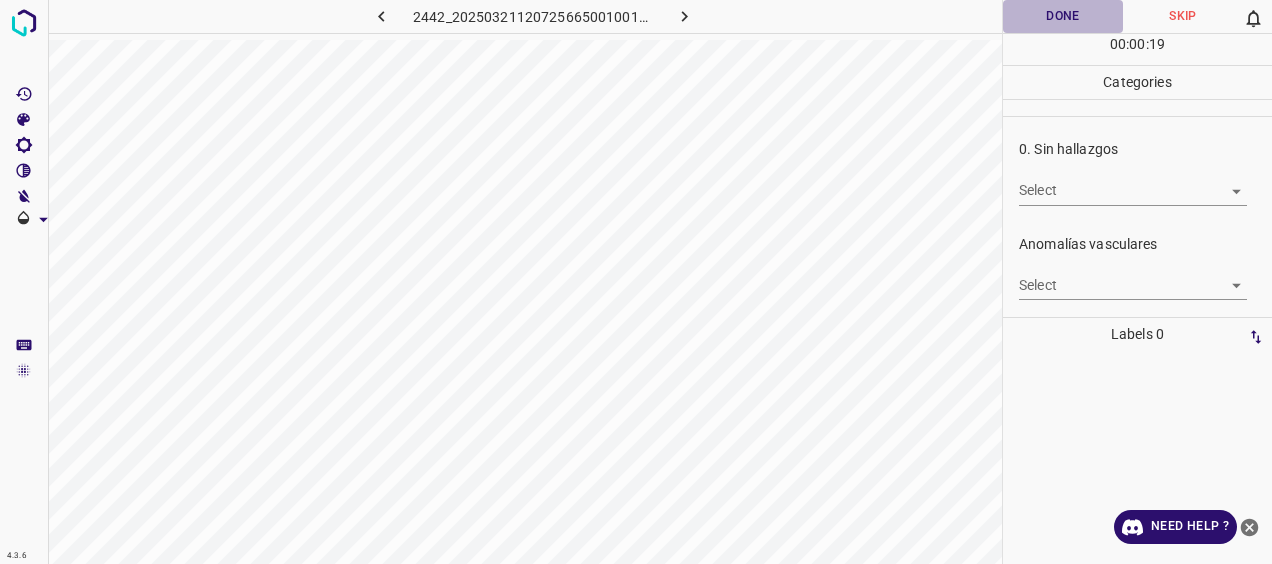 click on "Done" at bounding box center (1063, 16) 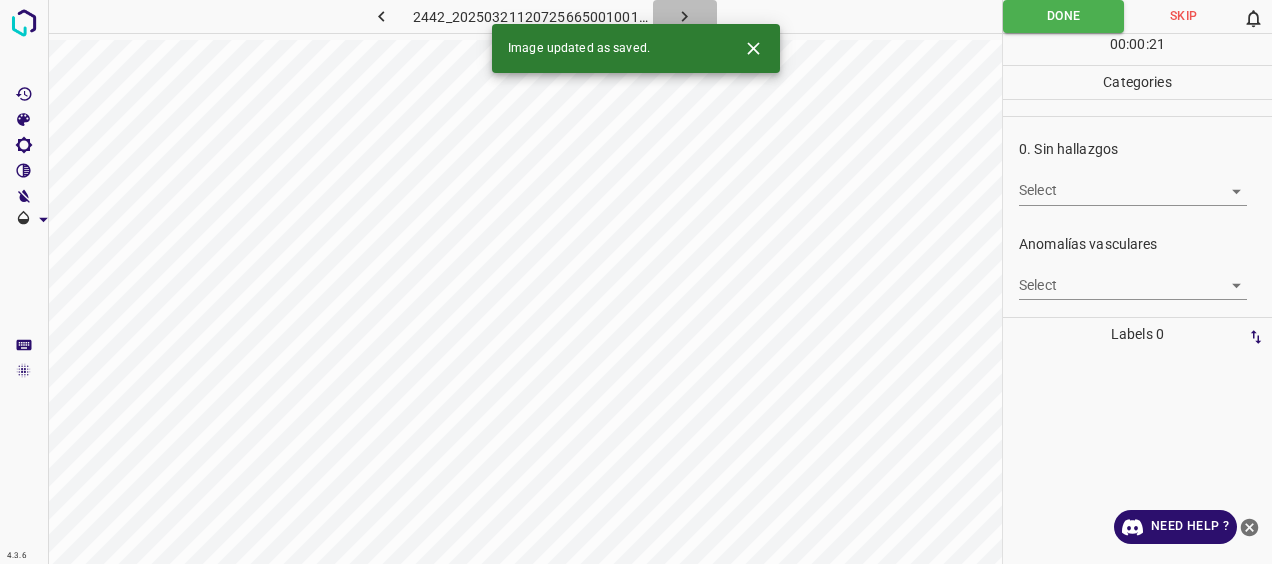 click 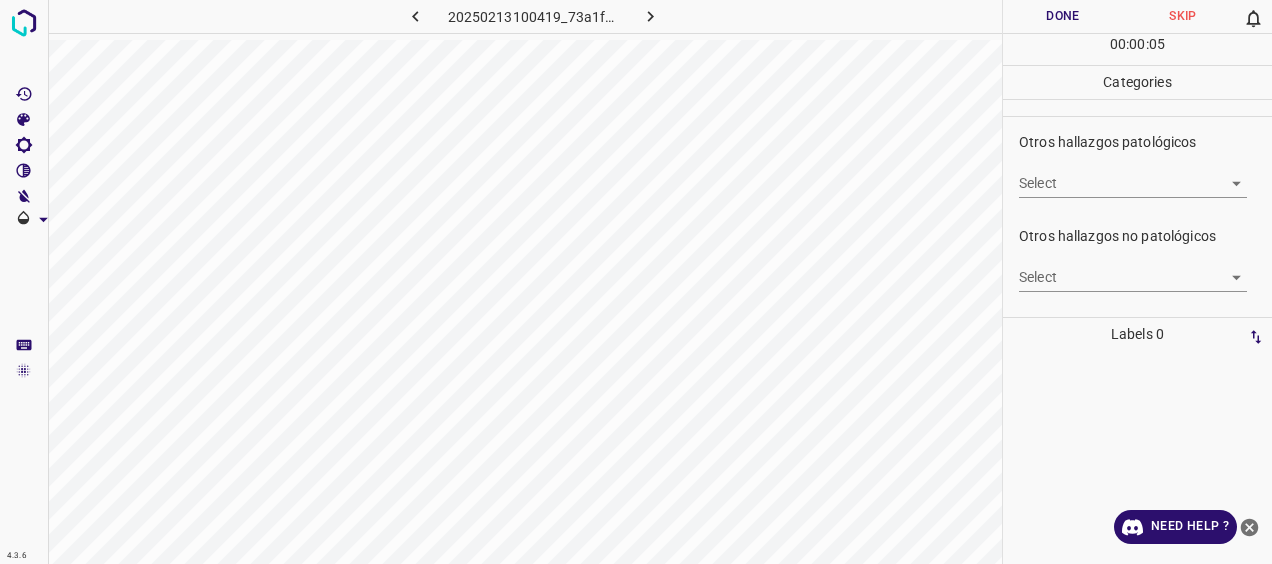 scroll, scrollTop: 600, scrollLeft: 0, axis: vertical 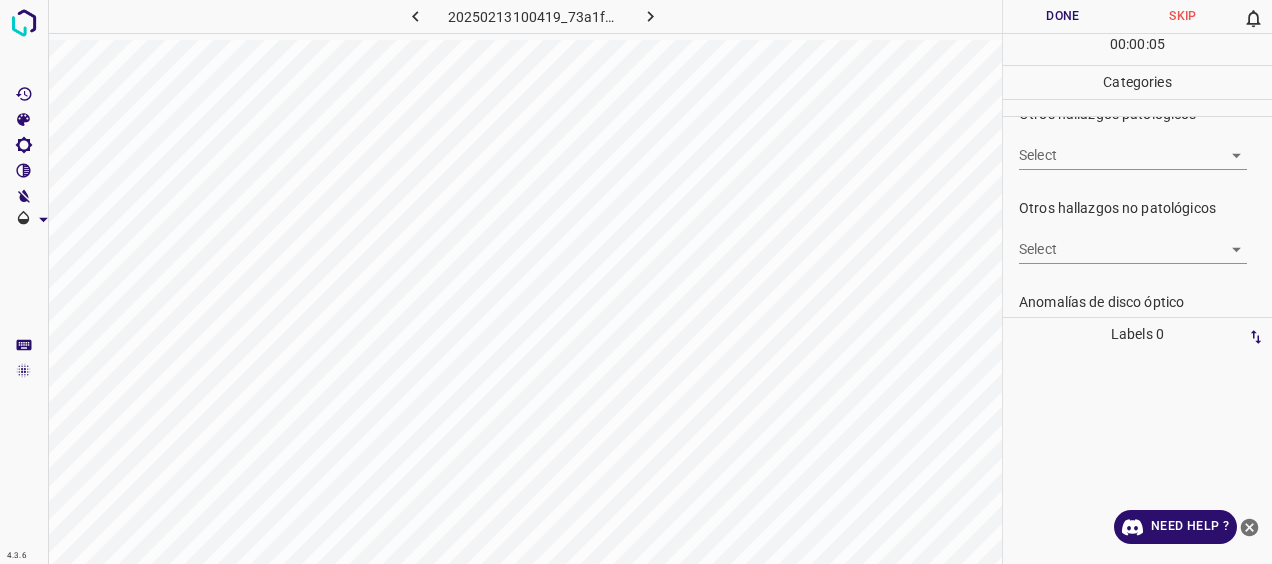 click on "4.3.6  20250213100419_73a1f95bb.jpg Done Skip 0 00   : 00   : 05   Categories 0. Sin hallazgos   Select ​ Anomalías vasculares   Select ​ Atrofias   Select ​ [MEDICAL_DATA]   Select ​ Exudados   Select ​ Hemorragias o Microaneurismas   Select ​ Otros hallazgos patológicos   Select ​ Otros hallazgos no patológicos   Select ​ Anomalías de disco óptico   Select ​ Elementos sin calidad suficiente   Select ​ Labels   0 Categories 1 0. Sin hallazgos 2 Anomalías vasculares 3 Atrofias 4 [MEDICAL_DATA] 5 Exudados 6 Hemorragias o Microaneurismas 7 Otros hallazgos patológicos 8 Otros hallazgos no patológicos 9 Anomalías de disco óptico 0 Elementos sin calidad suficiente Tools Space Change between modes (Draw & Edit) I Auto labeling R Restore zoom M Zoom in N Zoom out Delete Delete selecte label Filters Z Restore filters X Saturation filter C Brightness filter V Contrast filter [PERSON_NAME] scale filter General O Download Need Help ? - Text - Hide - Delete" at bounding box center [636, 282] 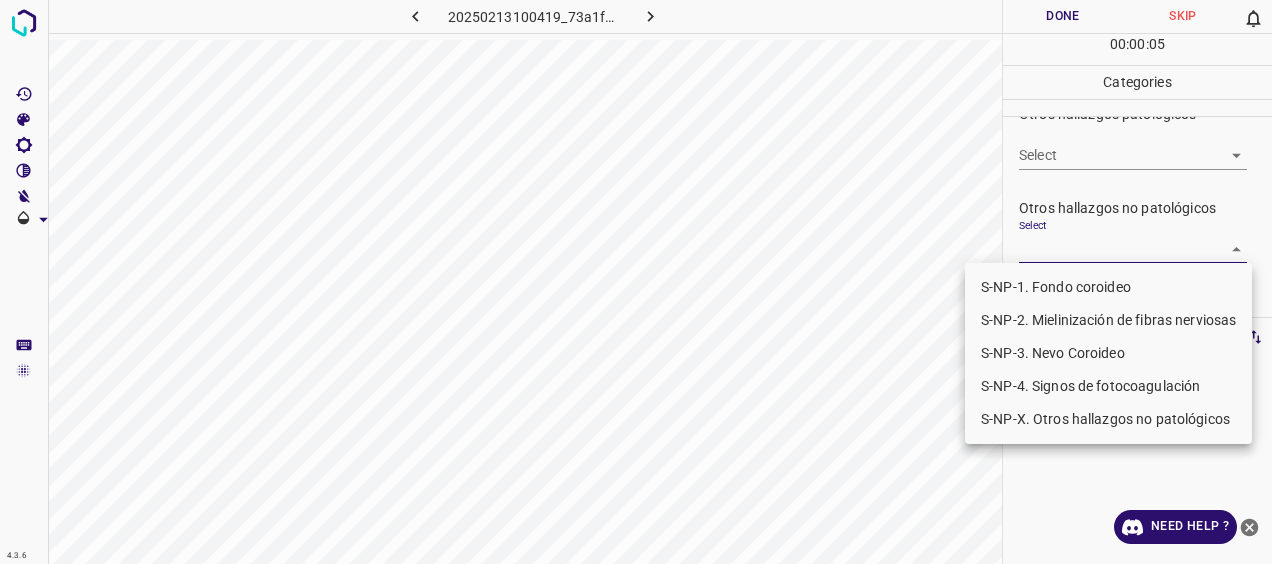 click on "S-NP-1. Fondo coroideo" at bounding box center [1108, 287] 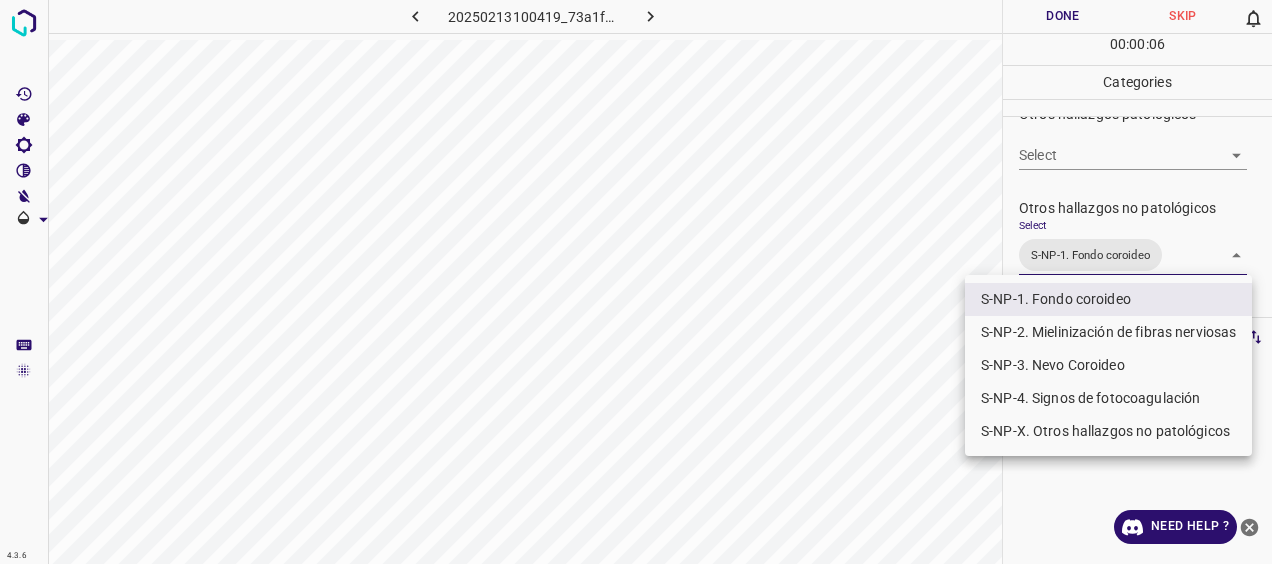 click at bounding box center [636, 282] 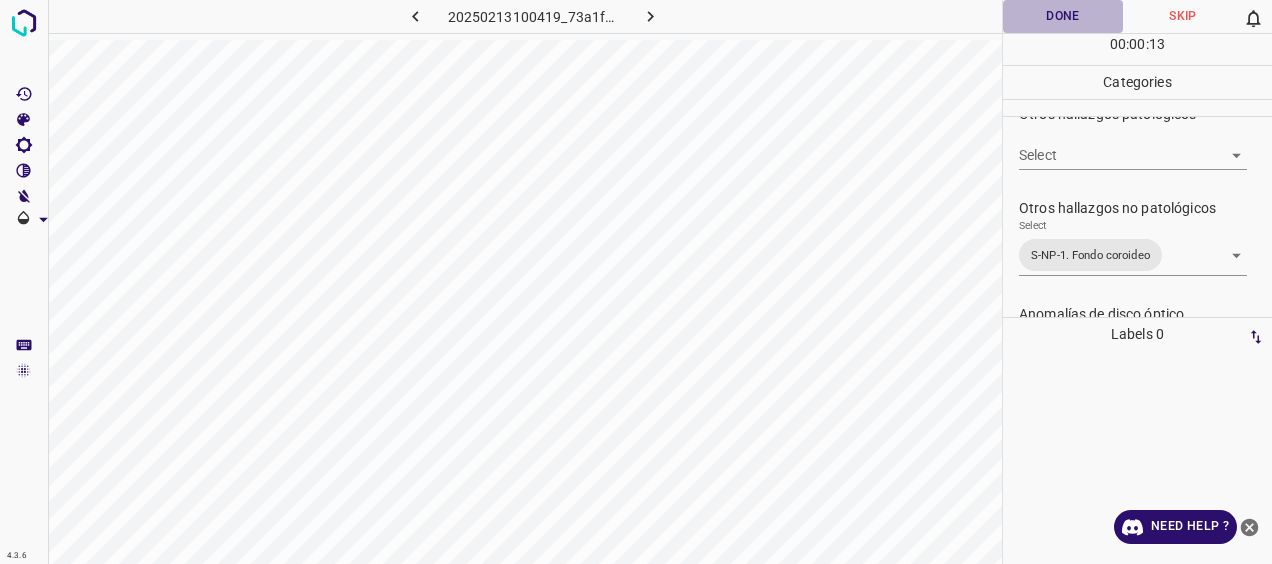 click on "Done" at bounding box center [1063, 16] 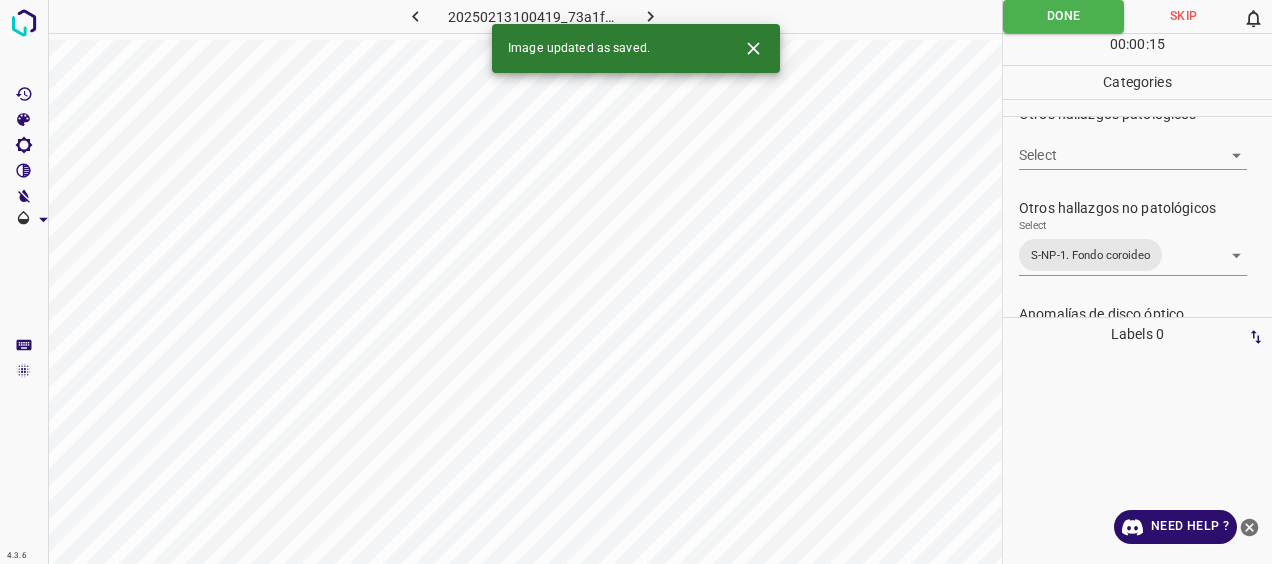 click 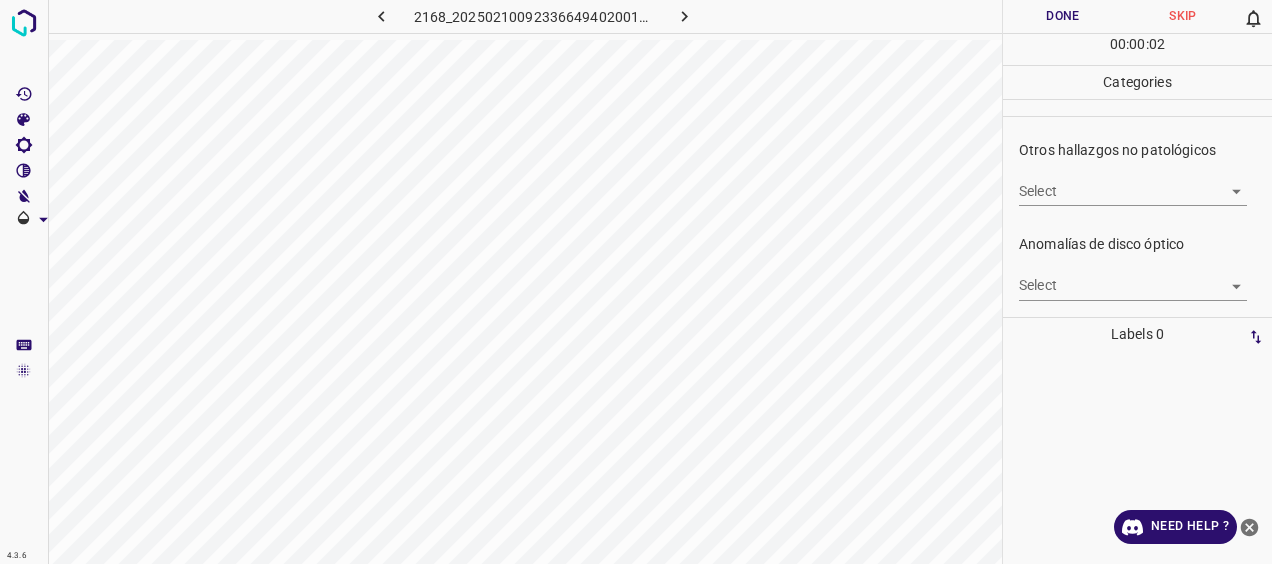 scroll, scrollTop: 700, scrollLeft: 0, axis: vertical 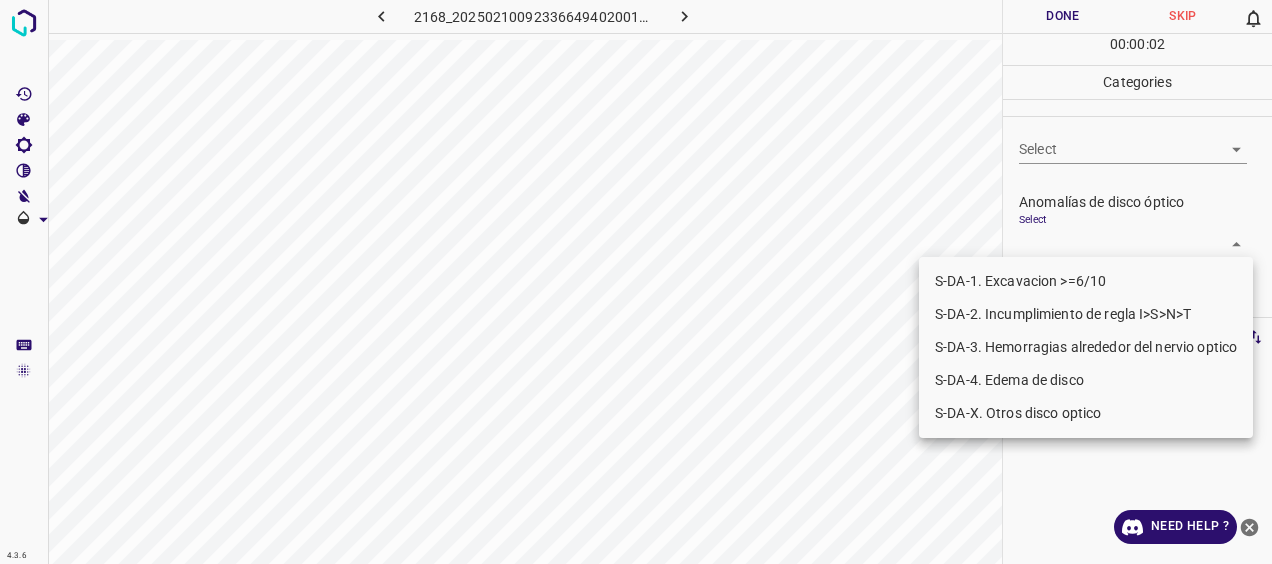 click on "4.3.6  2168_20250210092336649402001001_f91638085.jpg Done Skip 0 00   : 00   : 02   Categories 0. Sin hallazgos   Select ​ Anomalías vasculares   Select ​ Atrofias   Select ​ [MEDICAL_DATA]   Select ​ Exudados   Select ​ Hemorragias o Microaneurismas   Select ​ Otros hallazgos patológicos   Select ​ Otros hallazgos no patológicos   Select ​ Anomalías de disco óptico   Select ​ Elementos sin calidad suficiente   Select ​ Labels   0 Categories 1 0. Sin hallazgos 2 Anomalías vasculares 3 Atrofias 4 [MEDICAL_DATA] 5 Exudados 6 Hemorragias o Microaneurismas 7 Otros hallazgos patológicos 8 Otros hallazgos no patológicos 9 Anomalías de disco óptico 0 Elementos sin calidad suficiente Tools Space Change between modes (Draw & Edit) I Auto labeling R Restore zoom M Zoom in N Zoom out Delete Delete selecte label Filters Z Restore filters X Saturation filter C Brightness filter V Contrast filter [PERSON_NAME] scale filter General O Download Need Help ? - Text - Hide - Delete S-DA-1. Excavacion >=6/10" at bounding box center (636, 282) 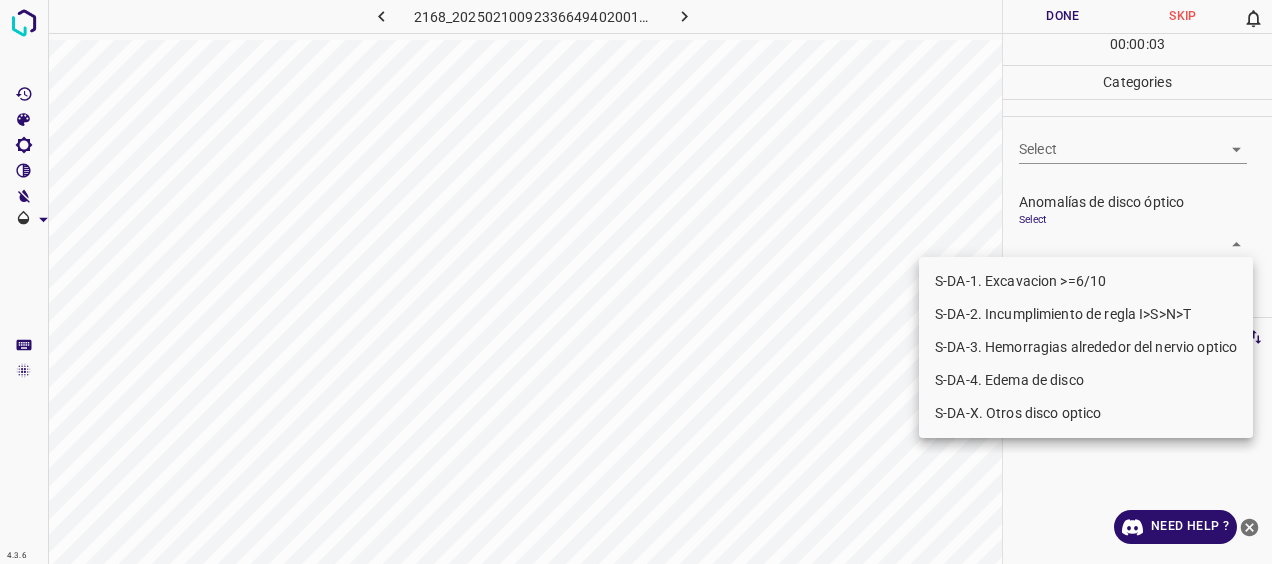 click on "S-DA-1. Excavacion >=6/10" at bounding box center (1086, 281) 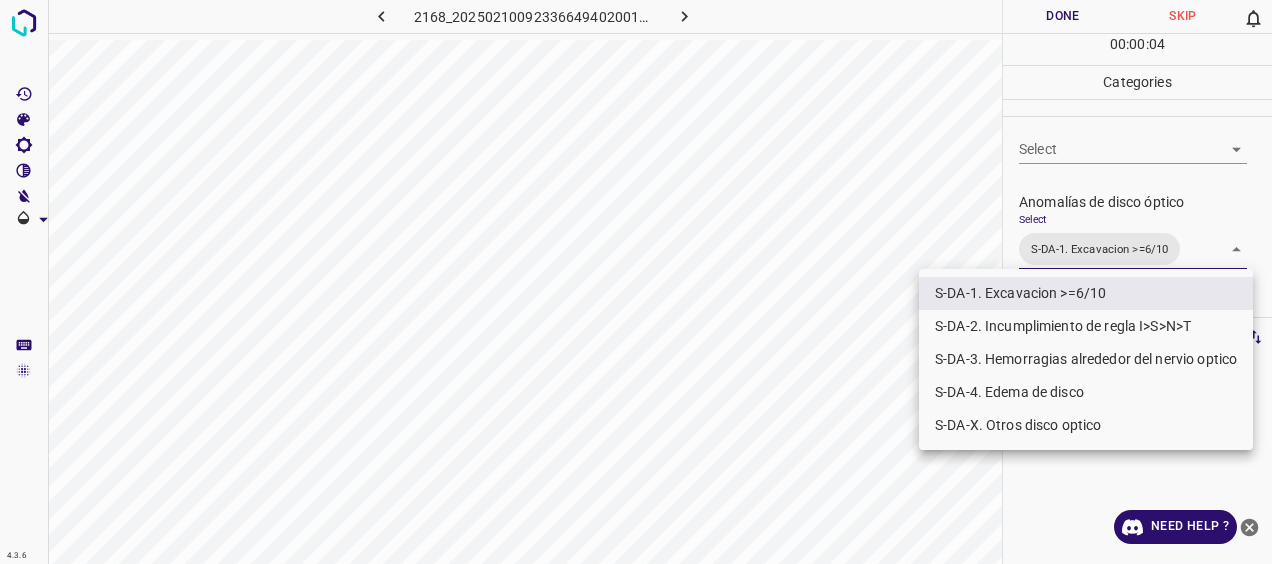 click at bounding box center [636, 282] 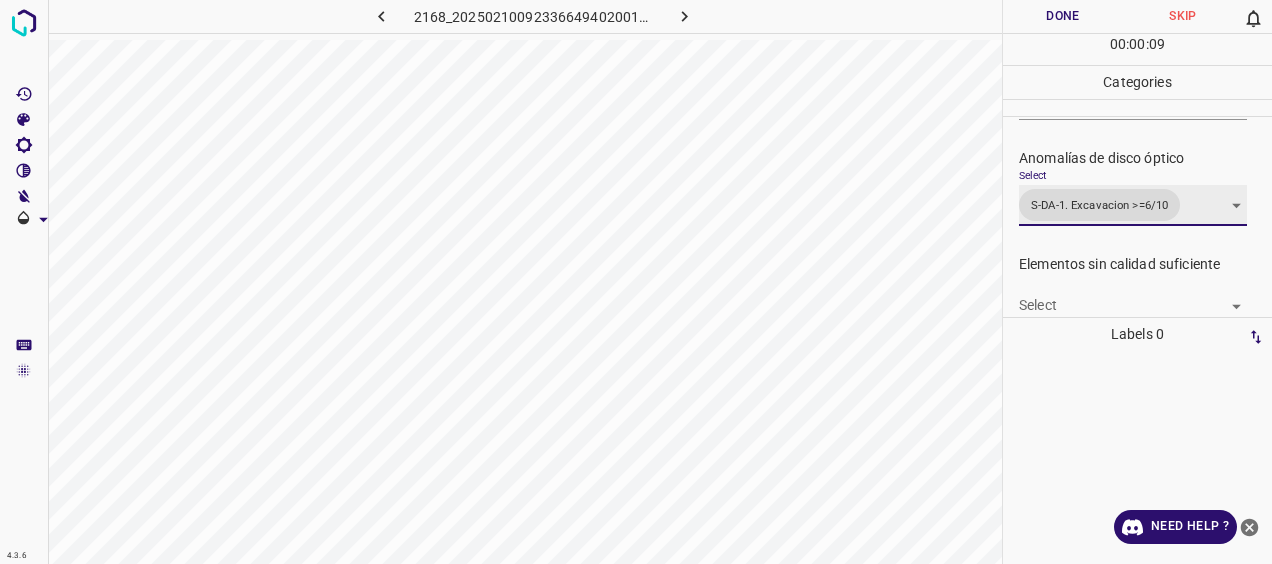 scroll, scrollTop: 769, scrollLeft: 0, axis: vertical 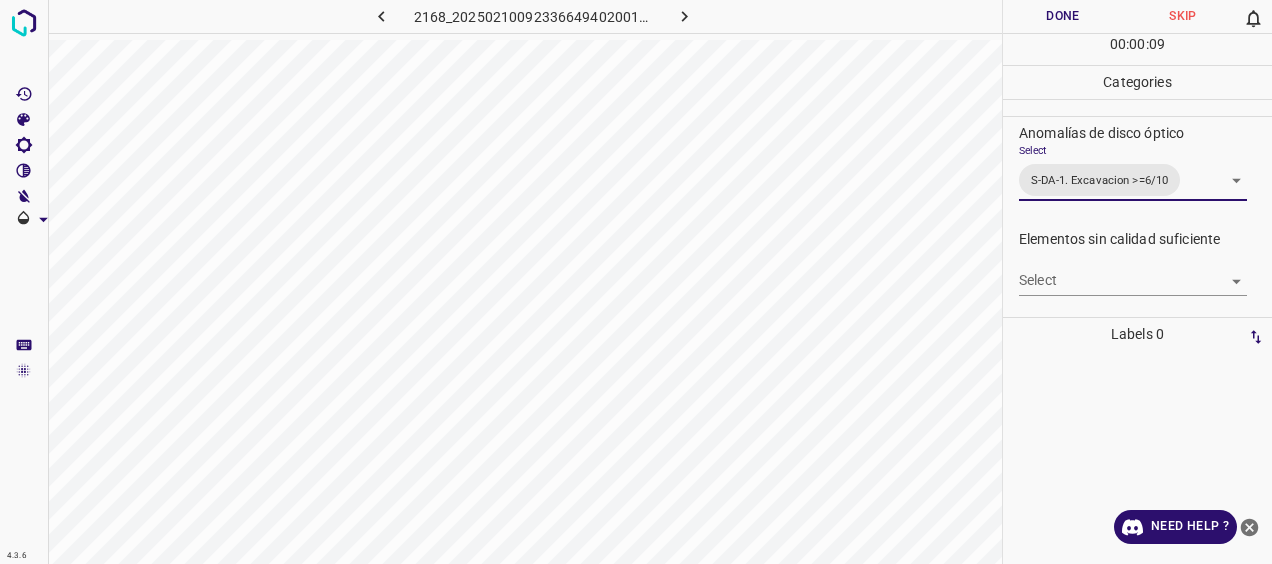 click on "4.3.6  2168_20250210092336649402001001_f91638085.jpg Done Skip 0 00   : 00   : 09   Categories 0. Sin hallazgos   Select ​ Anomalías vasculares   Select ​ Atrofias   Select ​ [MEDICAL_DATA]   Select ​ Exudados   Select ​ Hemorragias o Microaneurismas   Select ​ Otros hallazgos patológicos   Select ​ Otros hallazgos no patológicos   Select ​ Anomalías de disco óptico   Select S-DA-1. Excavacion >=6/10 S-DA-1. Excavacion >=6/10 Elementos sin calidad suficiente   Select ​ Labels   0 Categories 1 0. Sin hallazgos 2 Anomalías vasculares 3 Atrofias 4 [MEDICAL_DATA] 5 Exudados 6 Hemorragias o Microaneurismas 7 Otros hallazgos patológicos 8 Otros hallazgos no patológicos 9 Anomalías de disco óptico 0 Elementos sin calidad suficiente Tools Space Change between modes (Draw & Edit) I Auto labeling R Restore zoom M Zoom in N Zoom out Delete Delete selecte label Filters Z Restore filters X Saturation filter C Brightness filter V Contrast filter [PERSON_NAME] scale filter General O Download Need Help ? - Text - Hide" at bounding box center [636, 282] 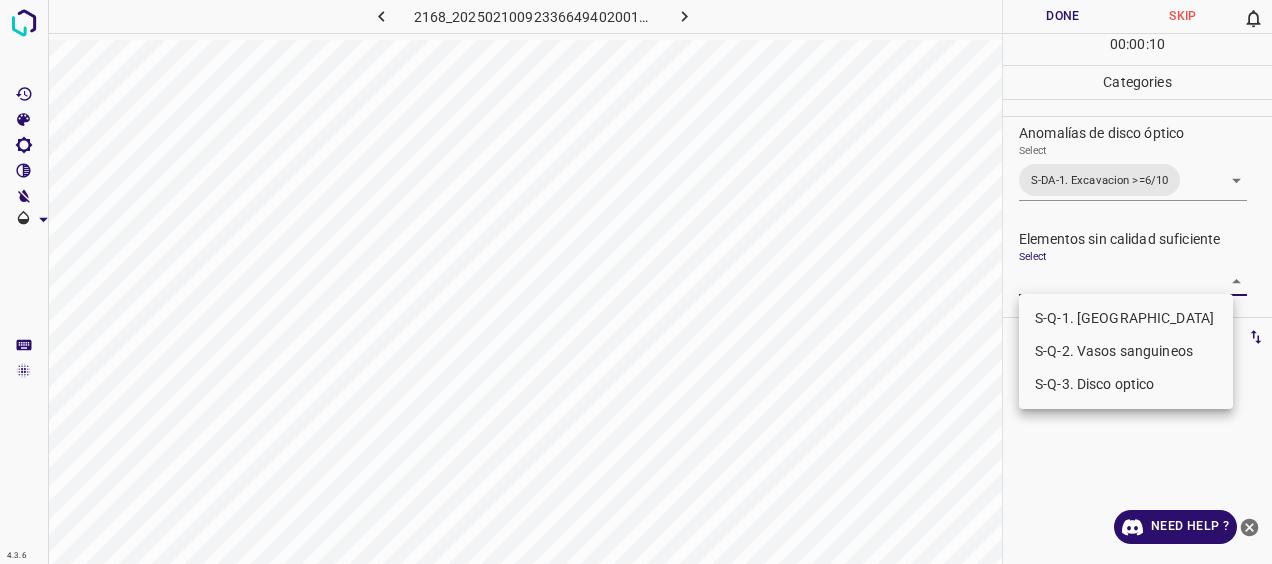 click on "S-Q-1. [GEOGRAPHIC_DATA]" at bounding box center (1126, 318) 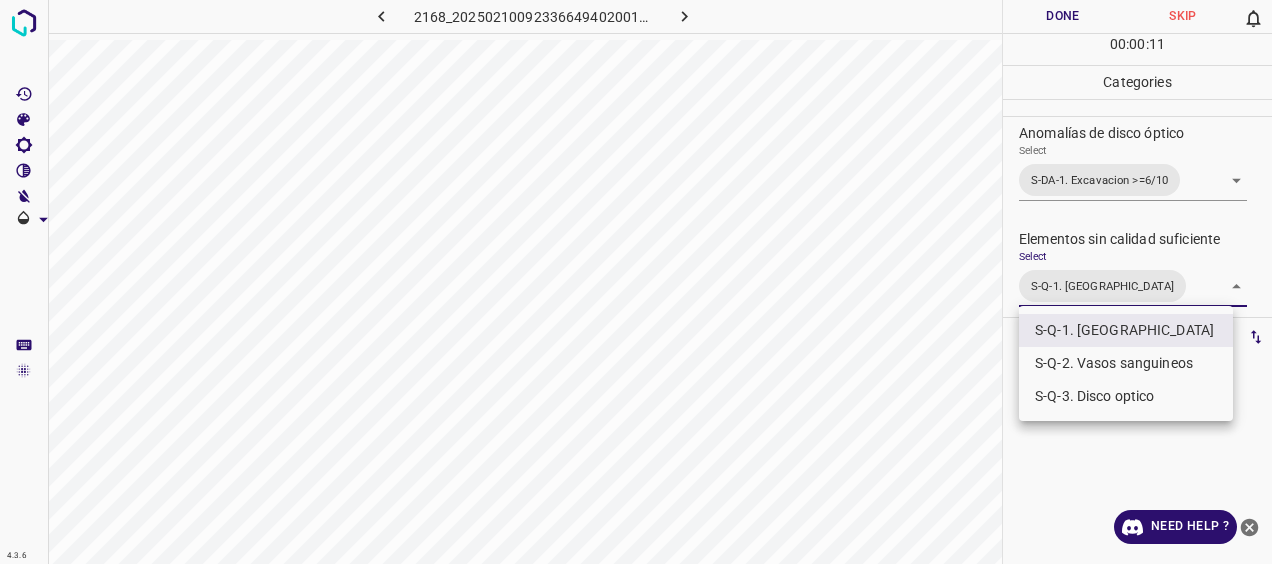 click on "S-Q-2. Vasos sanguineos" at bounding box center (1126, 363) 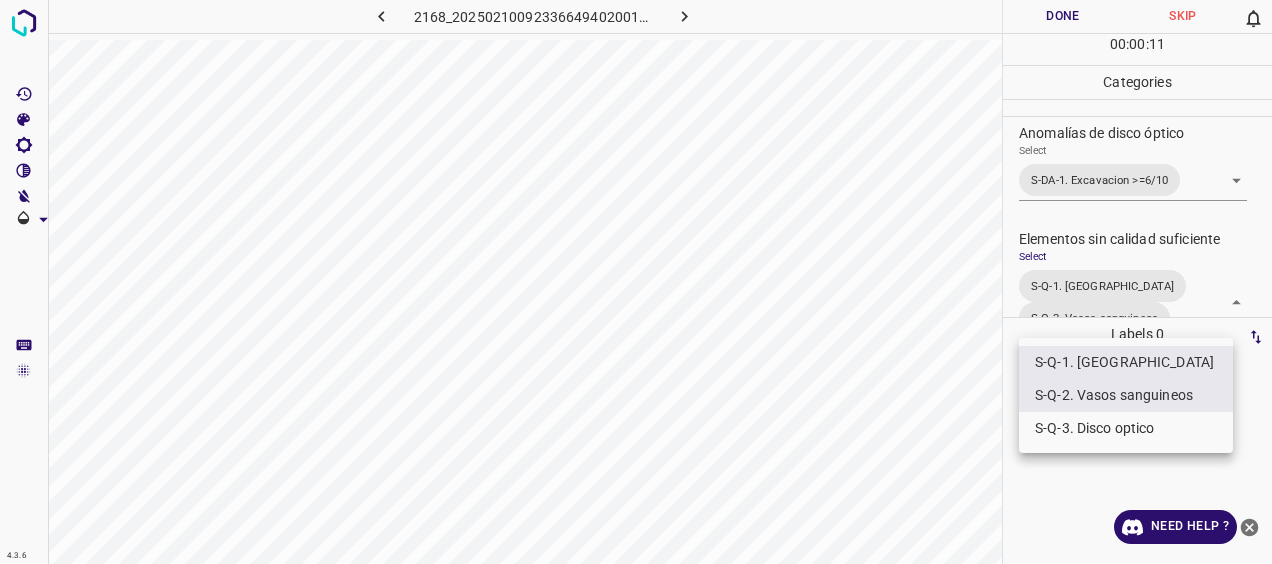 click at bounding box center (636, 282) 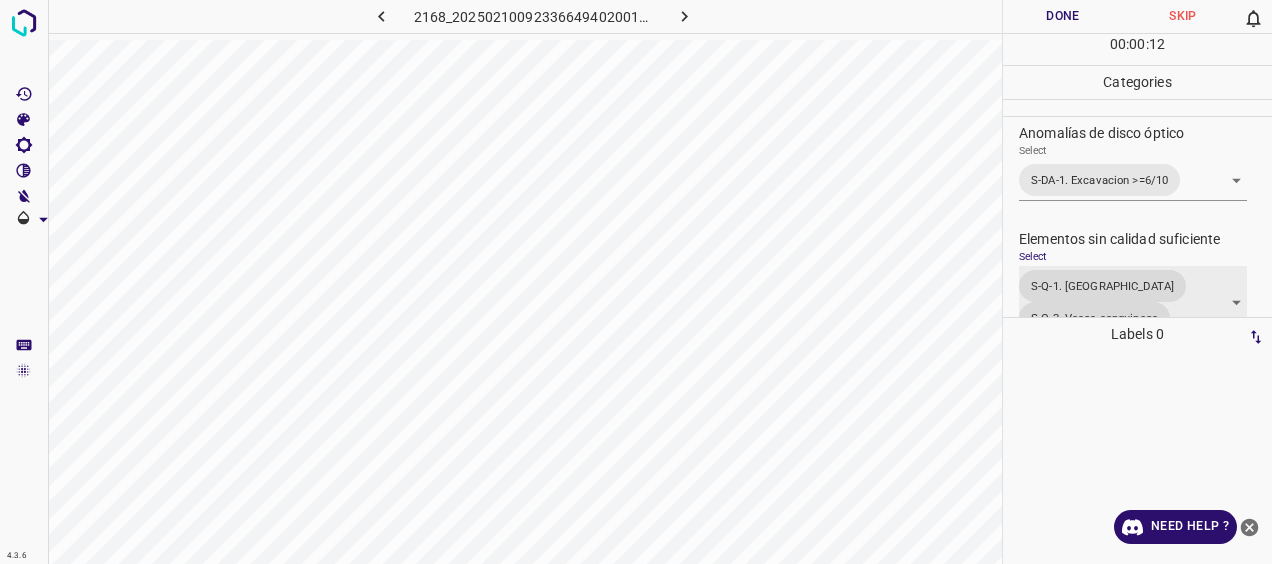 scroll, scrollTop: 791, scrollLeft: 0, axis: vertical 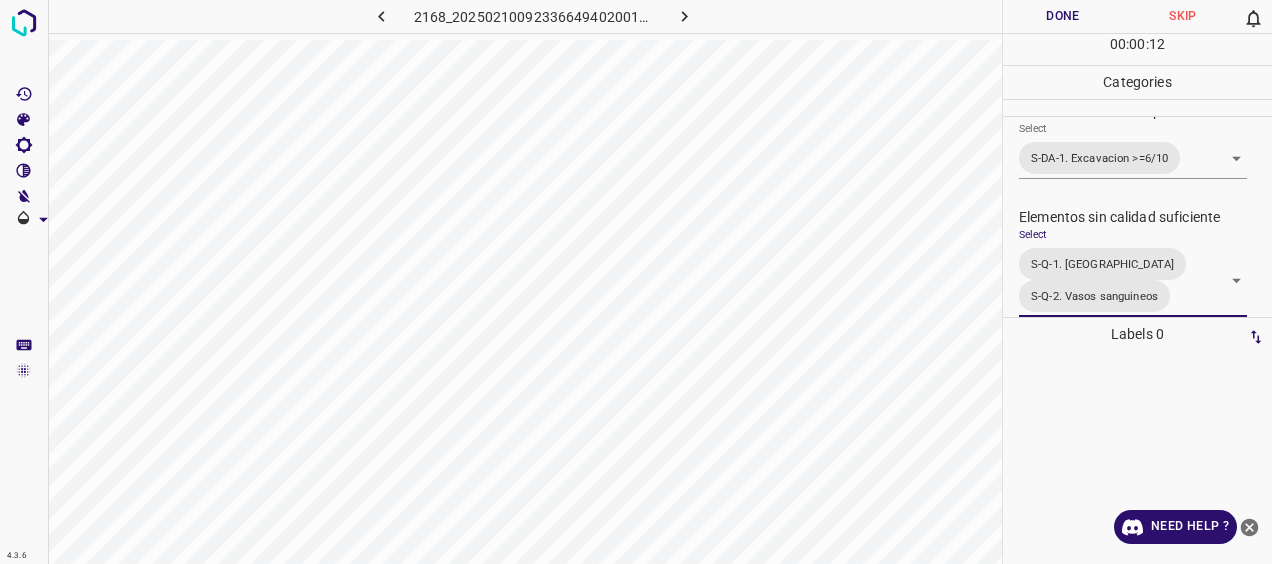 click on "Done" at bounding box center (1063, 16) 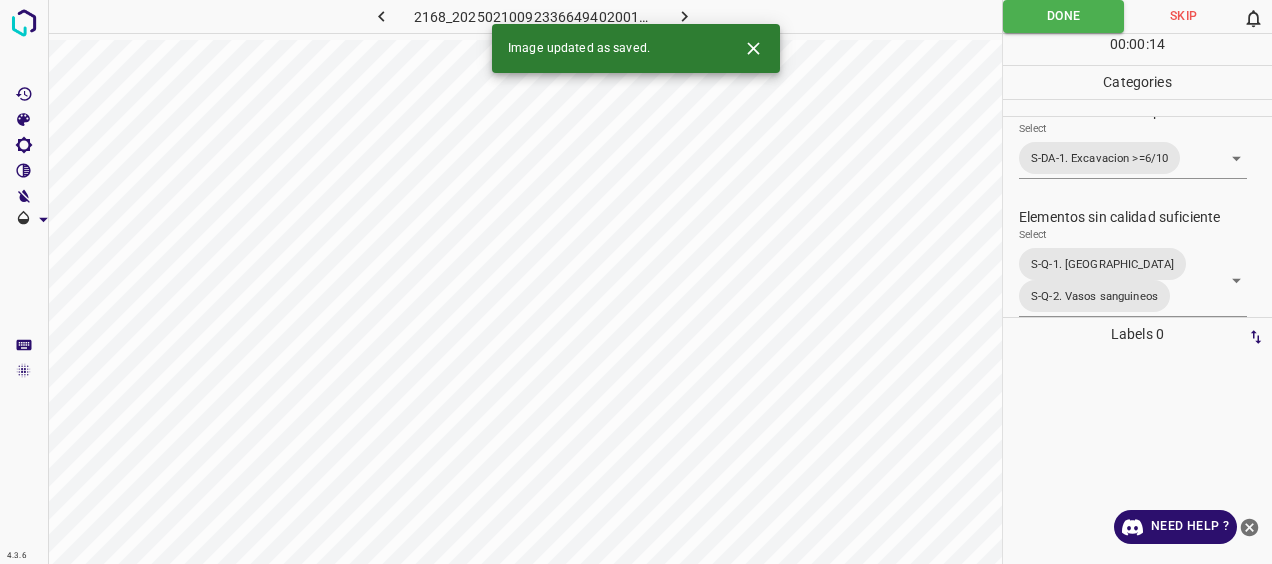 click at bounding box center [684, 16] 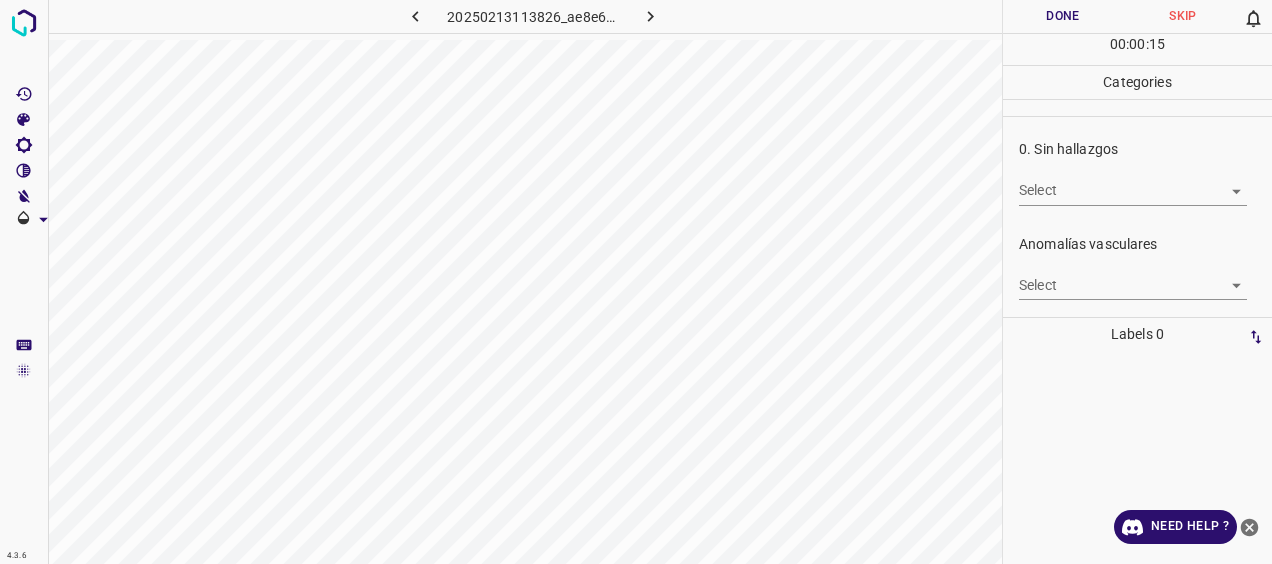 click on "Done" at bounding box center [1063, 16] 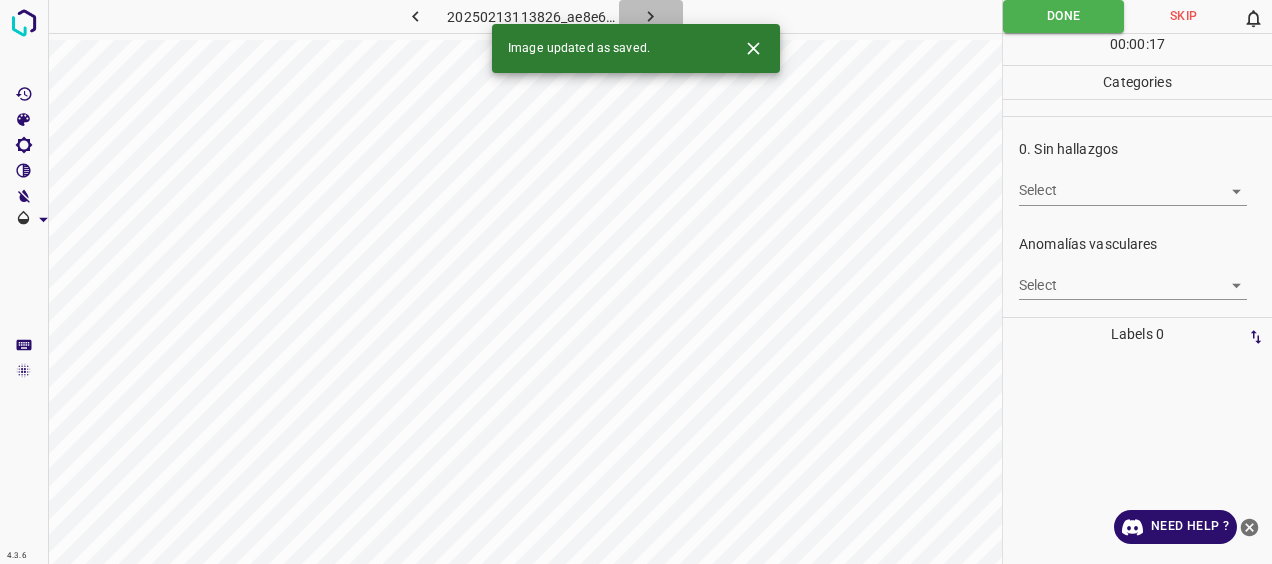 click 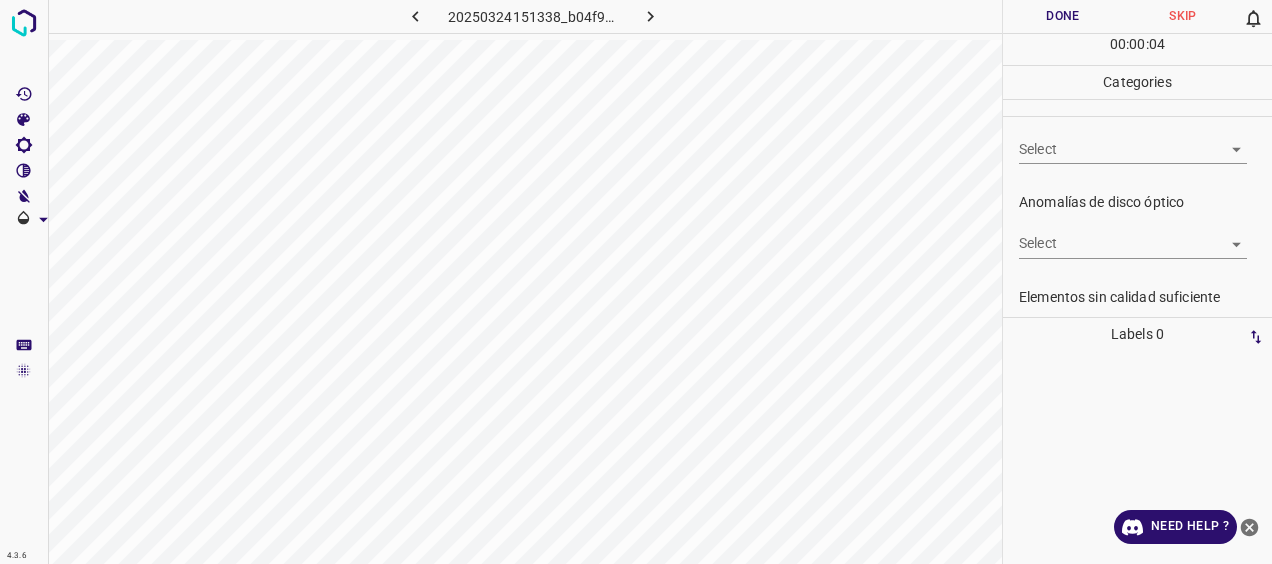 scroll, scrollTop: 757, scrollLeft: 0, axis: vertical 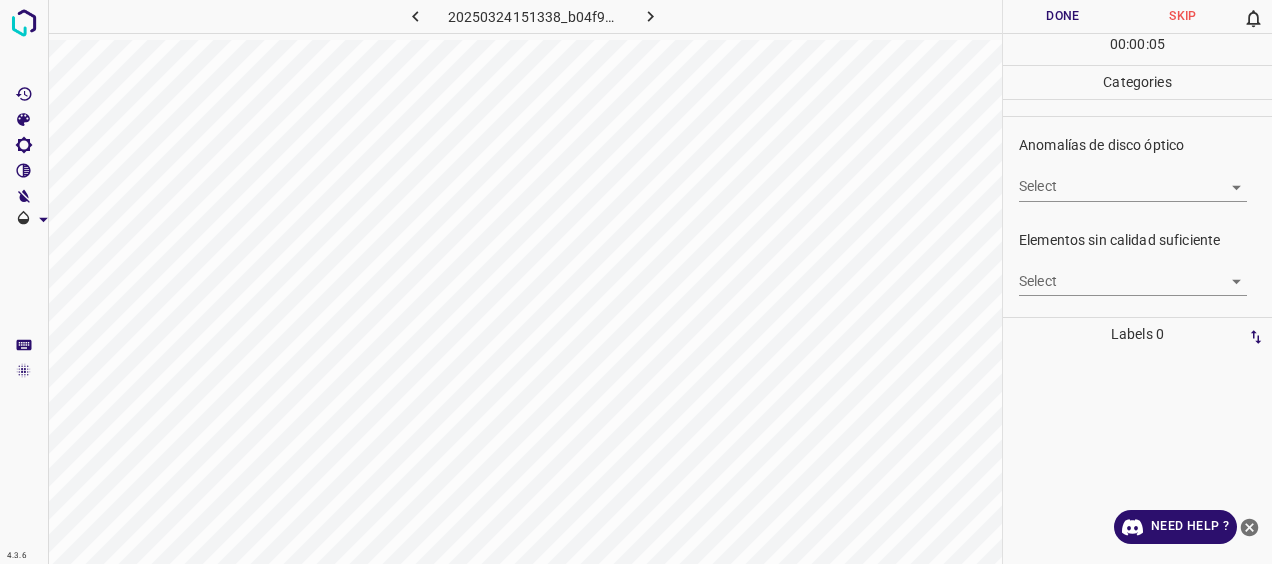 click on "4.3.6  20250324151338_b04f9a157.jpg Done Skip 0 00   : 00   : 05   Categories 0. Sin hallazgos   Select ​ Anomalías vasculares   Select ​ Atrofias   Select ​ [MEDICAL_DATA]   Select ​ Exudados   Select ​ Hemorragias o Microaneurismas   Select ​ Otros hallazgos patológicos   Select ​ Otros hallazgos no patológicos   Select ​ Anomalías de disco óptico   Select ​ Elementos sin calidad suficiente   Select ​ Labels   0 Categories 1 0. Sin hallazgos 2 Anomalías vasculares 3 Atrofias 4 [MEDICAL_DATA] 5 Exudados 6 Hemorragias o Microaneurismas 7 Otros hallazgos patológicos 8 Otros hallazgos no patológicos 9 Anomalías de disco óptico 0 Elementos sin calidad suficiente Tools Space Change between modes (Draw & Edit) I Auto labeling R Restore zoom M Zoom in N Zoom out Delete Delete selecte label Filters Z Restore filters X Saturation filter C Brightness filter V Contrast filter [PERSON_NAME] scale filter General O Download Need Help ? - Text - Hide - Delete" at bounding box center [636, 282] 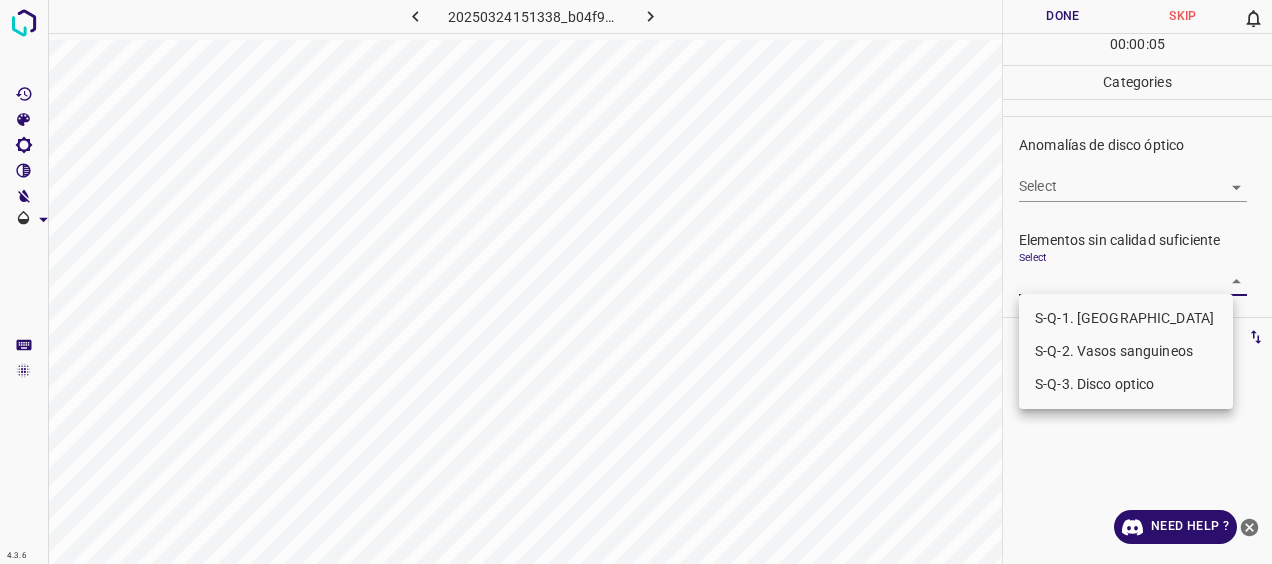 click on "S-Q-1. [GEOGRAPHIC_DATA]" at bounding box center (1126, 318) 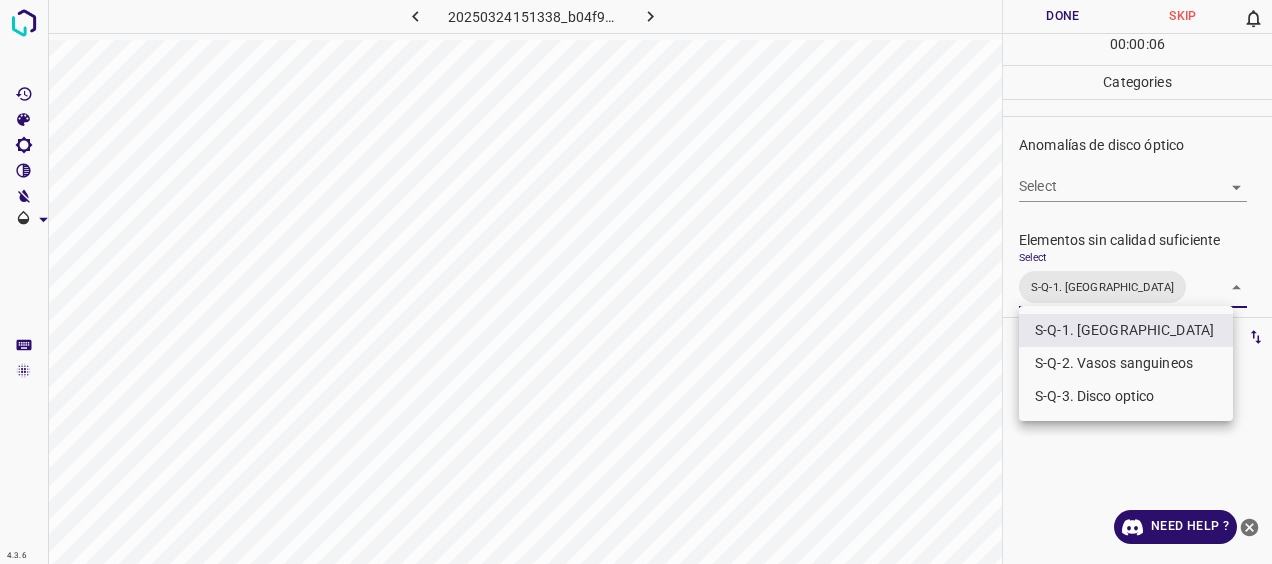 click on "S-Q-2. Vasos sanguineos" at bounding box center (1126, 363) 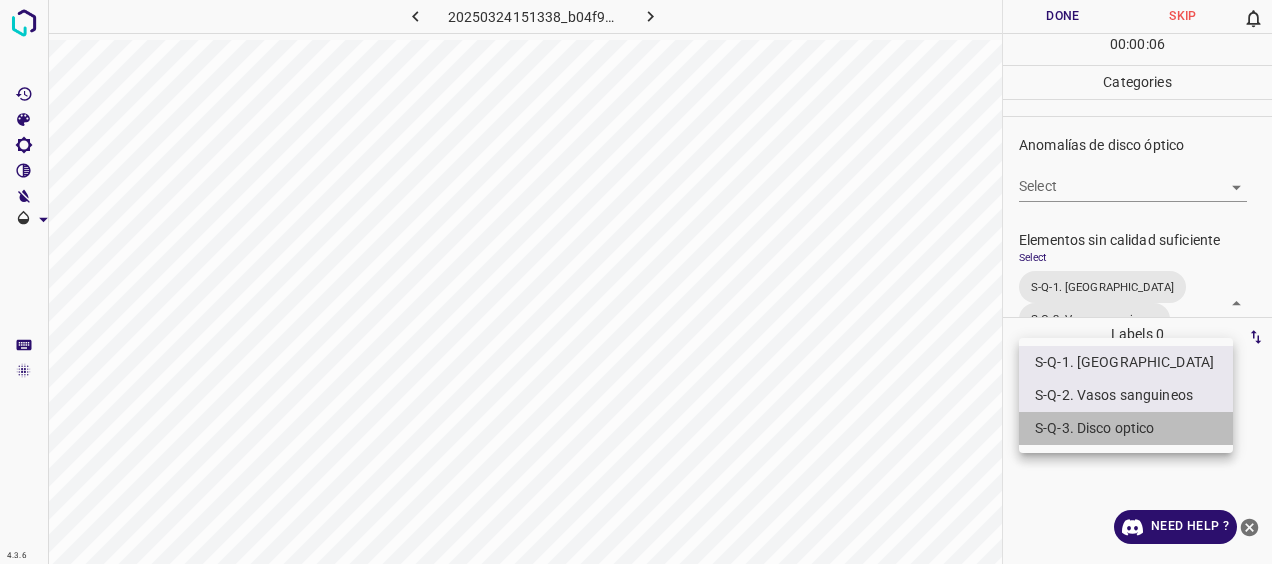 click on "S-Q-3. Disco optico" at bounding box center (1126, 428) 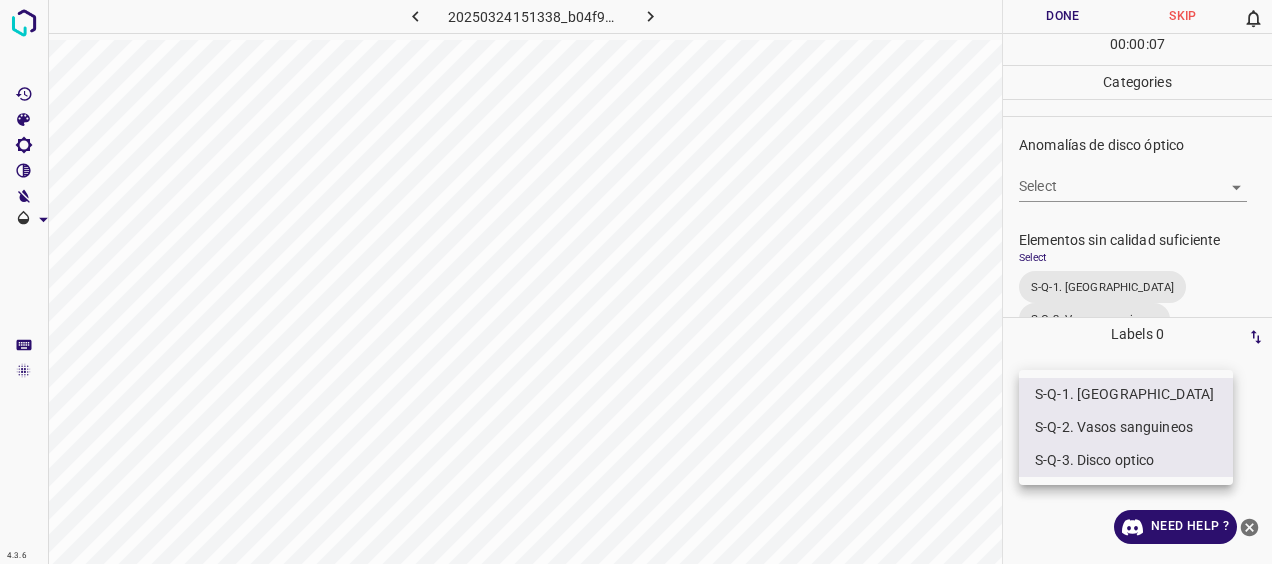 click at bounding box center [636, 282] 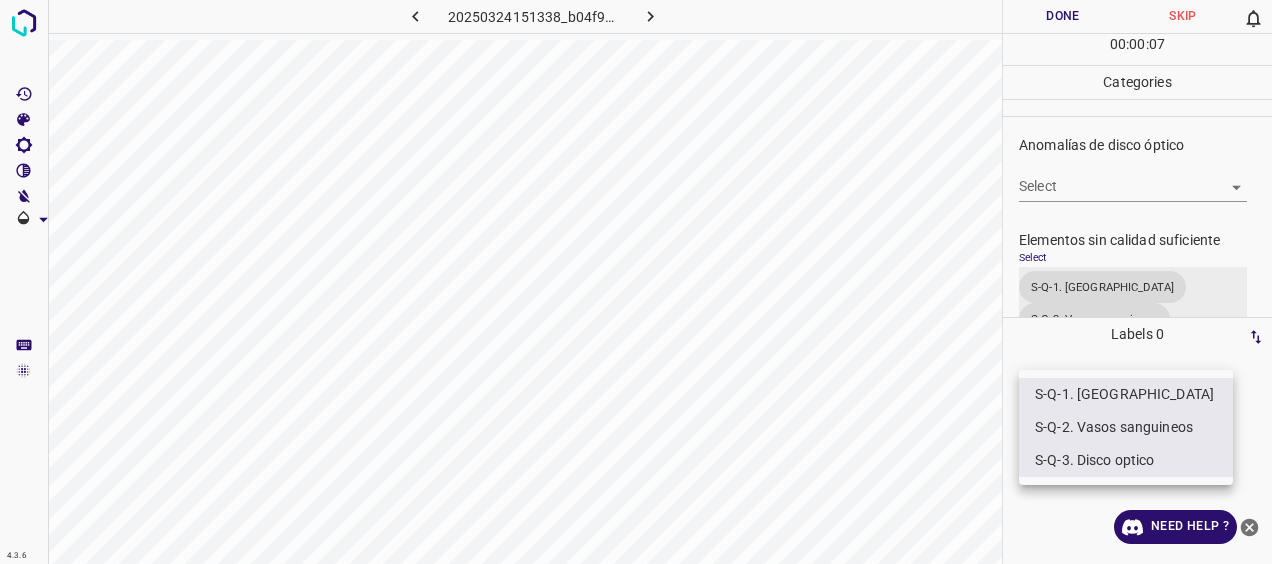 scroll, scrollTop: 811, scrollLeft: 0, axis: vertical 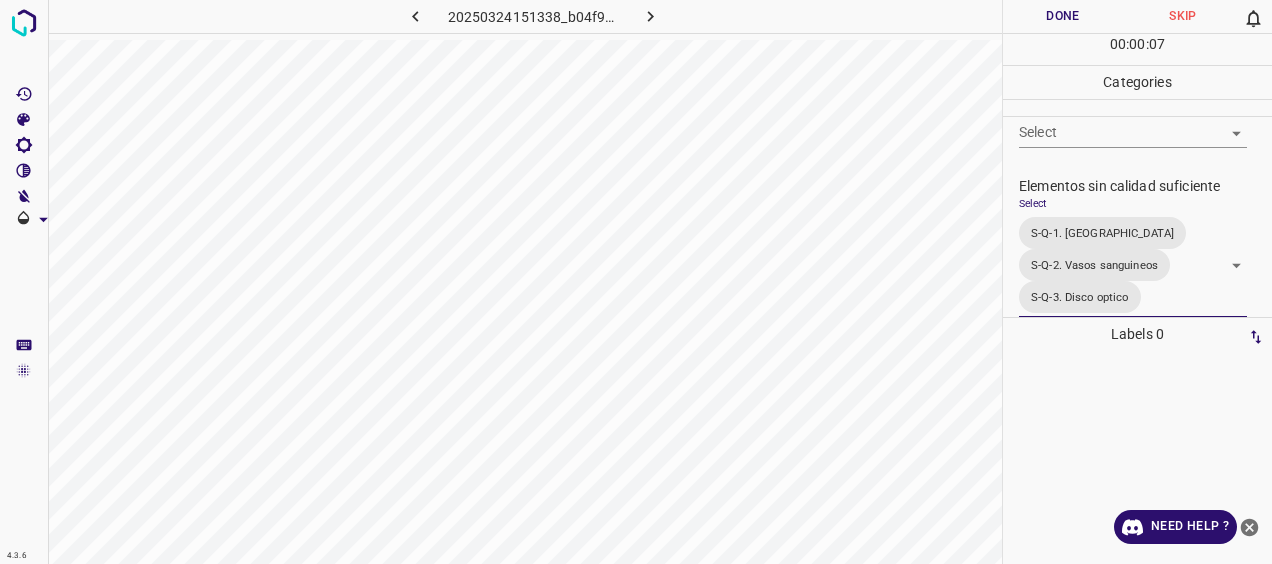click on "Done" at bounding box center [1063, 16] 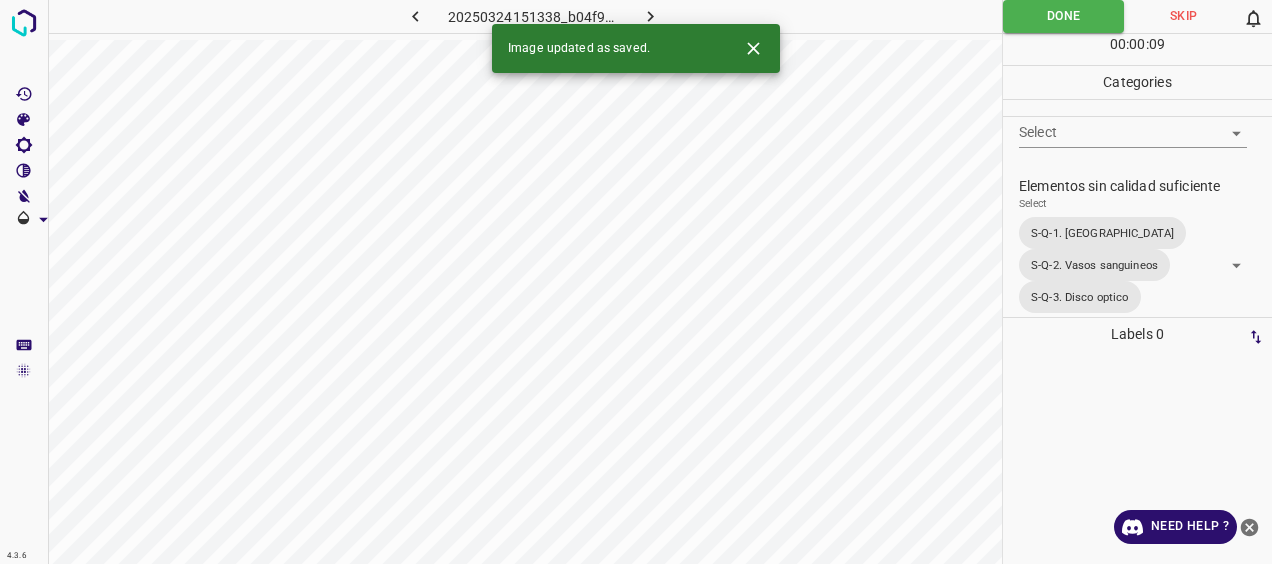 click at bounding box center [650, 16] 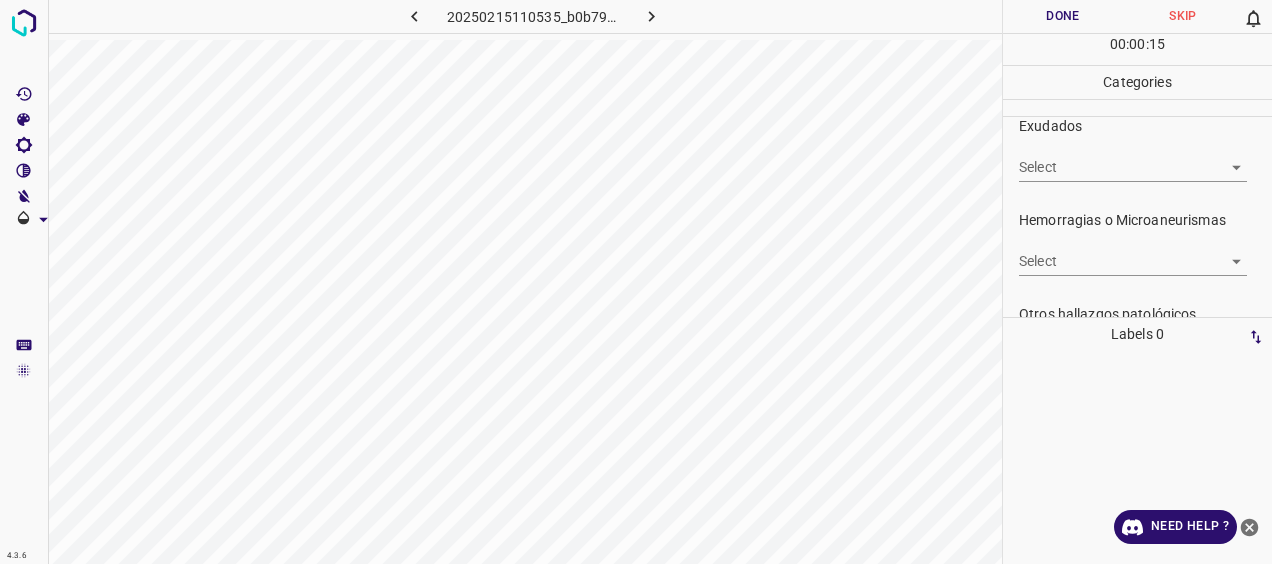 scroll, scrollTop: 300, scrollLeft: 0, axis: vertical 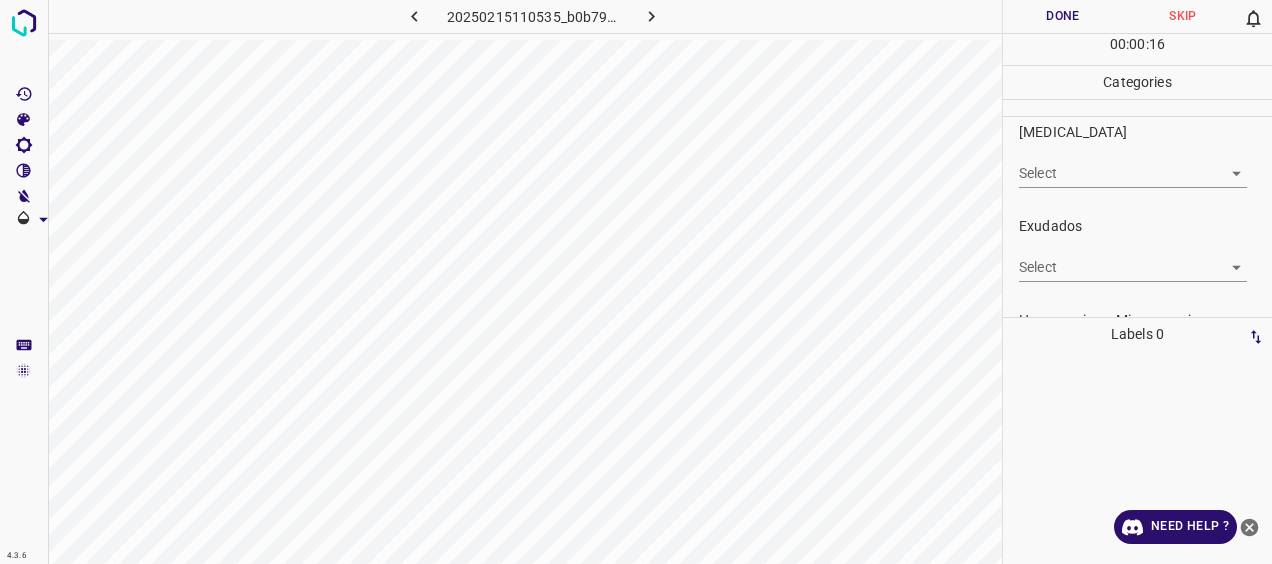 click on "Select ​" at bounding box center (1133, 165) 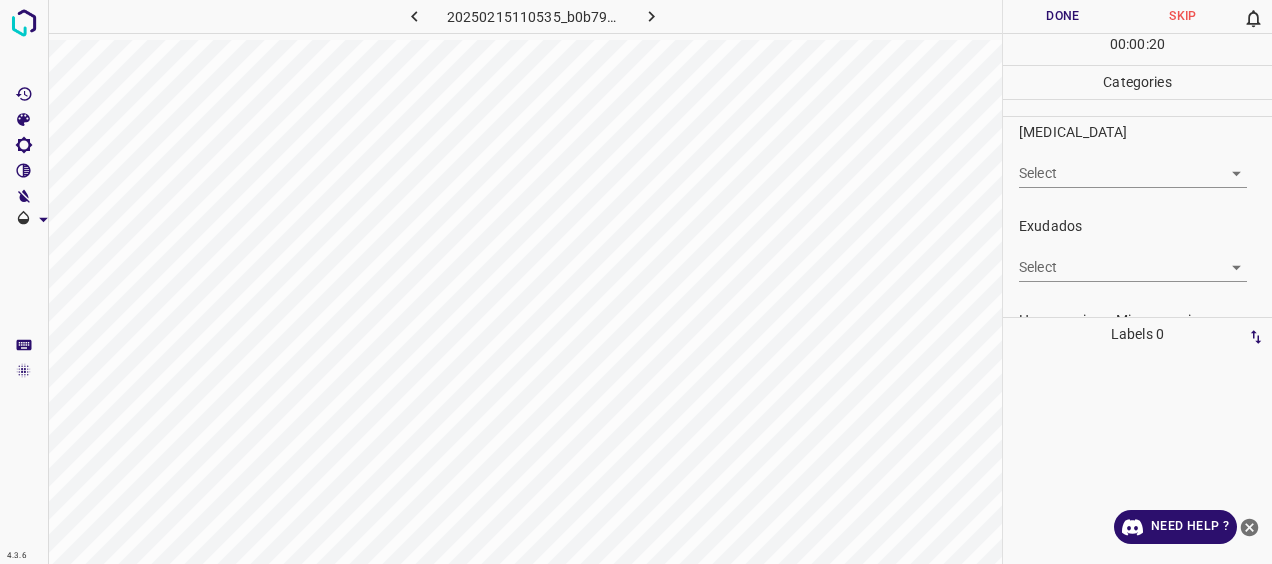 click on "4.3.6  20250215110535_b0b799420.jpg Done Skip 0 00   : 00   : 20   Categories 0. Sin hallazgos   Select ​ Anomalías vasculares   Select ​ Atrofias   Select ​ [MEDICAL_DATA]   Select ​ Exudados   Select ​ Hemorragias o Microaneurismas   Select ​ Otros hallazgos patológicos   Select ​ Otros hallazgos no patológicos   Select ​ Anomalías de disco óptico   Select ​ Elementos sin calidad suficiente   Select ​ Labels   0 Categories 1 0. Sin hallazgos 2 Anomalías vasculares 3 Atrofias 4 [MEDICAL_DATA] 5 Exudados 6 Hemorragias o Microaneurismas 7 Otros hallazgos patológicos 8 Otros hallazgos no patológicos 9 Anomalías de disco óptico 0 Elementos sin calidad suficiente Tools Space Change between modes (Draw & Edit) I Auto labeling R Restore zoom M Zoom in N Zoom out Delete Delete selecte label Filters Z Restore filters X Saturation filter C Brightness filter V Contrast filter [PERSON_NAME] scale filter General O Download Need Help ? - Text - Hide - Delete" at bounding box center (636, 282) 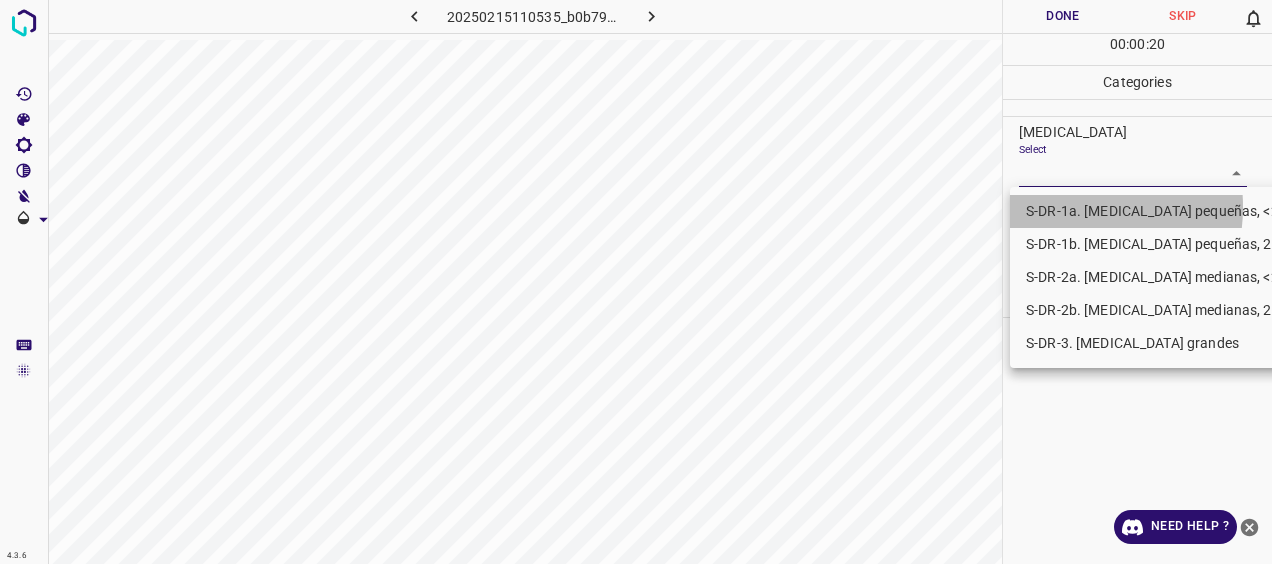 click on "S-DR-1a. [MEDICAL_DATA] pequeñas, <20" at bounding box center (1157, 211) 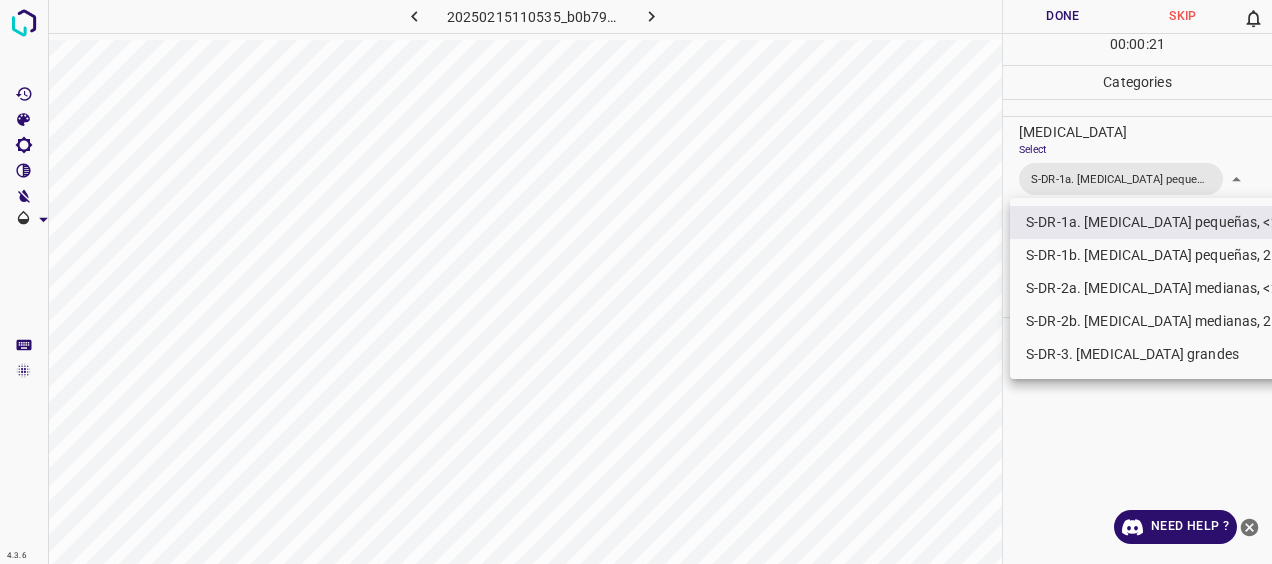 click at bounding box center [636, 282] 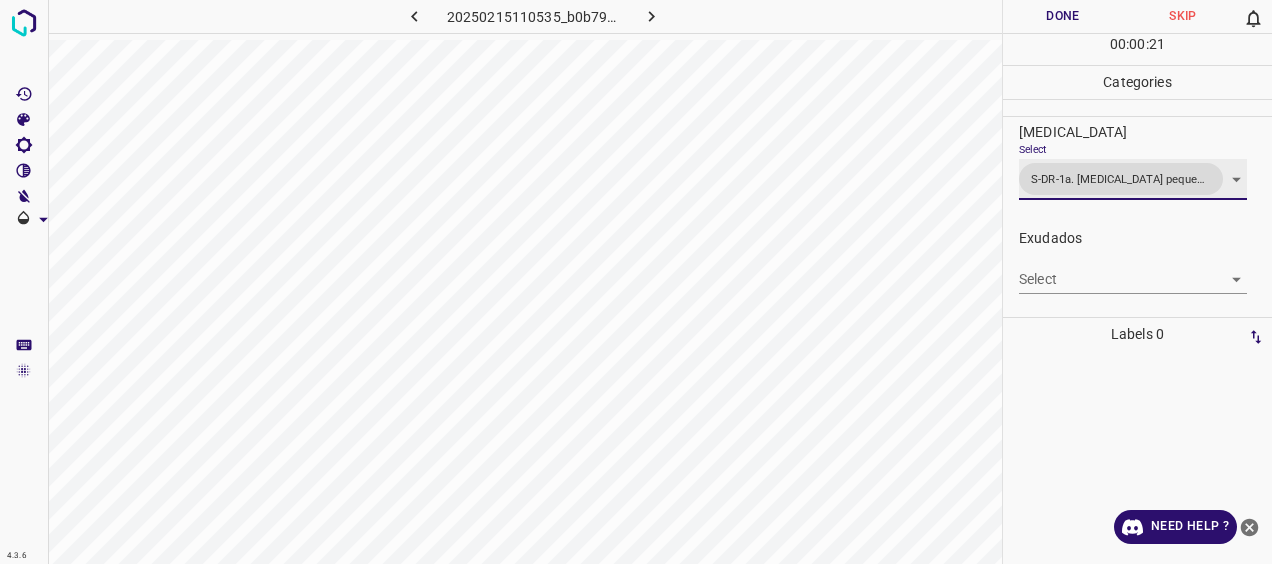 scroll, scrollTop: 400, scrollLeft: 0, axis: vertical 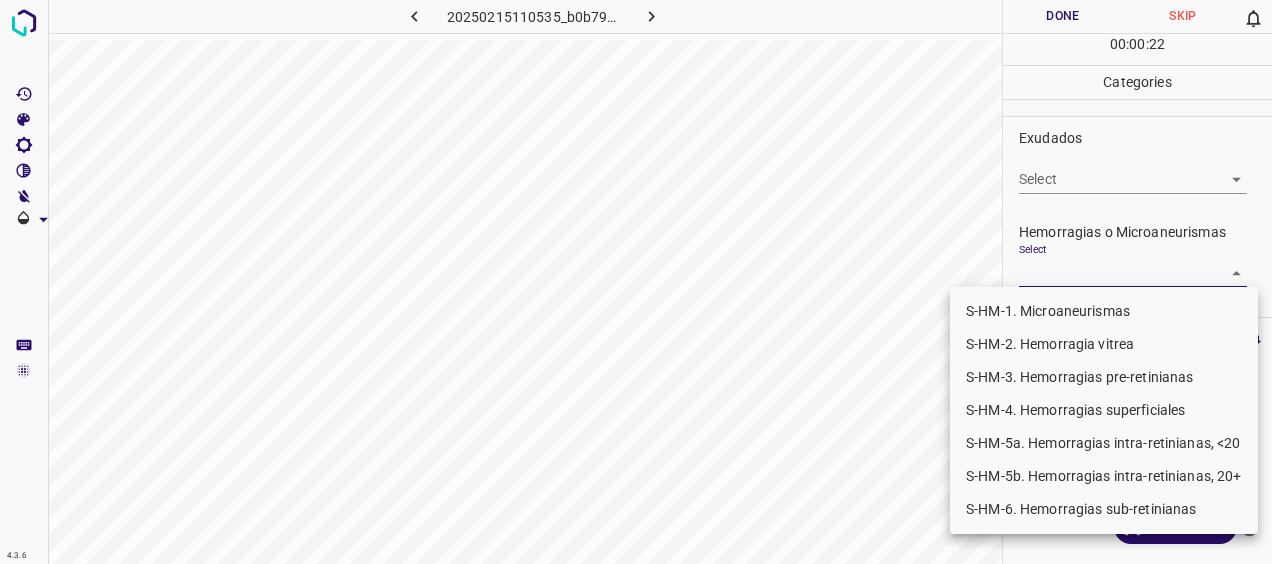 click on "4.3.6  20250215110535_b0b799420.jpg Done Skip 0 00   : 00   : 22   Categories 0. Sin hallazgos   Select ​ Anomalías vasculares   Select ​ Atrofias   Select ​ [MEDICAL_DATA]   Select S-DR-1a. [MEDICAL_DATA] pequeñas, <20 S-DR-1a. [MEDICAL_DATA] pequeñas, <20 Exudados   Select ​ Hemorragias o Microaneurismas   Select ​ Otros hallazgos patológicos   Select ​ Otros hallazgos no patológicos   Select ​ Anomalías de disco óptico   Select ​ Elementos sin calidad suficiente   Select ​ Labels   0 Categories 1 0. Sin hallazgos 2 Anomalías vasculares 3 Atrofias 4 [MEDICAL_DATA] 5 Exudados 6 Hemorragias o Microaneurismas 7 Otros hallazgos patológicos 8 Otros hallazgos no patológicos 9 Anomalías de disco óptico 0 Elementos sin calidad suficiente Tools Space Change between modes (Draw & Edit) I Auto labeling R Restore zoom M Zoom in N Zoom out Delete Delete selecte label Filters Z Restore filters X Saturation filter C Brightness filter V Contrast filter [PERSON_NAME] scale filter General O Download Need Help ? - Text - Hide - Delete" at bounding box center [636, 282] 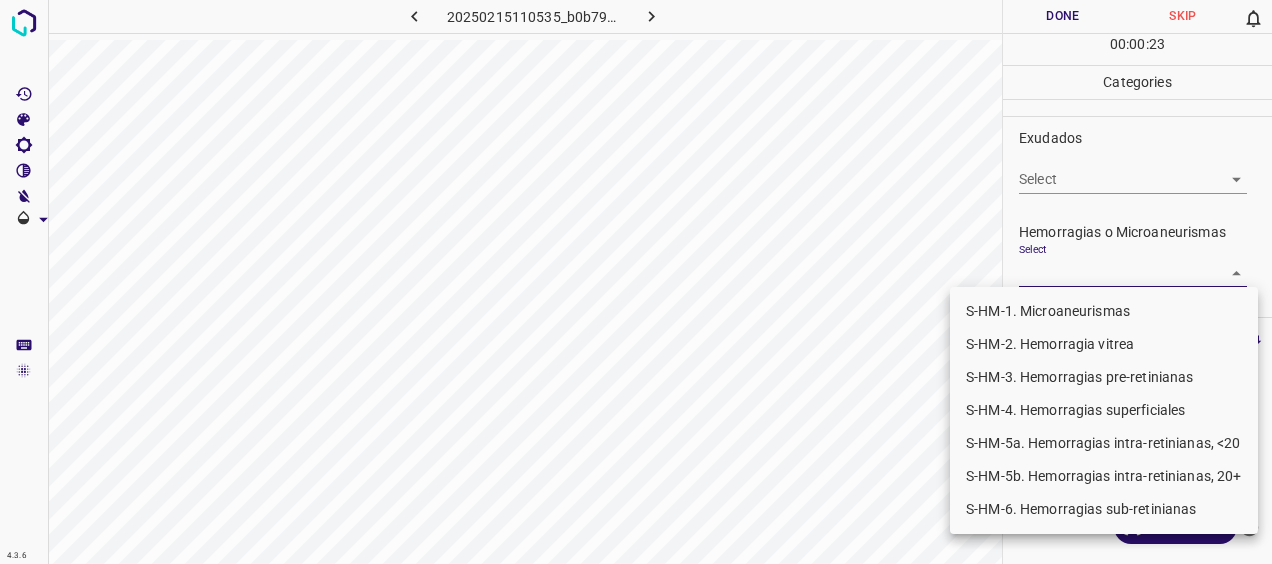 click on "S-HM-1. Microaneurismas" at bounding box center (1104, 311) 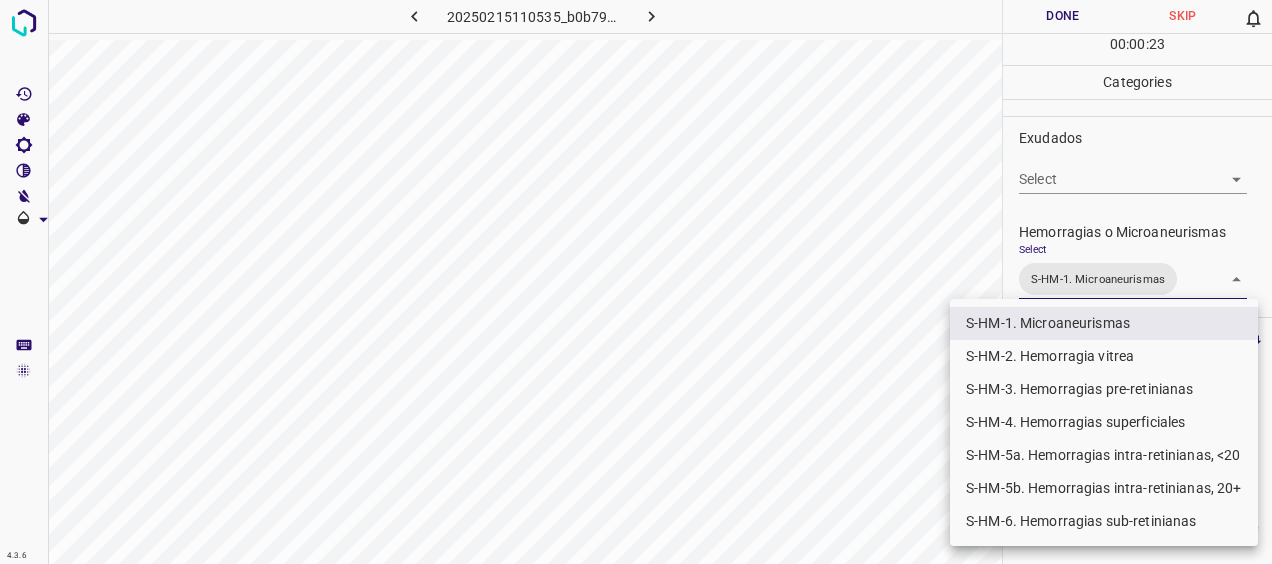 click at bounding box center (636, 282) 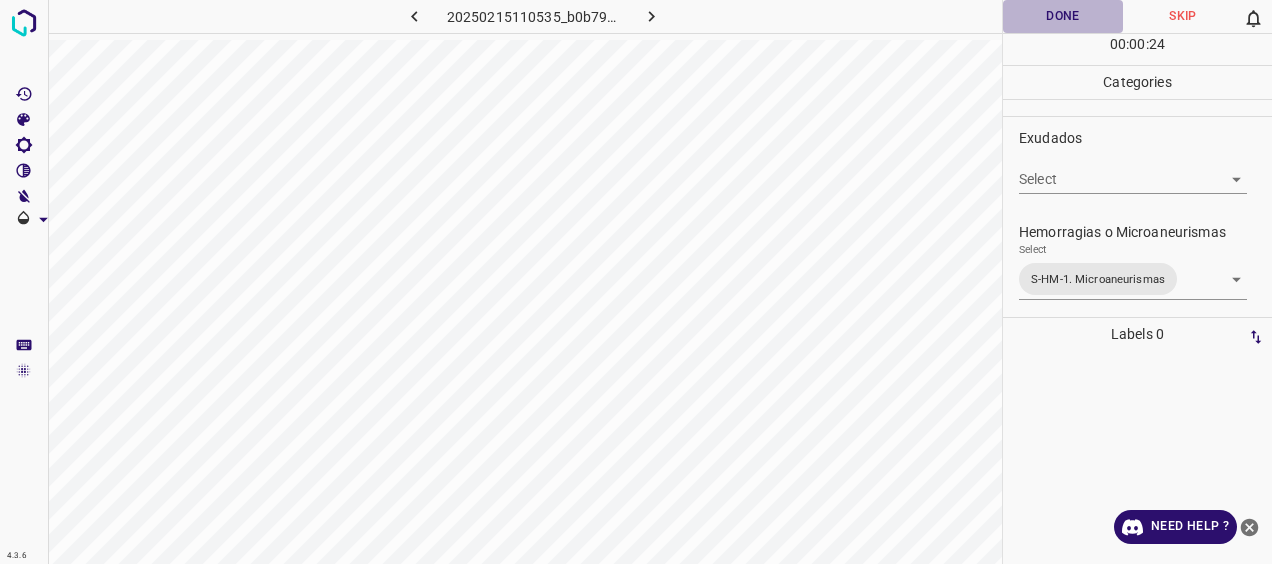 click on "Done" at bounding box center [1063, 16] 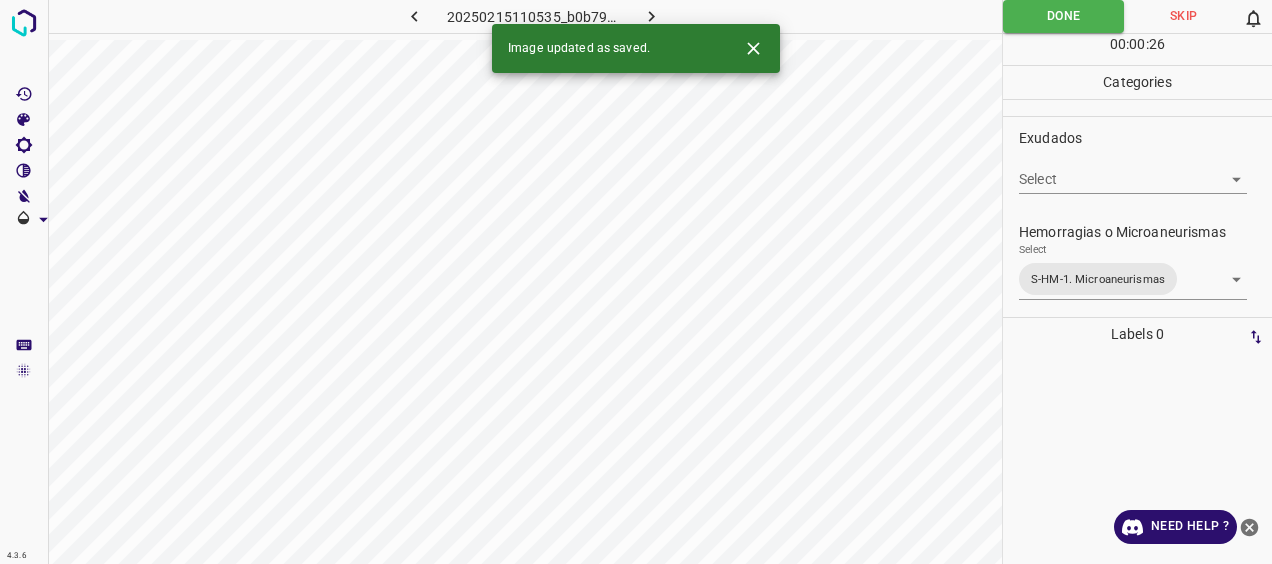 click 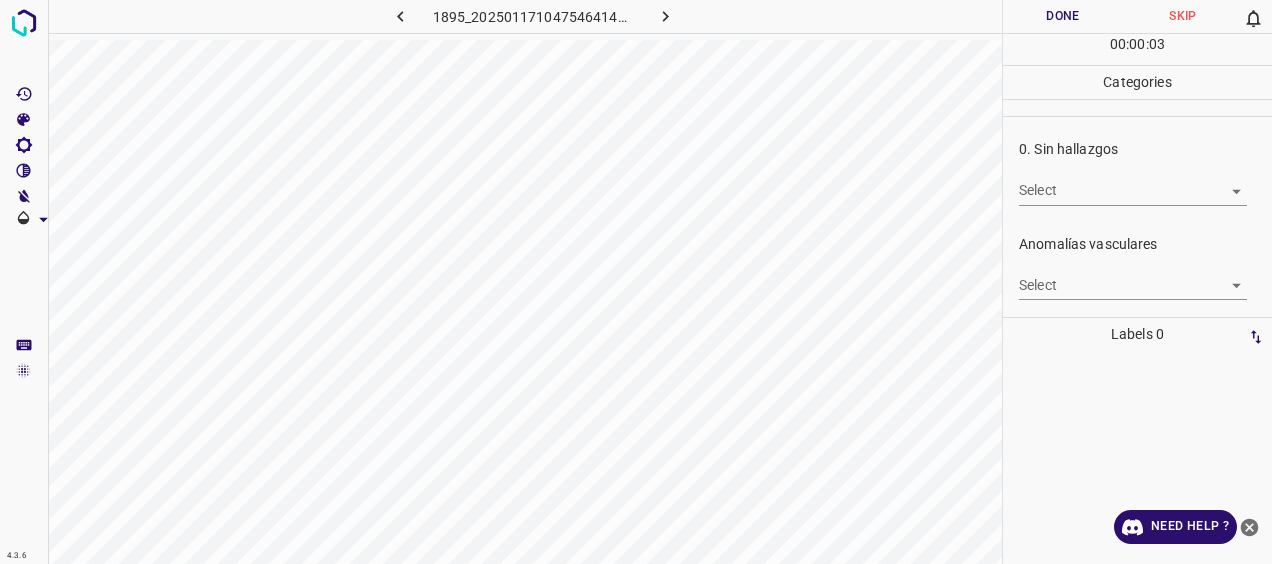 click on "4.3.6  1895_20250117104754641402001001.jpg Done Skip 0 00   : 00   : 03   Categories 0. Sin hallazgos   Select ​ Anomalías vasculares   Select ​ Atrofias   Select ​ [MEDICAL_DATA]   Select ​ Exudados   Select ​ Hemorragias o Microaneurismas   Select ​ Otros hallazgos patológicos   Select ​ Otros hallazgos no patológicos   Select ​ Anomalías de disco óptico   Select ​ Elementos sin calidad suficiente   Select ​ Labels   0 Categories 1 0. Sin hallazgos 2 Anomalías vasculares 3 Atrofias 4 [MEDICAL_DATA] 5 Exudados 6 Hemorragias o Microaneurismas 7 Otros hallazgos patológicos 8 Otros hallazgos no patológicos 9 Anomalías de disco óptico 0 Elementos sin calidad suficiente Tools Space Change between modes (Draw & Edit) I Auto labeling R Restore zoom M Zoom in N Zoom out Delete Delete selecte label Filters Z Restore filters X Saturation filter C Brightness filter V Contrast filter [PERSON_NAME] scale filter General O Download Need Help ? - Text - Hide - Delete" at bounding box center [636, 282] 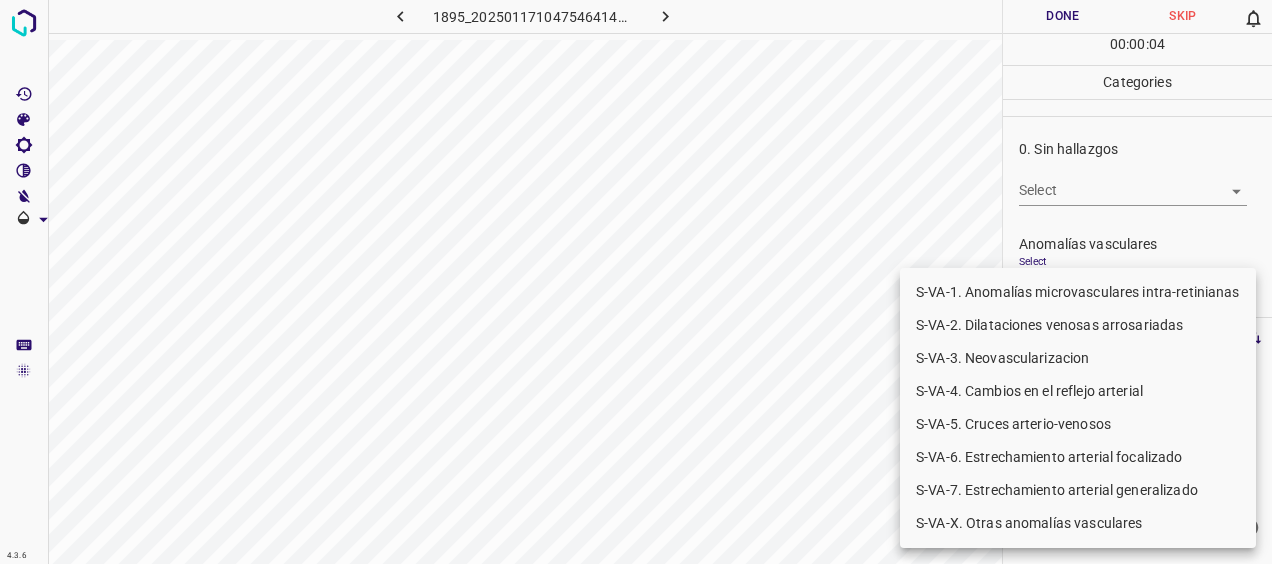 click at bounding box center (636, 282) 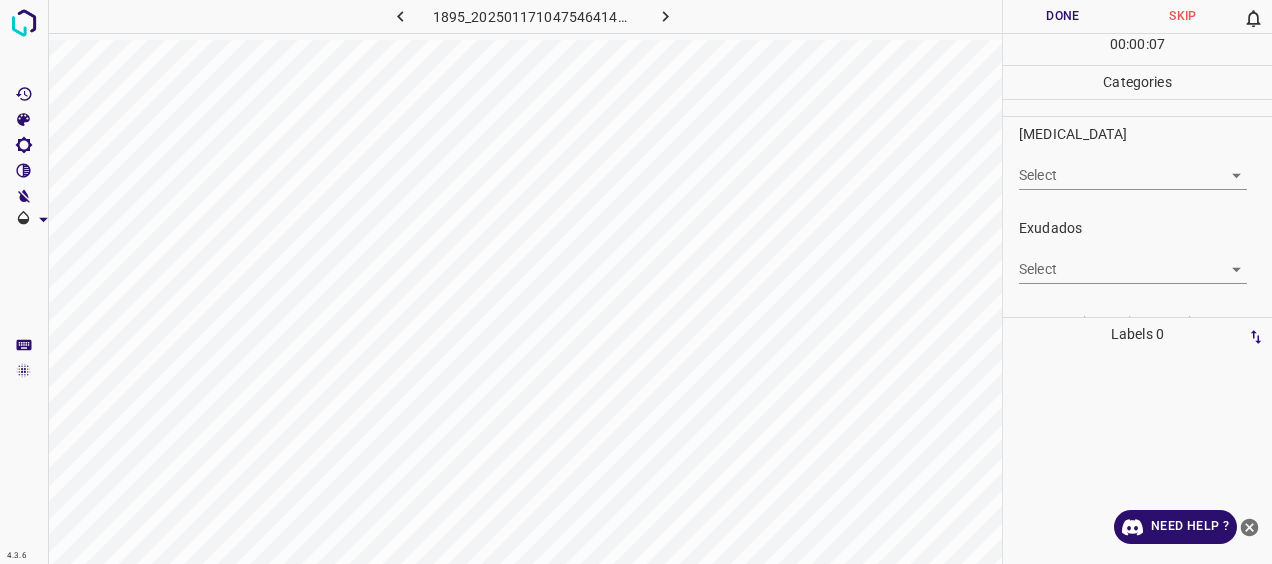 scroll, scrollTop: 300, scrollLeft: 0, axis: vertical 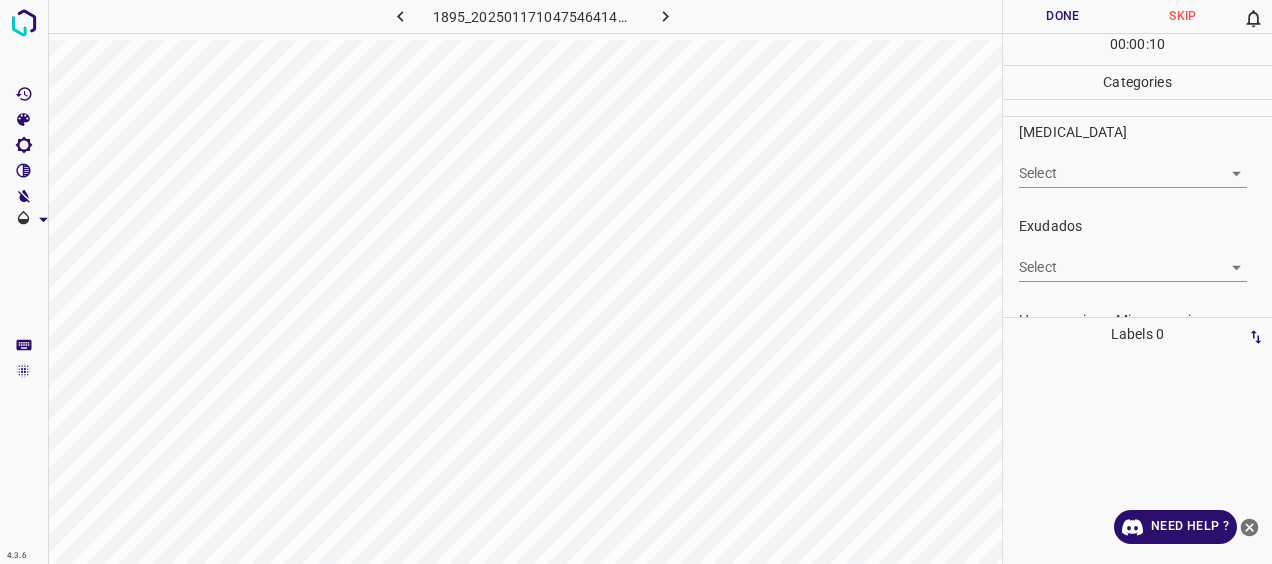 click on "4.3.6  1895_20250117104754641402001001.jpg Done Skip 0 00   : 00   : 10   Categories 0. Sin hallazgos   Select ​ Anomalías vasculares   Select ​ Atrofias   Select ​ [MEDICAL_DATA]   Select ​ Exudados   Select ​ Hemorragias o Microaneurismas   Select ​ Otros hallazgos patológicos   Select ​ Otros hallazgos no patológicos   Select ​ Anomalías de disco óptico   Select ​ Elementos sin calidad suficiente   Select ​ Labels   0 Categories 1 0. Sin hallazgos 2 Anomalías vasculares 3 Atrofias 4 [MEDICAL_DATA] 5 Exudados 6 Hemorragias o Microaneurismas 7 Otros hallazgos patológicos 8 Otros hallazgos no patológicos 9 Anomalías de disco óptico 0 Elementos sin calidad suficiente Tools Space Change between modes (Draw & Edit) I Auto labeling R Restore zoom M Zoom in N Zoom out Delete Delete selecte label Filters Z Restore filters X Saturation filter C Brightness filter V Contrast filter [PERSON_NAME] scale filter General O Download Need Help ? - Text - Hide - Delete" at bounding box center (636, 282) 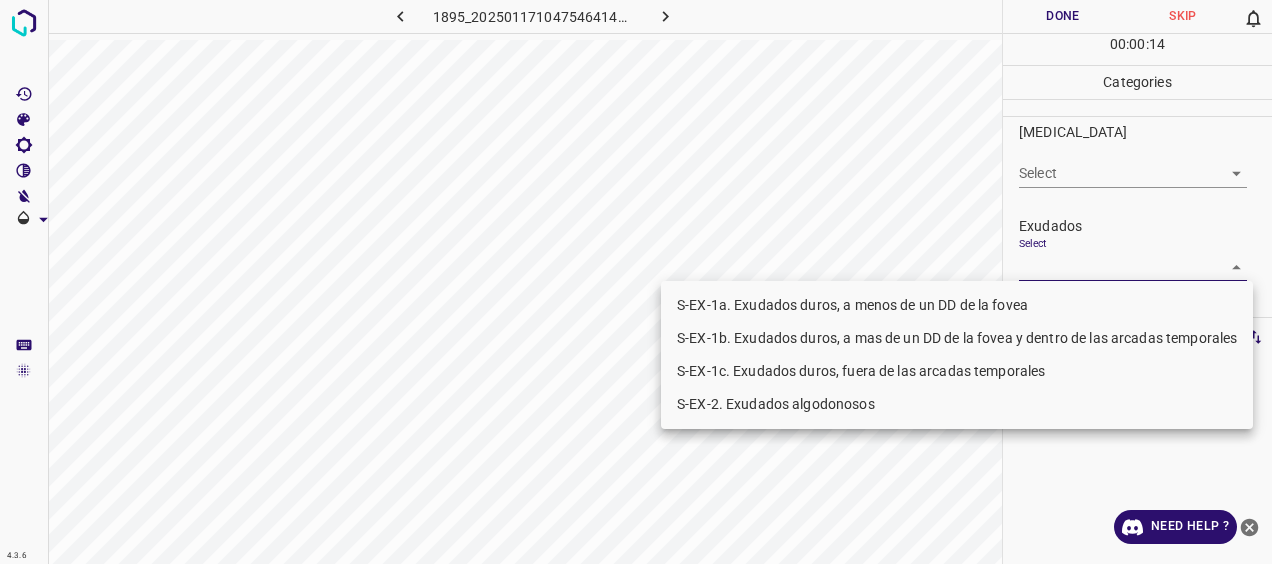 click on "S-EX-1b. Exudados duros, a mas de un DD de la fovea y dentro de las arcadas temporales" at bounding box center [957, 338] 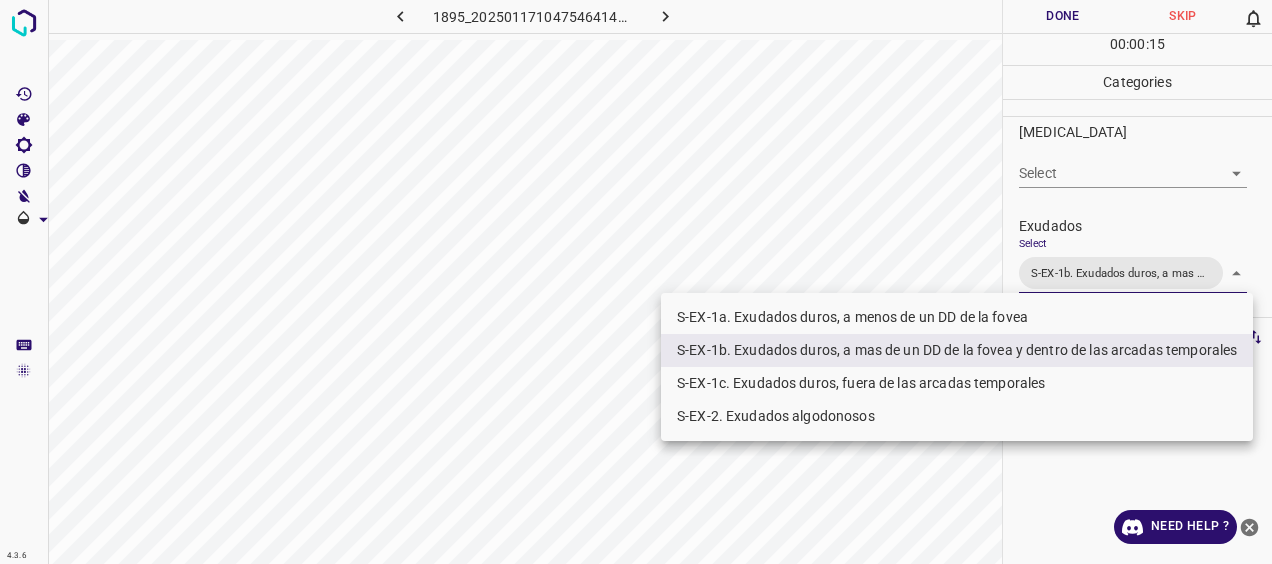 click at bounding box center (636, 282) 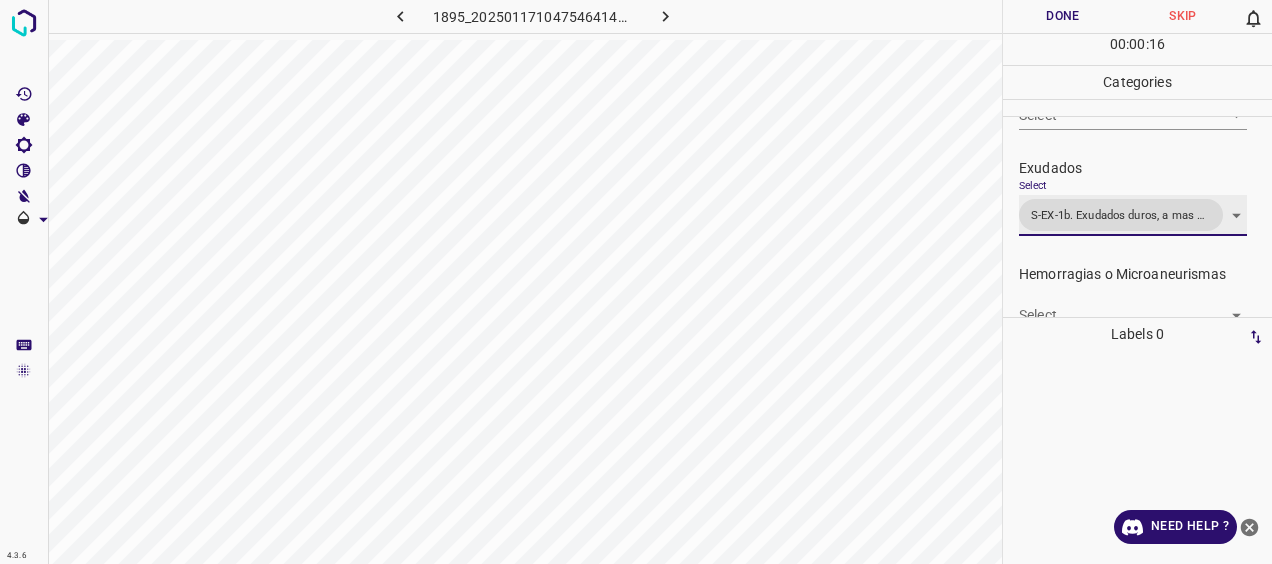 scroll, scrollTop: 400, scrollLeft: 0, axis: vertical 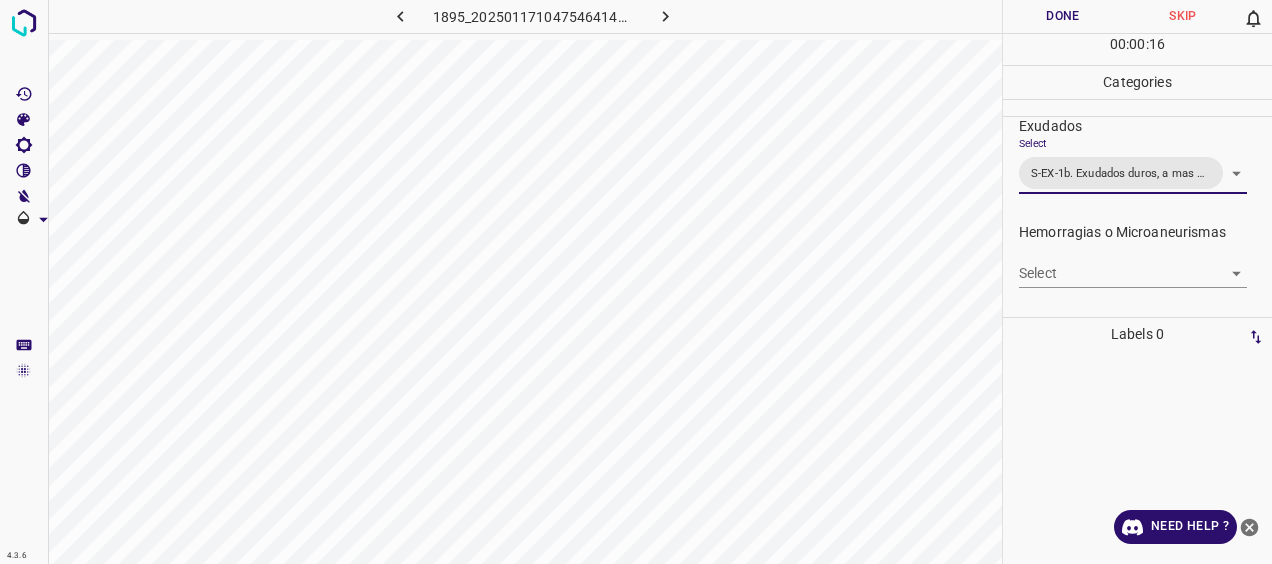 click on "4.3.6  1895_20250117104754641402001001.jpg Done Skip 0 00   : 00   : 16   Categories 0. Sin hallazgos   Select ​ Anomalías vasculares   Select ​ Atrofias   Select ​ [MEDICAL_DATA]   Select ​ Exudados   Select S-EX-1b. Exudados duros, a mas de un DD de la fovea y dentro de las arcadas temporales S-EX-1b. Exudados duros, a mas de un DD de la fovea y dentro de las arcadas temporales Hemorragias o Microaneurismas   Select ​ Otros hallazgos patológicos   Select ​ Otros hallazgos no patológicos   Select ​ Anomalías de disco óptico   Select ​ Elementos sin calidad suficiente   Select ​ Labels   0 Categories 1 0. Sin hallazgos 2 Anomalías vasculares 3 Atrofias 4 [MEDICAL_DATA] 5 Exudados 6 Hemorragias o Microaneurismas 7 Otros hallazgos patológicos 8 Otros hallazgos no patológicos 9 Anomalías de disco óptico 0 Elementos sin calidad suficiente Tools Space Change between modes (Draw & Edit) I Auto labeling R Restore zoom M Zoom in N Zoom out Delete Delete selecte label Filters Z Restore filters X C V B O" at bounding box center [636, 282] 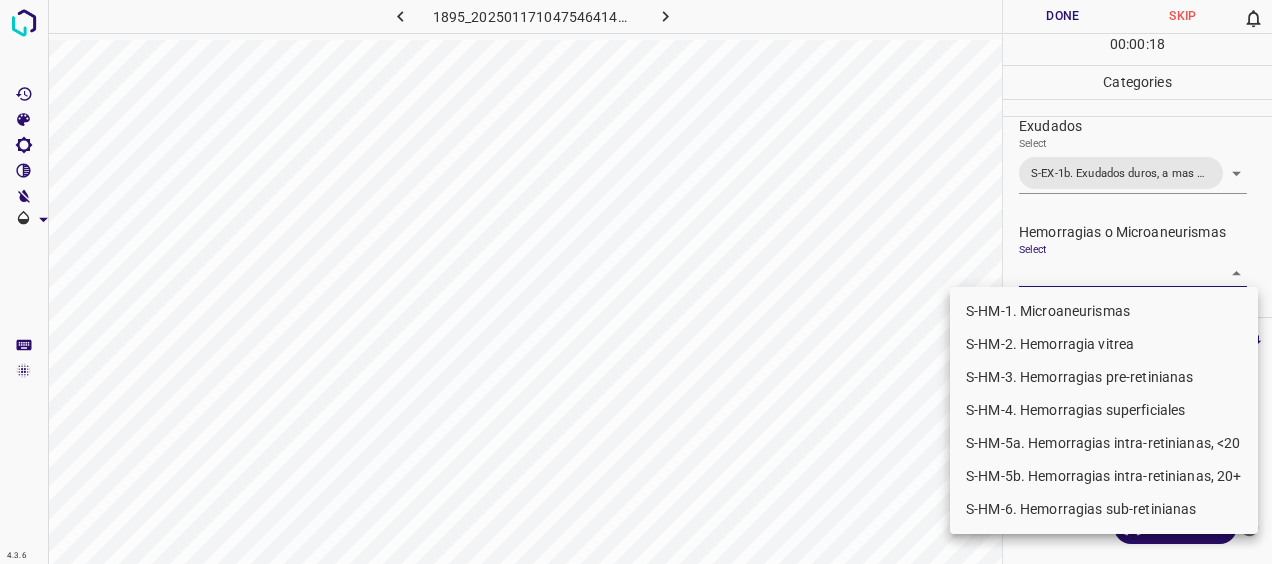 click on "S-HM-1. Microaneurismas" at bounding box center (1104, 311) 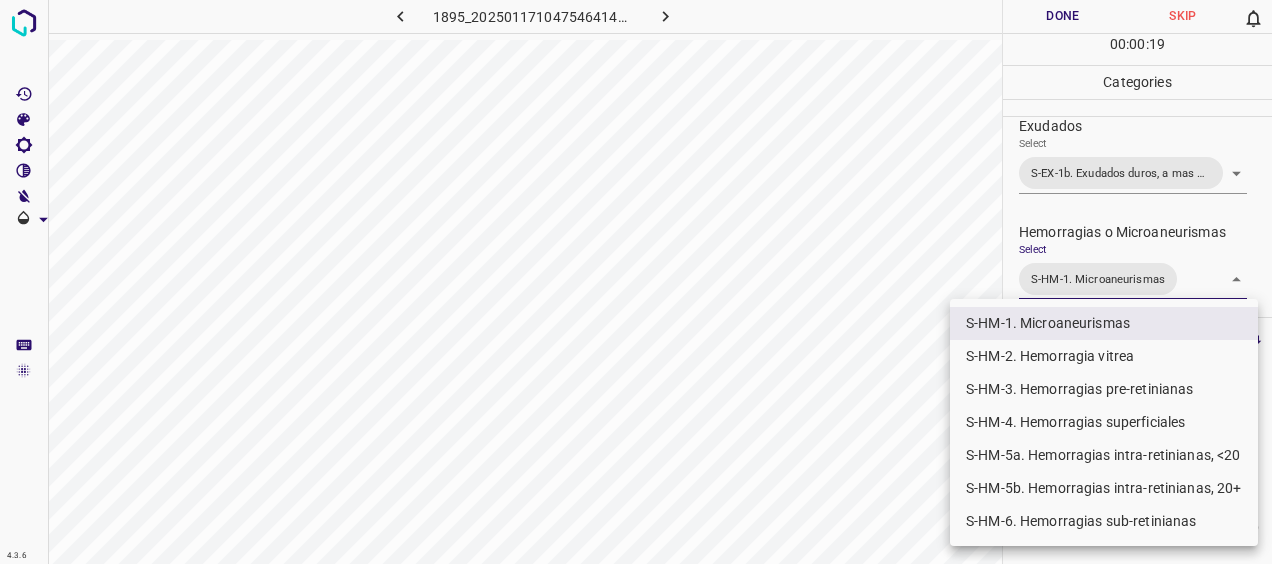 click on "S-HM-5a. Hemorragias intra-retinianas, <20" at bounding box center [1104, 455] 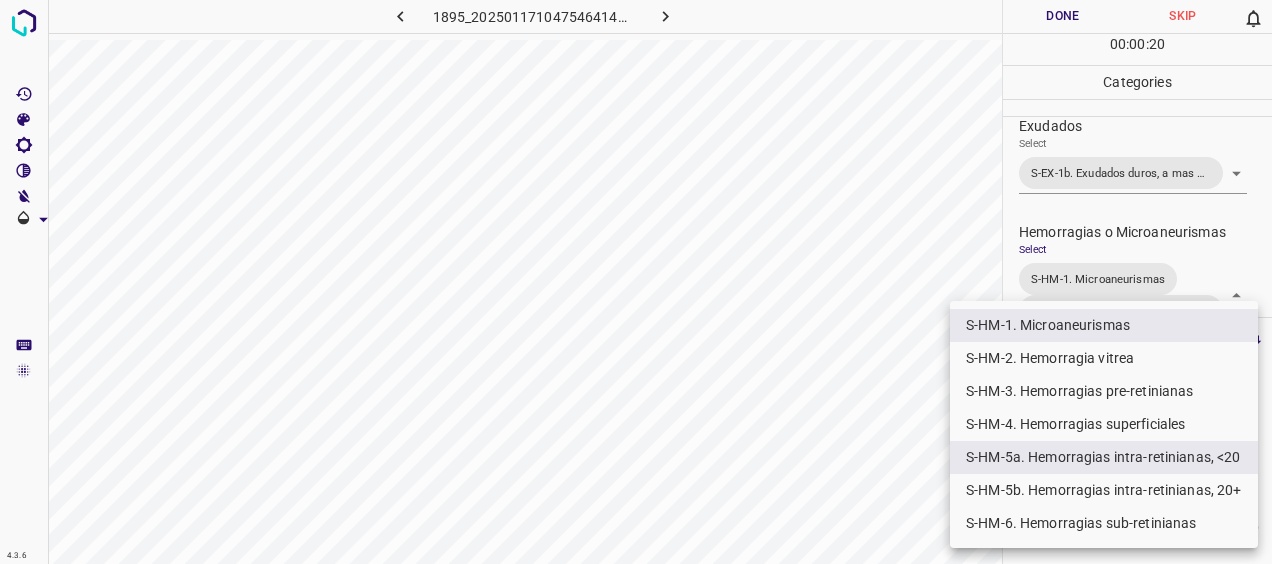 click at bounding box center (636, 282) 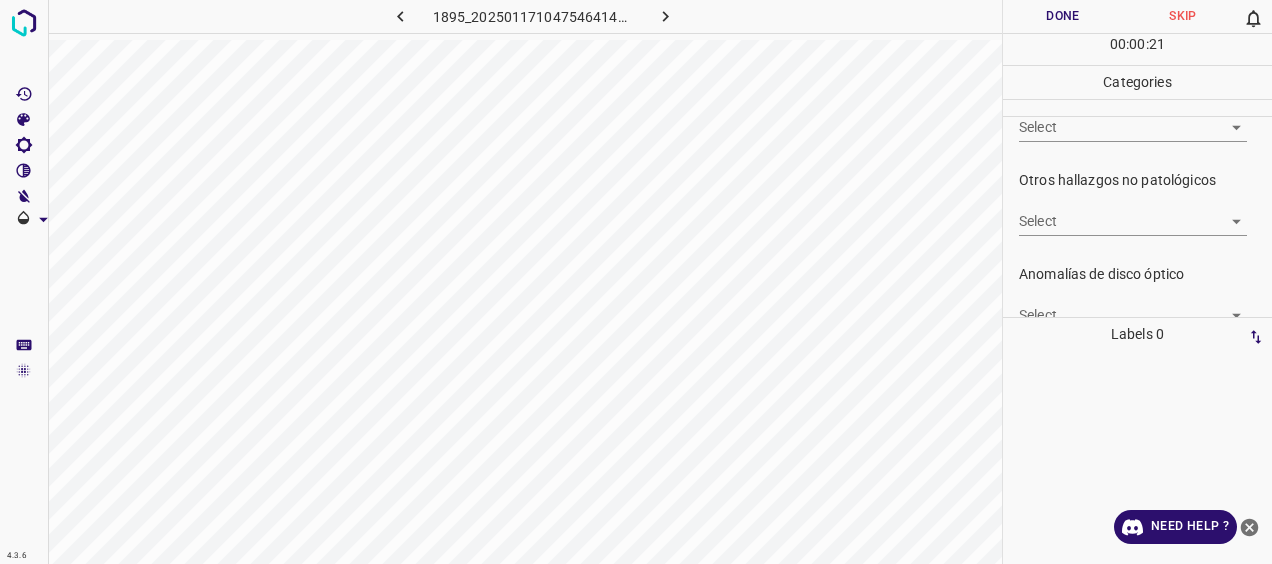 scroll, scrollTop: 714, scrollLeft: 0, axis: vertical 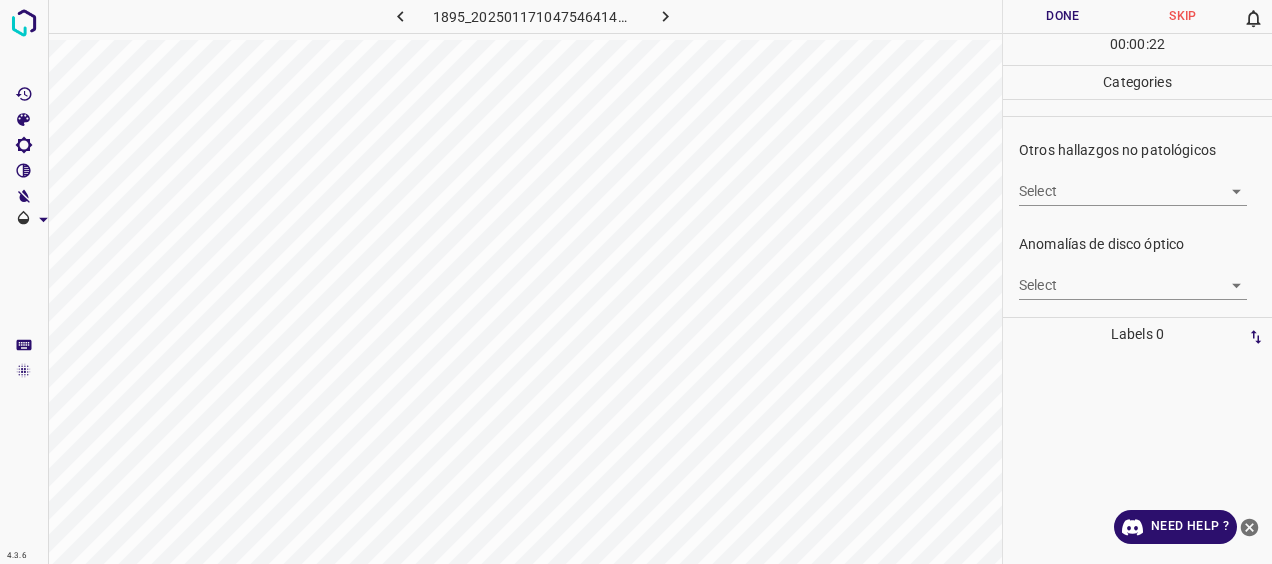 click on "4.3.6  1895_20250117104754641402001001.jpg Done Skip 0 00   : 00   : 22   Categories 0. Sin hallazgos   Select ​ Anomalías vasculares   Select ​ Atrofias   Select ​ [MEDICAL_DATA]   Select ​ Exudados   Select S-EX-1b. Exudados duros, a mas de un DD de la fovea y dentro de las arcadas temporales S-EX-1b. Exudados duros, a mas de un DD de la fovea y dentro de las arcadas temporales Hemorragias o Microaneurismas   Select S-HM-1. Microaneurismas S-HM-5a. Hemorragias intra-retinianas, <20 S-HM-1. Microaneurismas,S-HM-5a. Hemorragias intra-retinianas, <20 Otros hallazgos patológicos   Select ​ Otros hallazgos no patológicos   Select ​ Anomalías de disco óptico   Select ​ Elementos sin calidad suficiente   Select ​ Labels   0 Categories 1 0. Sin hallazgos 2 Anomalías vasculares 3 Atrofias 4 [MEDICAL_DATA] 5 Exudados 6 Hemorragias o Microaneurismas 7 Otros hallazgos patológicos 8 Otros hallazgos no patológicos 9 Anomalías de disco óptico 0 Elementos sin calidad suficiente Tools Space I Auto labeling R M N Z" at bounding box center (636, 282) 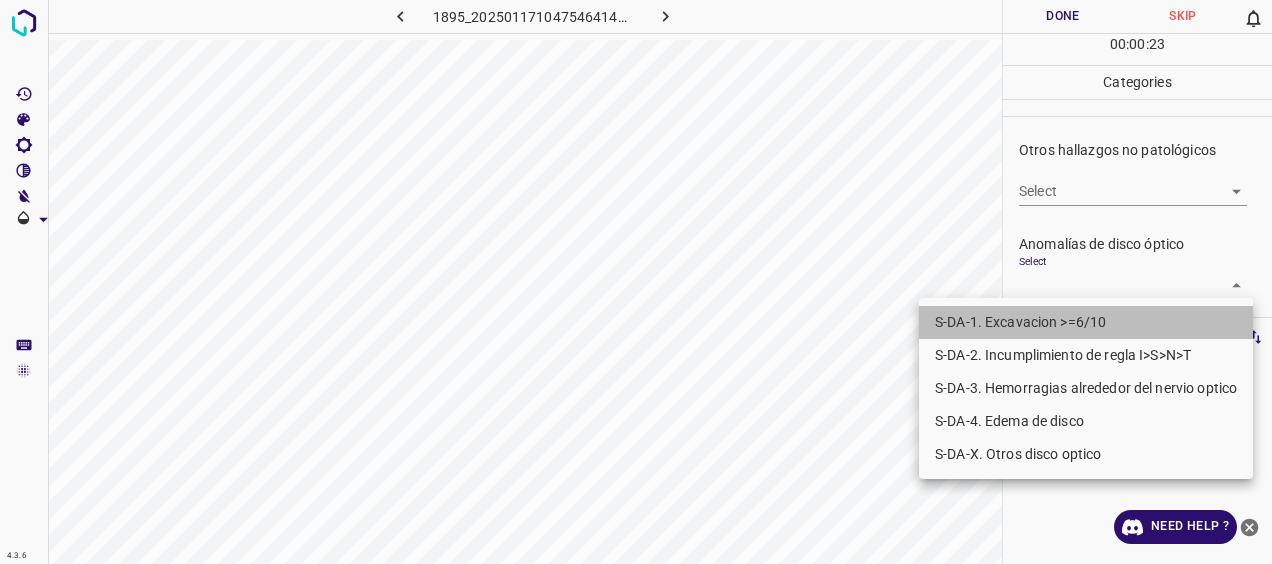 click on "S-DA-1. Excavacion >=6/10" at bounding box center (1086, 322) 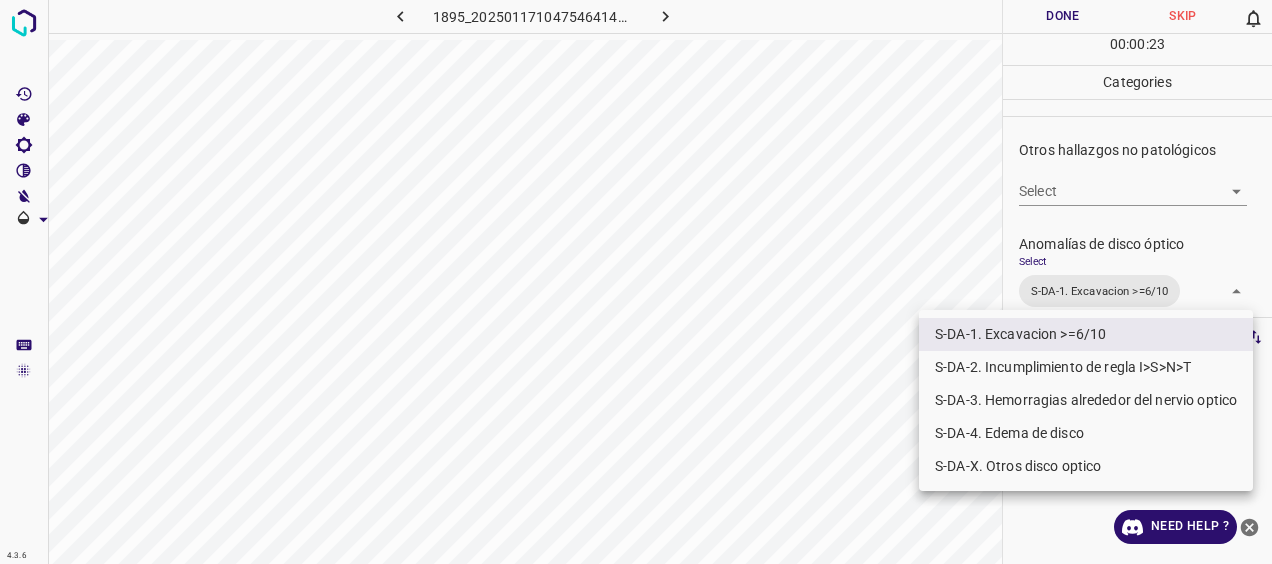 click at bounding box center (636, 282) 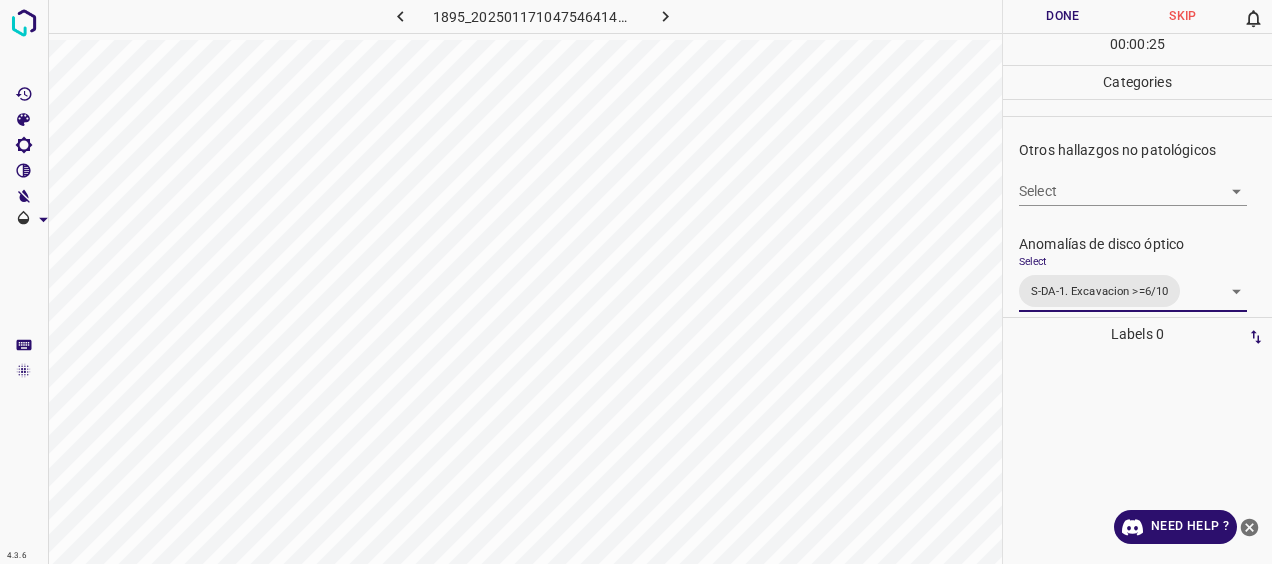 click on "Done" at bounding box center [1063, 16] 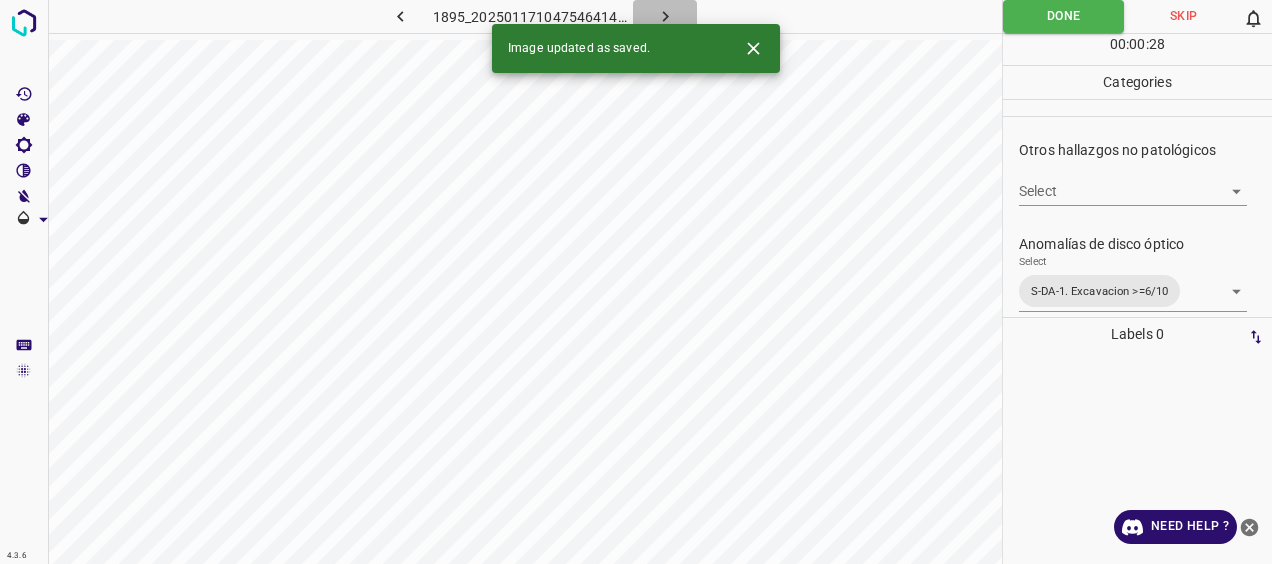 click 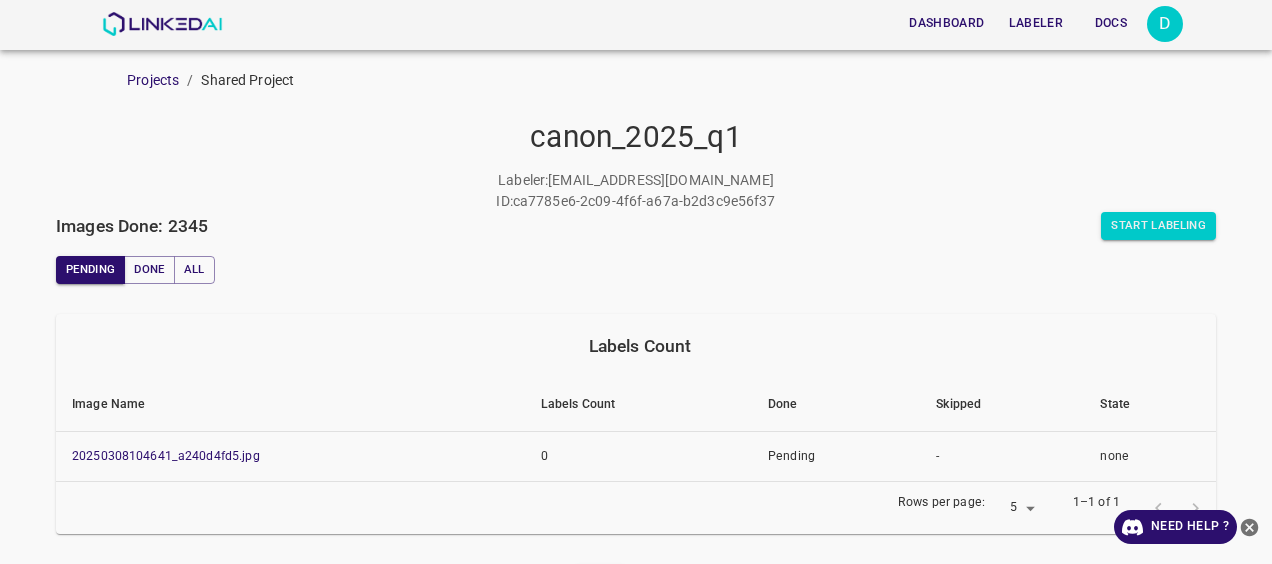 scroll, scrollTop: 0, scrollLeft: 0, axis: both 